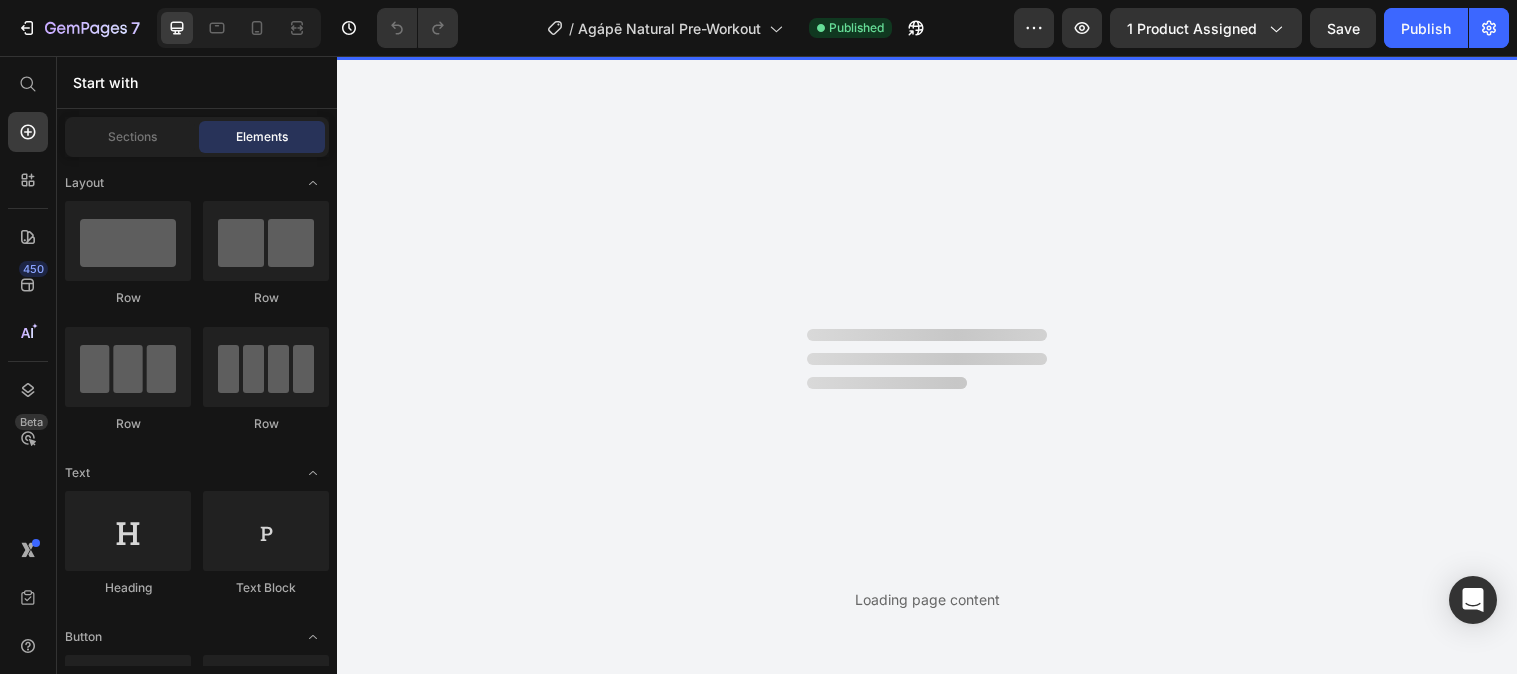 scroll, scrollTop: 0, scrollLeft: 0, axis: both 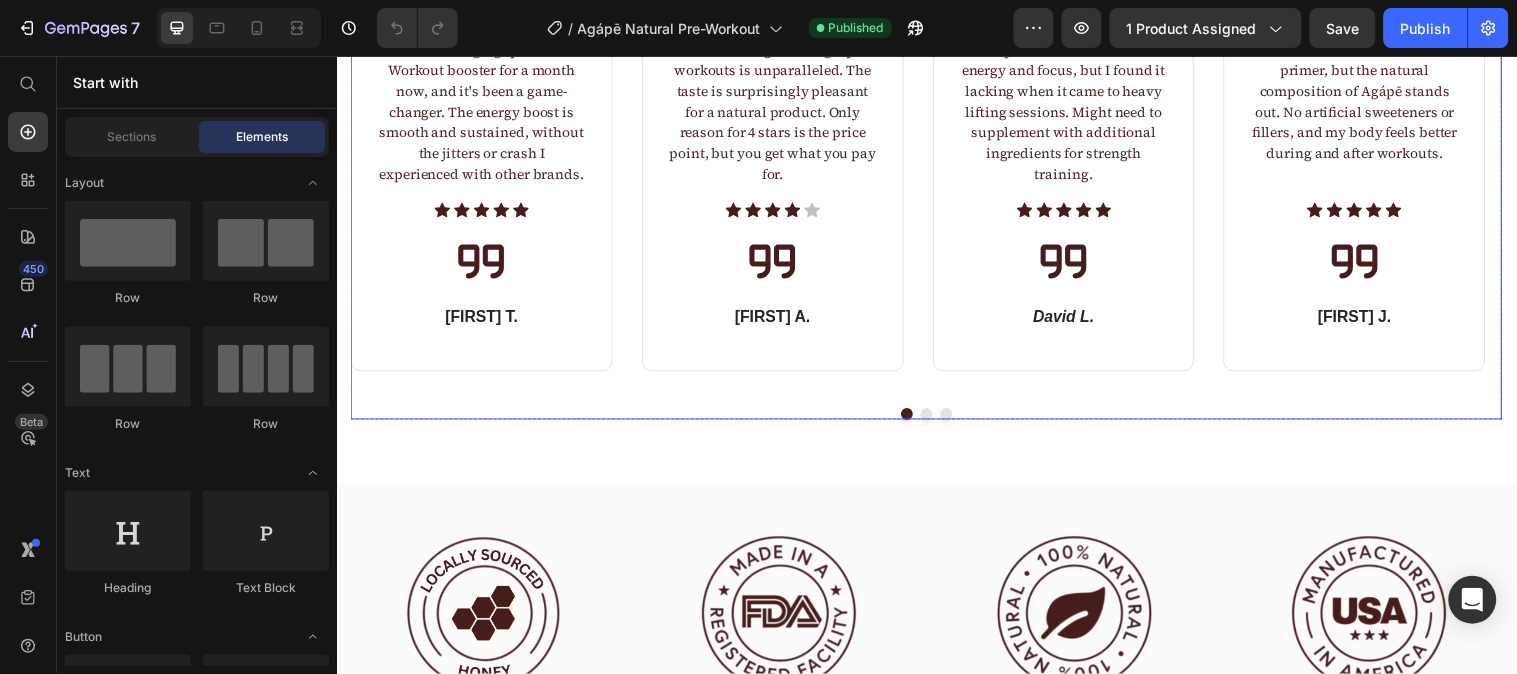 click on "June 4th Text block I've been using Agápē Natural Workout booster for a month now, and it's been a game-changer. The energy boost is smooth and sustained, without the jitters or crash I experienced with other brands.  Text block                Icon                Icon                Icon                Icon                Icon Icon List Hoz
Icon Jessica T. Text block Row May 23rd Text block The focus I get during my workouts is unparalleled. The taste is surprisingly pleasant for a natural product. Only reason for 4 stars is the price point, but you get what you pay for. Text block                Icon                Icon                Icon                Icon                Icon Icon List Hoz
Icon Michael A. Text block Row May 15th Text block The product delivers clean energy and focus, but I found it lacking when it came to heavy lifting sessions. Might need to supplement with additional ingredients for strength training. Text block                Icon                Icon" at bounding box center [936, 178] 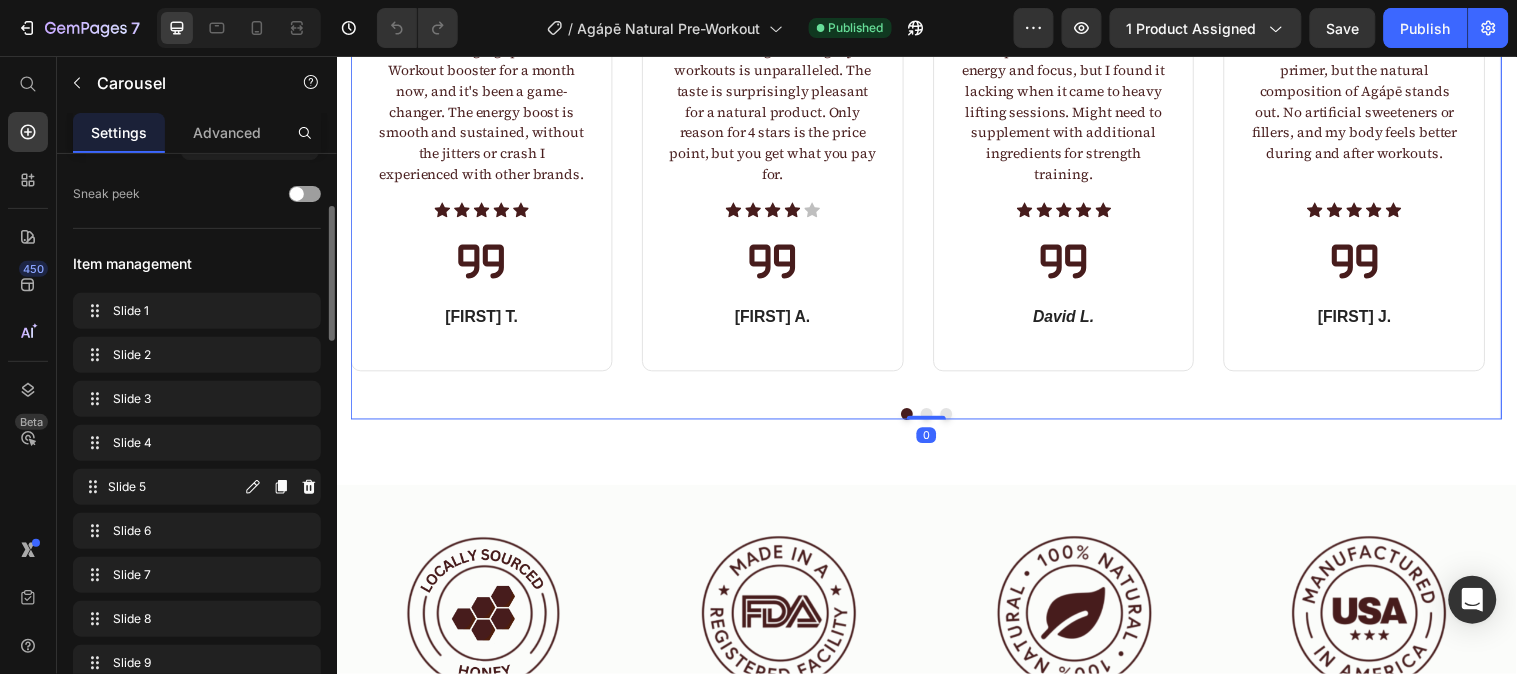 scroll, scrollTop: 333, scrollLeft: 0, axis: vertical 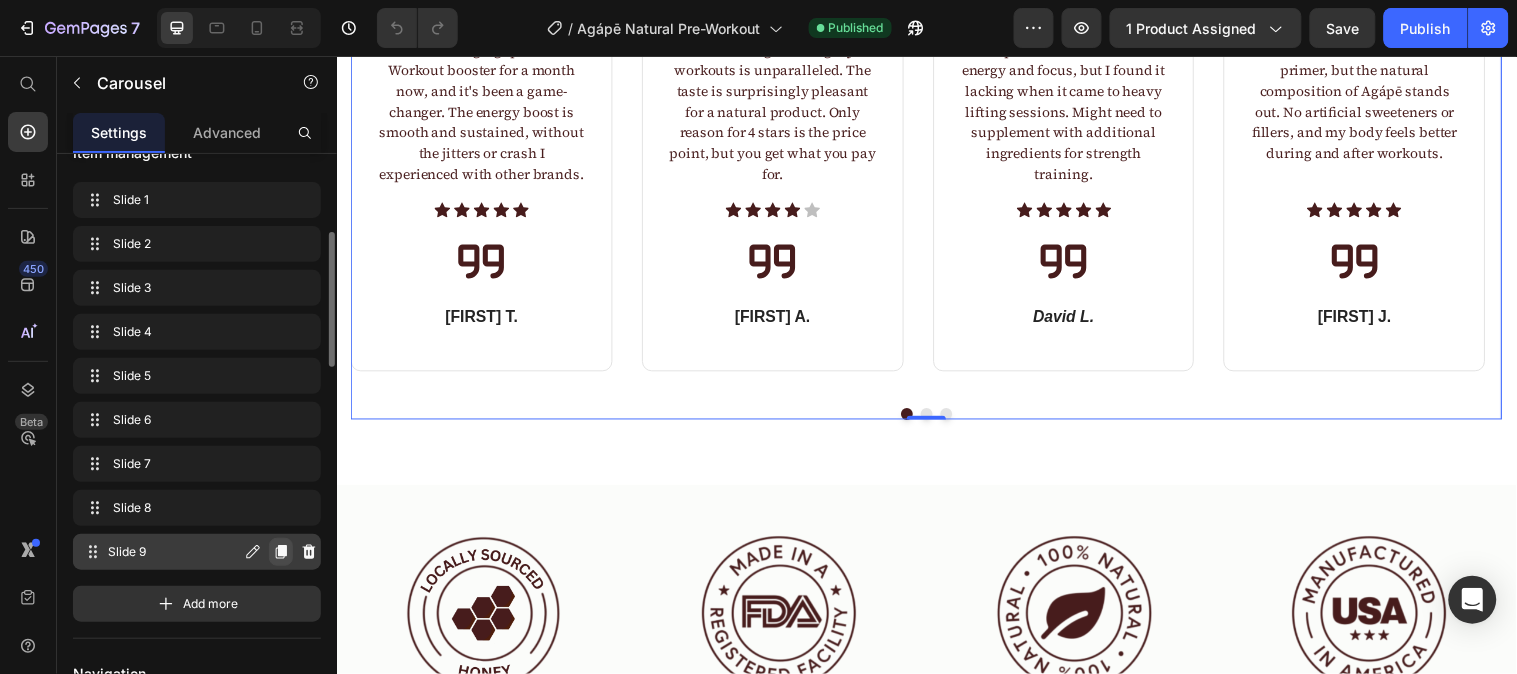 click 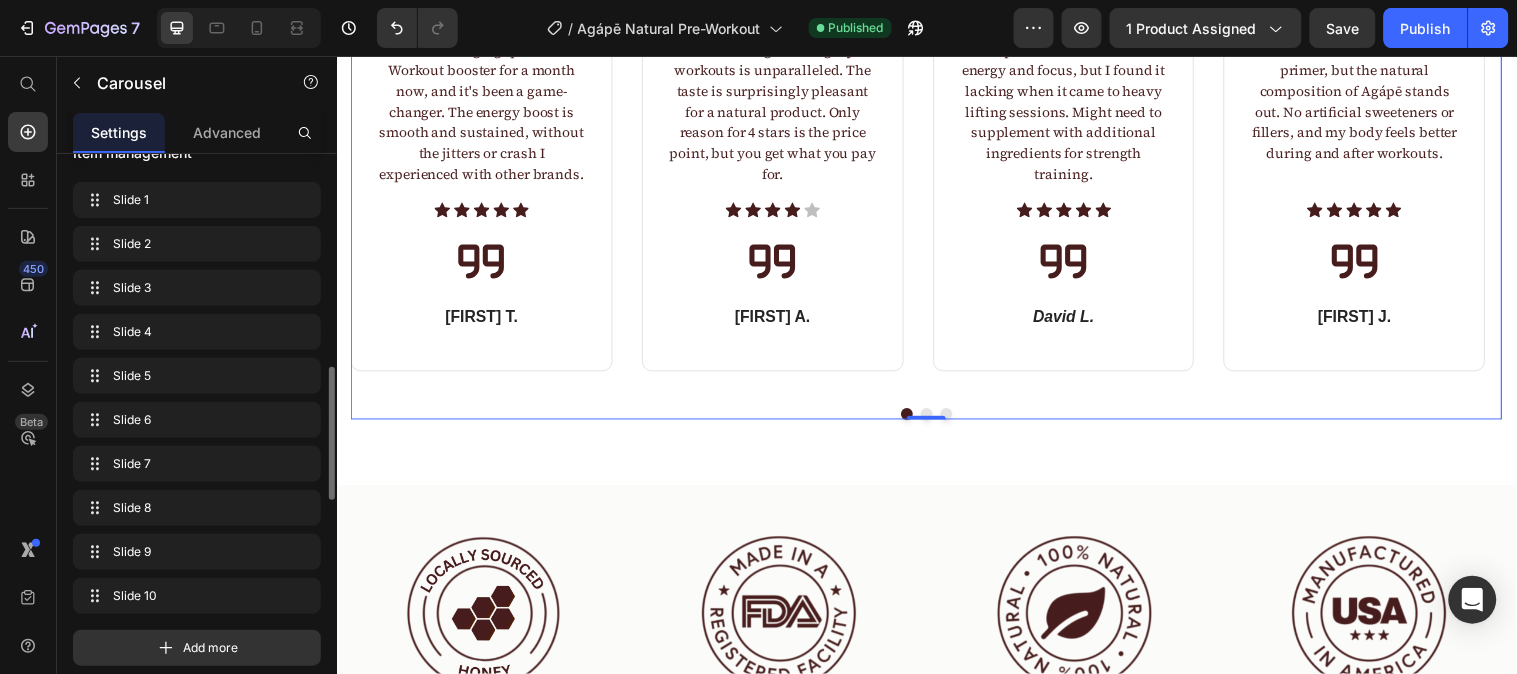 scroll, scrollTop: 444, scrollLeft: 0, axis: vertical 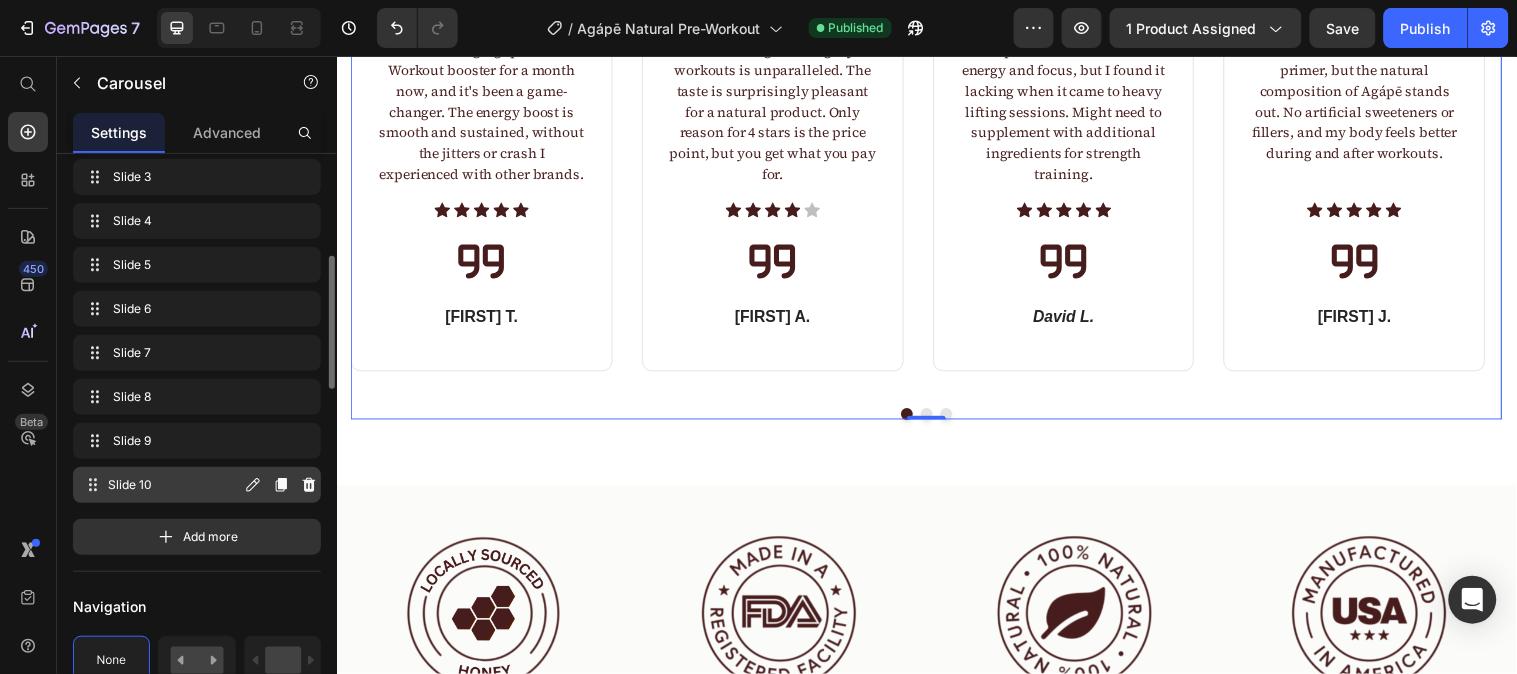 click on "Slide 10" at bounding box center (174, 485) 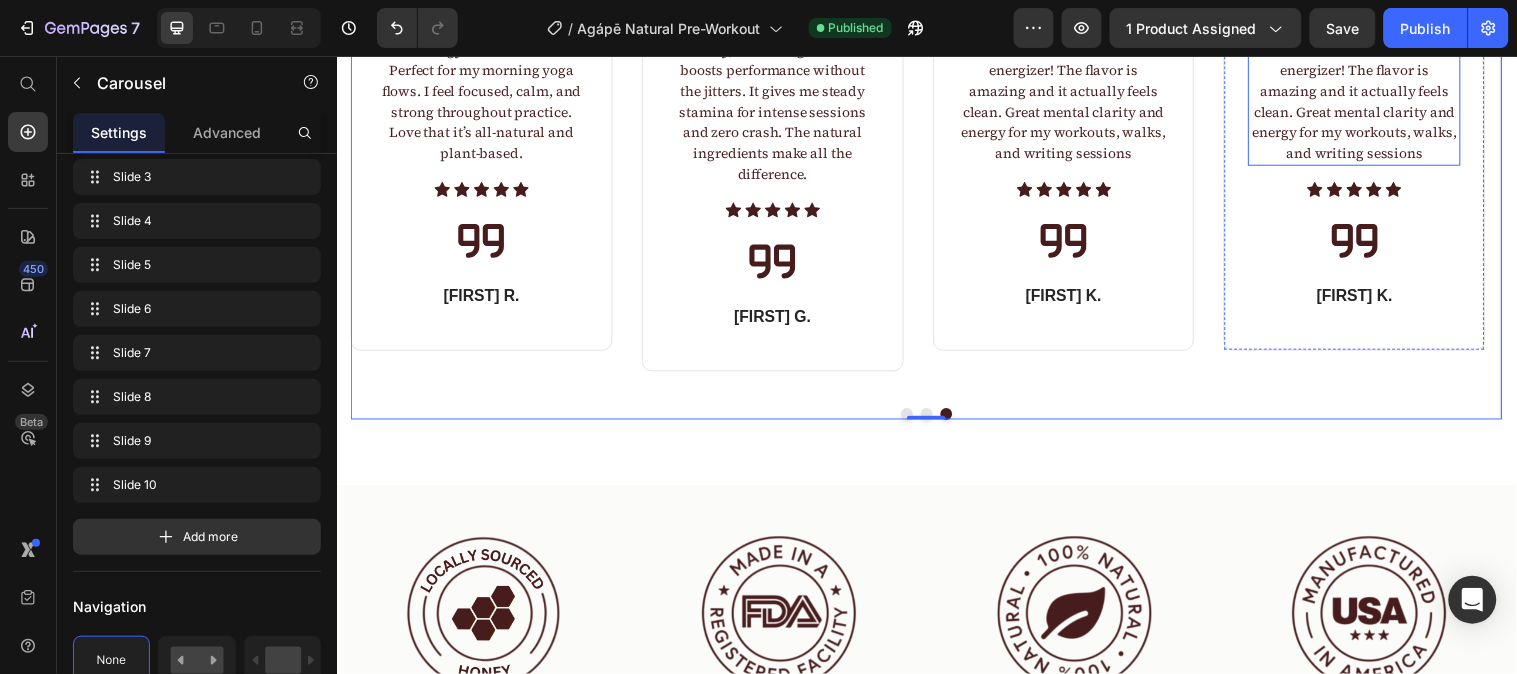 click on "Obsessed with this Workout energizer! The flavor is amazing and it actually feels clean. Great mental clarity and energy for my workouts, walks, and writing sessions" at bounding box center (1371, 102) 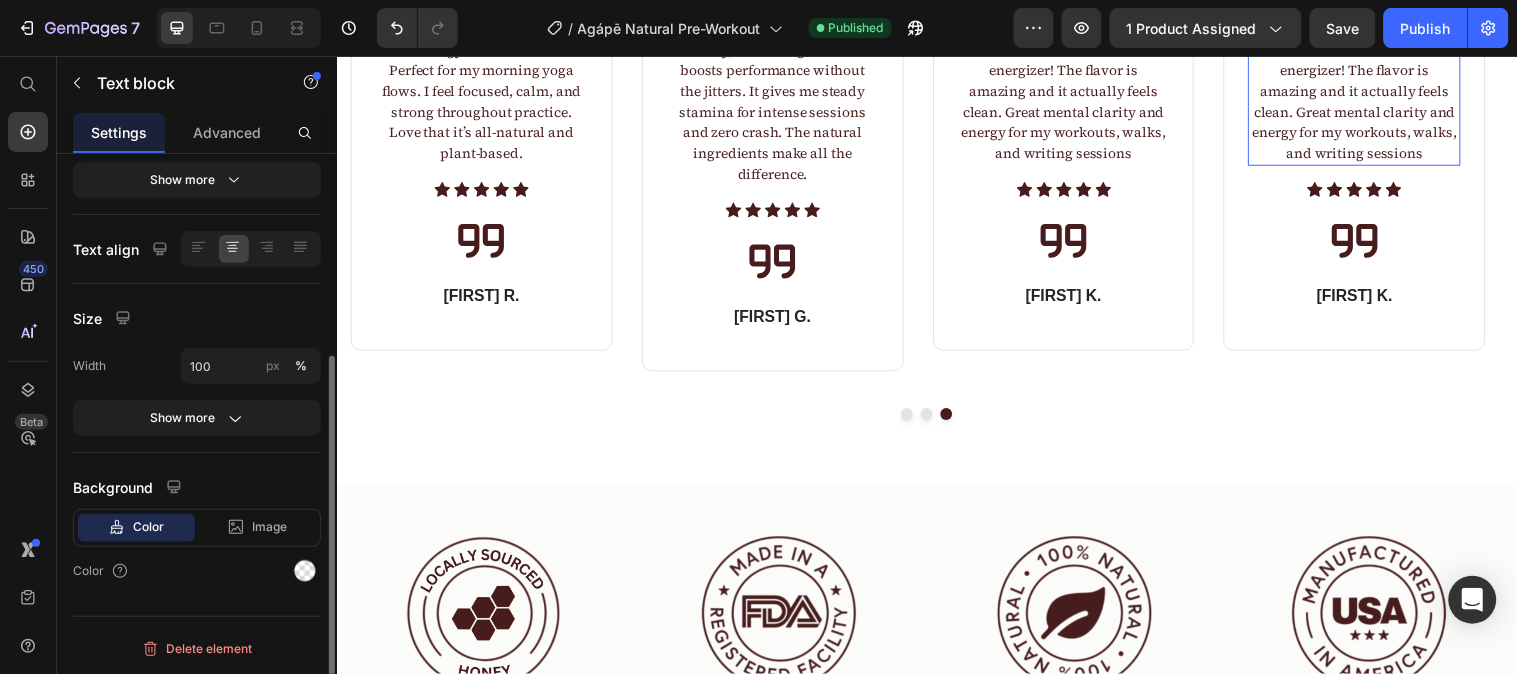 scroll, scrollTop: 0, scrollLeft: 0, axis: both 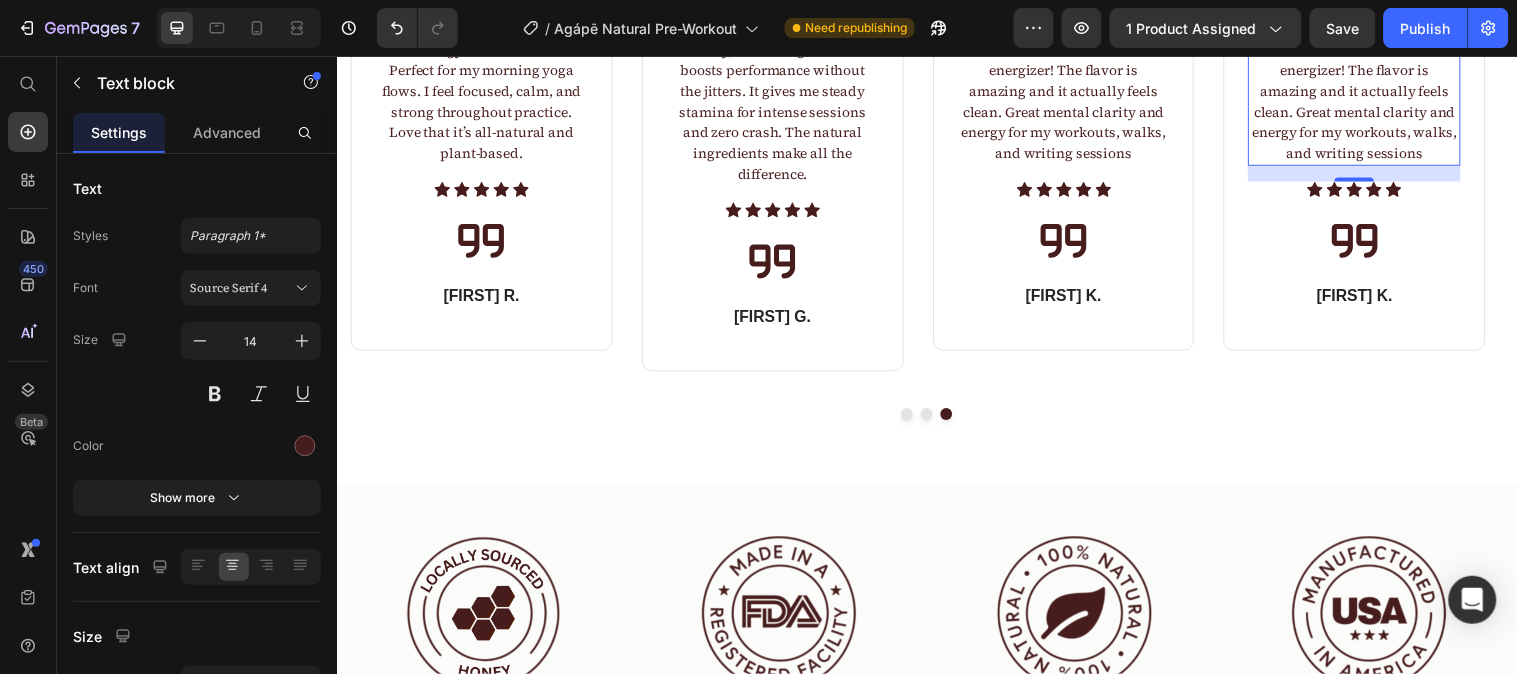 click on "Obsessed with this Workout energizer! The flavor is amazing and it actually feels clean. Great mental clarity and energy for my workouts, walks, and writing sessions" at bounding box center [1371, 102] 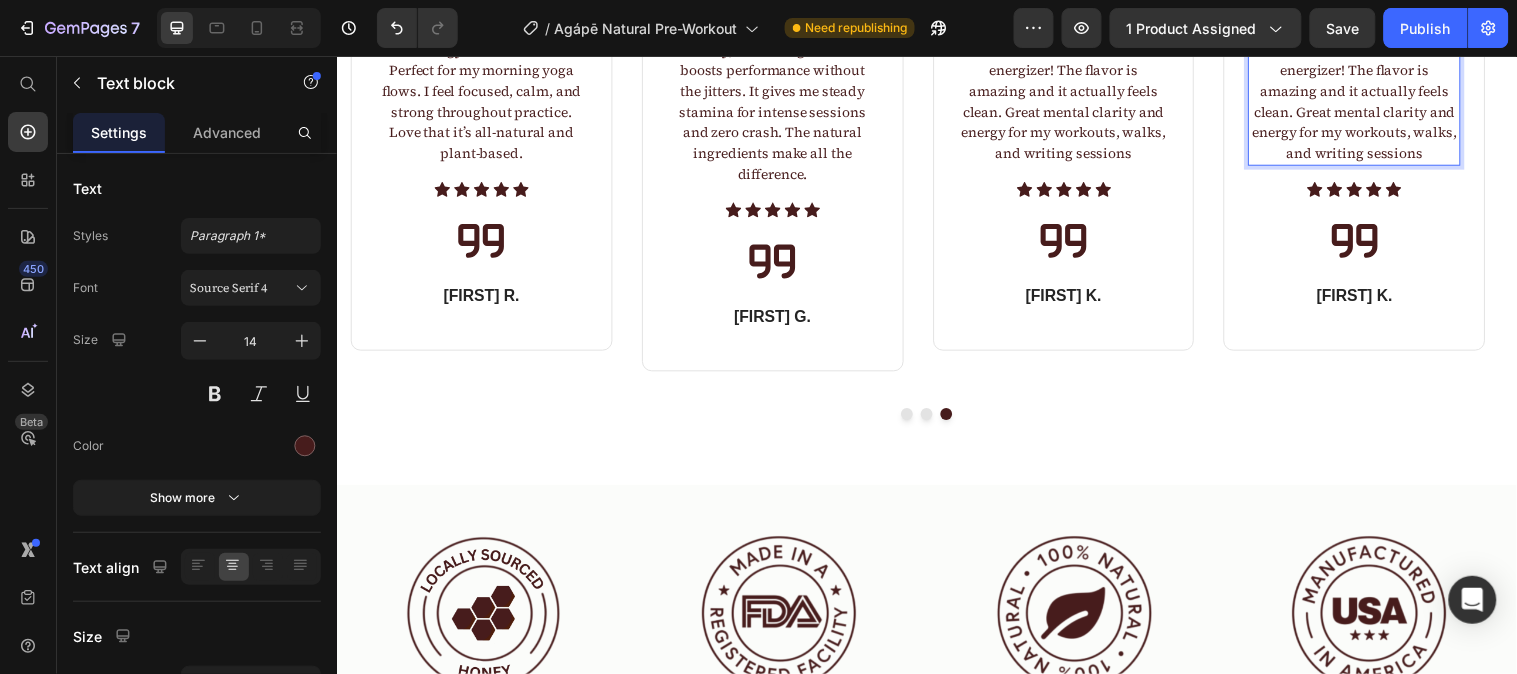click on "Obsessed with this Workout energizer! The flavor is amazing and it actually feels clean. Great mental clarity and energy for my workouts, walks, and writing sessions" at bounding box center [1371, 102] 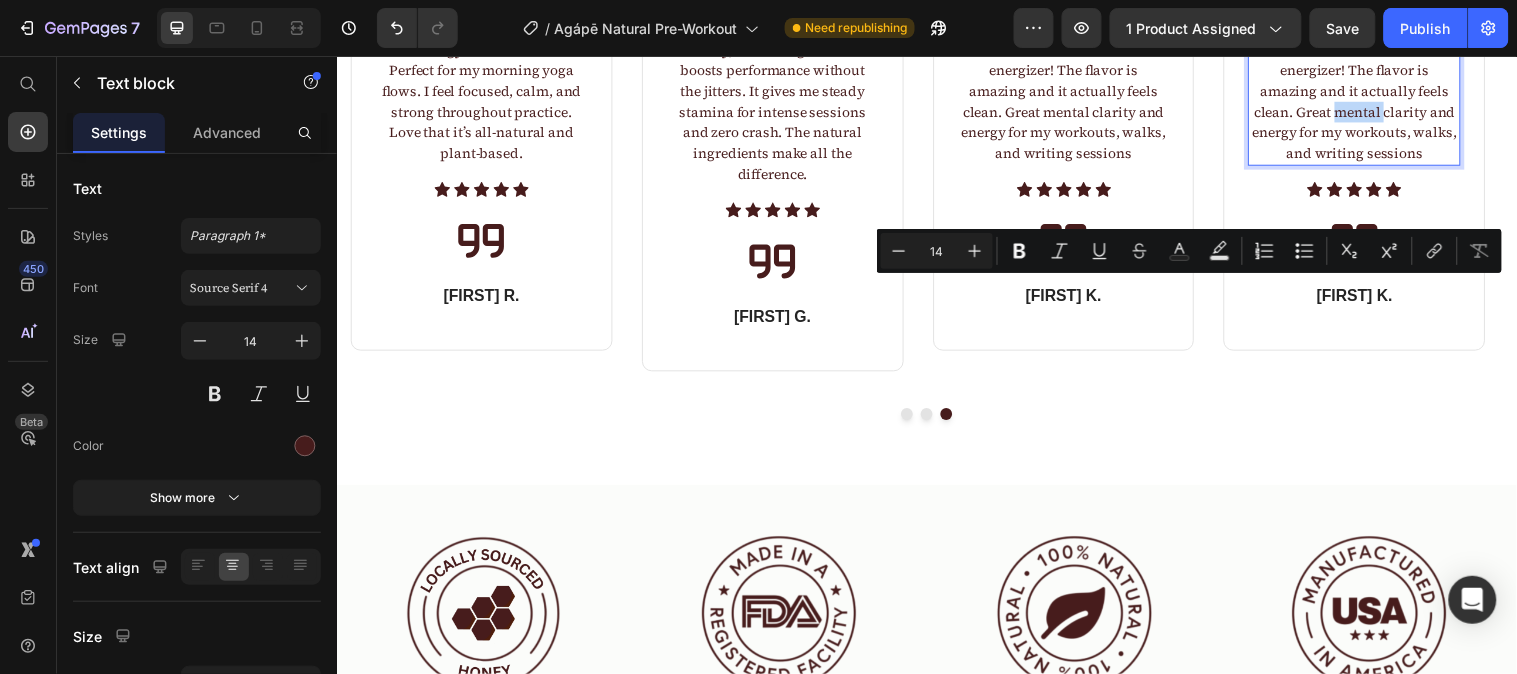 click on "Obsessed with this Workout energizer! The flavor is amazing and it actually feels clean. Great mental clarity and energy for my workouts, walks, and writing sessions" at bounding box center [1371, 102] 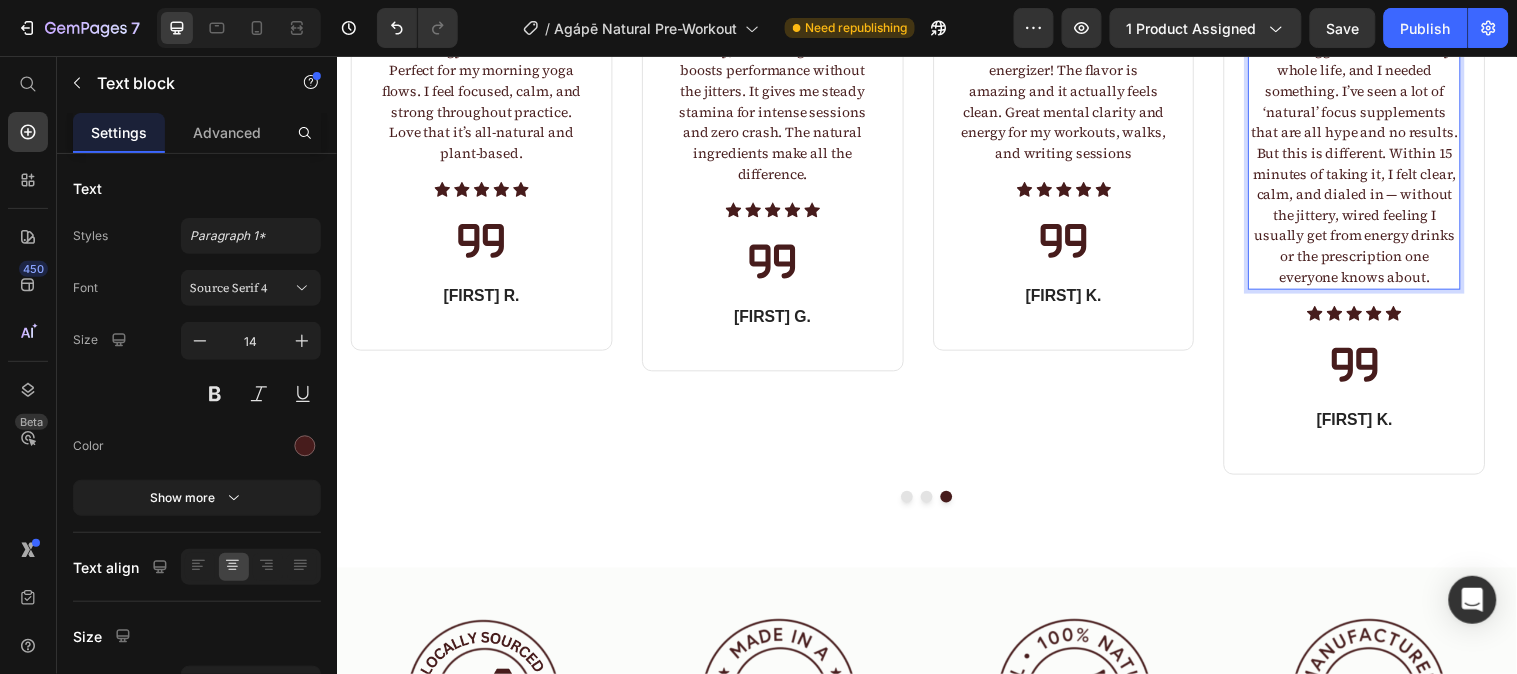 click on "“I’ve struggled with ADHD my whole life, and I needed something. I’ve seen a lot of ‘natural’ focus supplements that are all hype and no results. But this is different. Within 15 minutes of taking it, I felt clear, calm, and dialed in — without the jittery, wired feeling I usually get from energy drinks or the prescription one everyone knows about." at bounding box center (1371, 165) 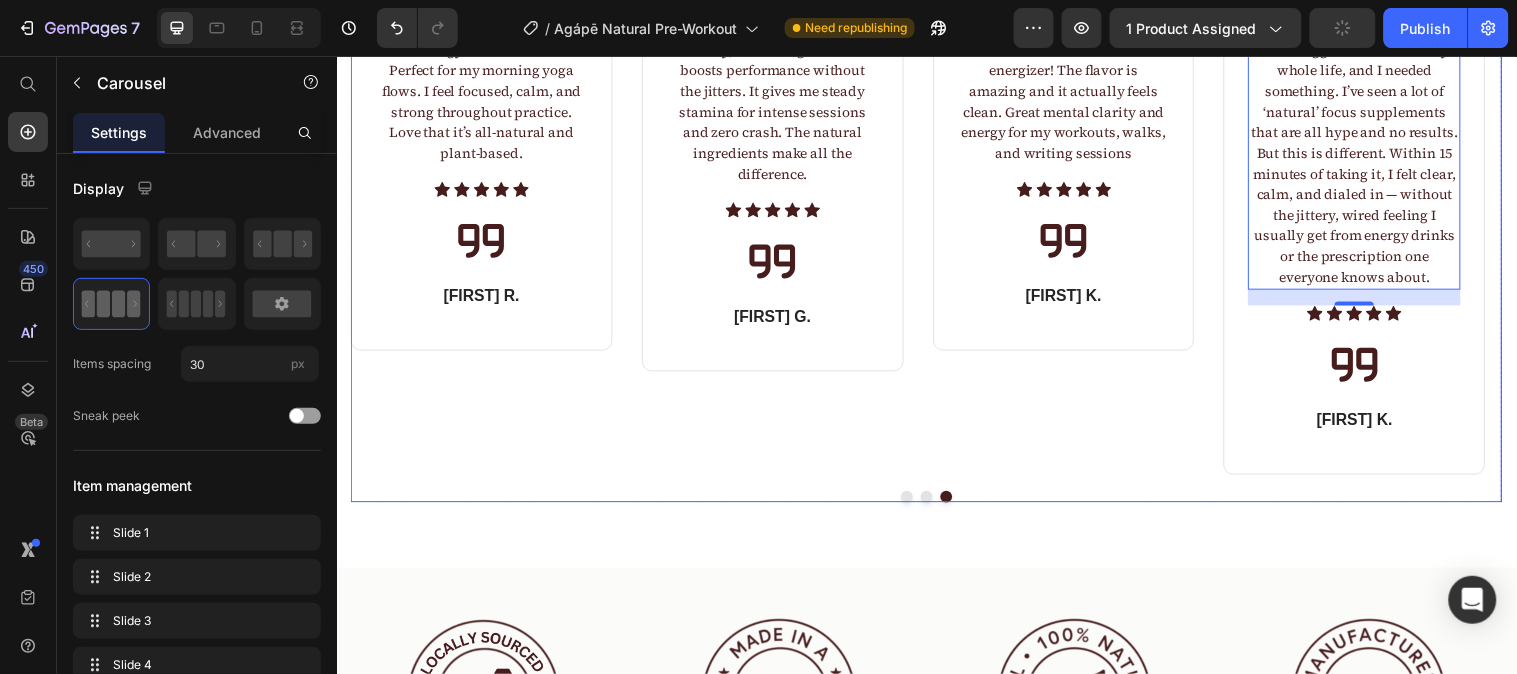 click on "Feb 23rd Text block Finally, a Training fuel that boosts performance without the jitters. It gives me steady stamina for intense sessions and zero crash. The natural ingredients make all the difference. Text block                Icon                Icon                Icon                Icon                Icon Icon List Hoz
Icon Marcus G. Text block Row" at bounding box center (780, 220) 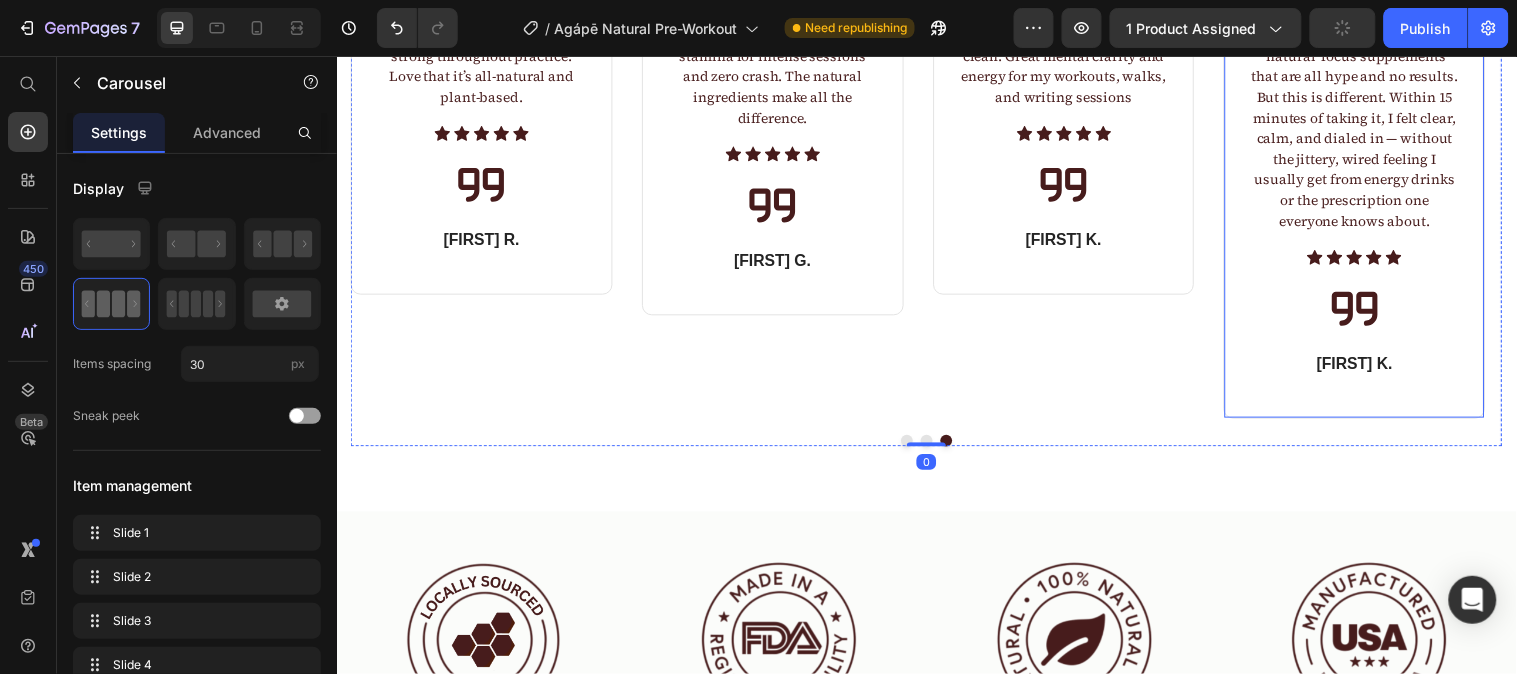 scroll, scrollTop: 6627, scrollLeft: 0, axis: vertical 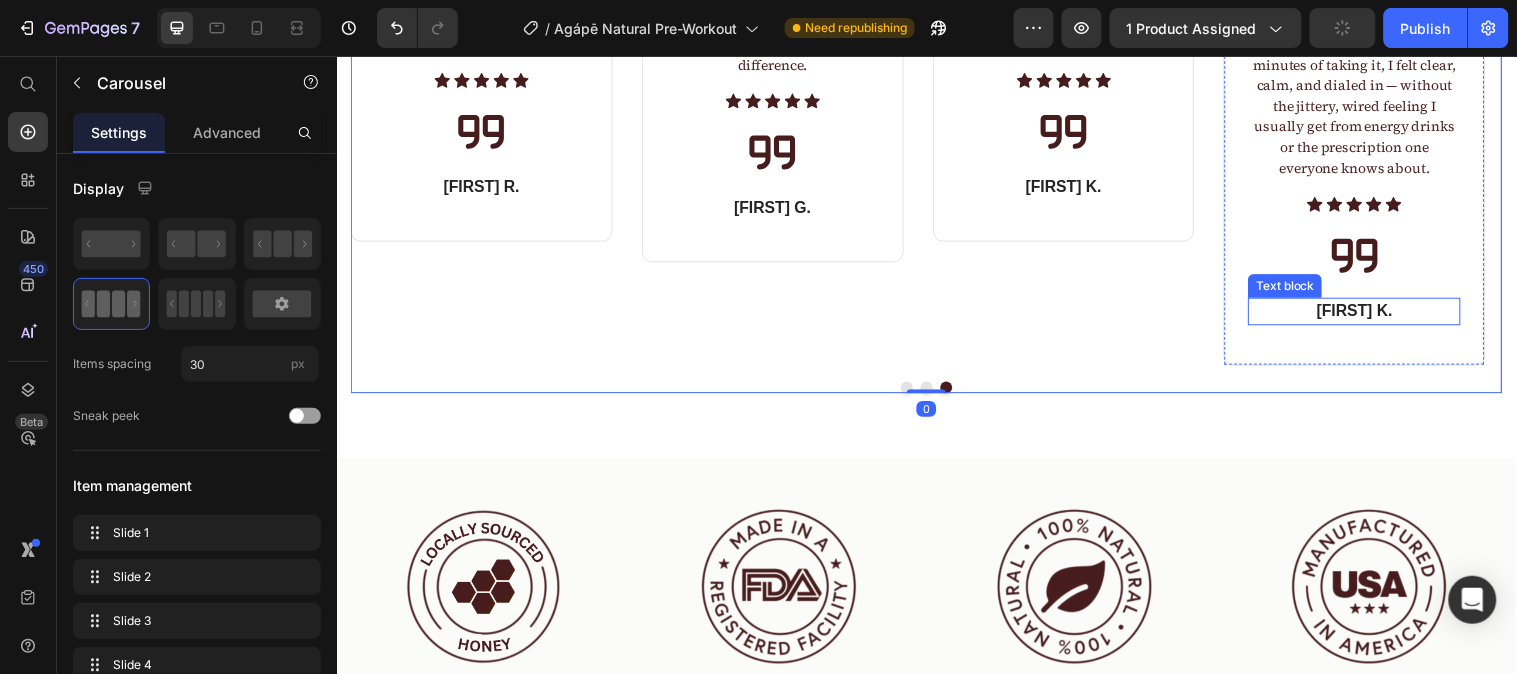 click on "[FIRST] [LAST]" at bounding box center (1371, 315) 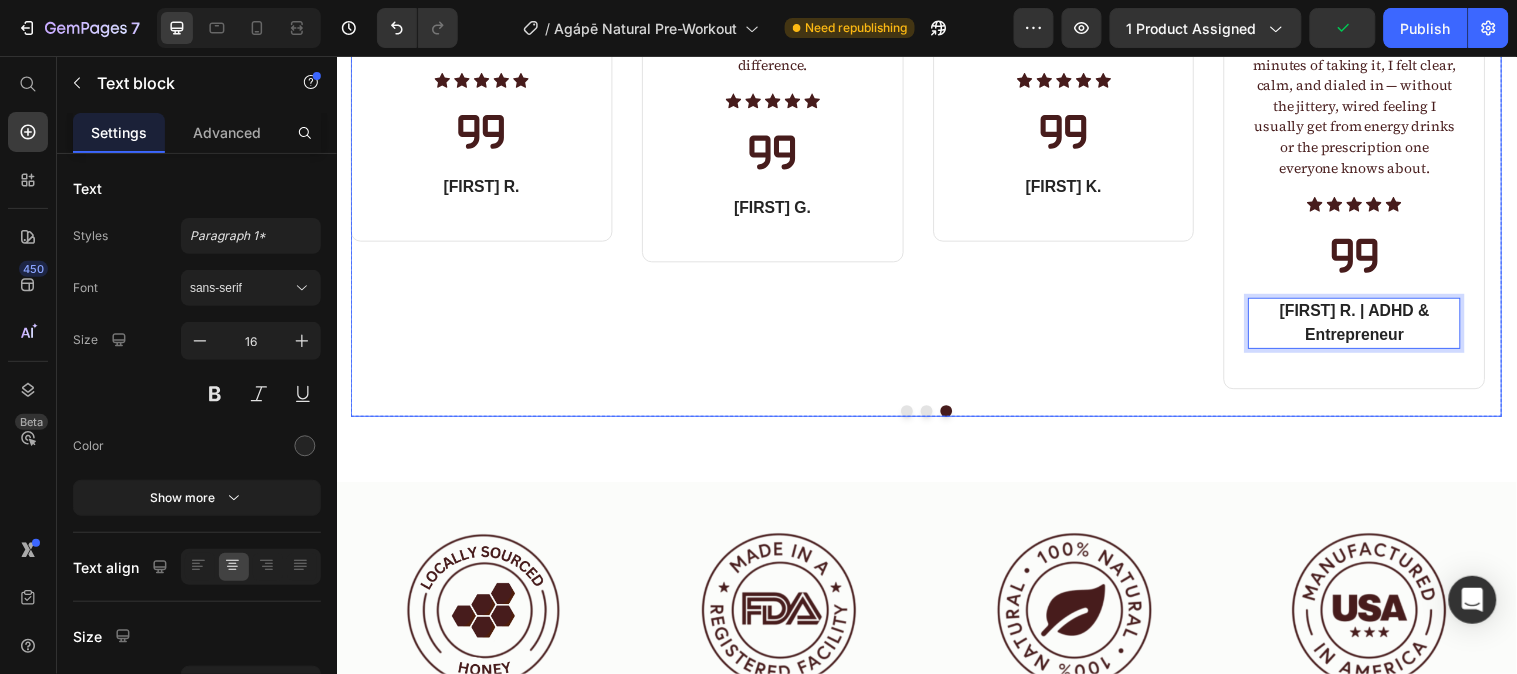 drag, startPoint x: 1117, startPoint y: 517, endPoint x: 1165, endPoint y: 486, distance: 57.14018 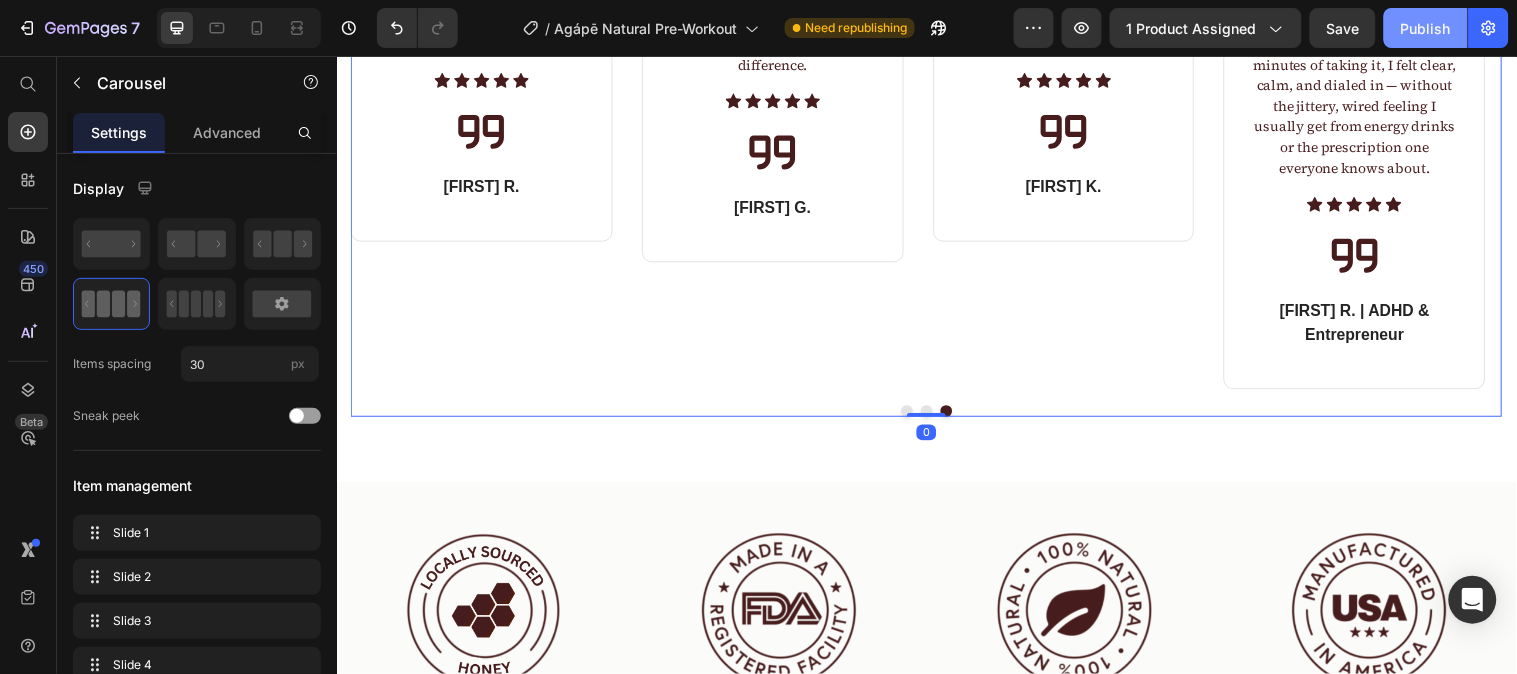 click on "Publish" at bounding box center [1426, 28] 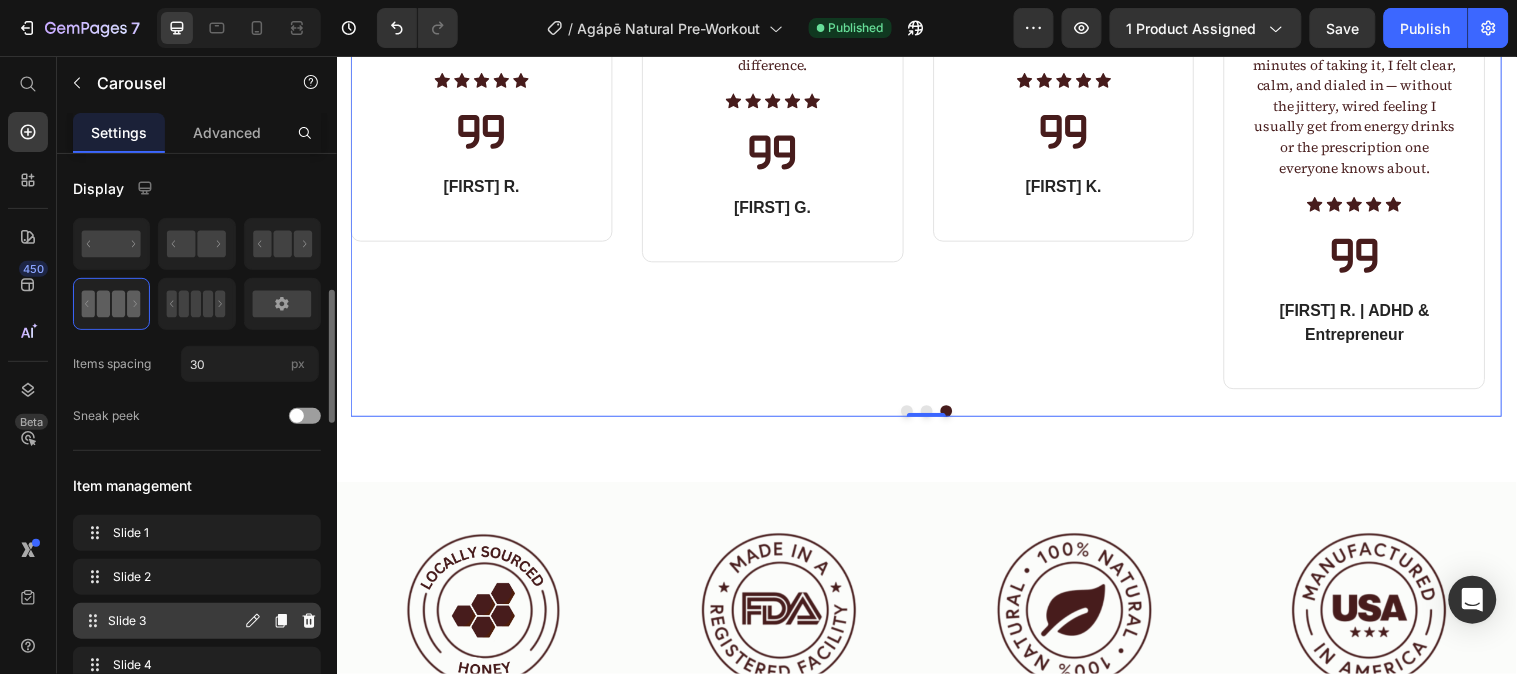 scroll, scrollTop: 444, scrollLeft: 0, axis: vertical 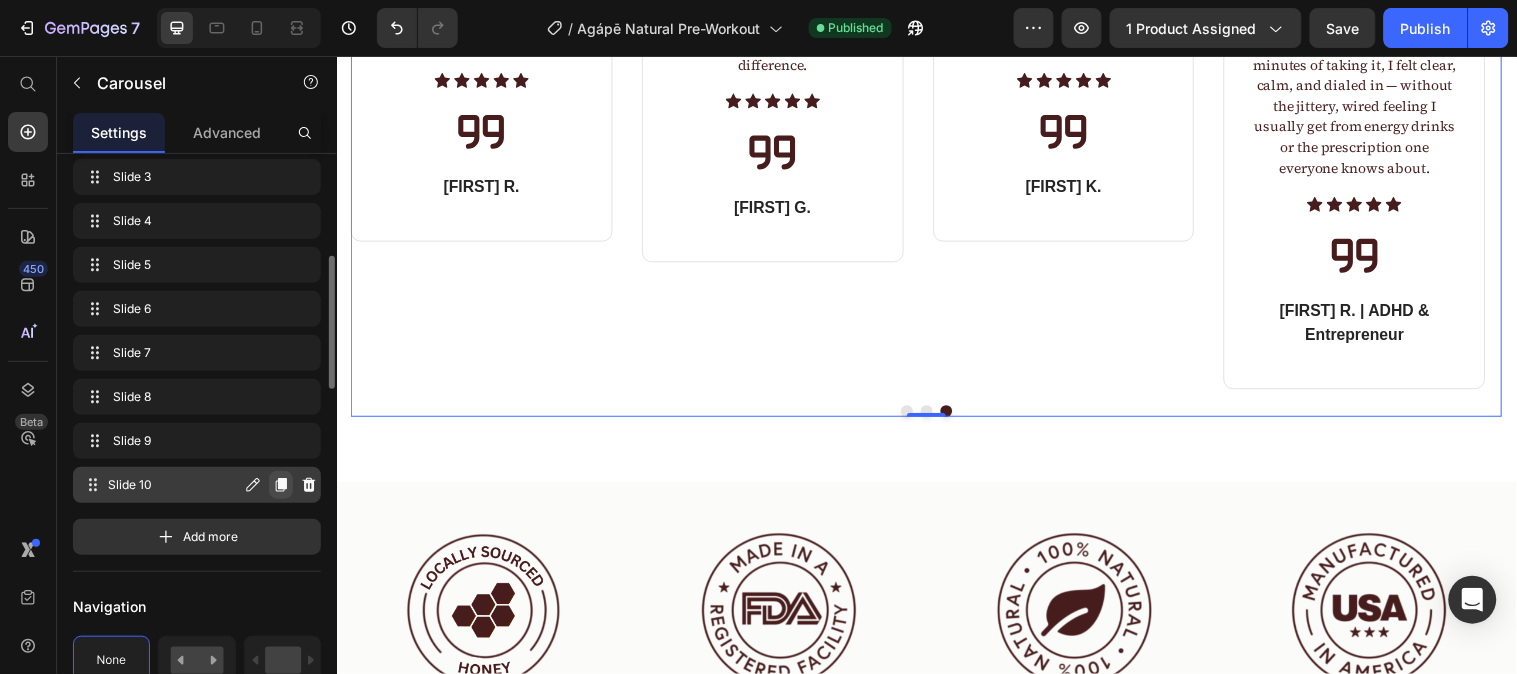 click 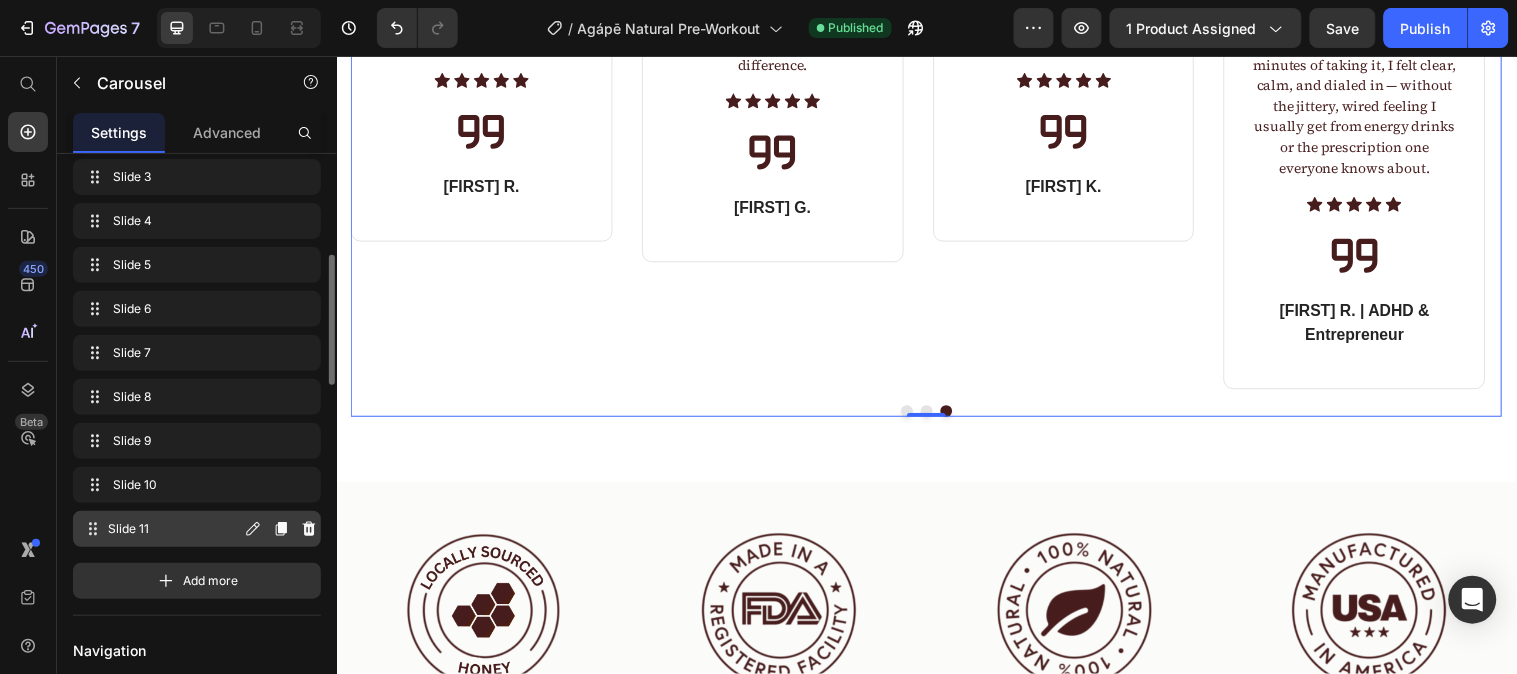 click on "Slide 11" at bounding box center [174, 529] 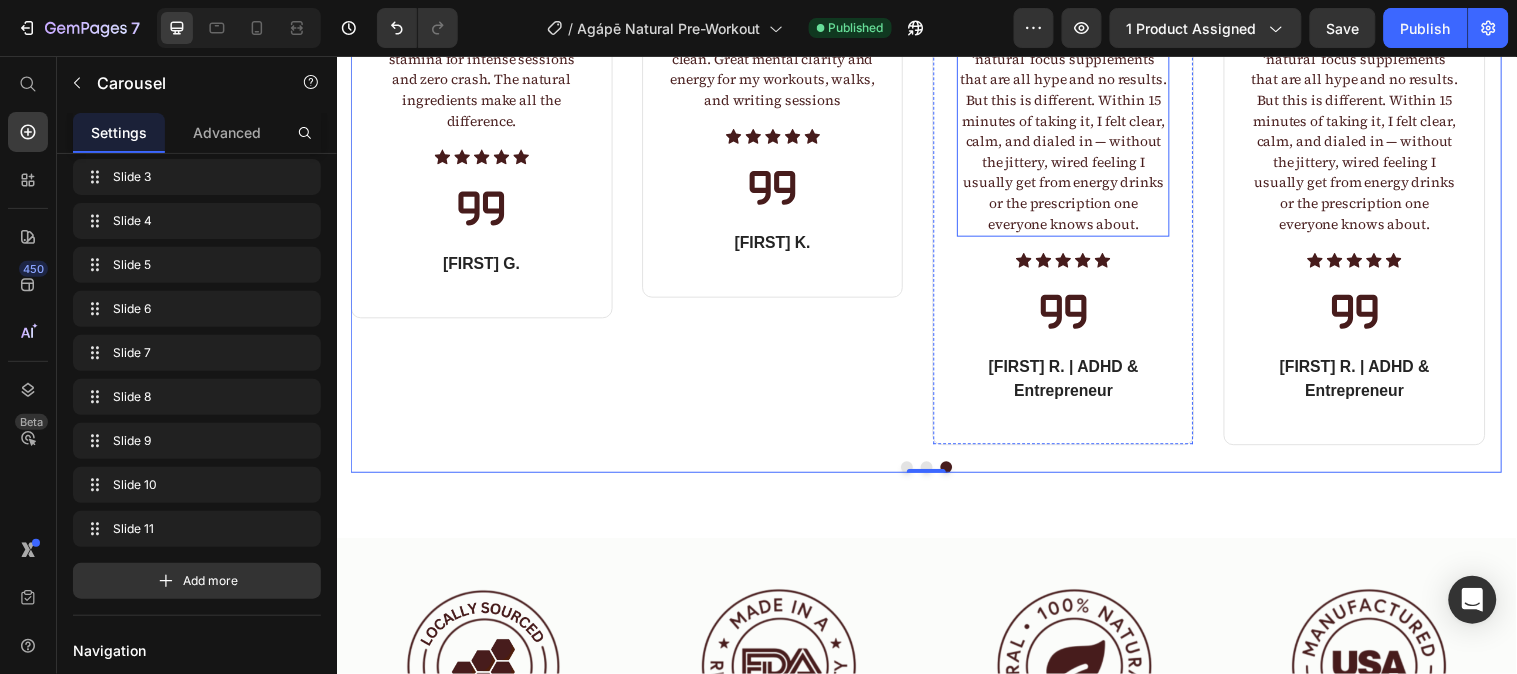 scroll, scrollTop: 6516, scrollLeft: 0, axis: vertical 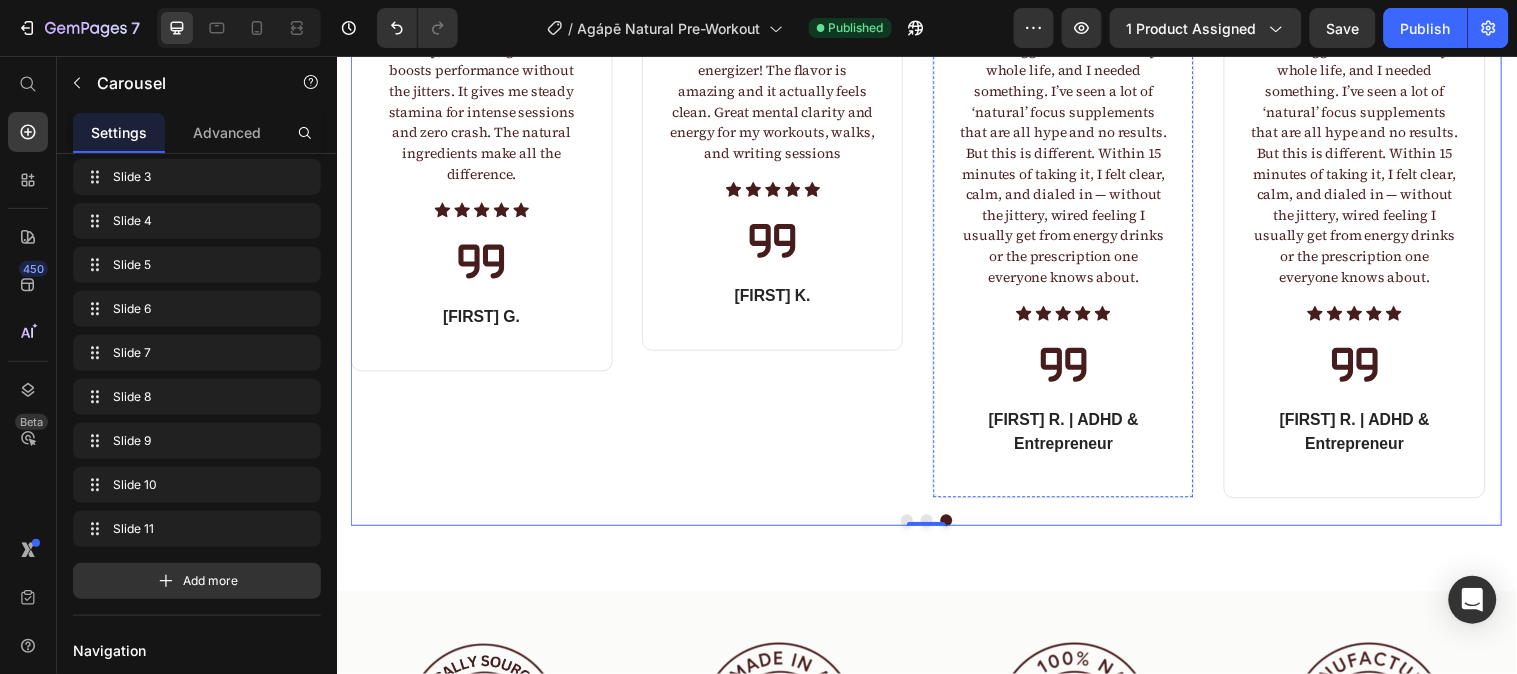click on "Jan 21st" at bounding box center [1076, 7] 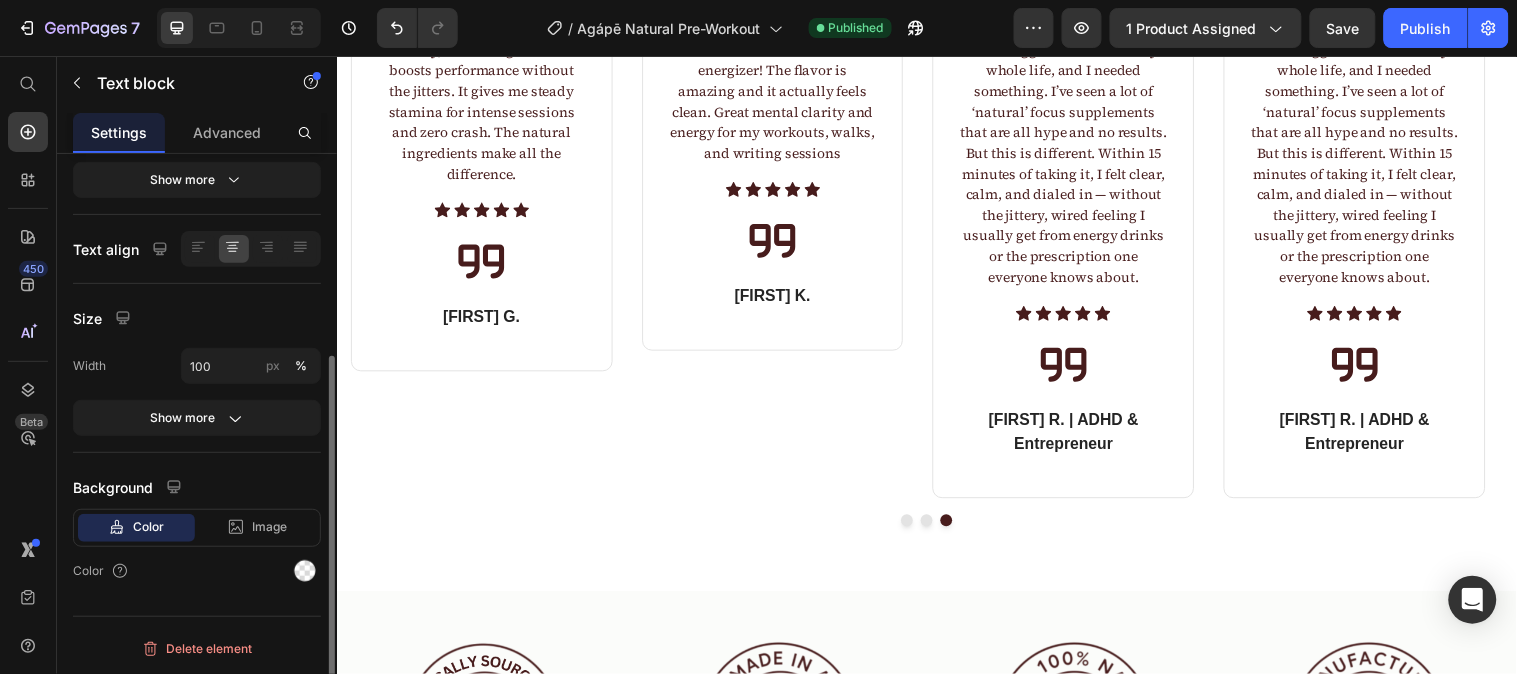 scroll, scrollTop: 0, scrollLeft: 0, axis: both 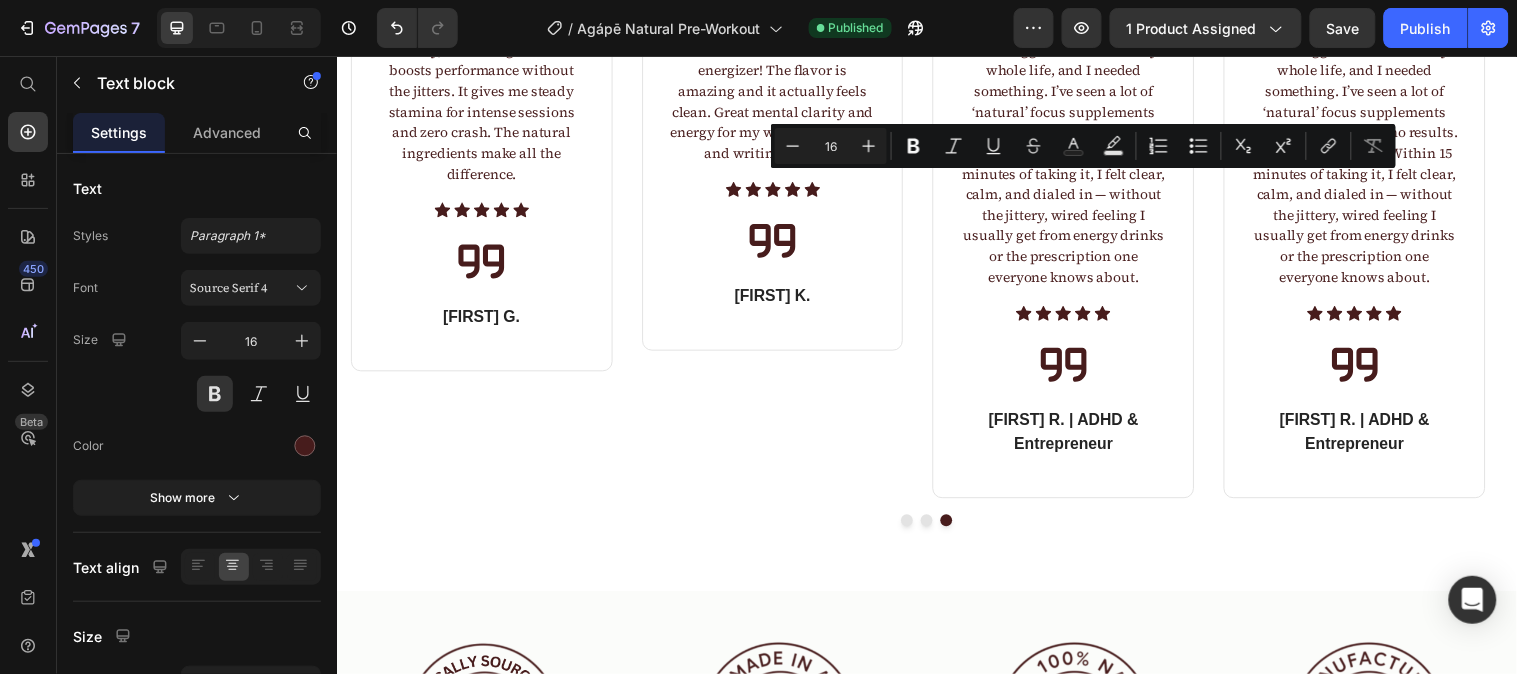 click on "Jan 21st" at bounding box center (1076, 7) 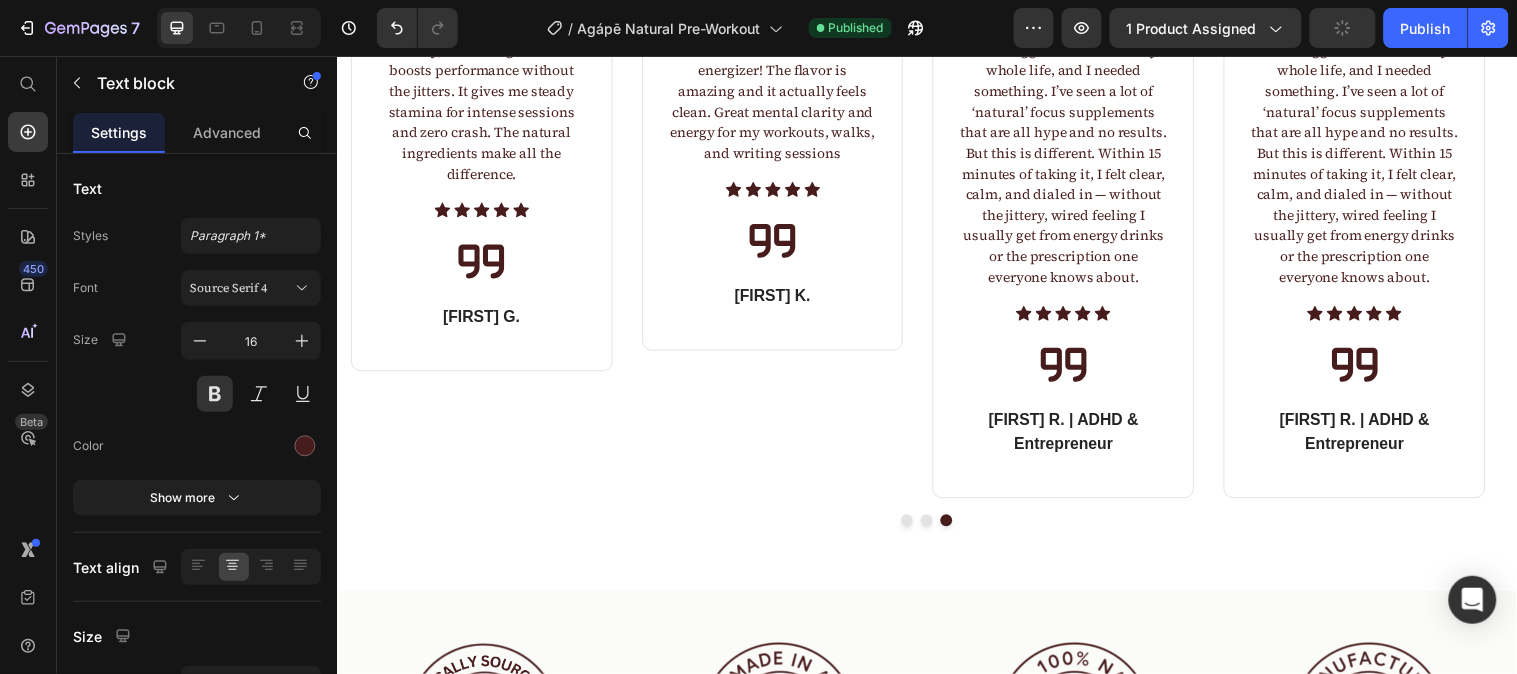 click on "Jan 21st" at bounding box center [1076, 7] 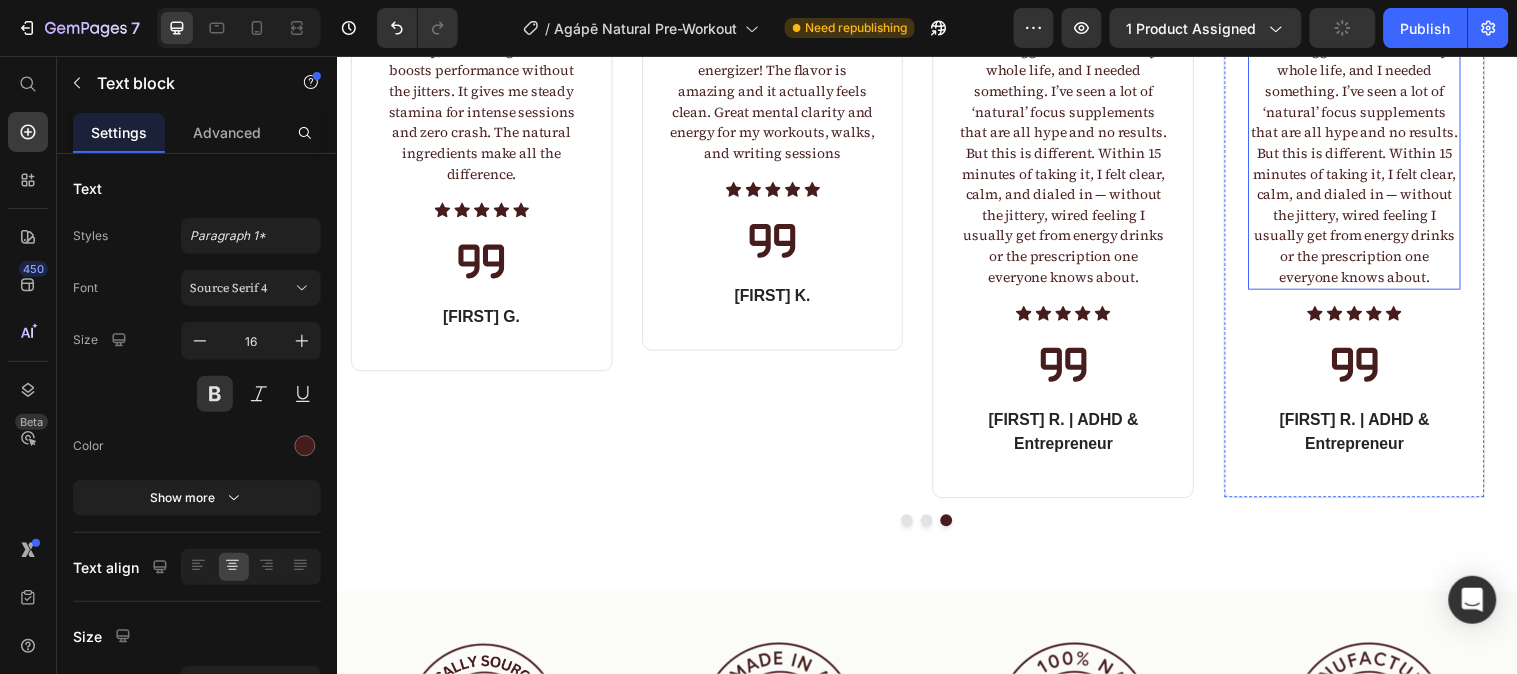 click on "I’ve struggled with ADHD my whole life, and I needed something. I’ve seen a lot of ‘natural’ focus supplements that are all hype and no results. But this is different. Within 15 minutes of taking it, I felt clear, calm, and dialed in — without the jittery, wired feeling I usually get from energy drinks or the prescription one everyone knows about." at bounding box center [1371, 165] 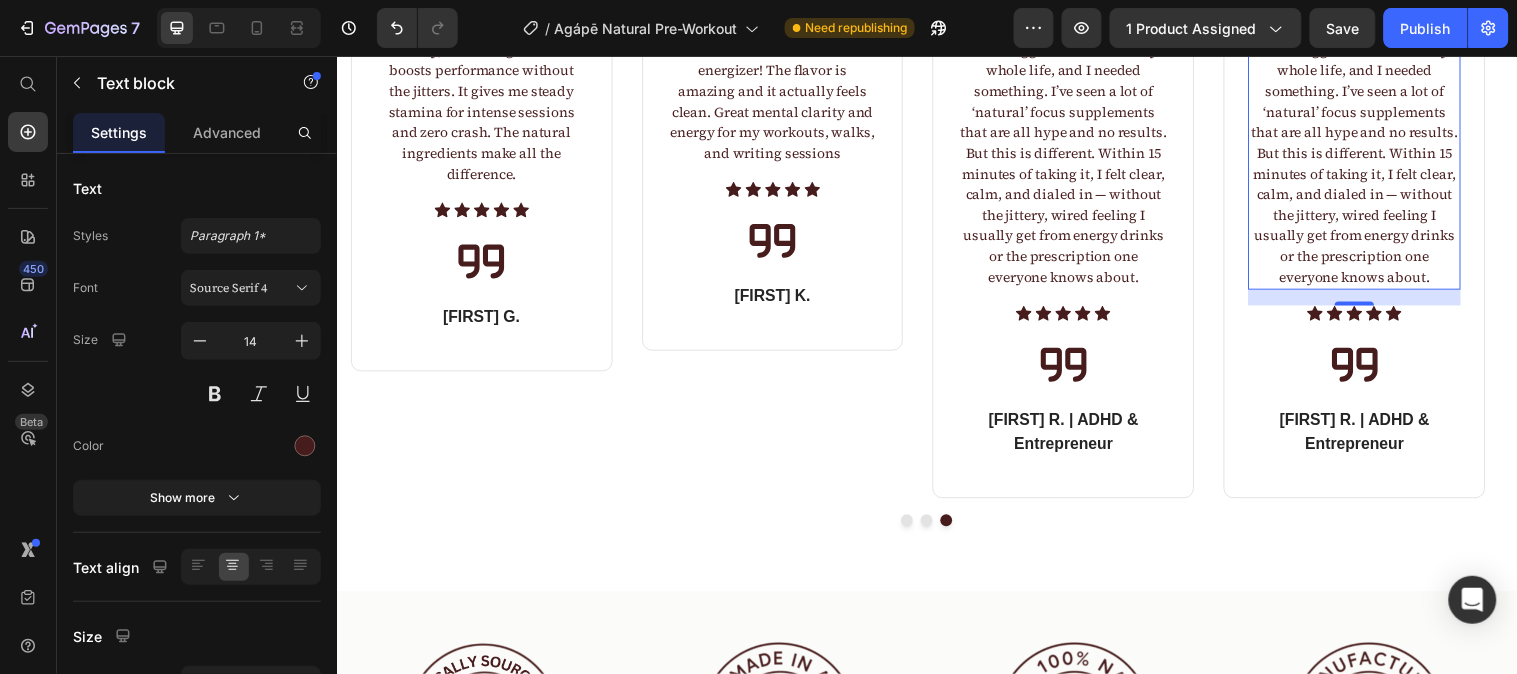 click on "I’ve struggled with ADHD my whole life, and I needed something. I’ve seen a lot of ‘natural’ focus supplements that are all hype and no results. But this is different. Within 15 minutes of taking it, I felt clear, calm, and dialed in — without the jittery, wired feeling I usually get from energy drinks or the prescription one everyone knows about." at bounding box center [1371, 165] 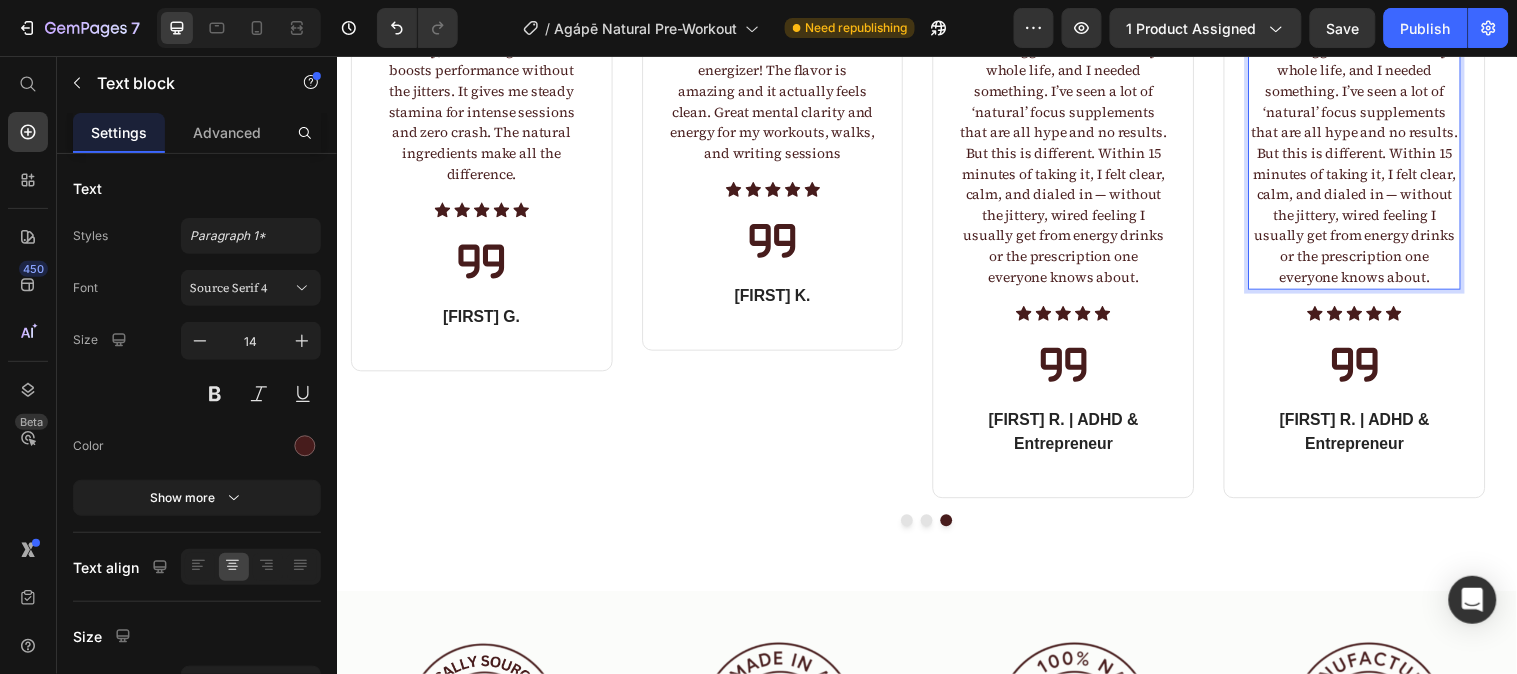 click on "I’ve struggled with ADHD my whole life, and I needed something. I’ve seen a lot of ‘natural’ focus supplements that are all hype and no results. But this is different. Within 15 minutes of taking it, I felt clear, calm, and dialed in — without the jittery, wired feeling I usually get from energy drinks or the prescription one everyone knows about." at bounding box center [1371, 165] 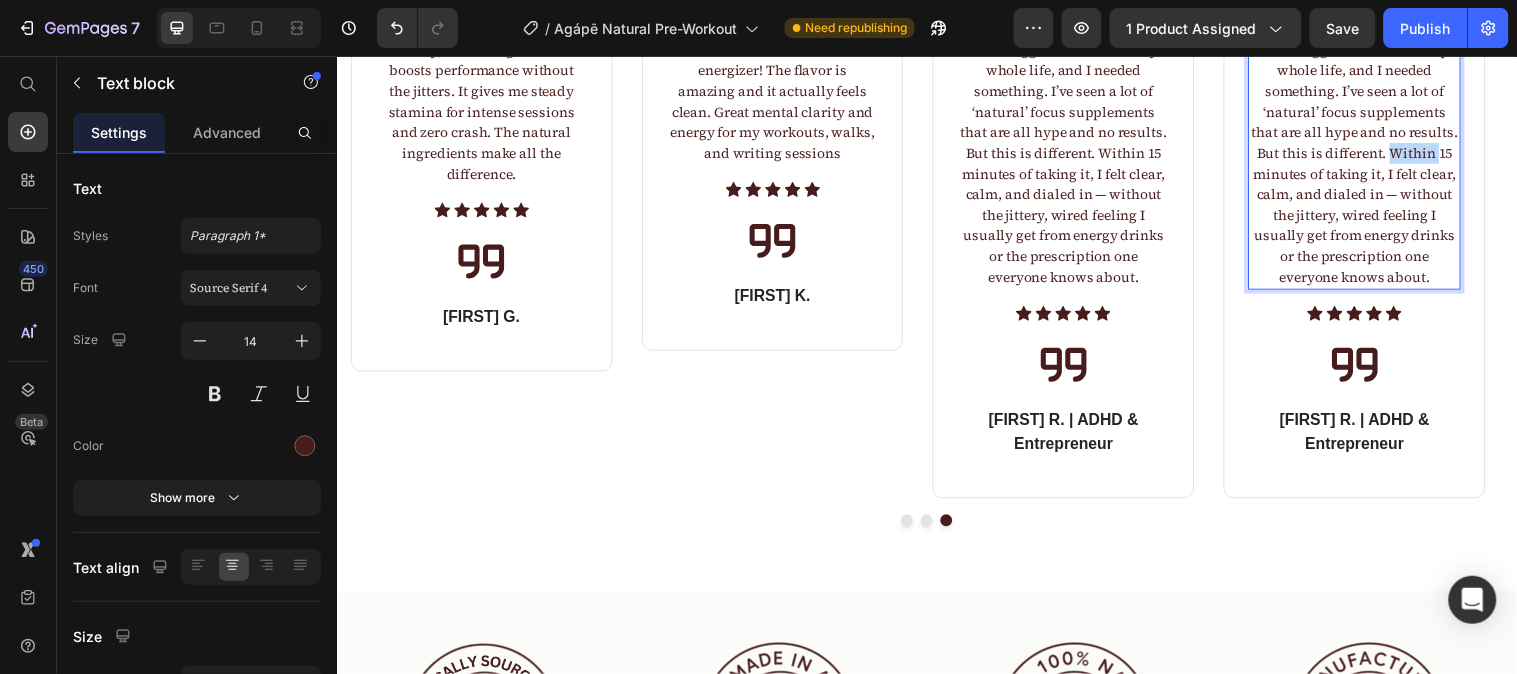 click on "I’ve struggled with ADHD my whole life, and I needed something. I’ve seen a lot of ‘natural’ focus supplements that are all hype and no results. But this is different. Within 15 minutes of taking it, I felt clear, calm, and dialed in — without the jittery, wired feeling I usually get from energy drinks or the prescription one everyone knows about." at bounding box center (1371, 165) 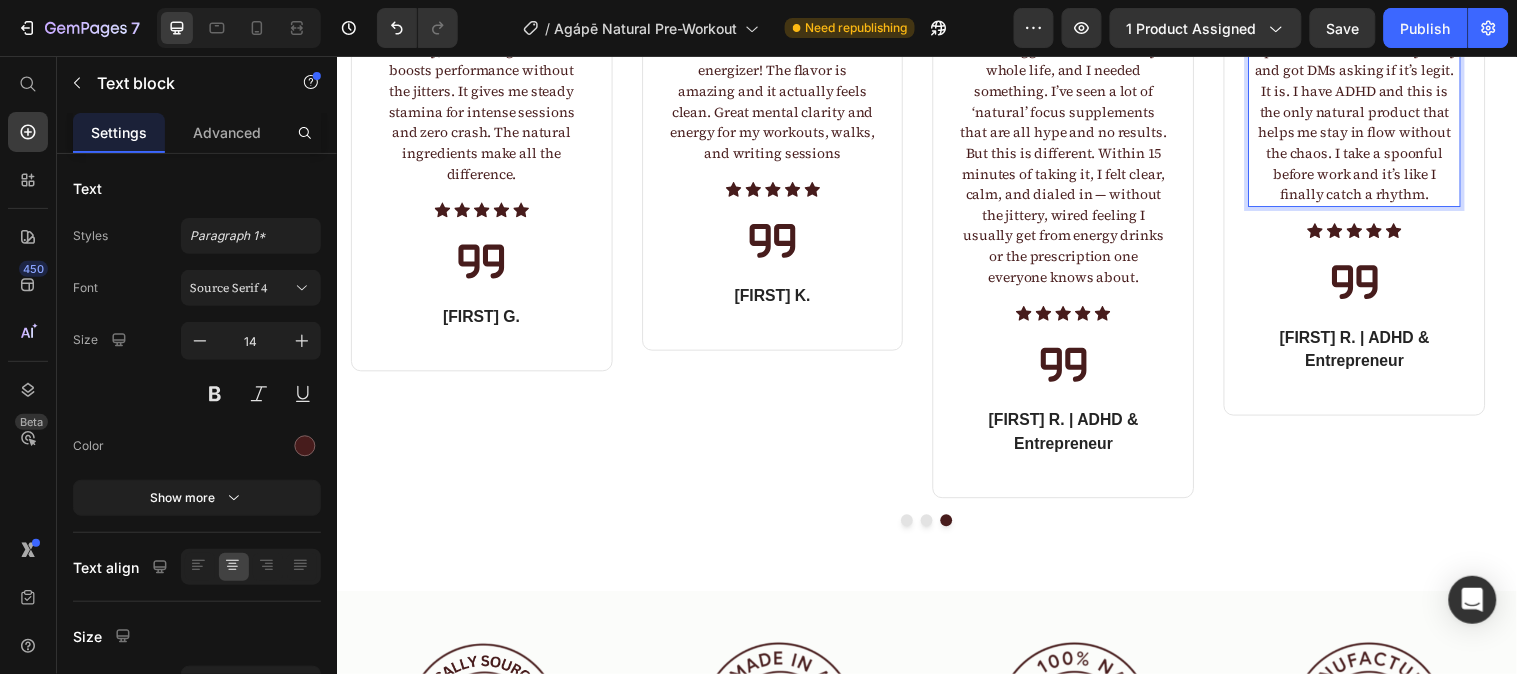 click on "“I posted about this on my story and got DMs asking if it’s legit. It is. I have ADHD and this is the only natural product that helps me stay in flow without the chaos. I take a spoonful before work and it’s like I finally catch a rhythm." at bounding box center (1371, 123) 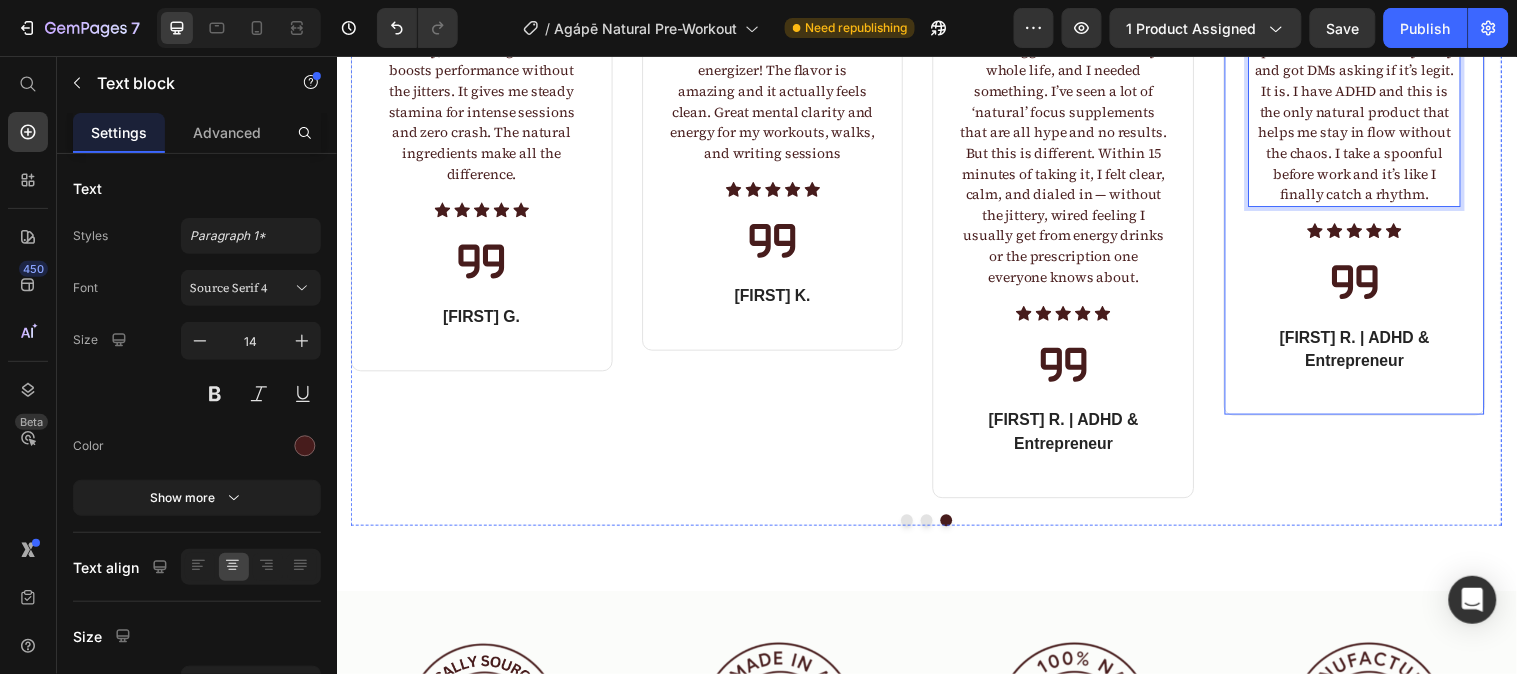 click on "Julian R. | ADHD & Entrepreneur" at bounding box center (1371, 354) 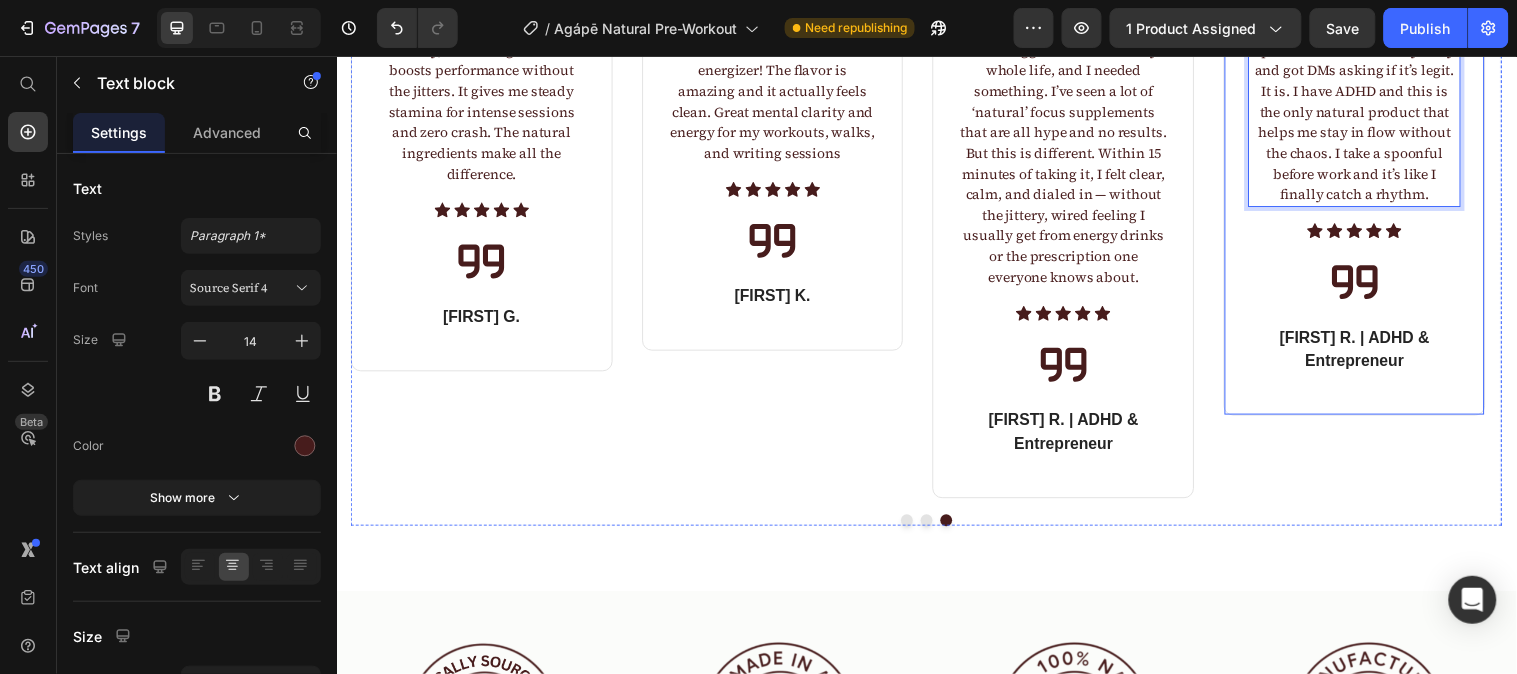 click on "Julian R. | ADHD & Entrepreneur" at bounding box center [1371, 354] 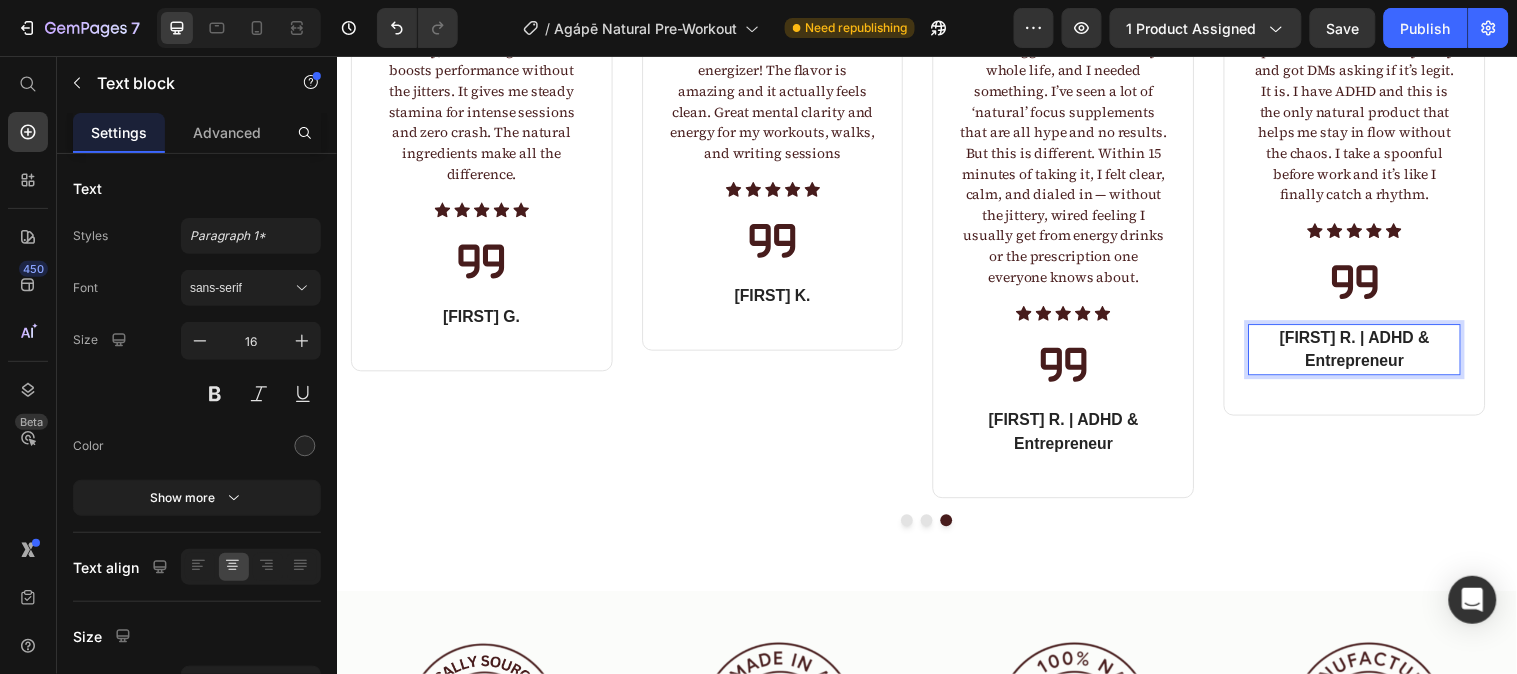click on "Julian R. | ADHD & Entrepreneur" at bounding box center [1371, 354] 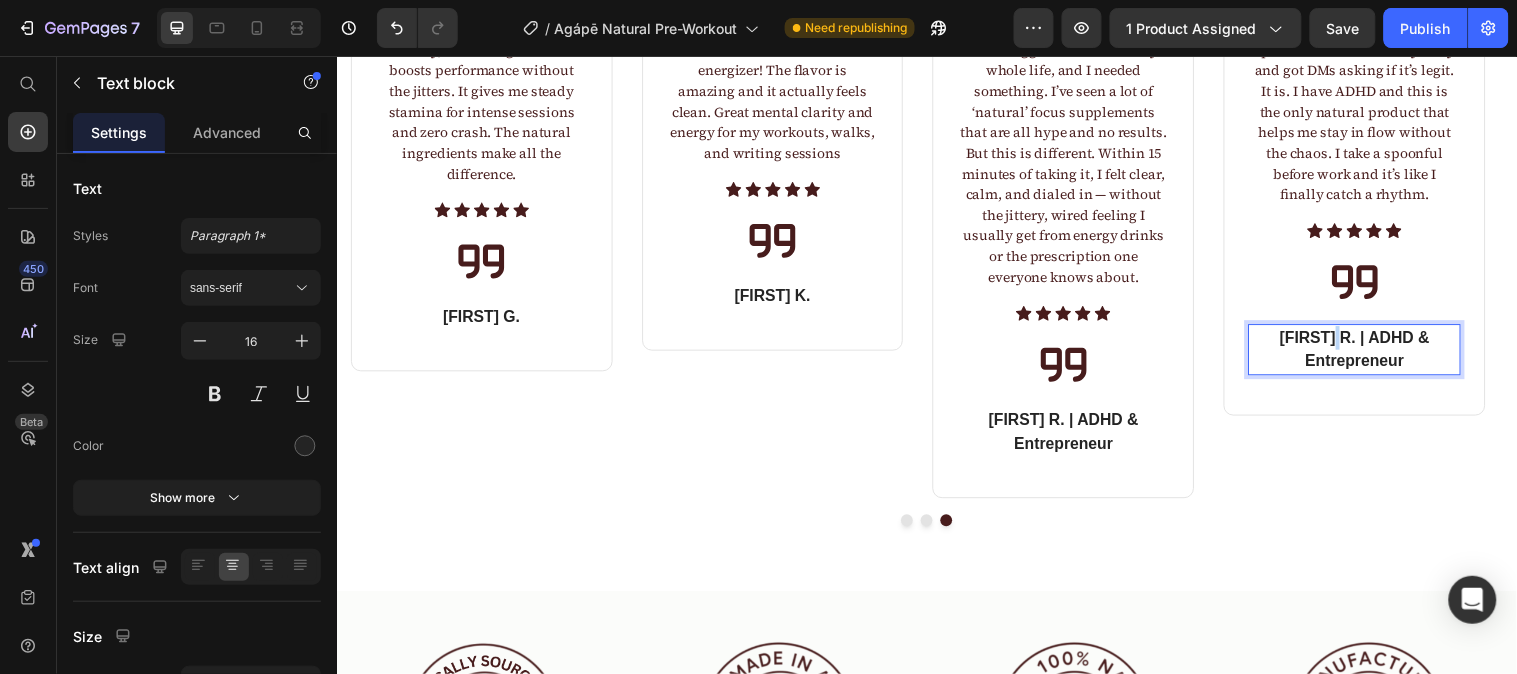 click on "Julian R. | ADHD & Entrepreneur" at bounding box center [1371, 354] 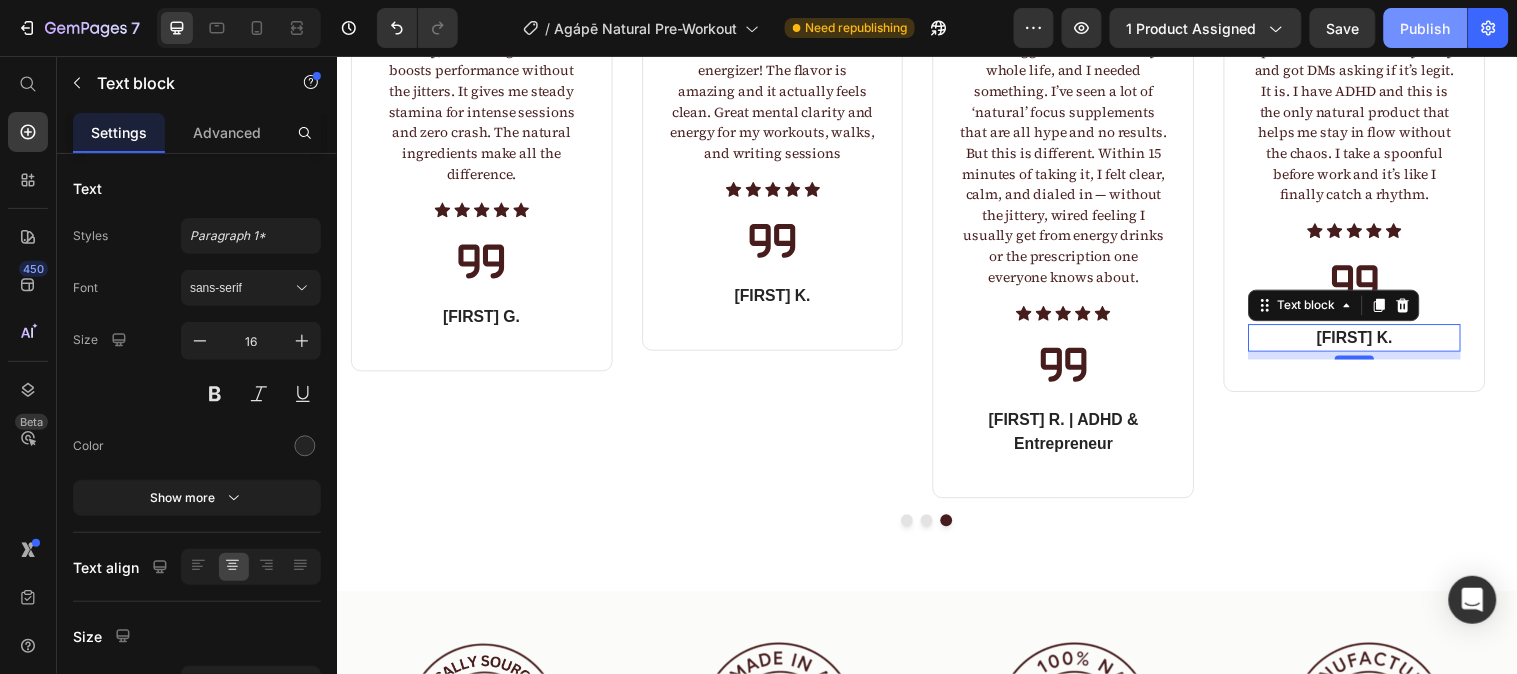 drag, startPoint x: 1450, startPoint y: 17, endPoint x: 1195, endPoint y: 311, distance: 389.1799 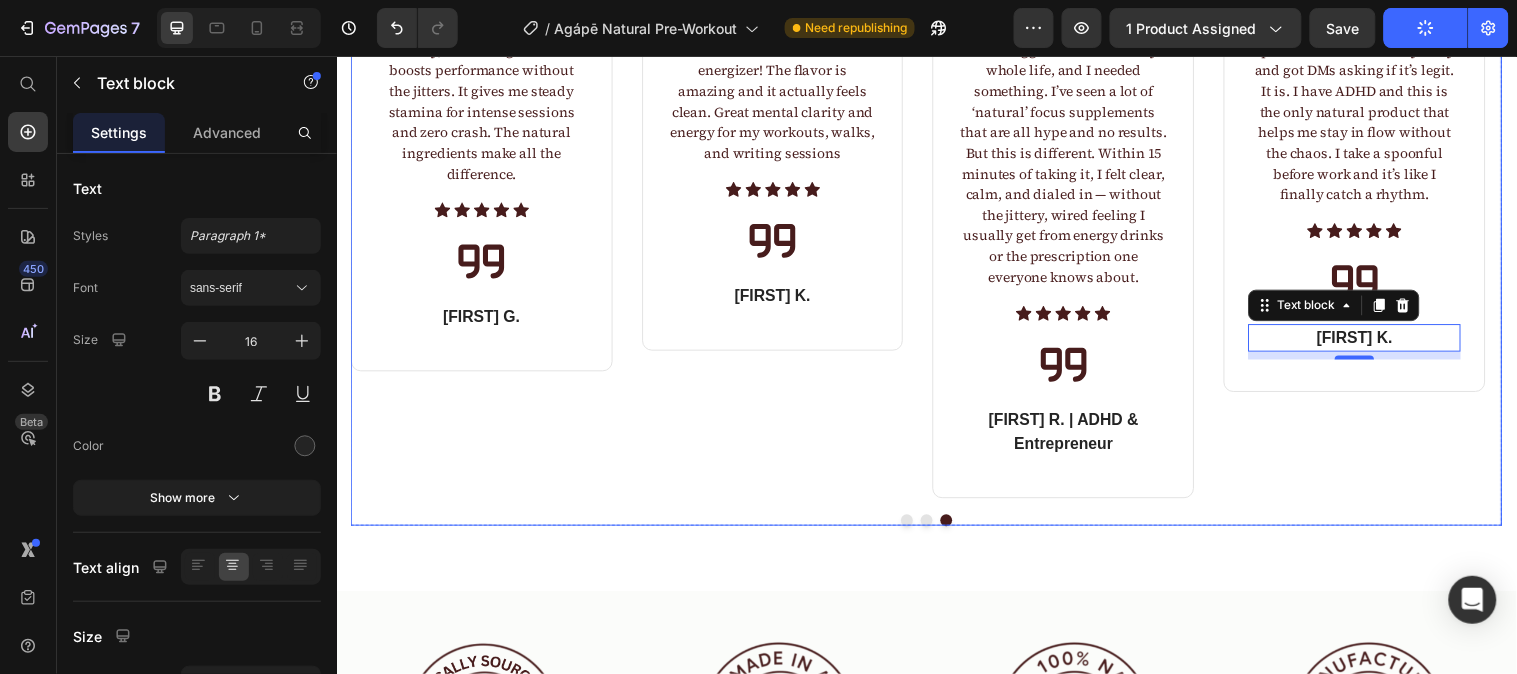 click on "June 4th Text block I've been using Agápē Natural Workout booster for a month now, and it's been a game-changer. The energy boost is smooth and sustained, without the jitters or crash I experienced with other brands.  Text block                Icon                Icon                Icon                Icon                Icon Icon List Hoz
Icon Jessica T. Text block Row May 23rd Text block The focus I get during my workouts is unparalleled. The taste is surprisingly pleasant for a natural product. Only reason for 4 stars is the price point, but you get what you pay for. Text block                Icon                Icon                Icon                Icon                Icon Icon List Hoz
Icon Michael A. Text block Row May 15th Text block The product delivers clean energy and focus, but I found it lacking when it came to heavy lifting sessions. Might need to supplement with additional ingredients for strength training. Text block                Icon                Icon" at bounding box center (936, 232) 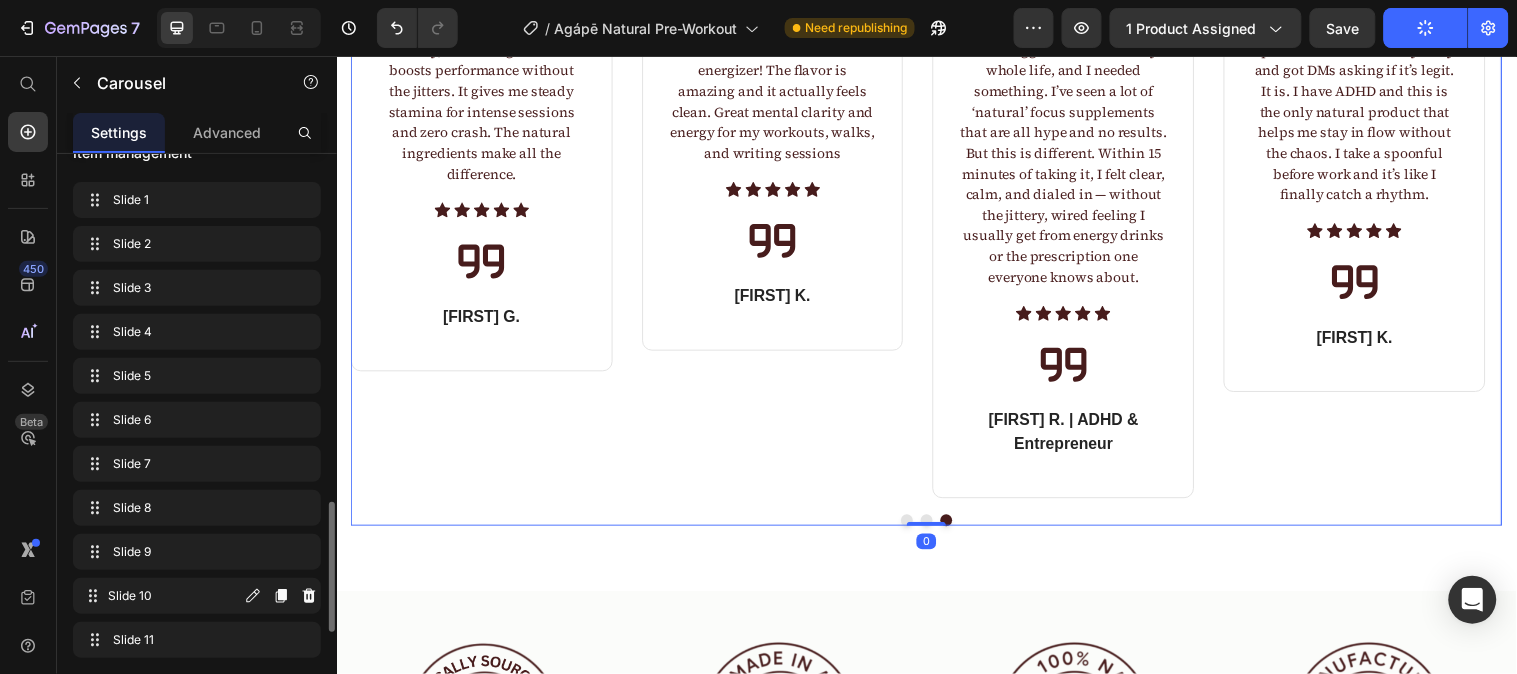 scroll, scrollTop: 555, scrollLeft: 0, axis: vertical 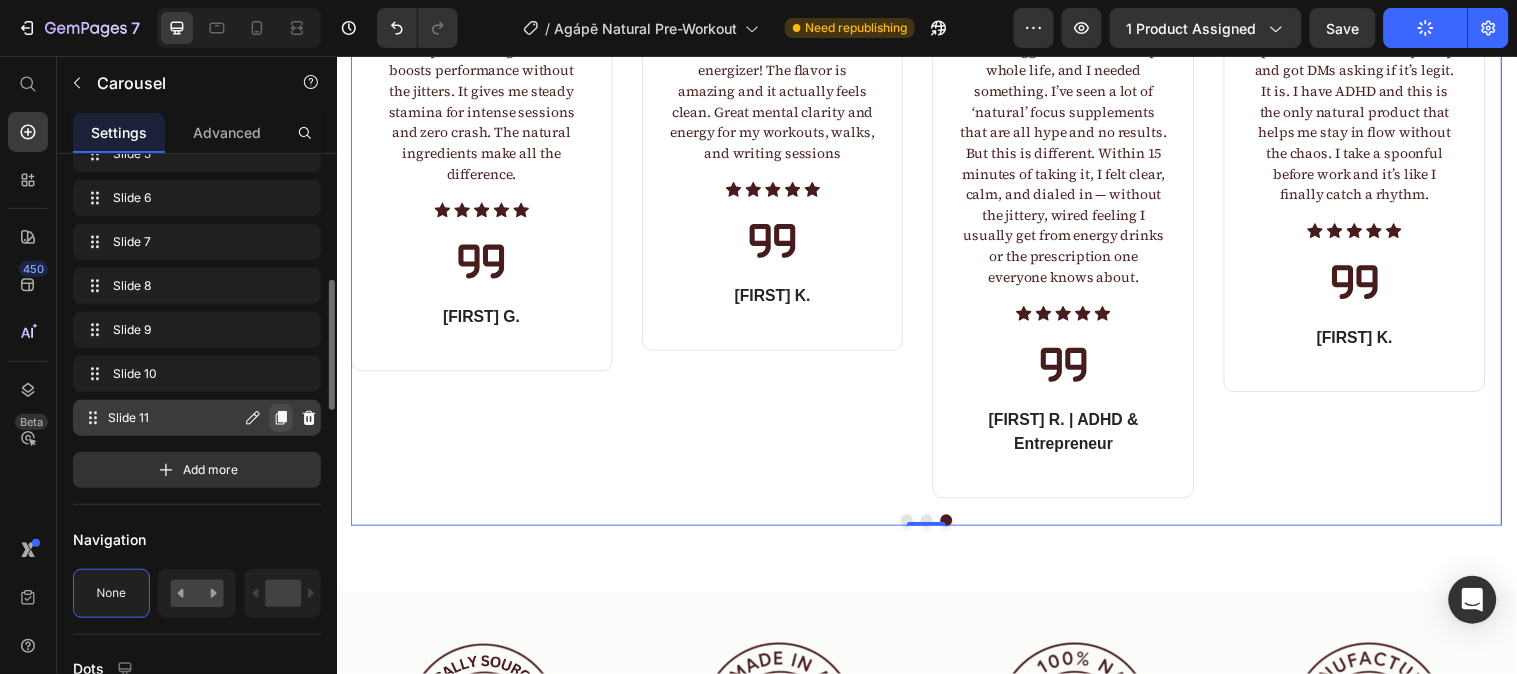 click 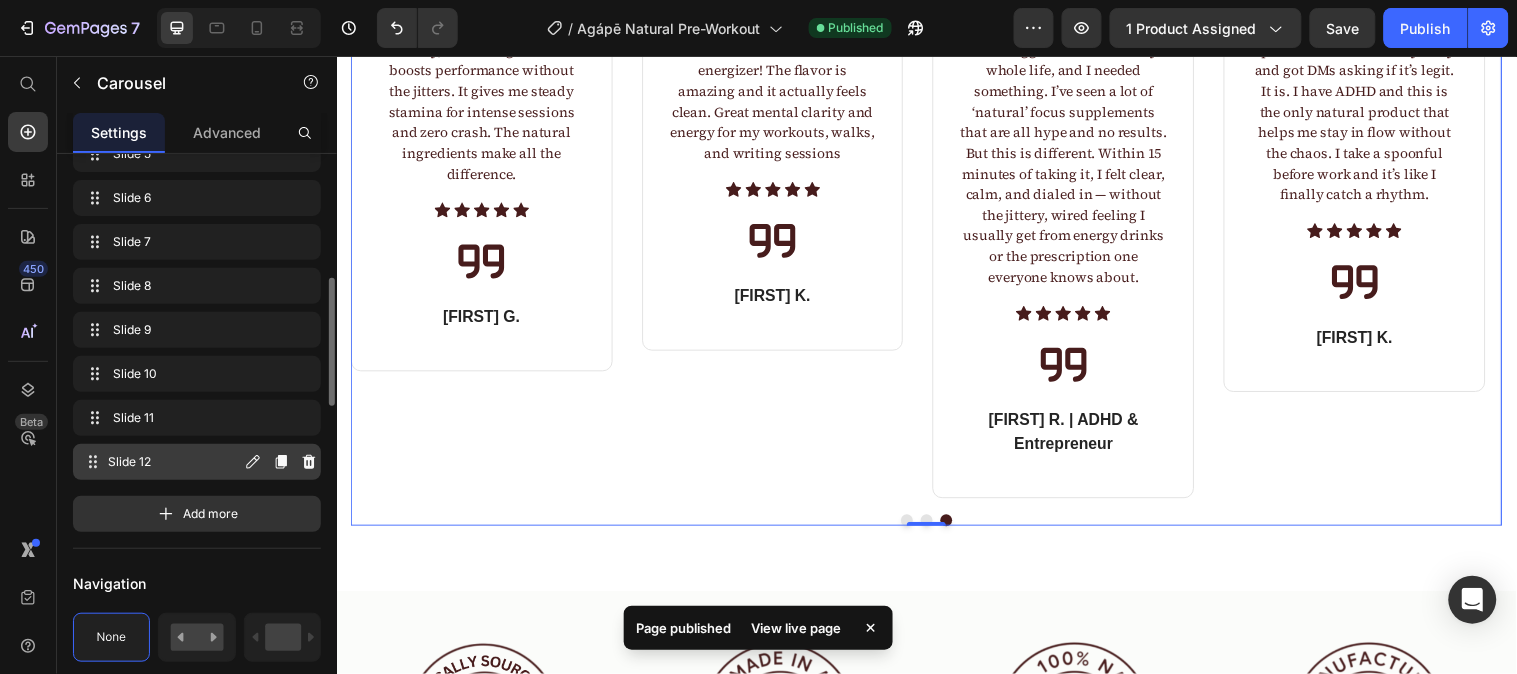 click on "Slide 12" at bounding box center [174, 462] 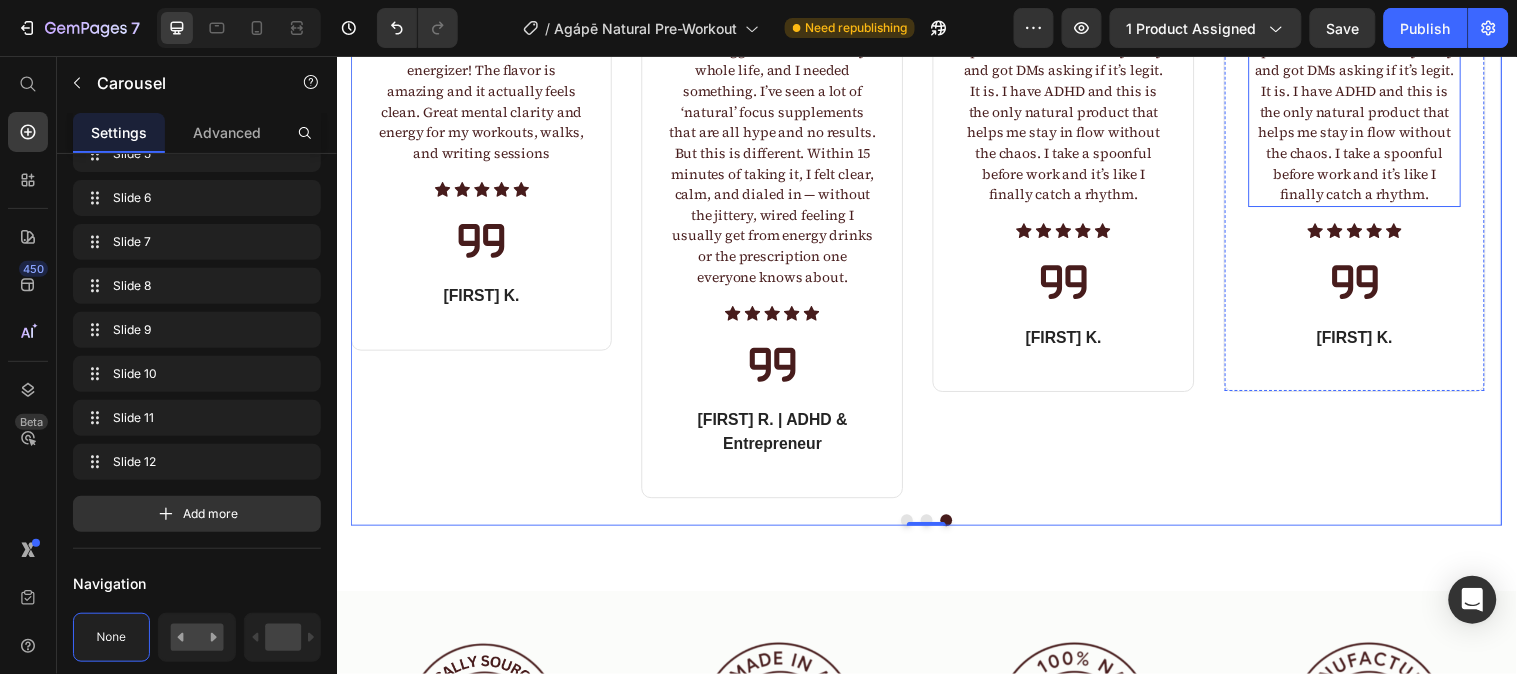 click on "I posted about this on my story and got DMs asking if it’s legit. It is. I have ADHD and this is the only natural product that helps me stay in flow without the chaos. I take a spoonful before work and it’s like I finally catch a rhythm." at bounding box center (1371, 123) 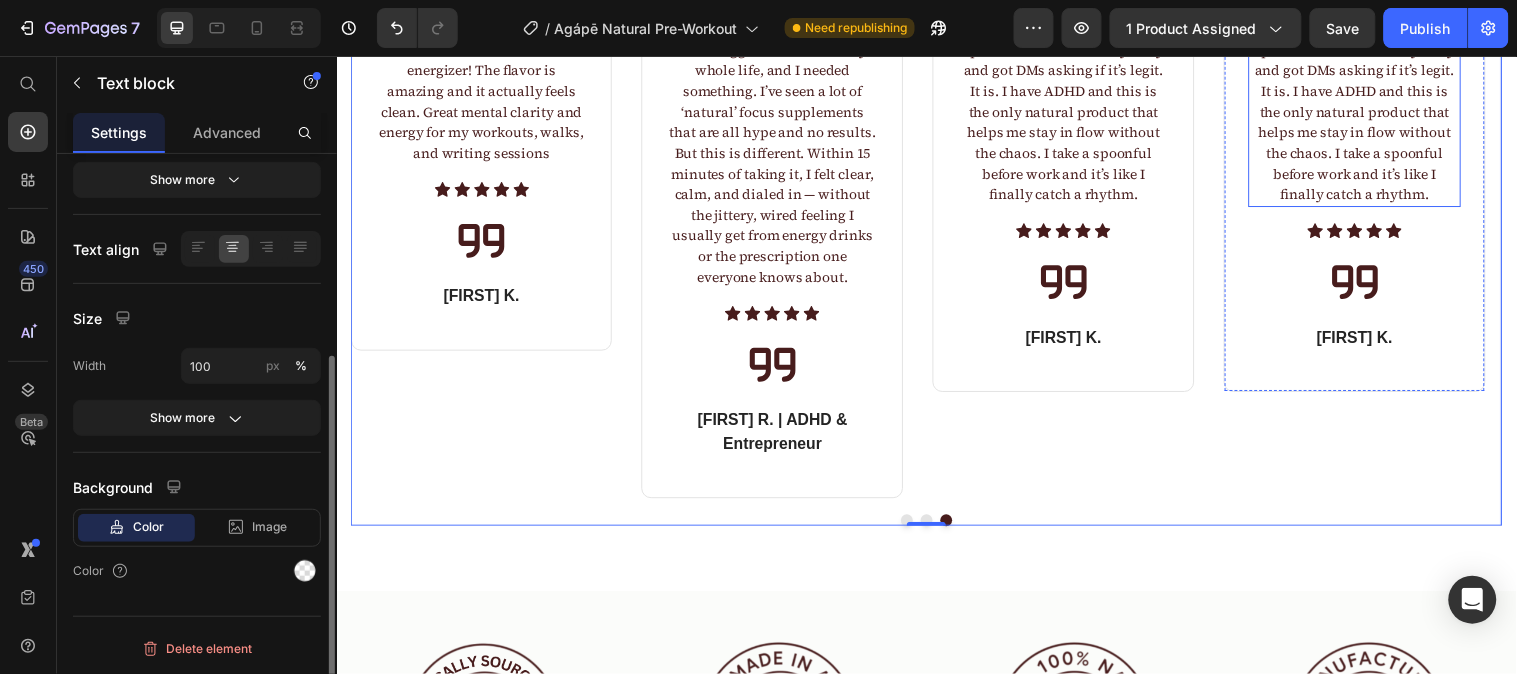click on "I posted about this on my story and got DMs asking if it’s legit. It is. I have ADHD and this is the only natural product that helps me stay in flow without the chaos. I take a spoonful before work and it’s like I finally catch a rhythm." at bounding box center (1371, 123) 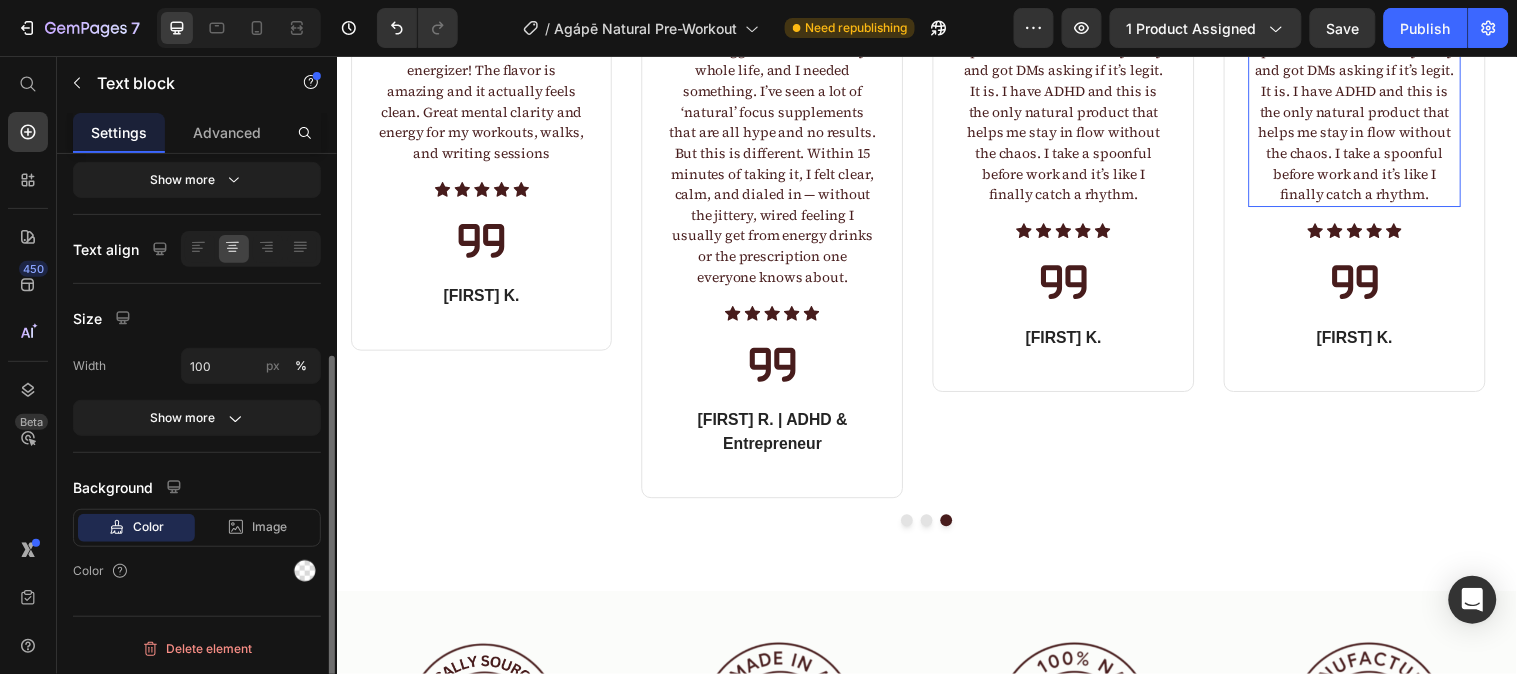 scroll, scrollTop: 0, scrollLeft: 0, axis: both 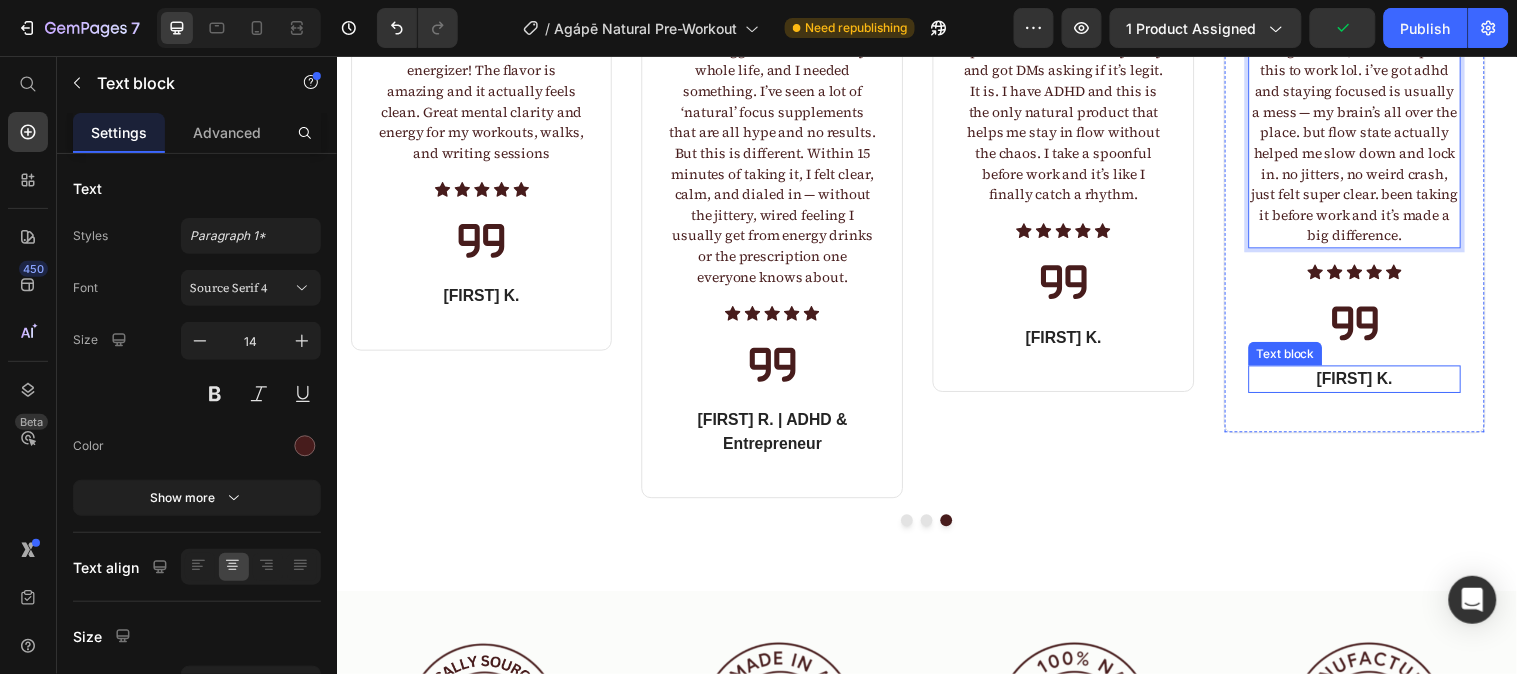 click on "Anna K." at bounding box center [1371, 384] 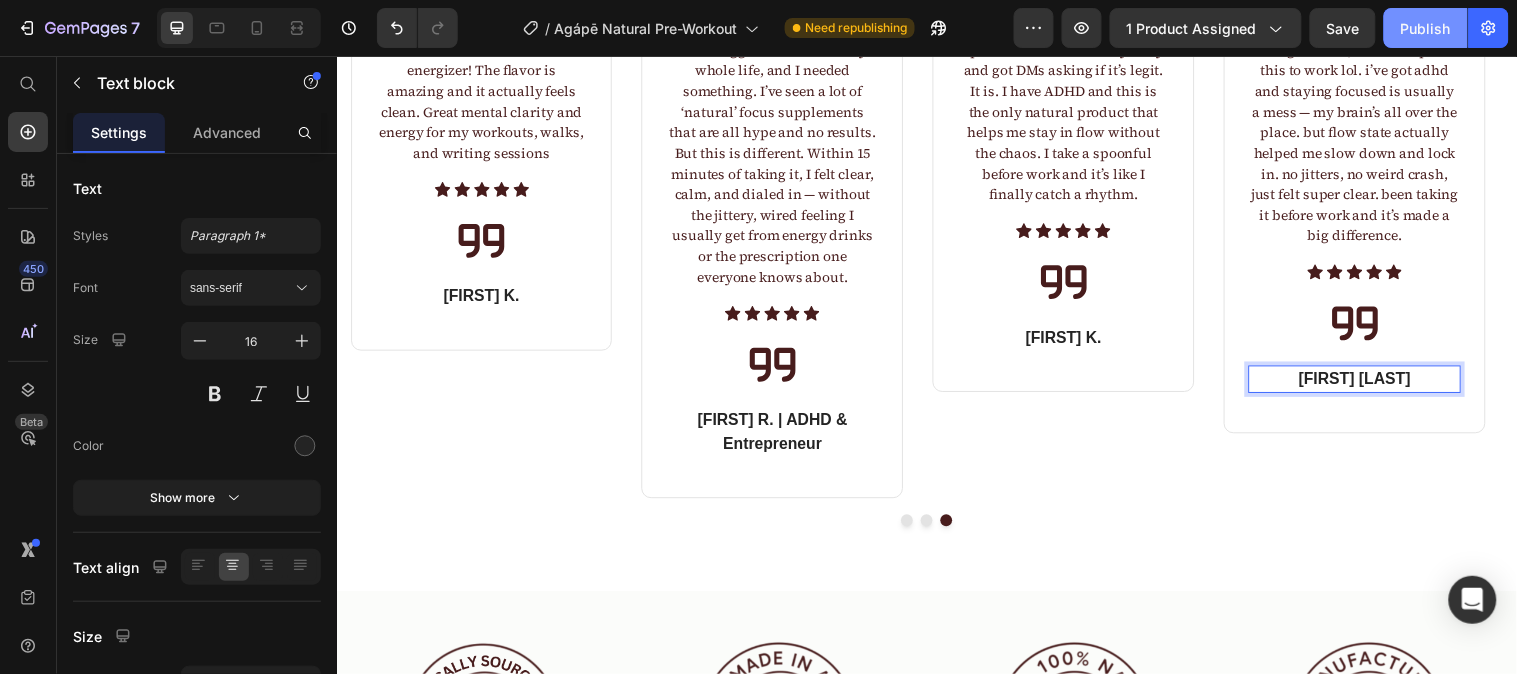 click on "Publish" at bounding box center [1426, 28] 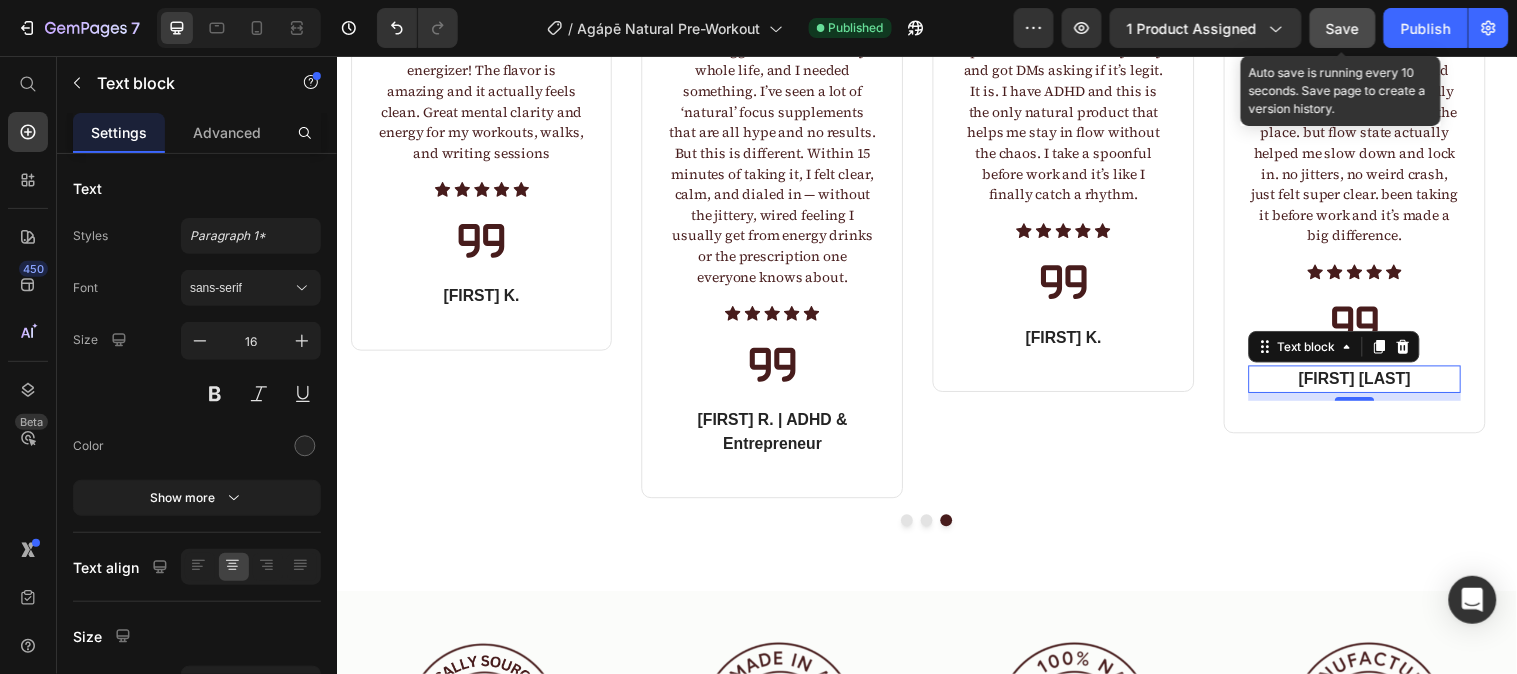 click on "Save" at bounding box center (1343, 28) 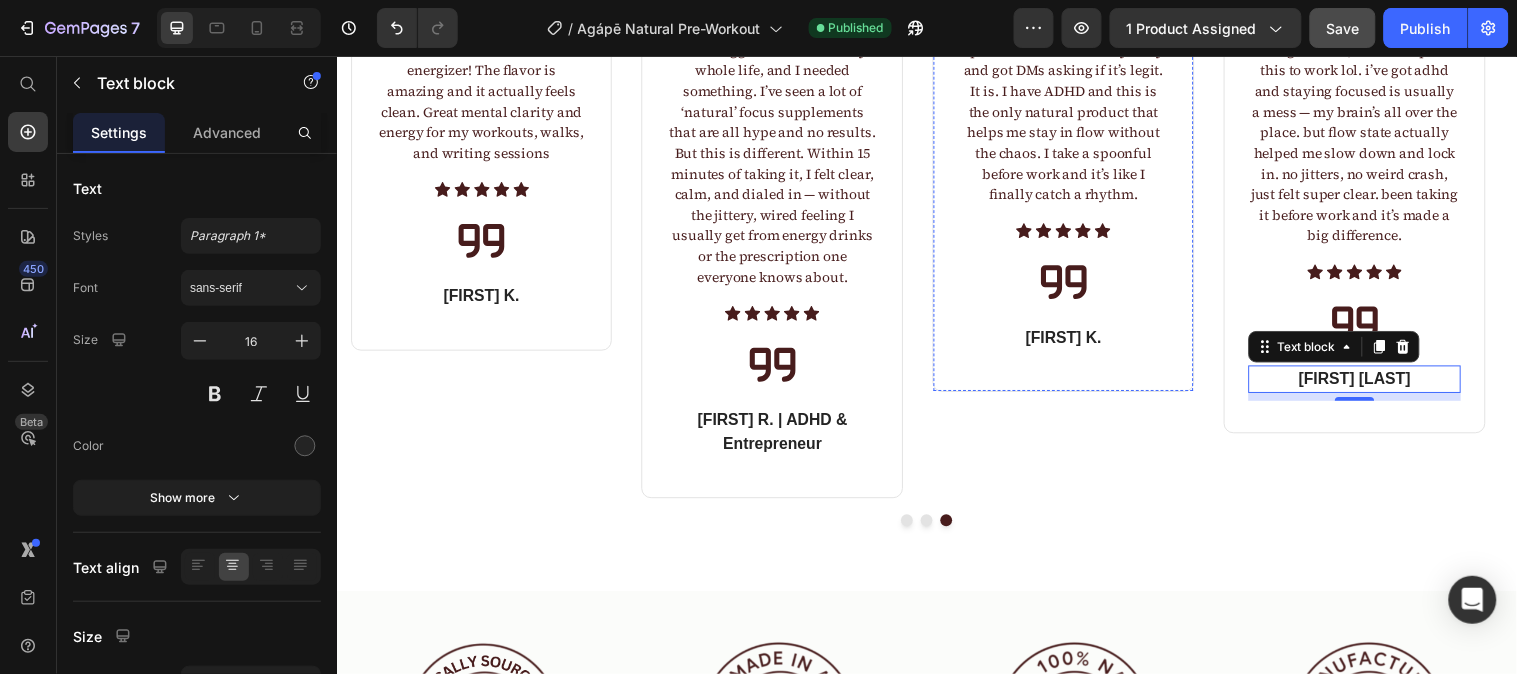 click on "Jan 21st" at bounding box center (1076, 7) 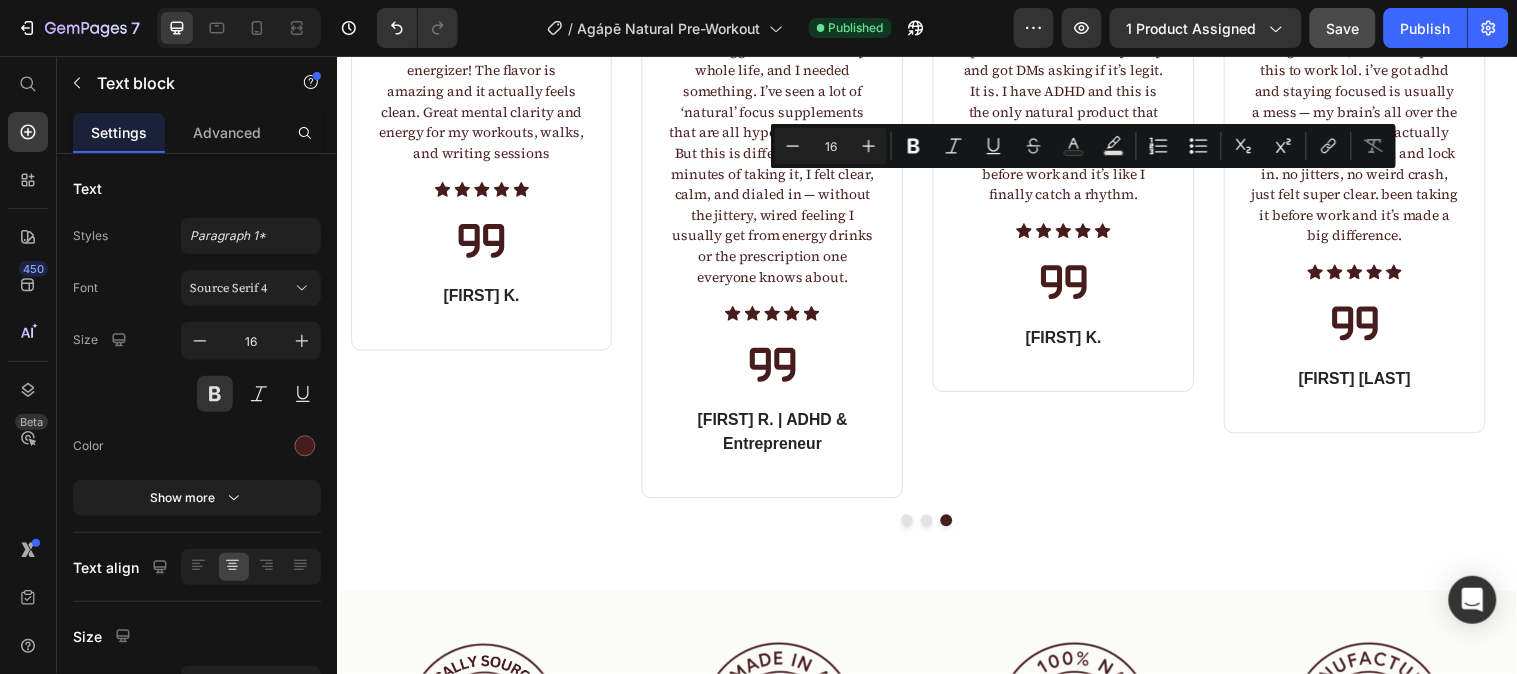 click on "Jan 21st" at bounding box center [1076, 7] 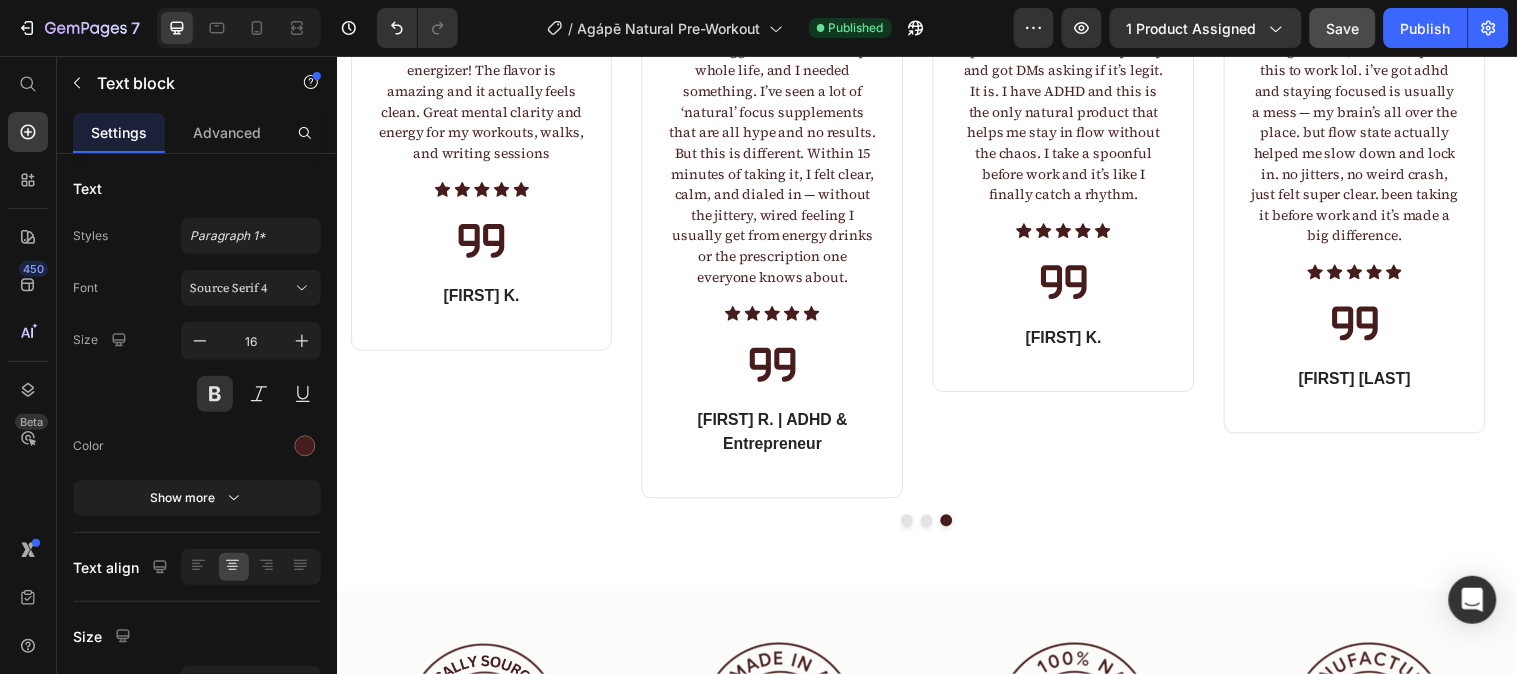 click on "Jan 21st" at bounding box center (1076, 7) 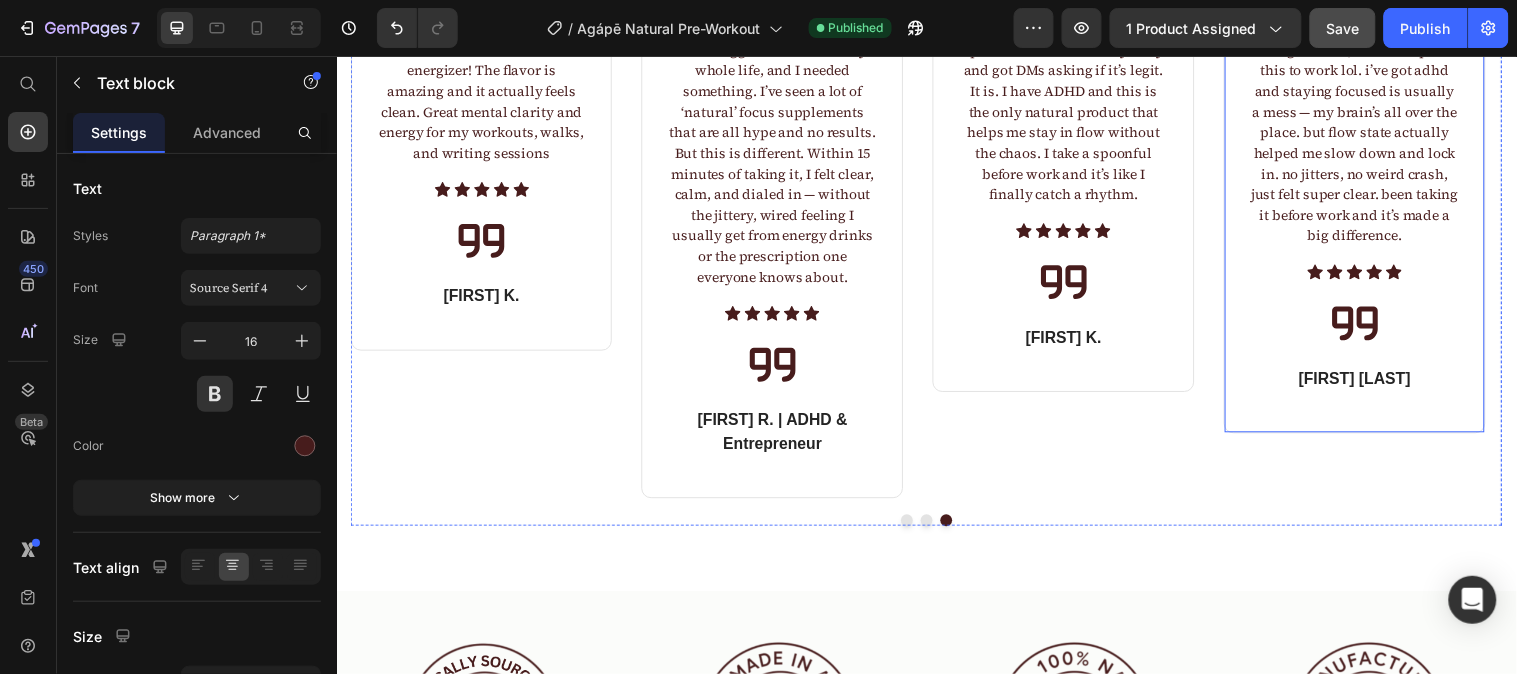 click on "Jan 21st" at bounding box center [1371, 7] 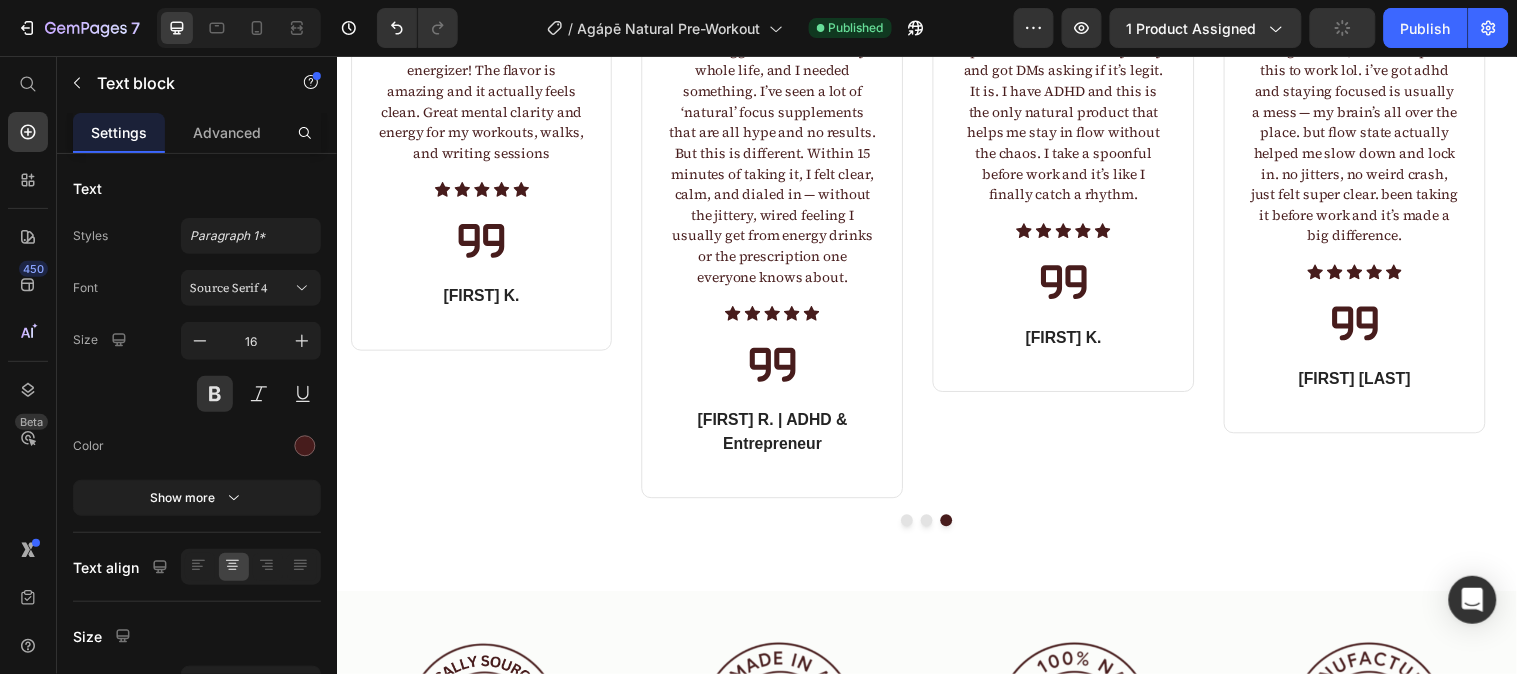 click on "Jan 21st" at bounding box center [1371, 7] 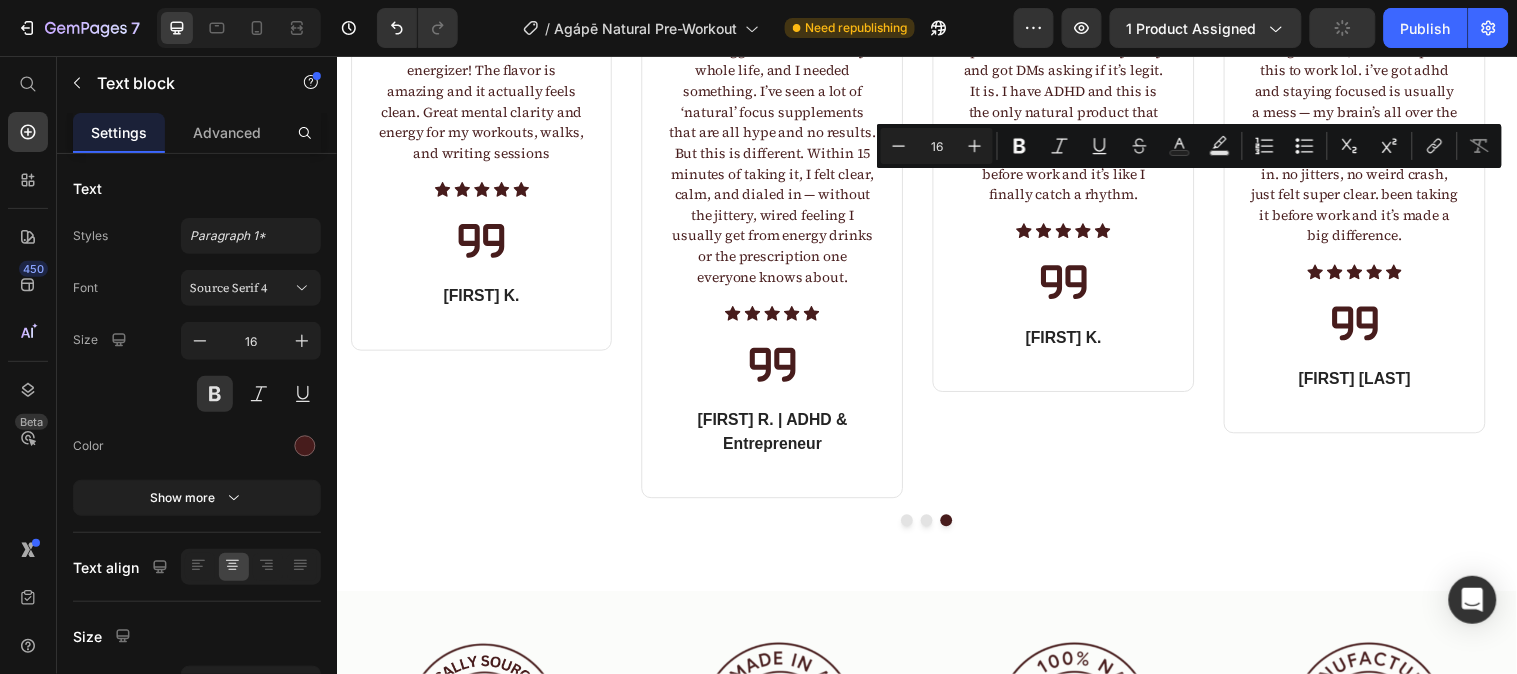click on "Jan 21st" at bounding box center [1371, 7] 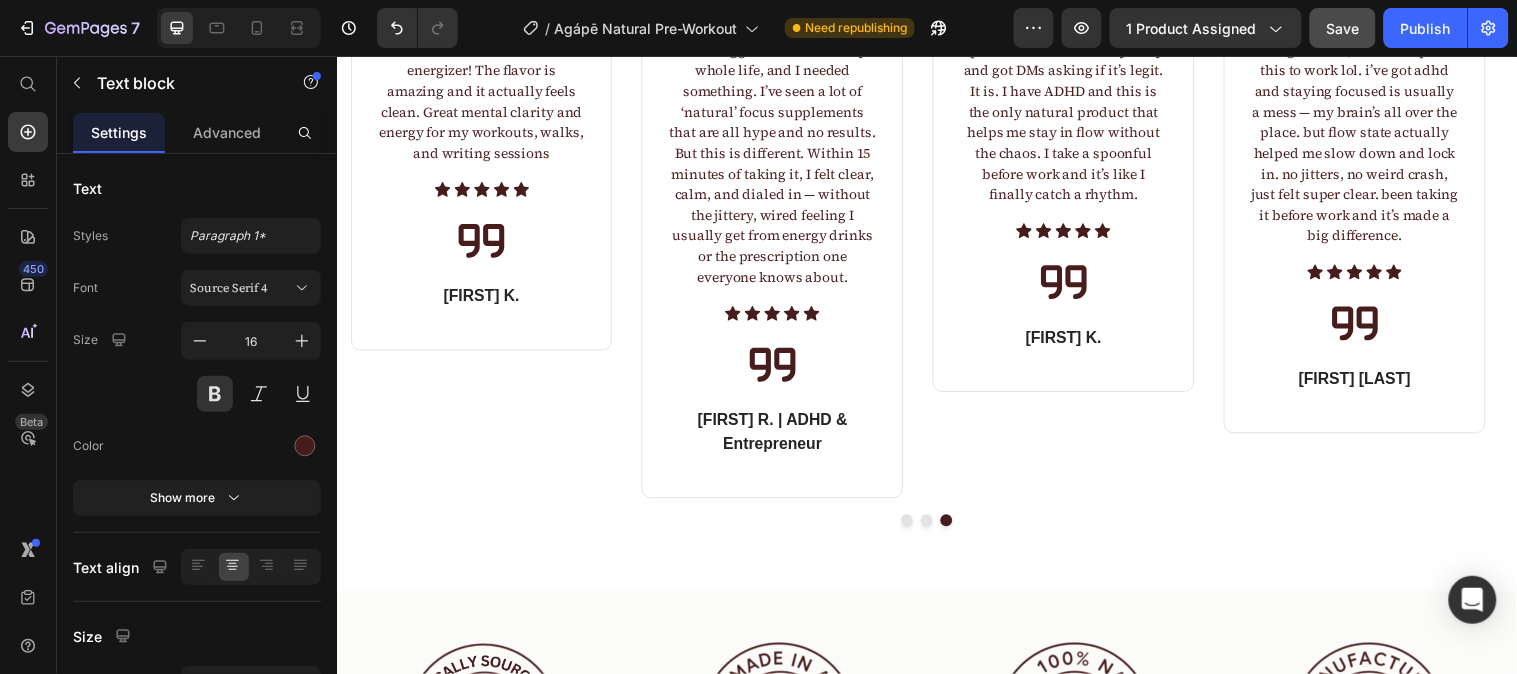 click on "June 21st" at bounding box center (1371, 7) 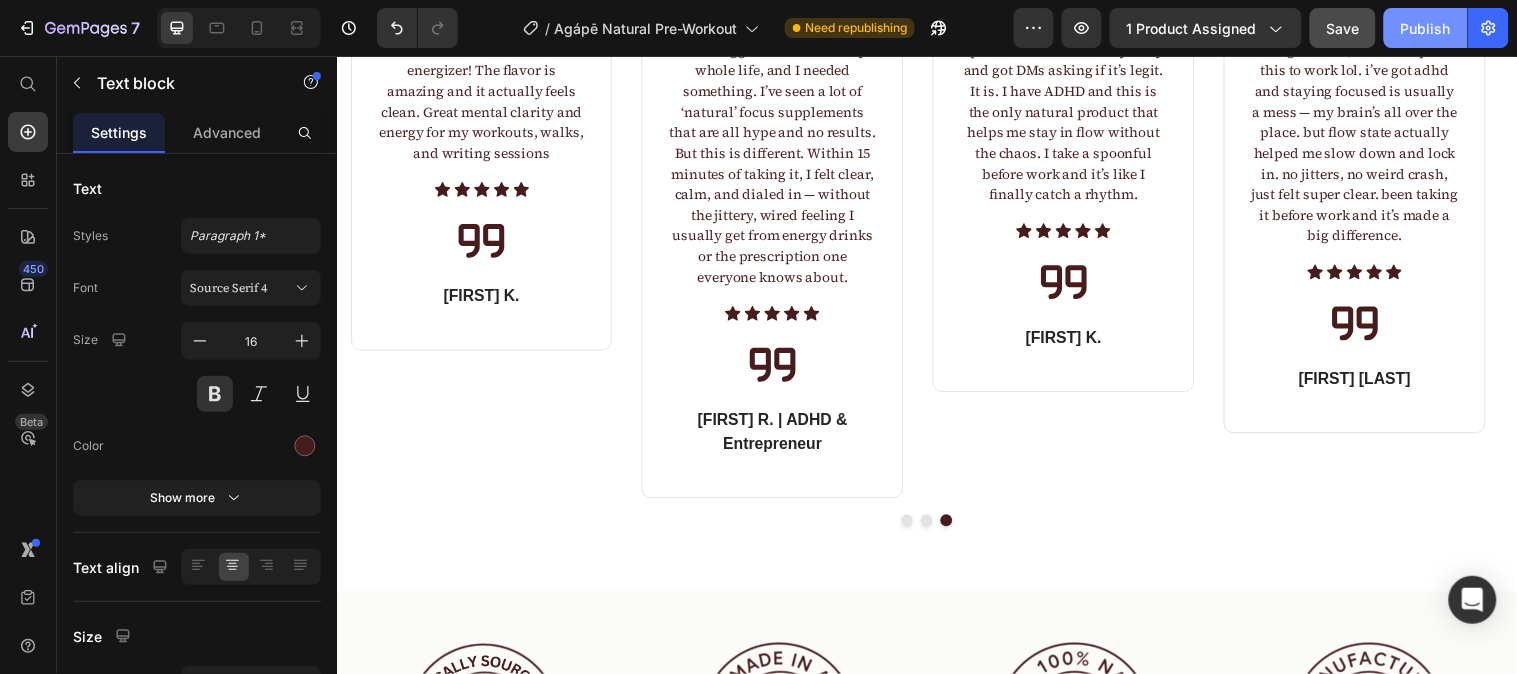 click on "Publish" at bounding box center [1426, 28] 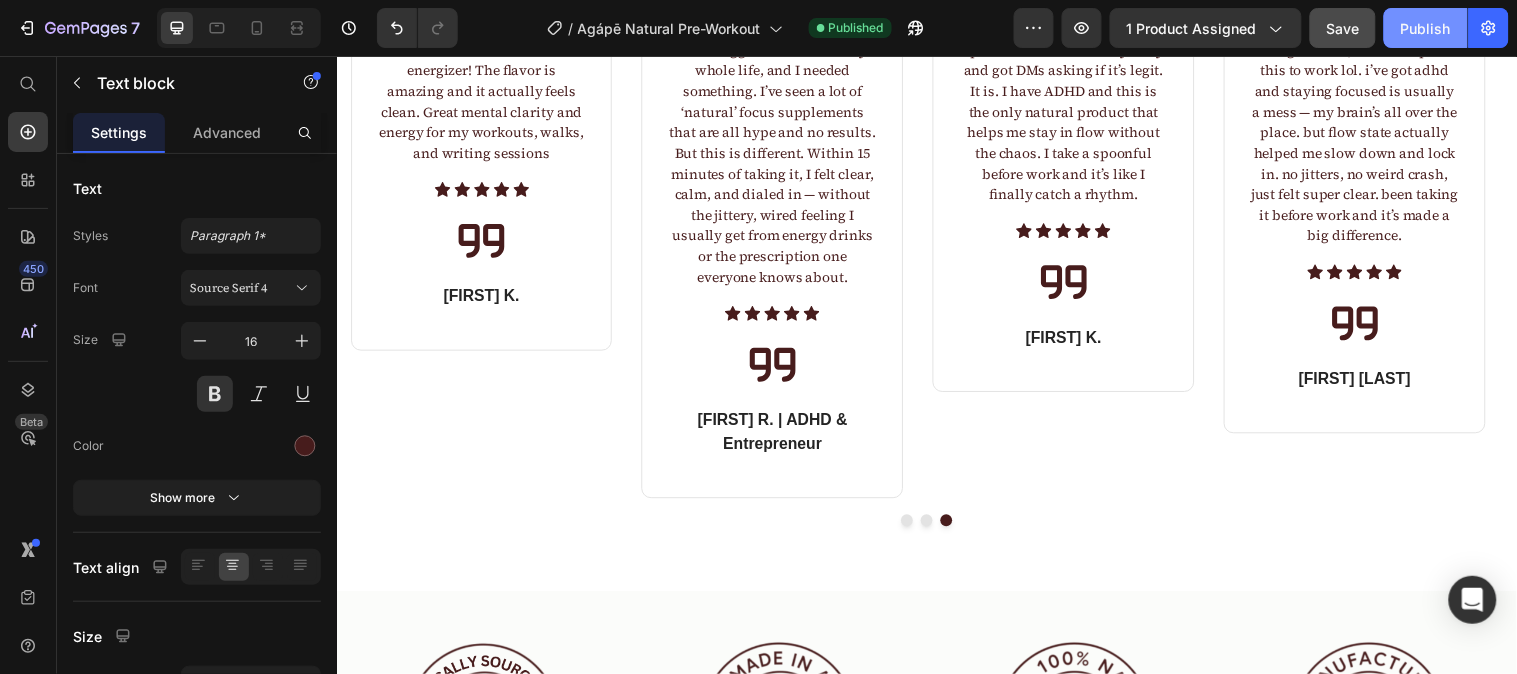 click on "Publish" 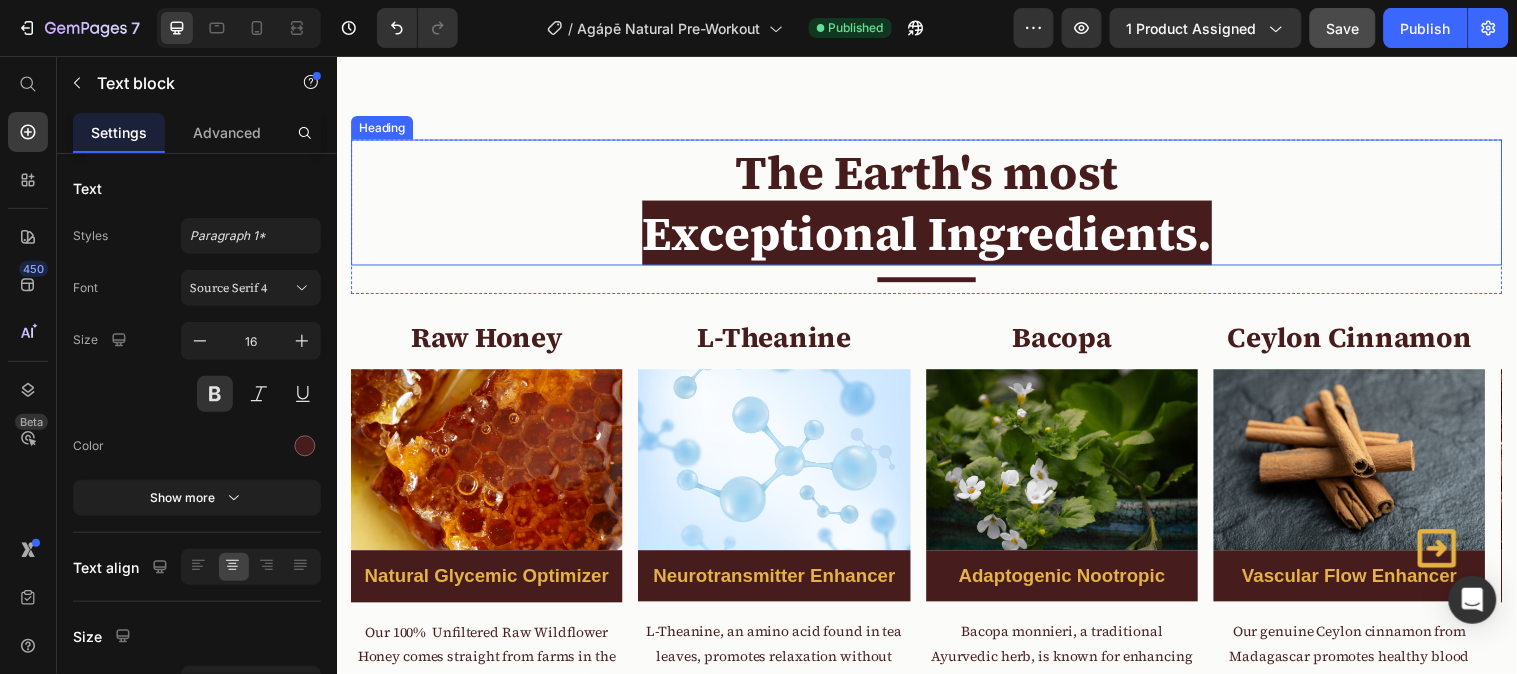 scroll, scrollTop: 5346, scrollLeft: 0, axis: vertical 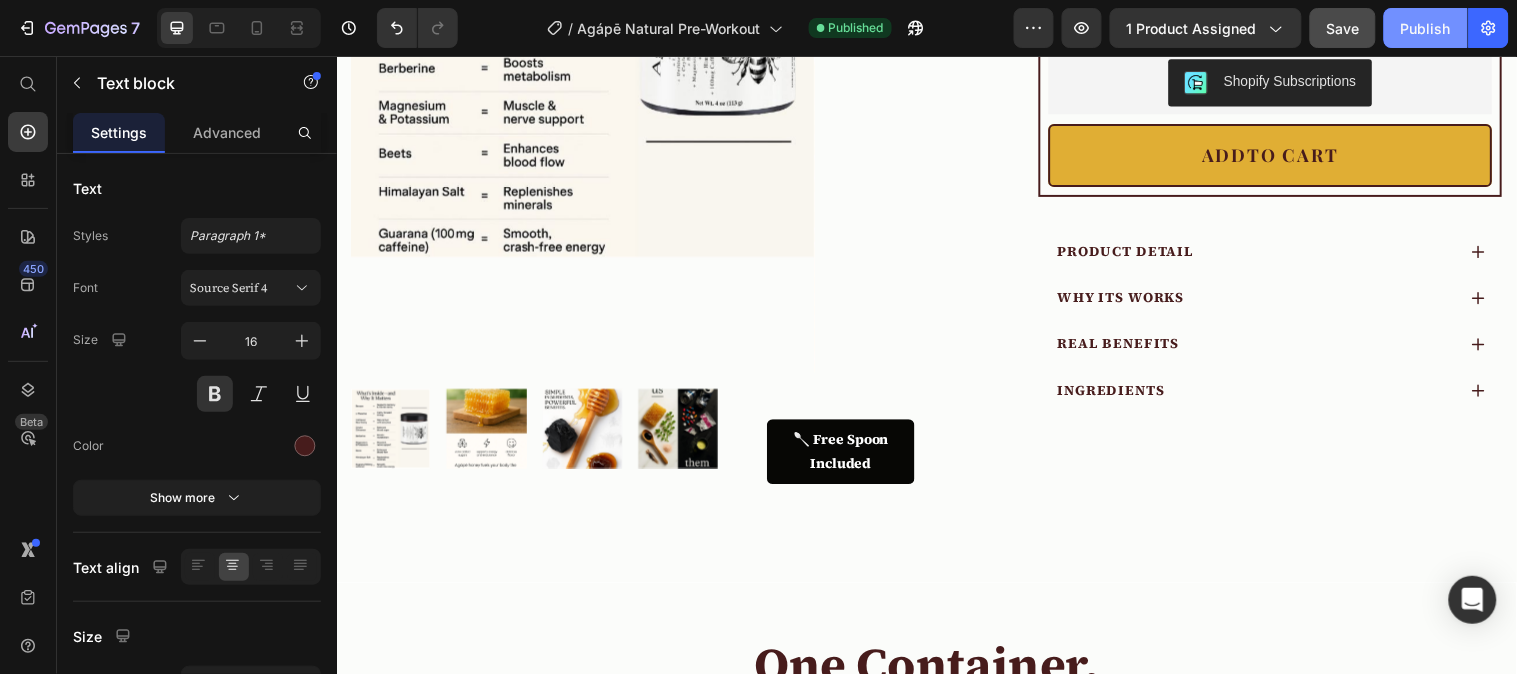 click on "Publish" 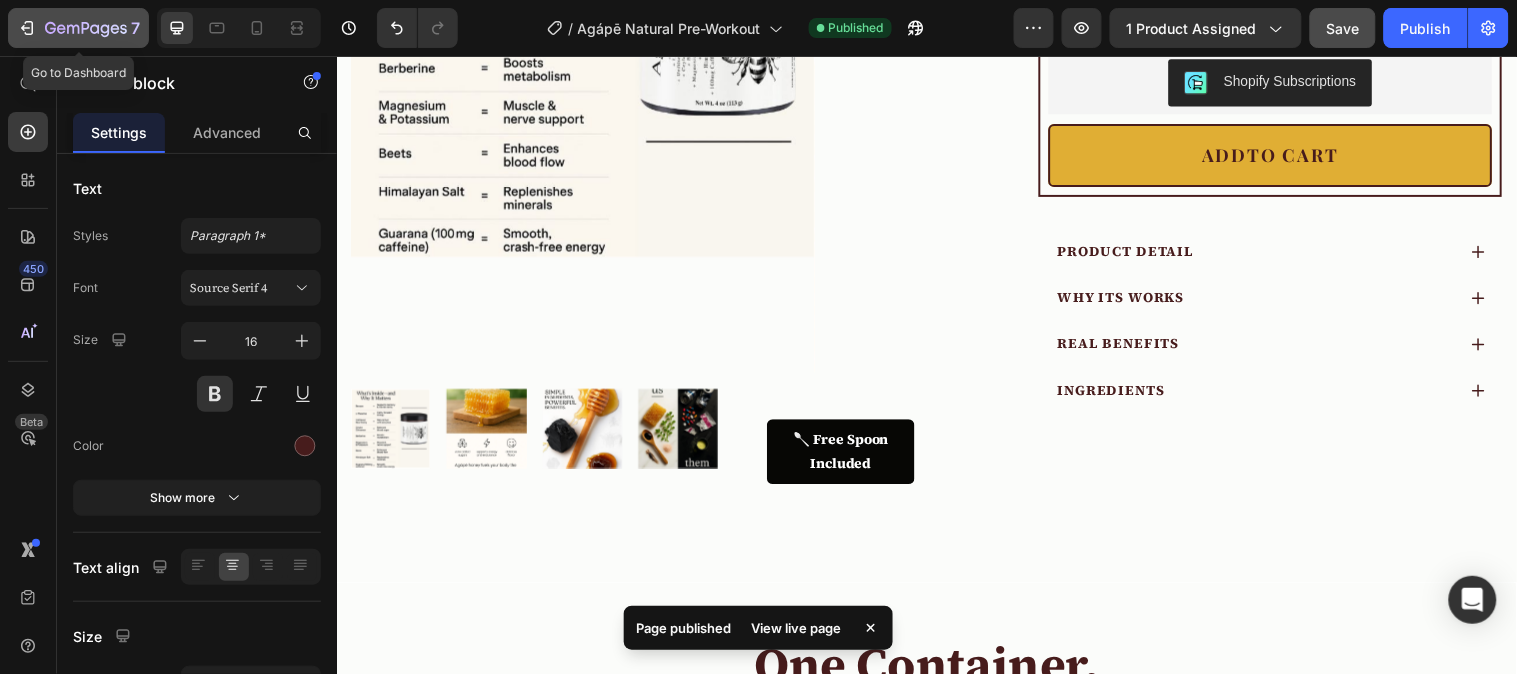 click 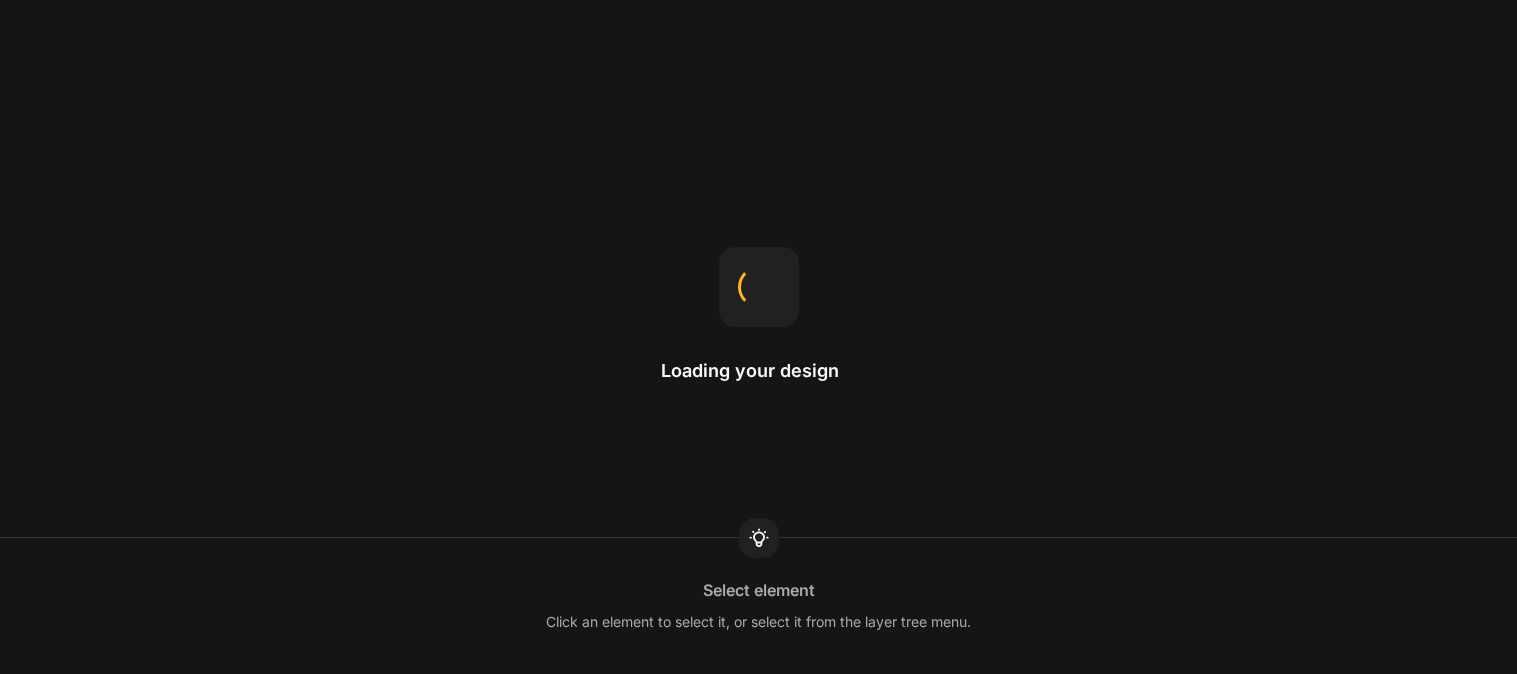 scroll, scrollTop: 0, scrollLeft: 0, axis: both 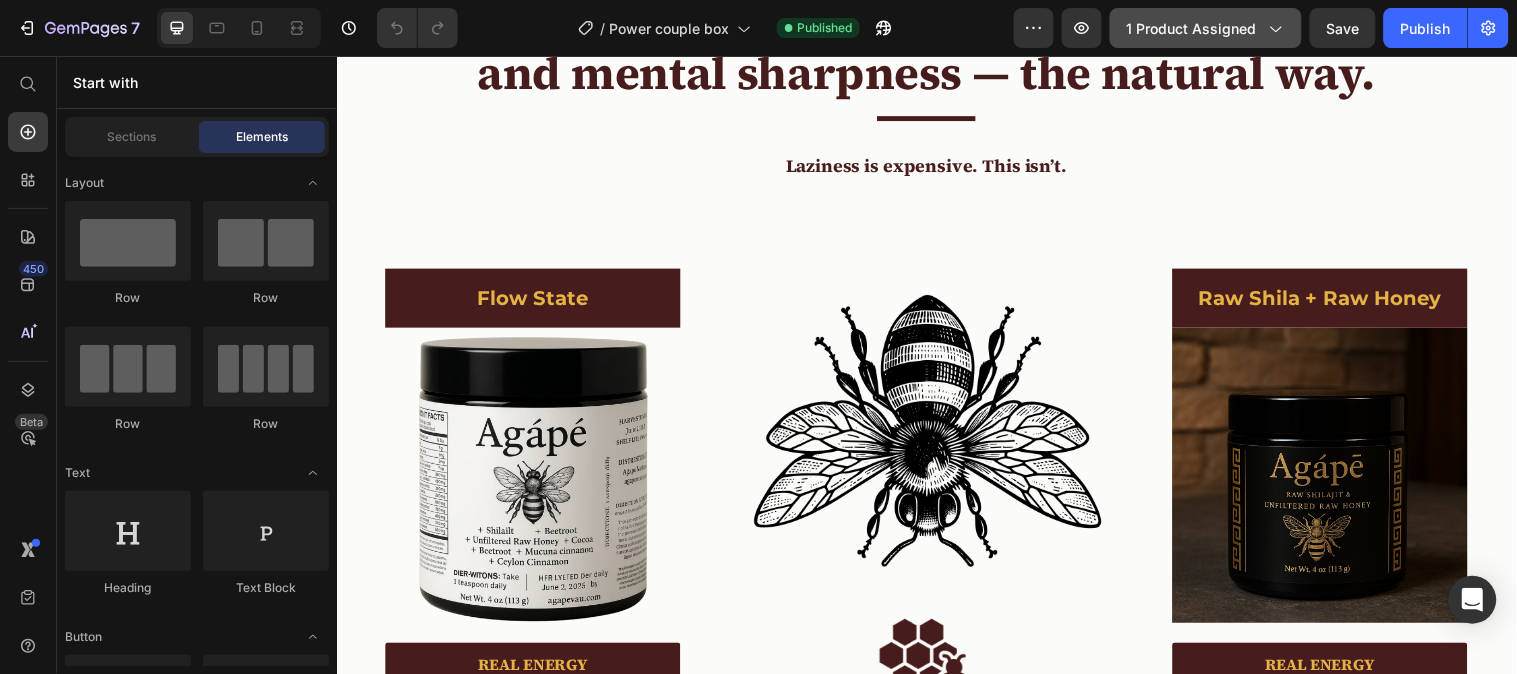 click 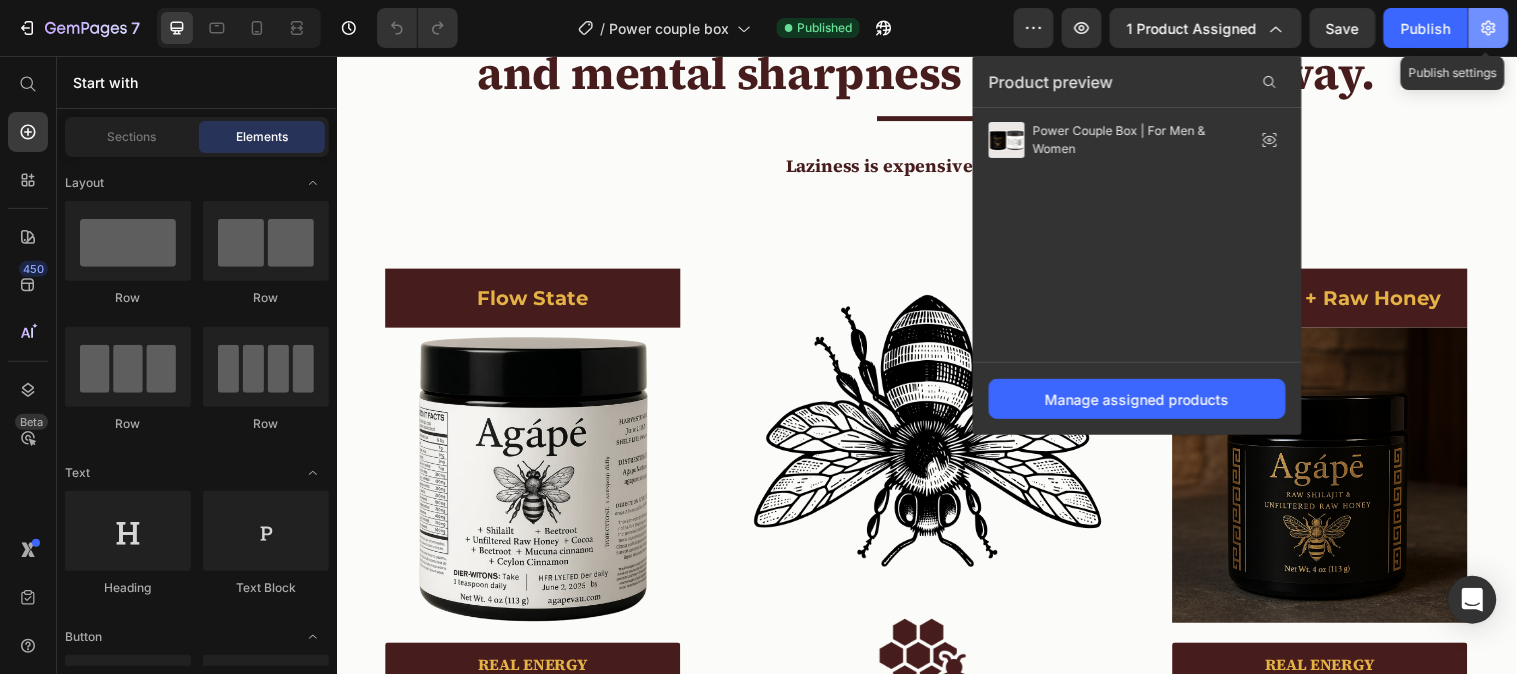 click 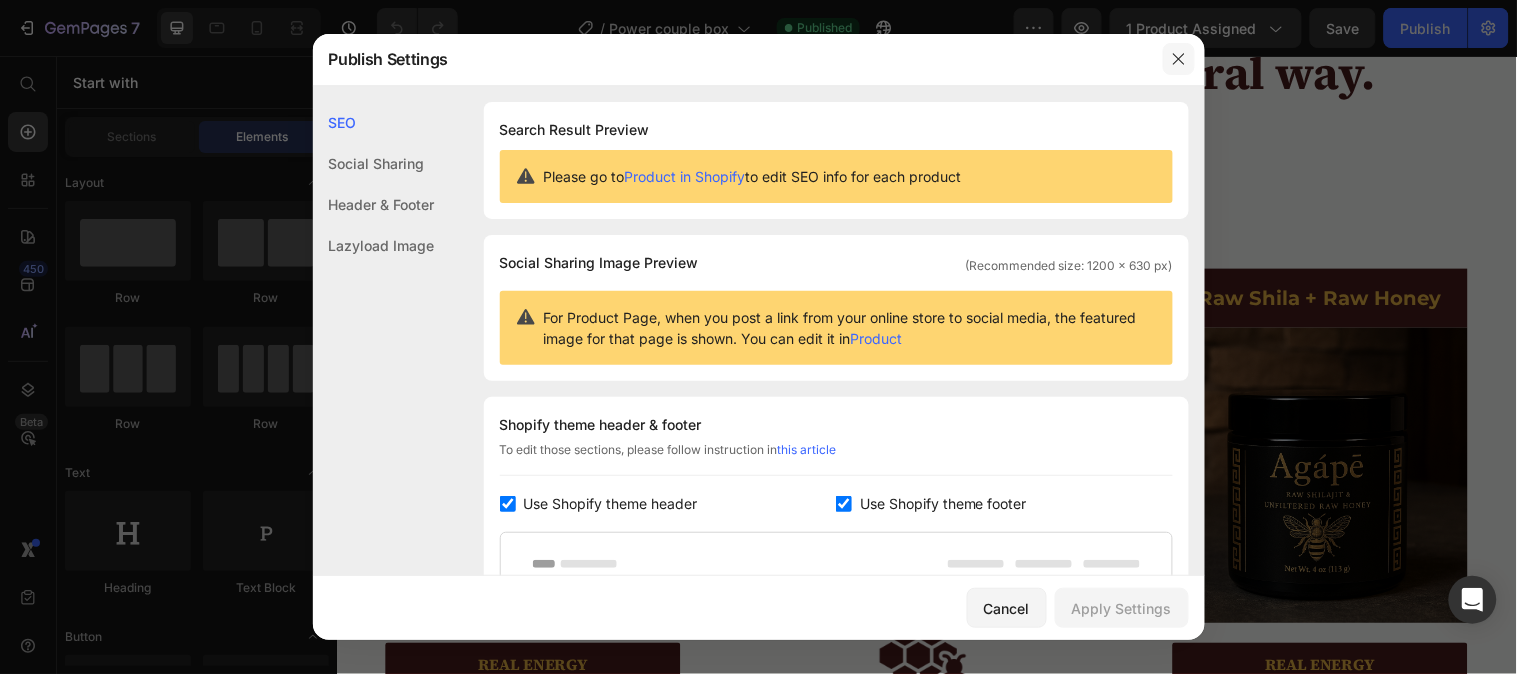 click 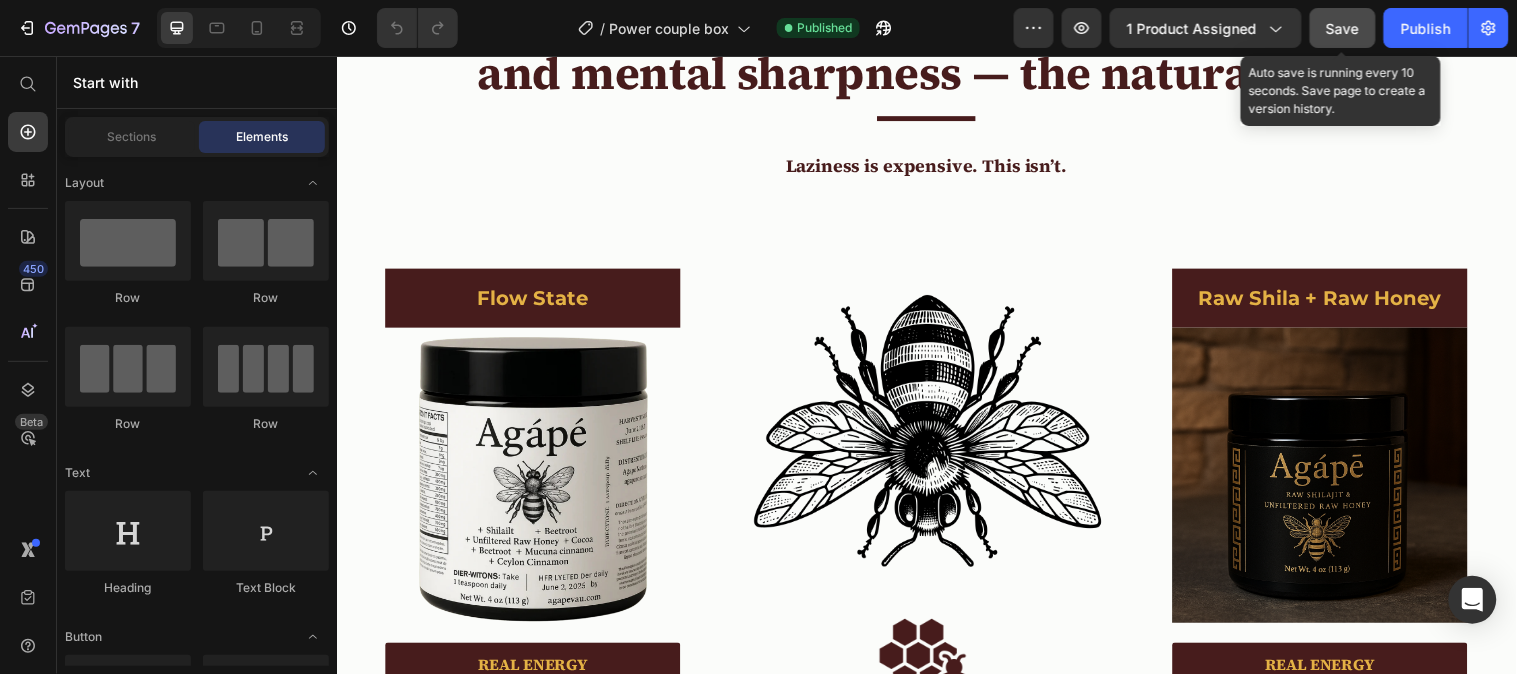 click on "Save" at bounding box center [1343, 28] 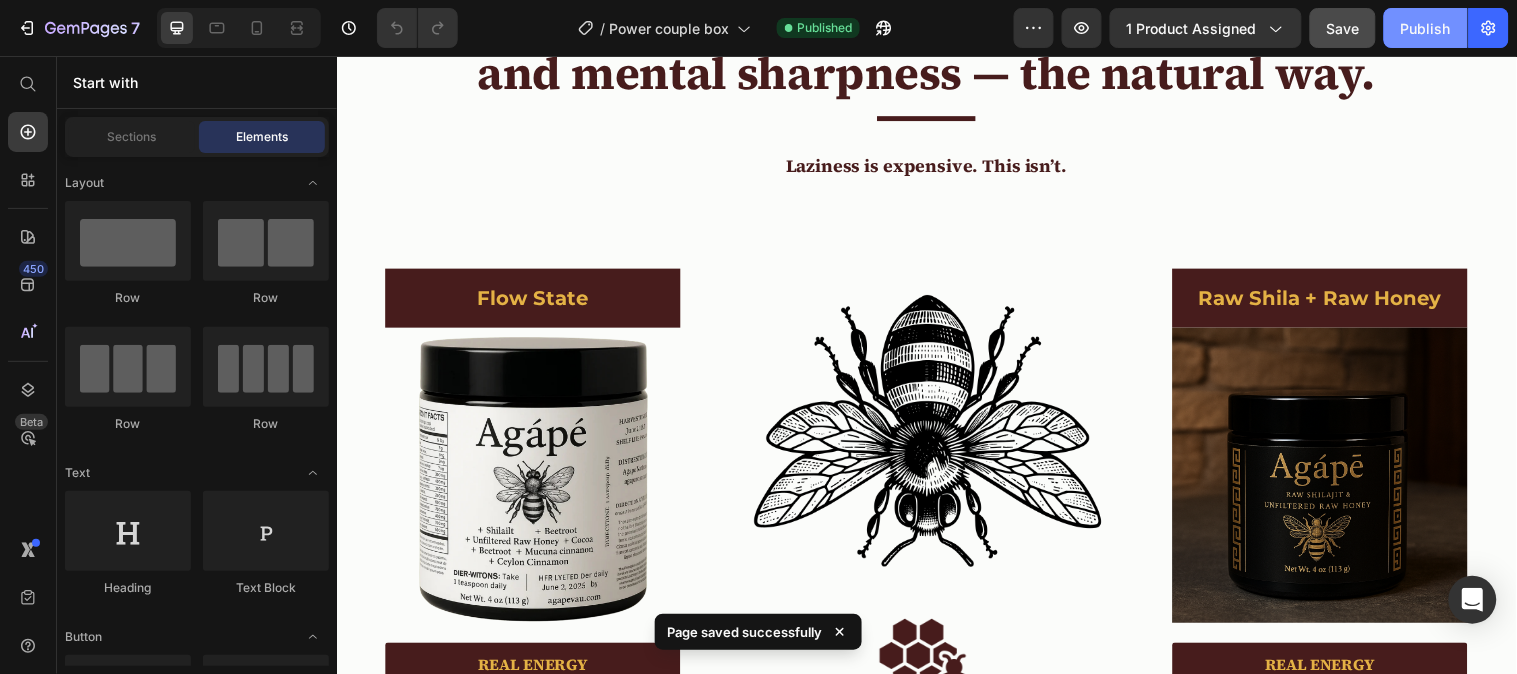 click on "Publish" at bounding box center [1426, 28] 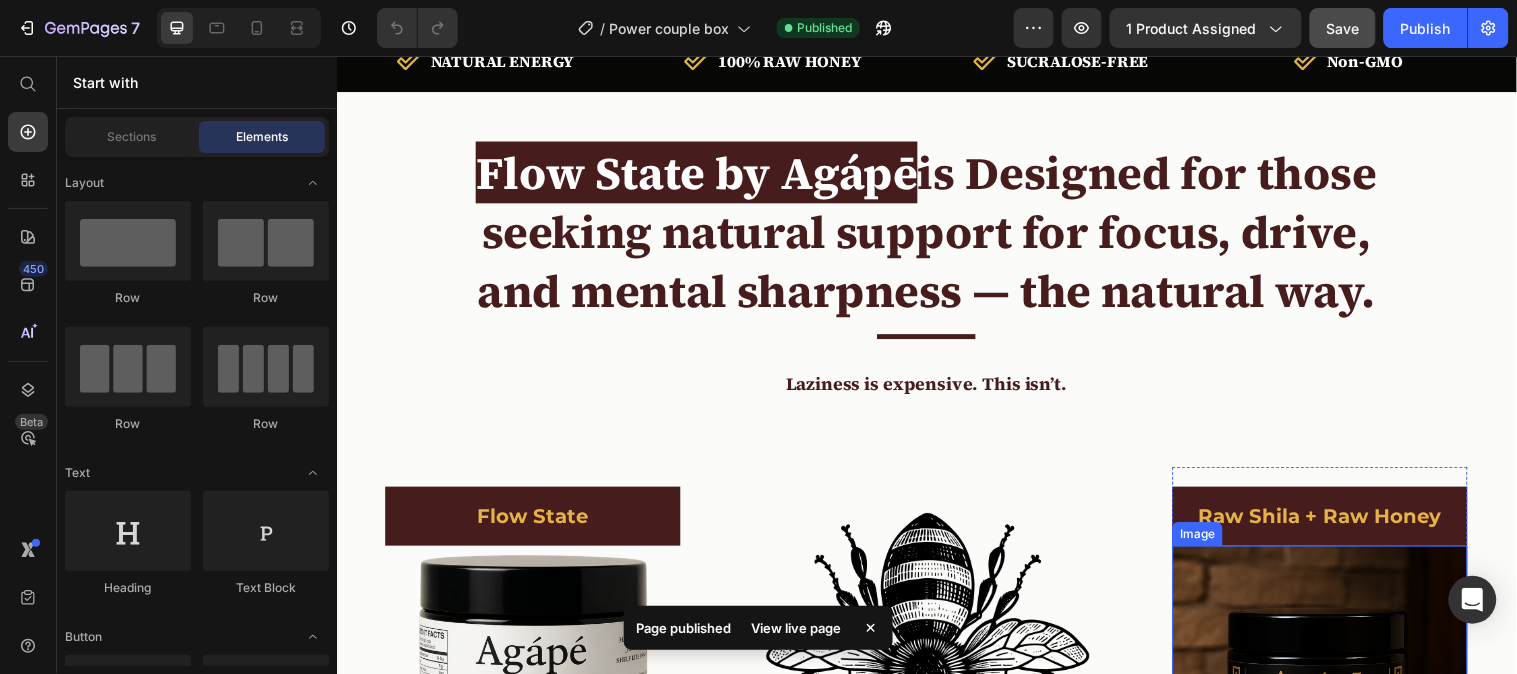 scroll, scrollTop: 1555, scrollLeft: 0, axis: vertical 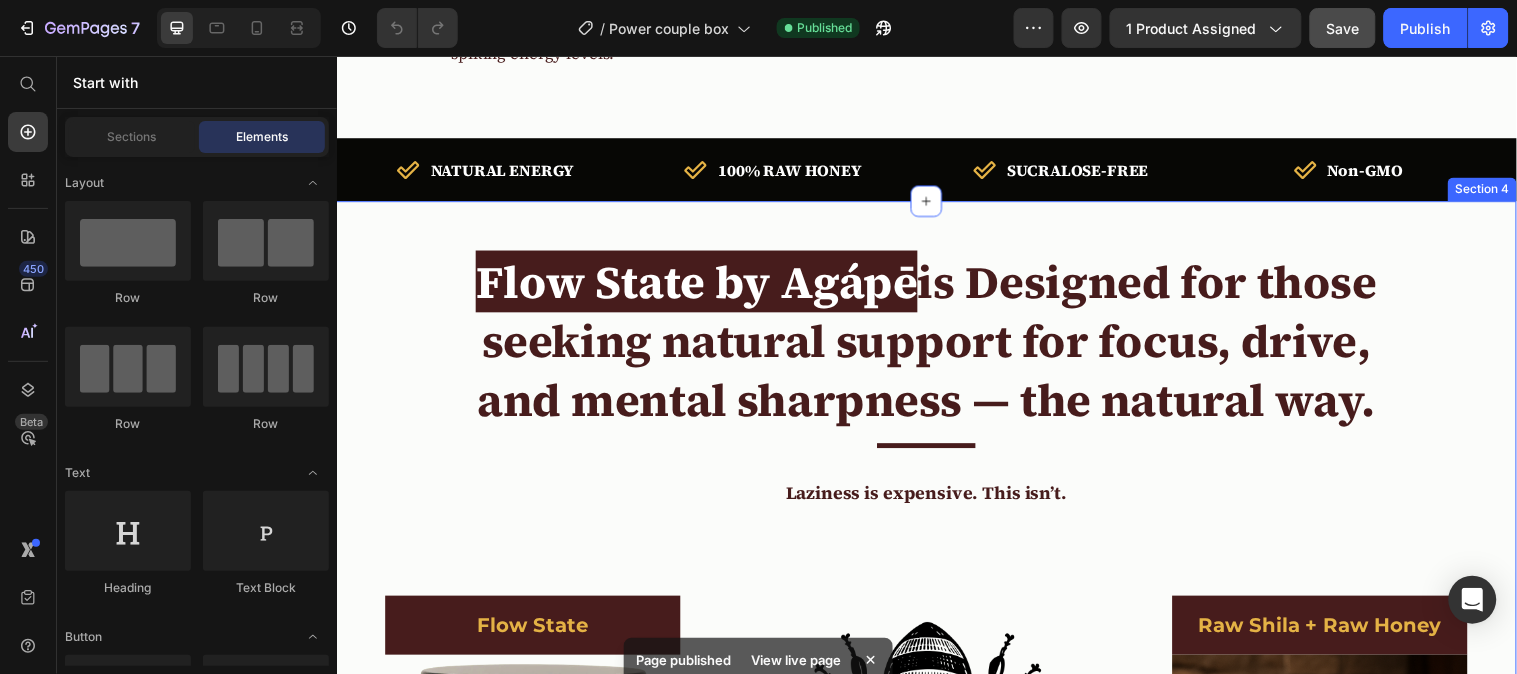 click on "Flow State by Agápē   is Designed for those seeking natural support for focus, drive, and mental sharpness — the natural way. Heading                Title Line  Laziness is expensive. This isn’t. Text block Row Flow State Text block Image Row REAL ENERGY Text block Your body was built to thrive on real, natural fuel—not synthetic chemicals.  Agápē  provides clean, lasting energy from ingredients your body recognizes and puts to work immediately. Text block Row Image FAST-ACTING FUEL Text block Raw honey offers a natural mix of glucose and fructose, giving you fast energy and sustained endurance. Unlike processed sugars, it’s real food—easy to digest and kind to your body. Text block Row Image STEADY STRENGTH Text block Sea salt is a natural salt harvested from evaporated seawater, valued for its rich flavor and trace minerals like magnesium and potassium. Text block Row Image PURE INGREDIENTS Text block Text block Row Image Enter Flow State Text block Text block Row Image Image Text block" at bounding box center (936, 1419) 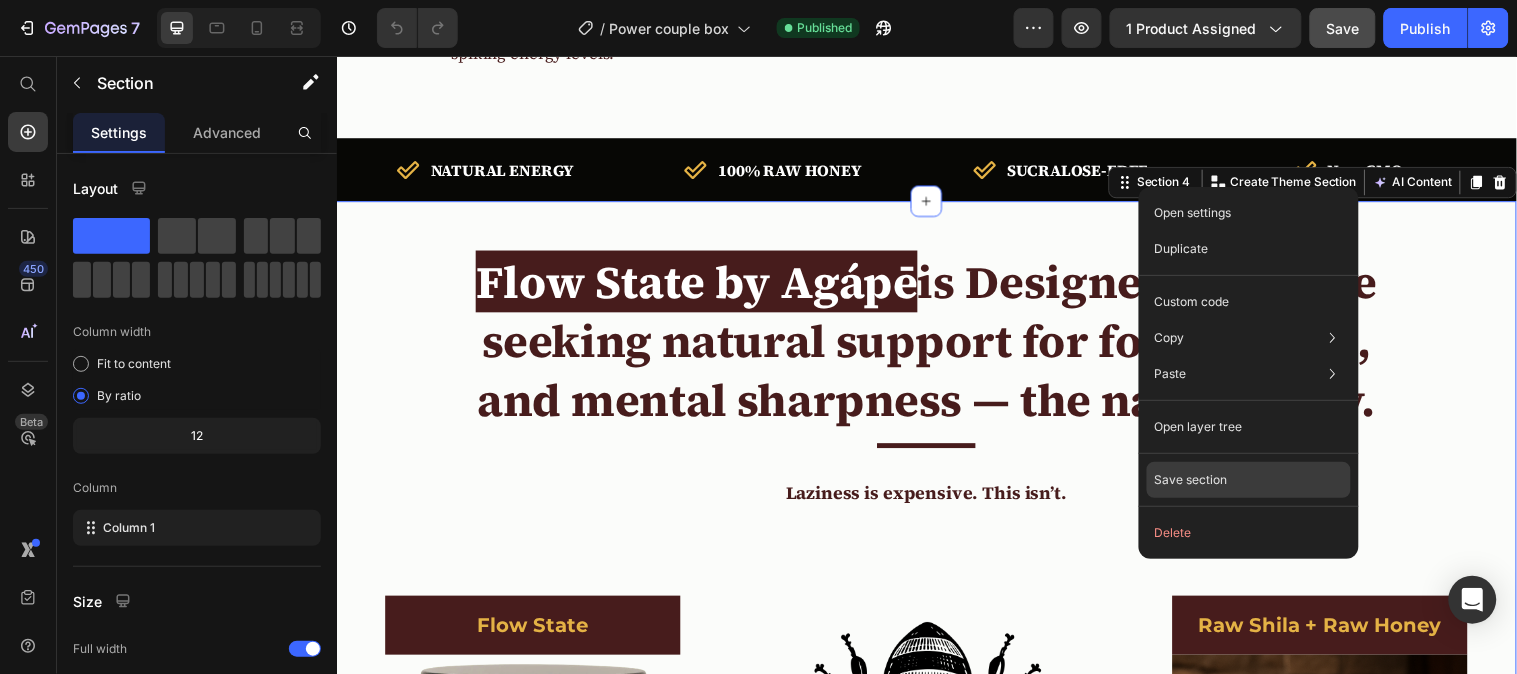 click on "Save section" 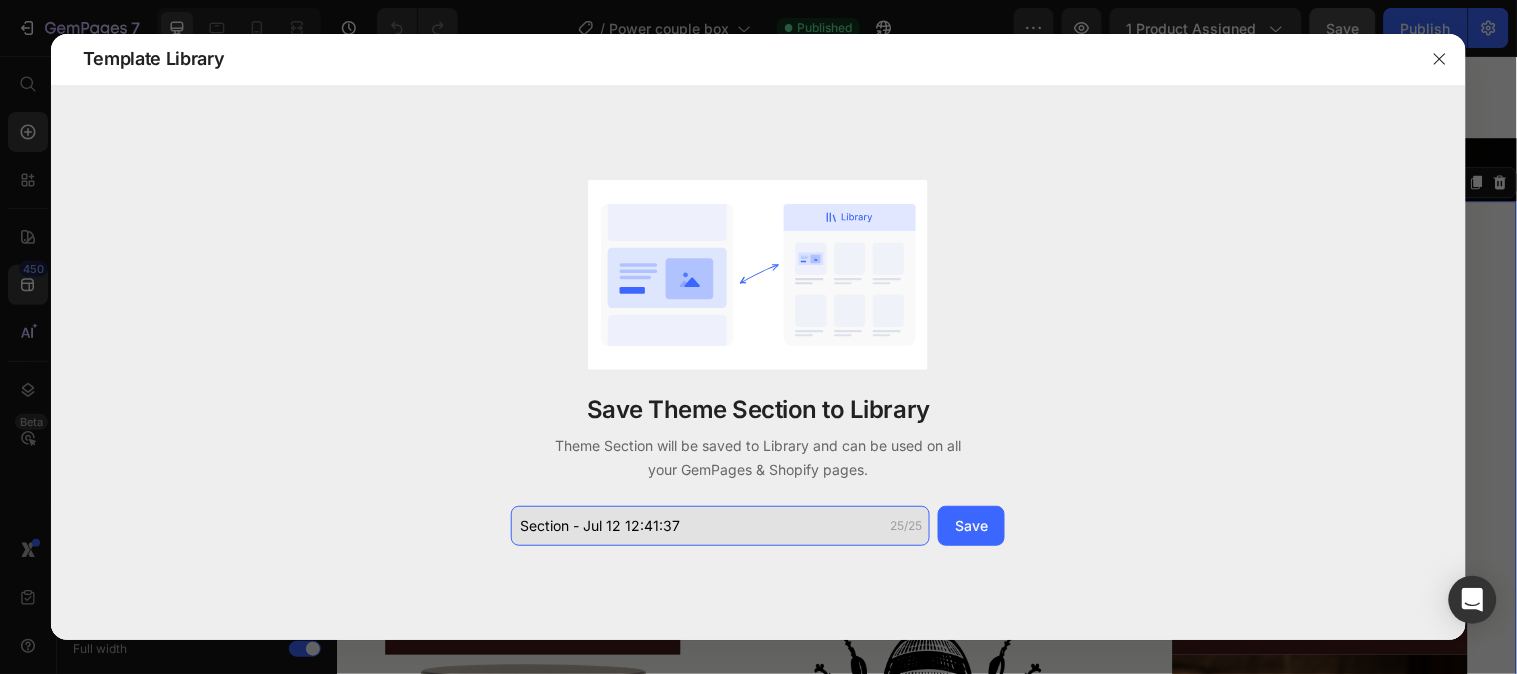 click on "Section - Jul 12 12:41:37" 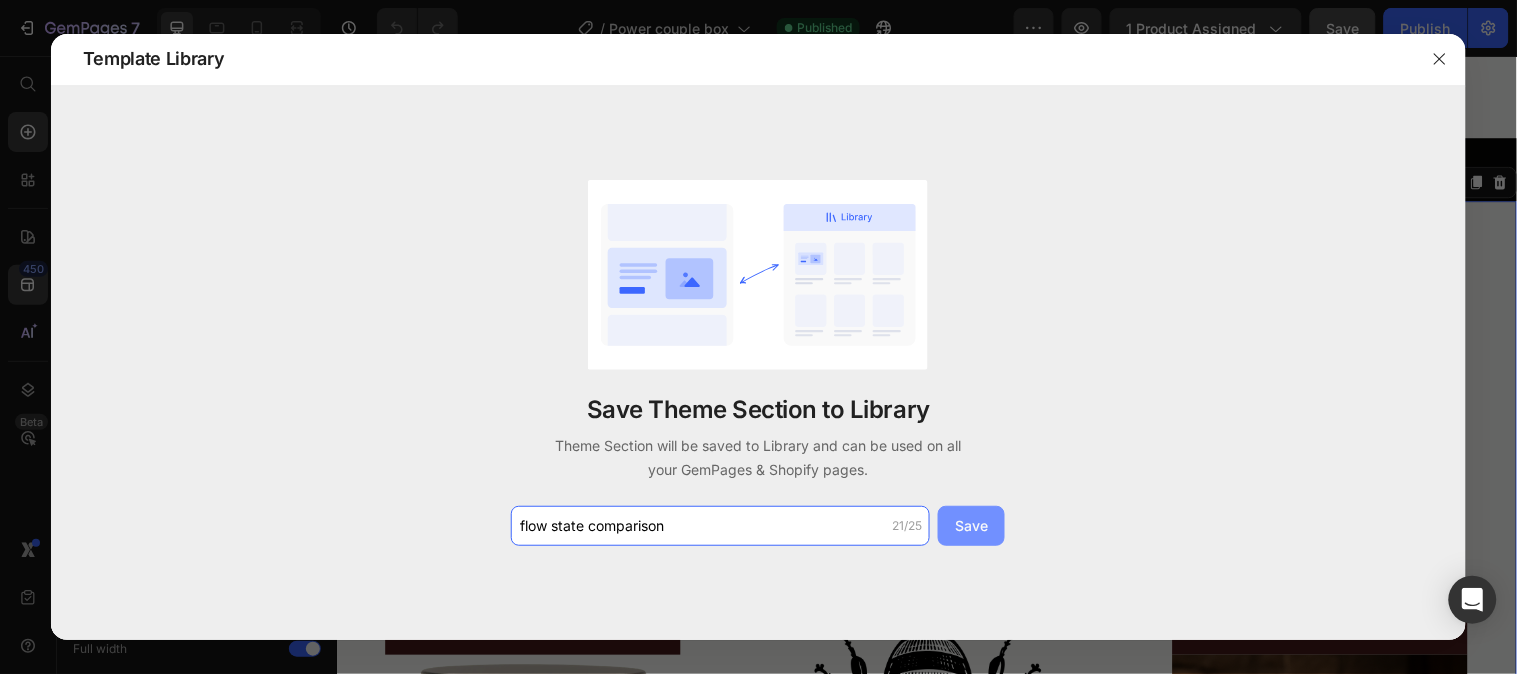 type on "flow state comparison" 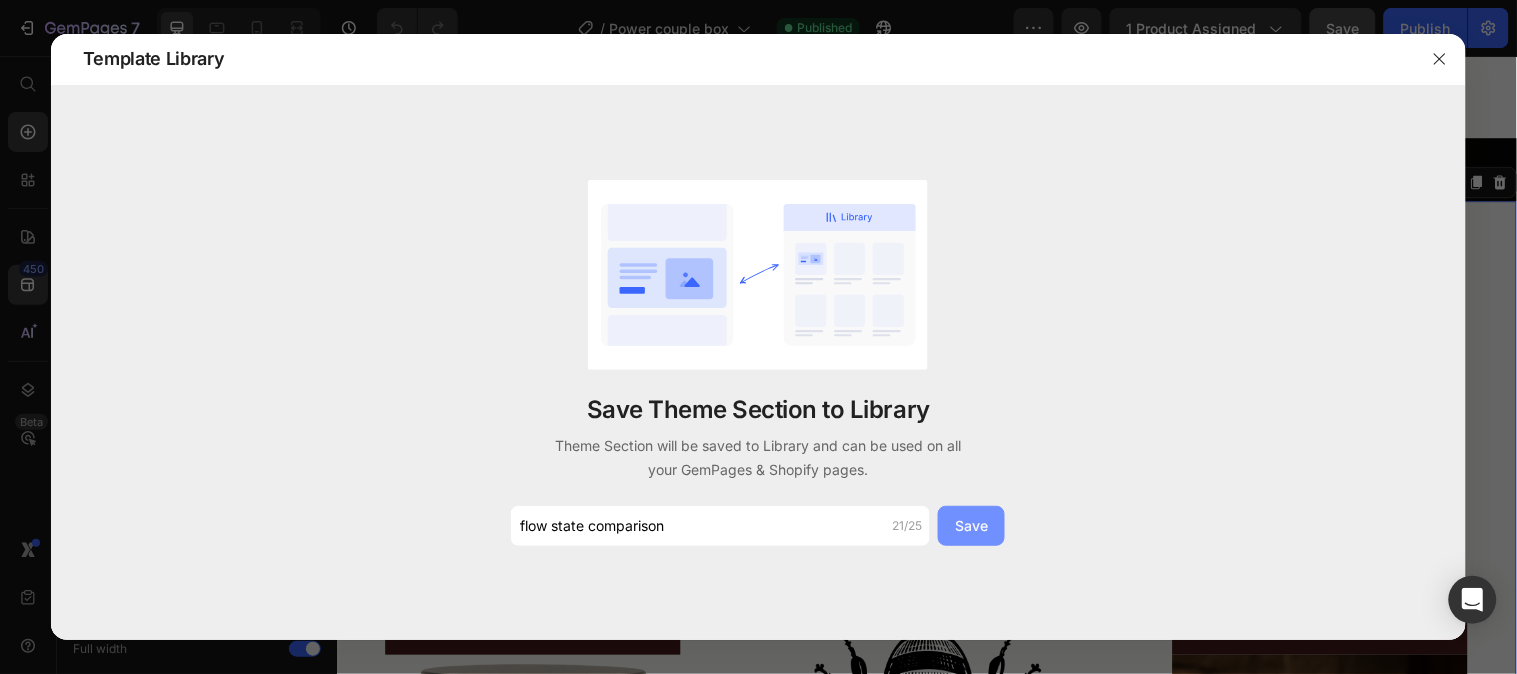 click on "Save" at bounding box center [971, 525] 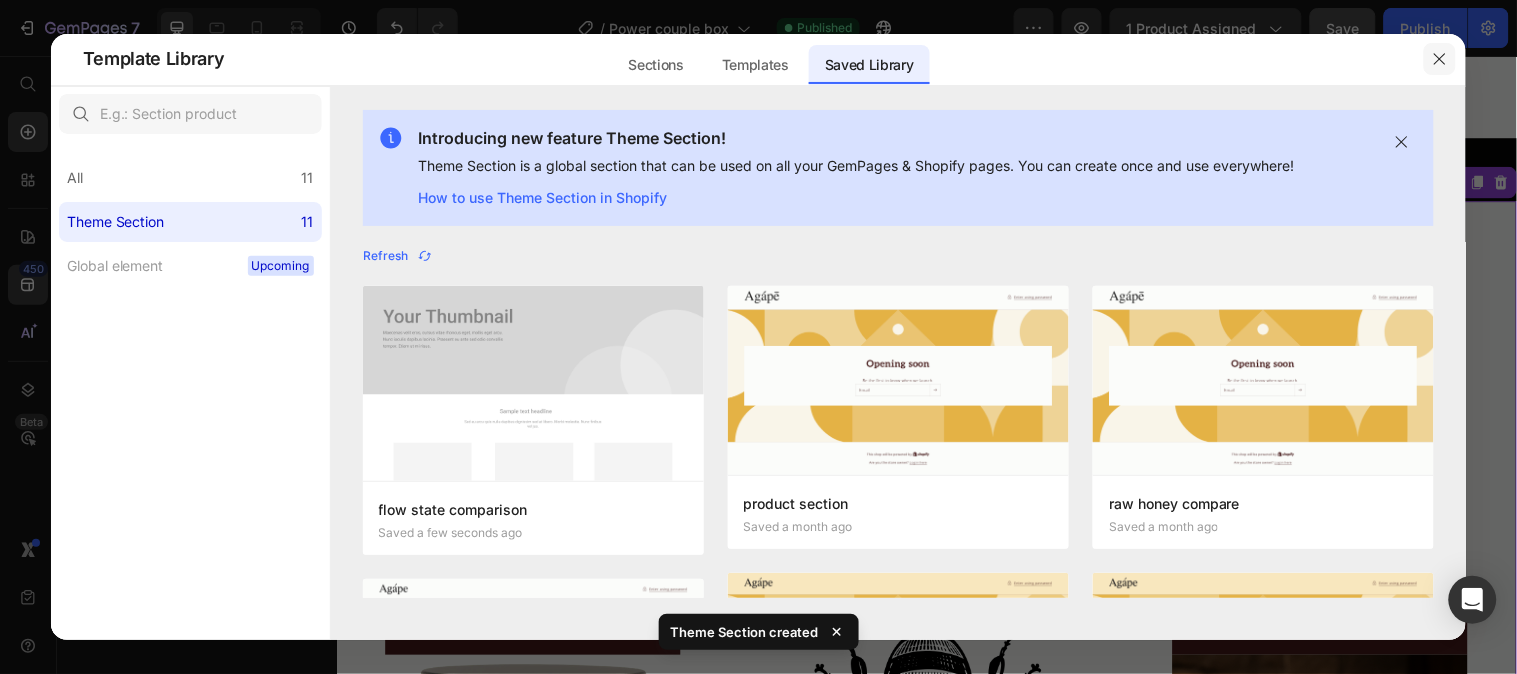 click 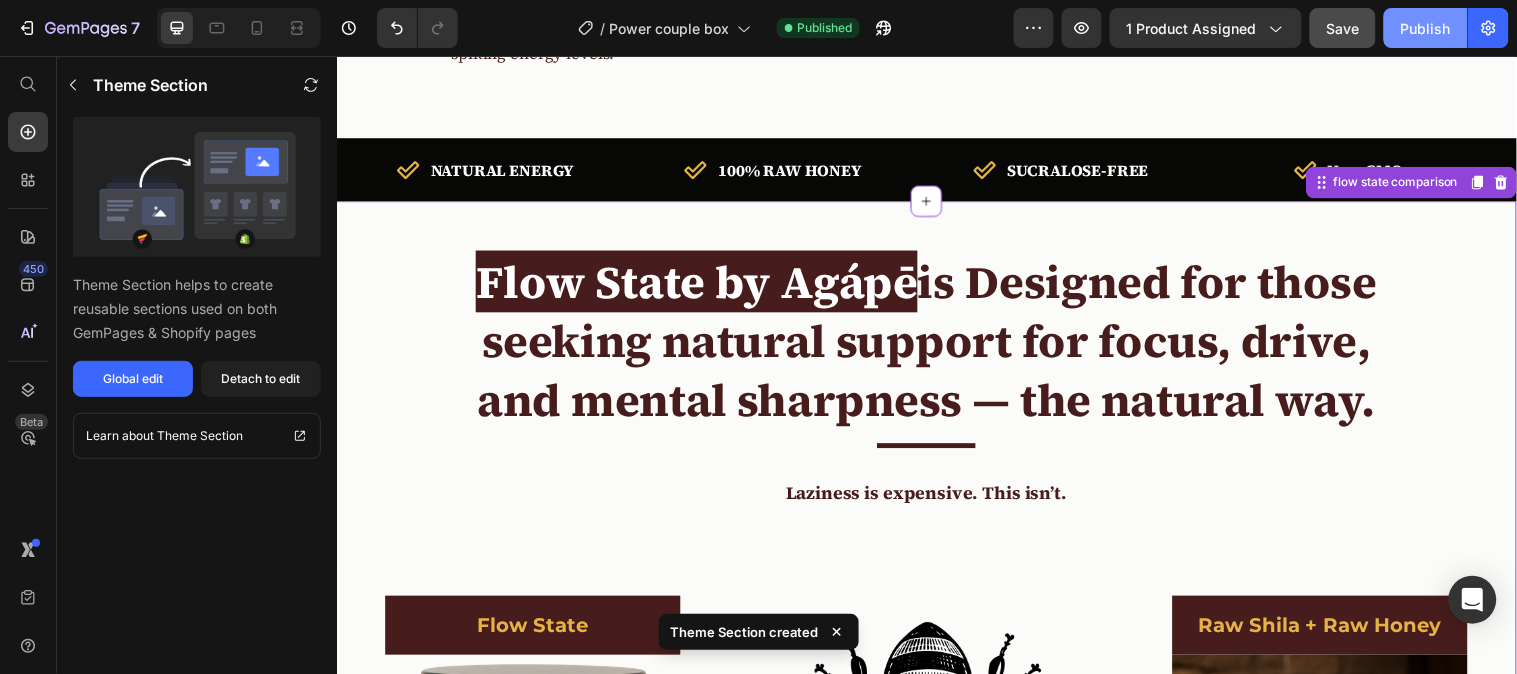 click on "Publish" at bounding box center [1426, 28] 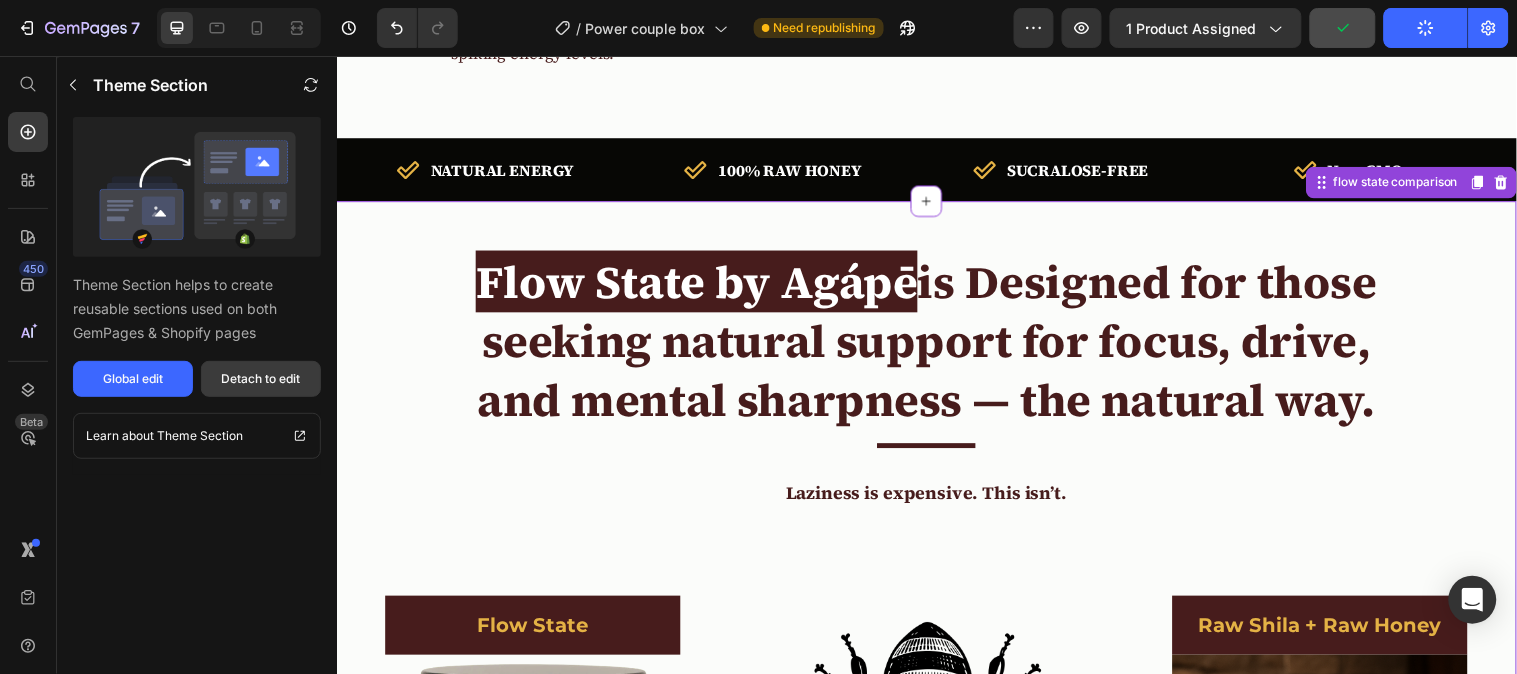 click on "Detach to edit" at bounding box center (261, 379) 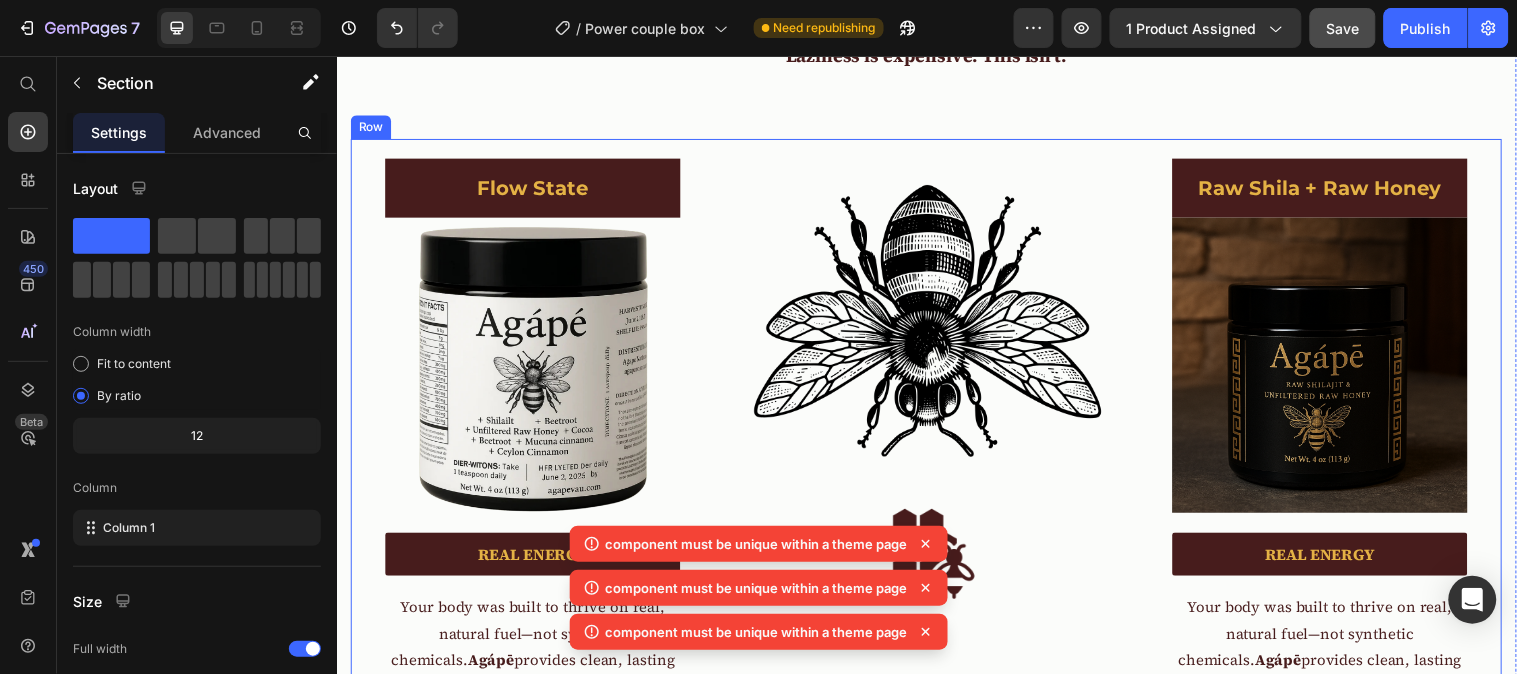 scroll, scrollTop: 2111, scrollLeft: 0, axis: vertical 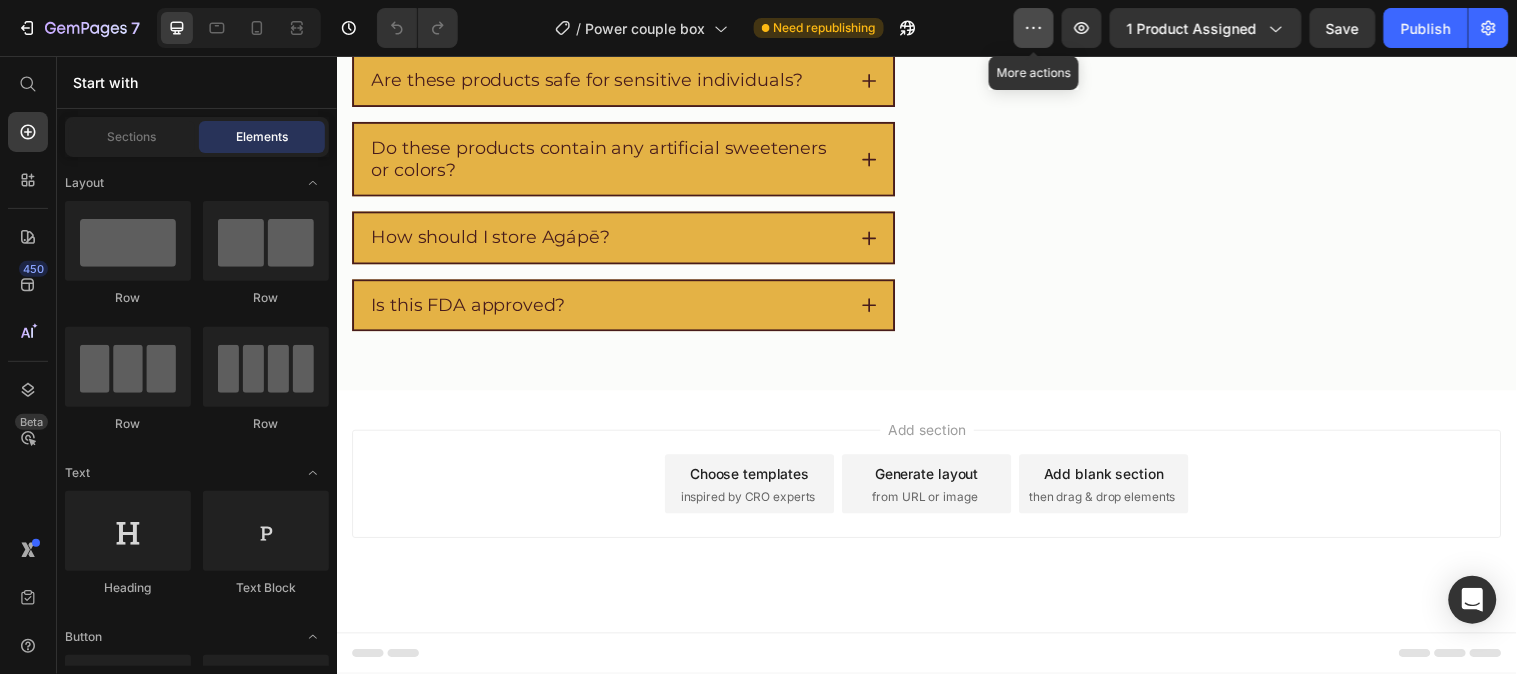 click 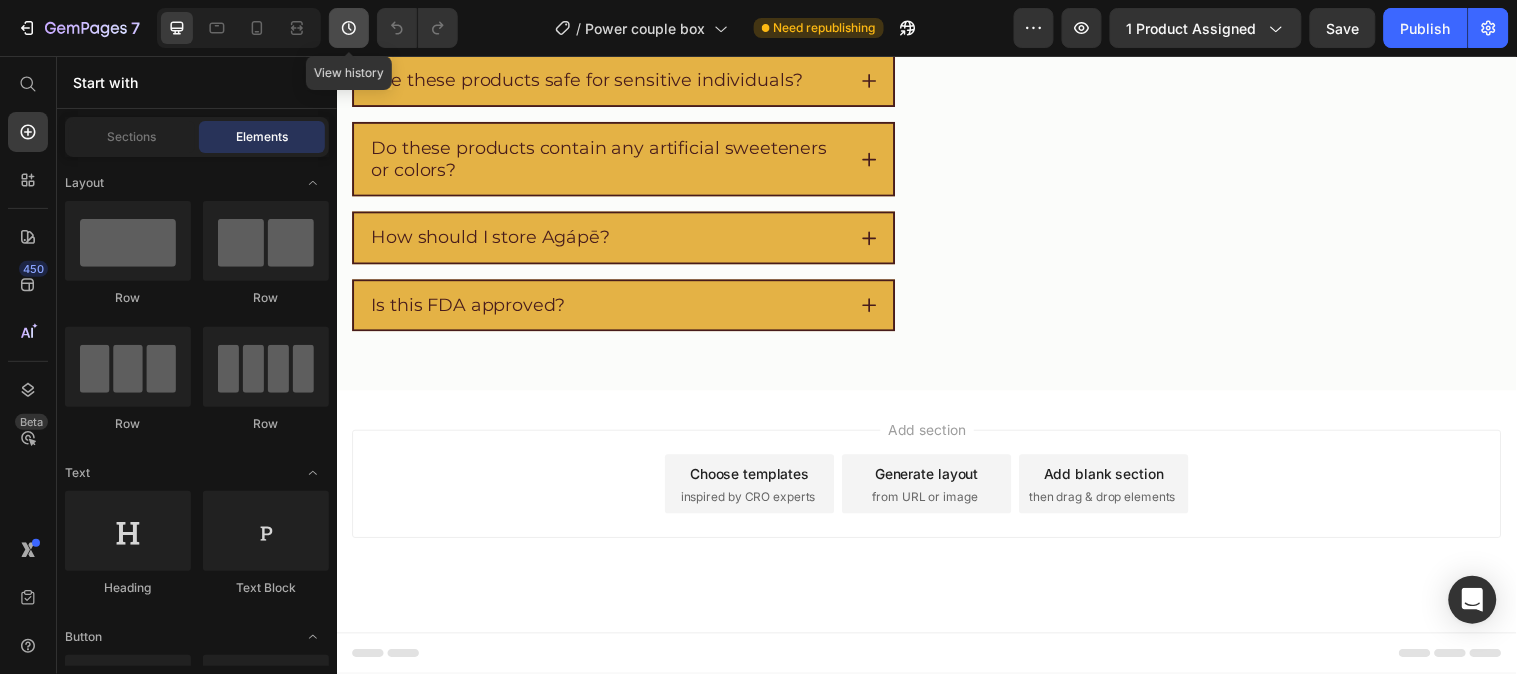 click 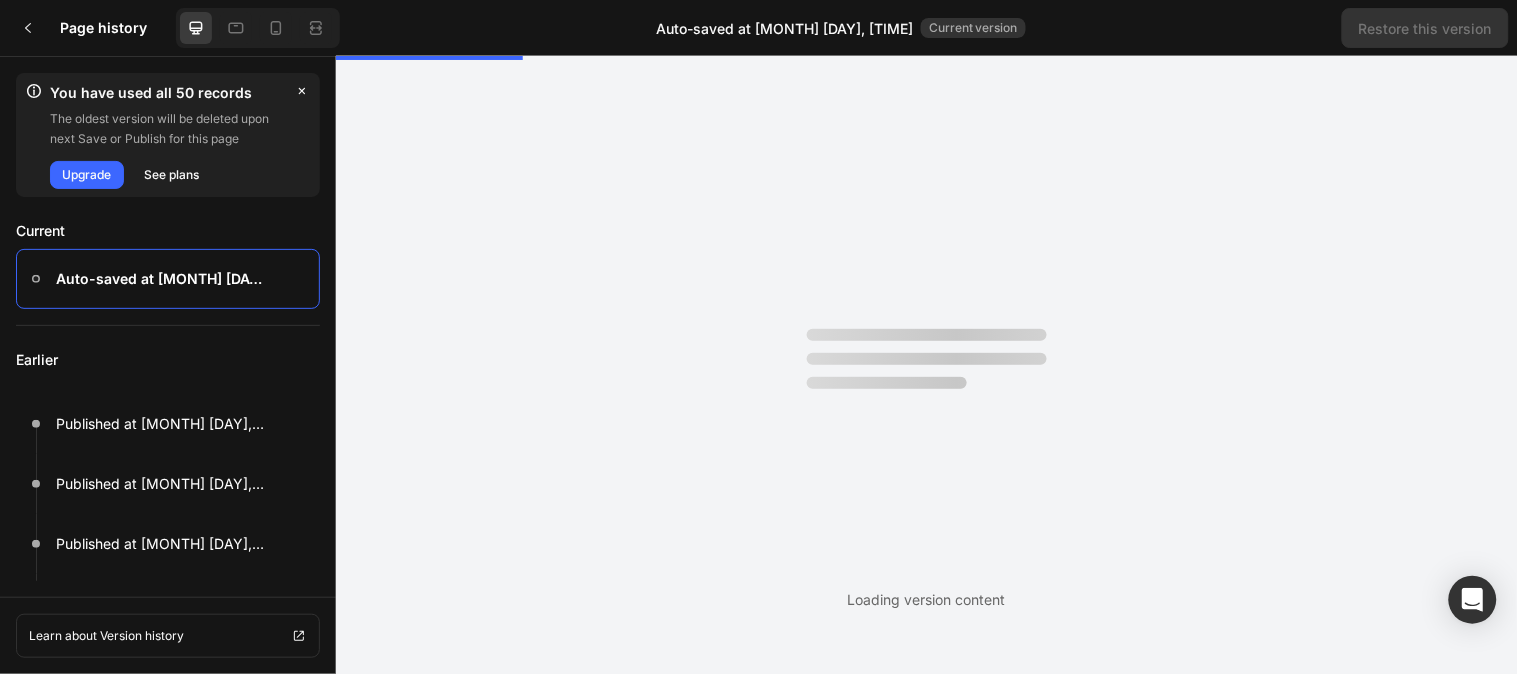 scroll, scrollTop: 0, scrollLeft: 0, axis: both 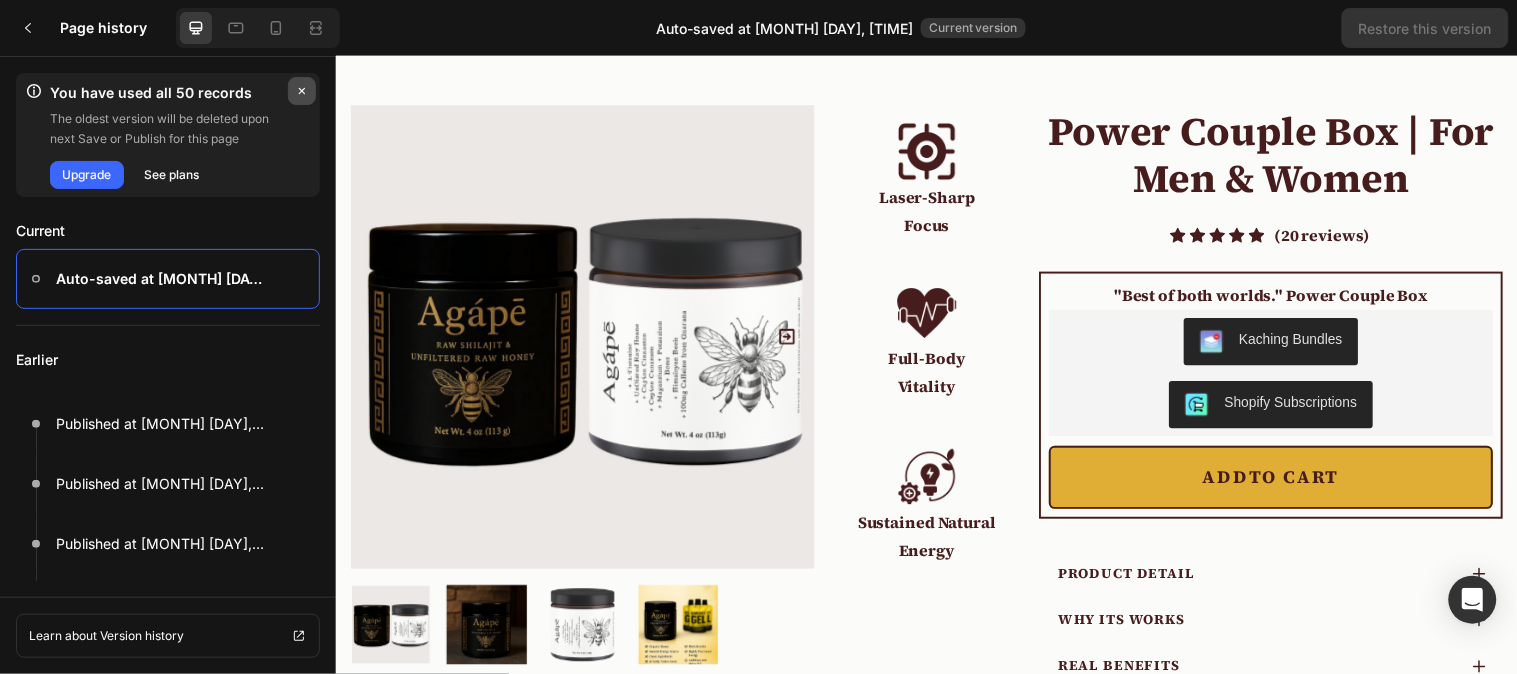 click 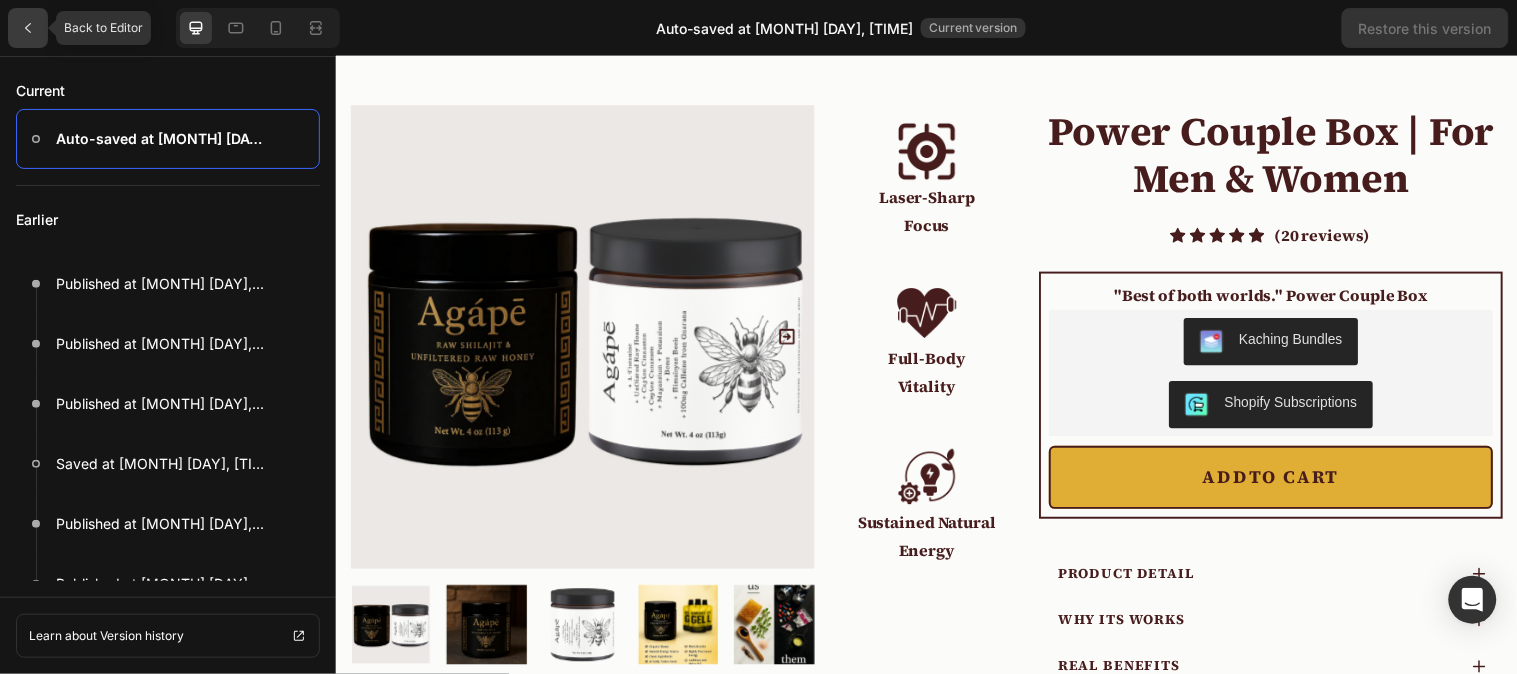 click 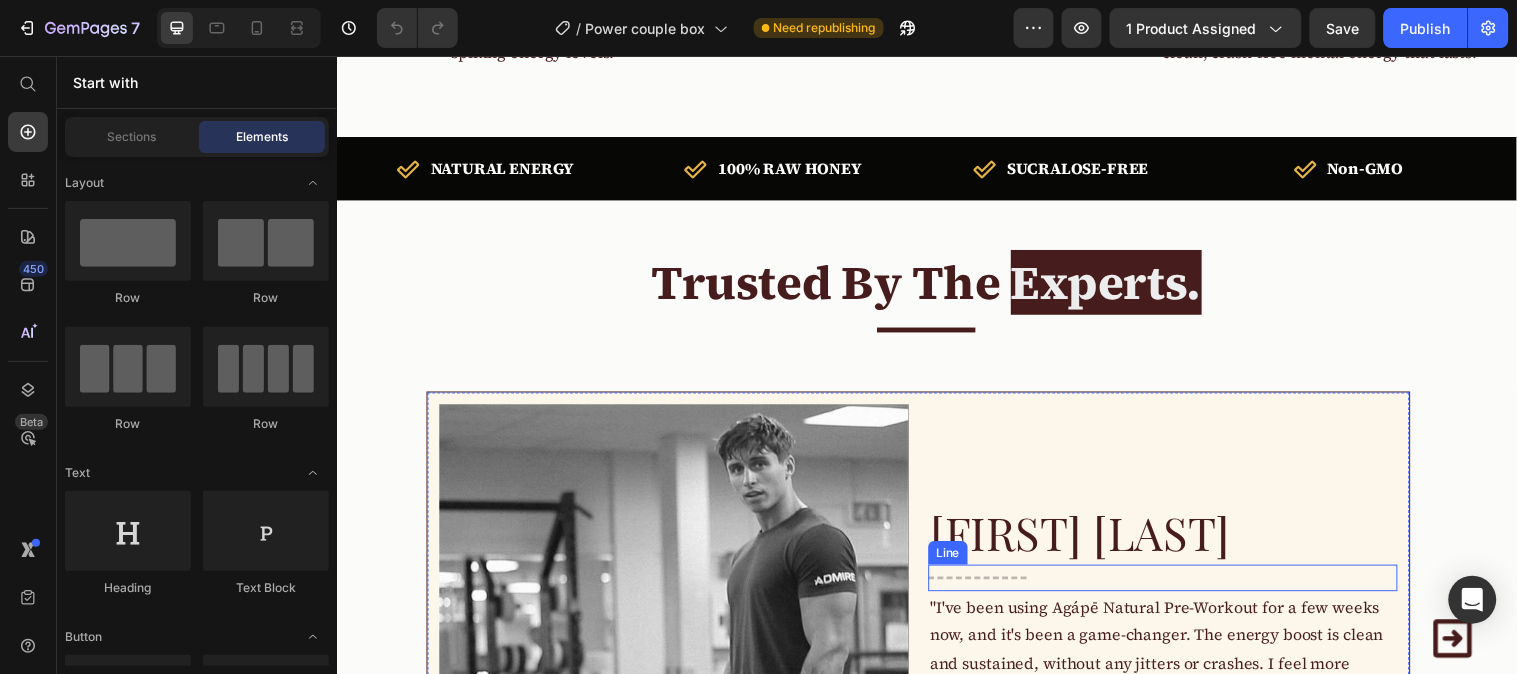 scroll, scrollTop: 1305, scrollLeft: 0, axis: vertical 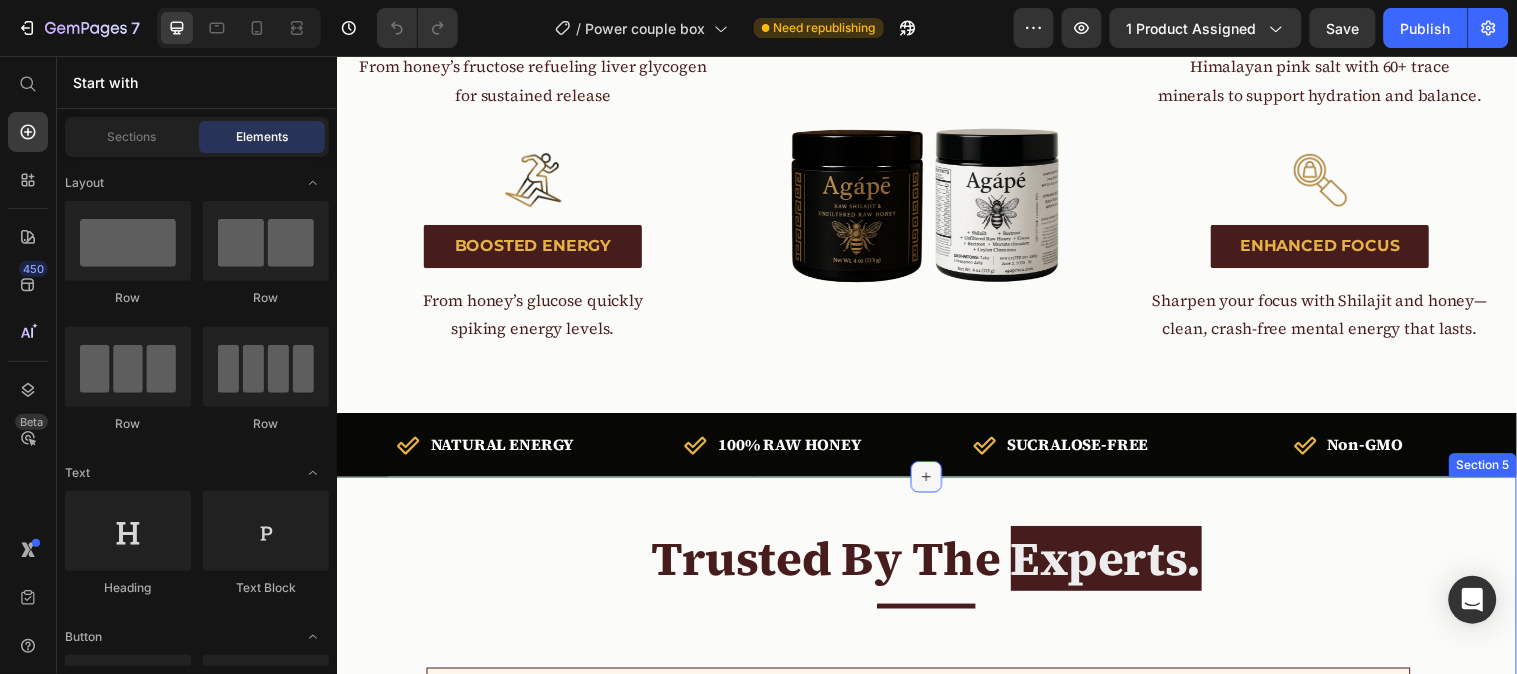 click 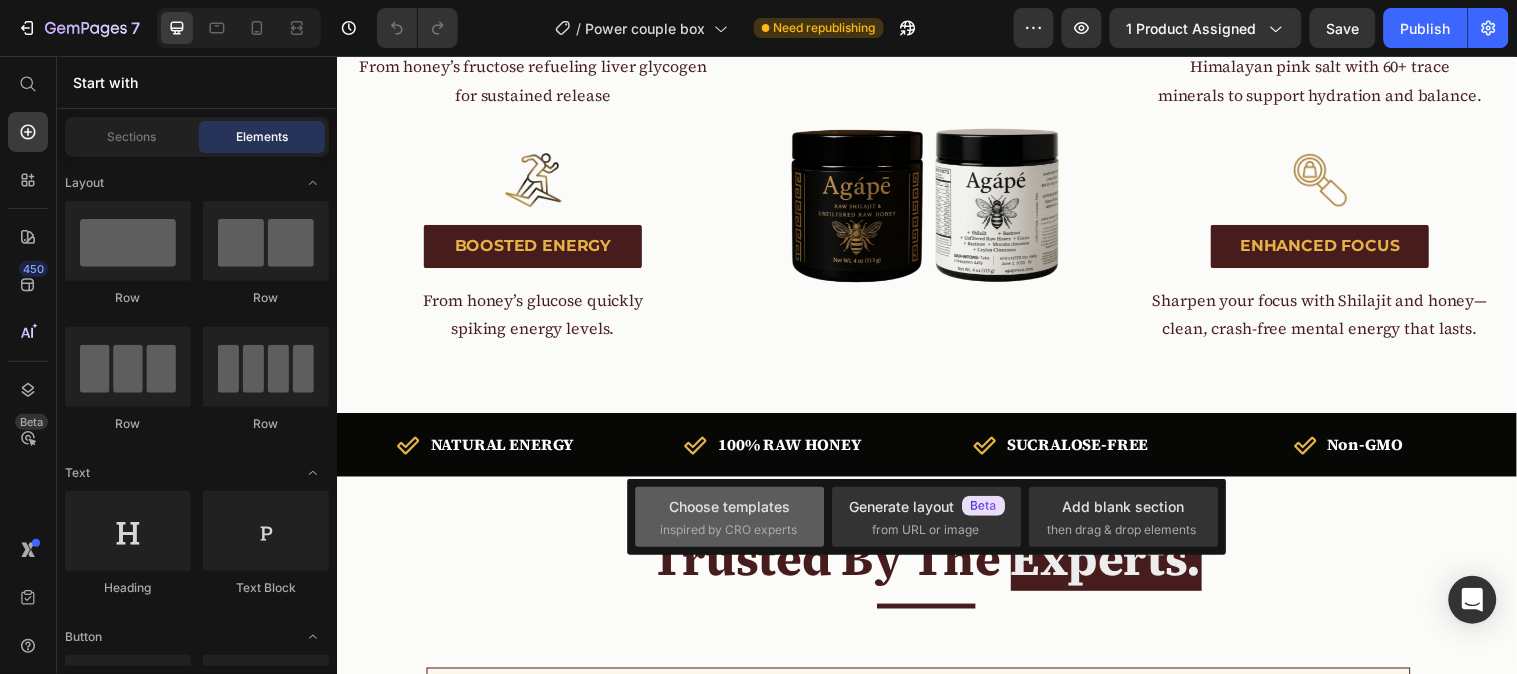 click on "Choose templates" at bounding box center (730, 506) 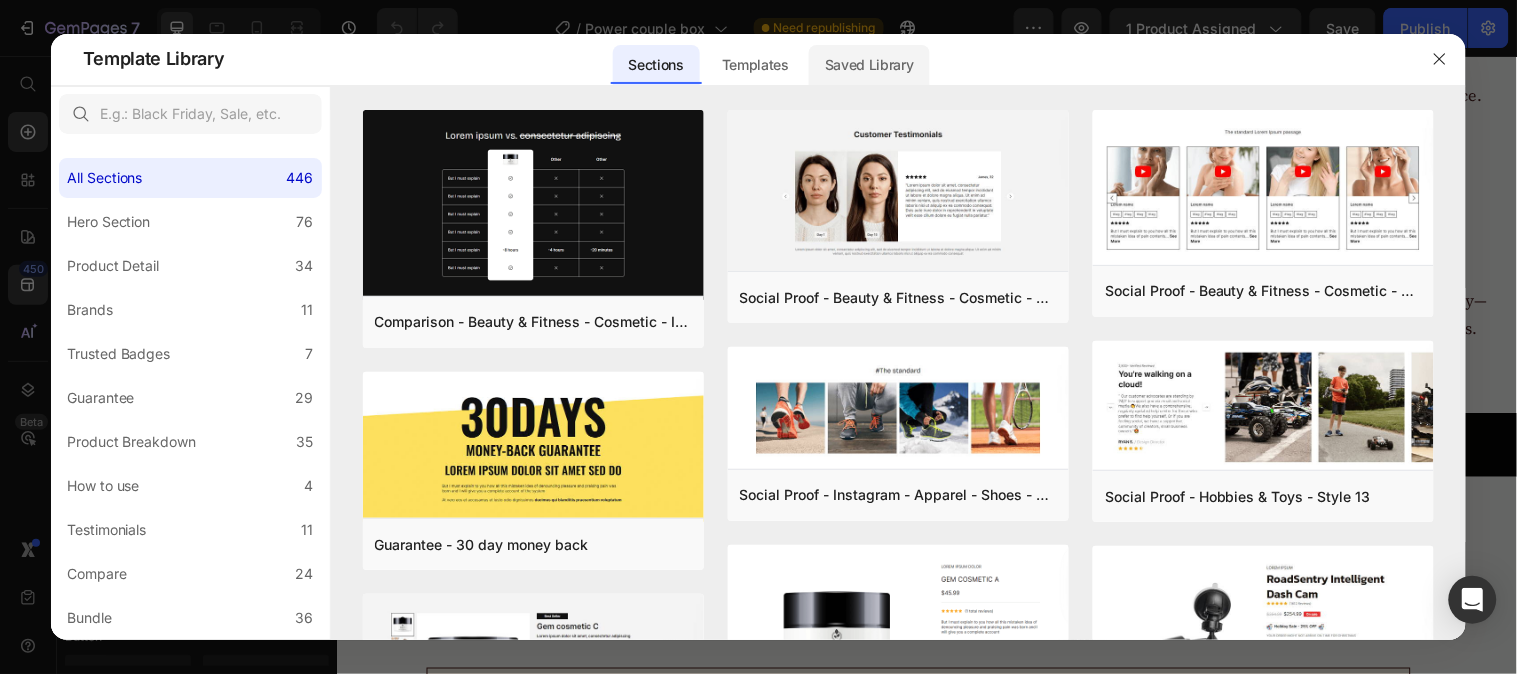 click on "Saved Library" 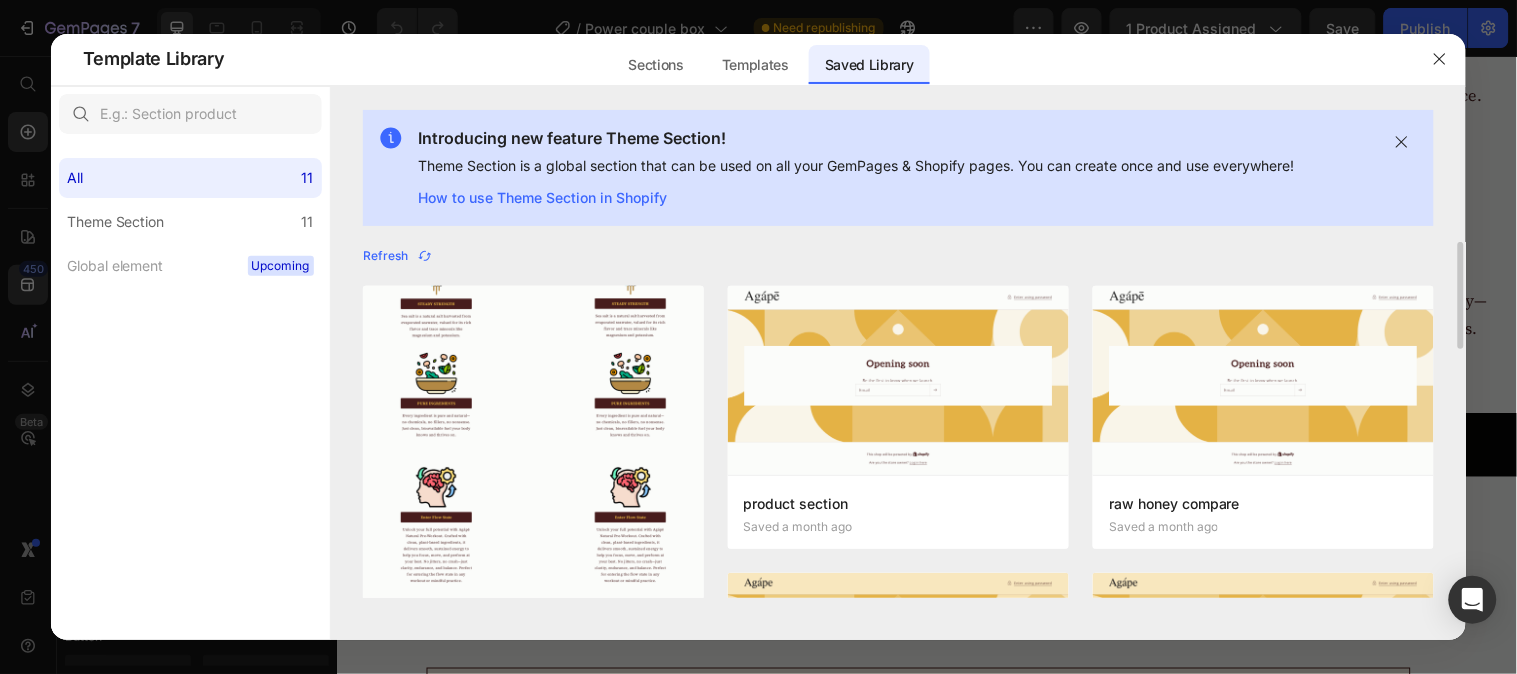 click at bounding box center [533, 255] 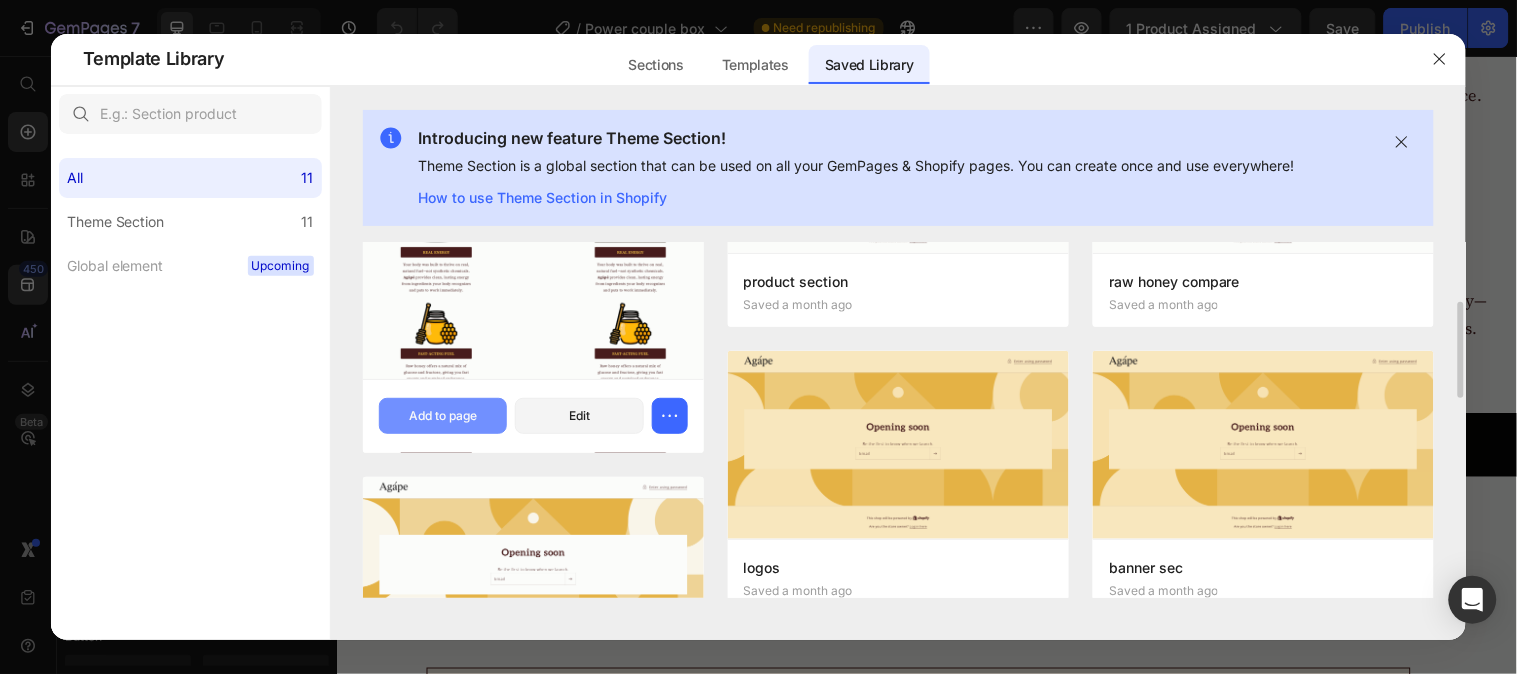 click on "Add to page" at bounding box center (443, 416) 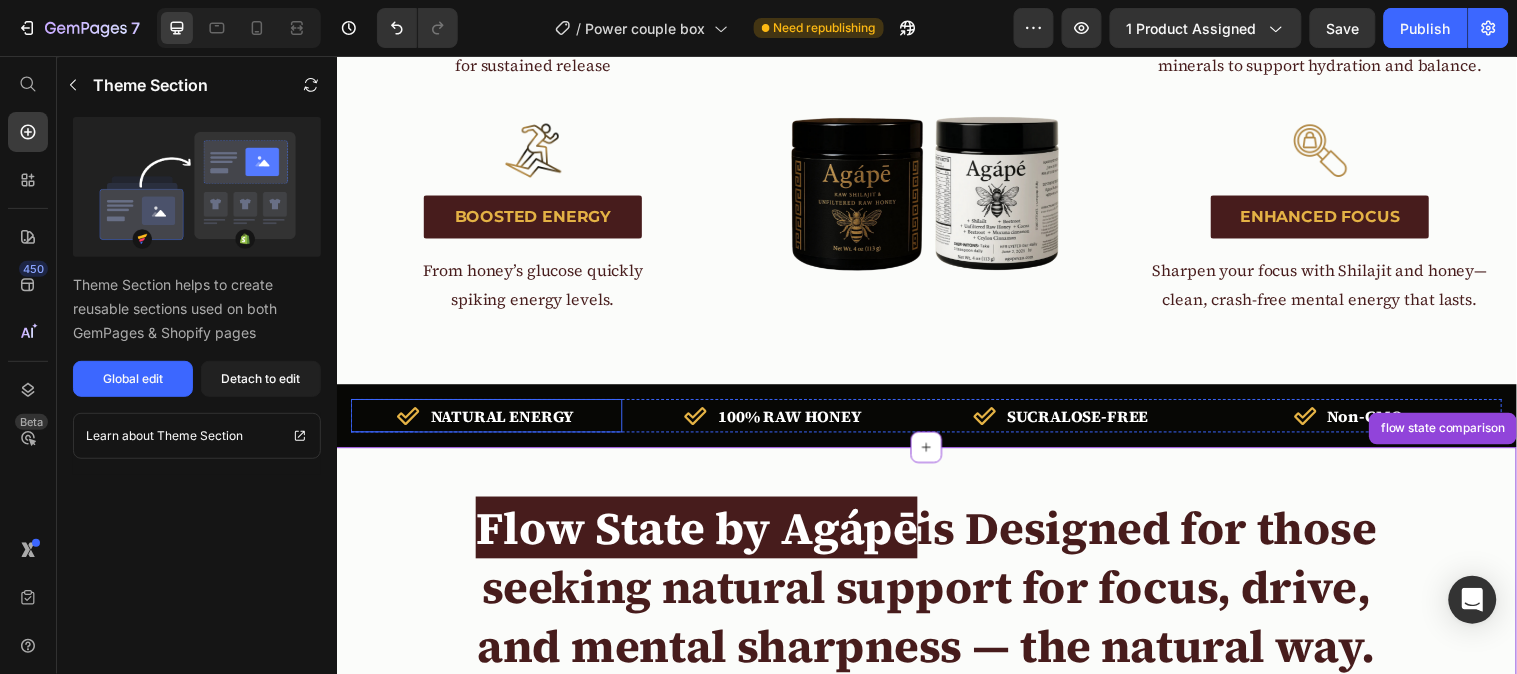 scroll, scrollTop: 1703, scrollLeft: 0, axis: vertical 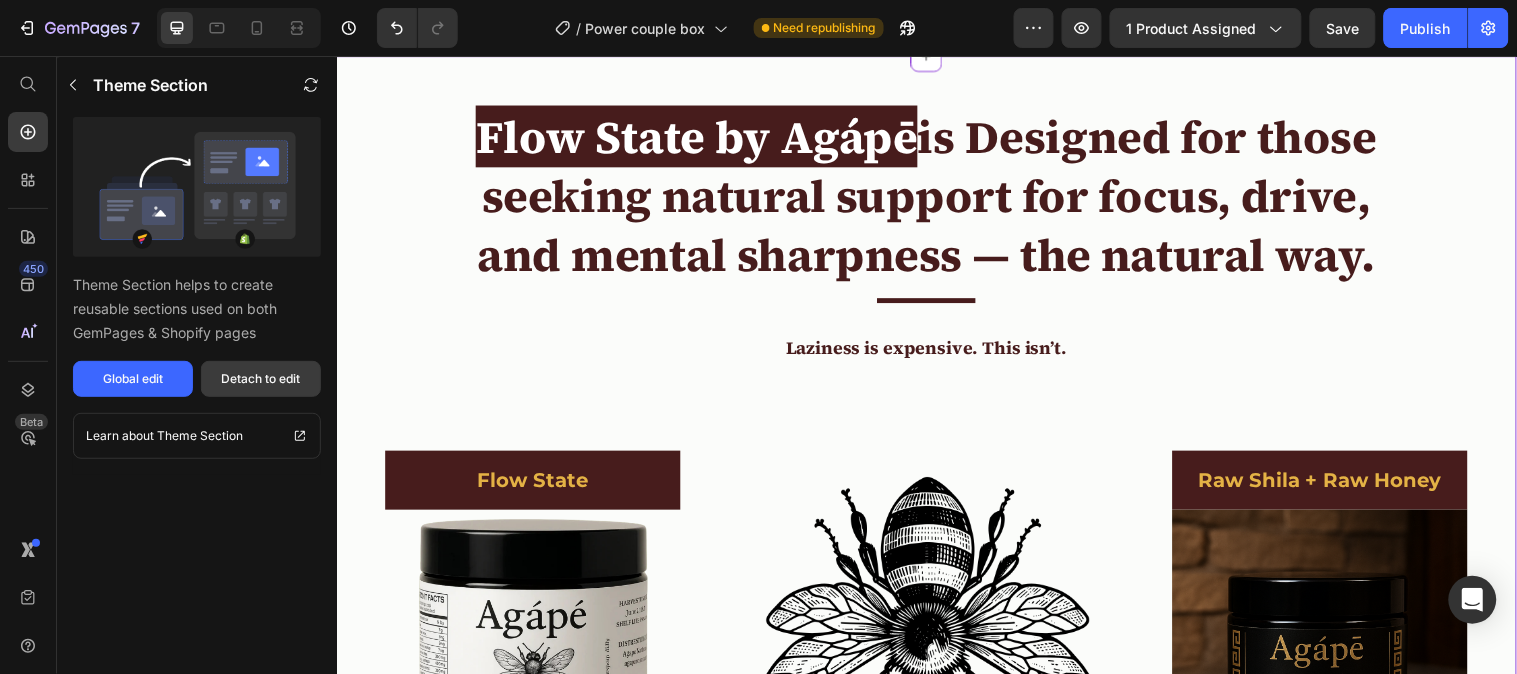 click on "Detach to edit" at bounding box center (261, 379) 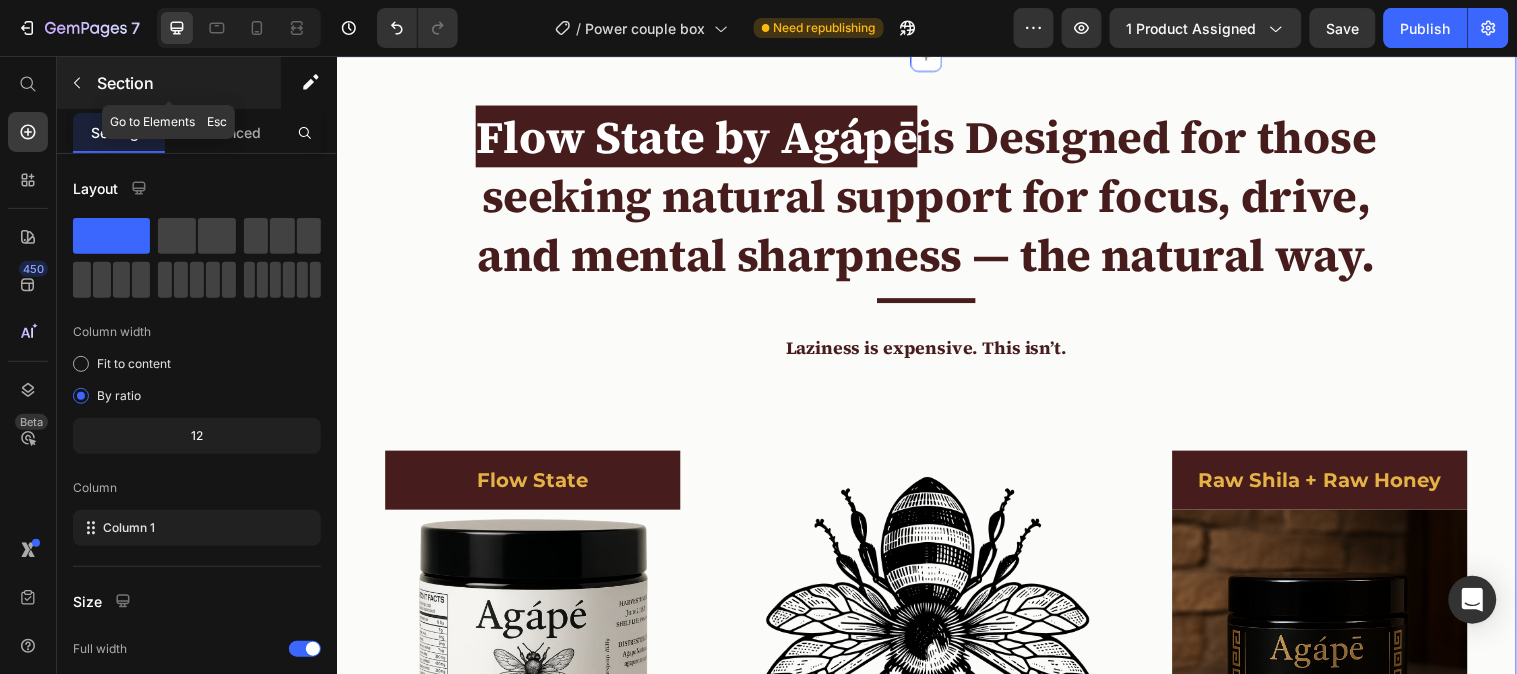 click 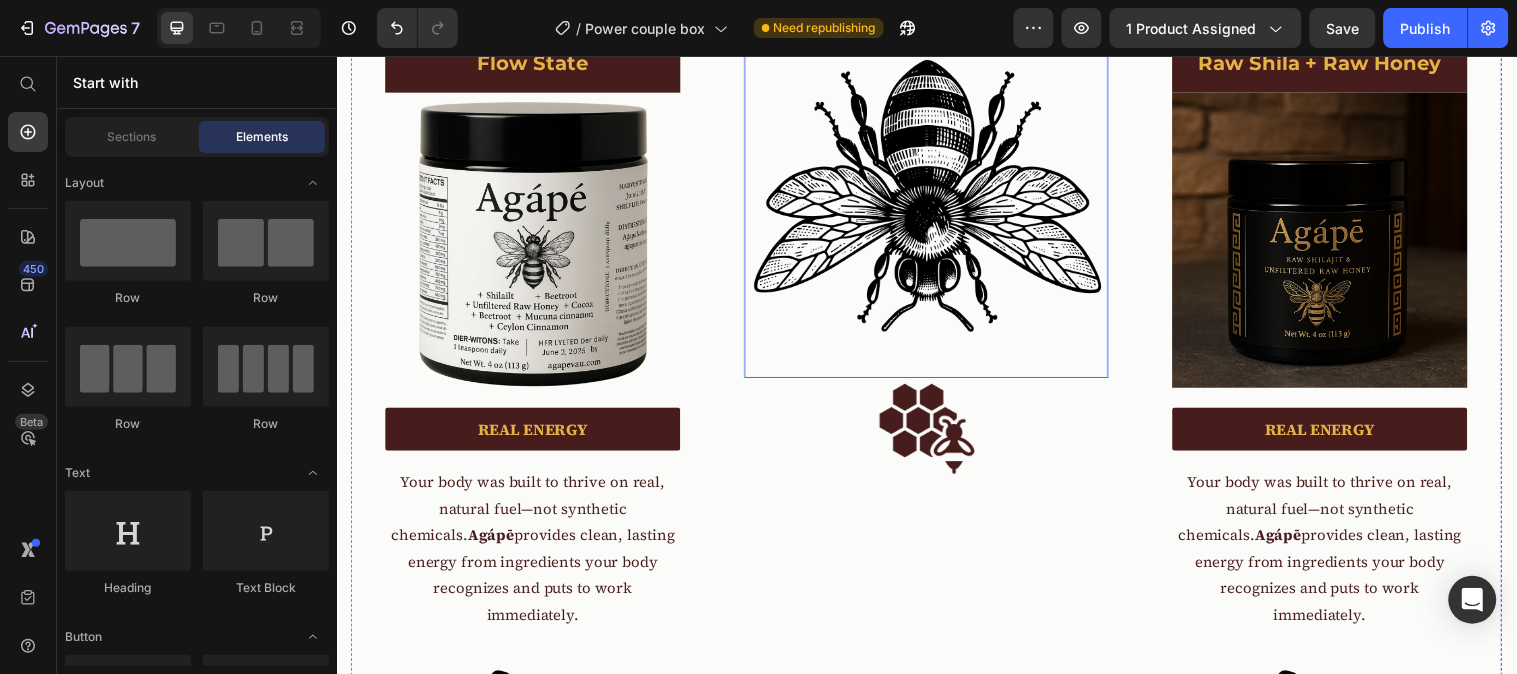 scroll, scrollTop: 2147, scrollLeft: 0, axis: vertical 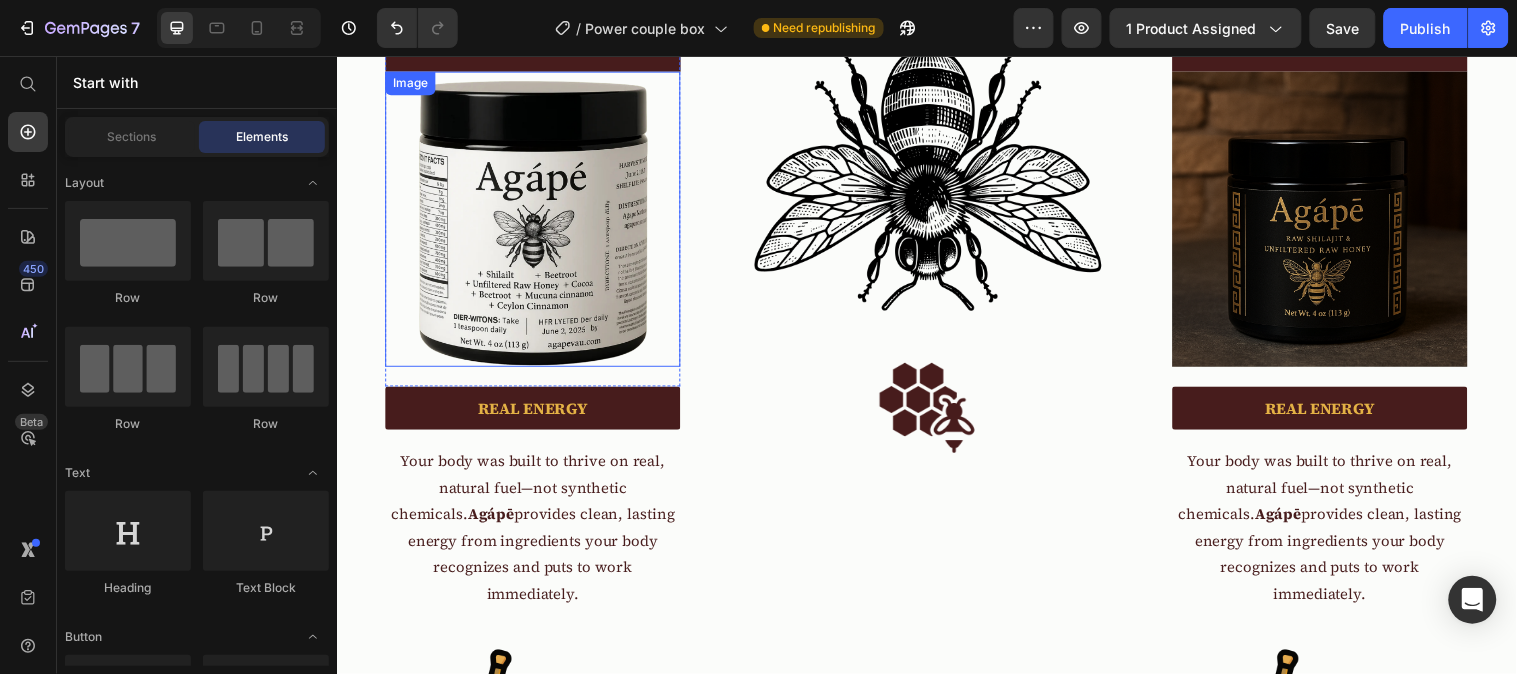 click at bounding box center [536, 221] 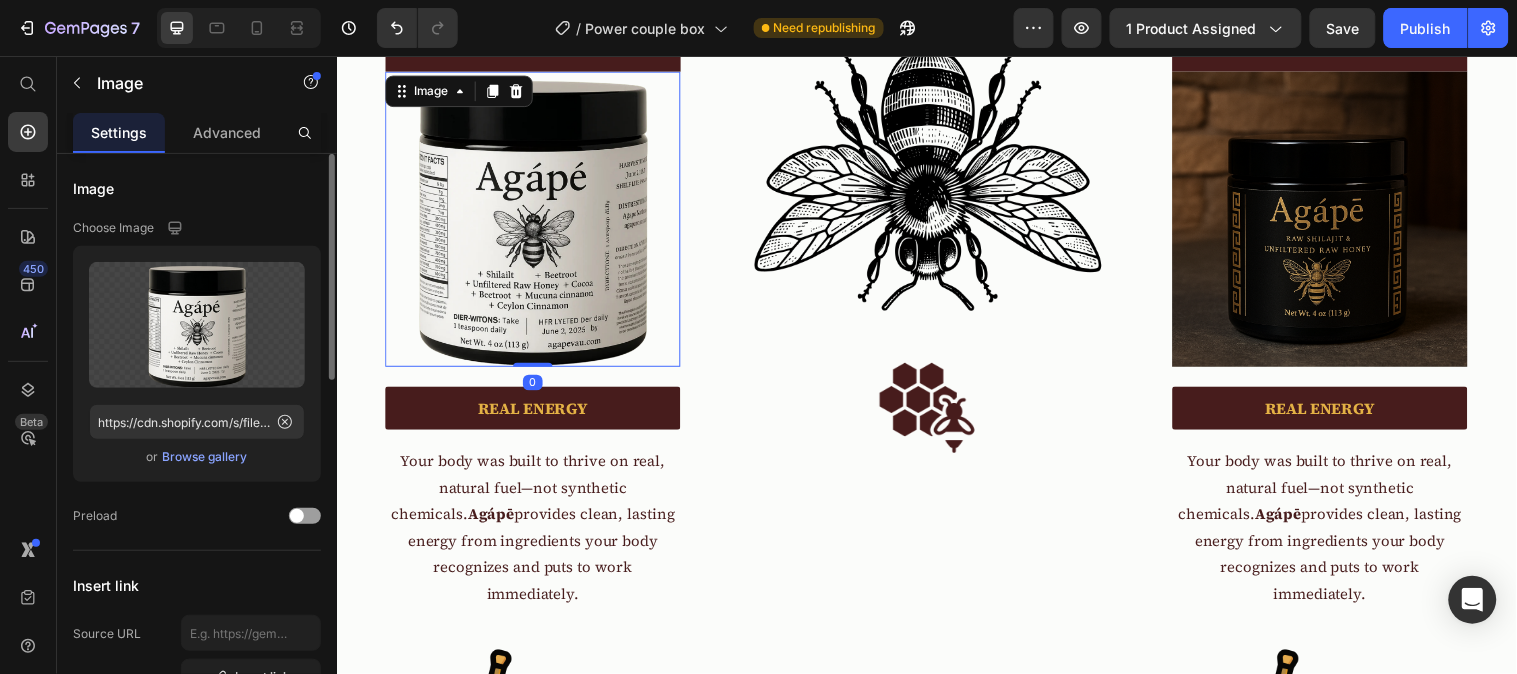 click on "Browse gallery" at bounding box center (205, 457) 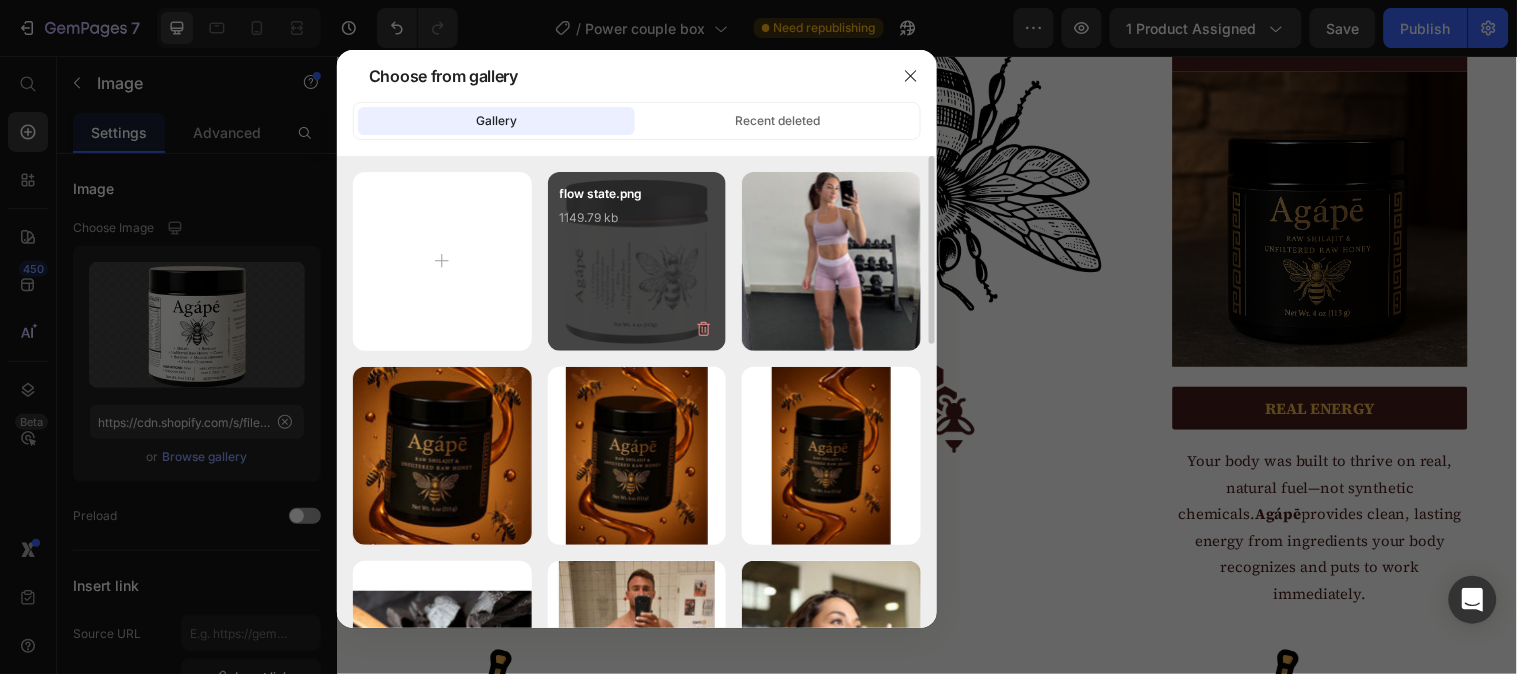 click on "flow state.png 1149.79 kb" at bounding box center [637, 224] 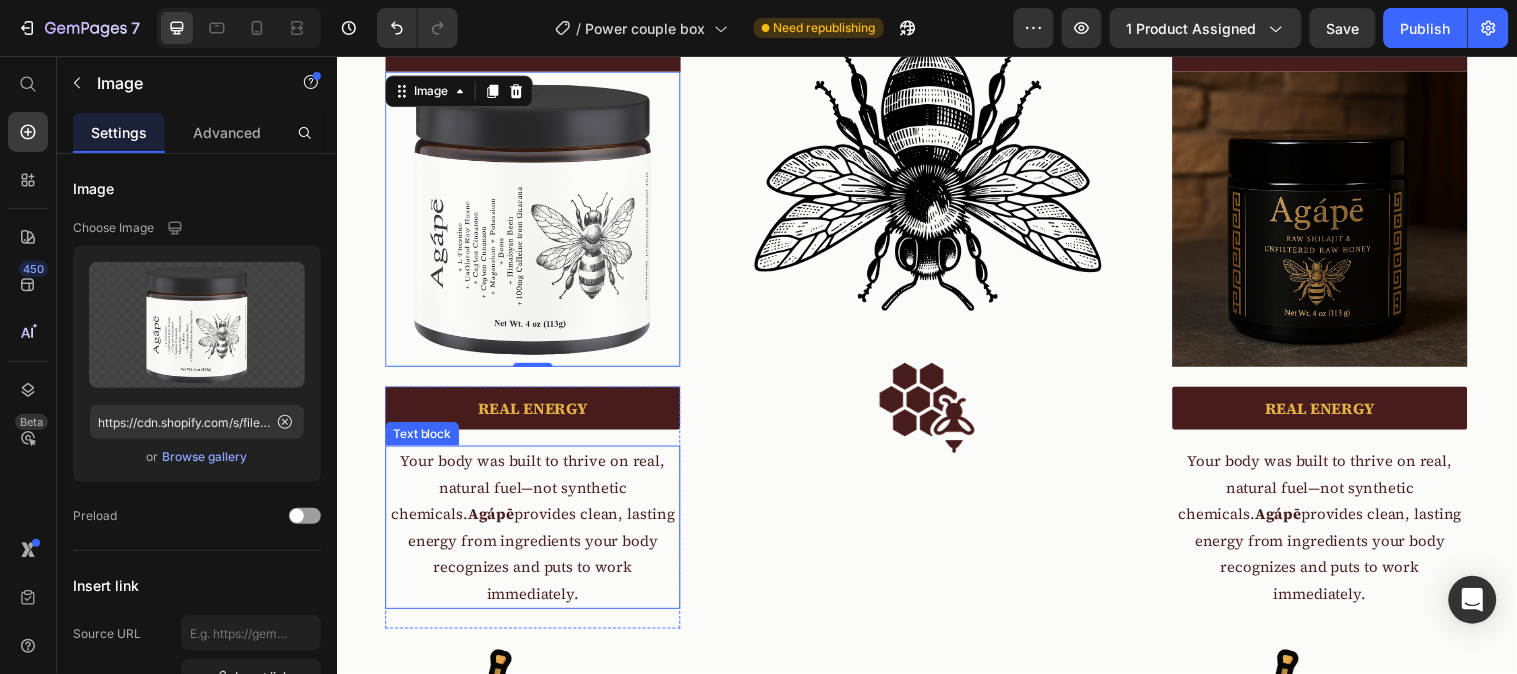 click on "Your body was built to thrive on real, natural fuel—not synthetic chemicals.  Agápē  provides clean, lasting energy from ingredients your body recognizes and puts to work immediately." at bounding box center [536, 534] 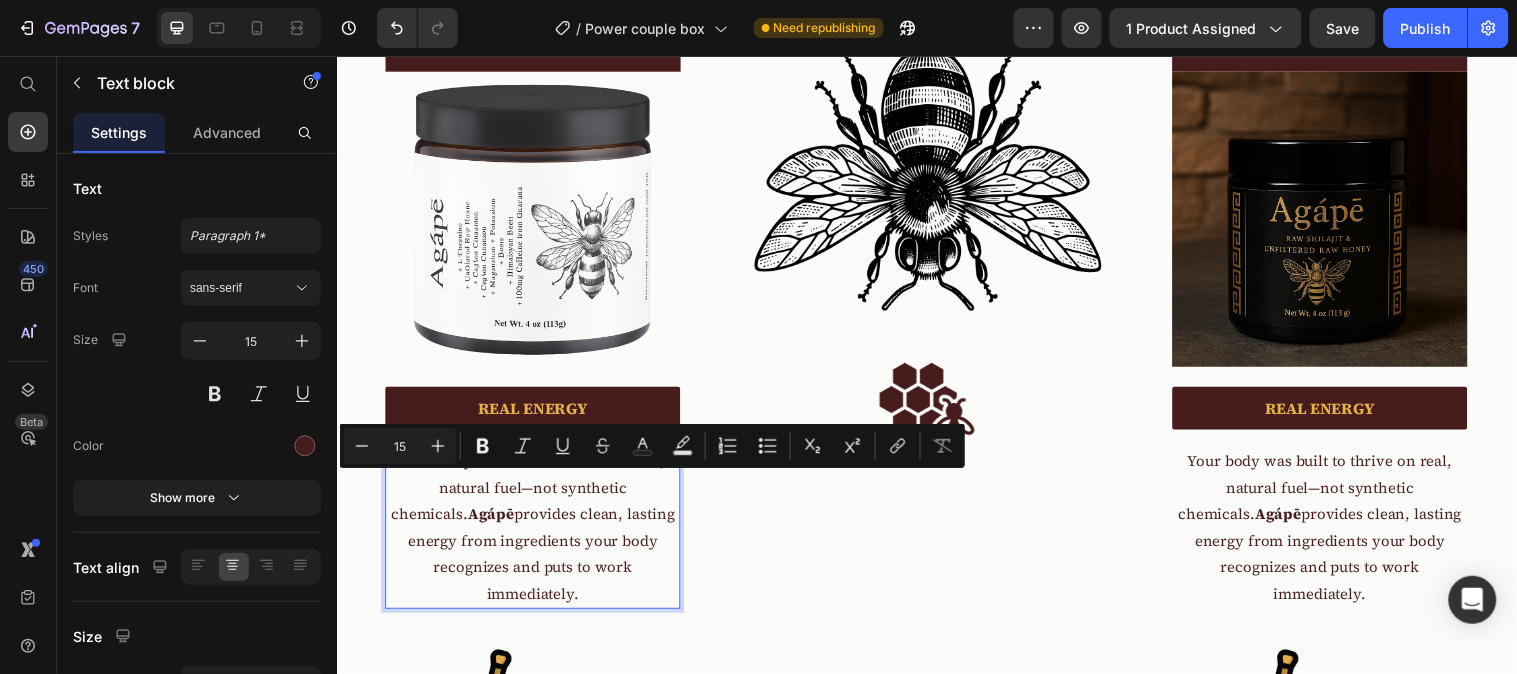 click on "Your body was built to thrive on real, natural fuel—not synthetic chemicals.  Agápē  provides clean, lasting energy from ingredients your body recognizes and puts to work immediately." at bounding box center (536, 534) 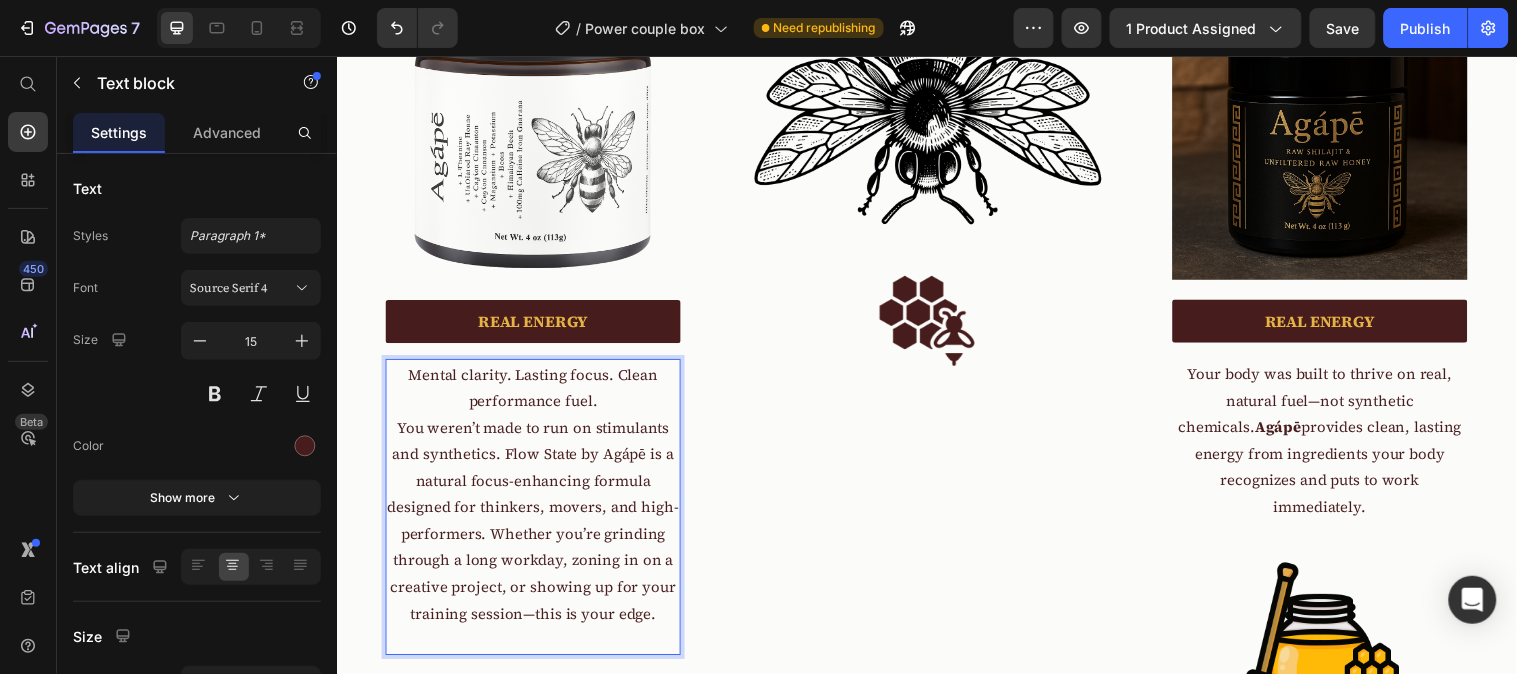 scroll, scrollTop: 96, scrollLeft: 0, axis: vertical 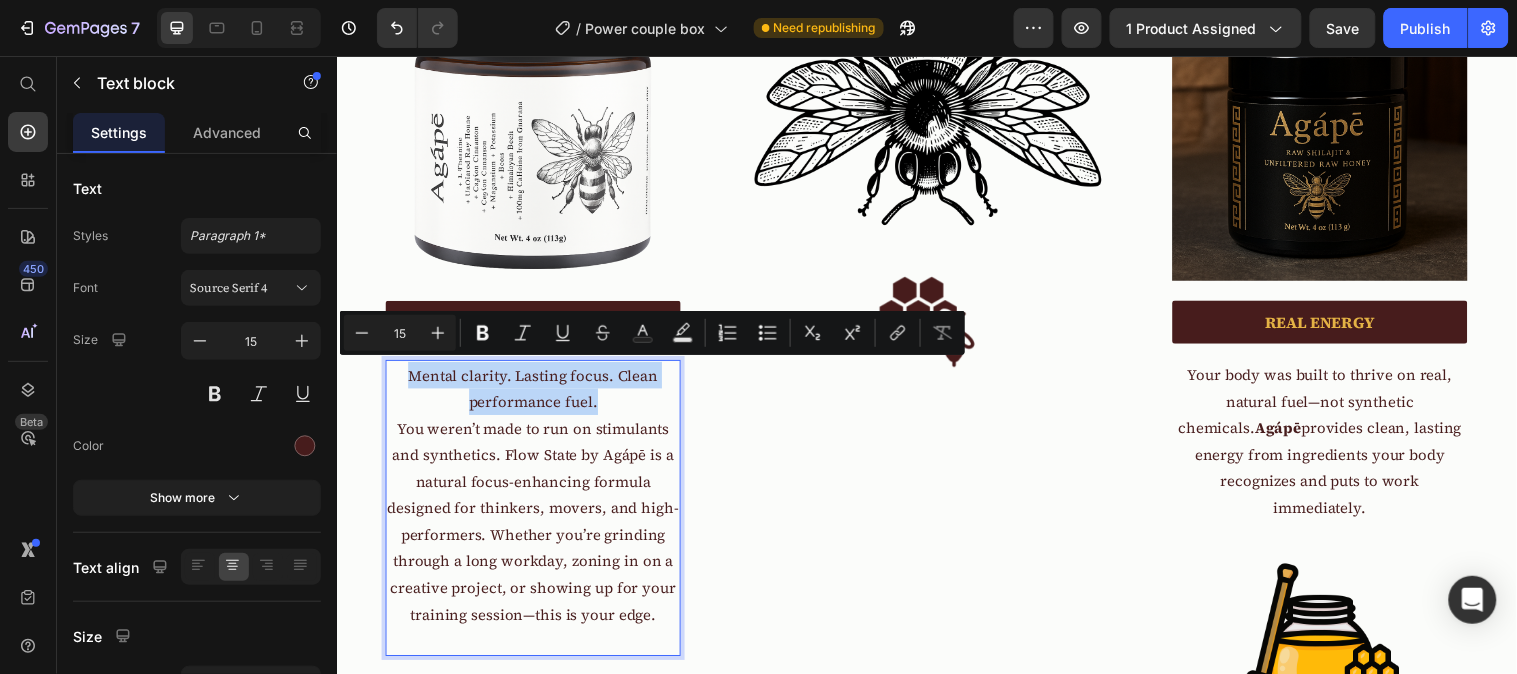 drag, startPoint x: 603, startPoint y: 407, endPoint x: 403, endPoint y: 388, distance: 200.90047 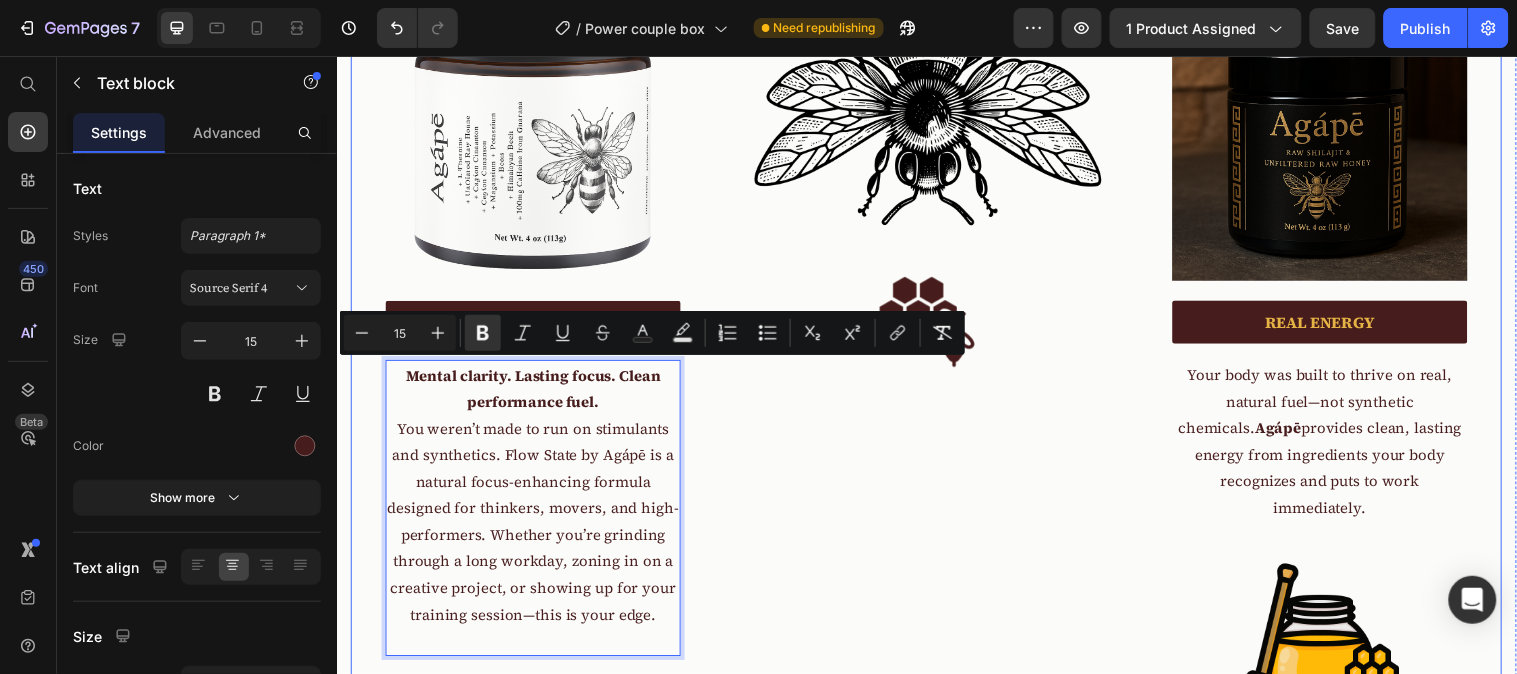 click on "Flow State Text block Image Row REAL ENERGY Text block Mental clarity. Lasting focus. Clean performance fuel. You weren’t made to run on stimulants and synthetics. Flow State by Agápē is a natural focus-enhancing formula designed for thinkers, movers, and high-performers. Whether you’re grinding through a long workday, zoning in on a creative project, or showing up for your training session—this is your edge. Text block   0 Row Image FAST-ACTING FUEL Text block Raw honey offers a natural mix of glucose and fructose, giving you fast energy and sustained endurance. Unlike processed sugars, it’s real food—easy to digest and kind to your body. Text block Row Image STEADY STRENGTH Text block Sea salt is a natural salt harvested from evaporated seawater, valued for its rich flavor and trace minerals like magnesium and potassium. Text block Row Image PURE INGREDIENTS Text block Text block Row Image Enter Flow State Text block Text block Row" at bounding box center [536, 1237] 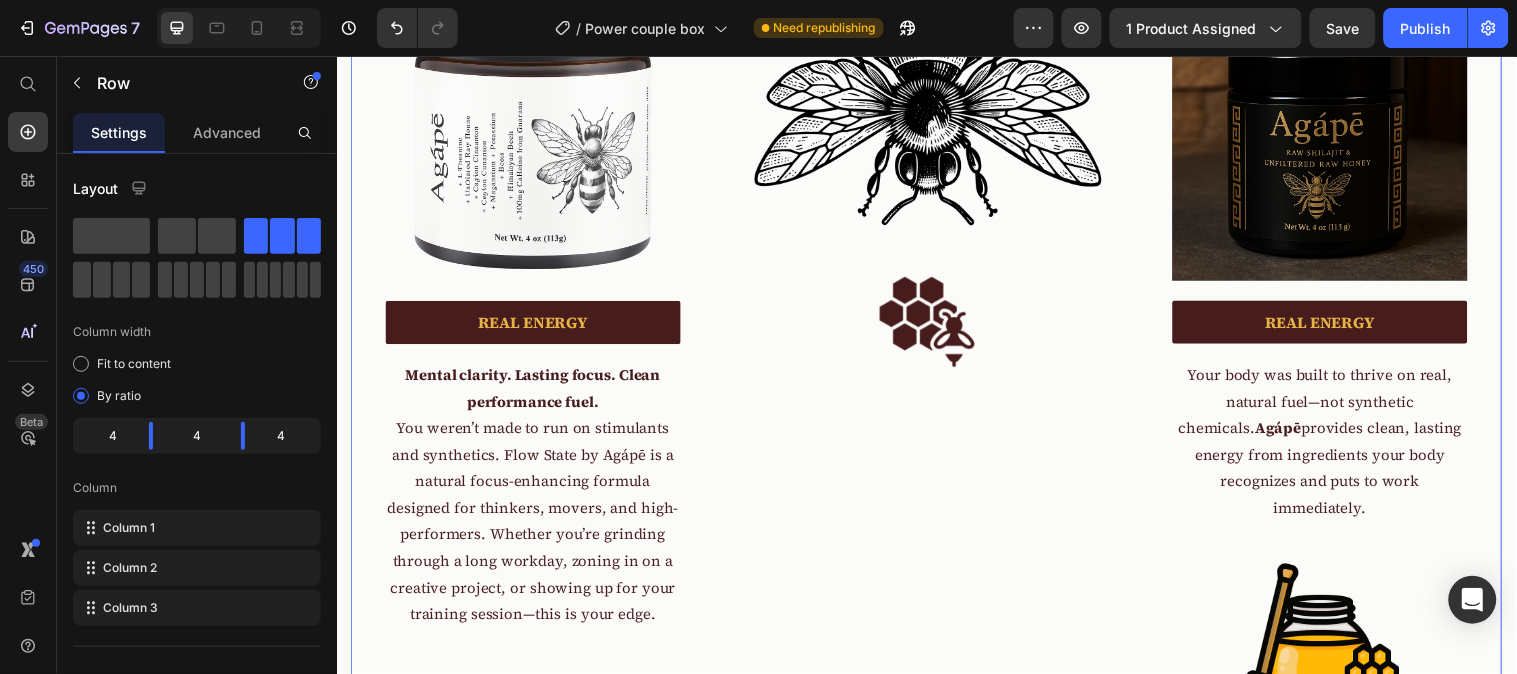scroll, scrollTop: 2346, scrollLeft: 0, axis: vertical 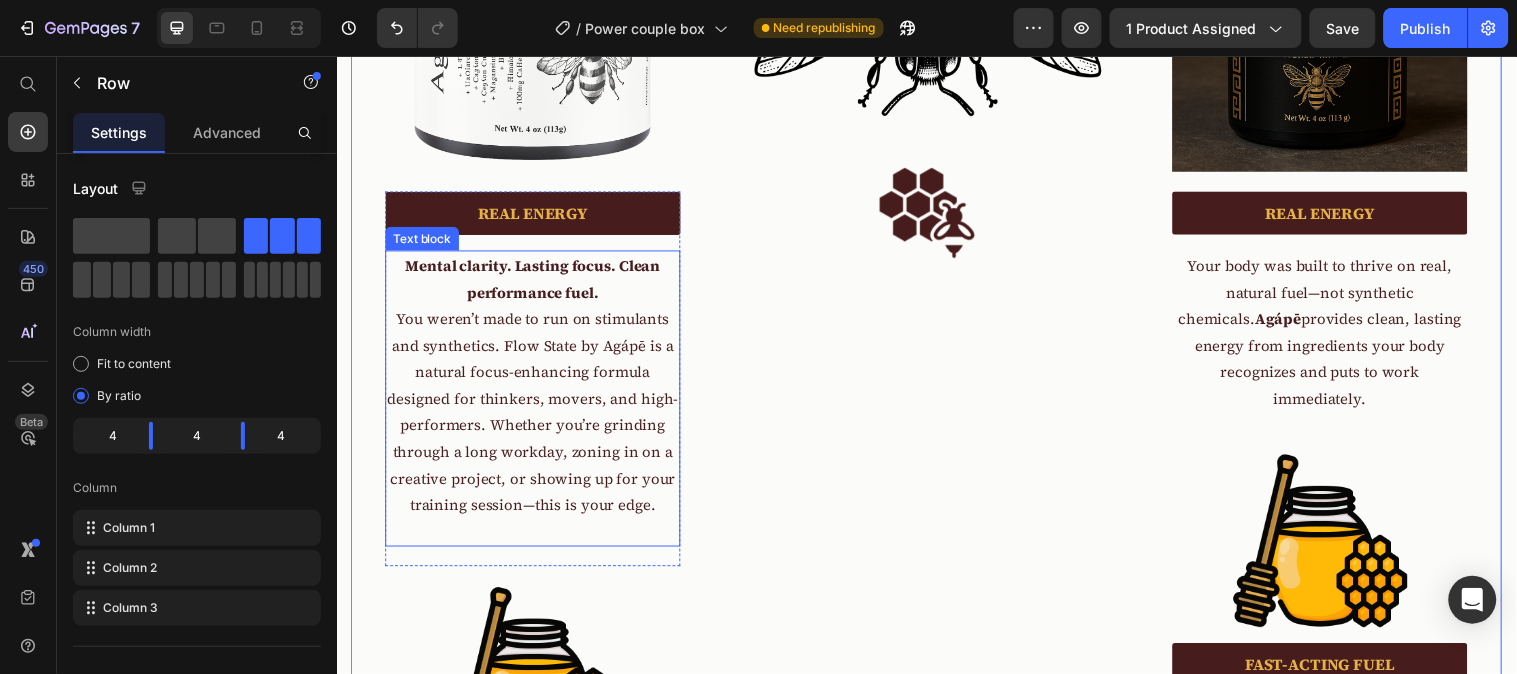 click on "Mental clarity. Lasting focus. Clean performance fuel. You weren’t made to run on stimulants and synthetics. Flow State by Agápē is a natural focus-enhancing formula designed for thinkers, movers, and high-performers. Whether you’re grinding through a long workday, zoning in on a creative project, or showing up for your training session—this is your edge." at bounding box center [536, 403] 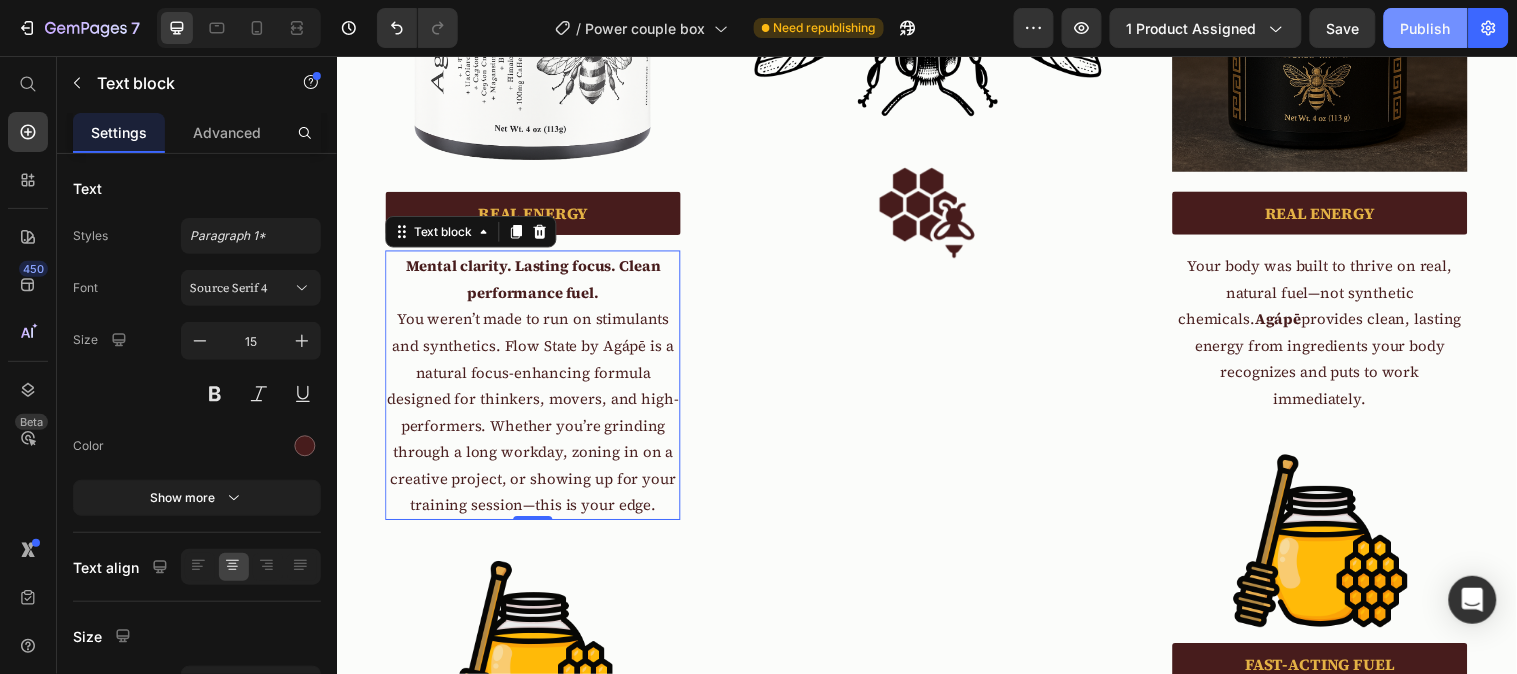 click on "Publish" 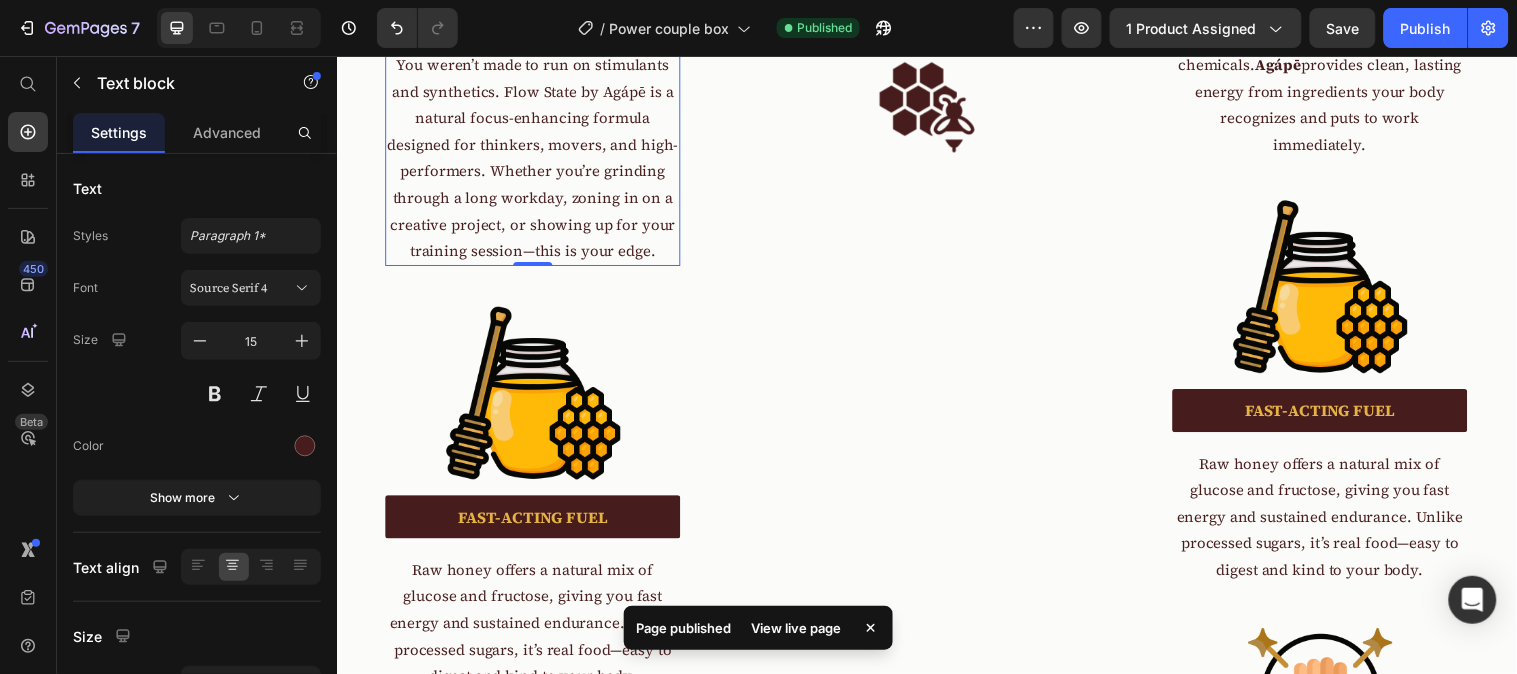 scroll, scrollTop: 2680, scrollLeft: 0, axis: vertical 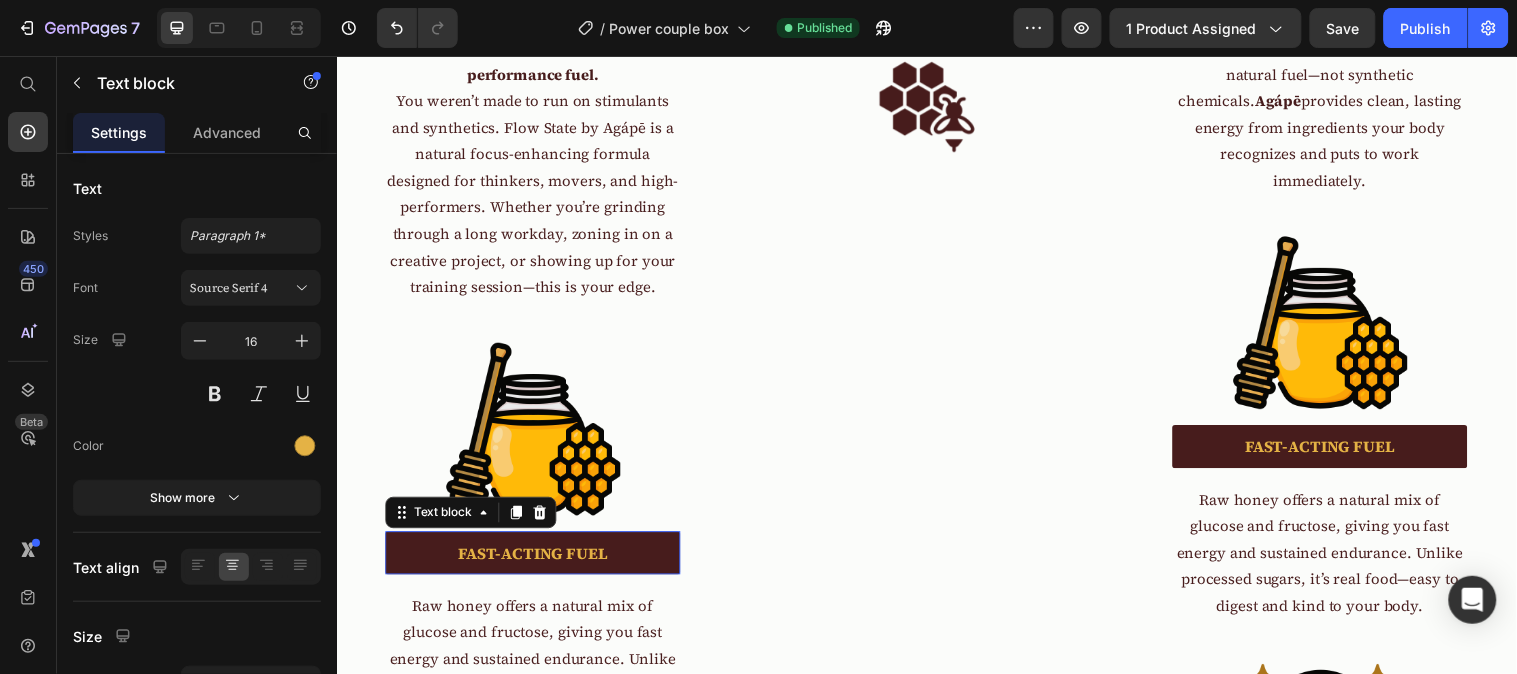 click on "FAST-ACTING FUEL" at bounding box center (536, 560) 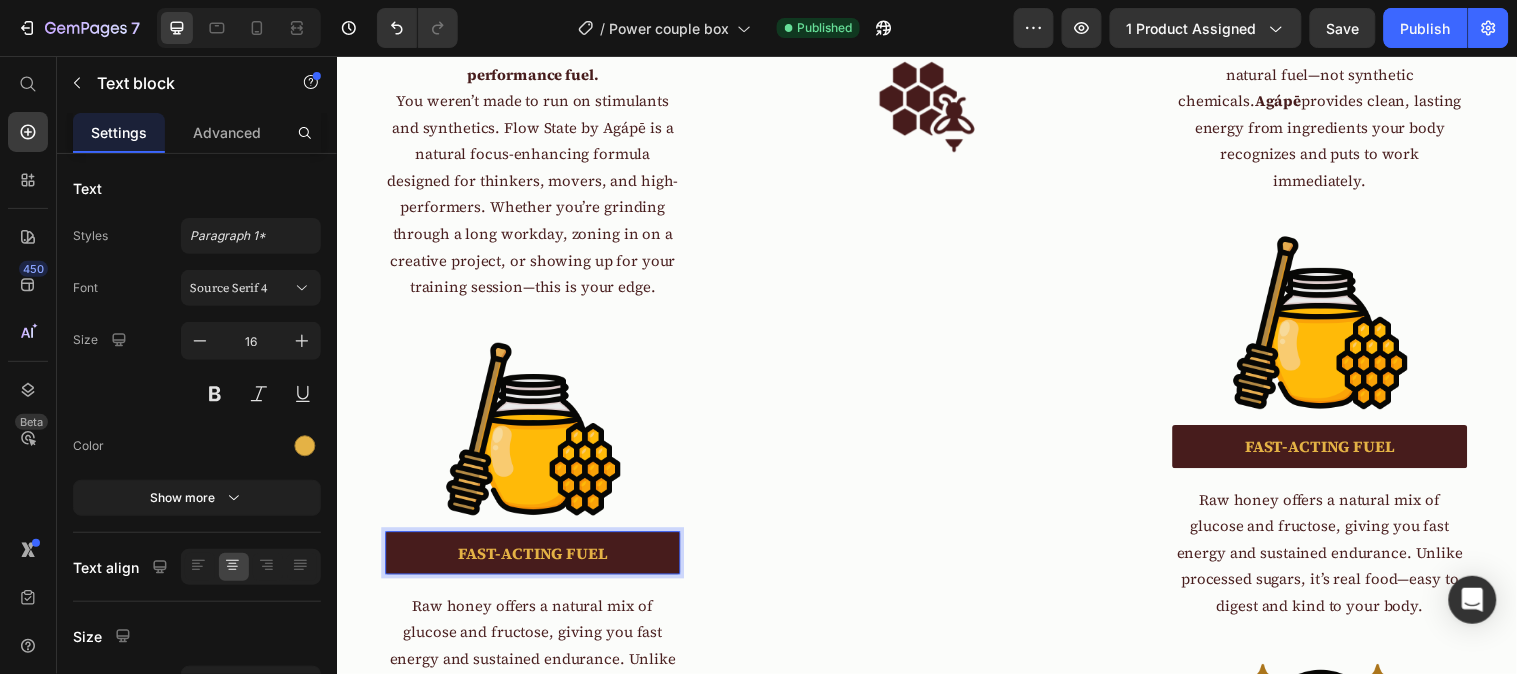 click on "FAST-ACTING FUEL" at bounding box center (536, 560) 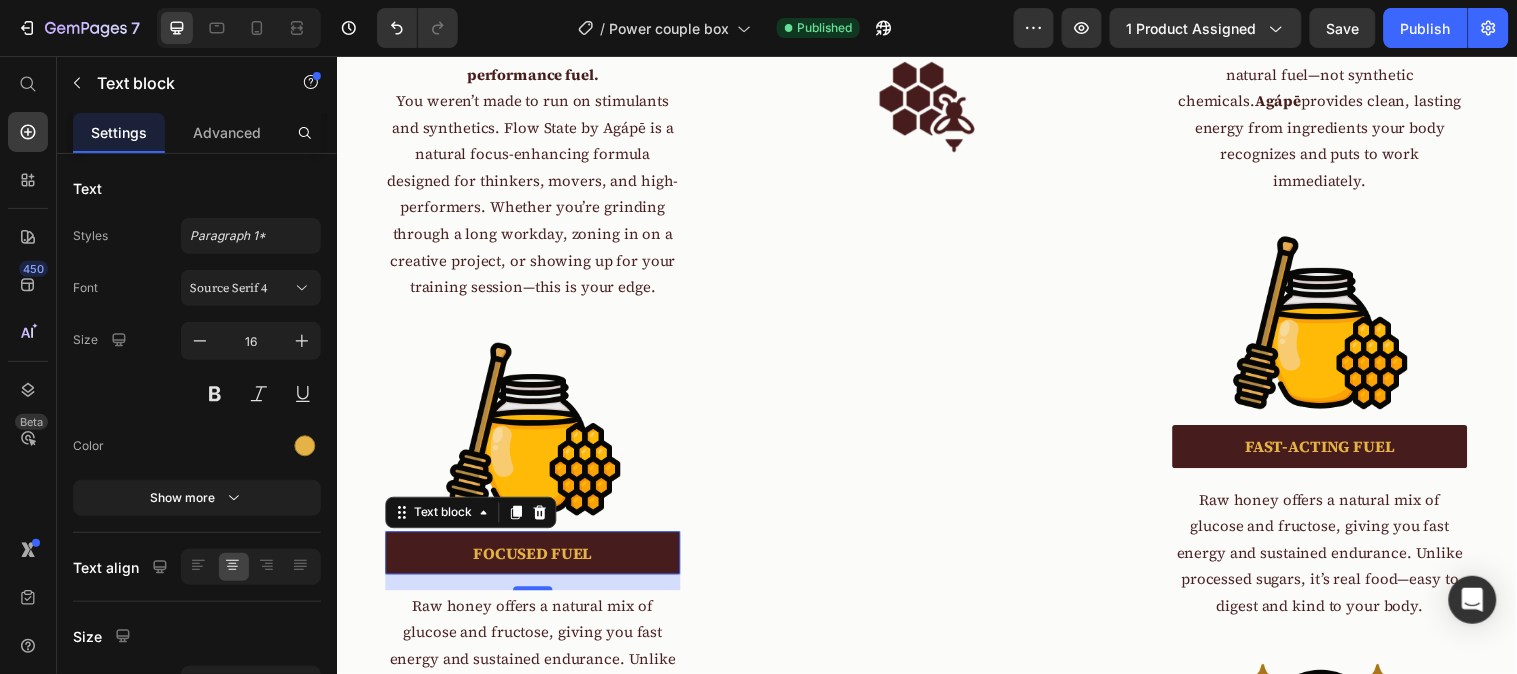 scroll, scrollTop: 2680, scrollLeft: 0, axis: vertical 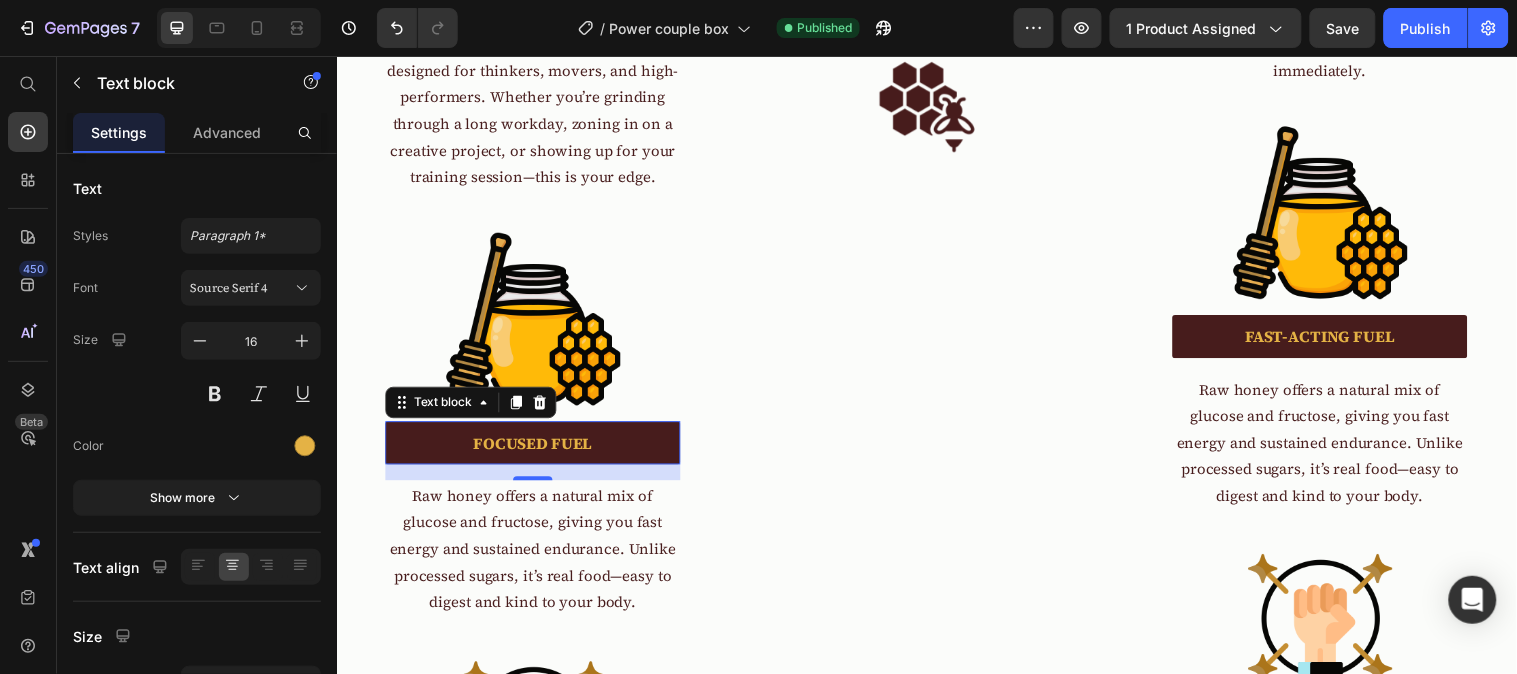 click on "Raw honey offers a natural mix of glucose and fructose, giving you fast energy and sustained endurance. Unlike processed sugars, it’s real food—easy to digest and kind to your body." at bounding box center (536, 555) 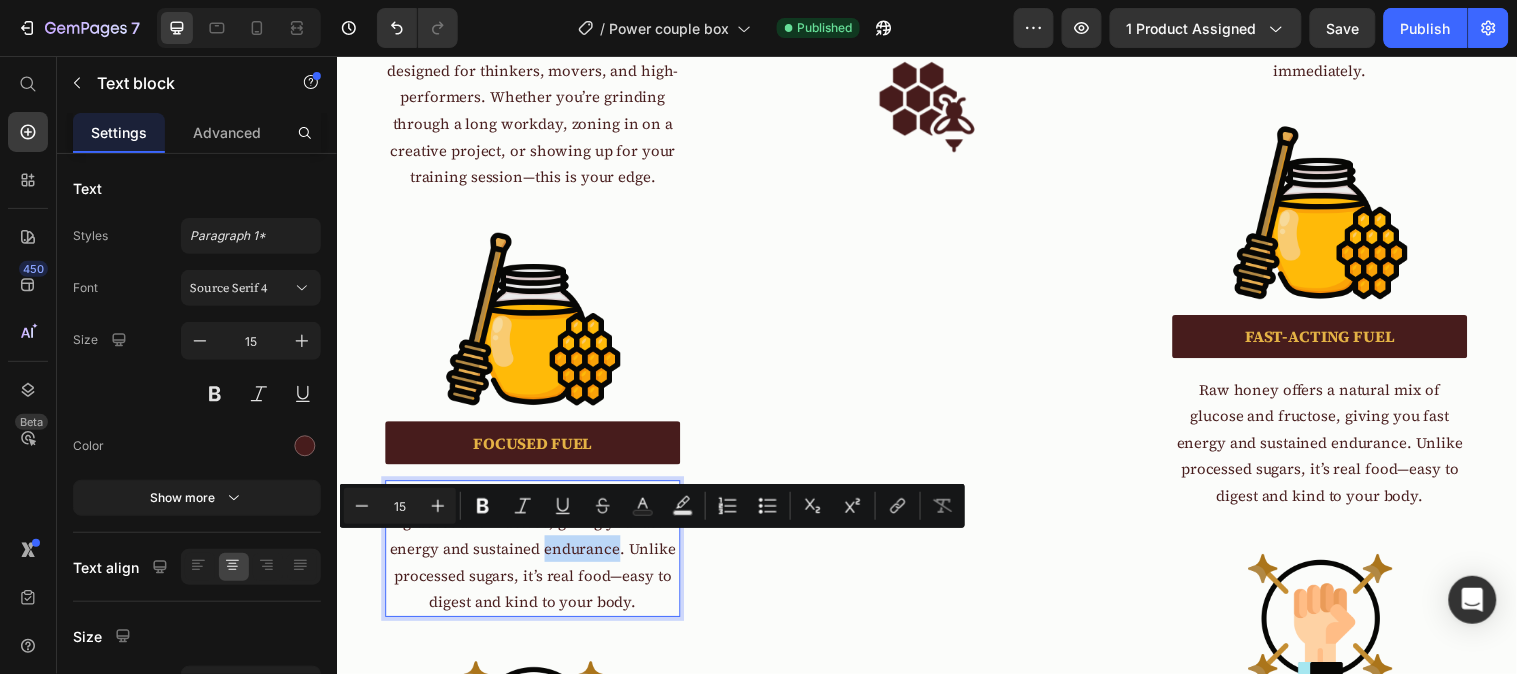click on "Raw honey offers a natural mix of glucose and fructose, giving you fast energy and sustained endurance. Unlike processed sugars, it’s real food—easy to digest and kind to your body." at bounding box center [536, 555] 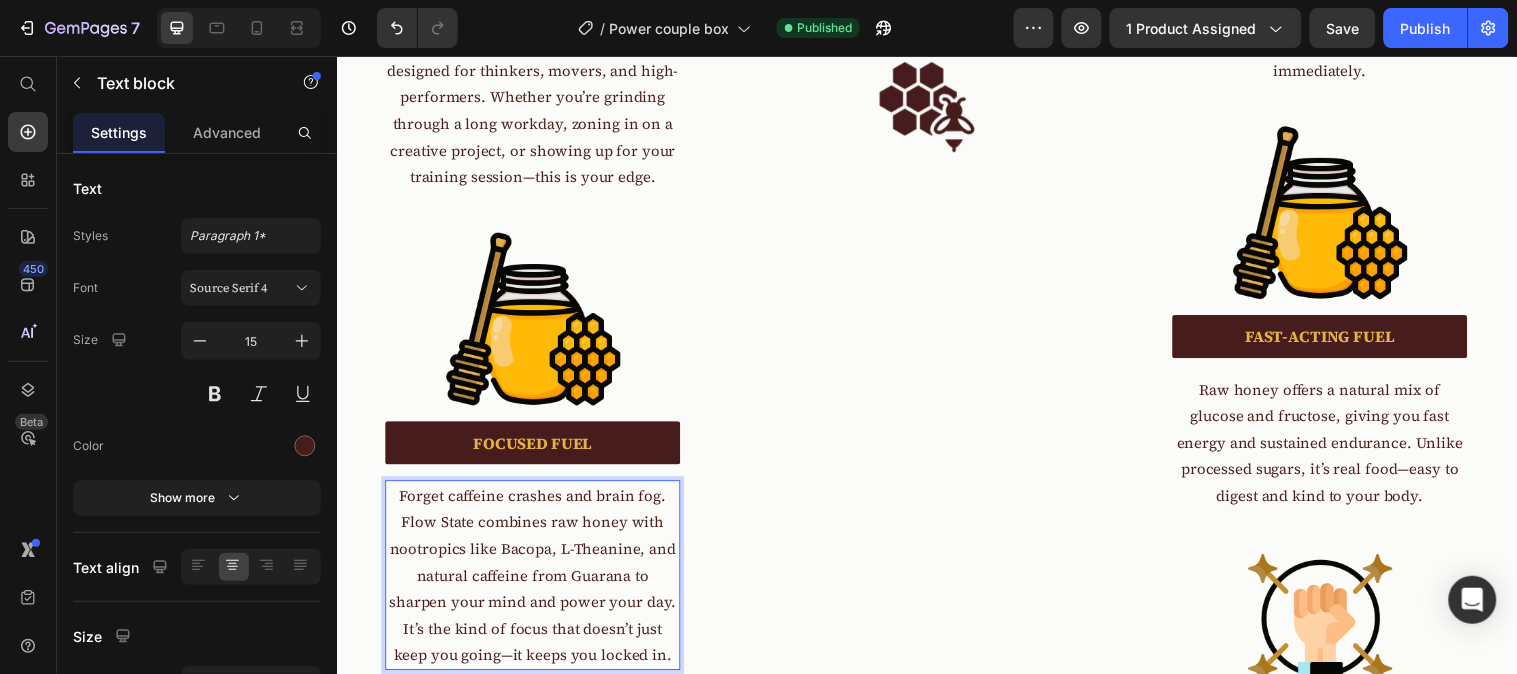 scroll, scrollTop: 2690, scrollLeft: 0, axis: vertical 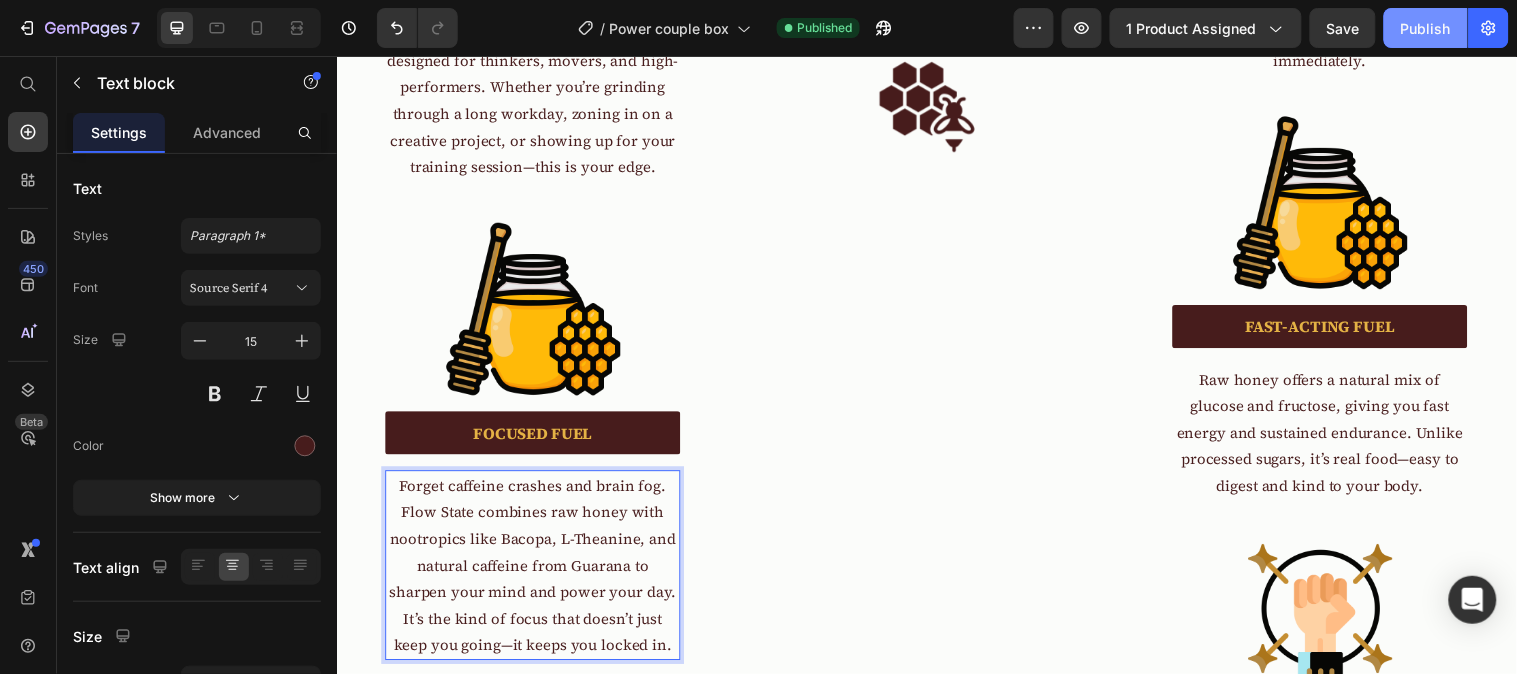 click on "Publish" at bounding box center (1426, 28) 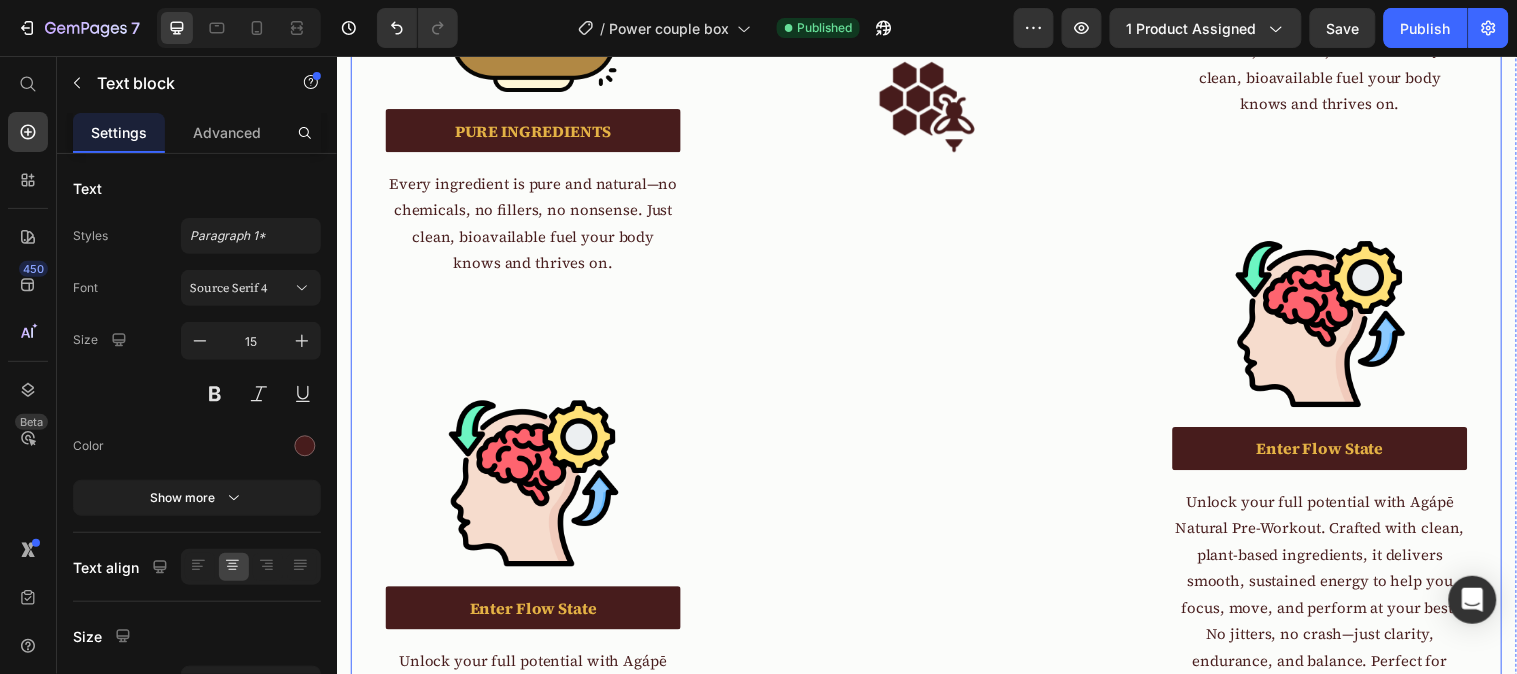 scroll, scrollTop: 3801, scrollLeft: 0, axis: vertical 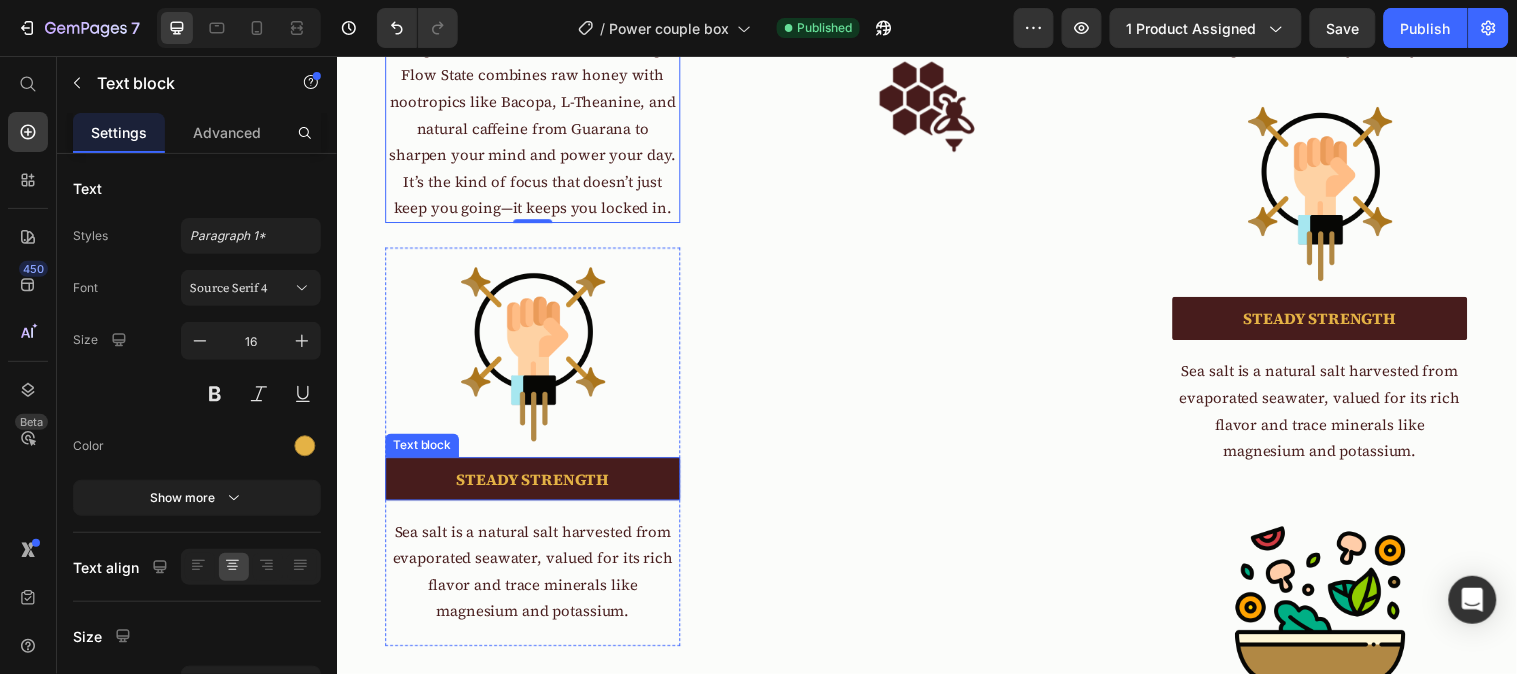 click on "STEADY STRENGTH" at bounding box center [536, 485] 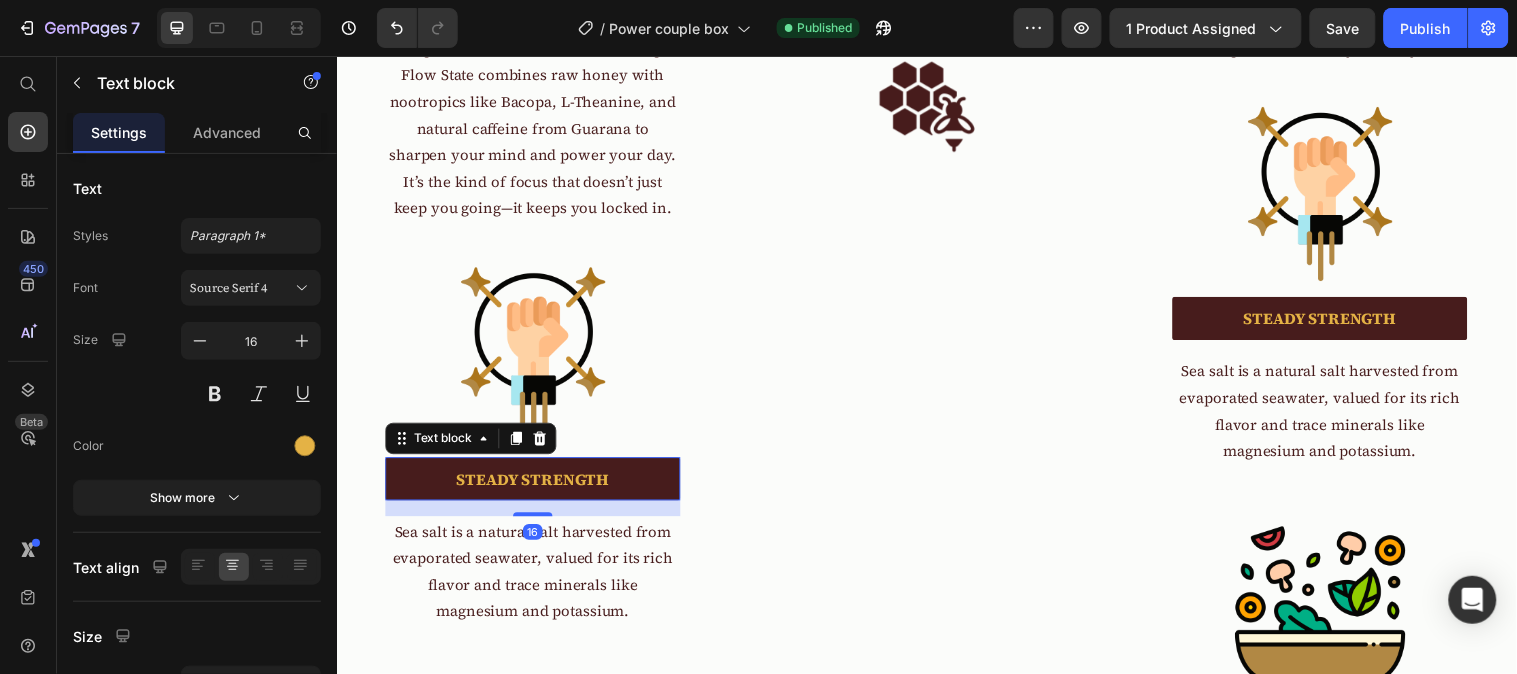 scroll, scrollTop: 0, scrollLeft: 0, axis: both 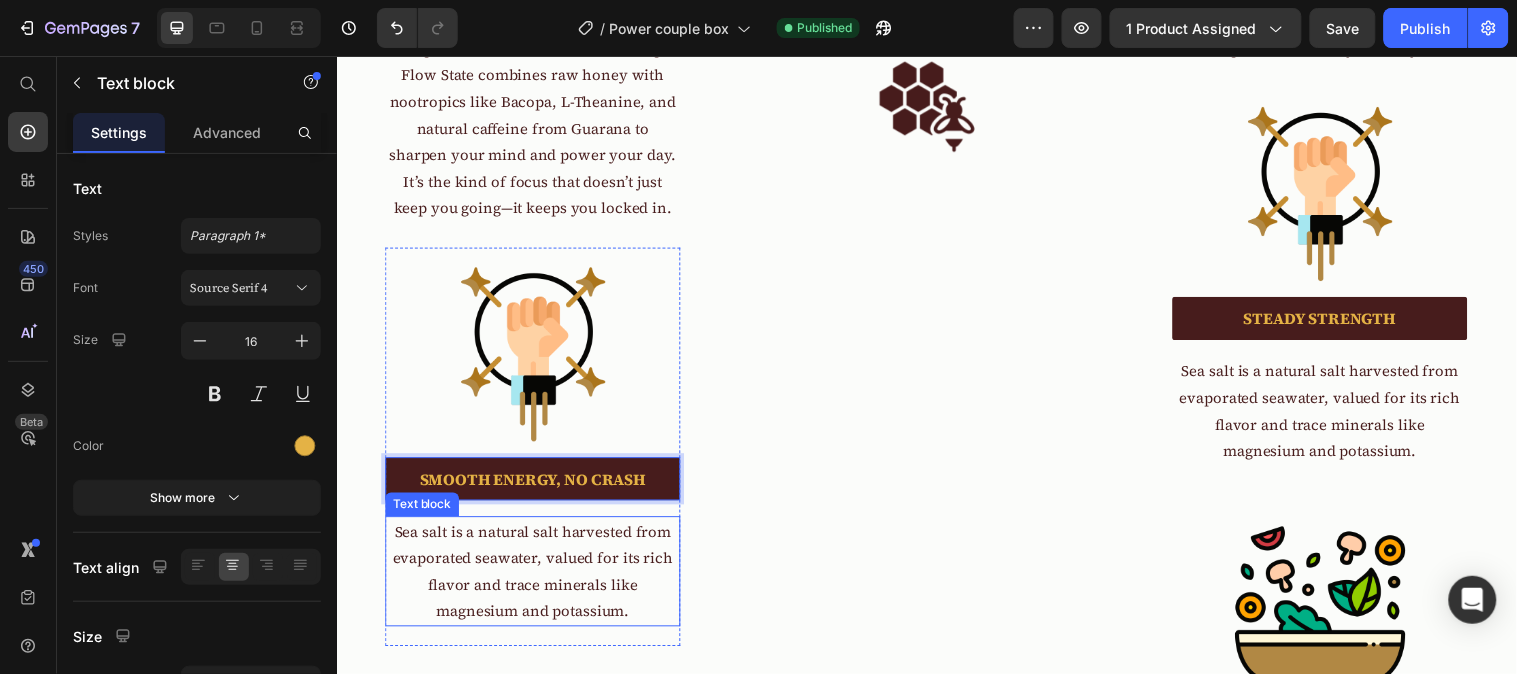 click on "Sea salt is a natural salt harvested from evaporated seawater, valued for its rich flavor and trace minerals like magnesium and potassium." at bounding box center [536, 579] 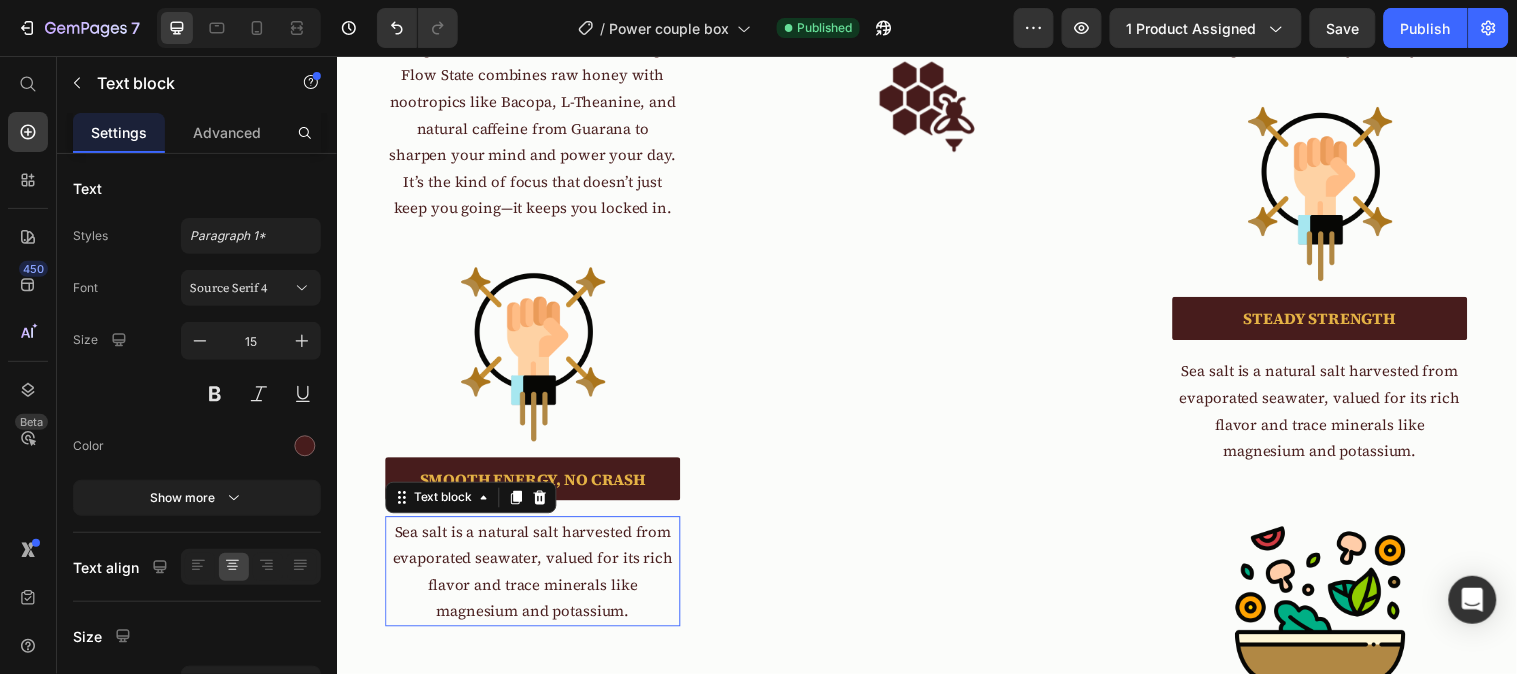 click on "Sea salt is a natural salt harvested from evaporated seawater, valued for its rich flavor and trace minerals like magnesium and potassium." at bounding box center [536, 579] 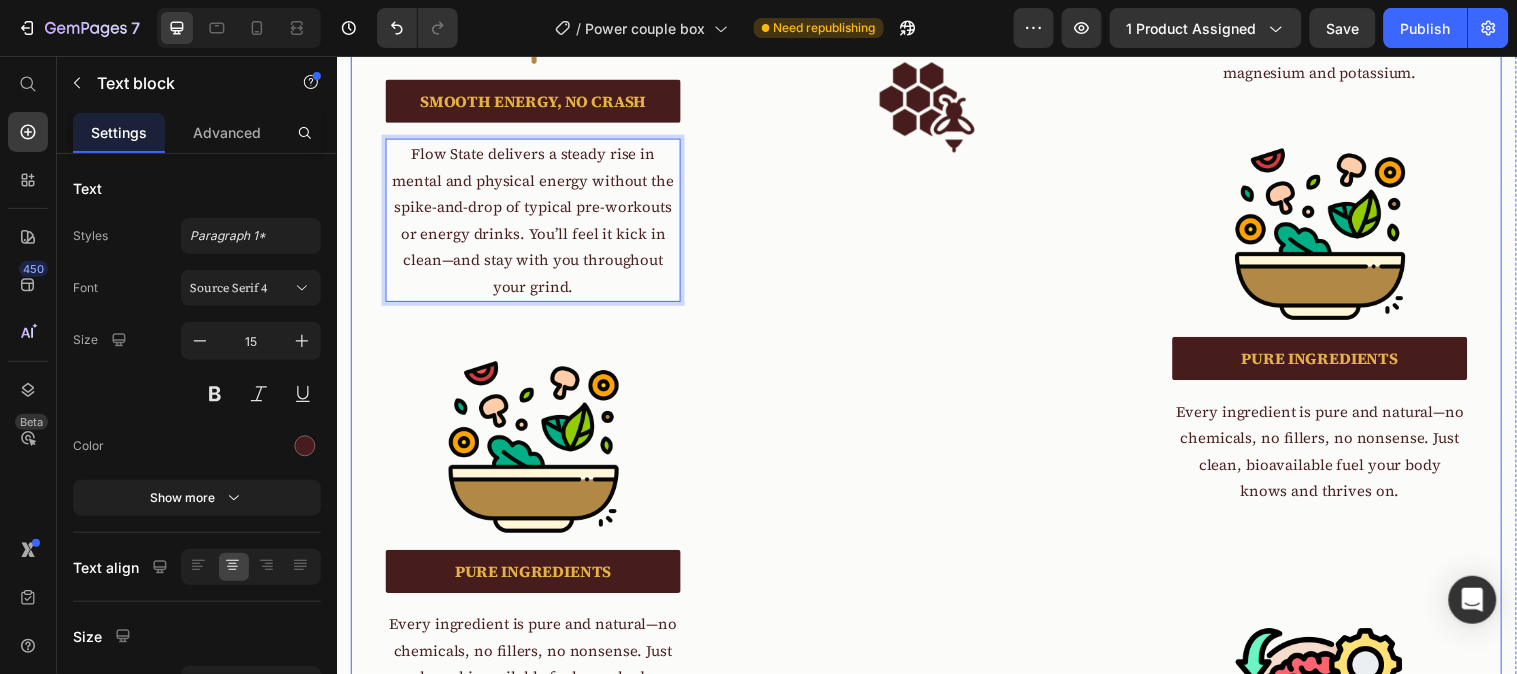 scroll, scrollTop: 3628, scrollLeft: 0, axis: vertical 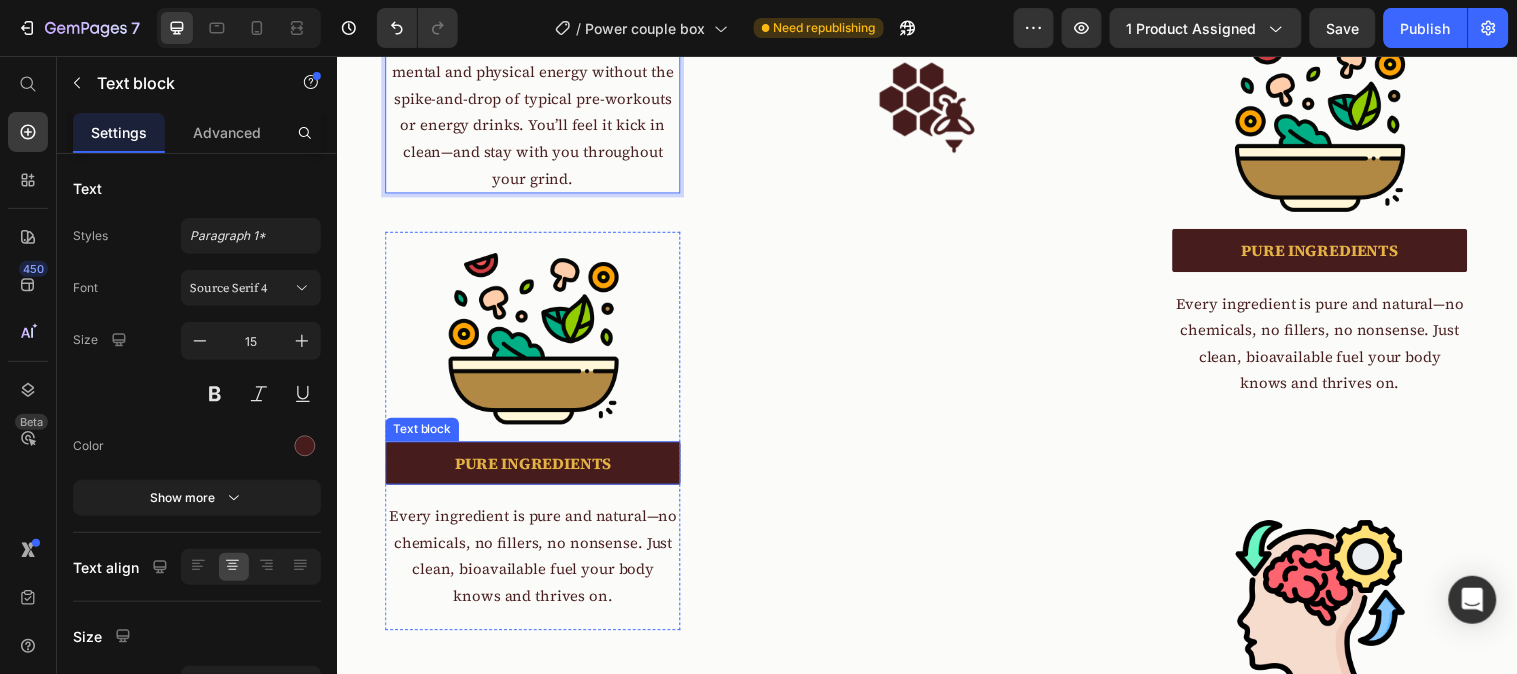 click on "PURE INGREDIENTS" at bounding box center [536, 469] 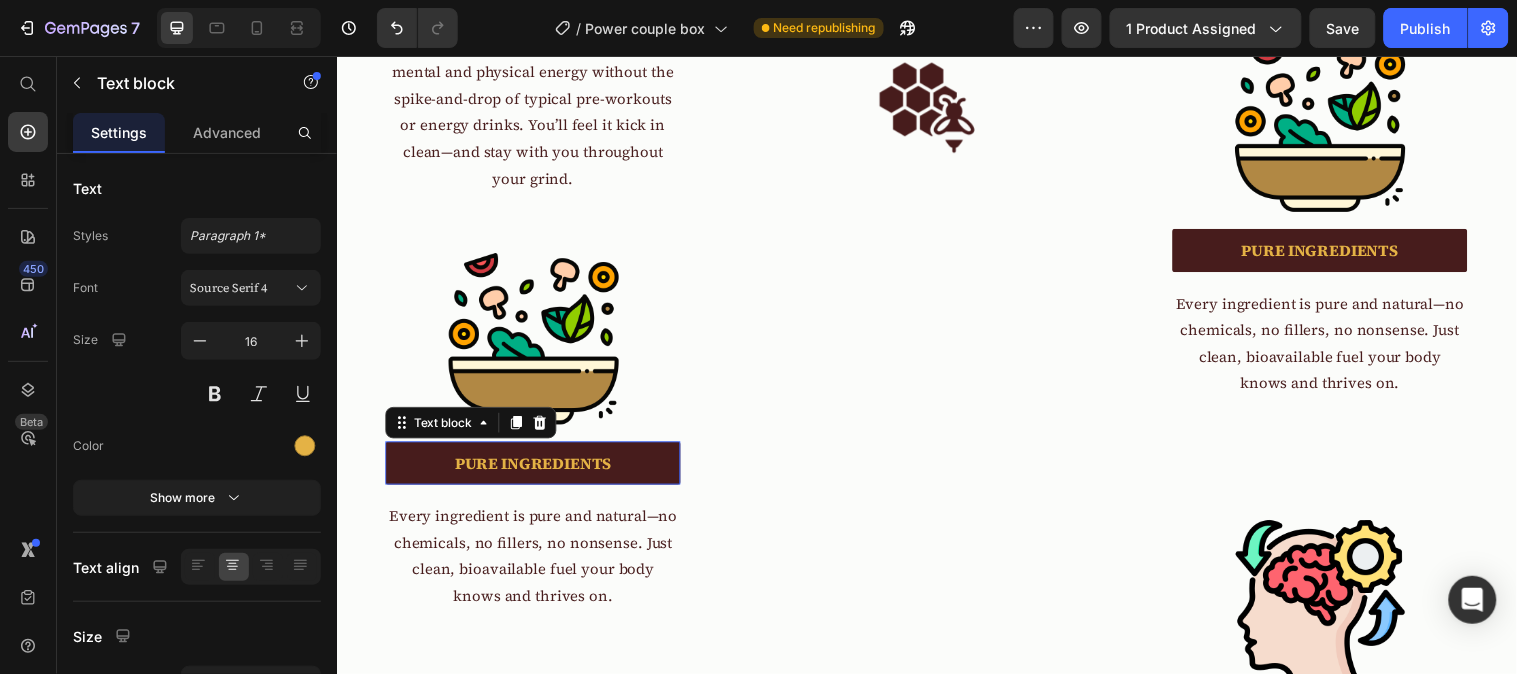click on "PURE INGREDIENTS" at bounding box center (536, 469) 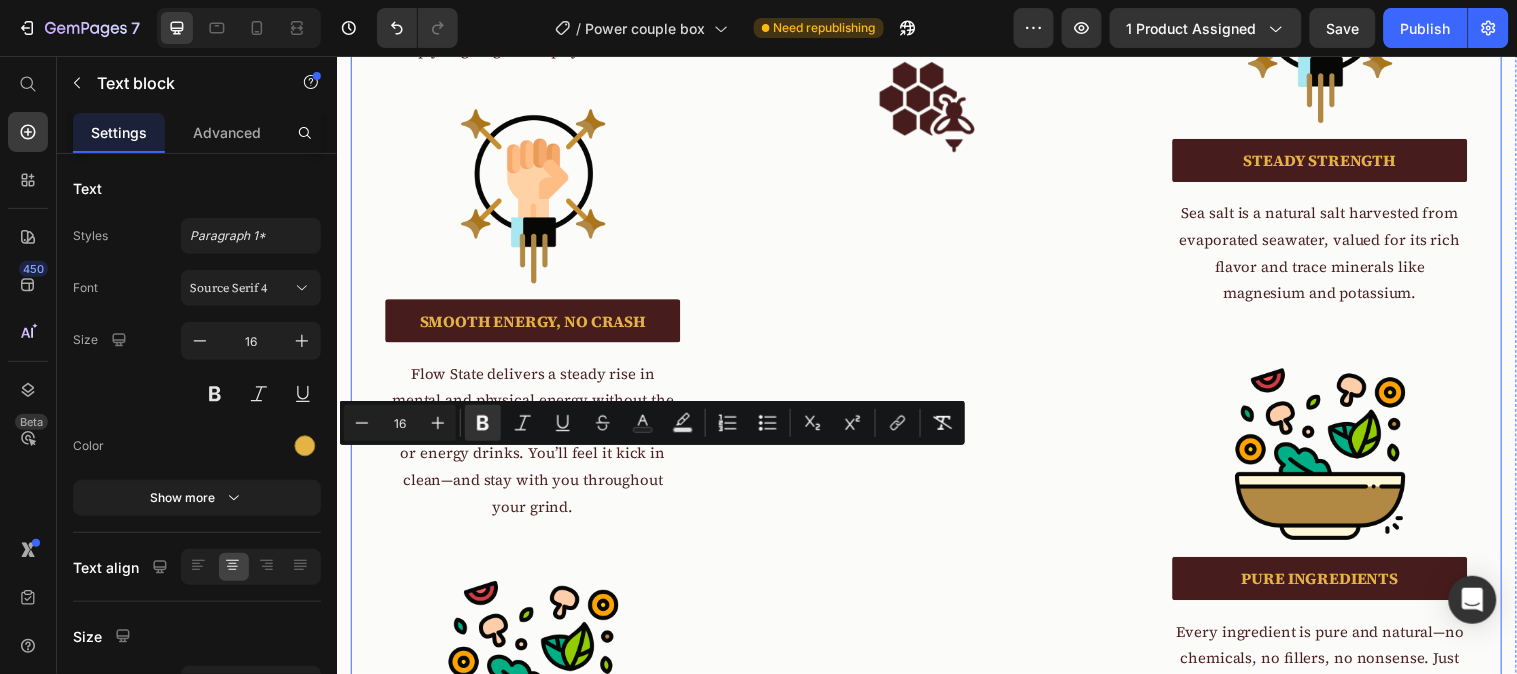 scroll, scrollTop: 3628, scrollLeft: 0, axis: vertical 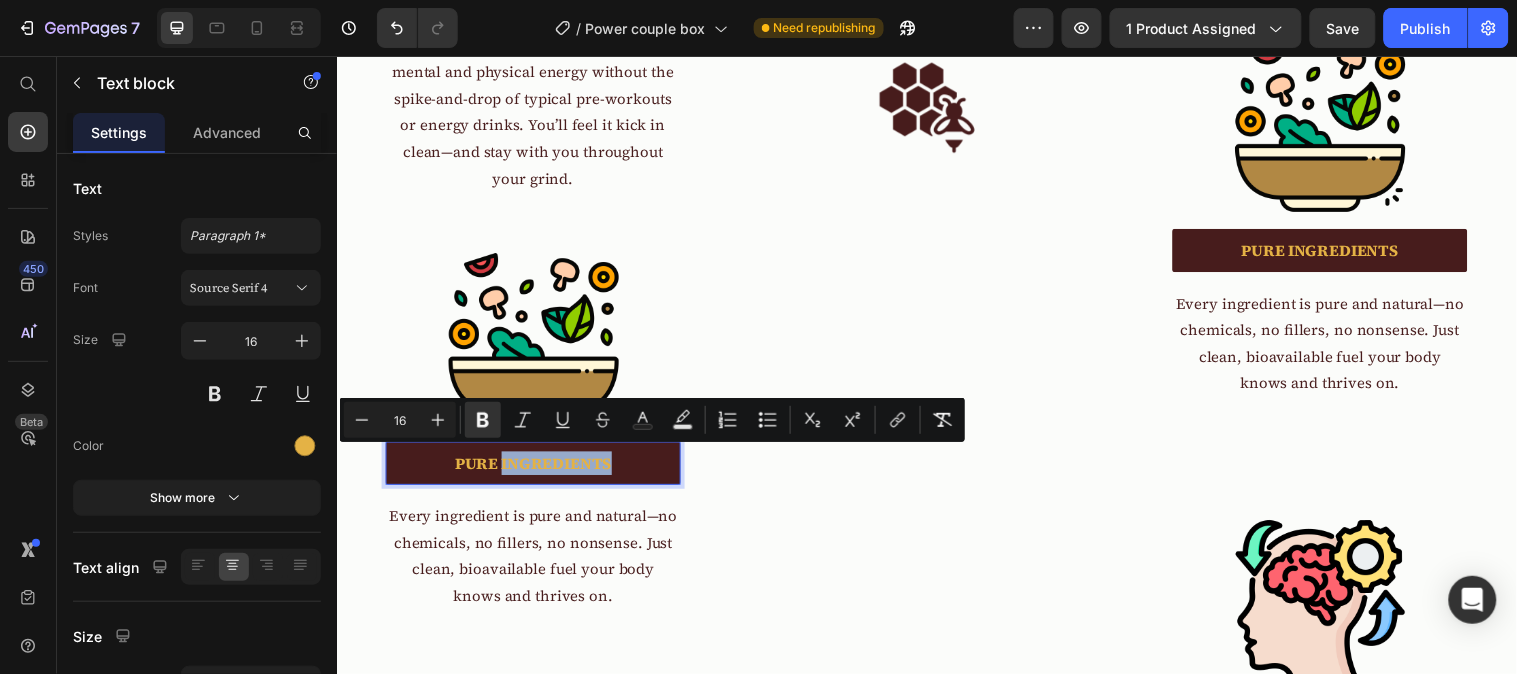 click on "PURE INGREDIENTS" at bounding box center (536, 469) 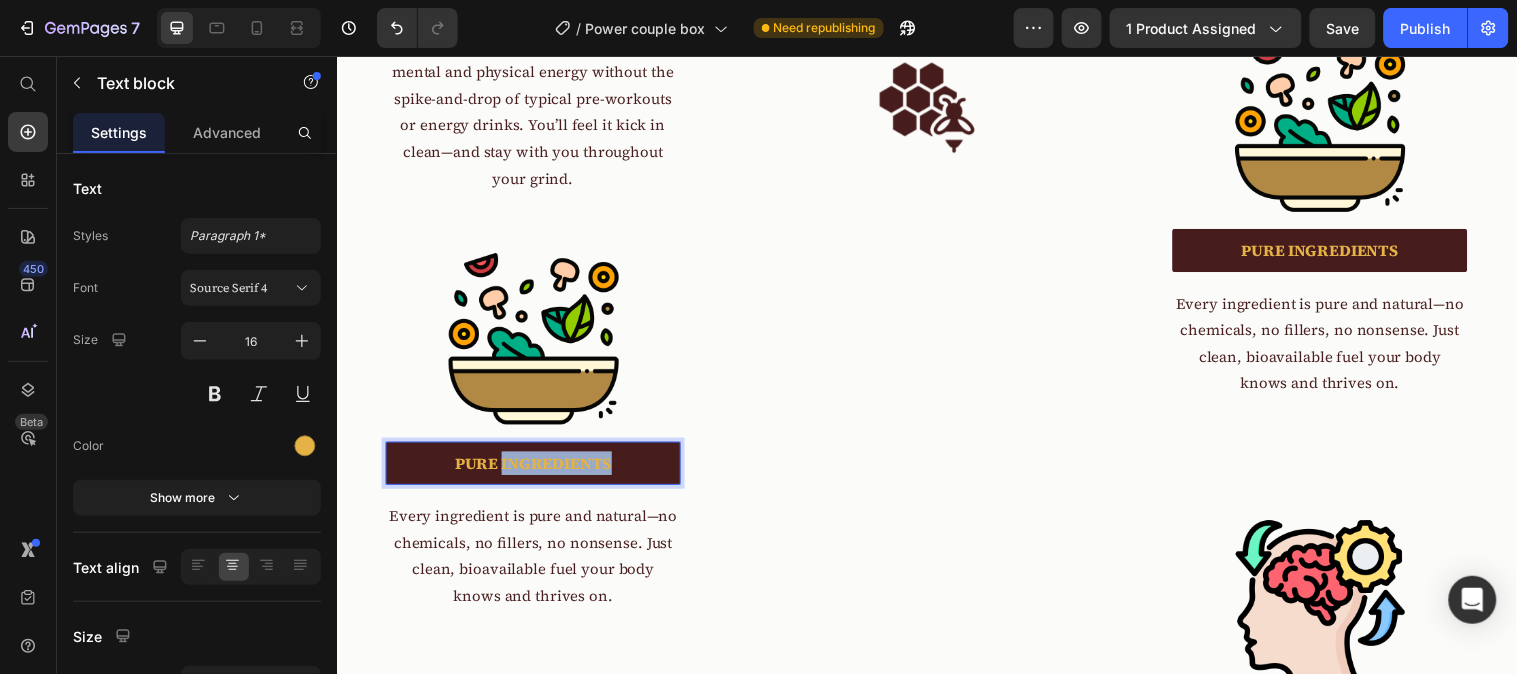 click on "PURE INGREDIENTS" at bounding box center (536, 469) 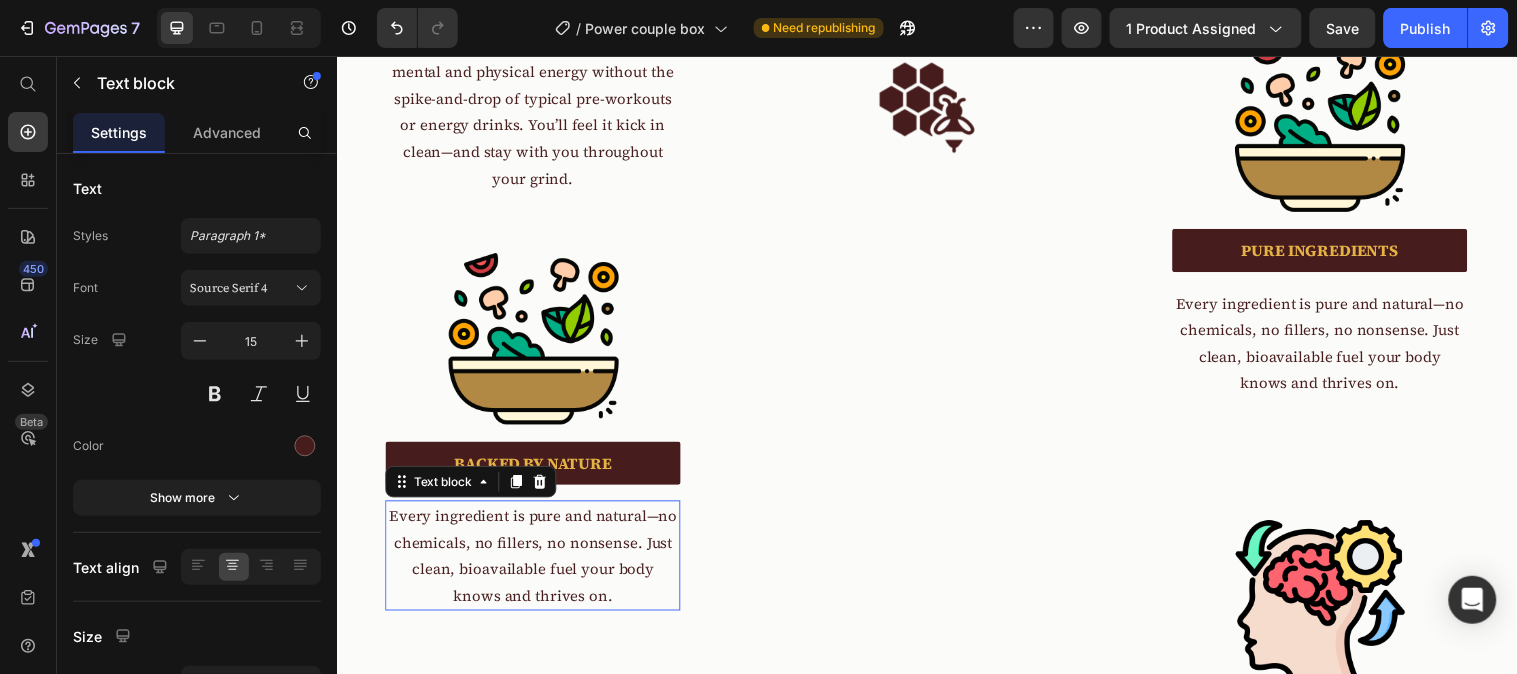 click on "Every ingredient is pure and natural—no chemicals, no fillers, no nonsense. Just clean, bioavailable fuel your body knows and thrives on." at bounding box center (536, 563) 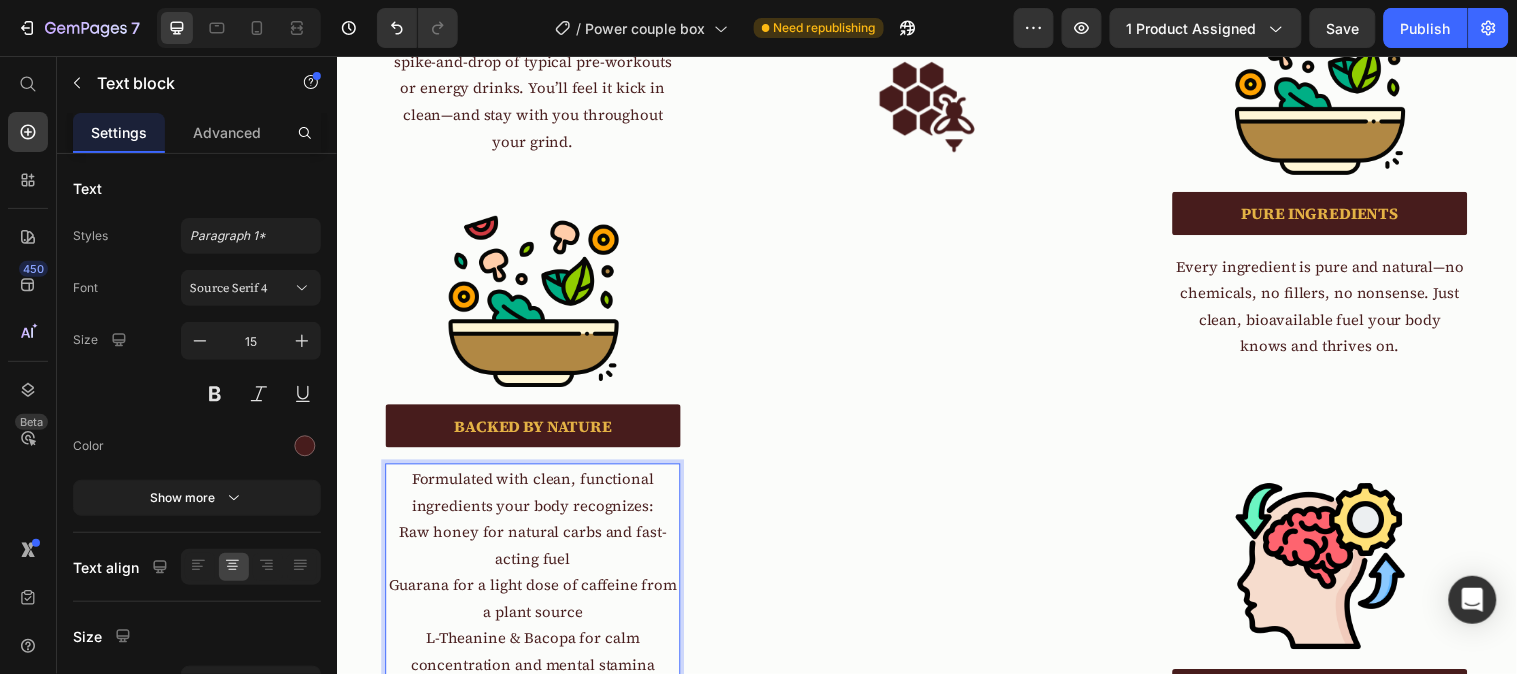 scroll, scrollTop: 3771, scrollLeft: 0, axis: vertical 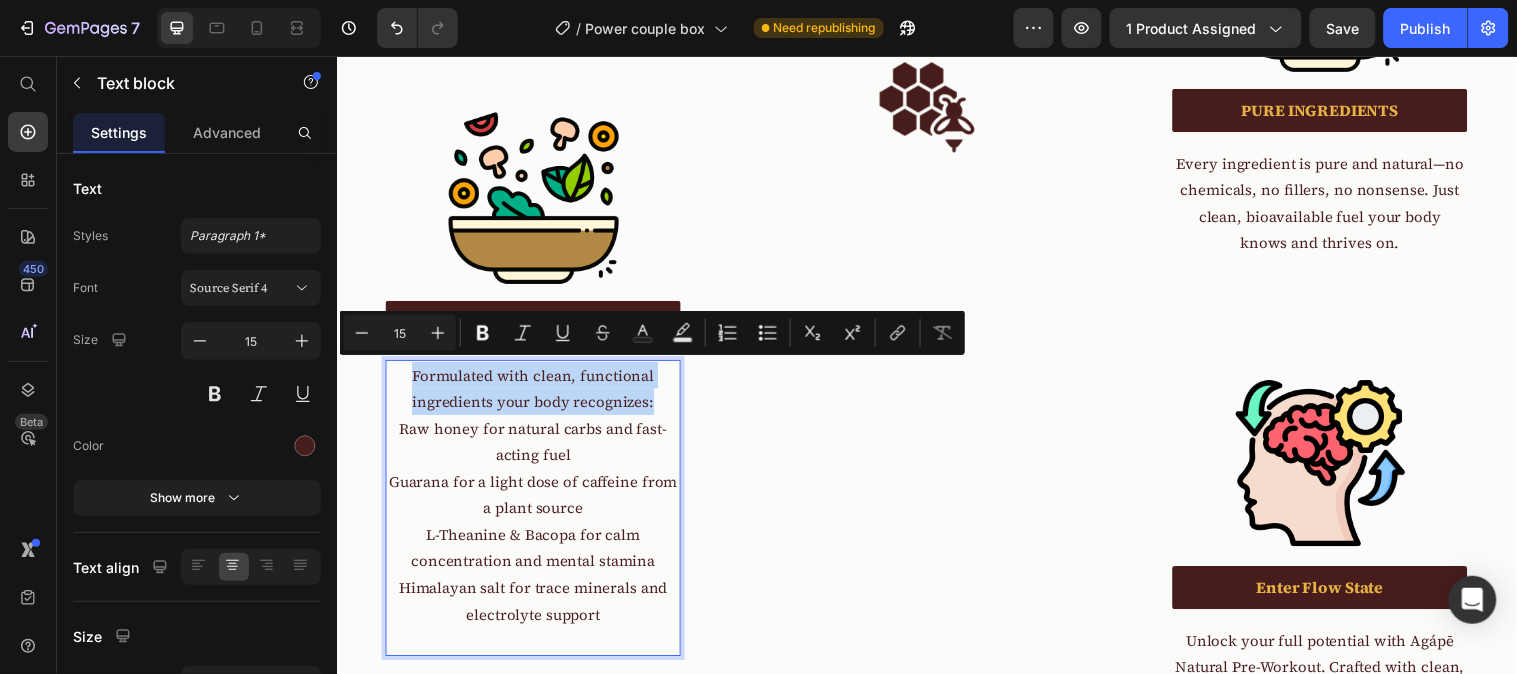 drag, startPoint x: 660, startPoint y: 401, endPoint x: 412, endPoint y: 383, distance: 248.65237 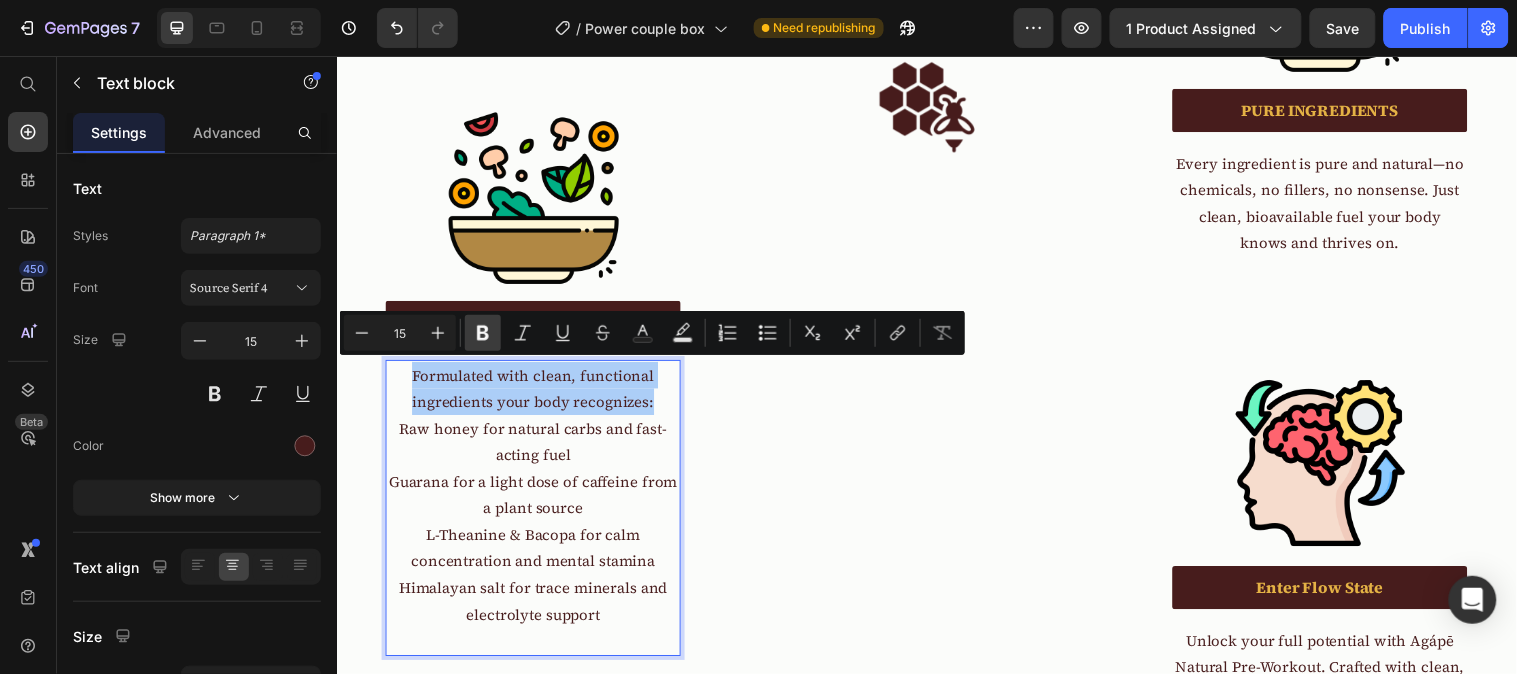 click on "Bold" at bounding box center [483, 333] 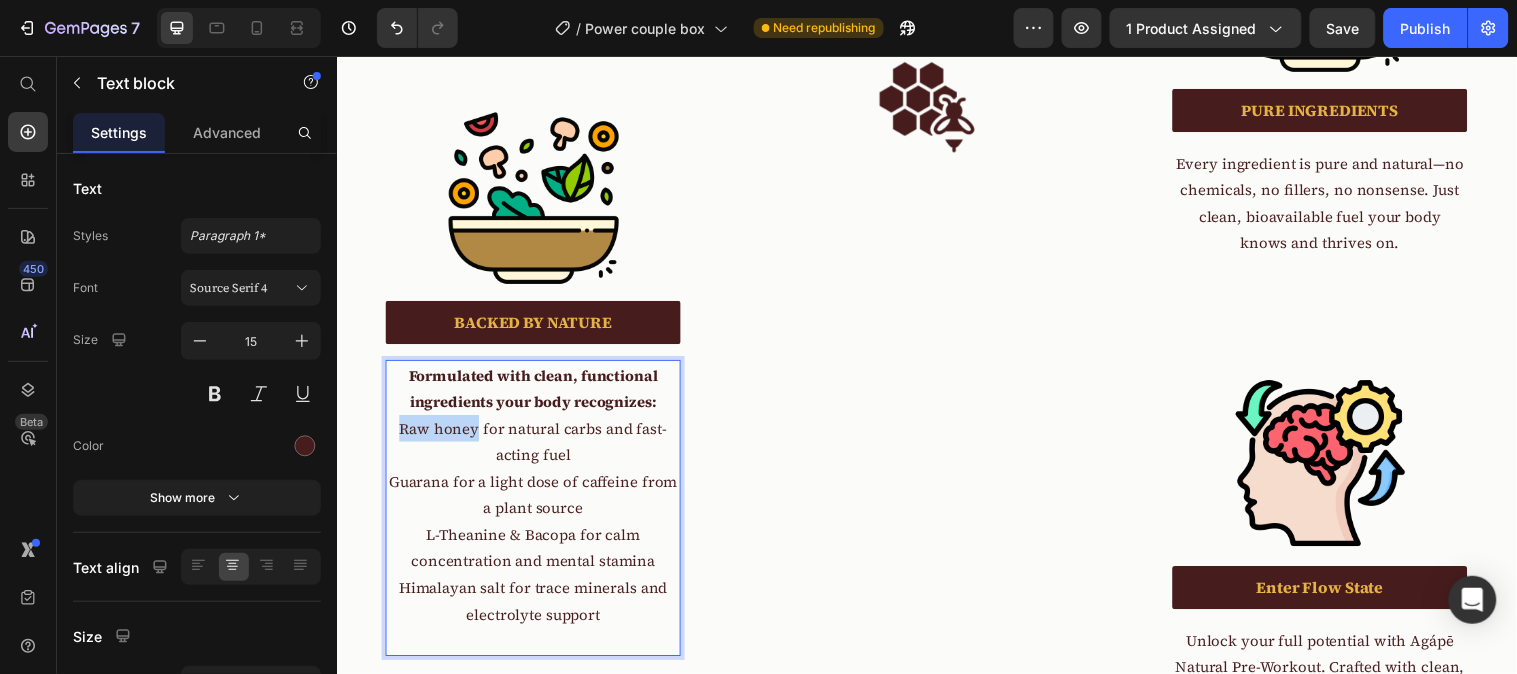 drag, startPoint x: 394, startPoint y: 437, endPoint x: 476, endPoint y: 444, distance: 82.29824 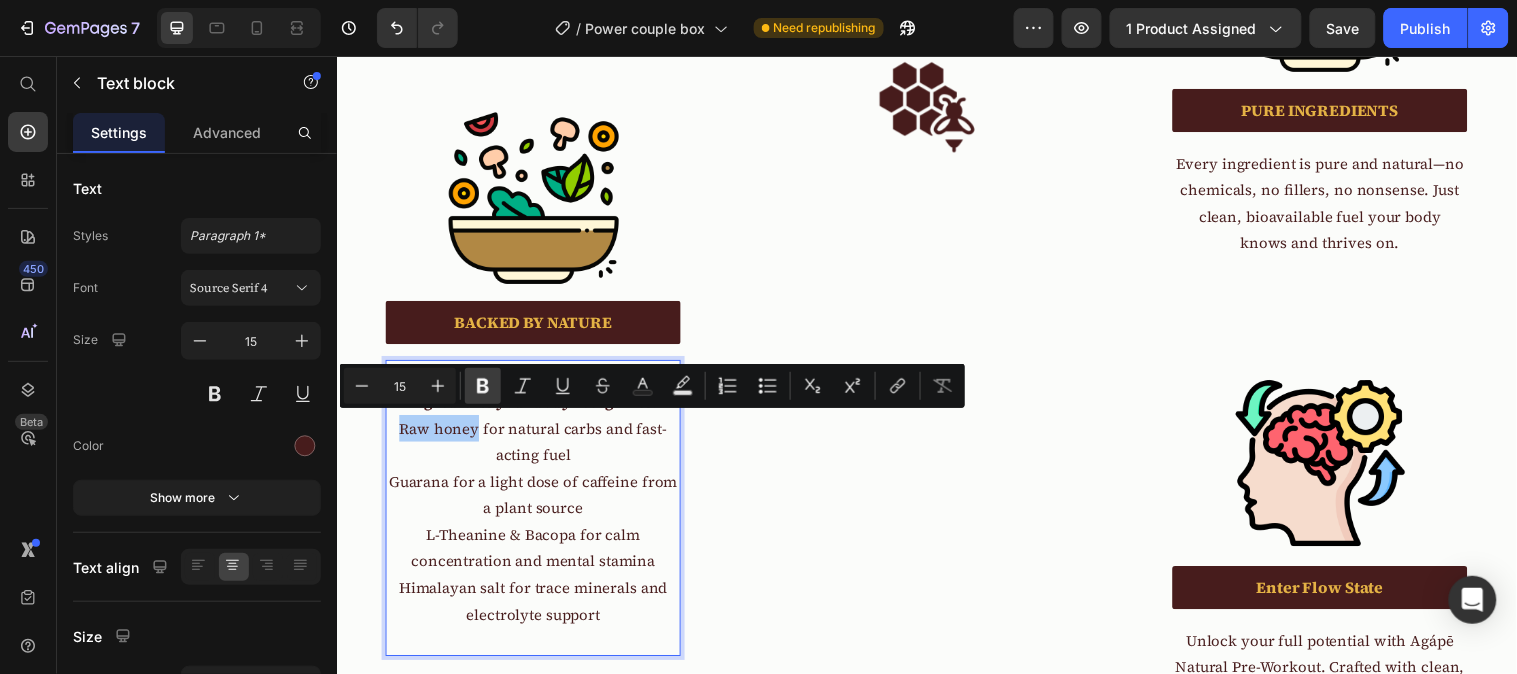 drag, startPoint x: 476, startPoint y: 395, endPoint x: 136, endPoint y: 358, distance: 342.00732 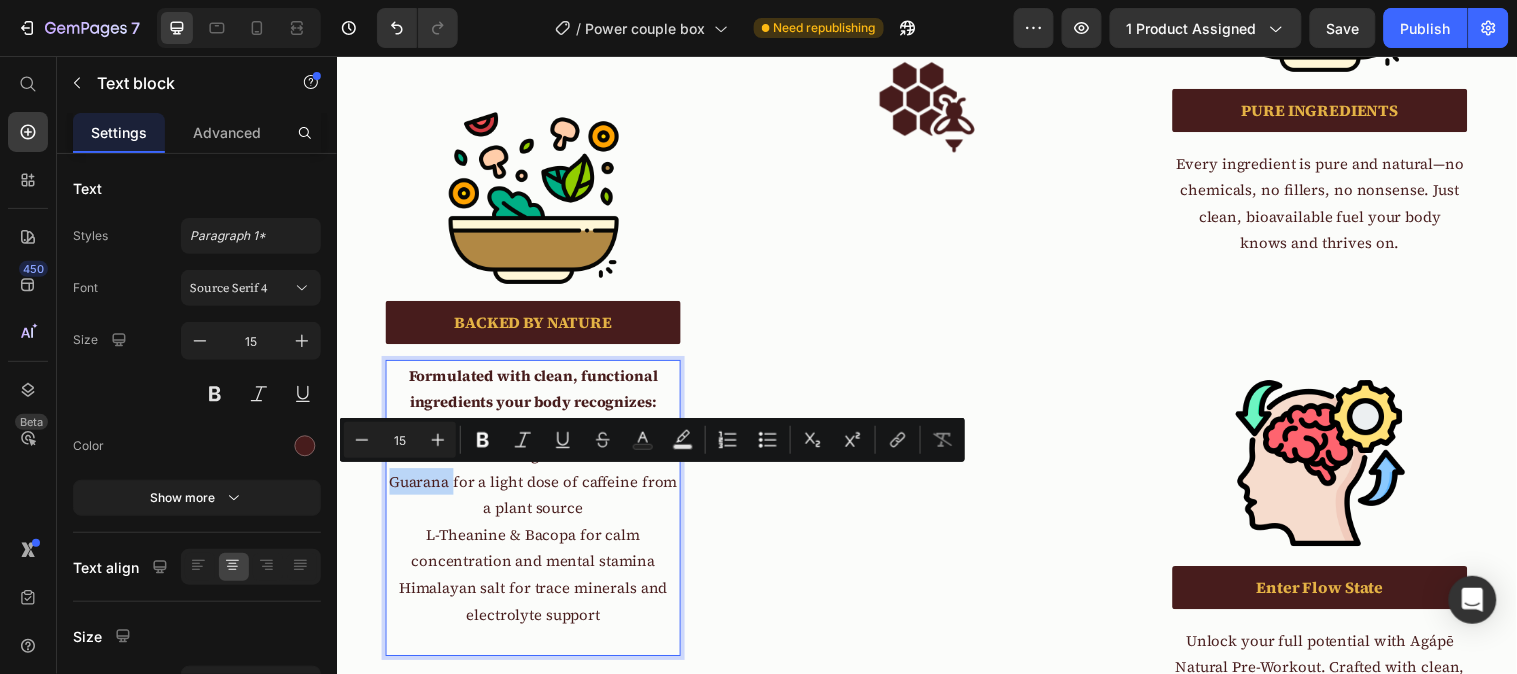 drag, startPoint x: 445, startPoint y: 486, endPoint x: 764, endPoint y: 476, distance: 319.1567 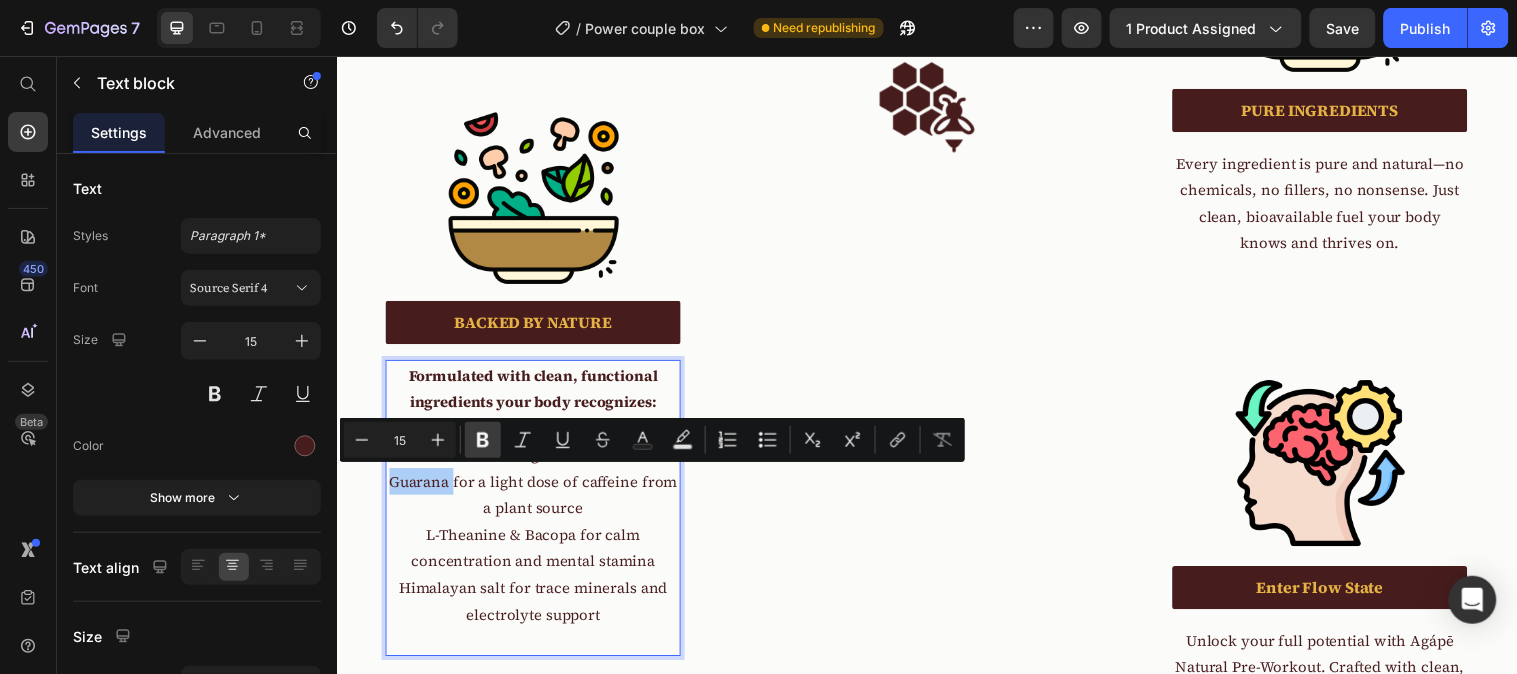 click 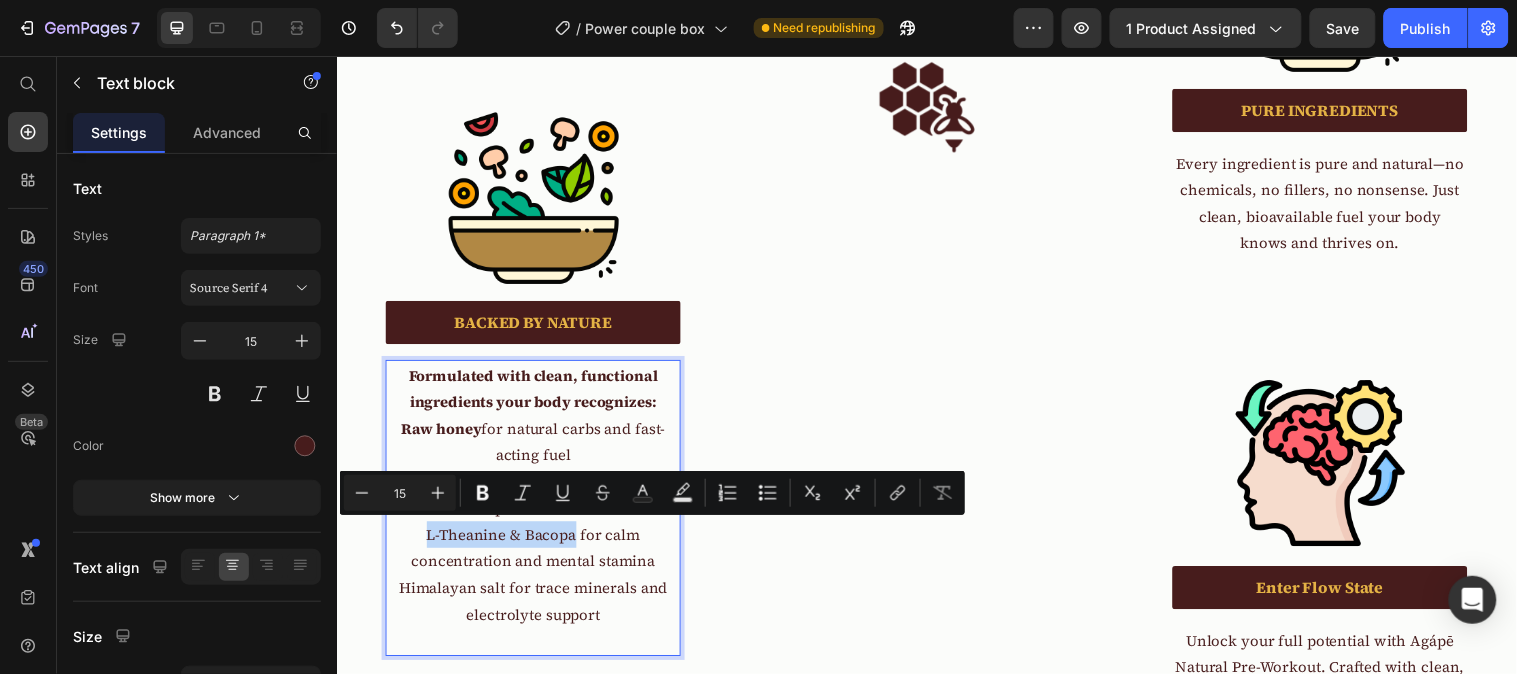 drag, startPoint x: 574, startPoint y: 545, endPoint x: 424, endPoint y: 545, distance: 150 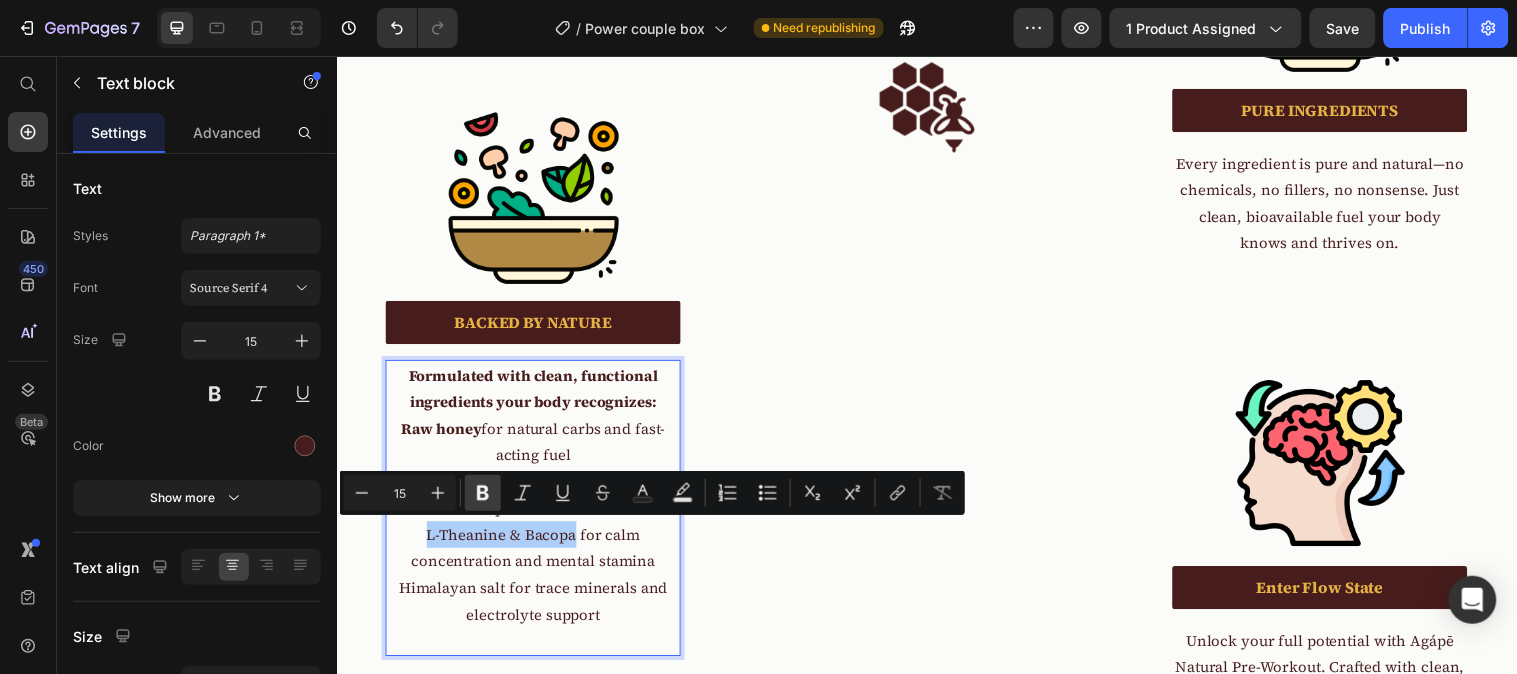 click 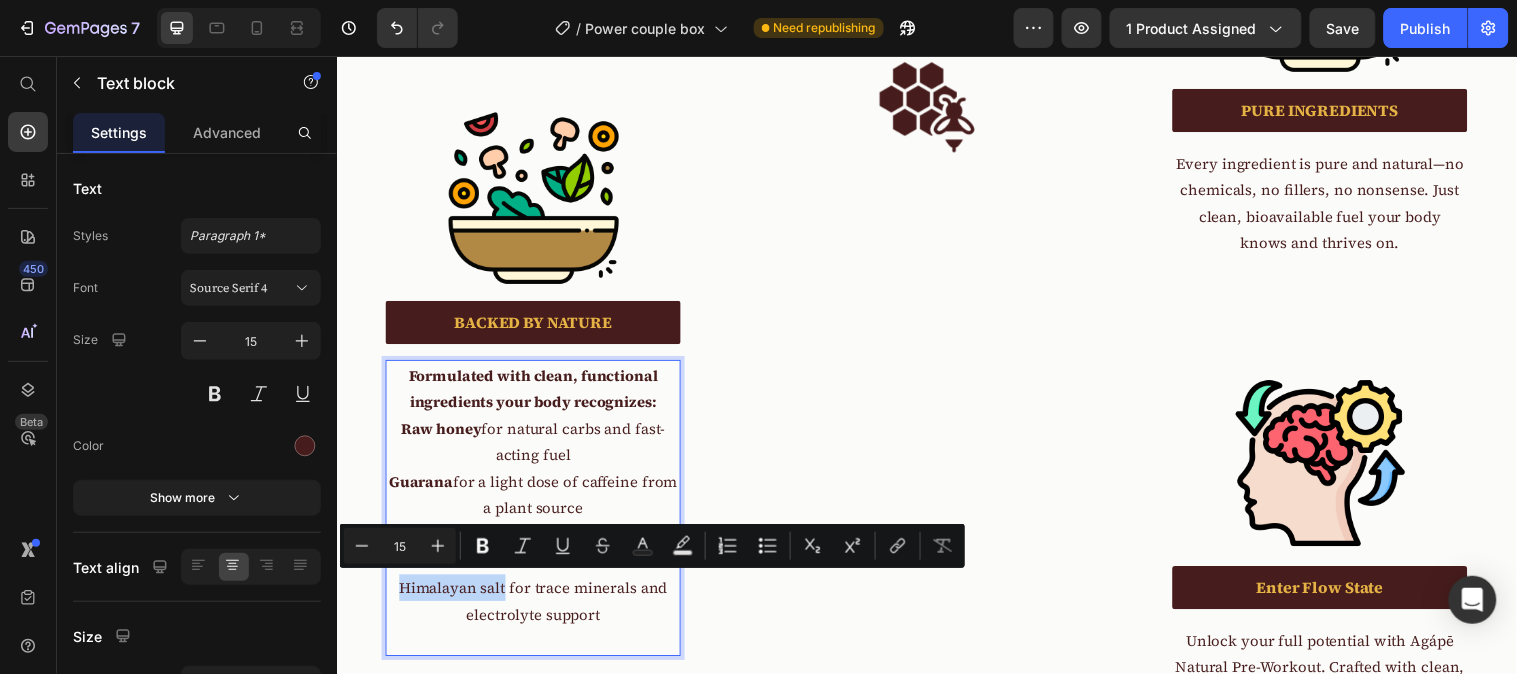 drag, startPoint x: 506, startPoint y: 594, endPoint x: 388, endPoint y: 596, distance: 118.016945 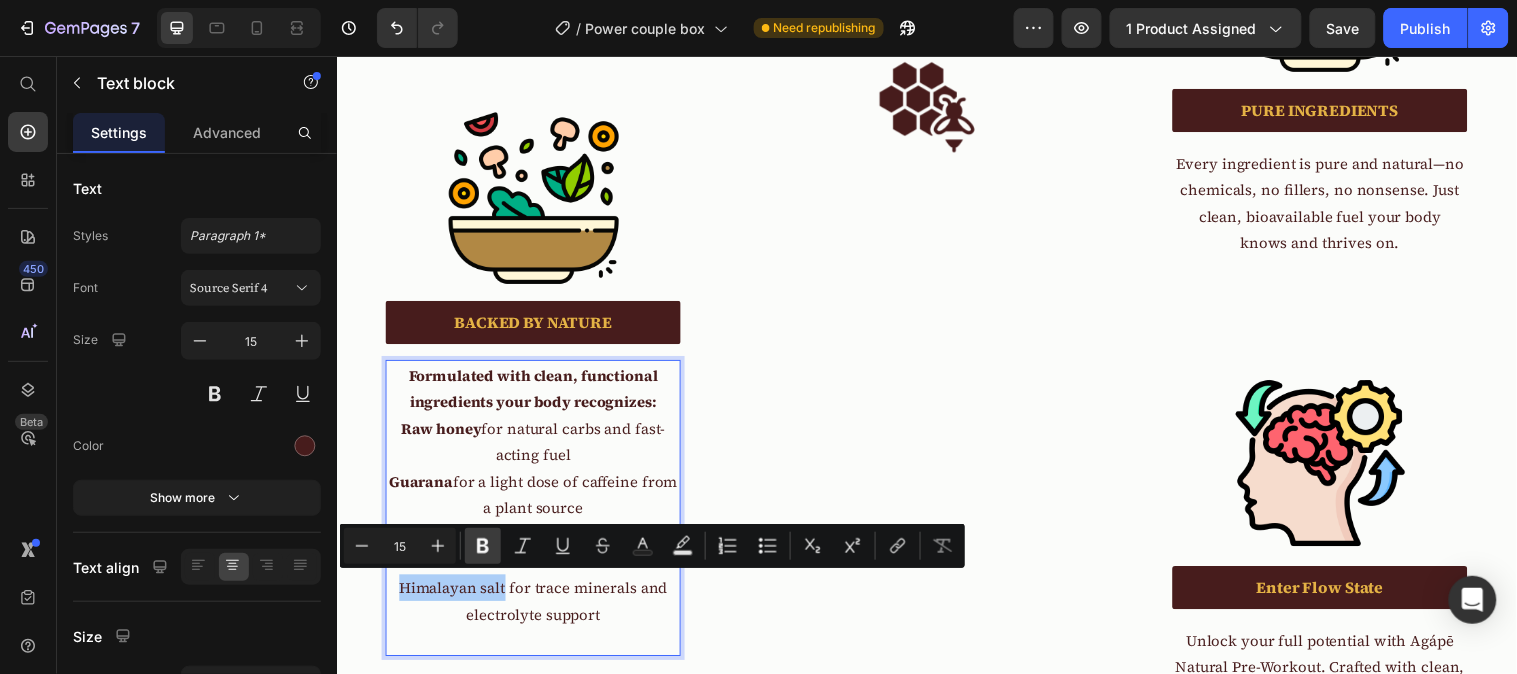click 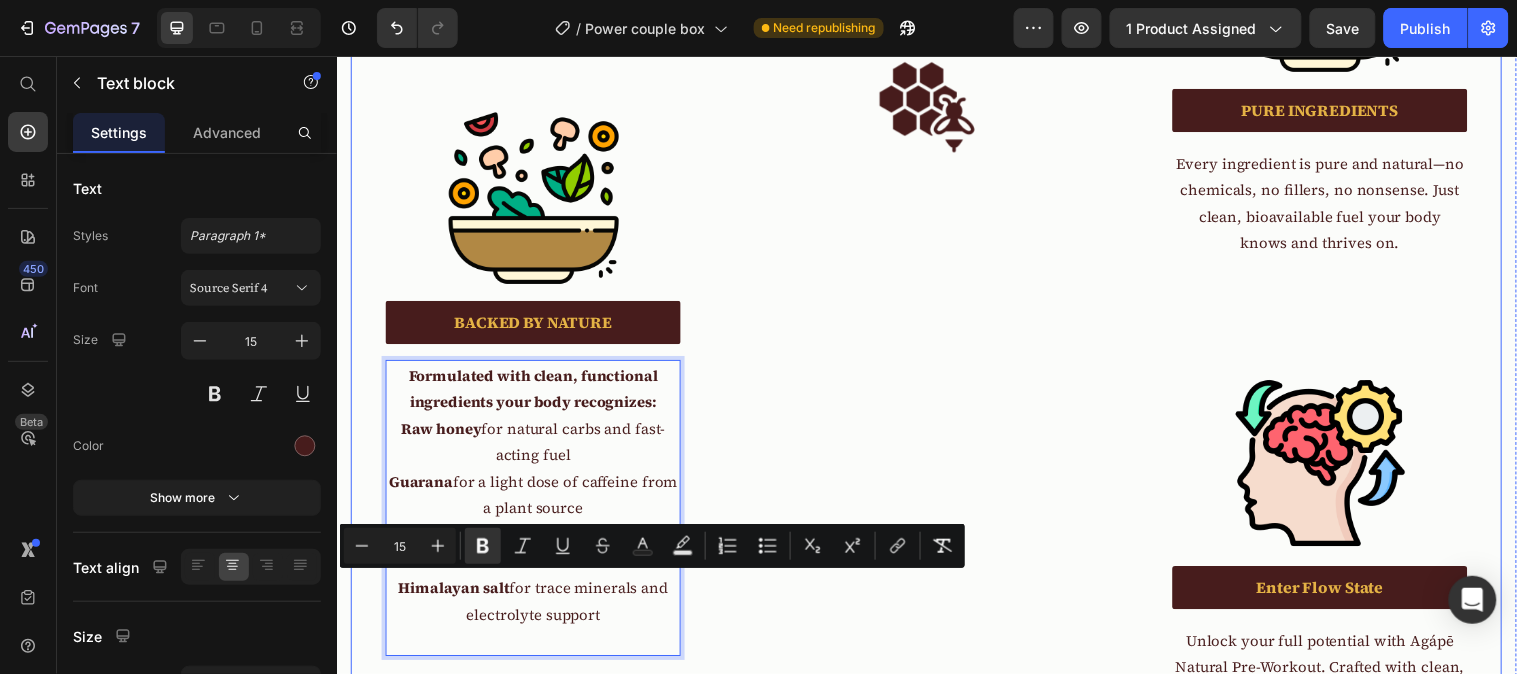 click on "Image Image" at bounding box center [936, -164] 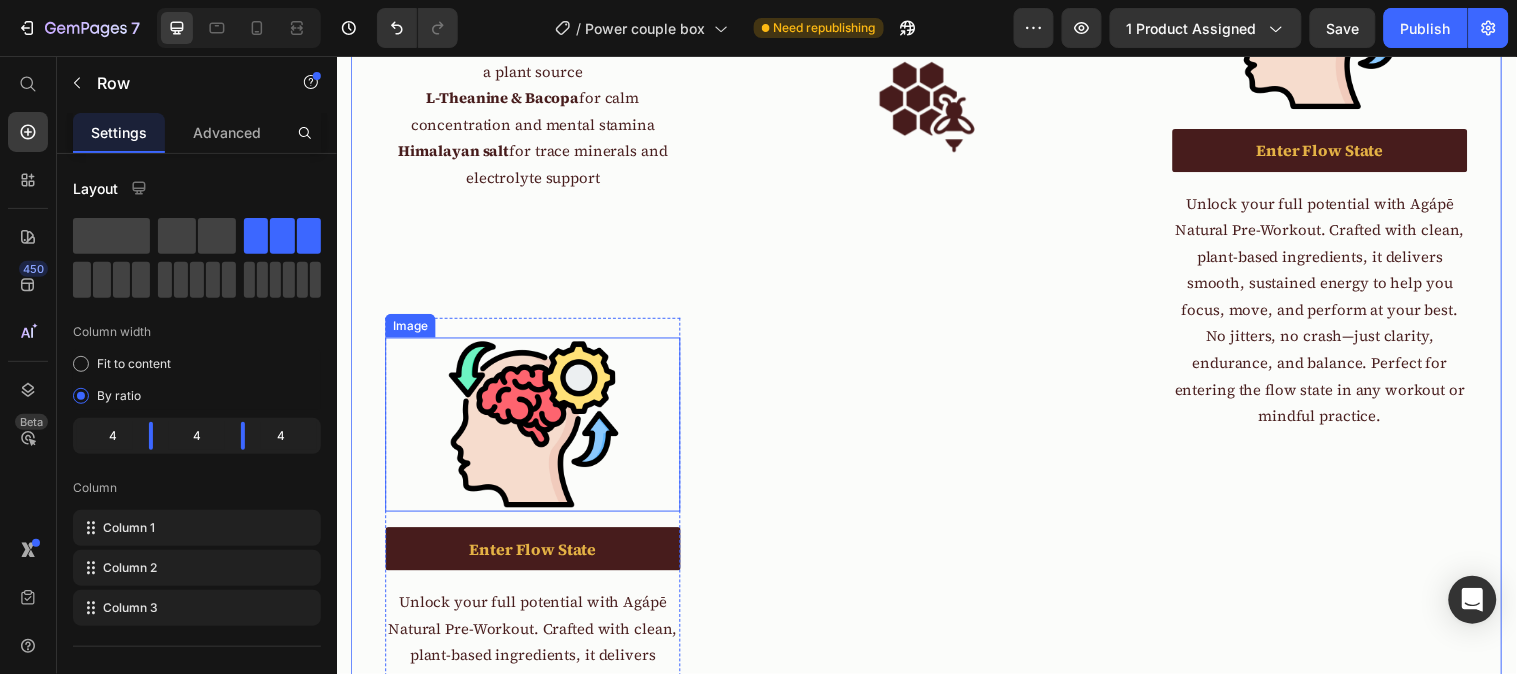scroll, scrollTop: 4326, scrollLeft: 0, axis: vertical 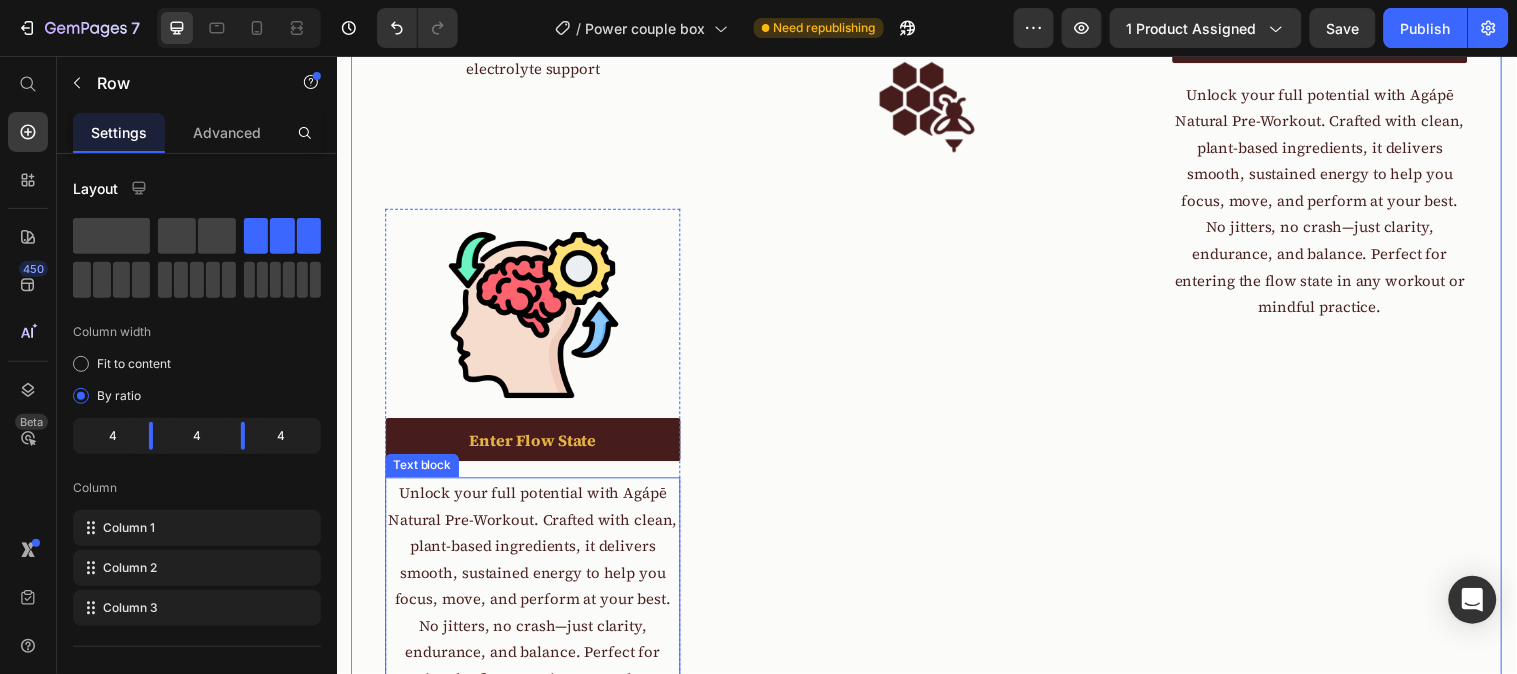 click on "Unlock your full potential with Agápē Natural Pre-Workout. Crafted with clean, plant-based ingredients, it delivers smooth, sustained energy to help you focus, move, and perform at your best. No jitters, no crash—just clarity, endurance, and balance. Perfect for entering the flow state in any workout or mindful practice." at bounding box center [536, 606] 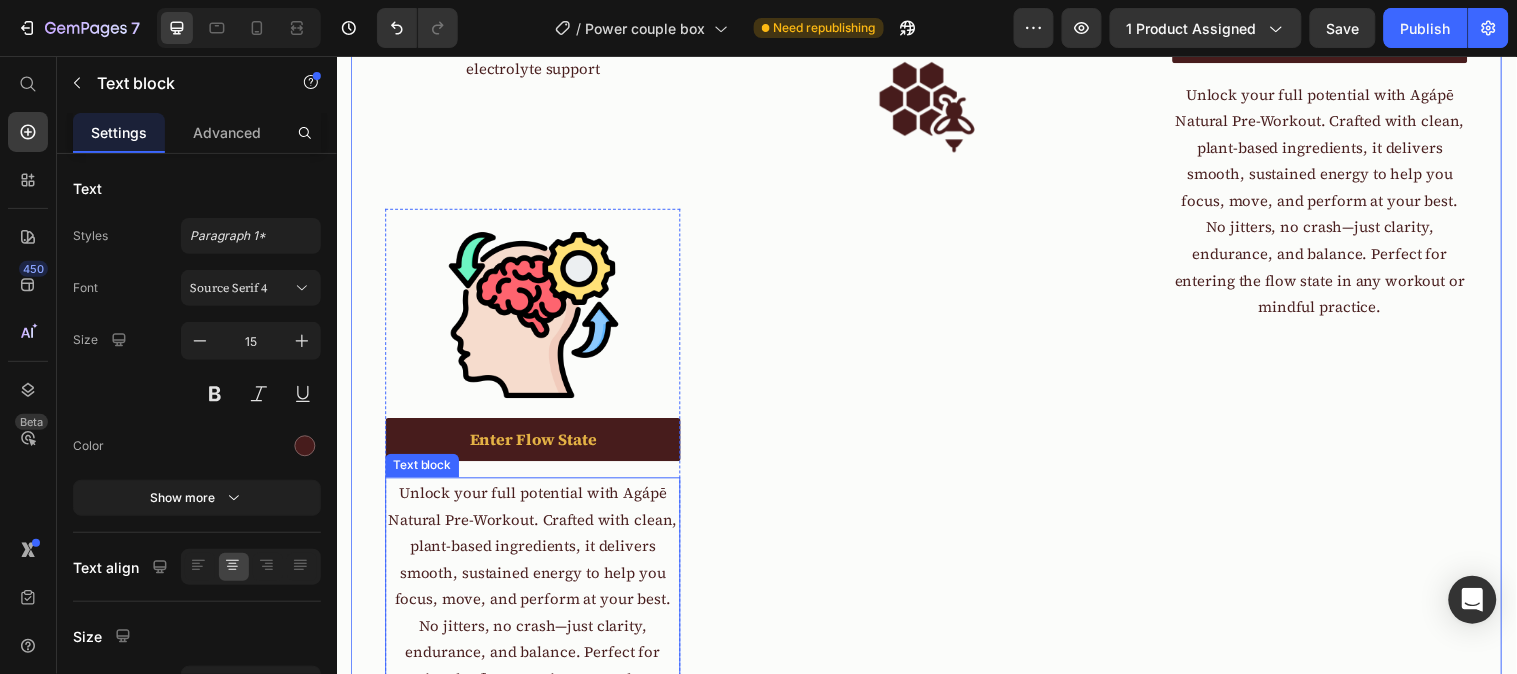 click on "Unlock your full potential with Agápē Natural Pre-Workout. Crafted with clean, plant-based ingredients, it delivers smooth, sustained energy to help you focus, move, and perform at your best. No jitters, no crash—just clarity, endurance, and balance. Perfect for entering the flow state in any workout or mindful practice." at bounding box center [536, 606] 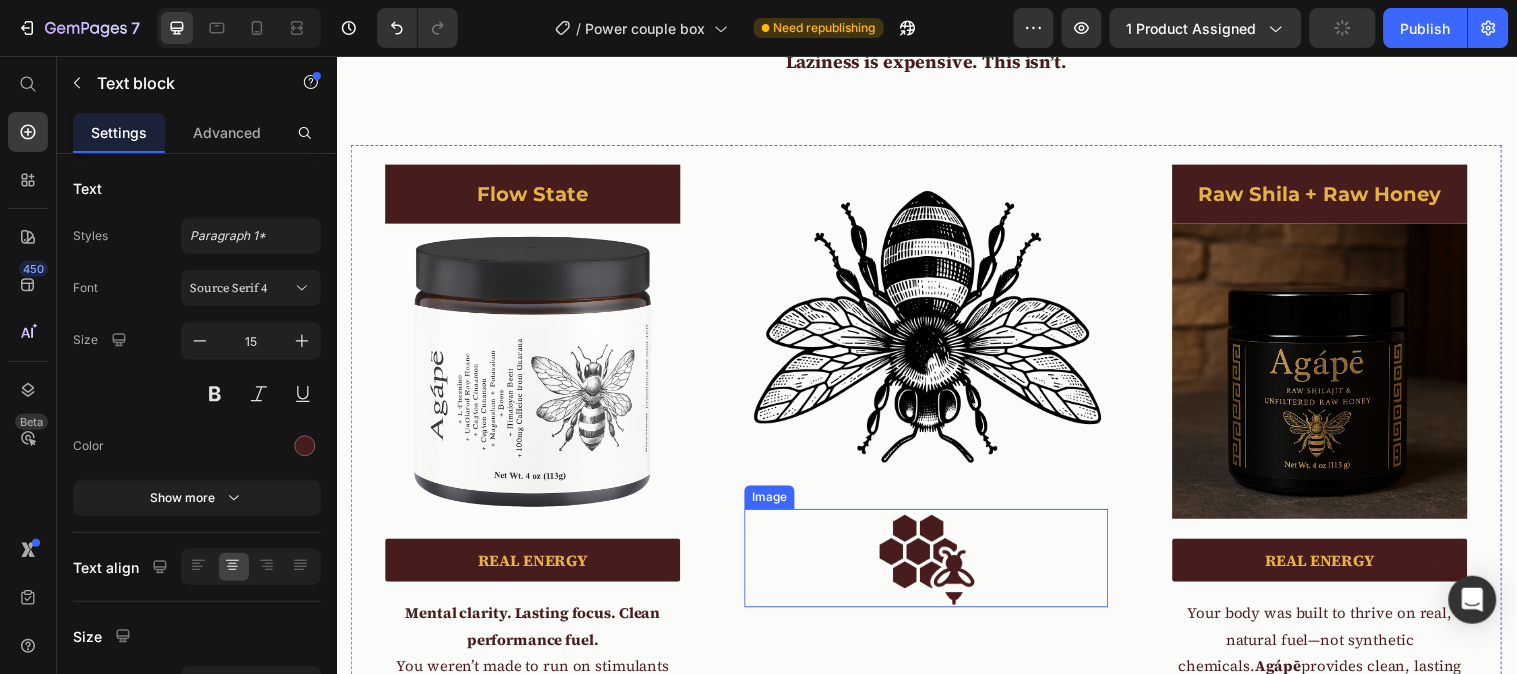 scroll, scrollTop: 2000, scrollLeft: 0, axis: vertical 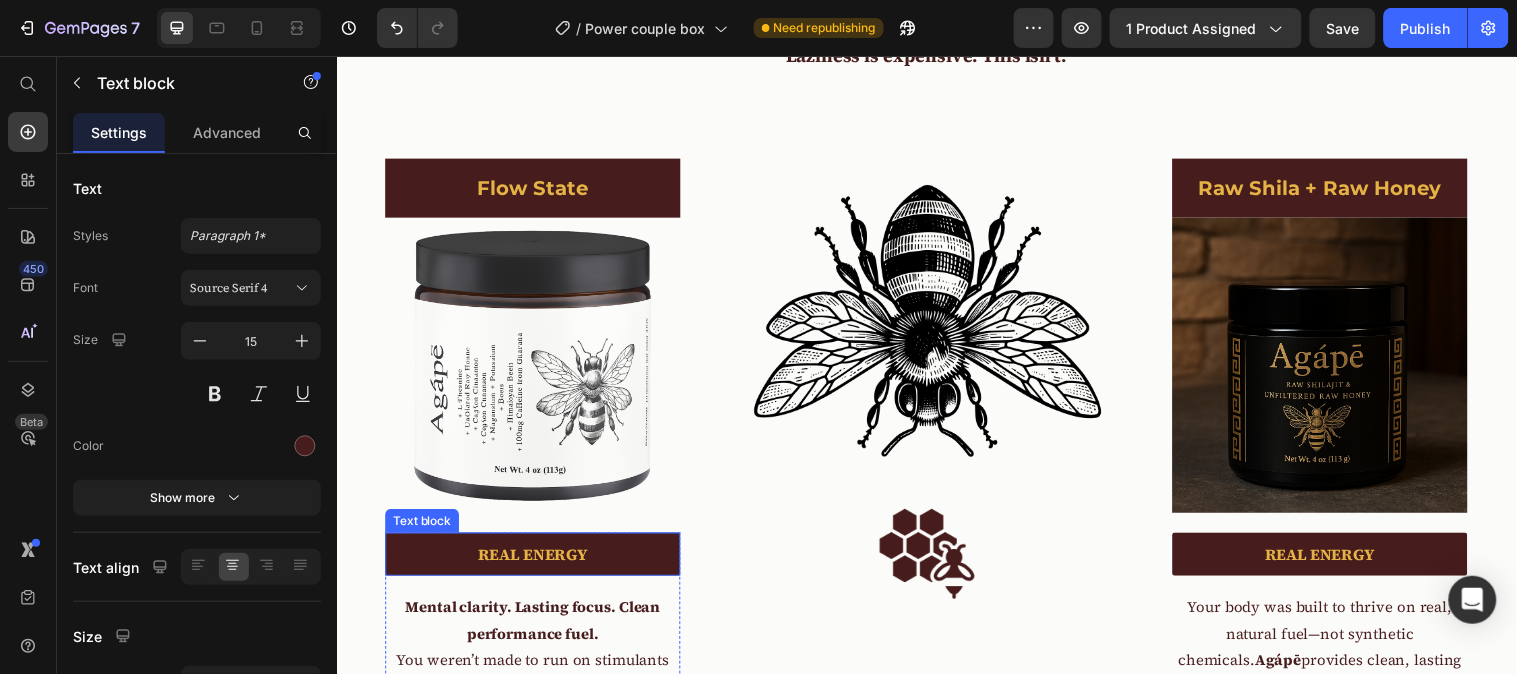 click on "REAL ENERGY" at bounding box center [536, 561] 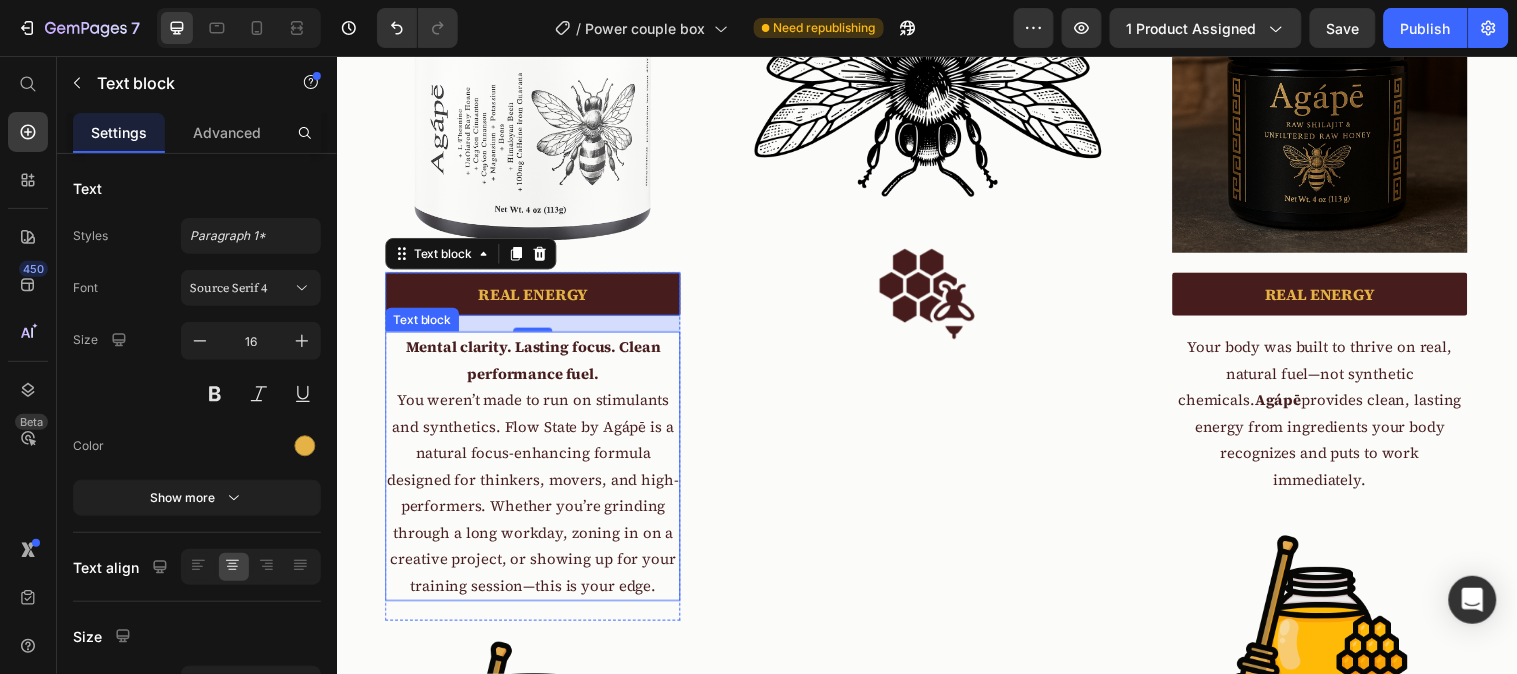 scroll, scrollTop: 2333, scrollLeft: 0, axis: vertical 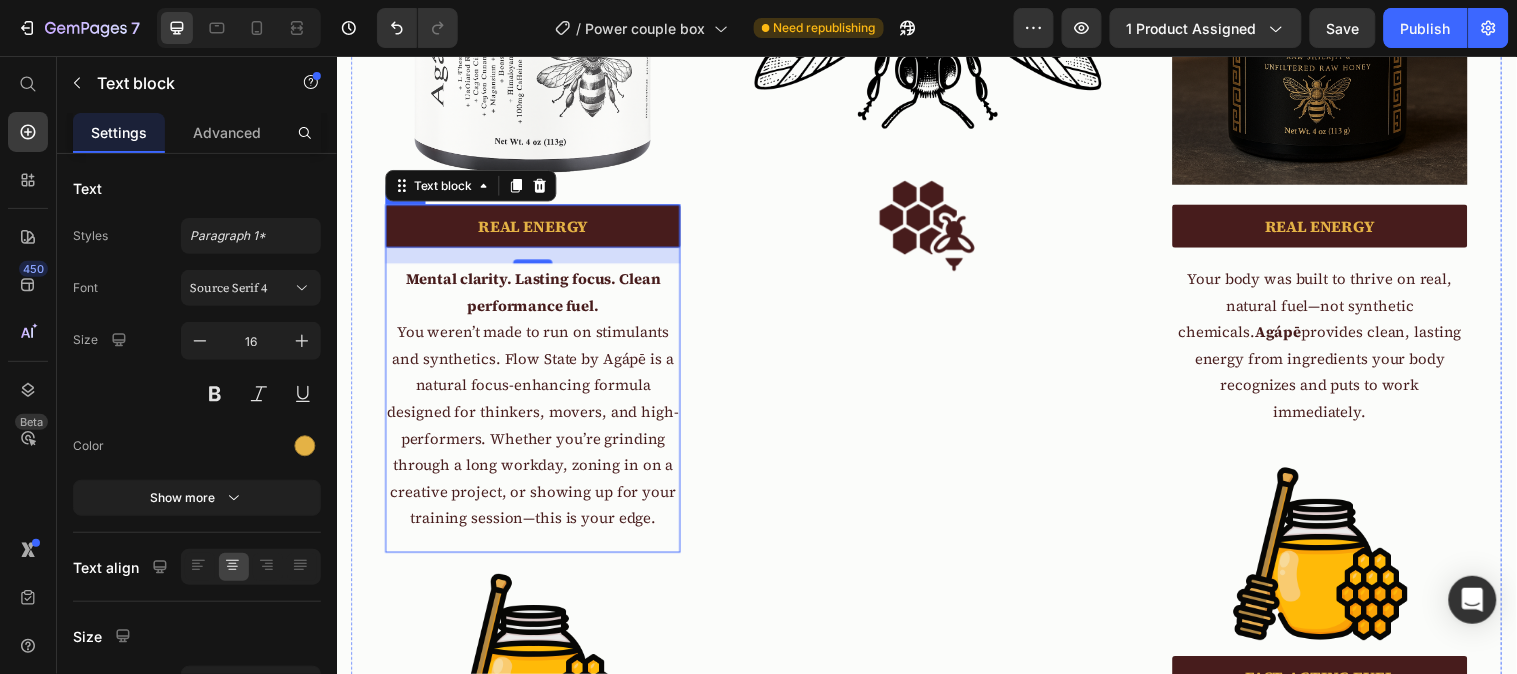 click on "REAL ENERGY Text block   16 Mental clarity. Lasting focus. Clean performance fuel. You weren’t made to run on stimulants and synthetics. Flow State by Agápē is a natural focus-enhancing formula designed for thinkers, movers, and high-performers. Whether you’re grinding through a long workday, zoning in on a creative project, or showing up for your training session—this is your edge. Text block Row" at bounding box center [536, 383] 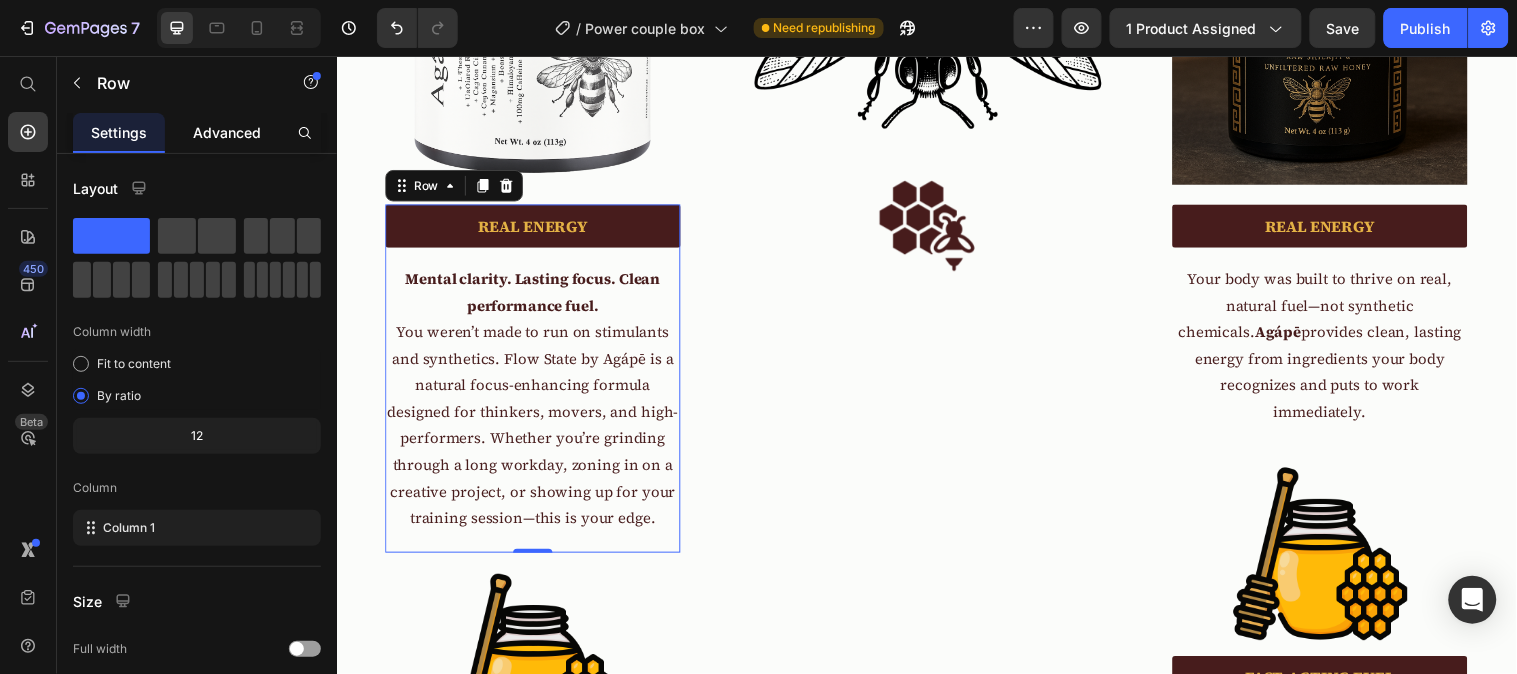 click on "Advanced" at bounding box center [227, 132] 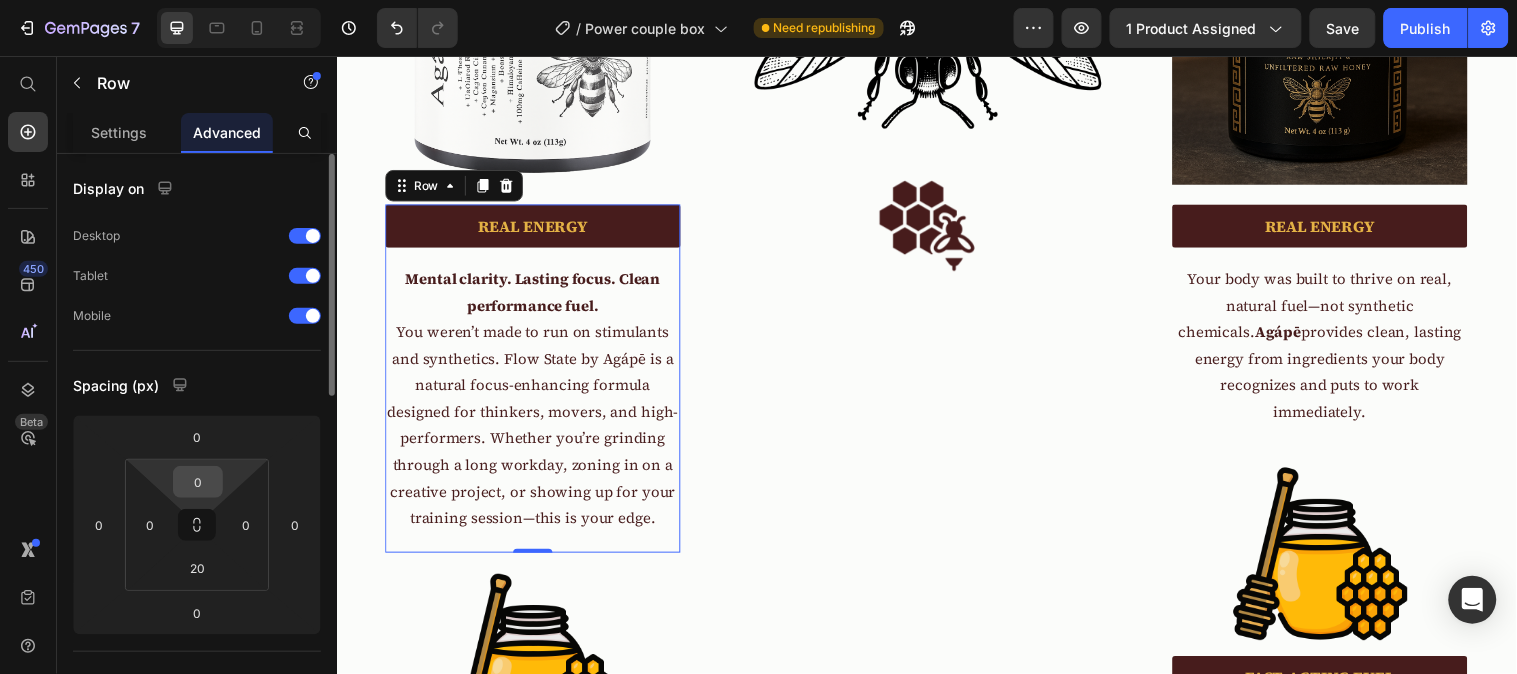 click on "0" at bounding box center (198, 482) 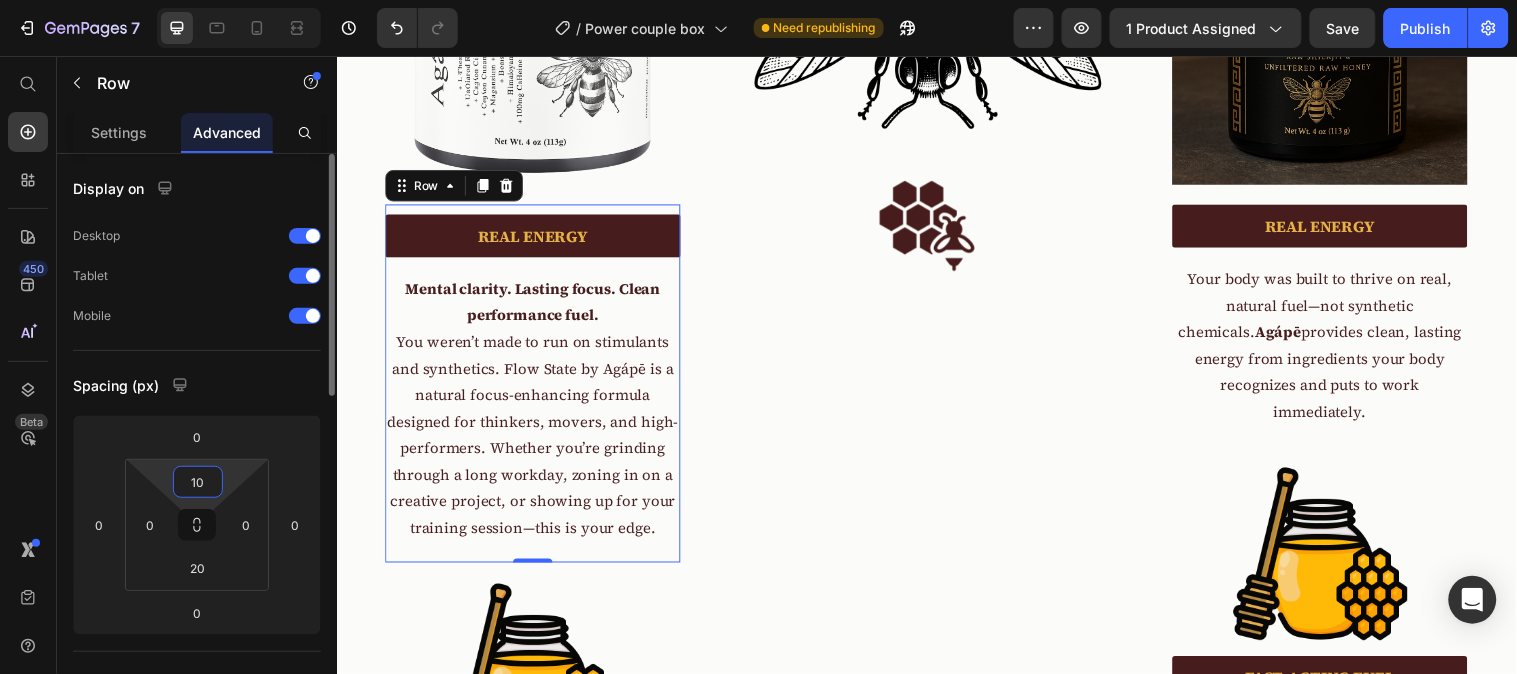 click on "10" at bounding box center [198, 482] 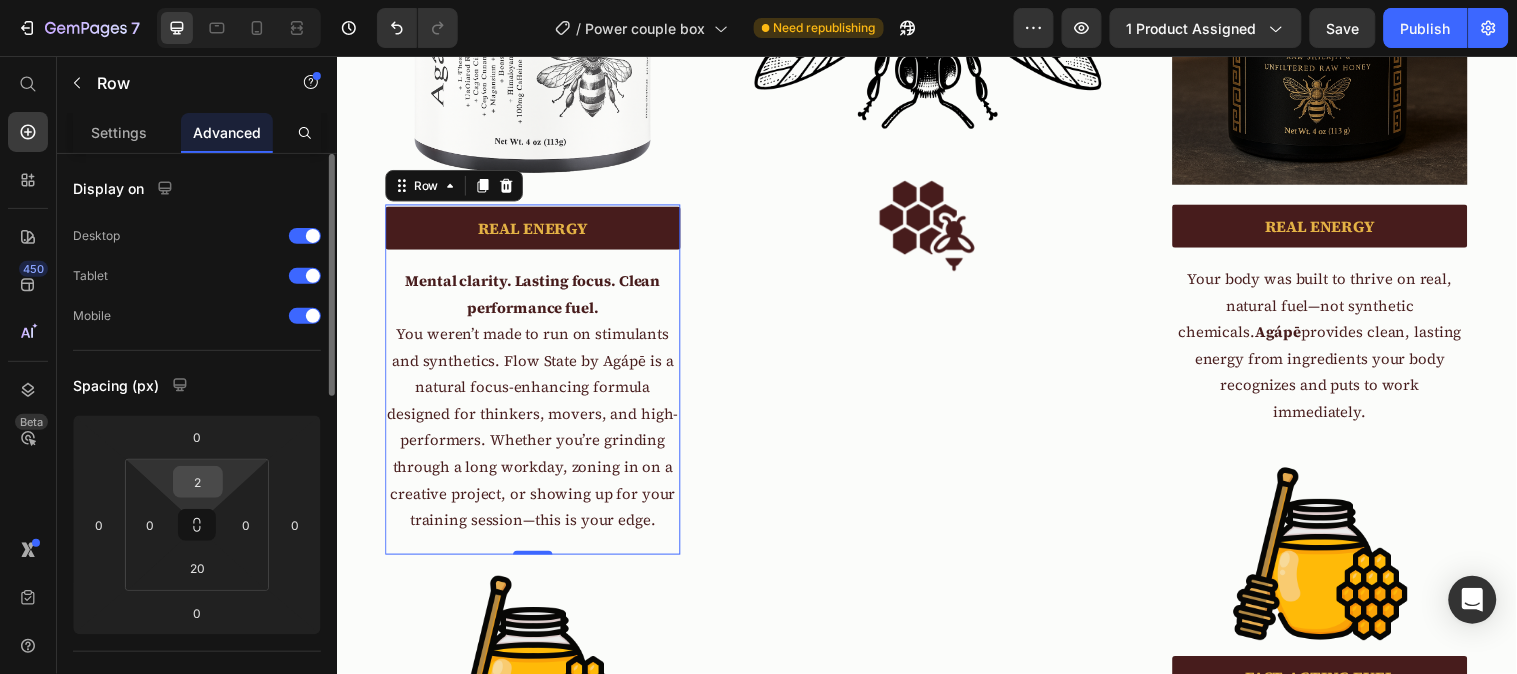 click on "2" at bounding box center (198, 482) 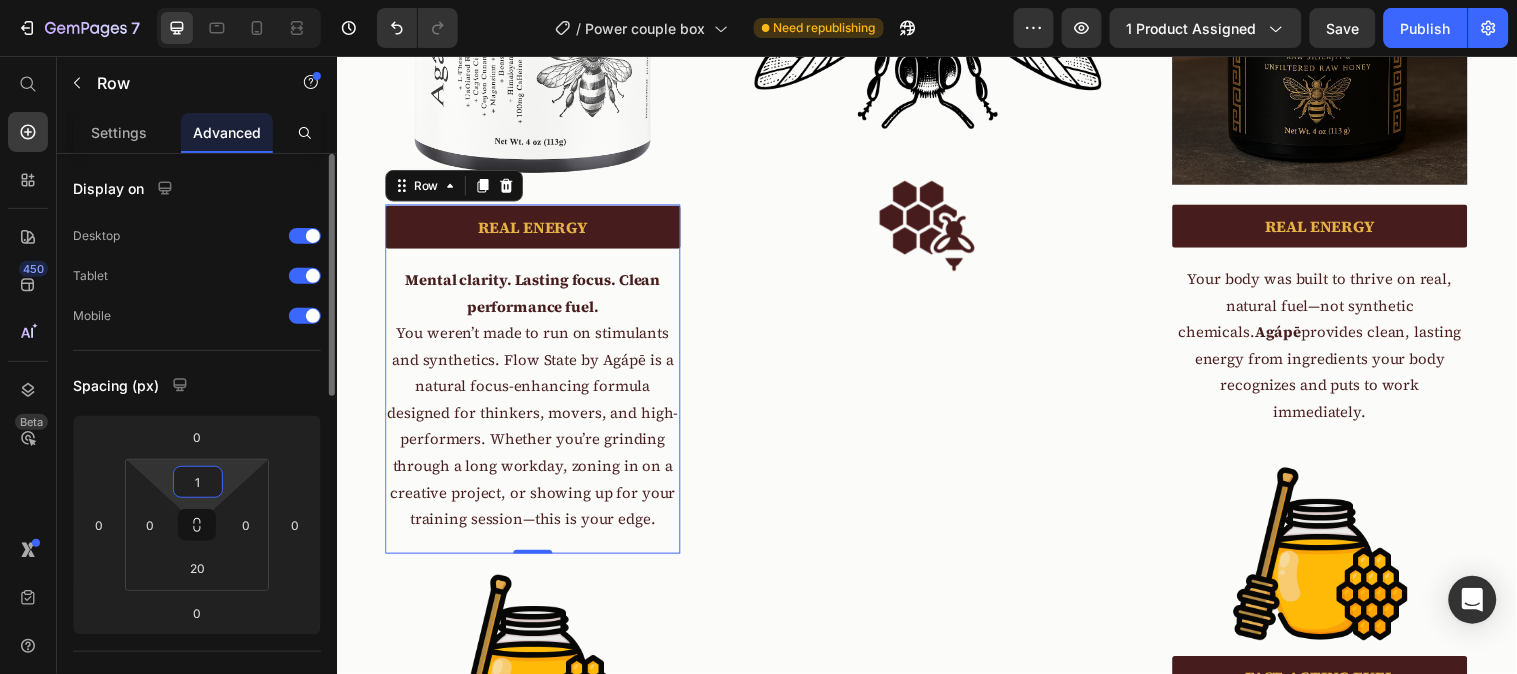 type on "0" 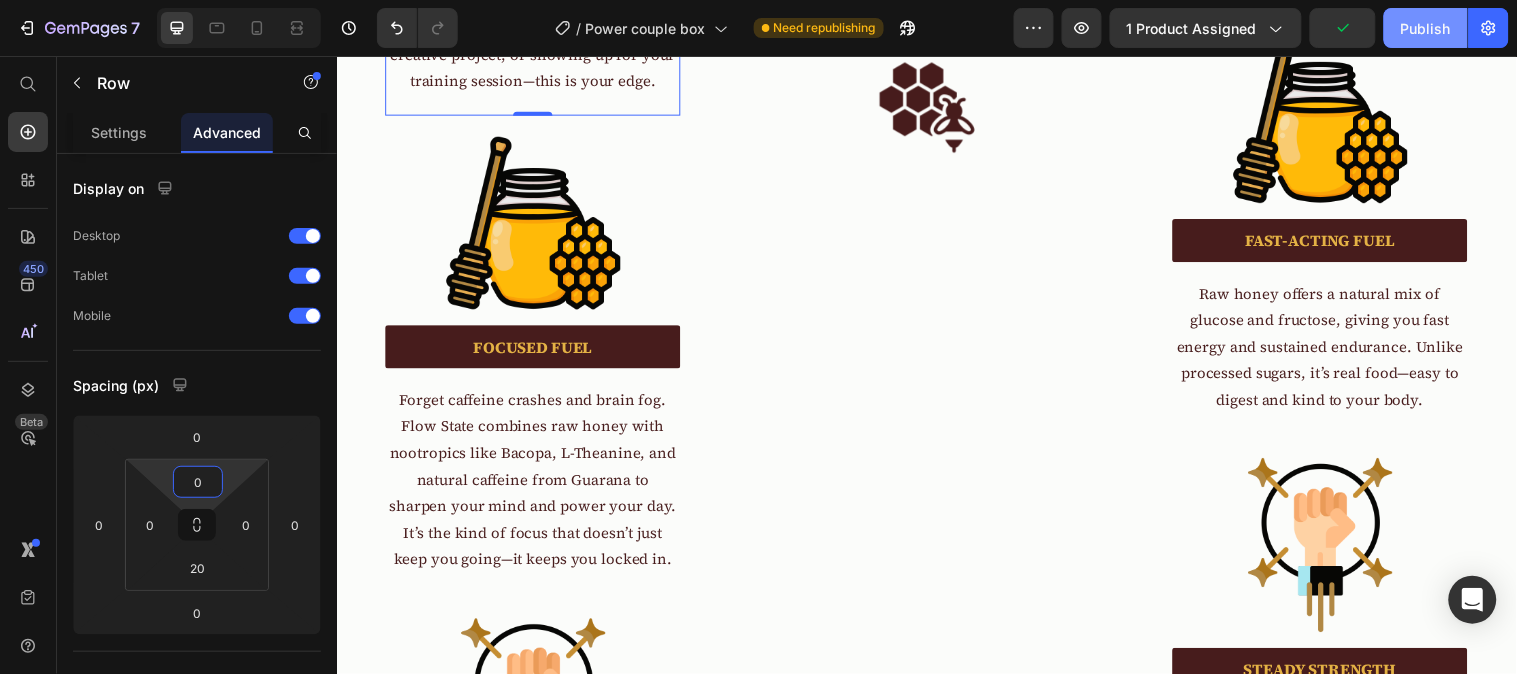 scroll, scrollTop: 2444, scrollLeft: 0, axis: vertical 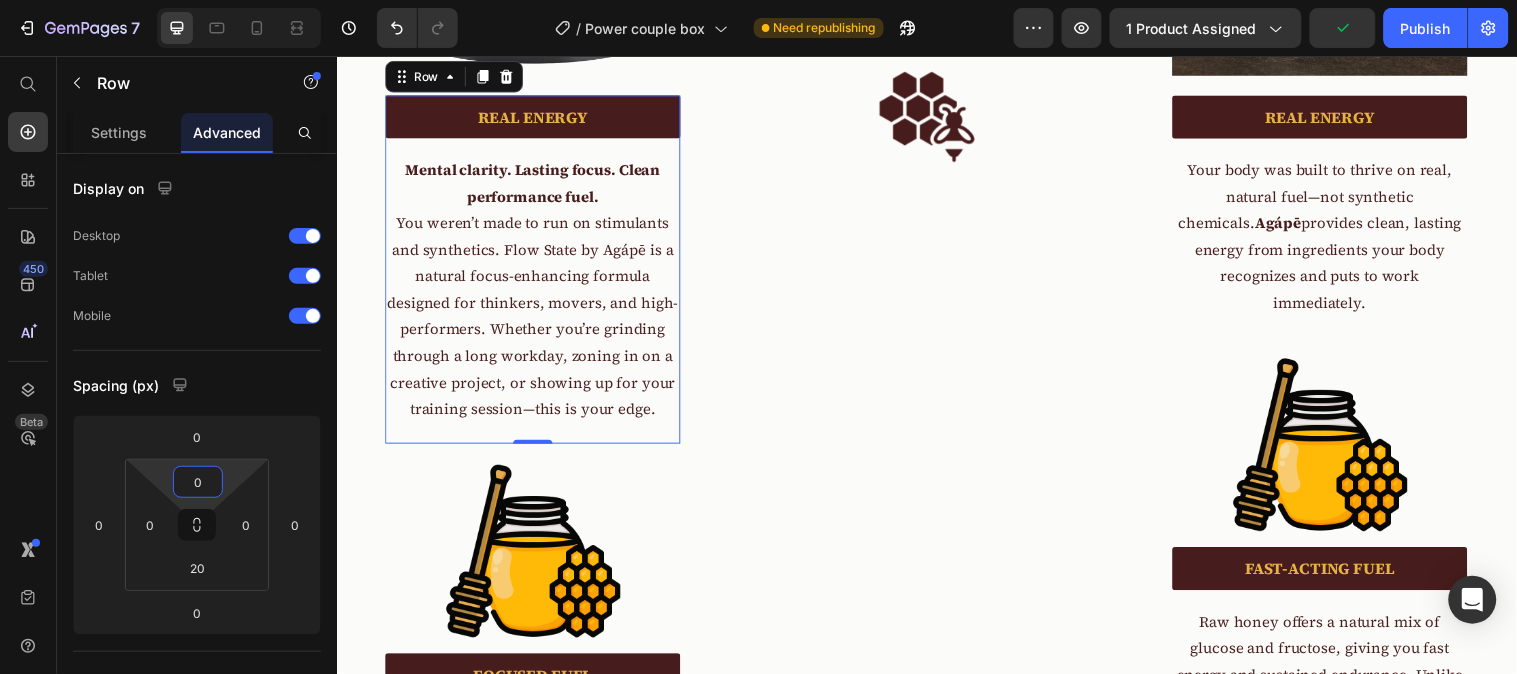 click on "Publish" at bounding box center [1426, 28] 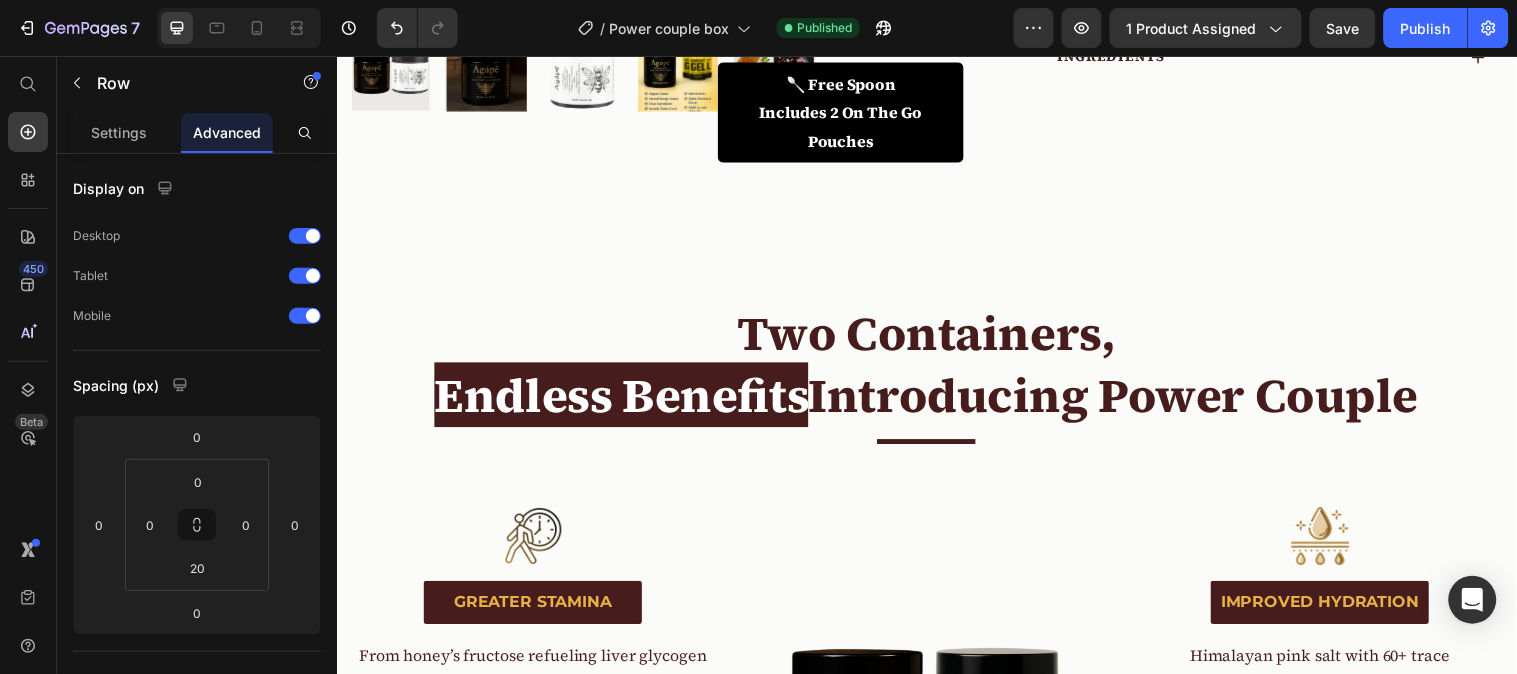 scroll, scrollTop: 0, scrollLeft: 0, axis: both 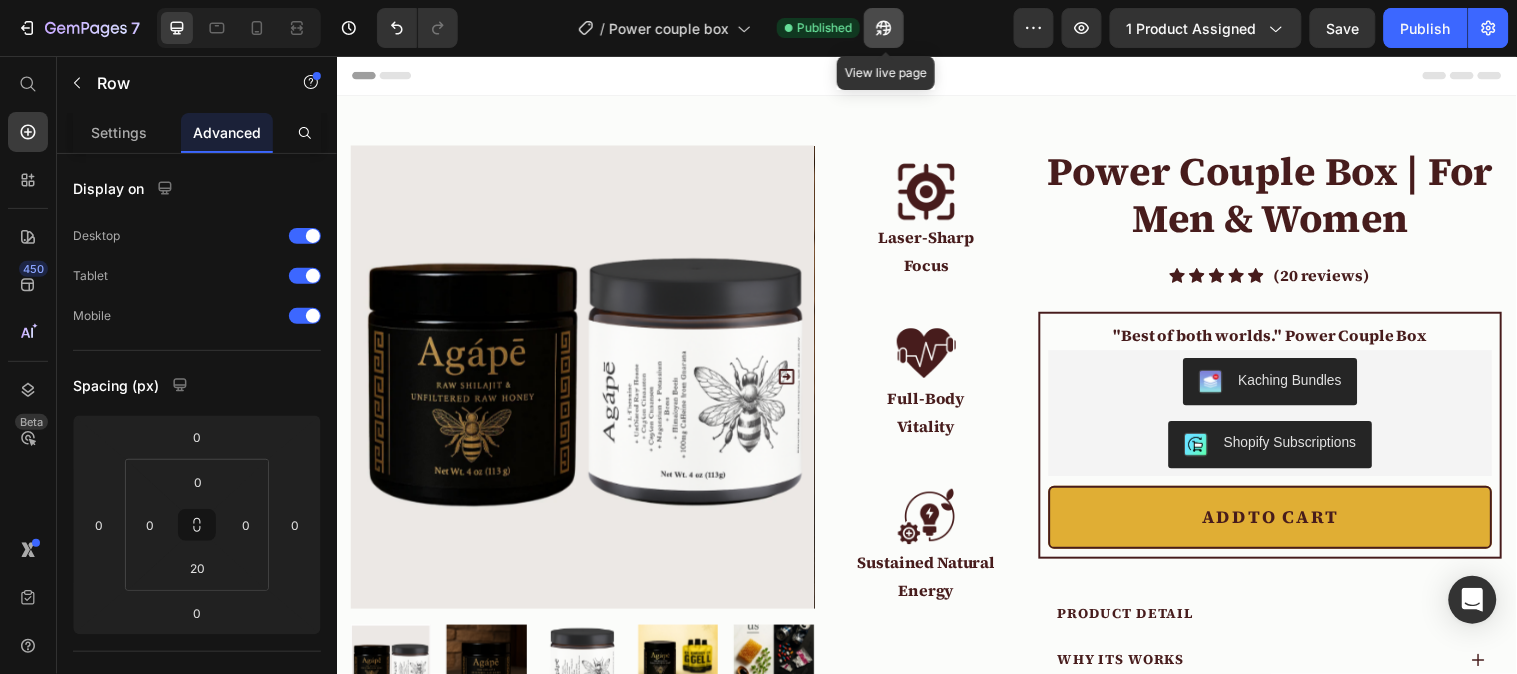 type 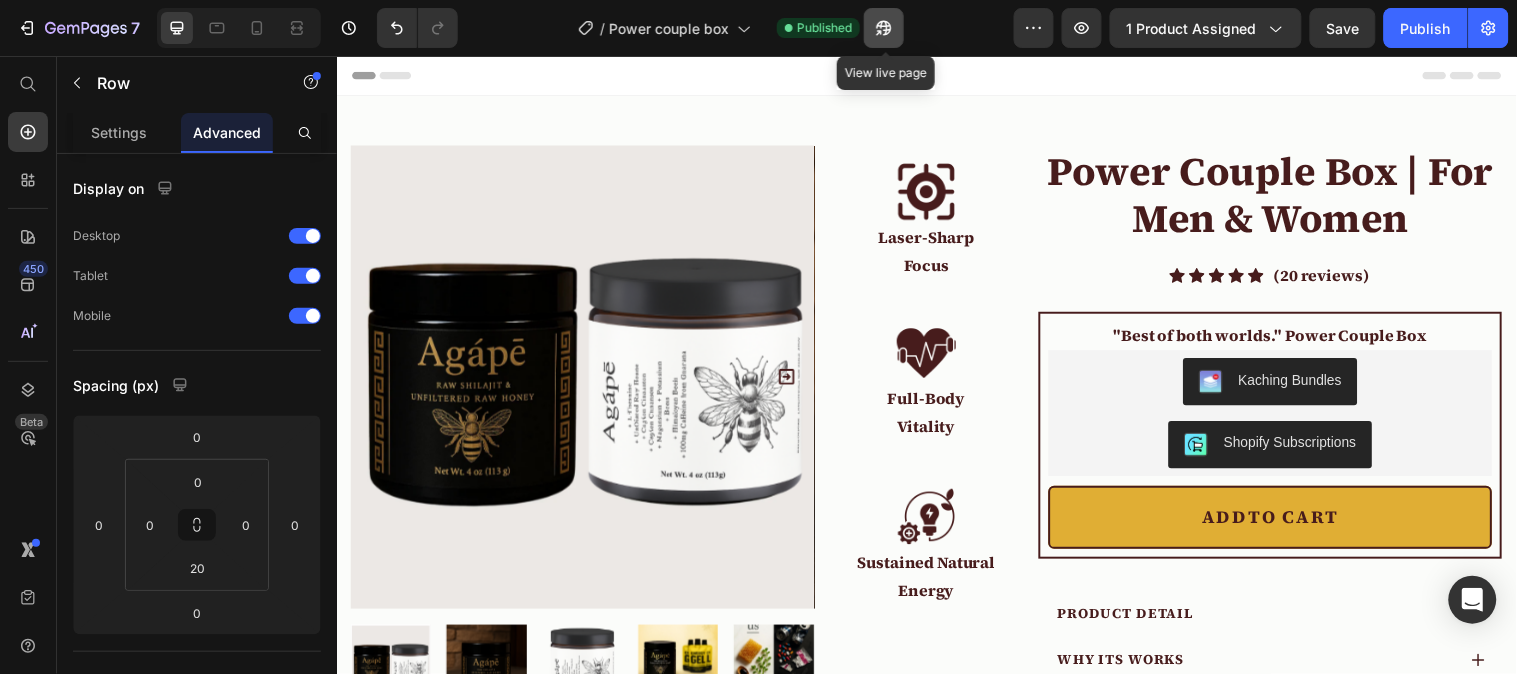 click 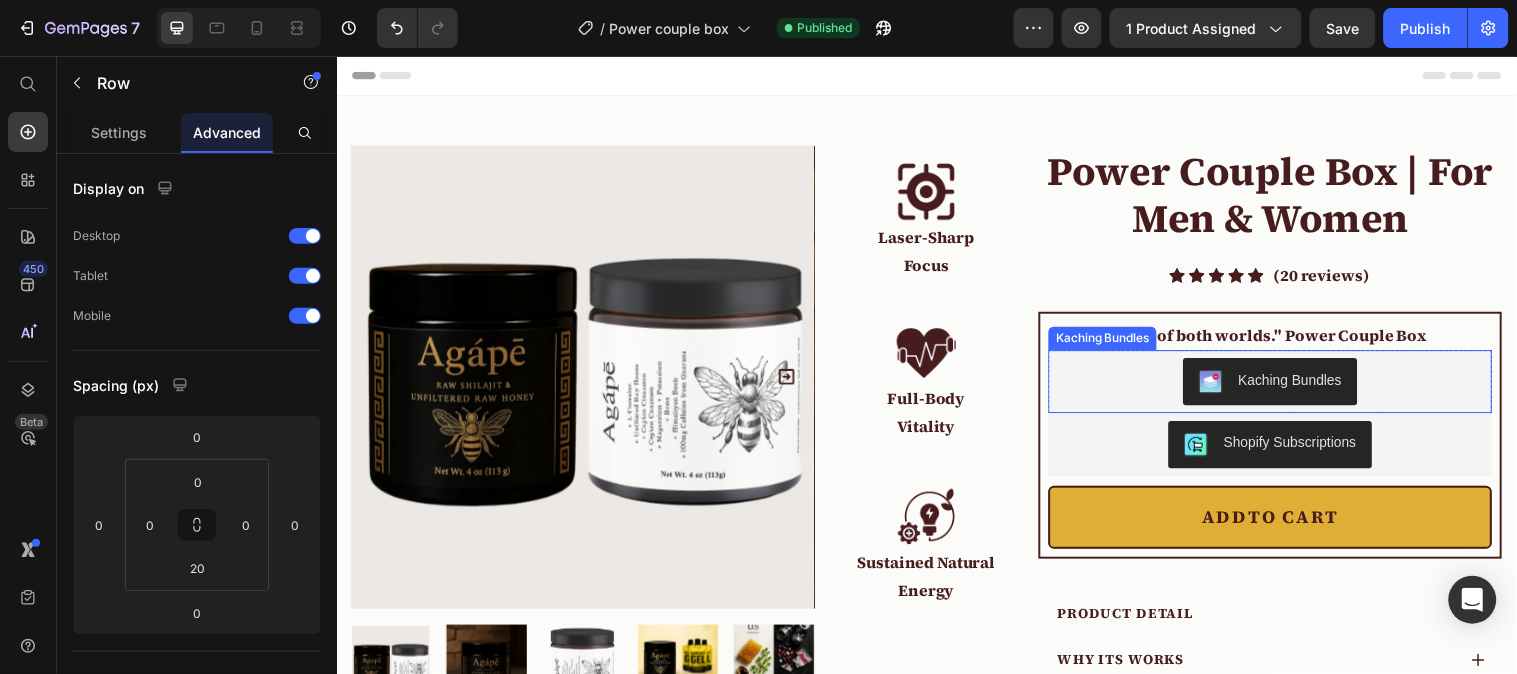 click on "Kaching Bundles" at bounding box center [1285, 386] 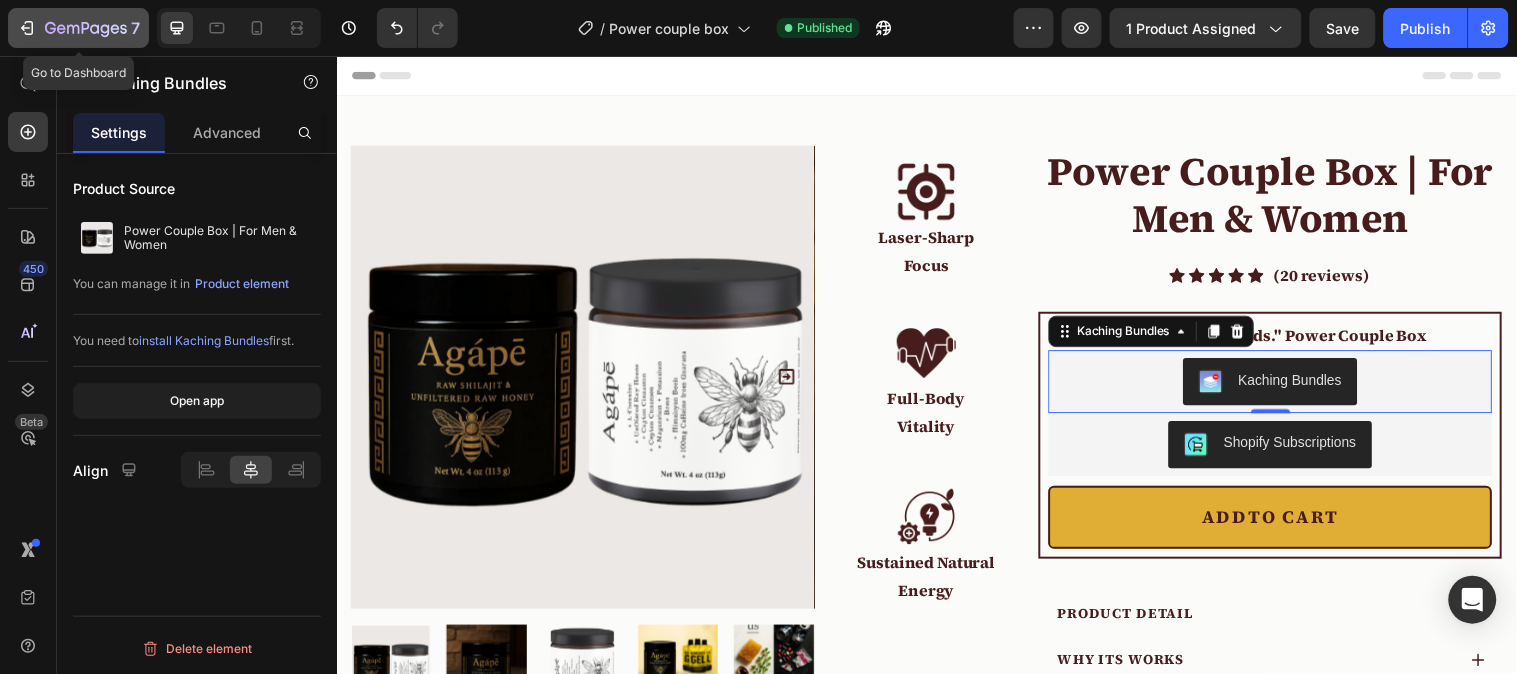 click 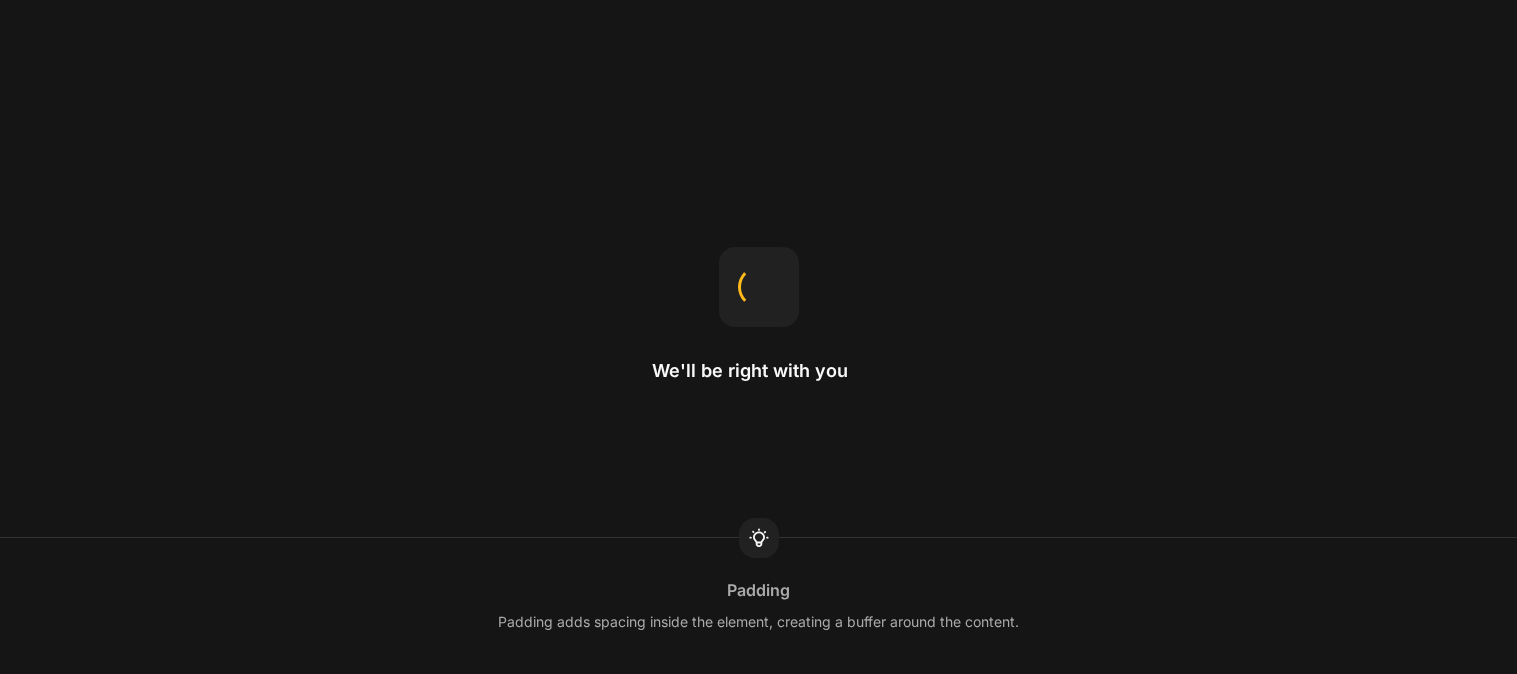scroll, scrollTop: 0, scrollLeft: 0, axis: both 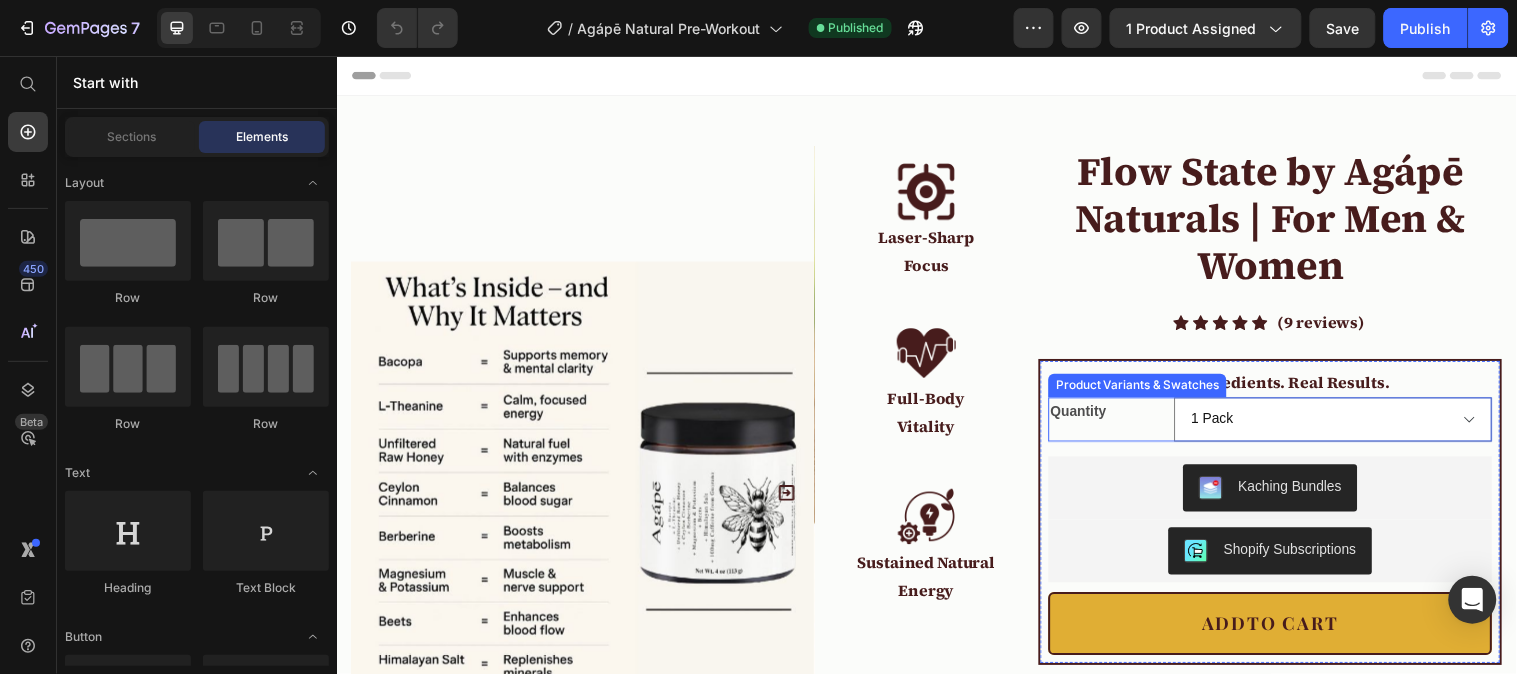 click on "Quantity" at bounding box center (1120, 416) 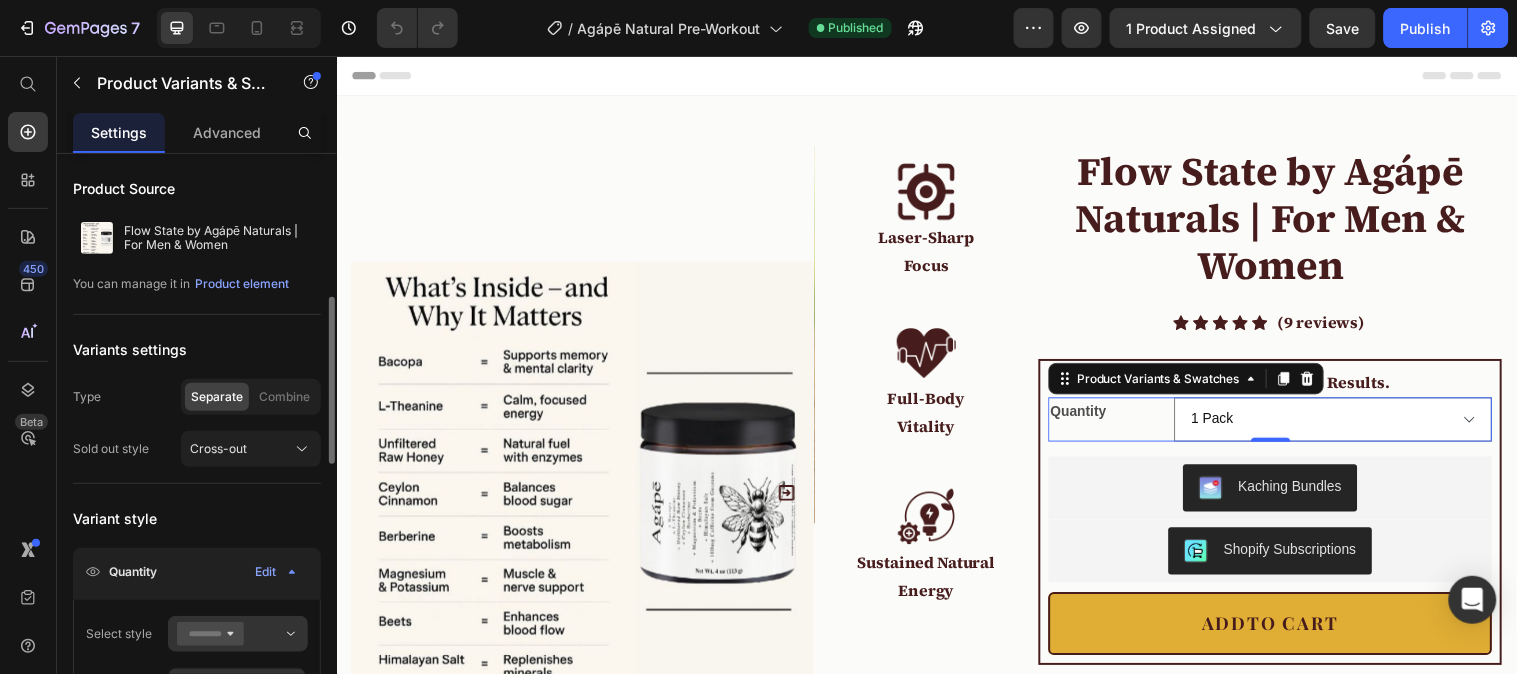 scroll, scrollTop: 111, scrollLeft: 0, axis: vertical 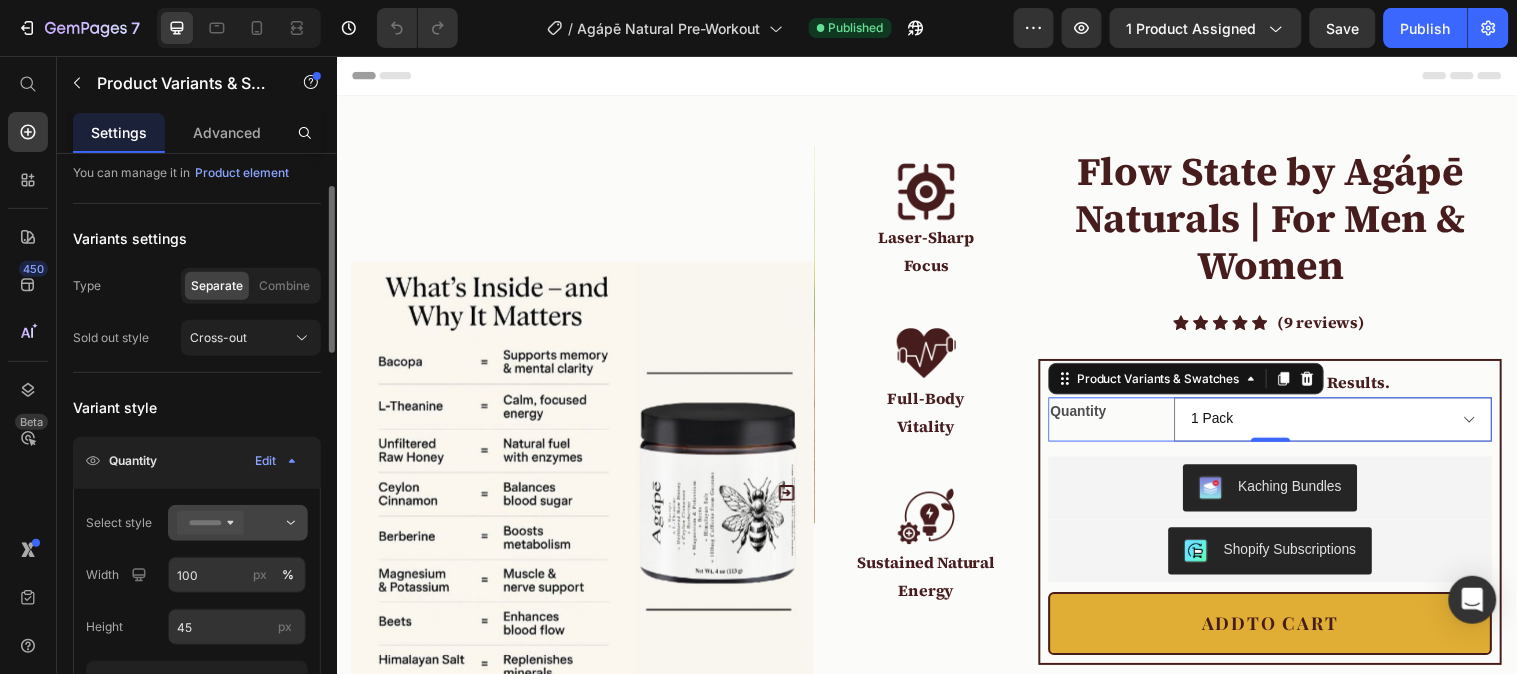 click at bounding box center (238, 523) 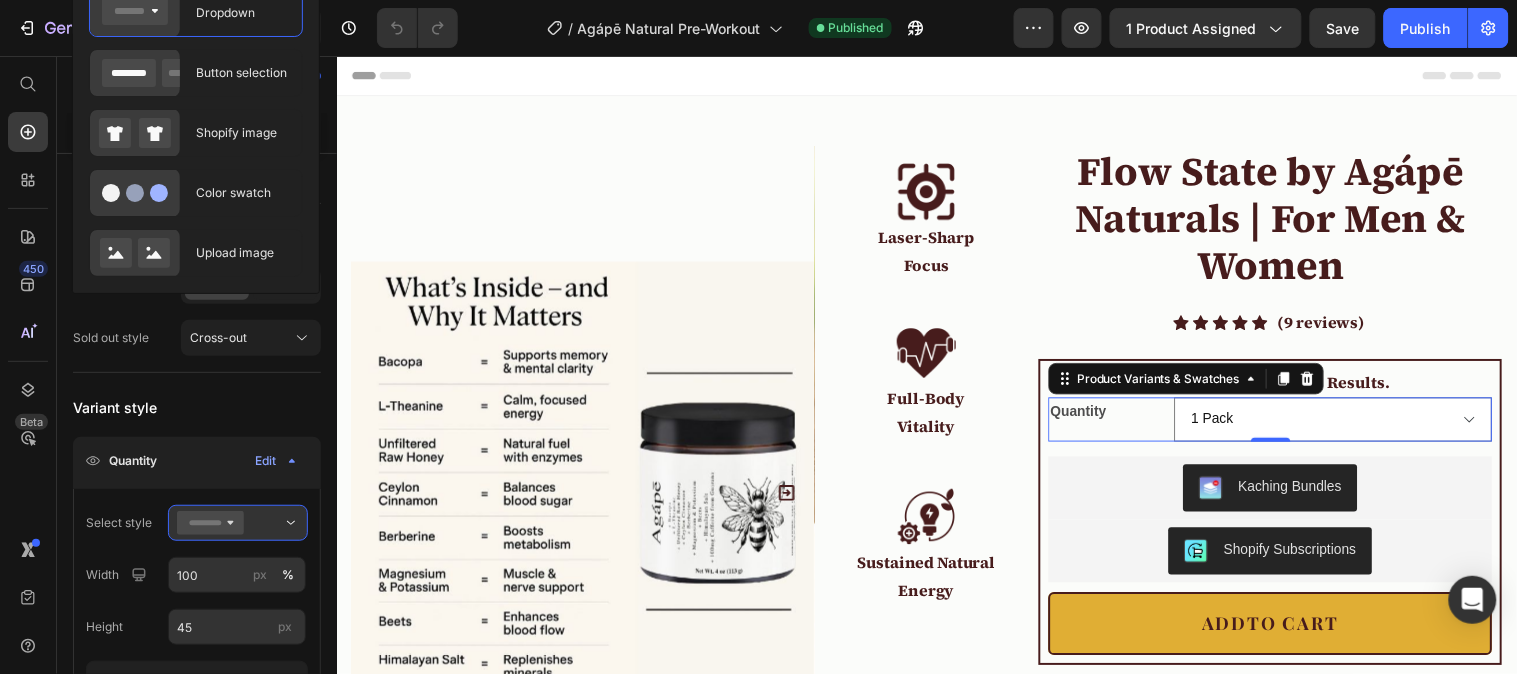 scroll, scrollTop: 687, scrollLeft: 0, axis: vertical 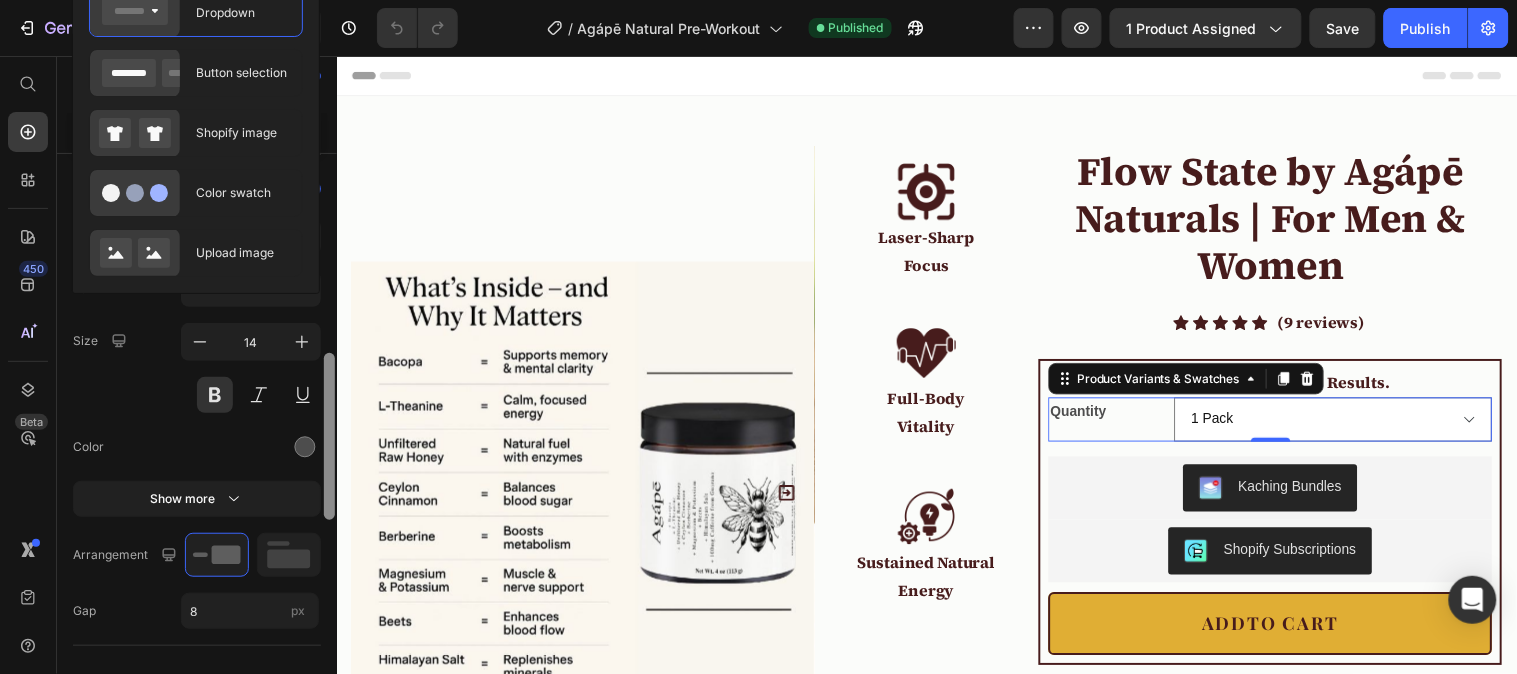 click at bounding box center (329, 442) 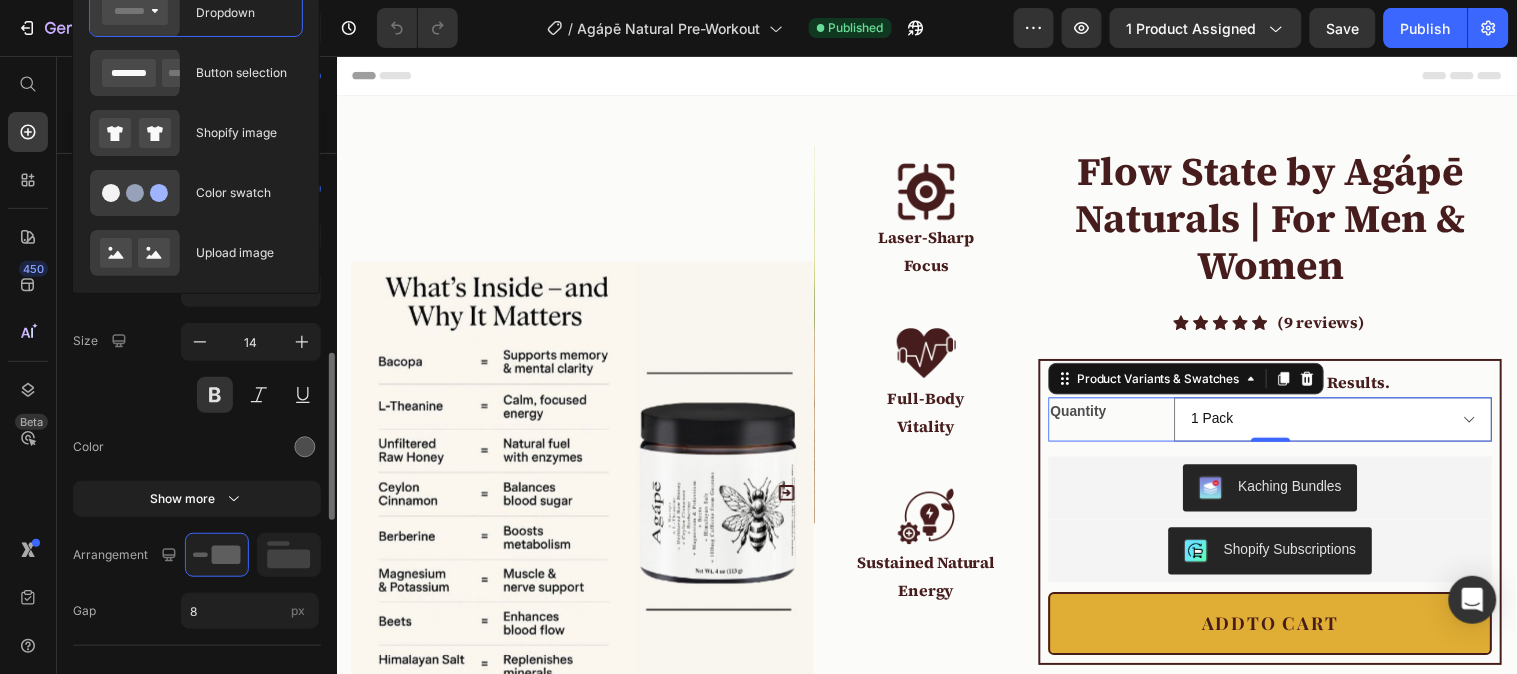 click on "Font sans-serif Size 14 Color Show more" at bounding box center [197, 394] 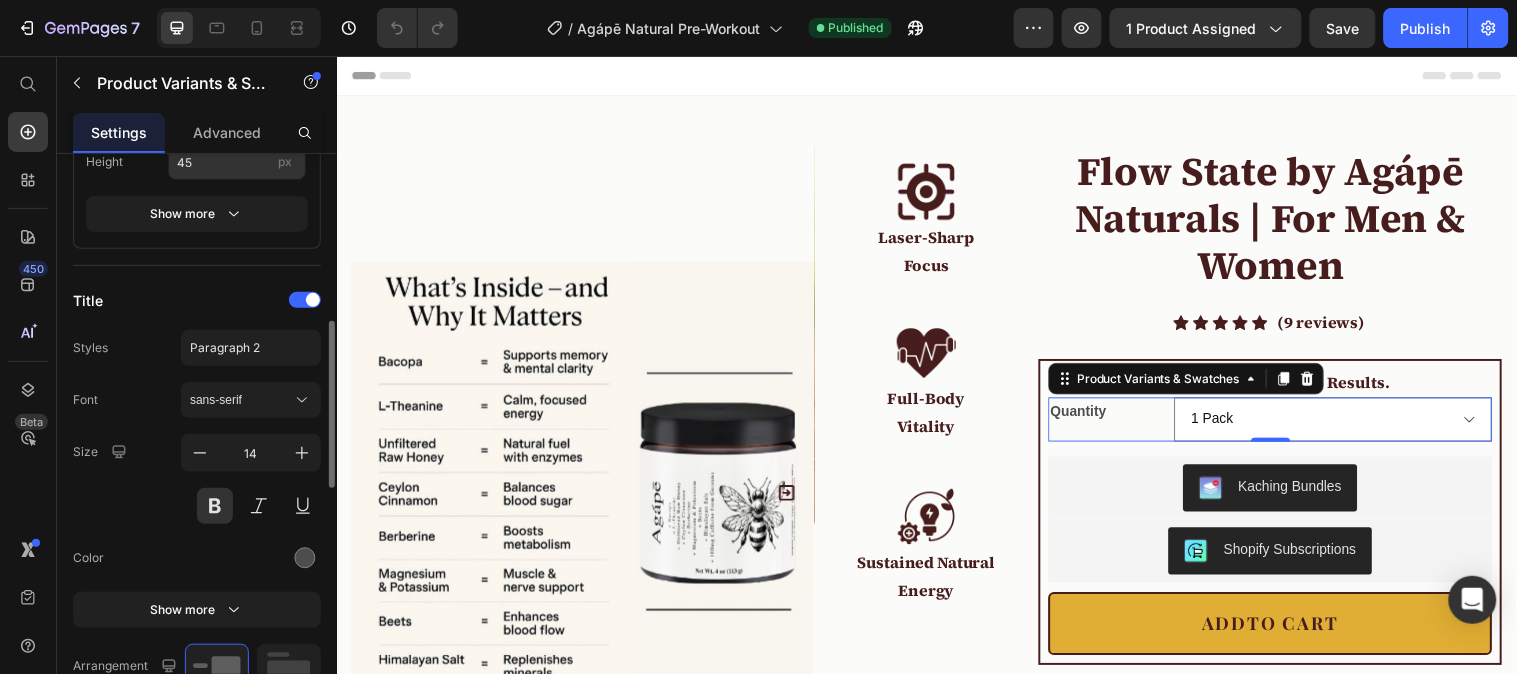 scroll, scrollTop: 354, scrollLeft: 0, axis: vertical 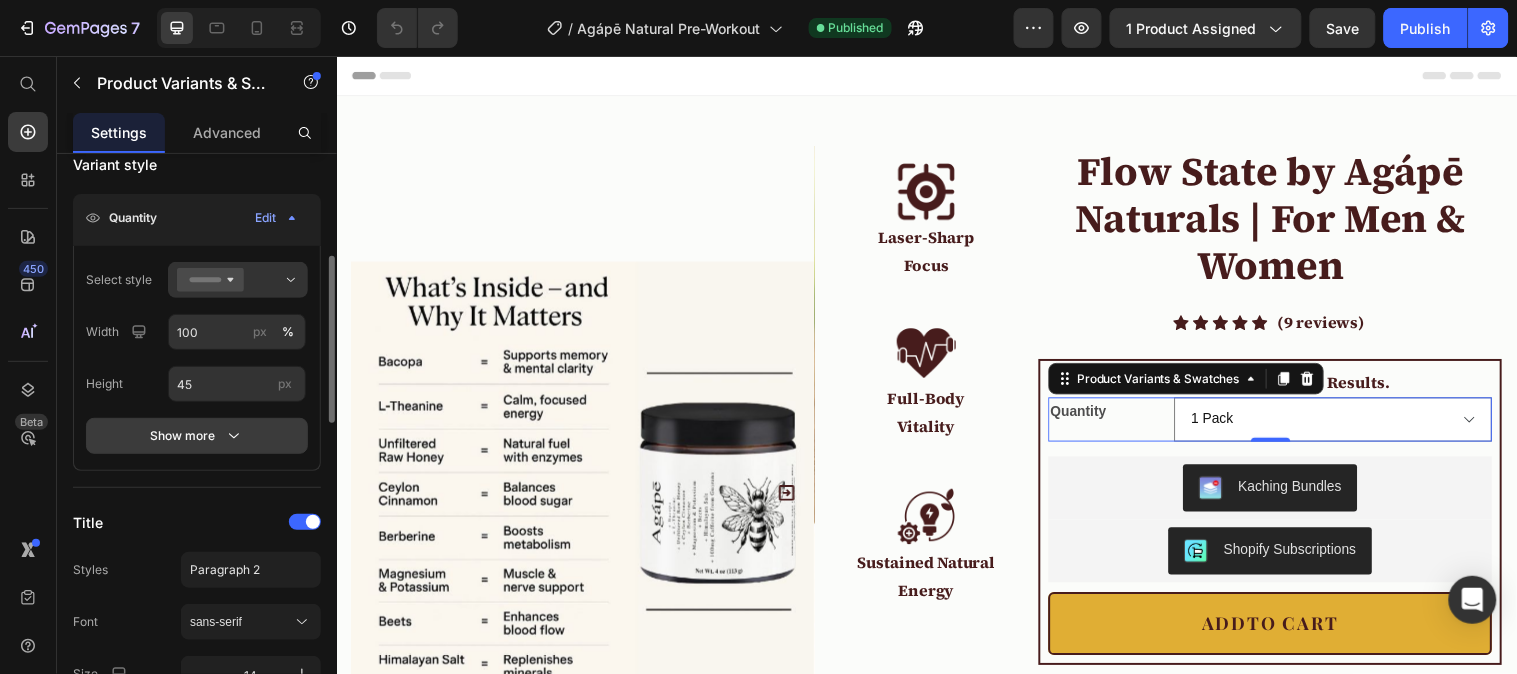 click on "Show more" at bounding box center [197, 436] 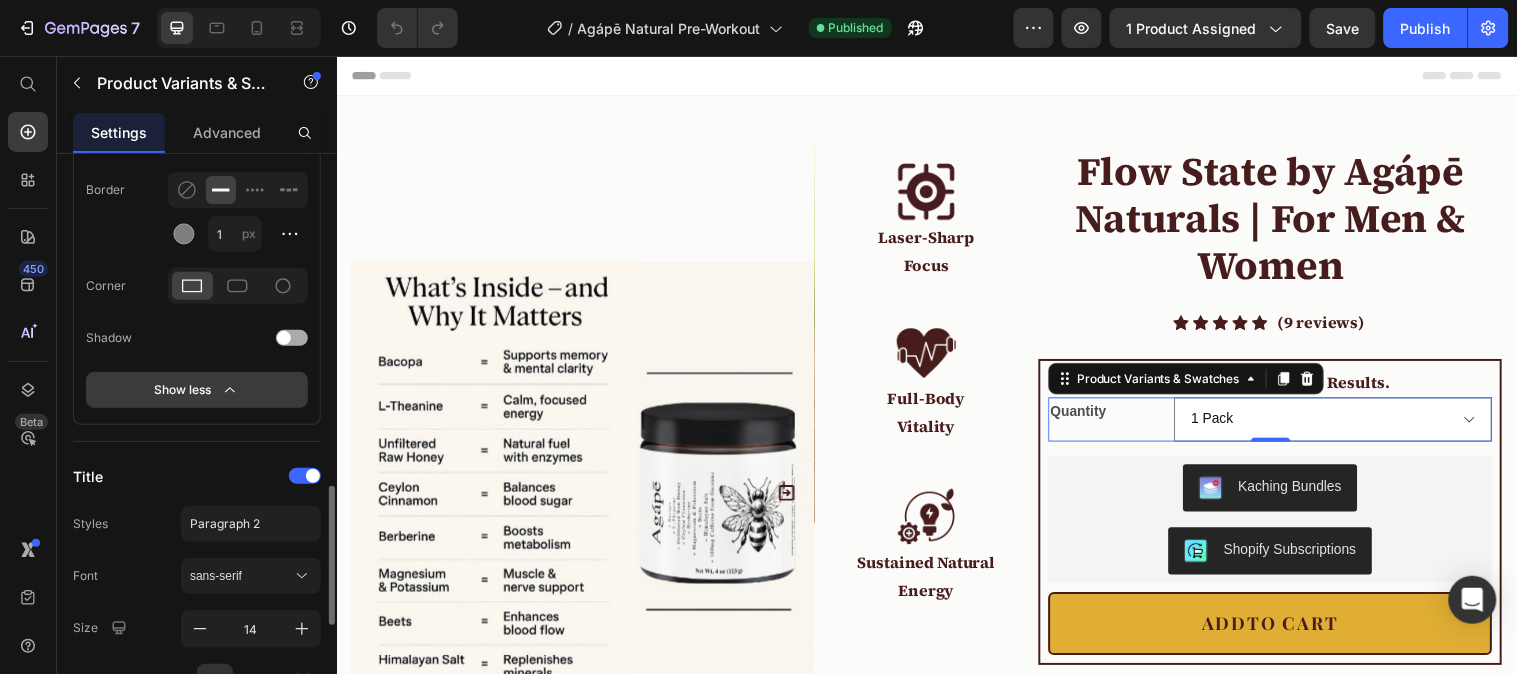 scroll, scrollTop: 910, scrollLeft: 0, axis: vertical 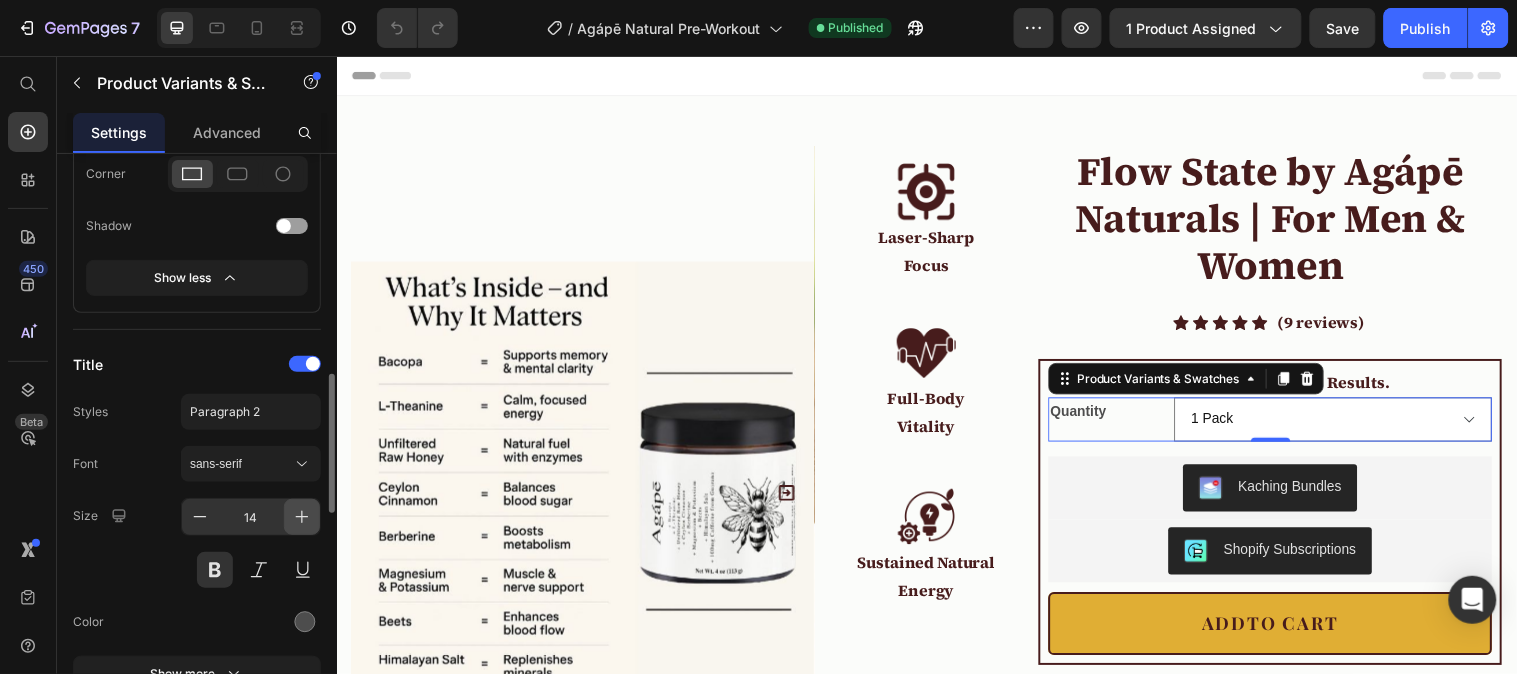 click 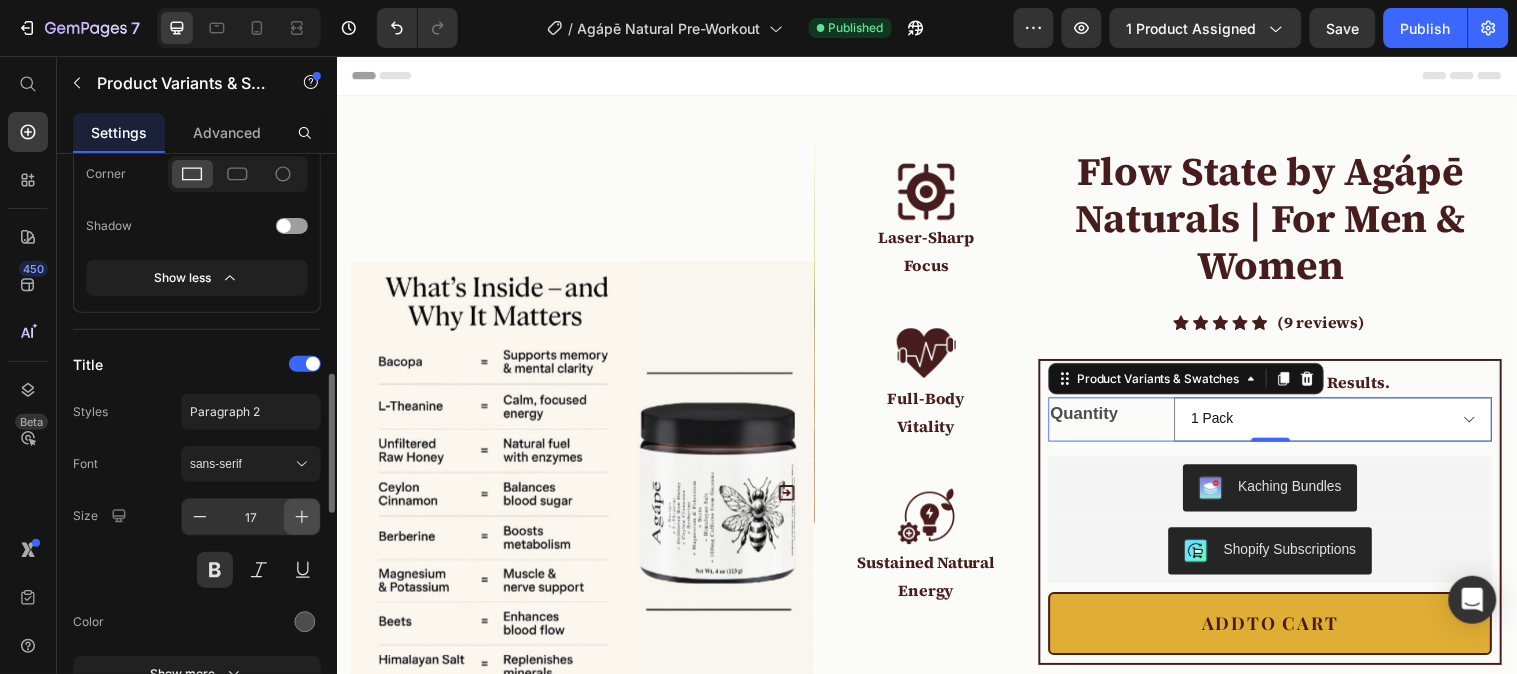 click 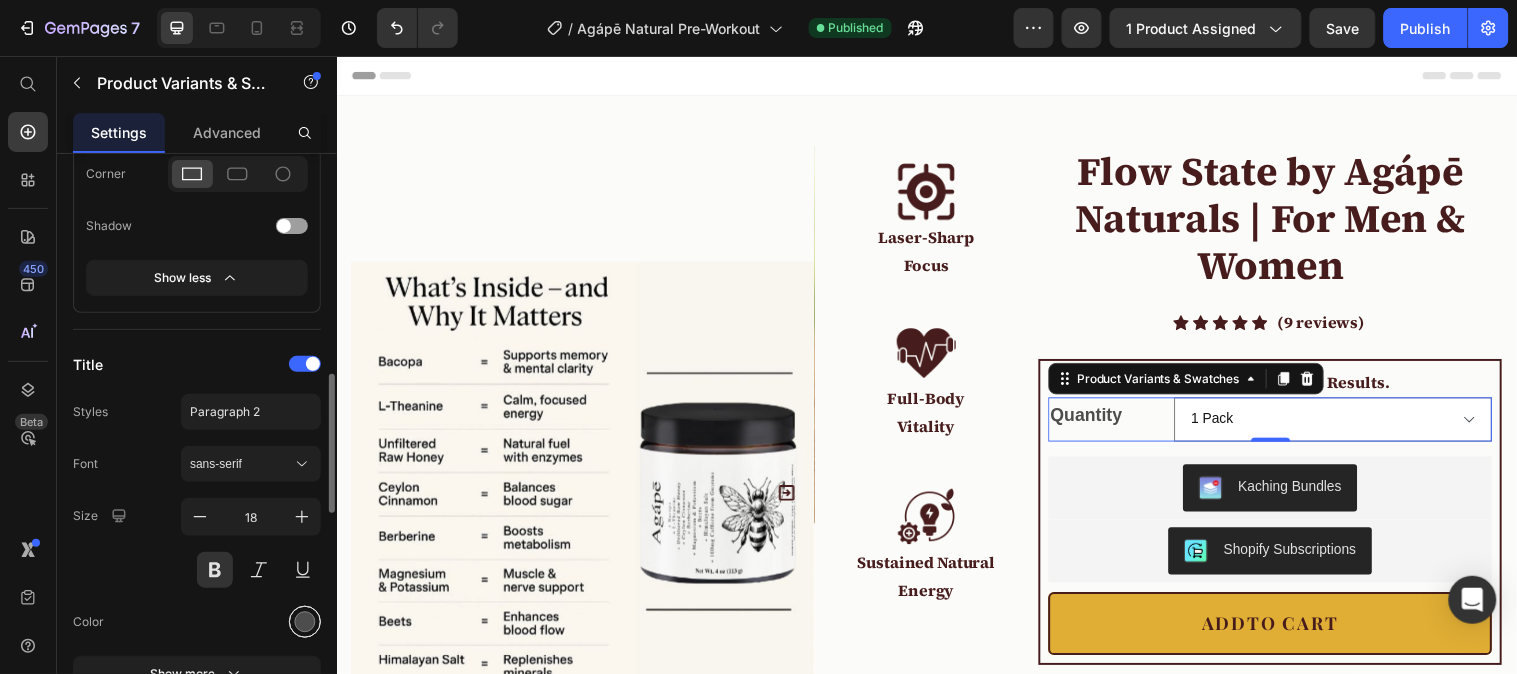 click at bounding box center [305, 622] 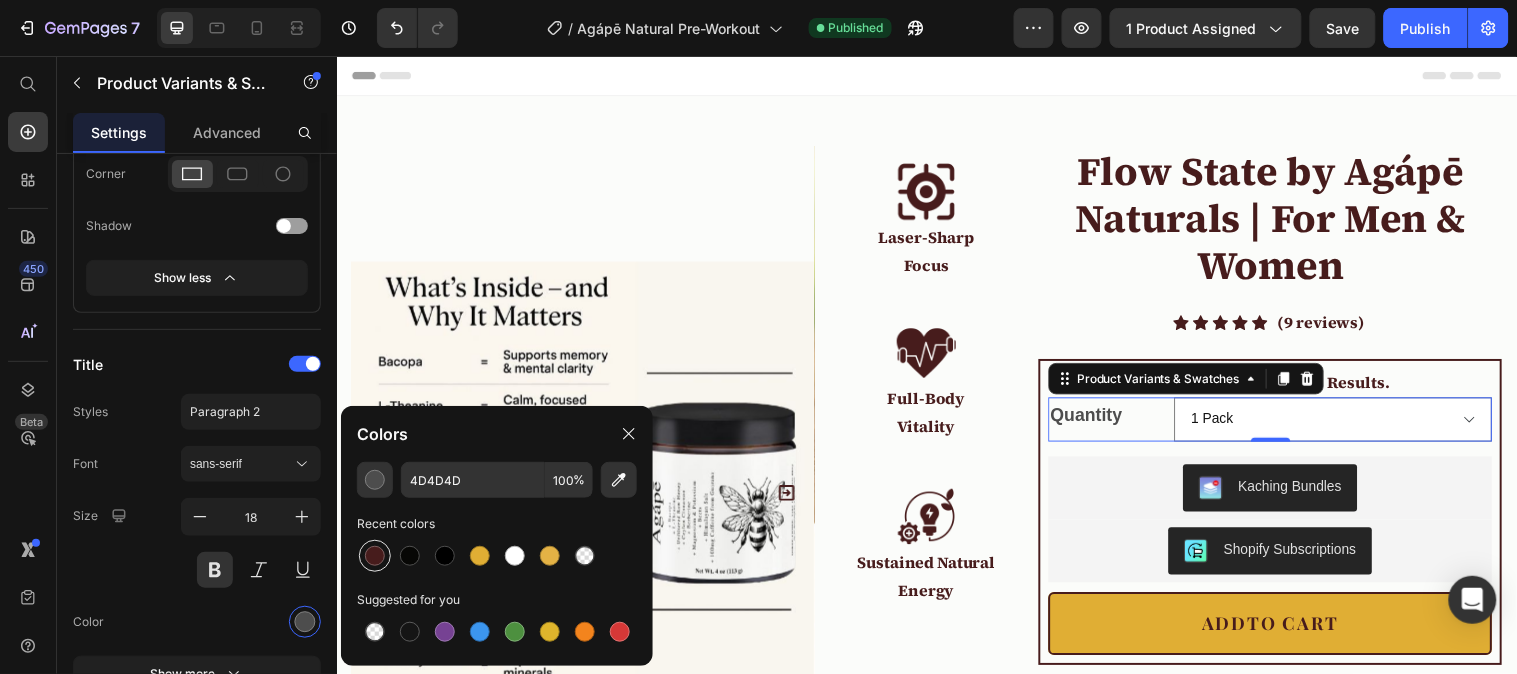 click at bounding box center [375, 556] 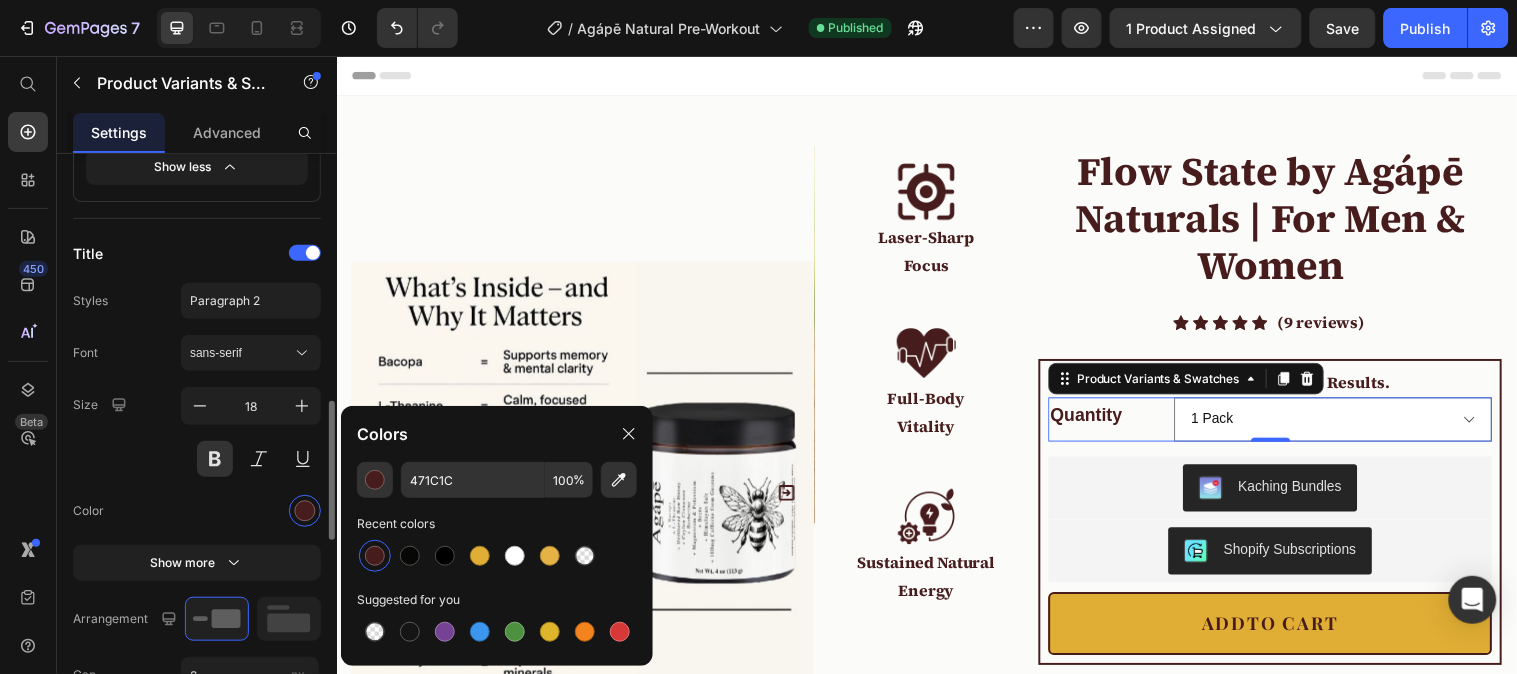 scroll, scrollTop: 1132, scrollLeft: 0, axis: vertical 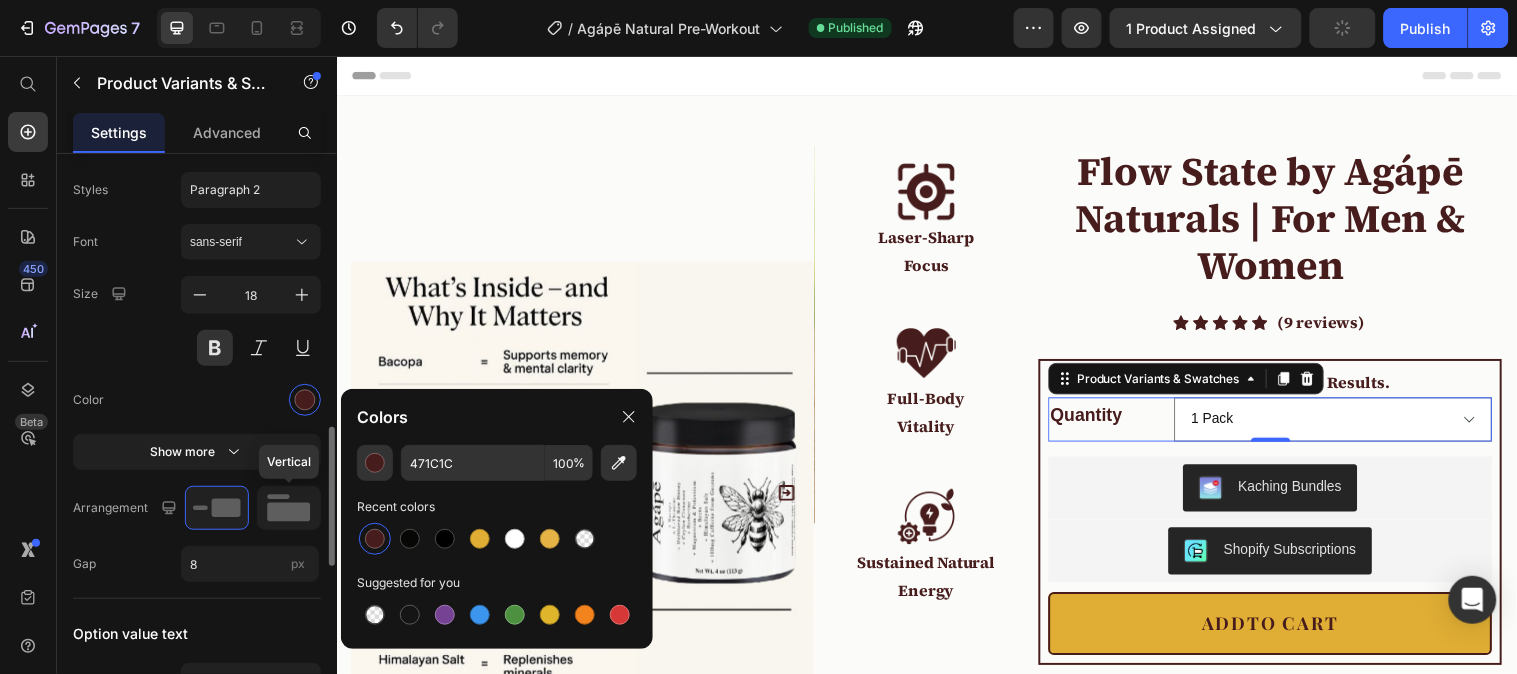 click 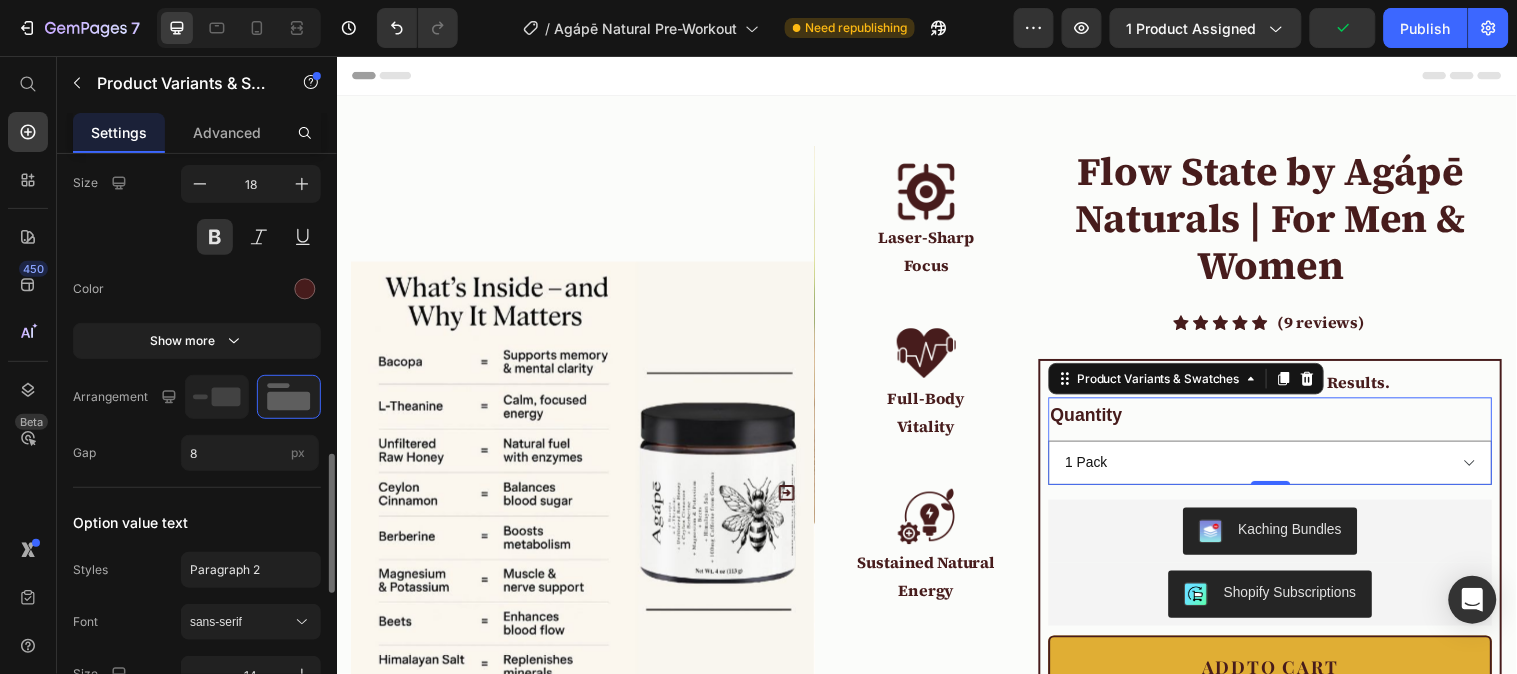 scroll, scrollTop: 1354, scrollLeft: 0, axis: vertical 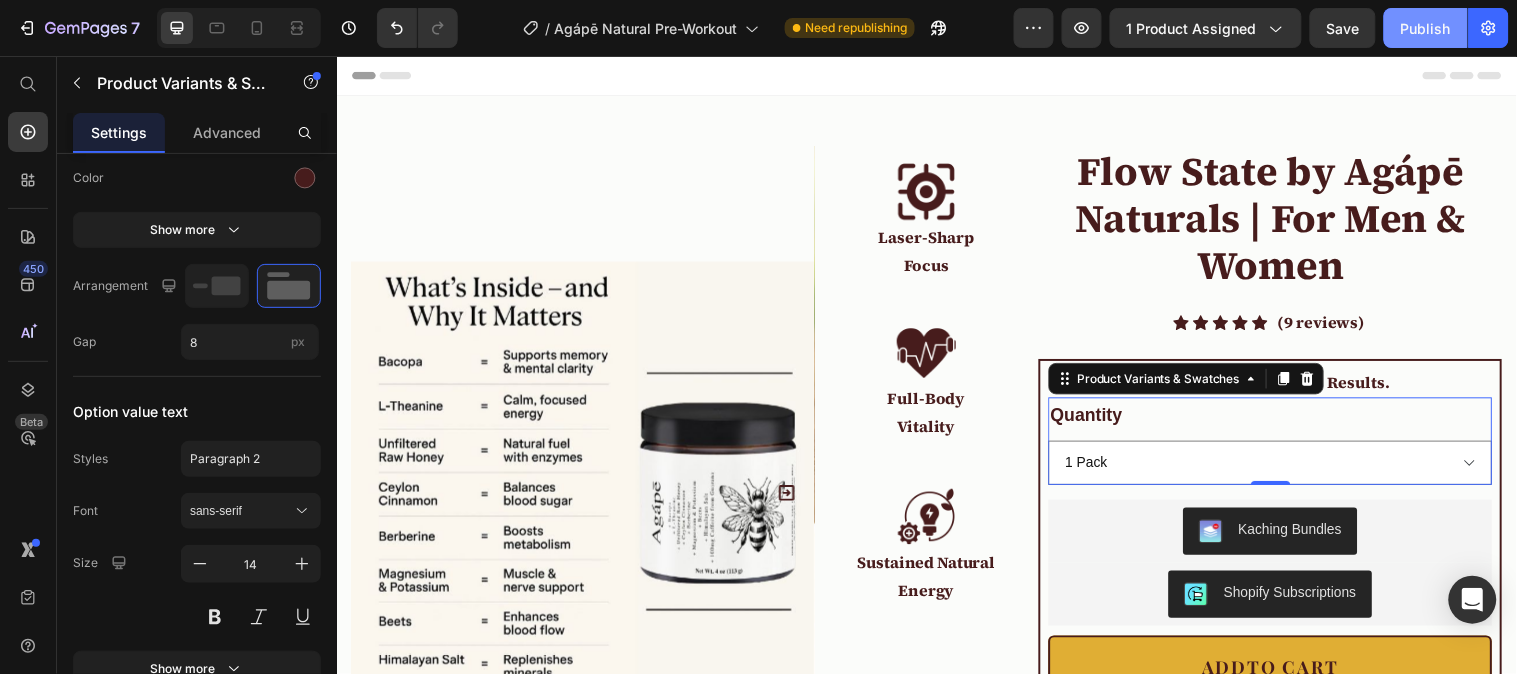 click on "Publish" at bounding box center (1426, 28) 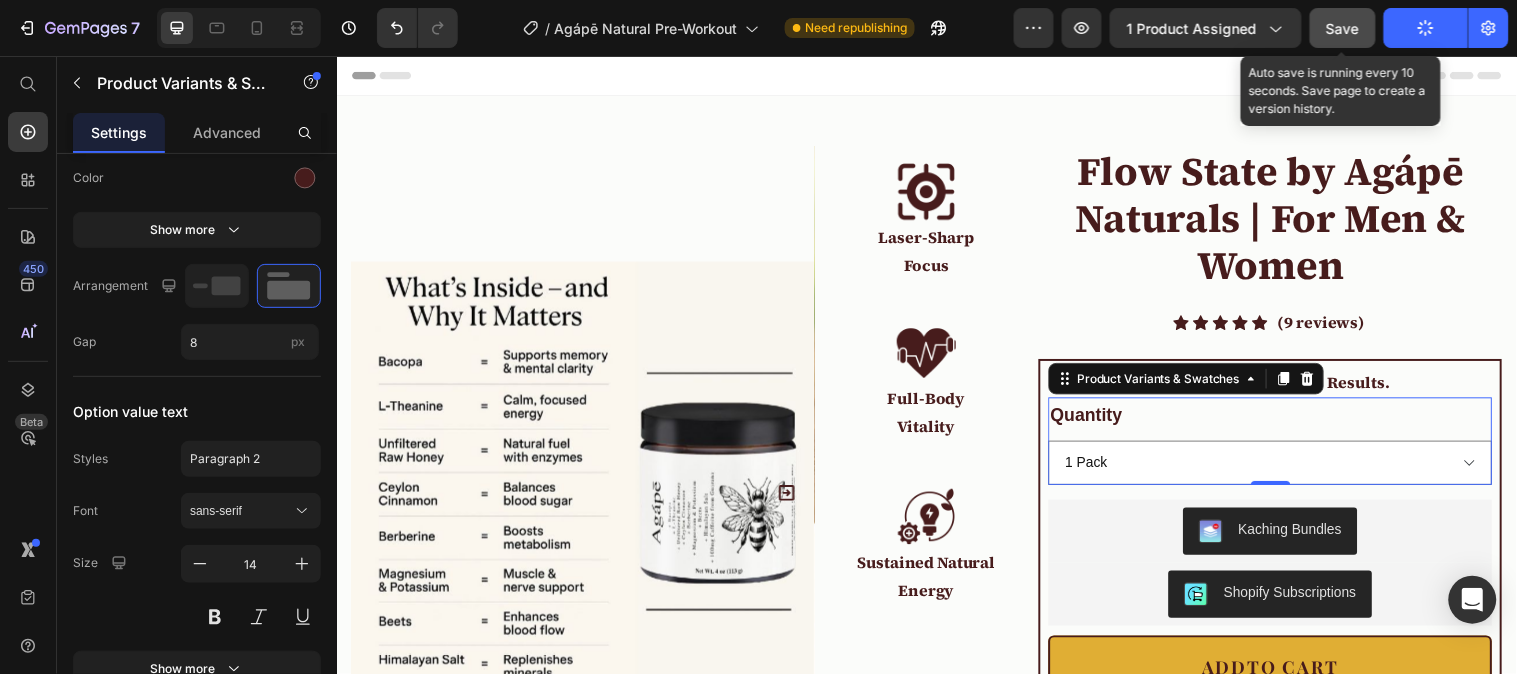 click on "Save" 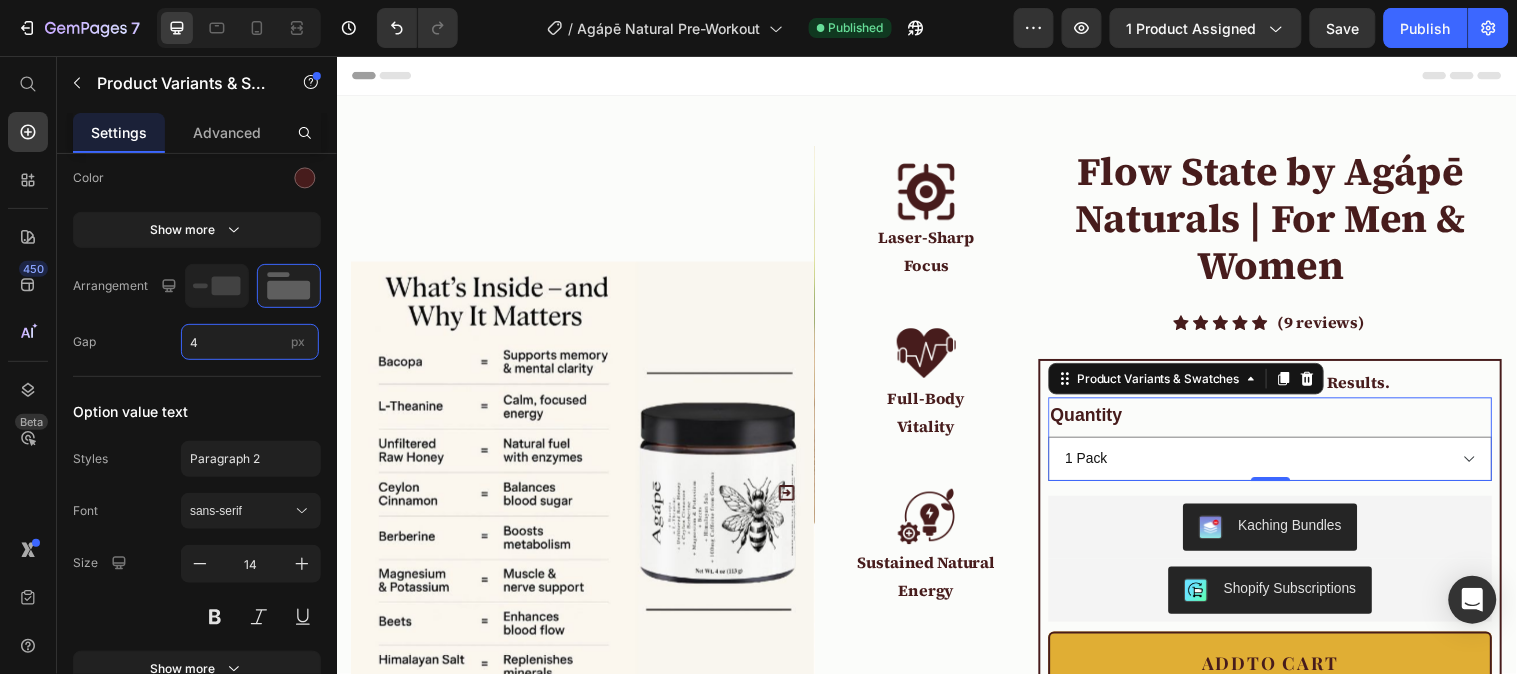 type on "4" 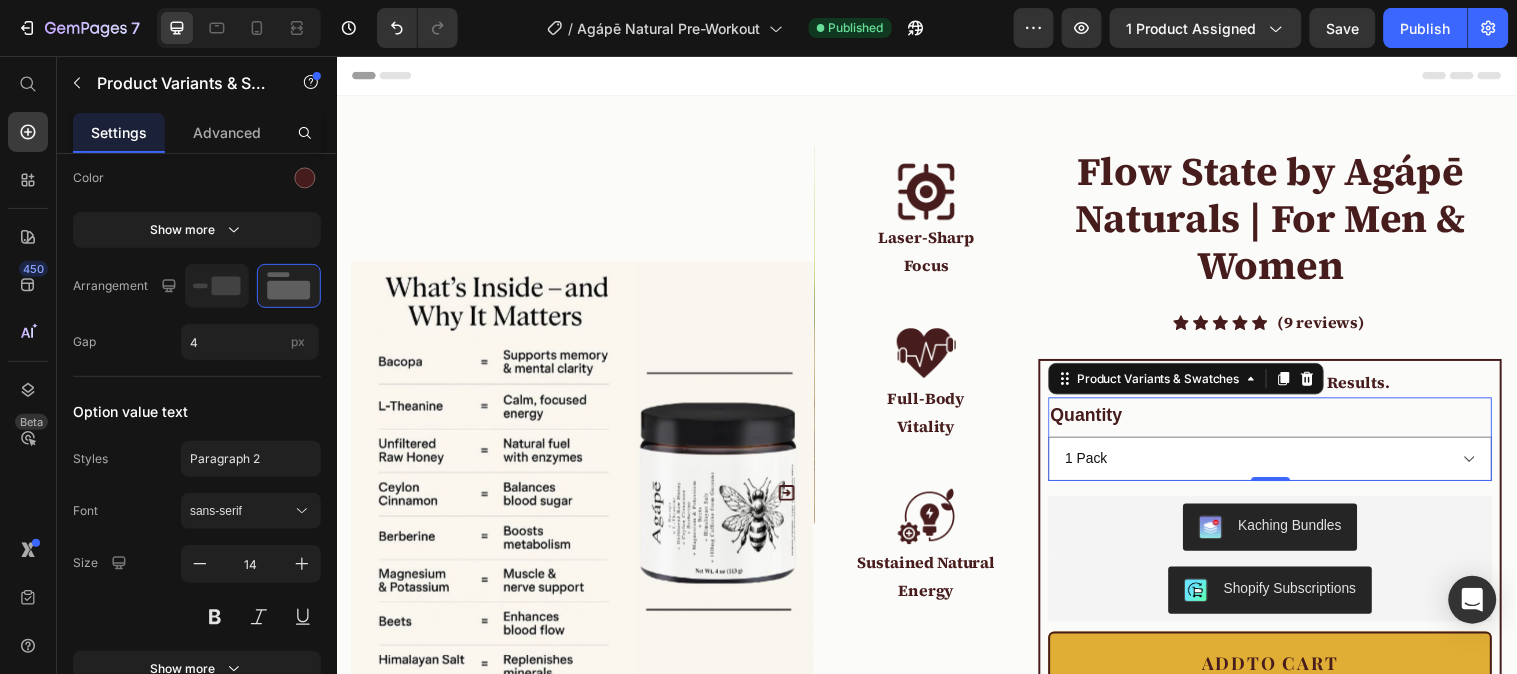click on "Publish" at bounding box center (1426, 28) 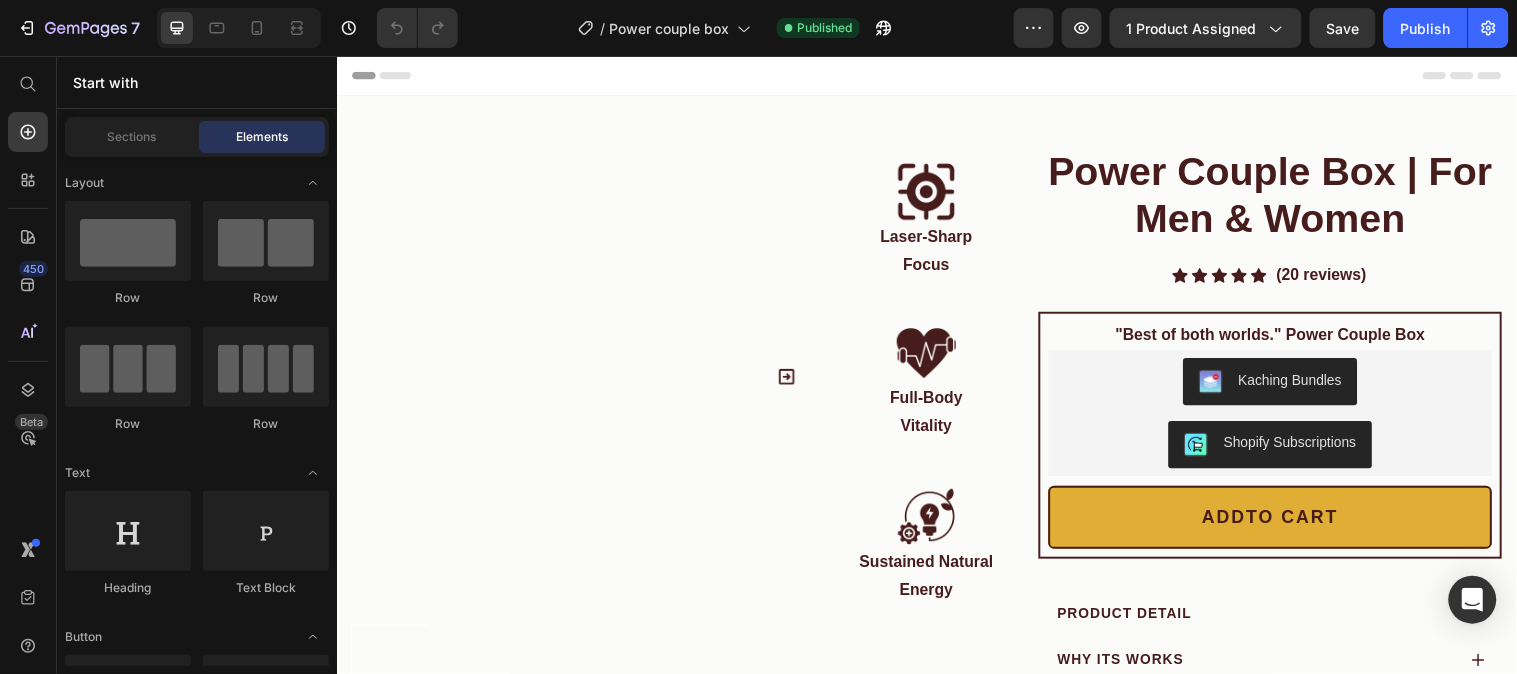 scroll, scrollTop: 0, scrollLeft: 0, axis: both 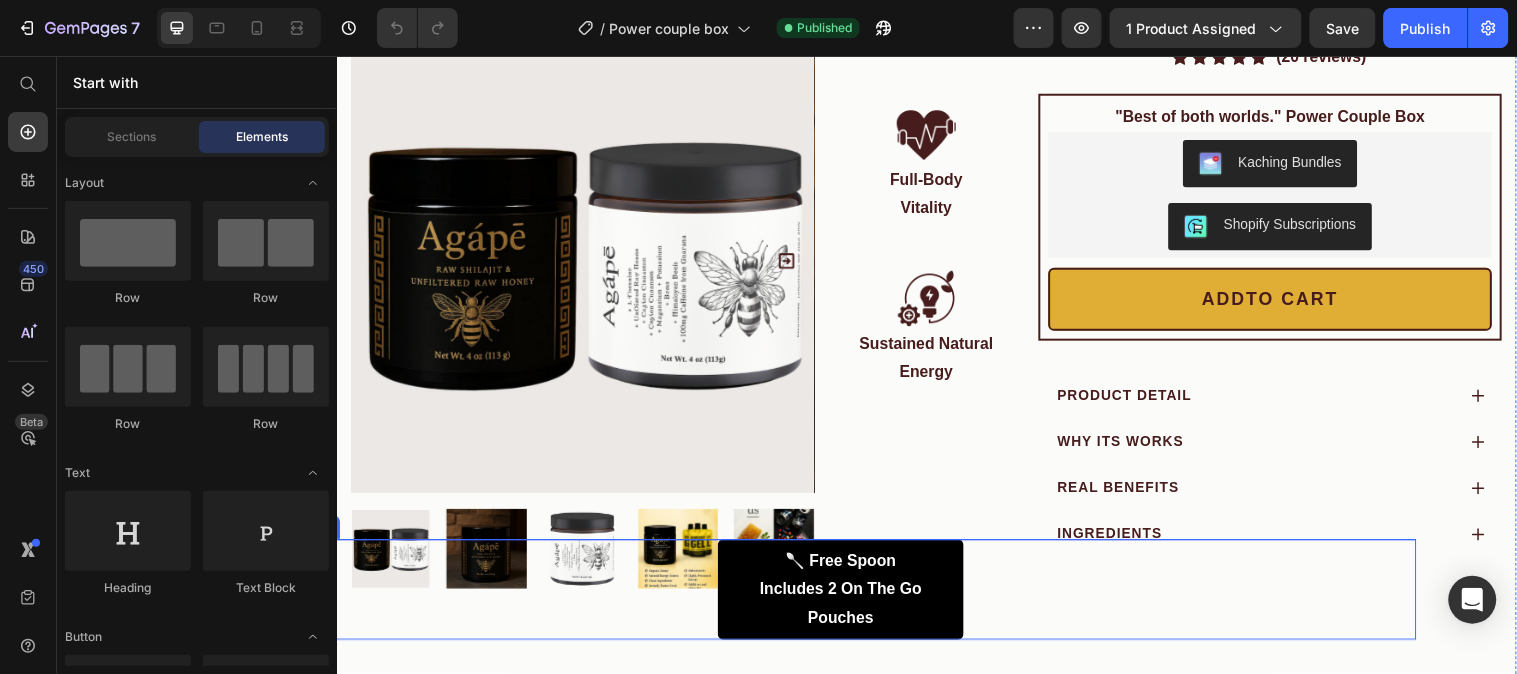 click on "Includes 2 On The Go Pouches" at bounding box center (849, 611) 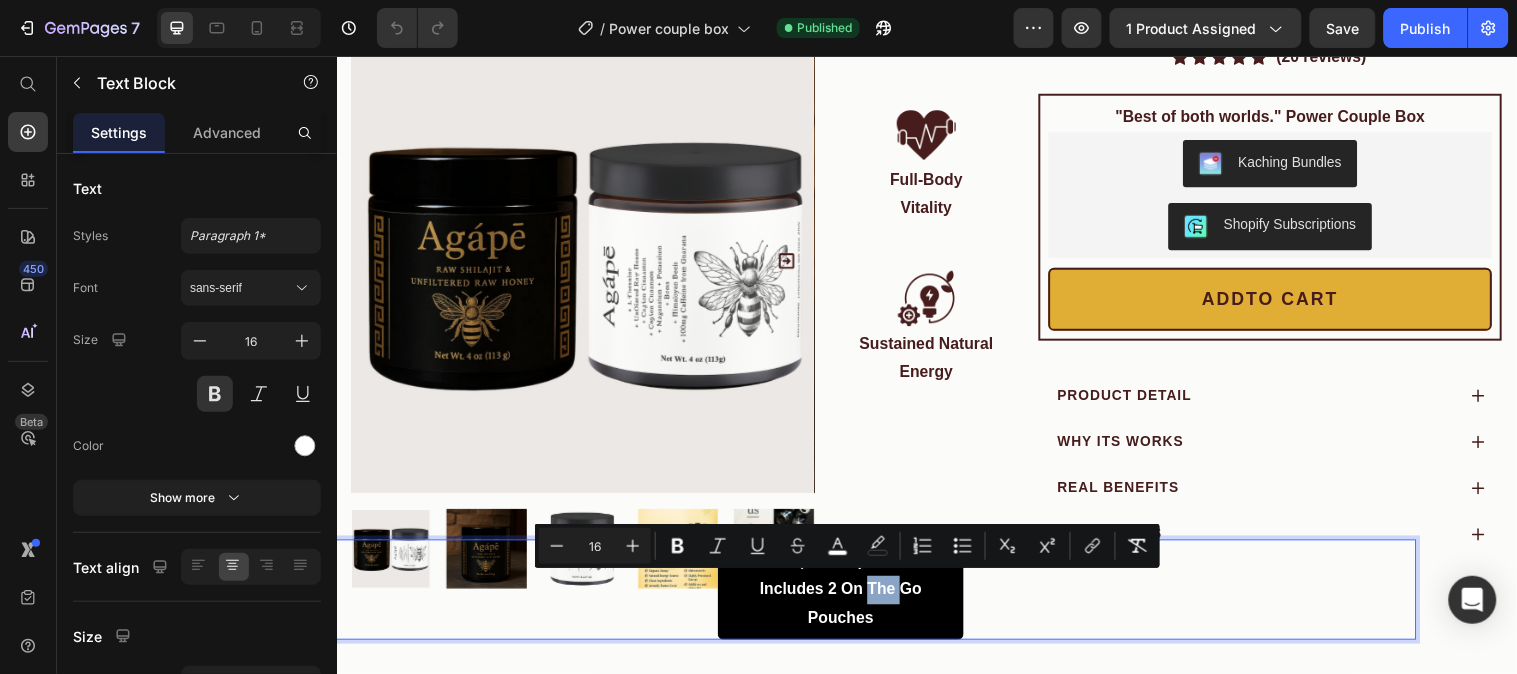 click on "Includes 2 On The Go Pouches" at bounding box center [849, 611] 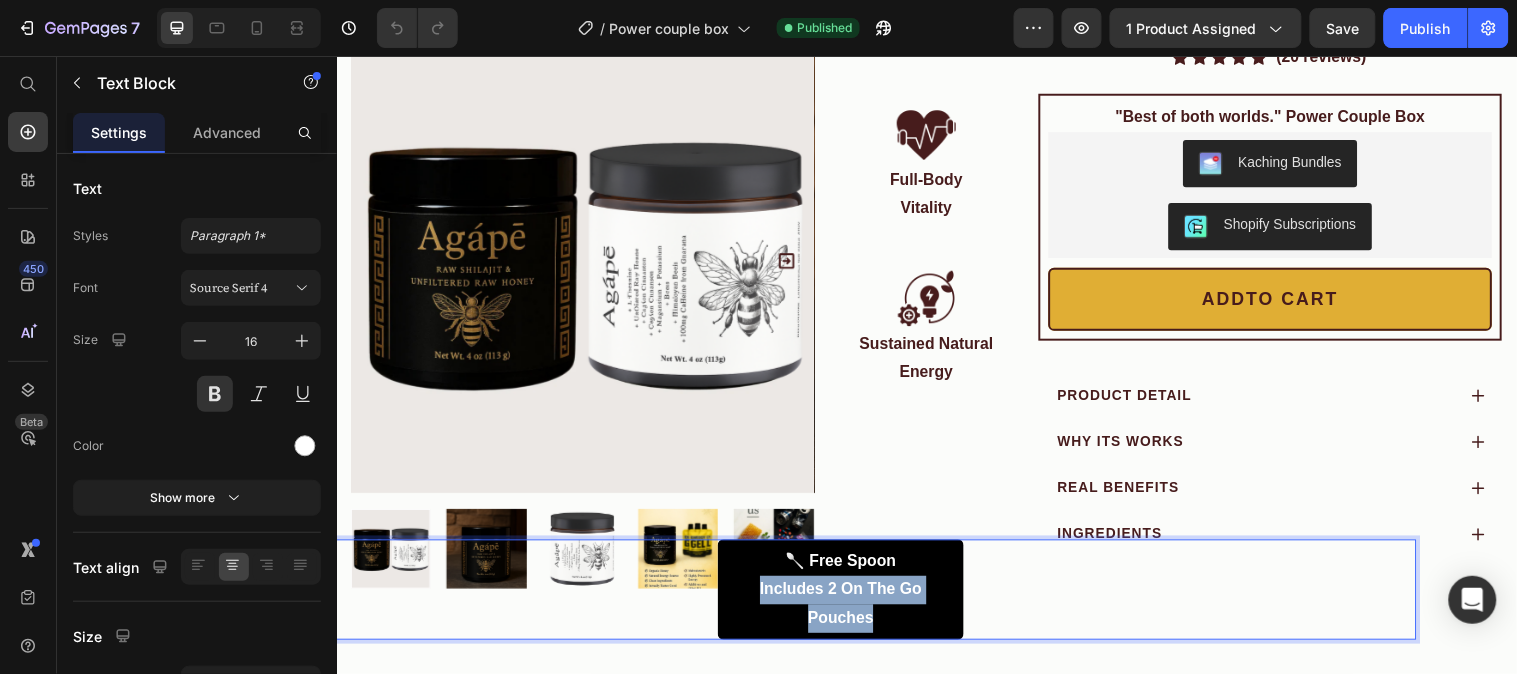 drag, startPoint x: 726, startPoint y: 597, endPoint x: 963, endPoint y: 594, distance: 237.01898 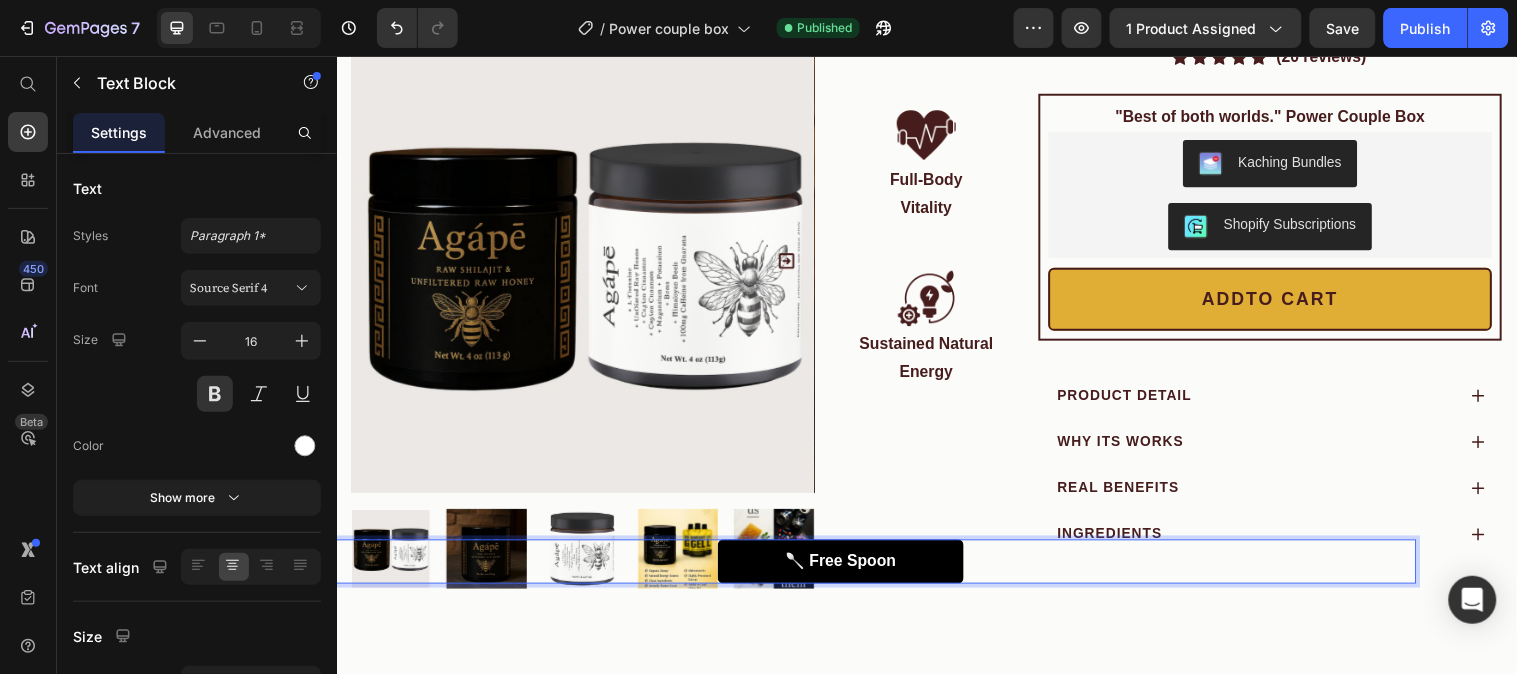 click on "🥄 Free Spoon" at bounding box center [849, 568] 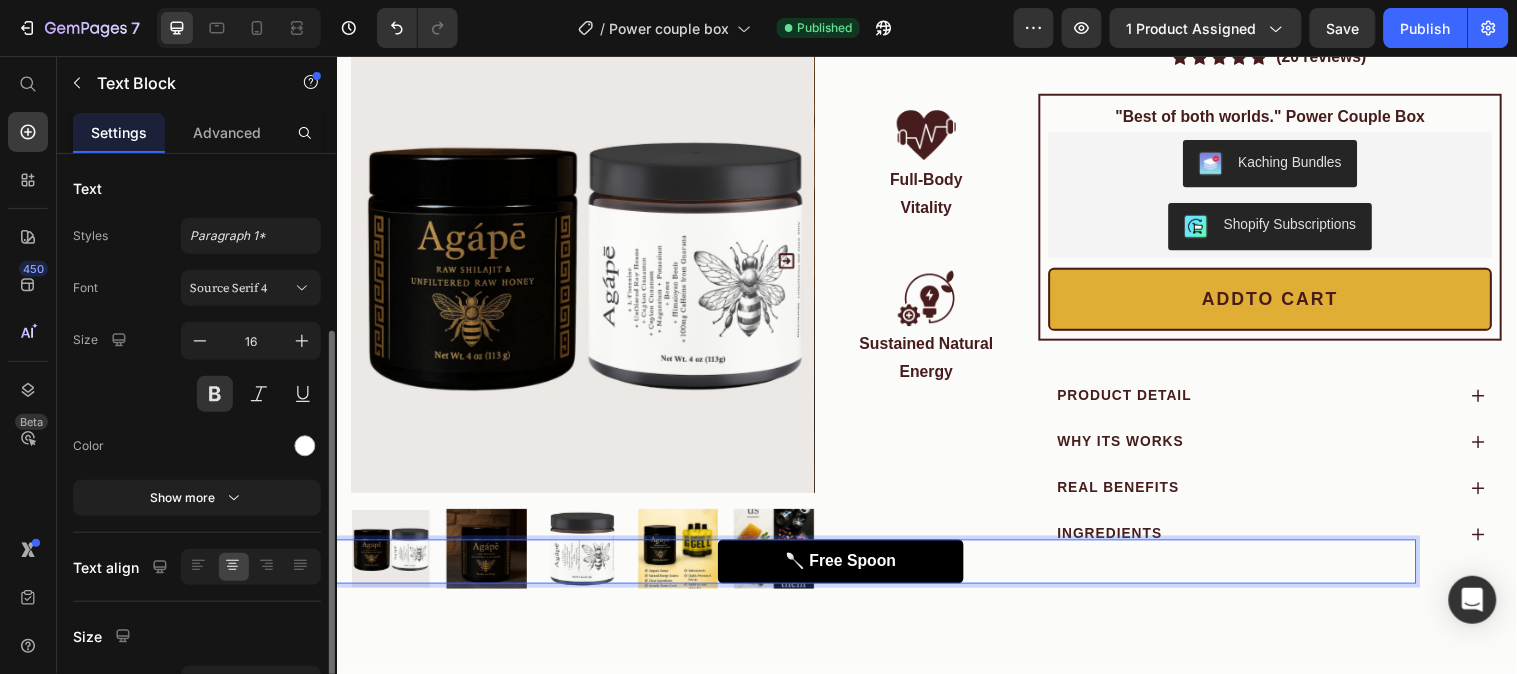 scroll, scrollTop: 222, scrollLeft: 0, axis: vertical 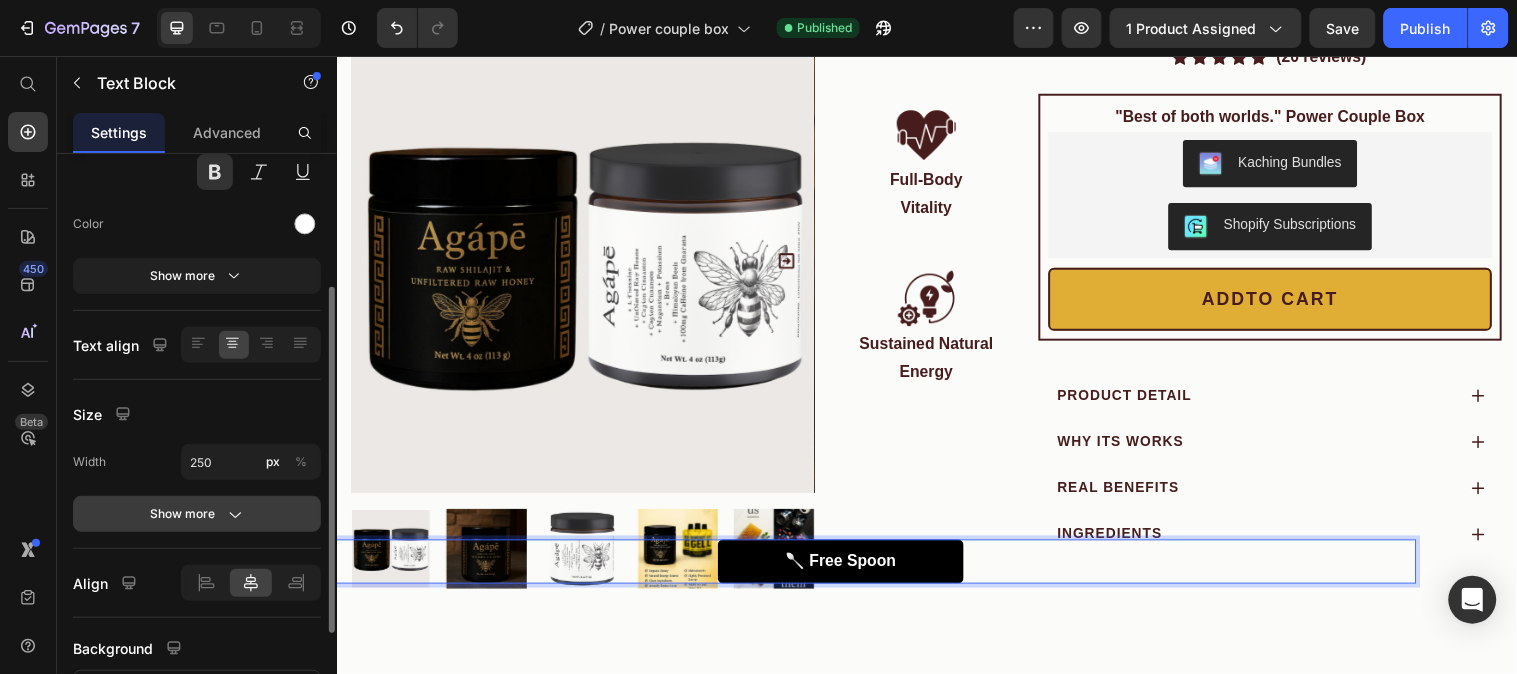 click 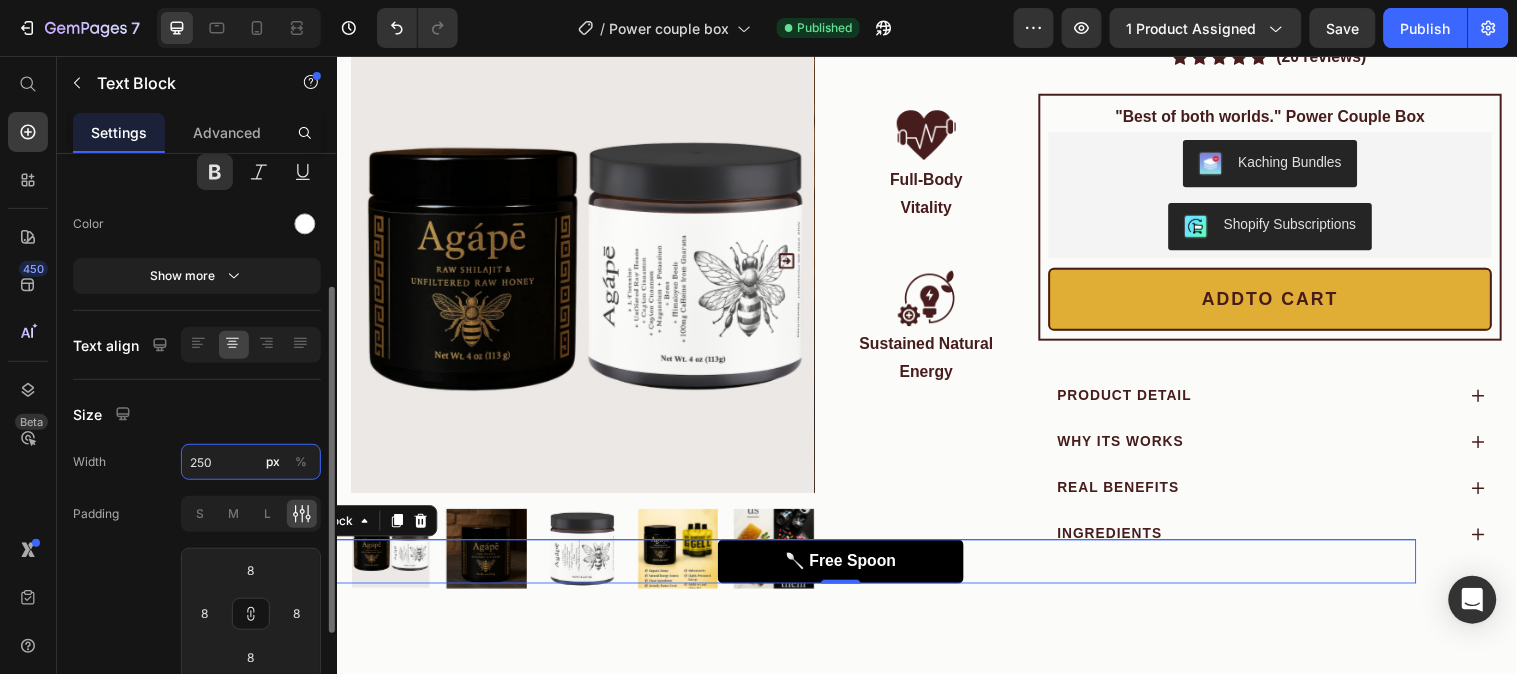 click on "250" at bounding box center (251, 462) 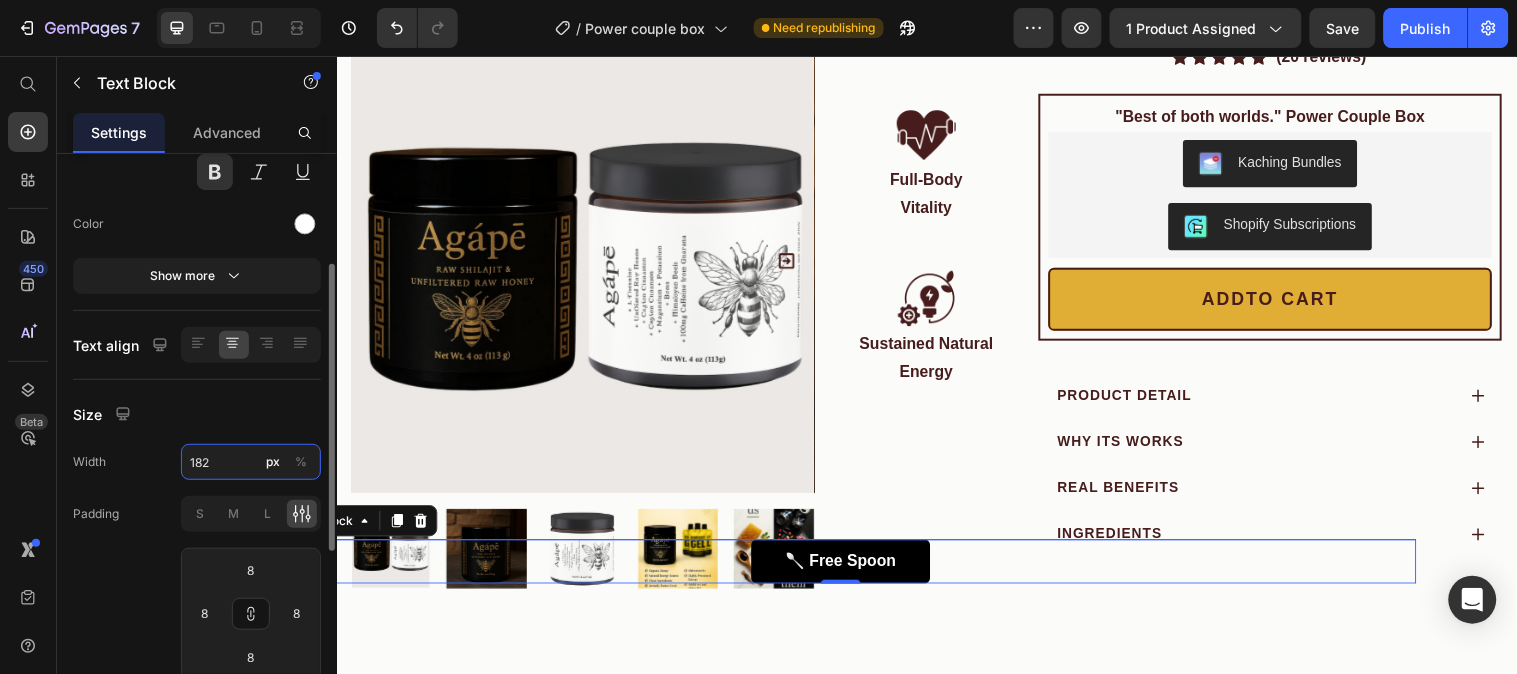 type on "181" 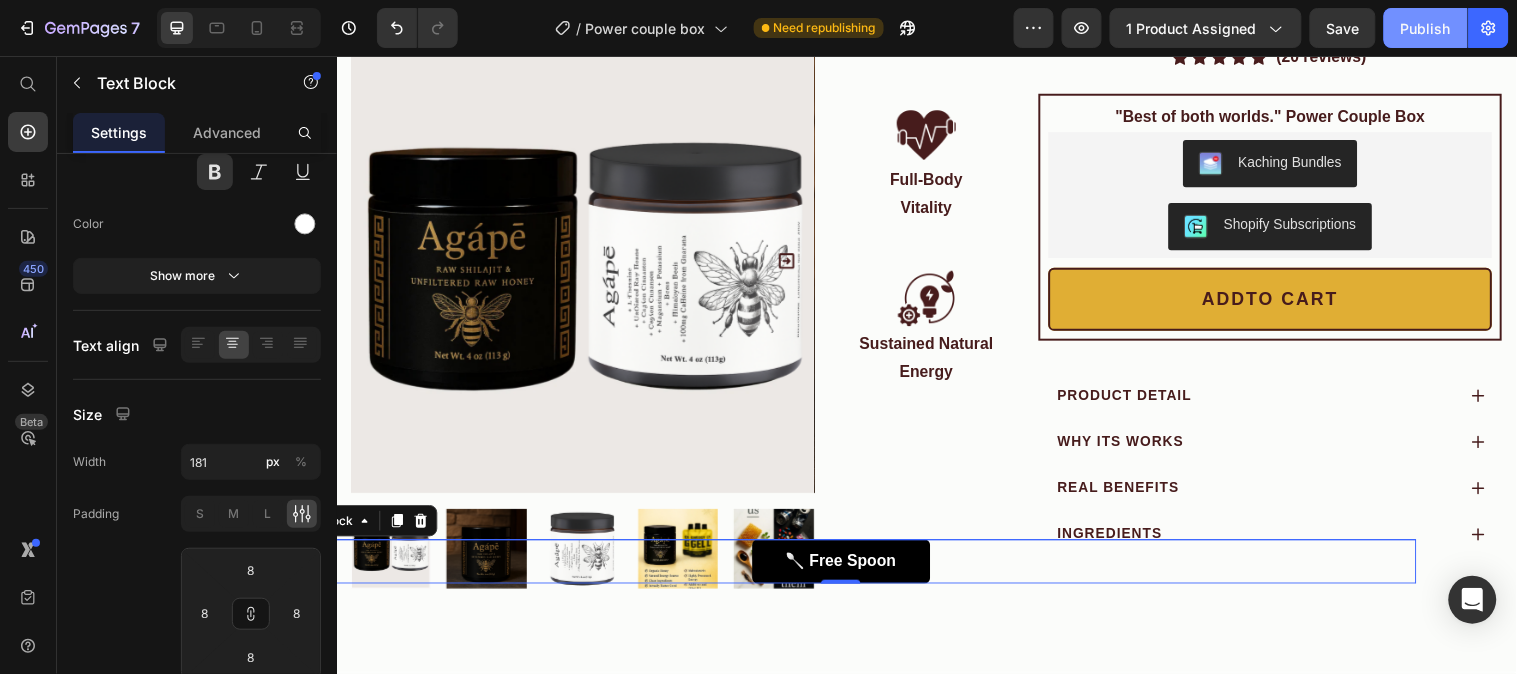 drag, startPoint x: 1119, startPoint y: 13, endPoint x: 1438, endPoint y: 50, distance: 321.1386 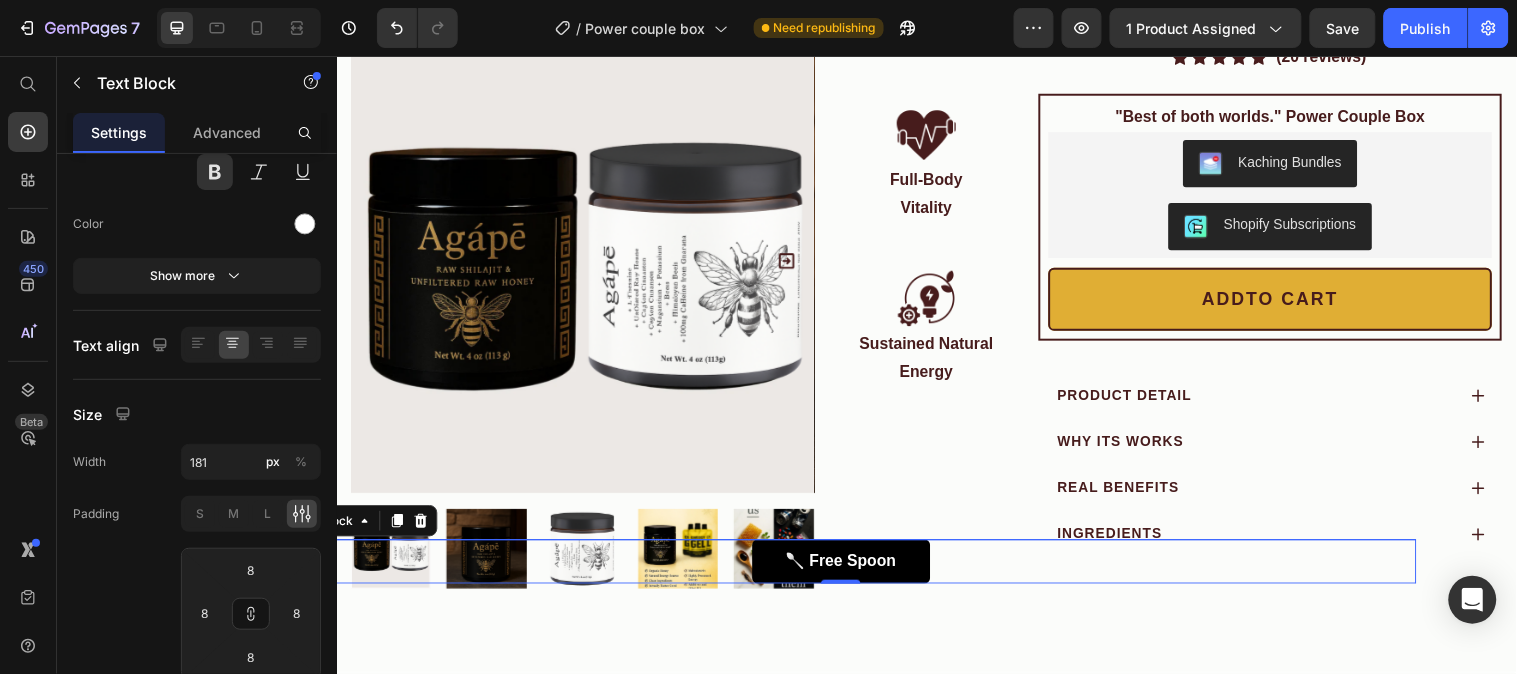 click on "Publish" 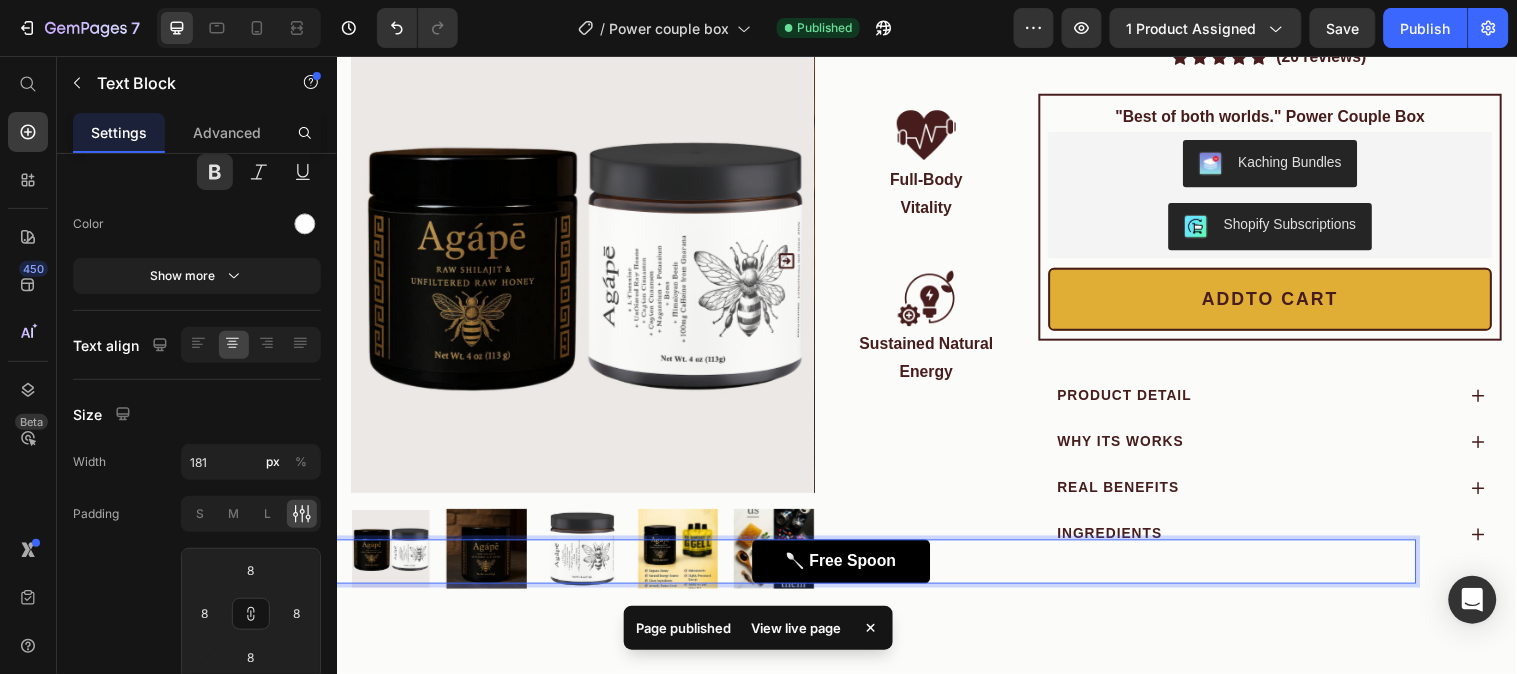click on "🥄 Free Spoon" at bounding box center [849, 568] 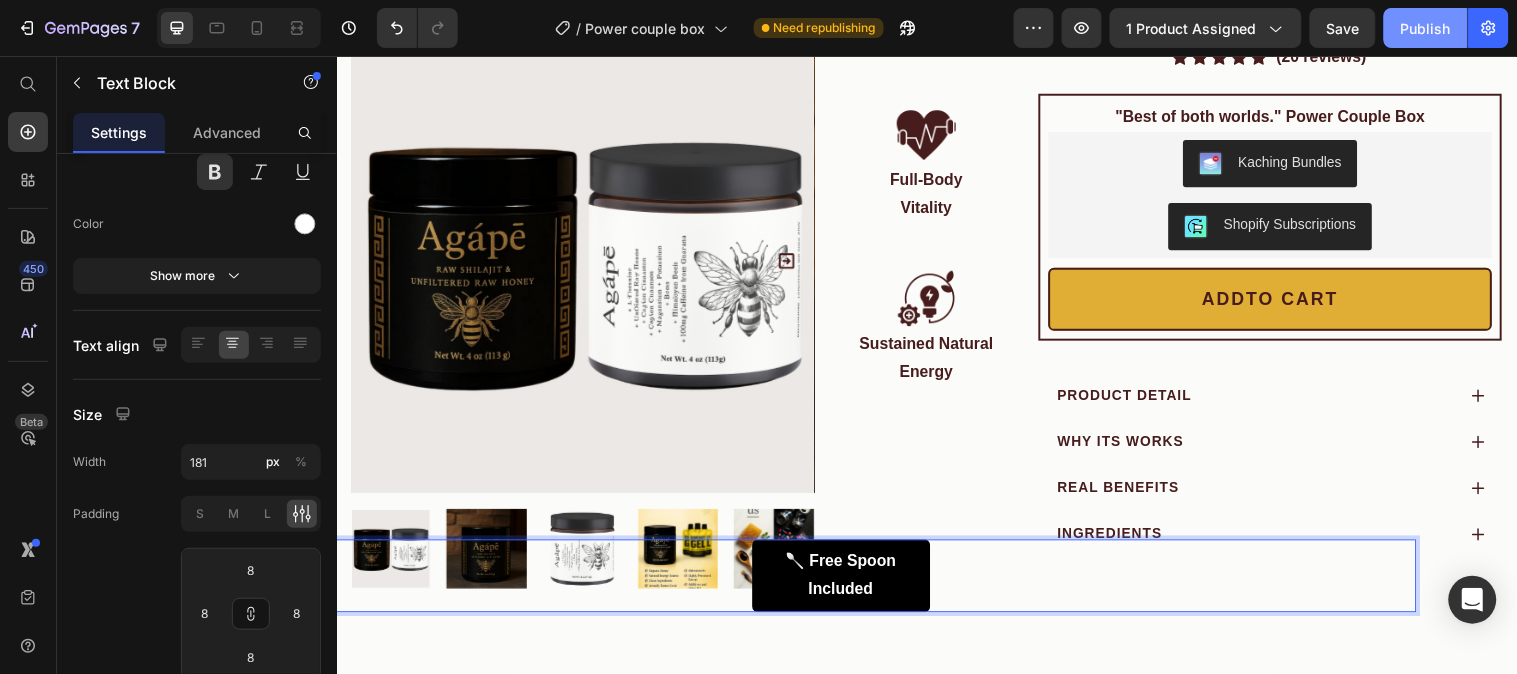 click on "Publish" at bounding box center [1426, 28] 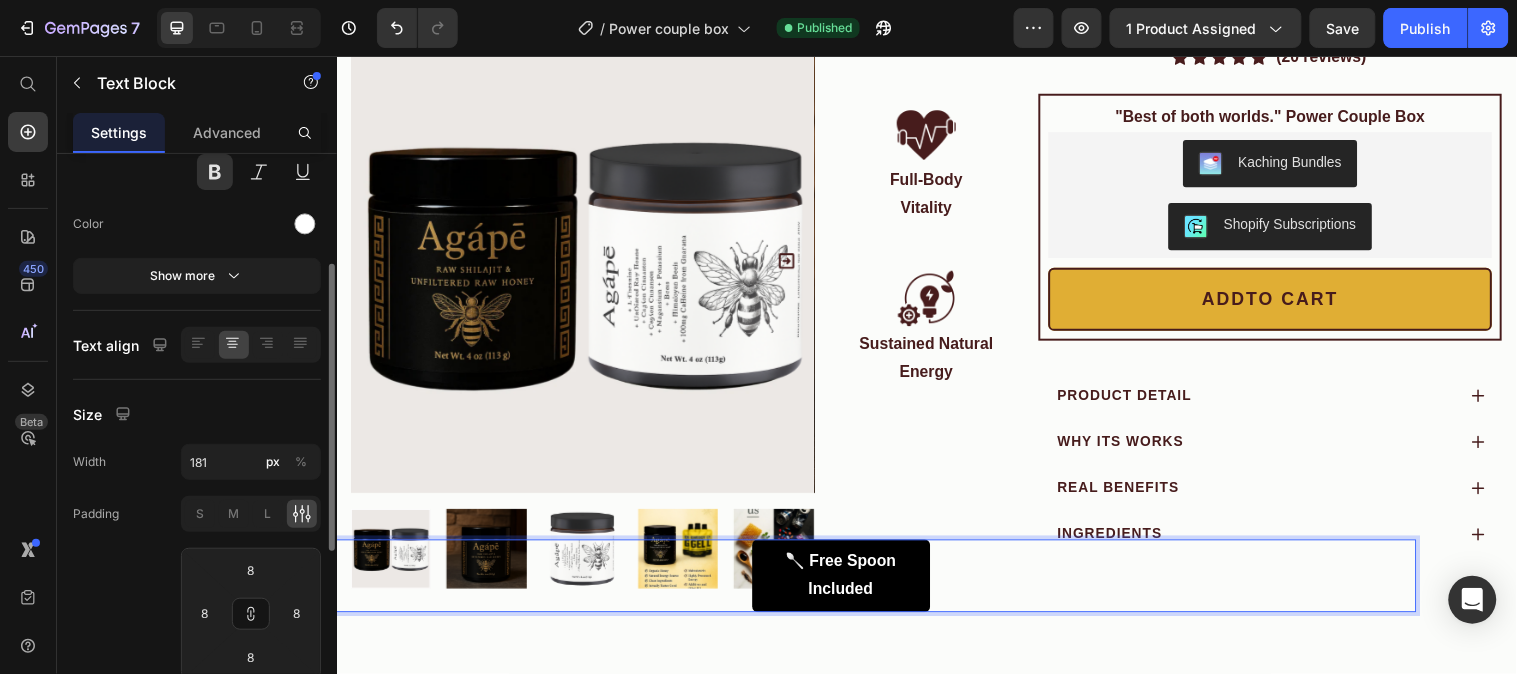 scroll, scrollTop: 333, scrollLeft: 0, axis: vertical 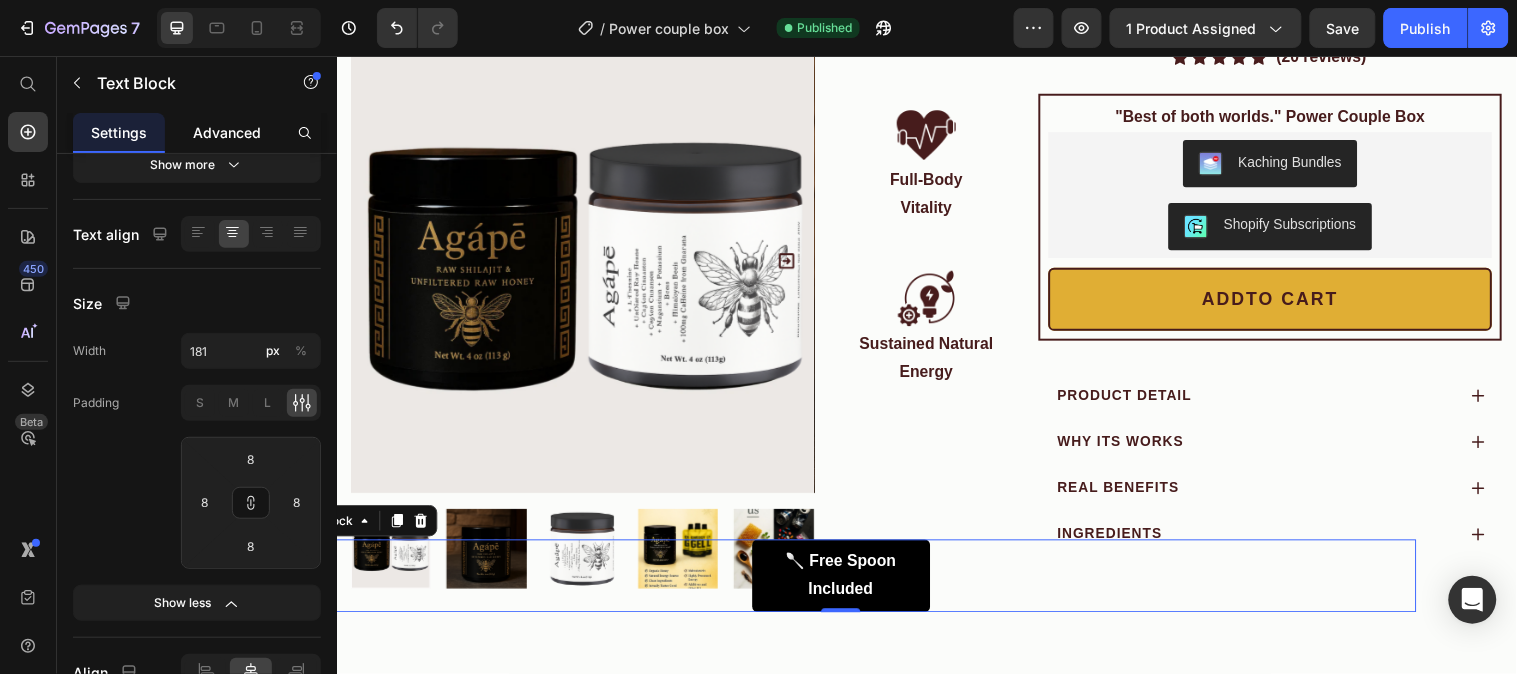click on "Advanced" at bounding box center (227, 132) 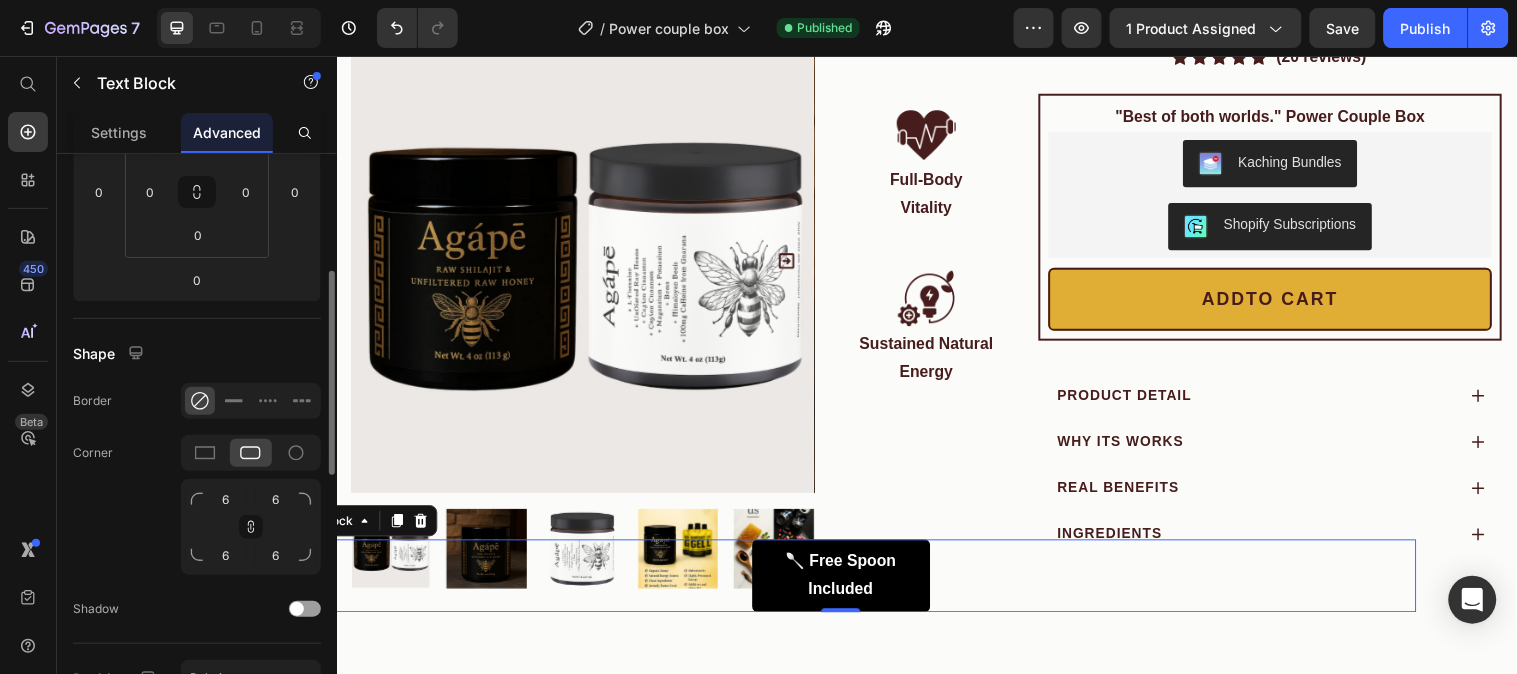 scroll, scrollTop: 0, scrollLeft: 0, axis: both 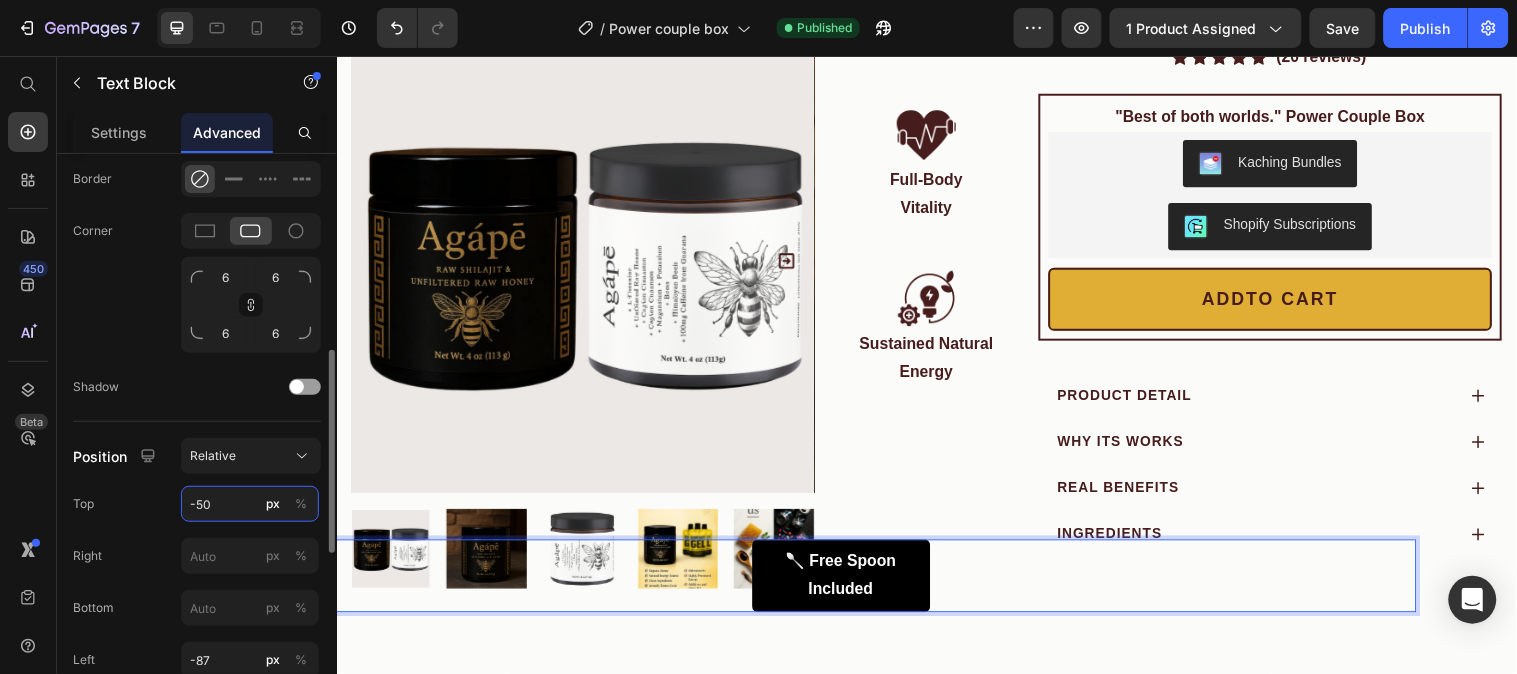 click on "-50" at bounding box center (250, 504) 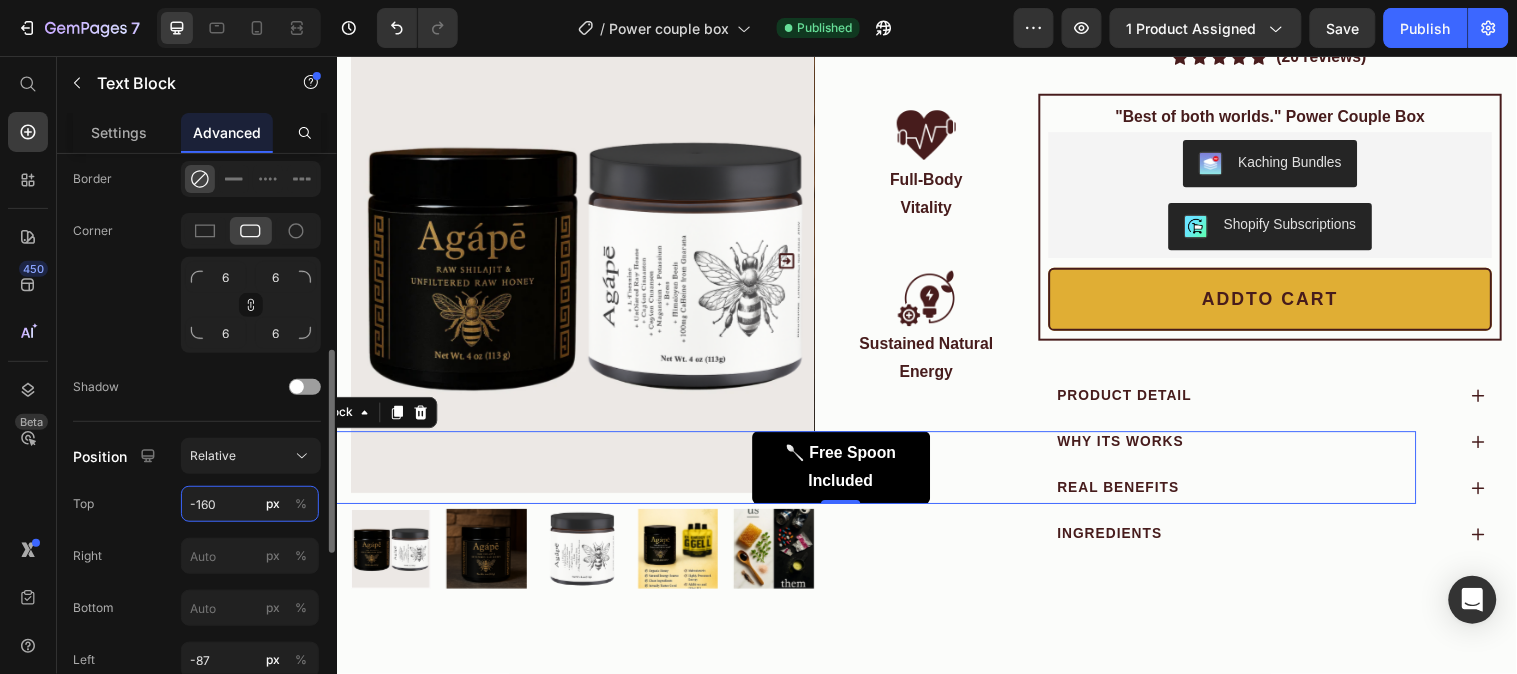 type on "-161" 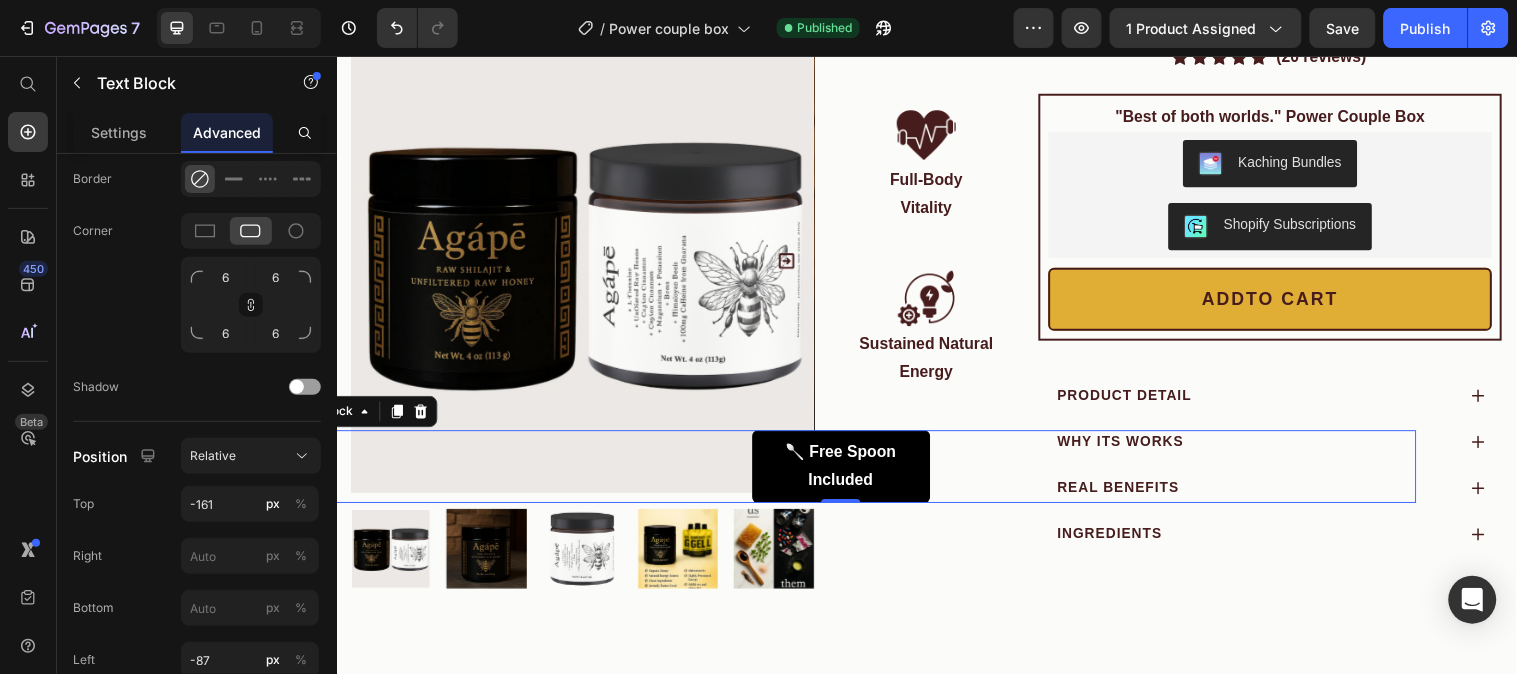 click on "Publish" at bounding box center [1426, 28] 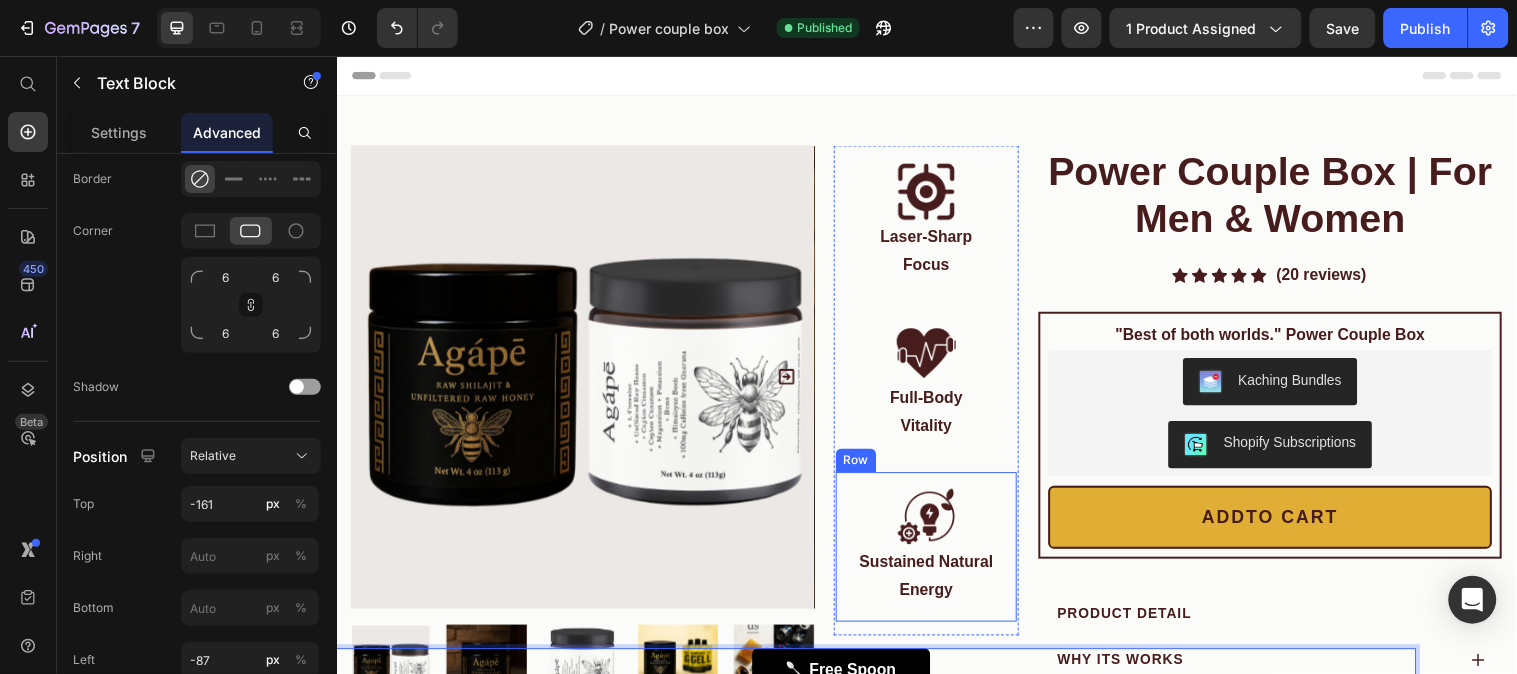 scroll, scrollTop: 111, scrollLeft: 0, axis: vertical 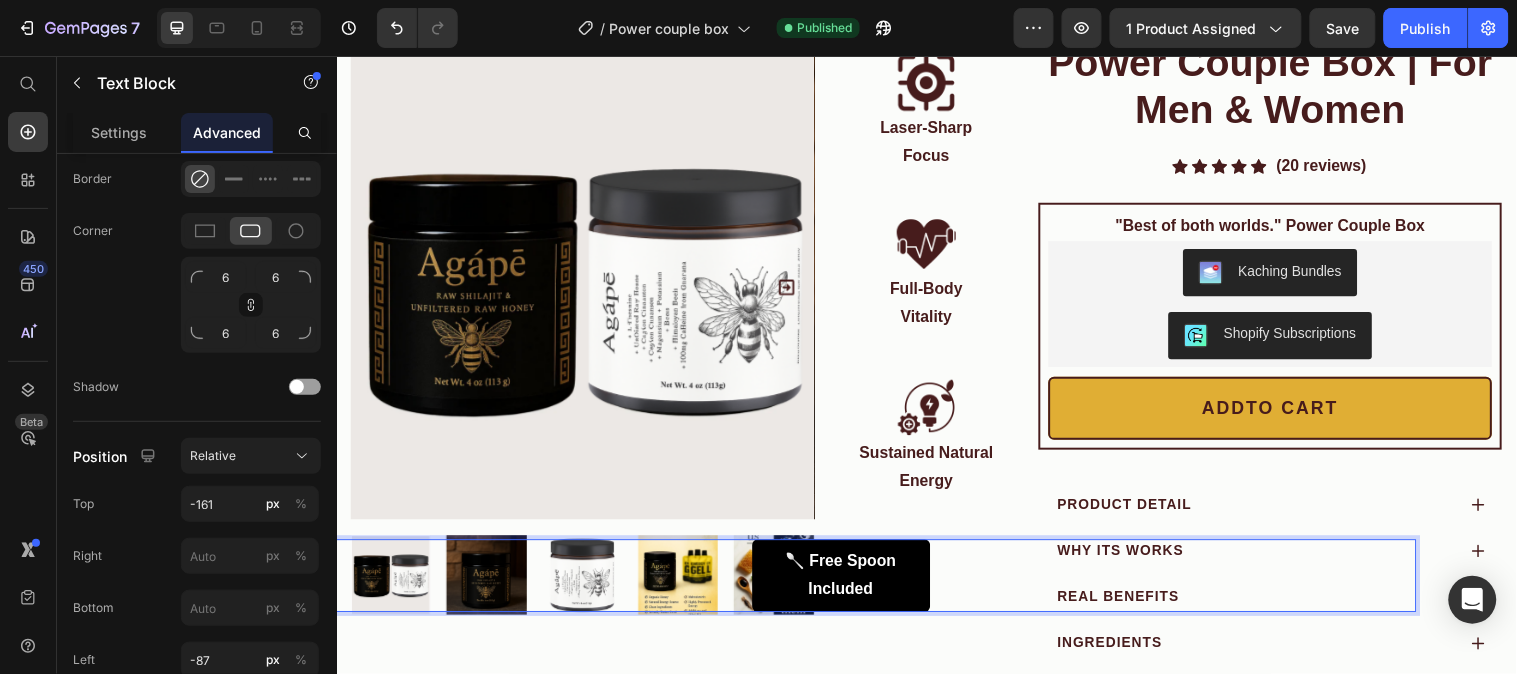 click on "🥄 Free Spoon Included" at bounding box center [849, 583] 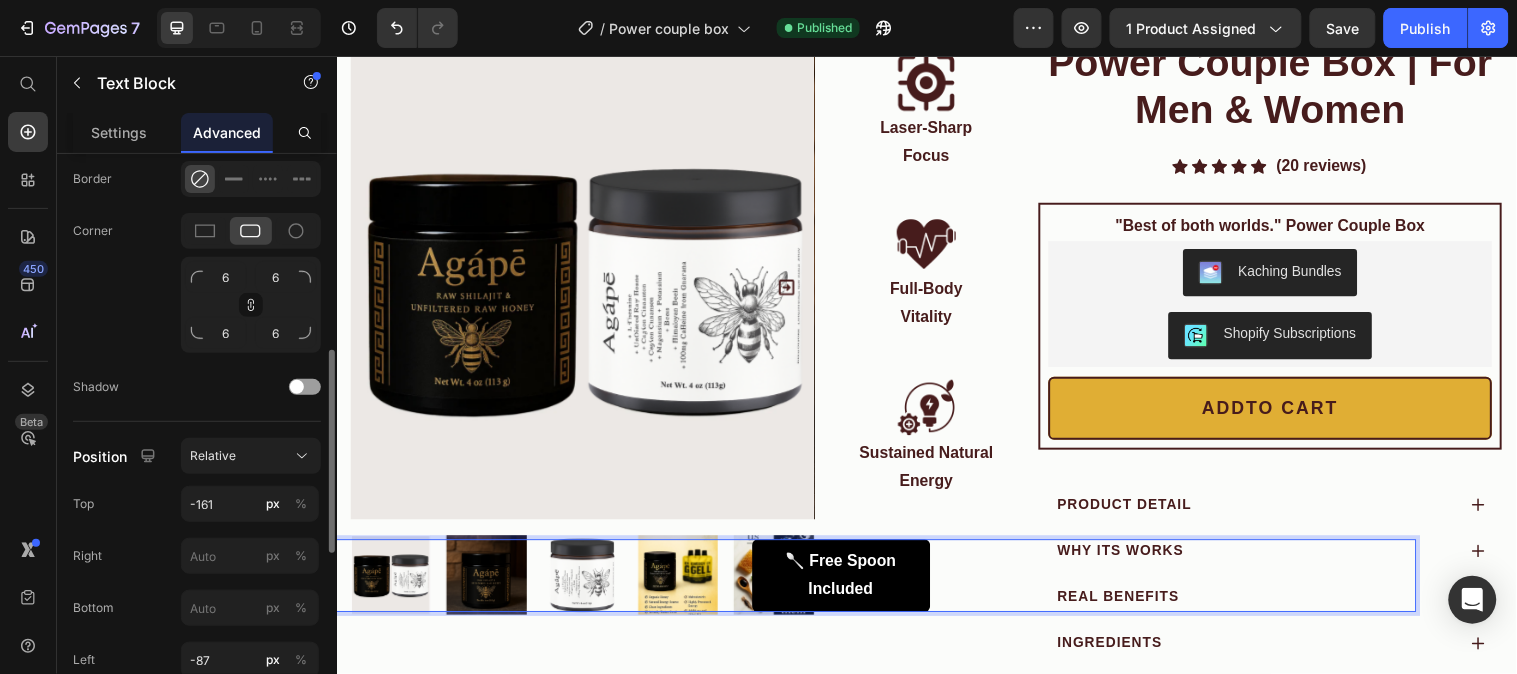 scroll, scrollTop: 0, scrollLeft: 0, axis: both 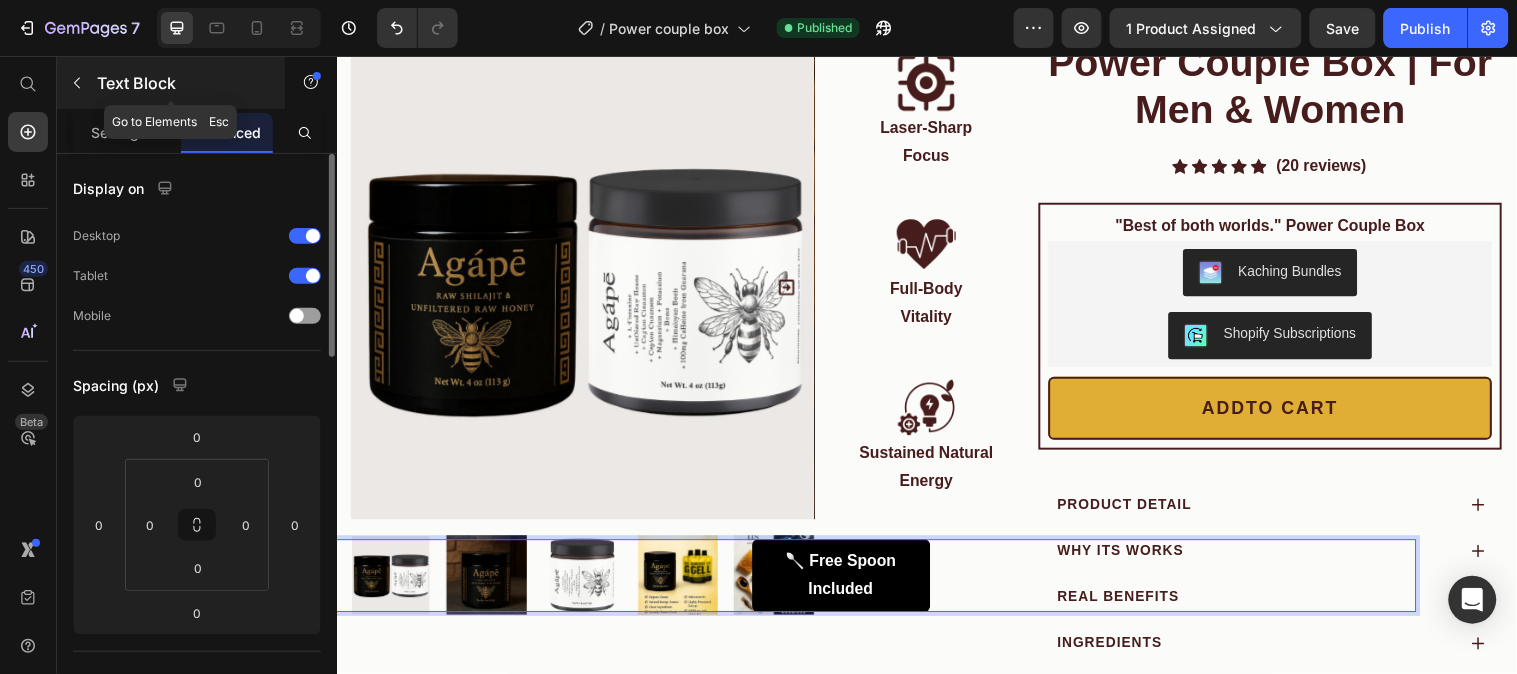 click on "Text Block" at bounding box center (171, 83) 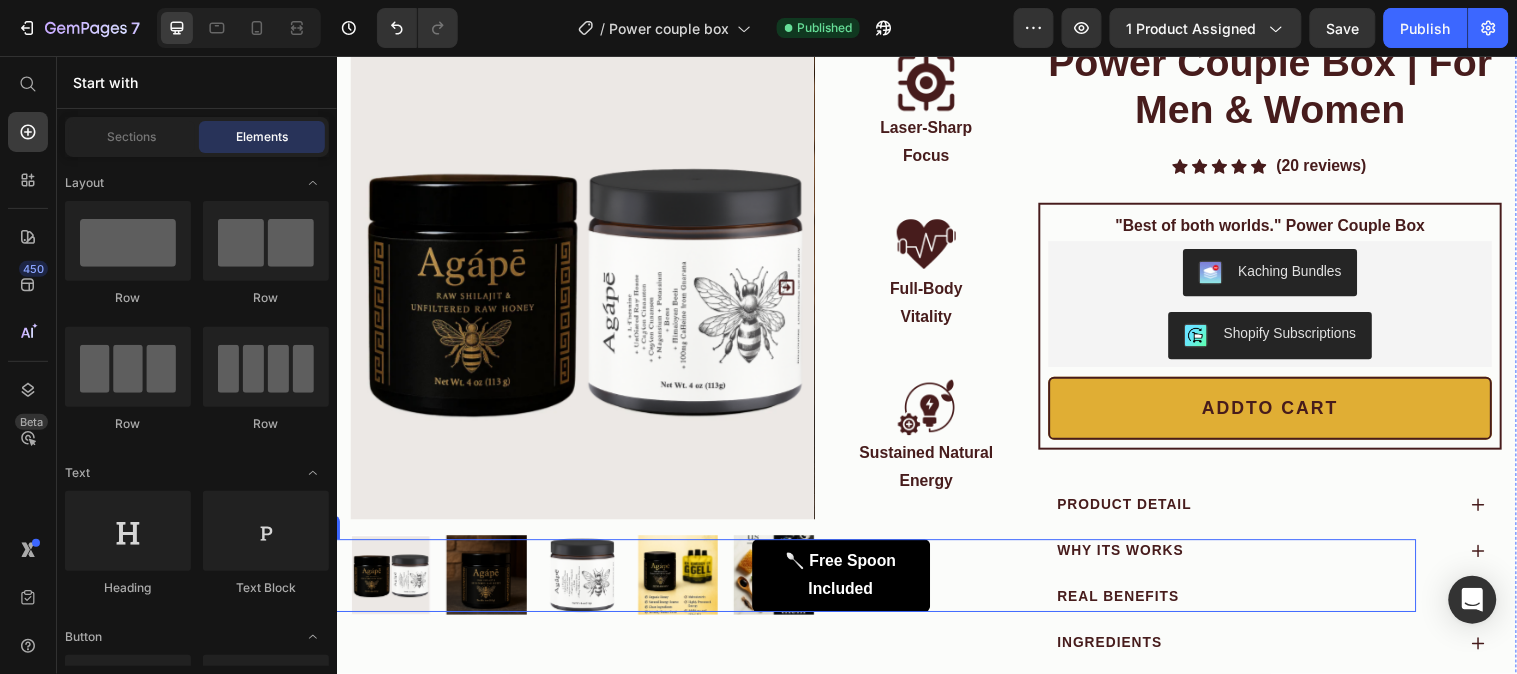 click on "🥄 Free Spoon Included" at bounding box center (849, 583) 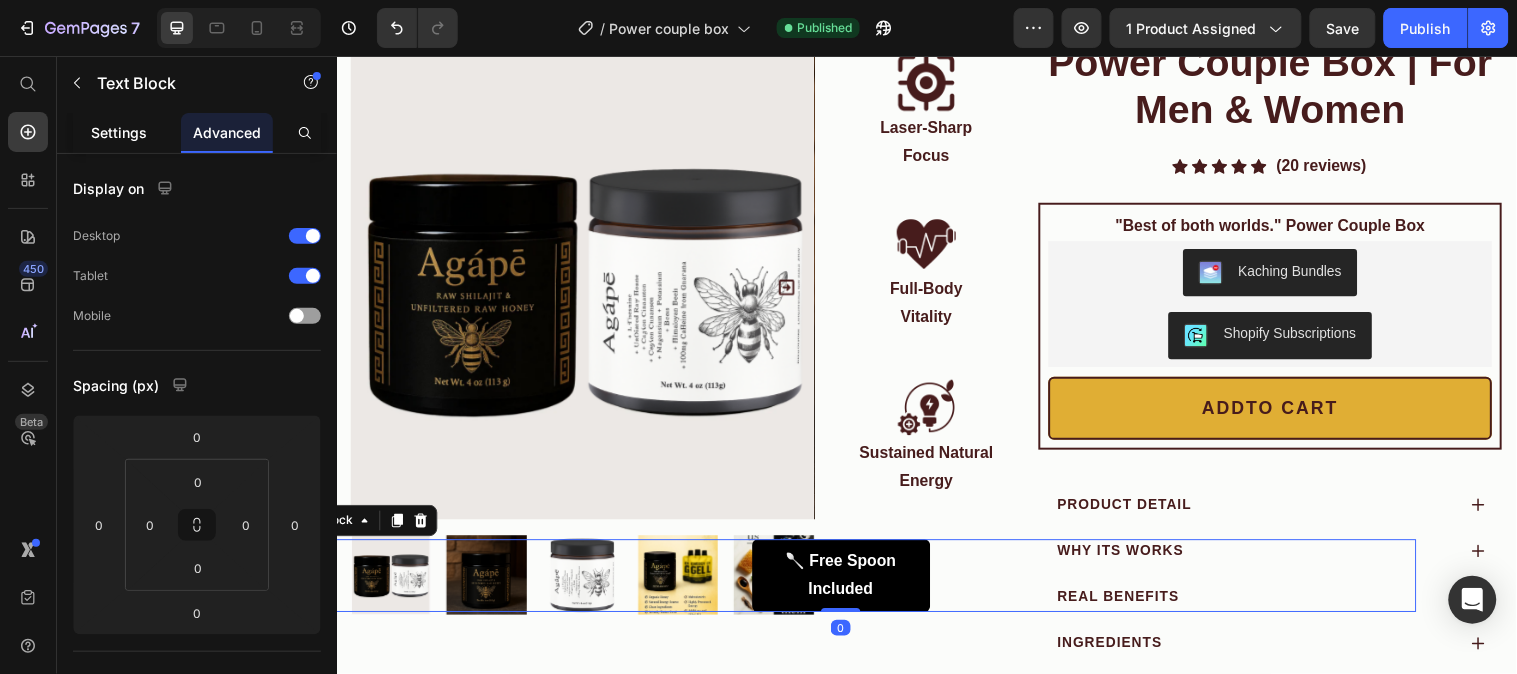 click on "Settings" at bounding box center [119, 132] 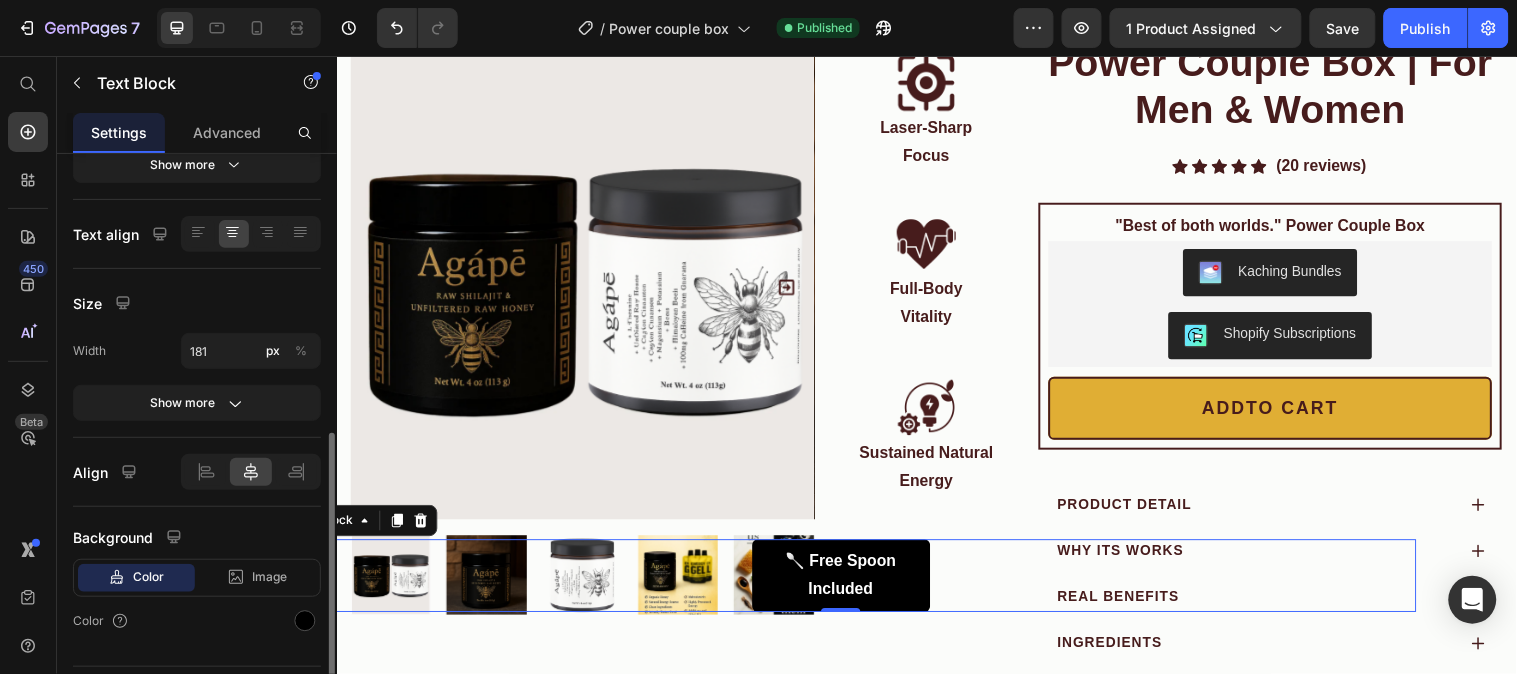scroll, scrollTop: 382, scrollLeft: 0, axis: vertical 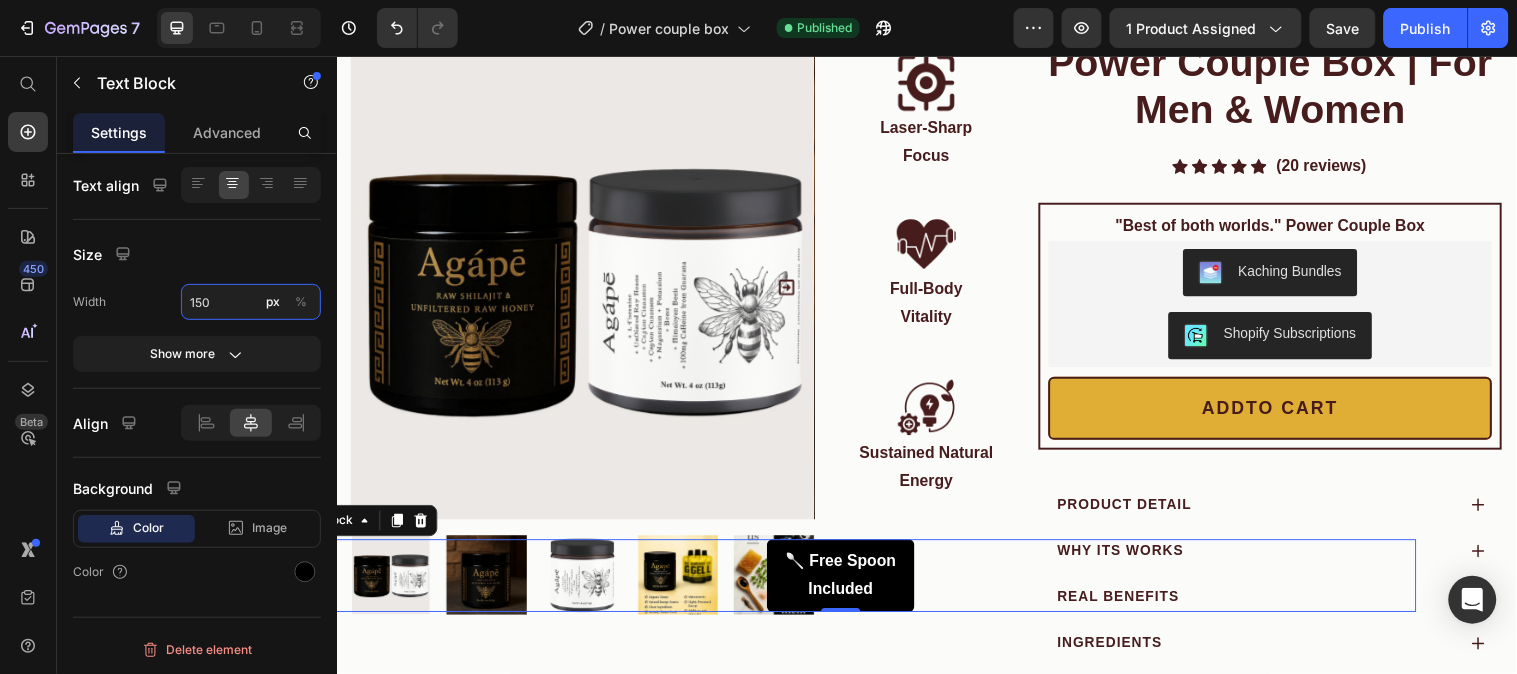 type on "150" 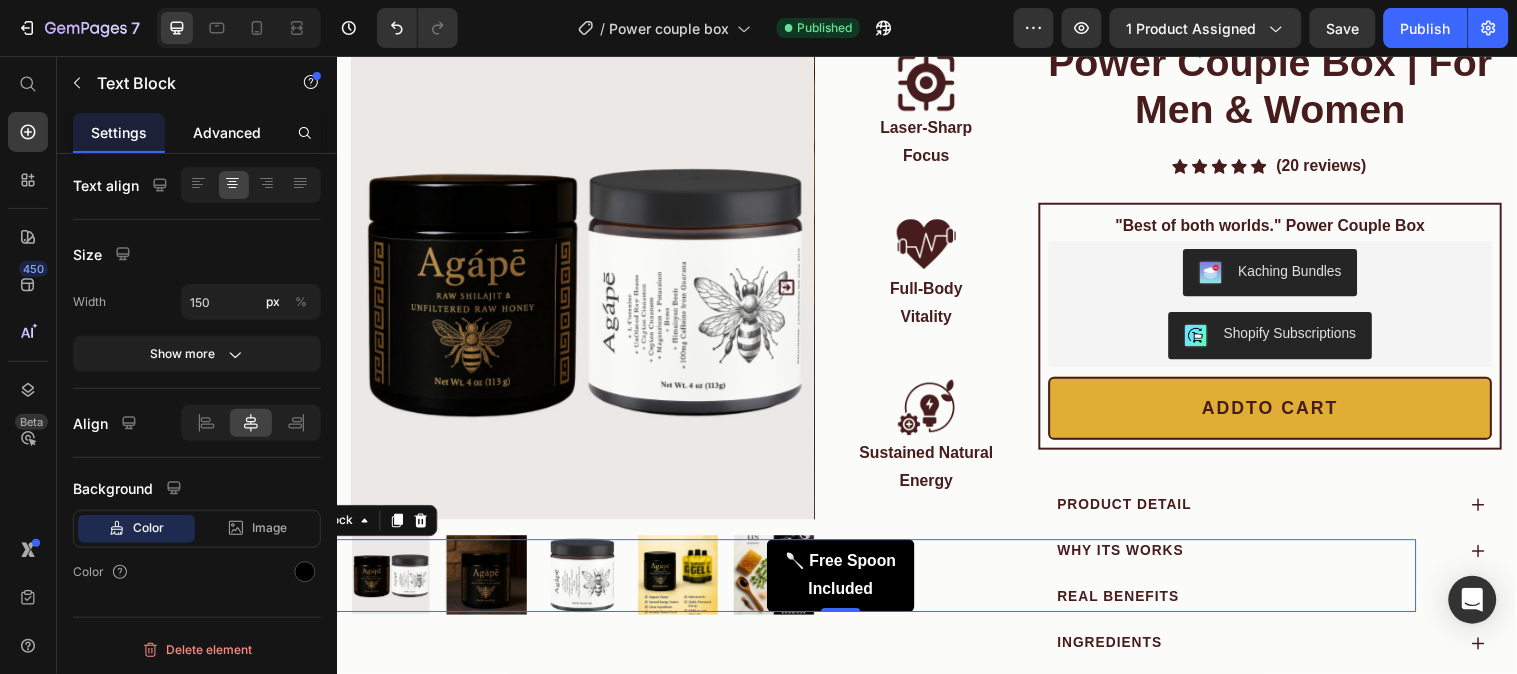 click on "Advanced" at bounding box center (227, 132) 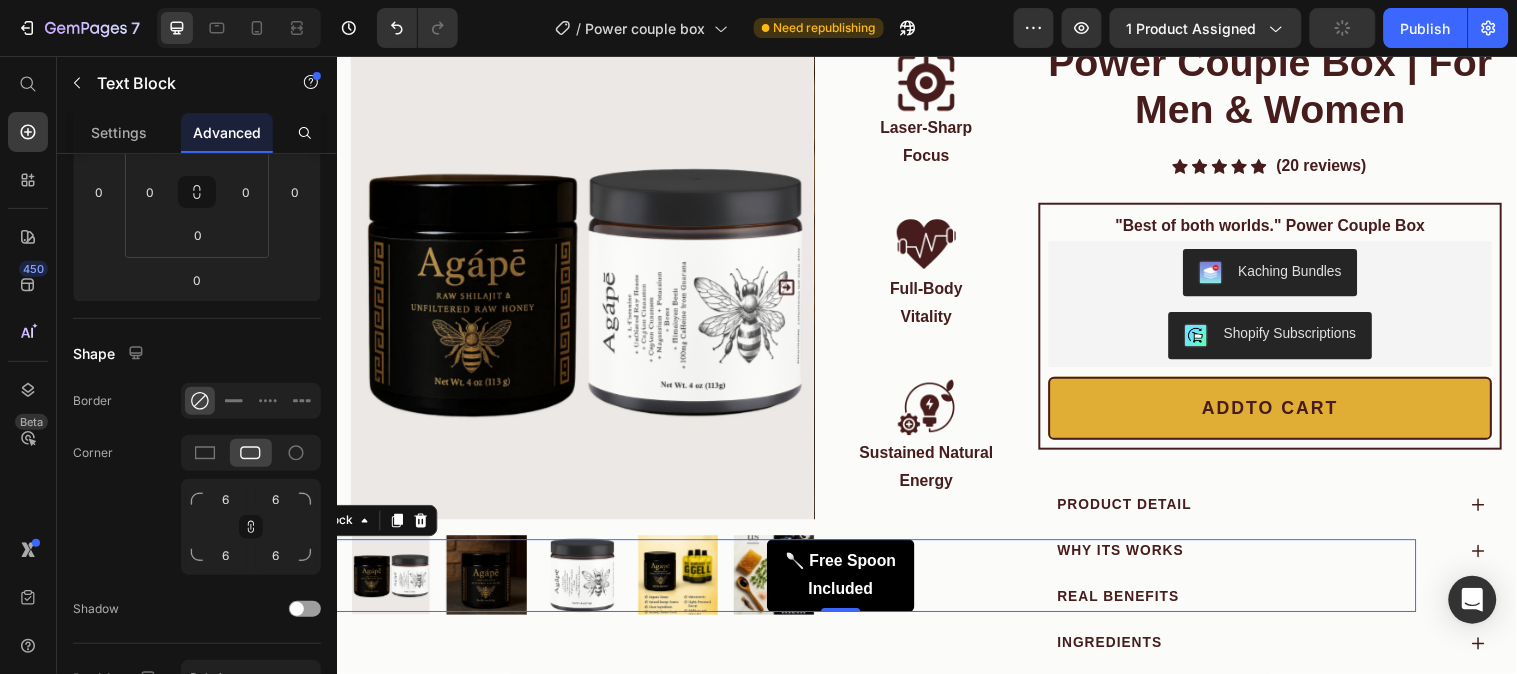 scroll, scrollTop: 777, scrollLeft: 0, axis: vertical 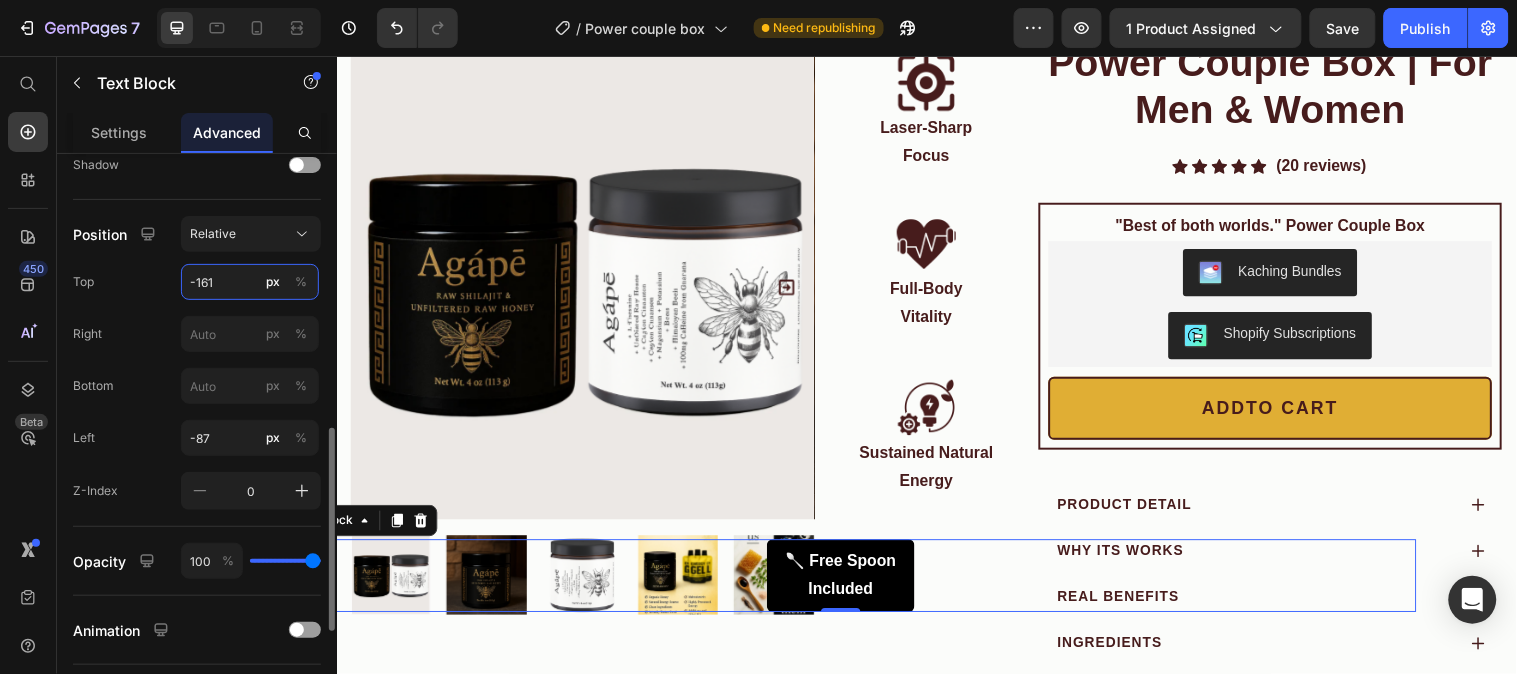click on "-161" at bounding box center (250, 282) 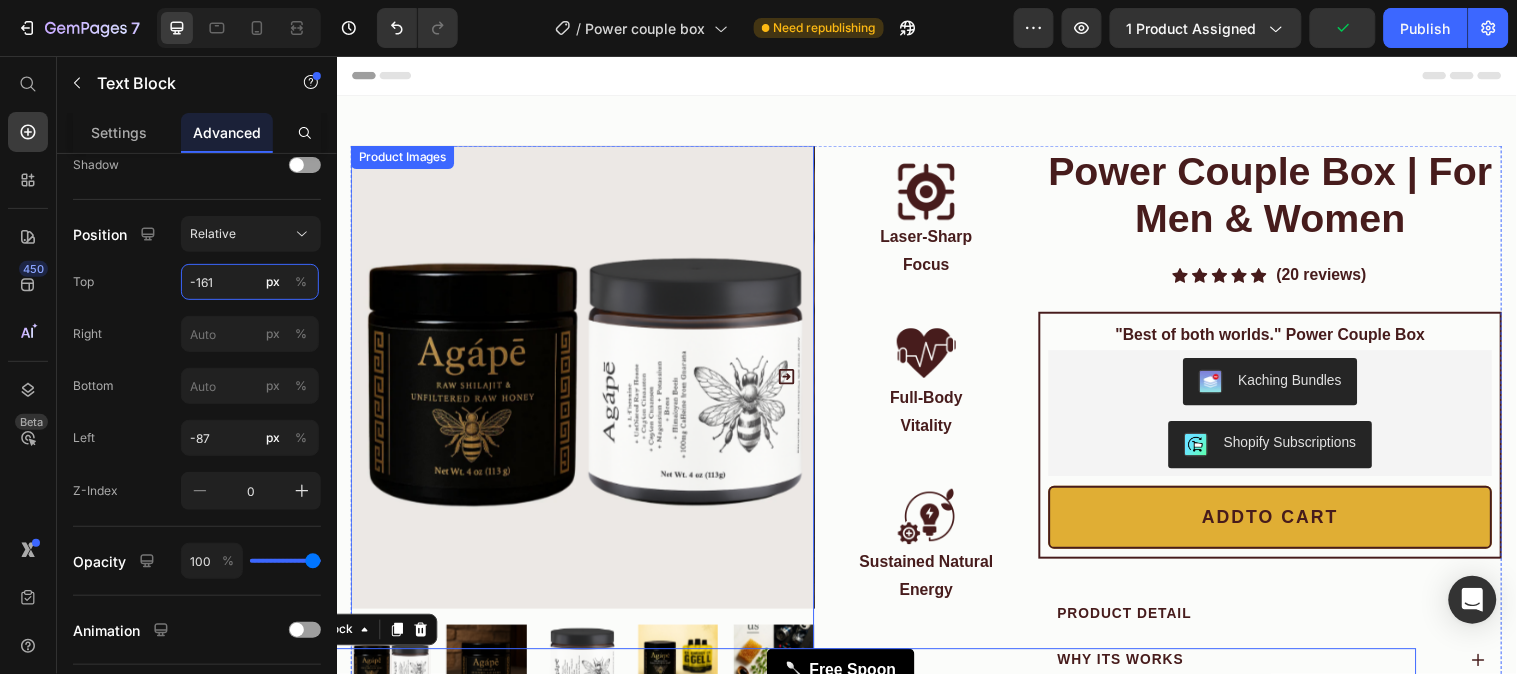 scroll, scrollTop: 222, scrollLeft: 0, axis: vertical 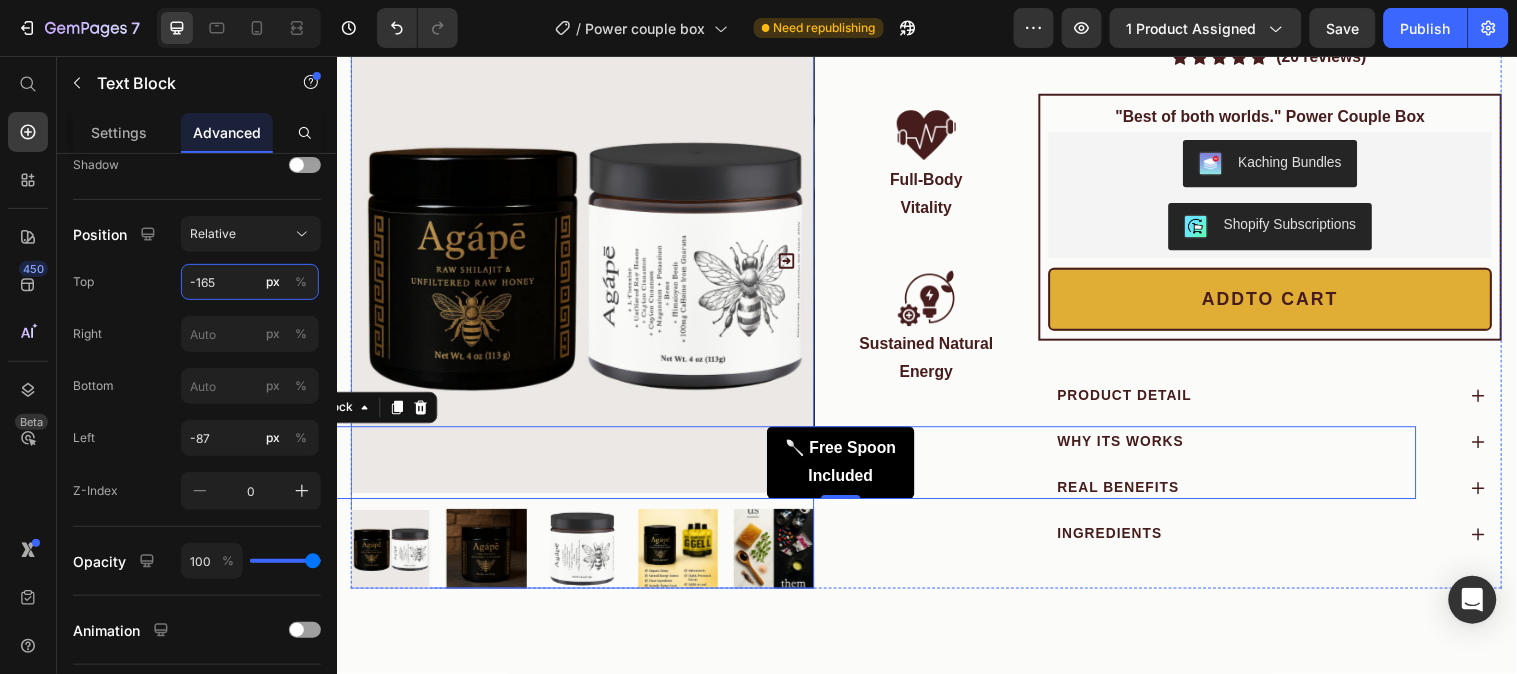 type on "-166" 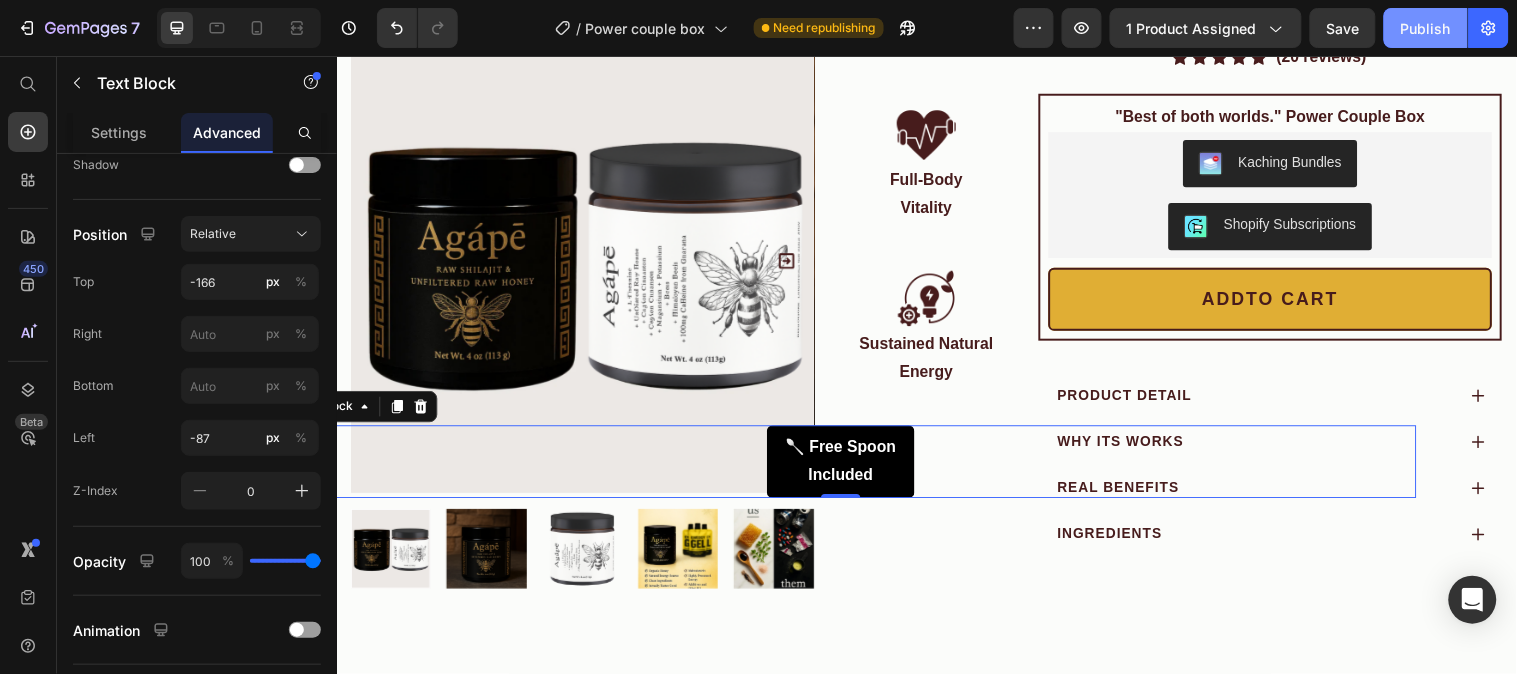 click on "Publish" at bounding box center (1426, 28) 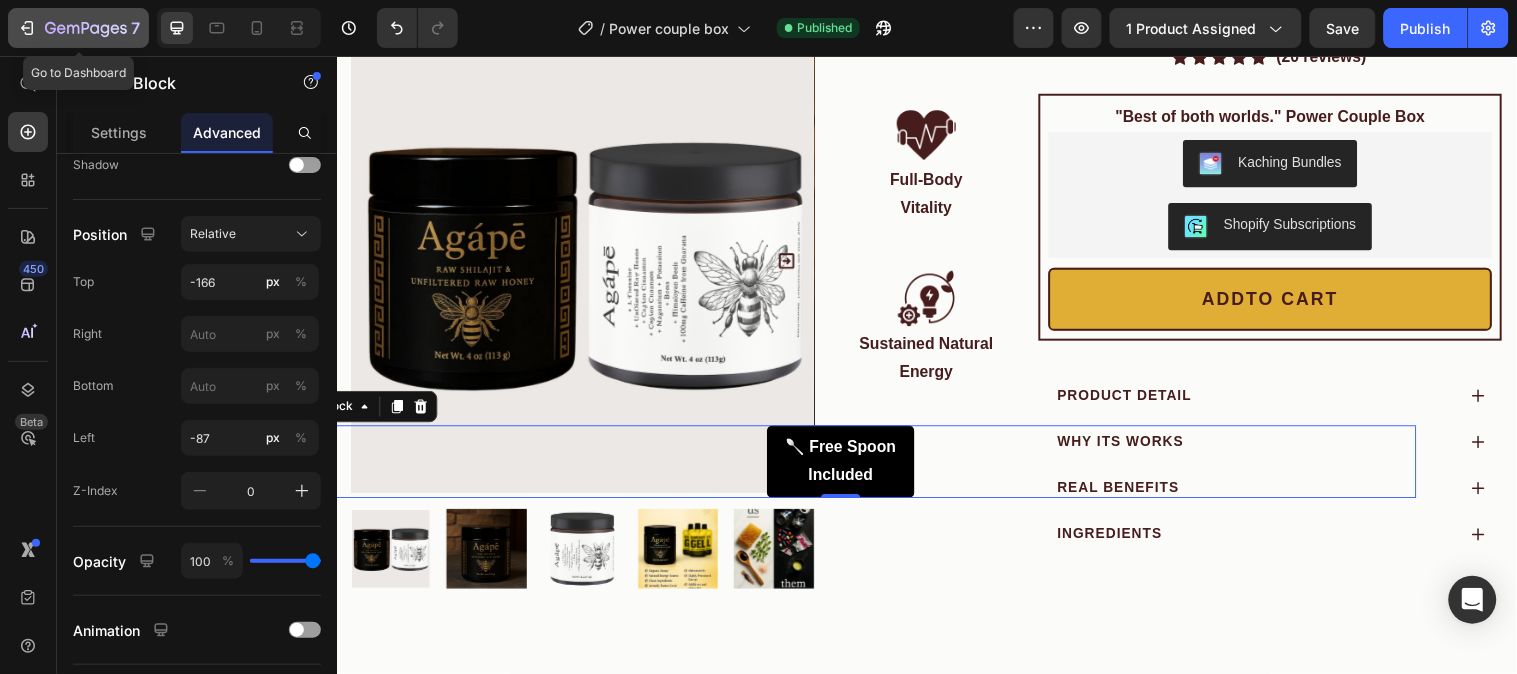 click on "7" 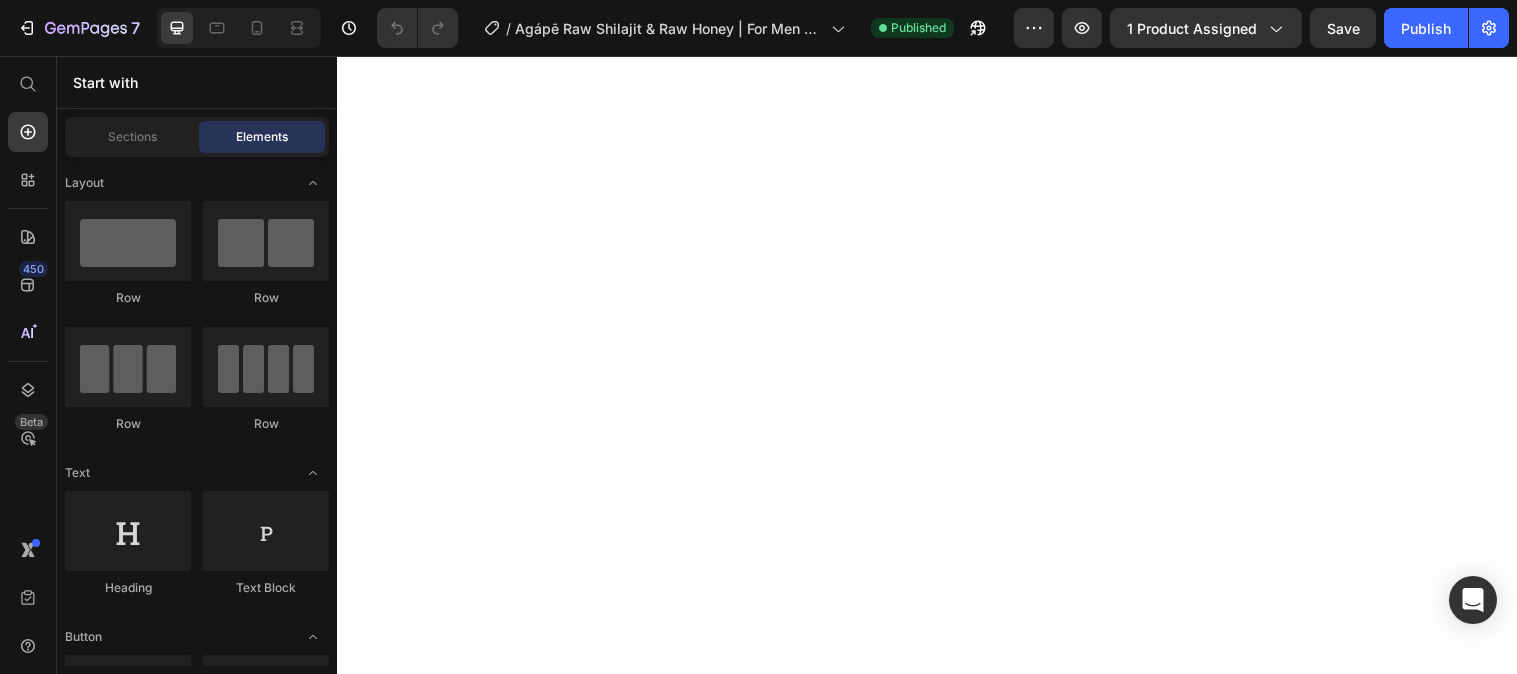 scroll, scrollTop: 0, scrollLeft: 0, axis: both 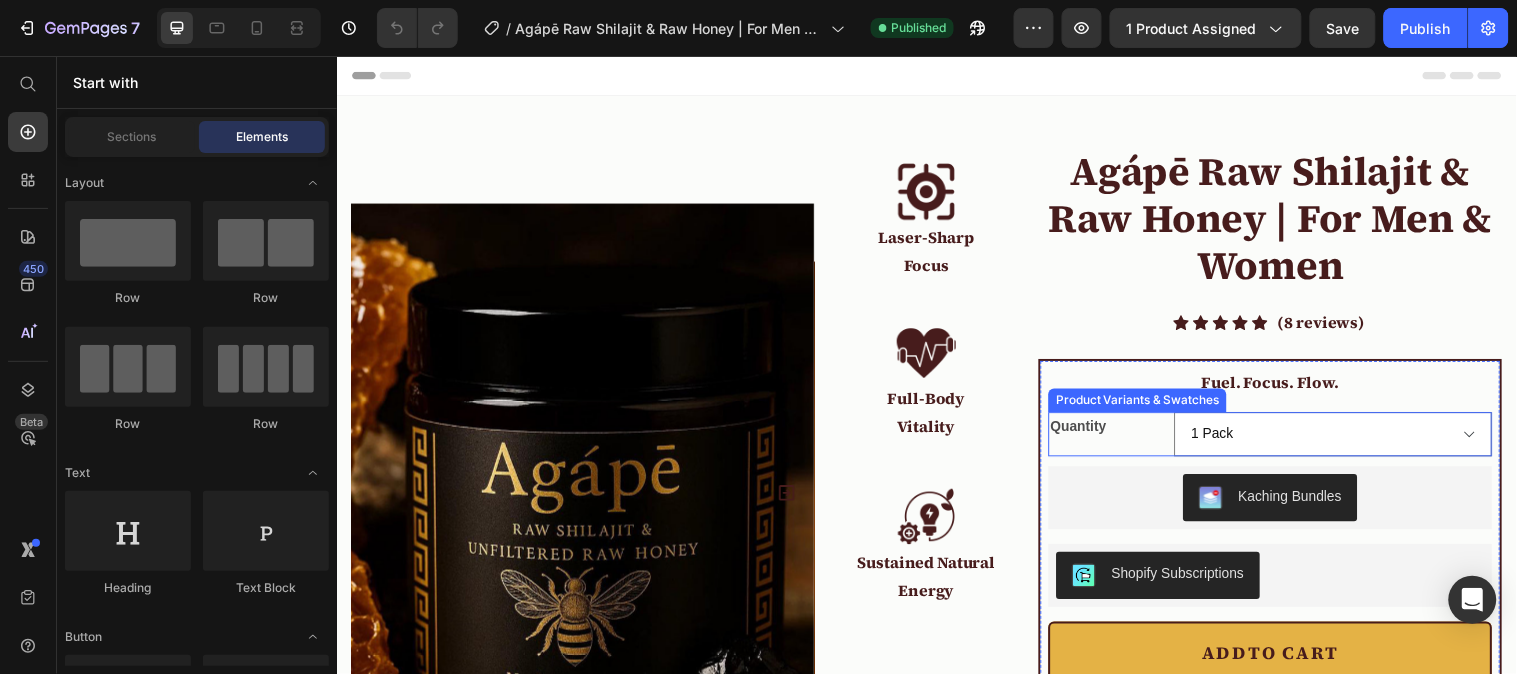 click on "Quantity" at bounding box center [1120, 431] 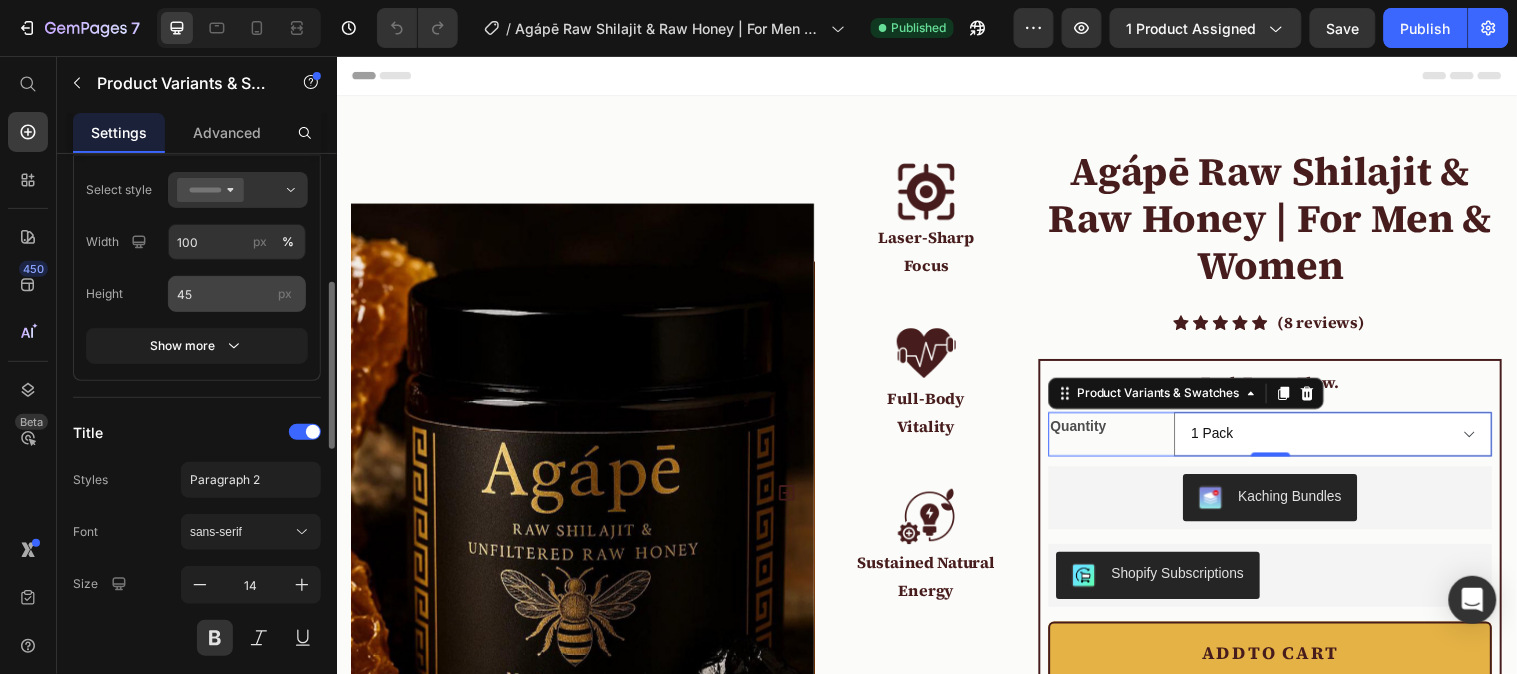 scroll, scrollTop: 555, scrollLeft: 0, axis: vertical 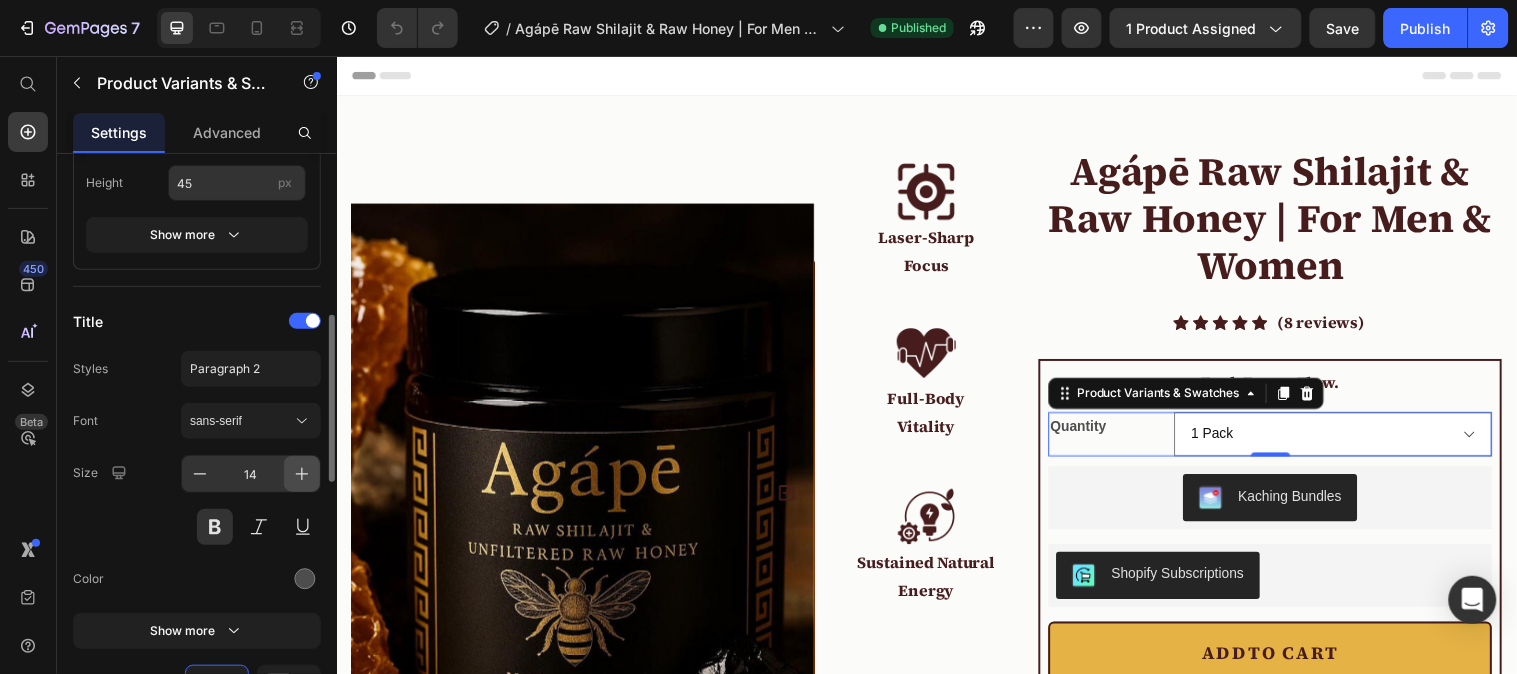 click 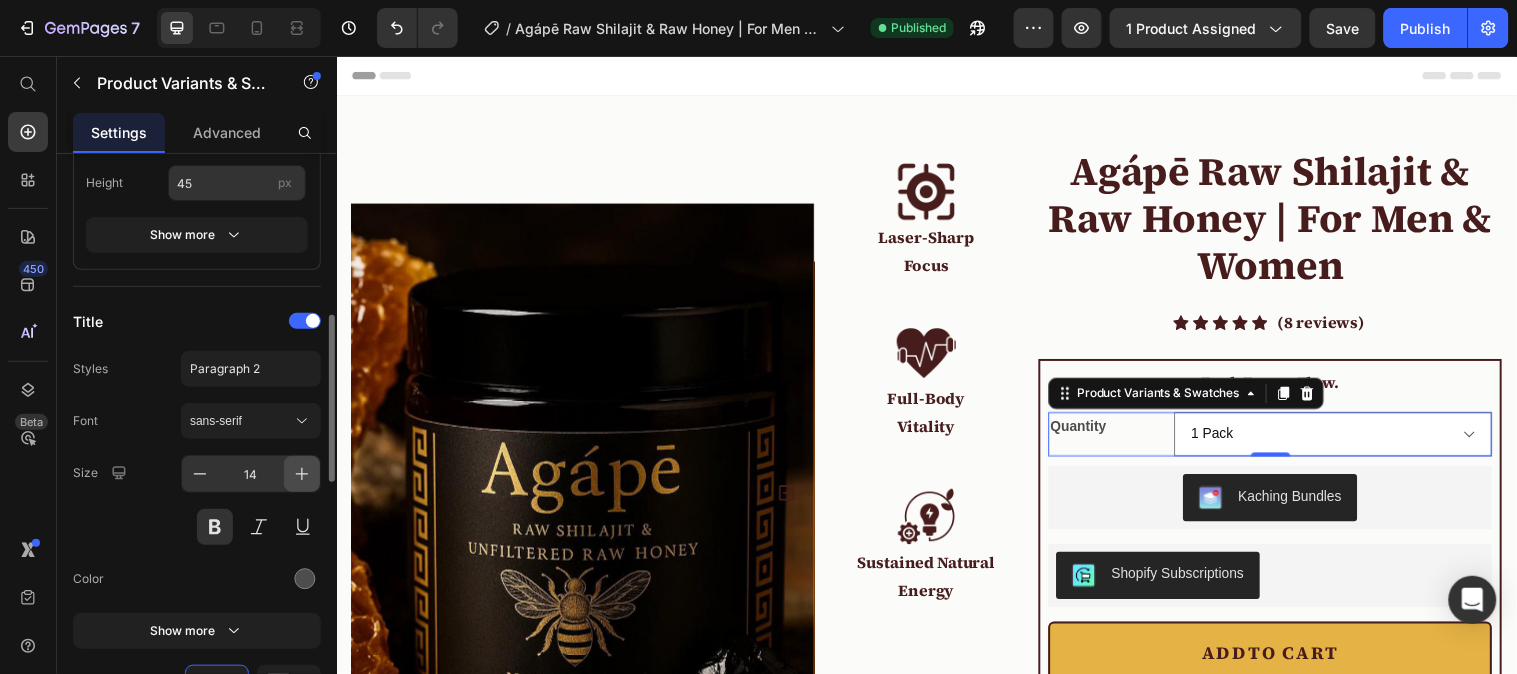 type on "18" 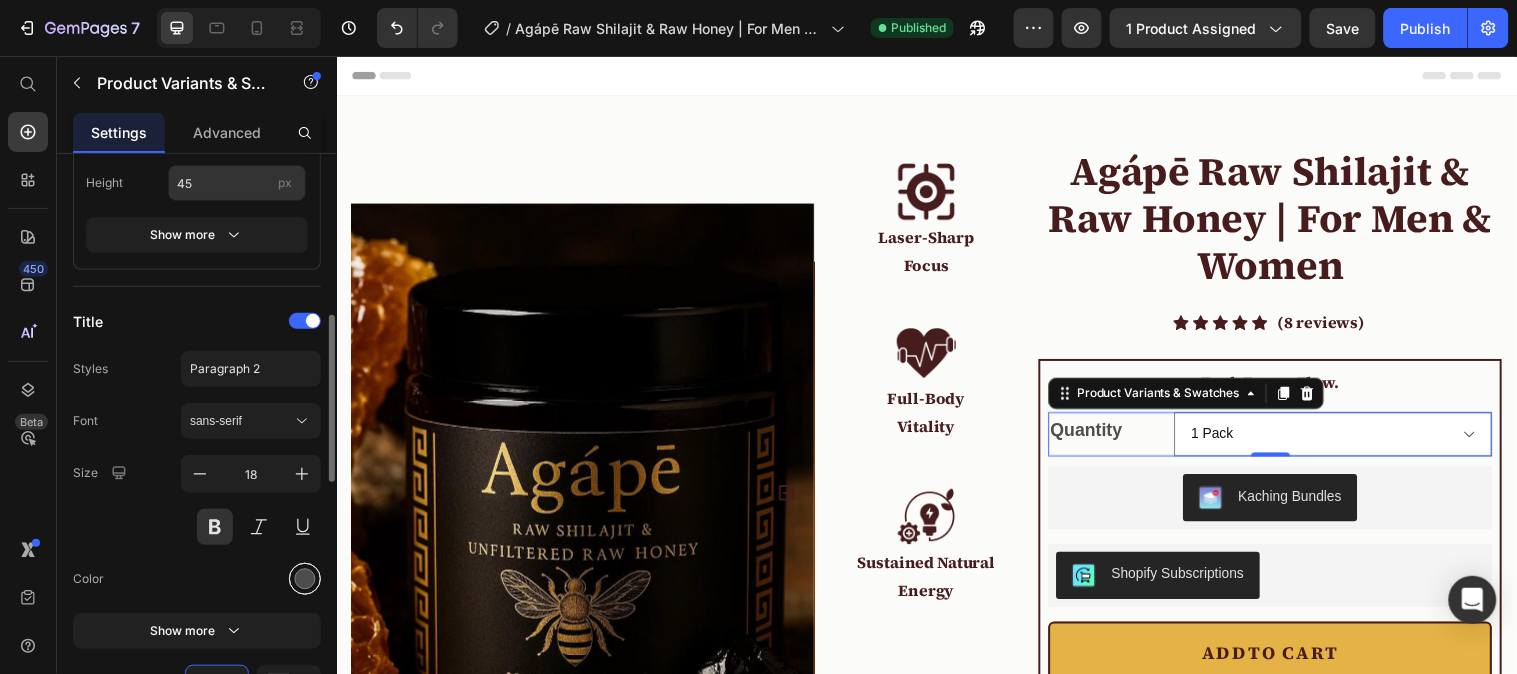 click at bounding box center [305, 579] 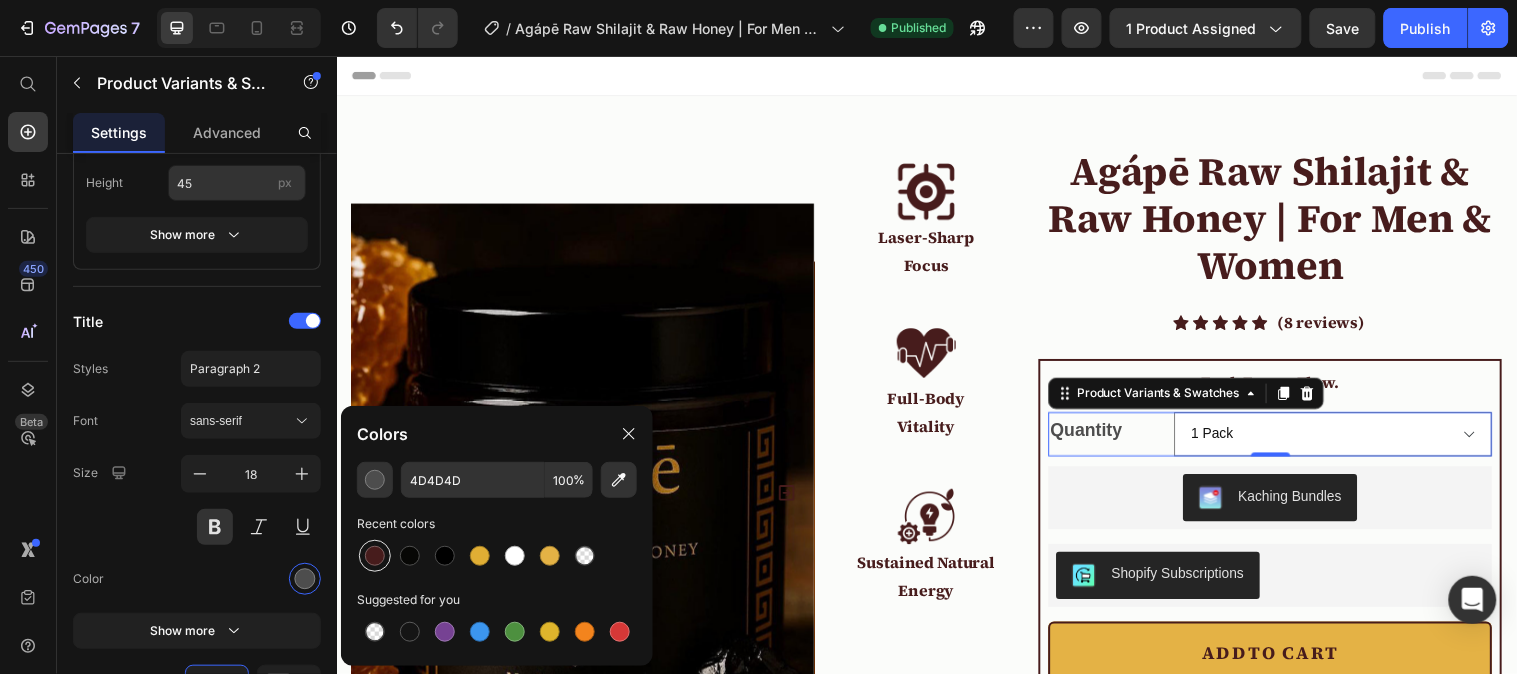 click at bounding box center [375, 556] 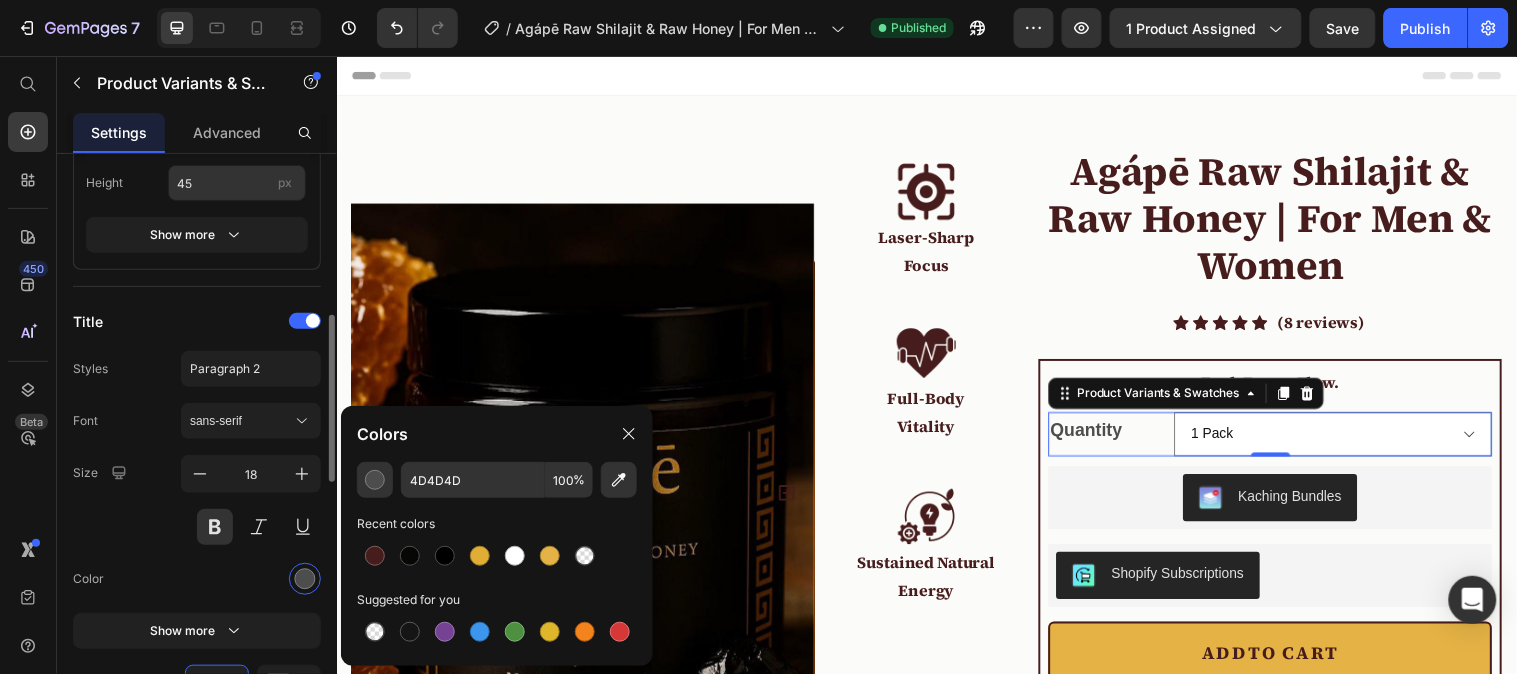 type on "471C1C" 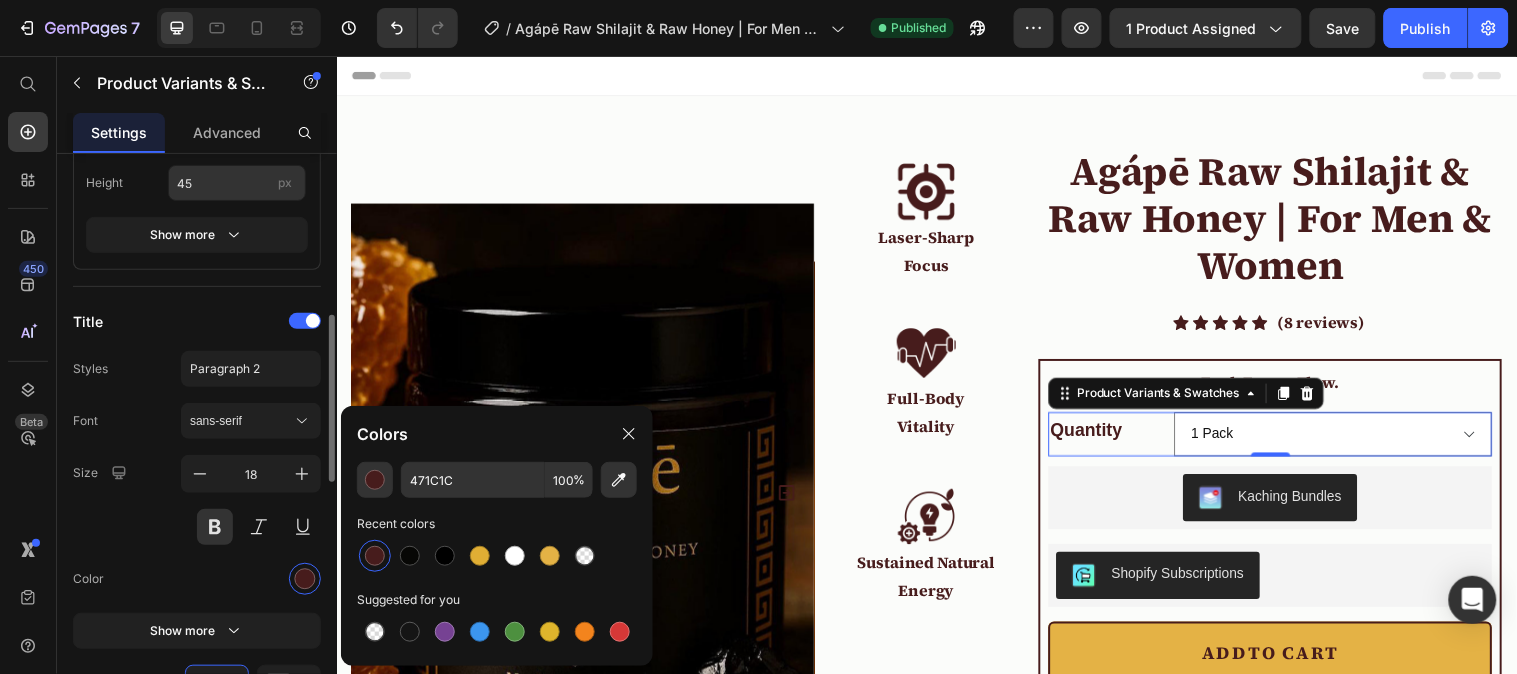 scroll, scrollTop: 777, scrollLeft: 0, axis: vertical 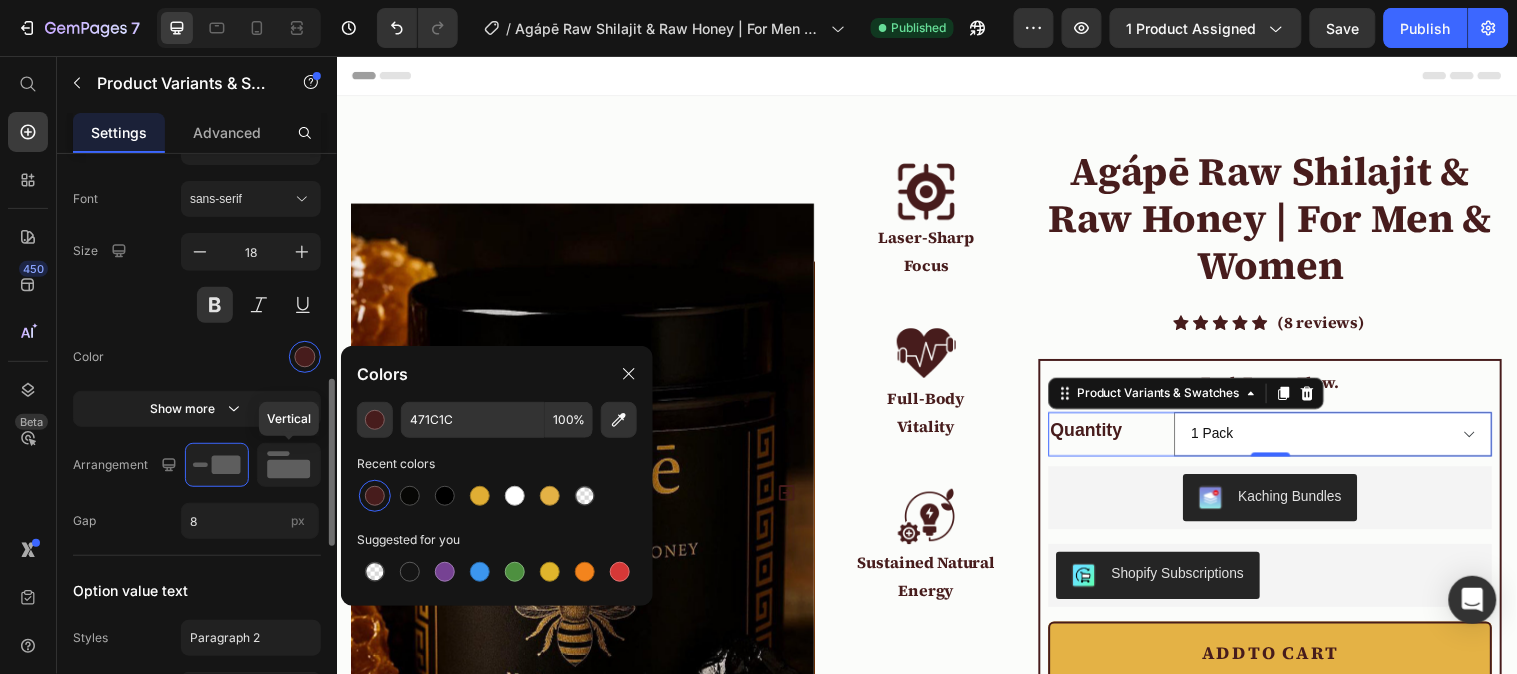 click 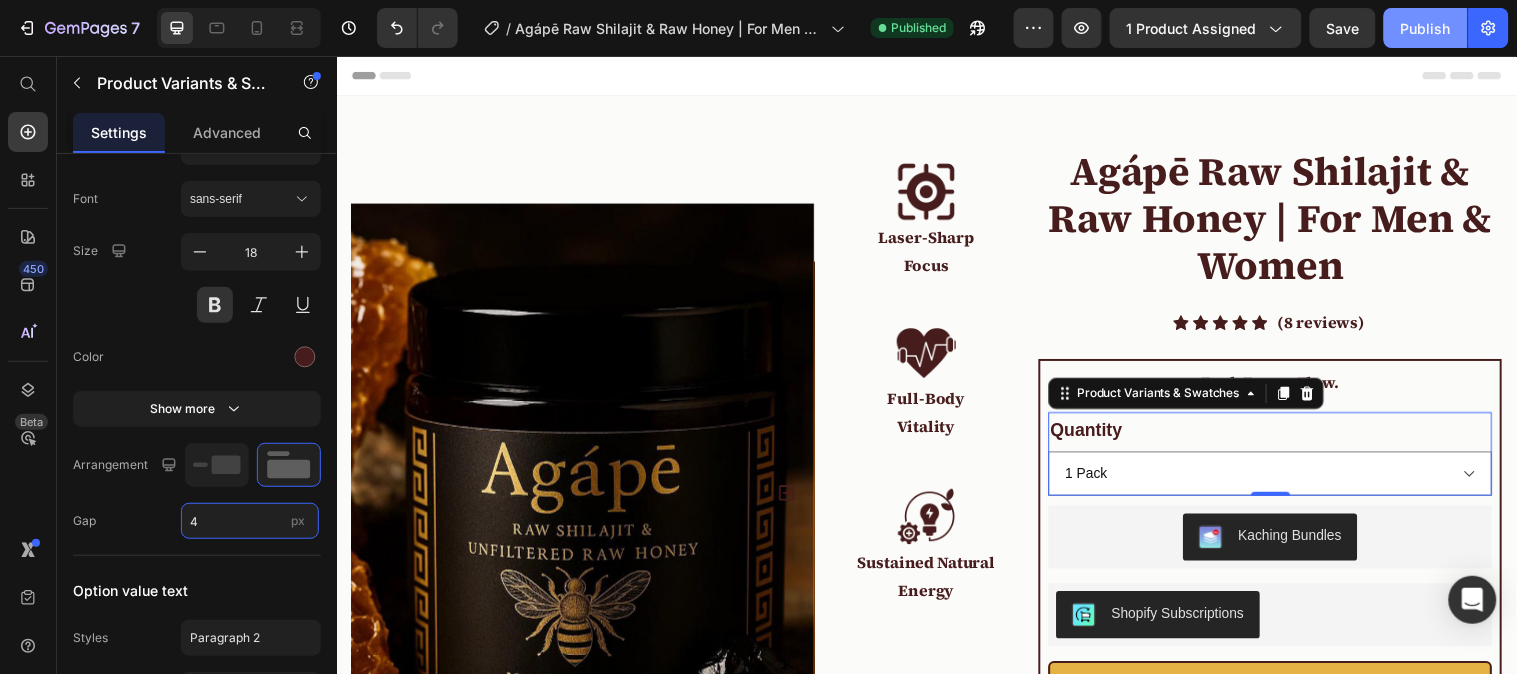 type on "4" 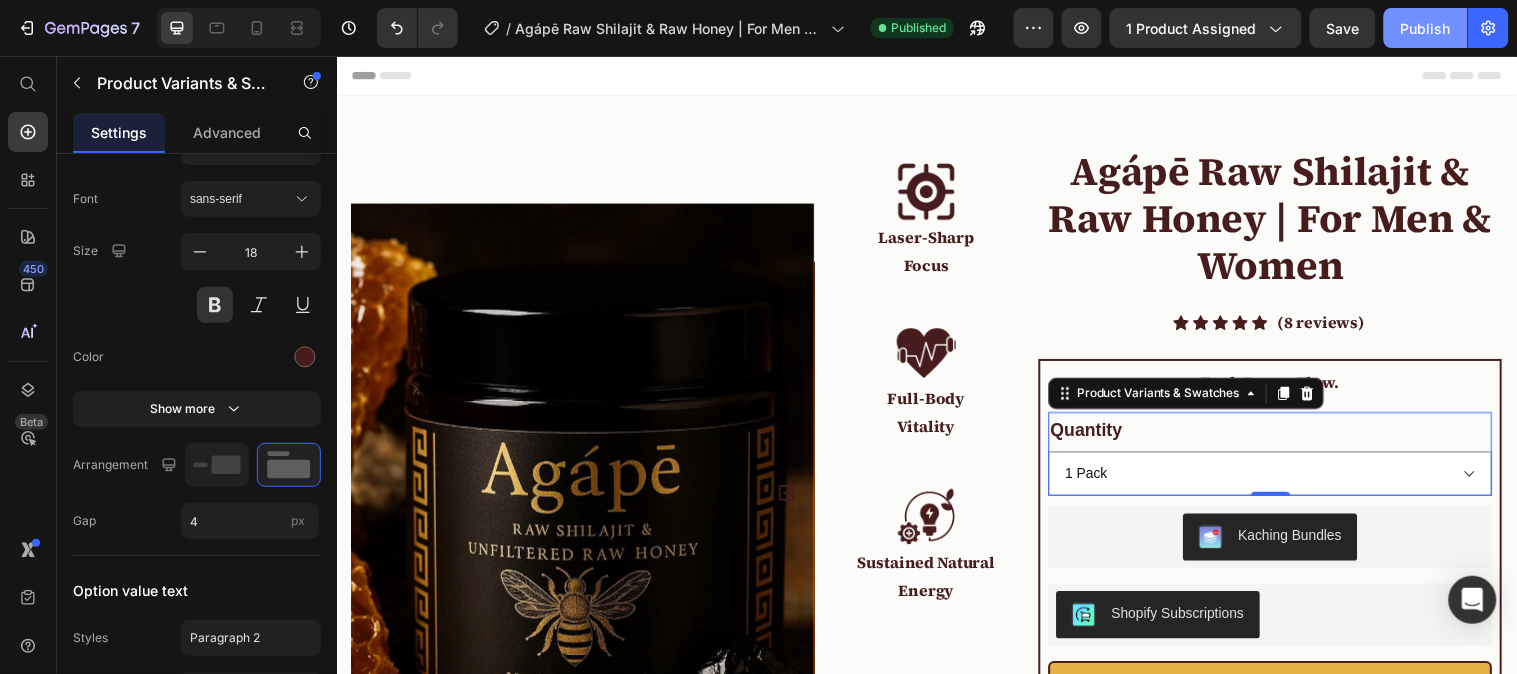 click on "Publish" at bounding box center (1426, 28) 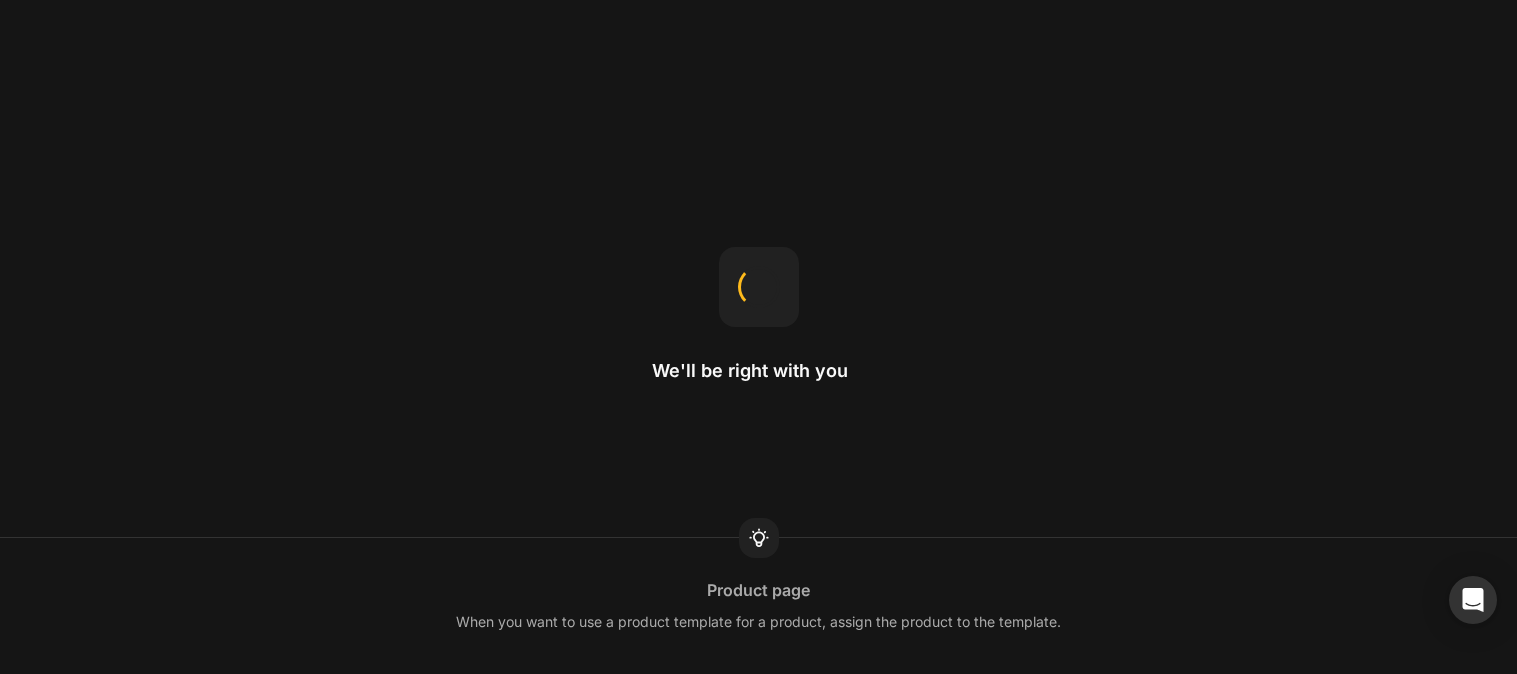 scroll, scrollTop: 0, scrollLeft: 0, axis: both 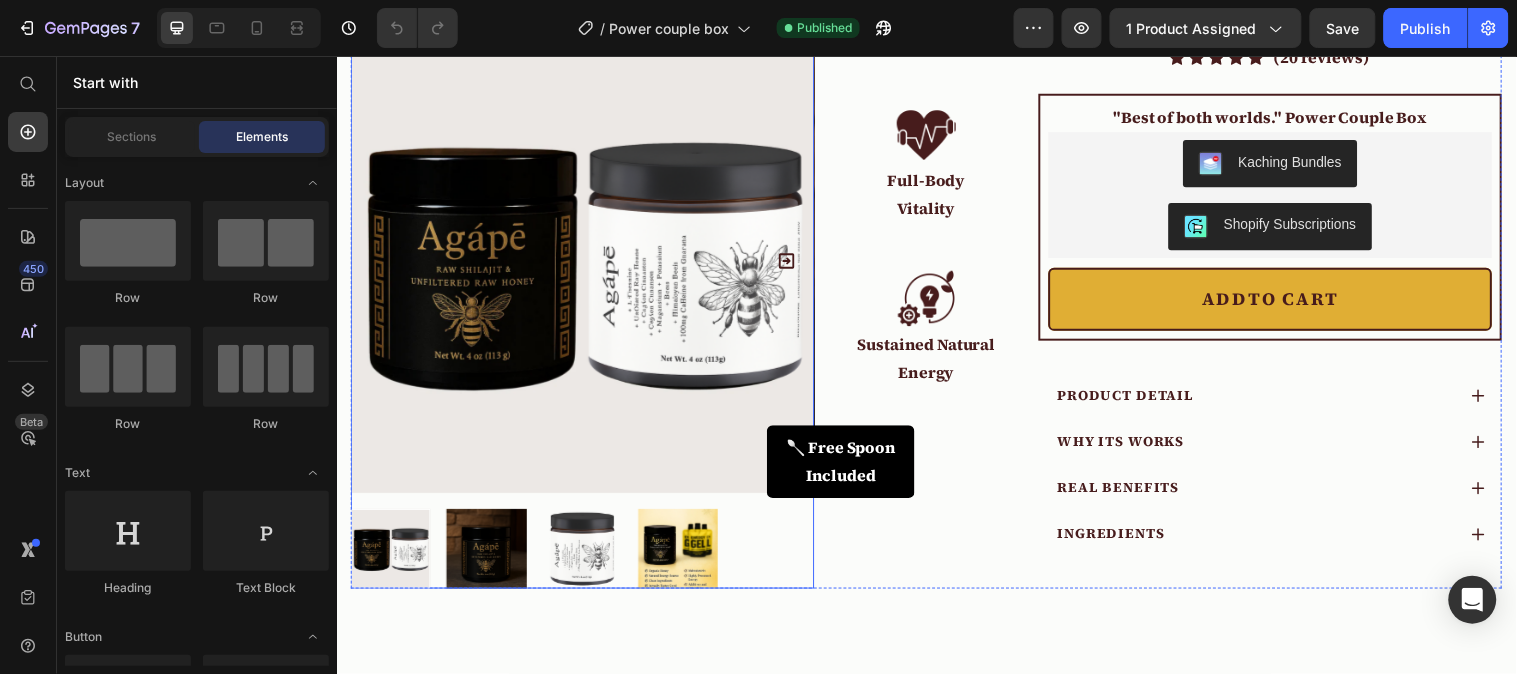 click at bounding box center (586, 263) 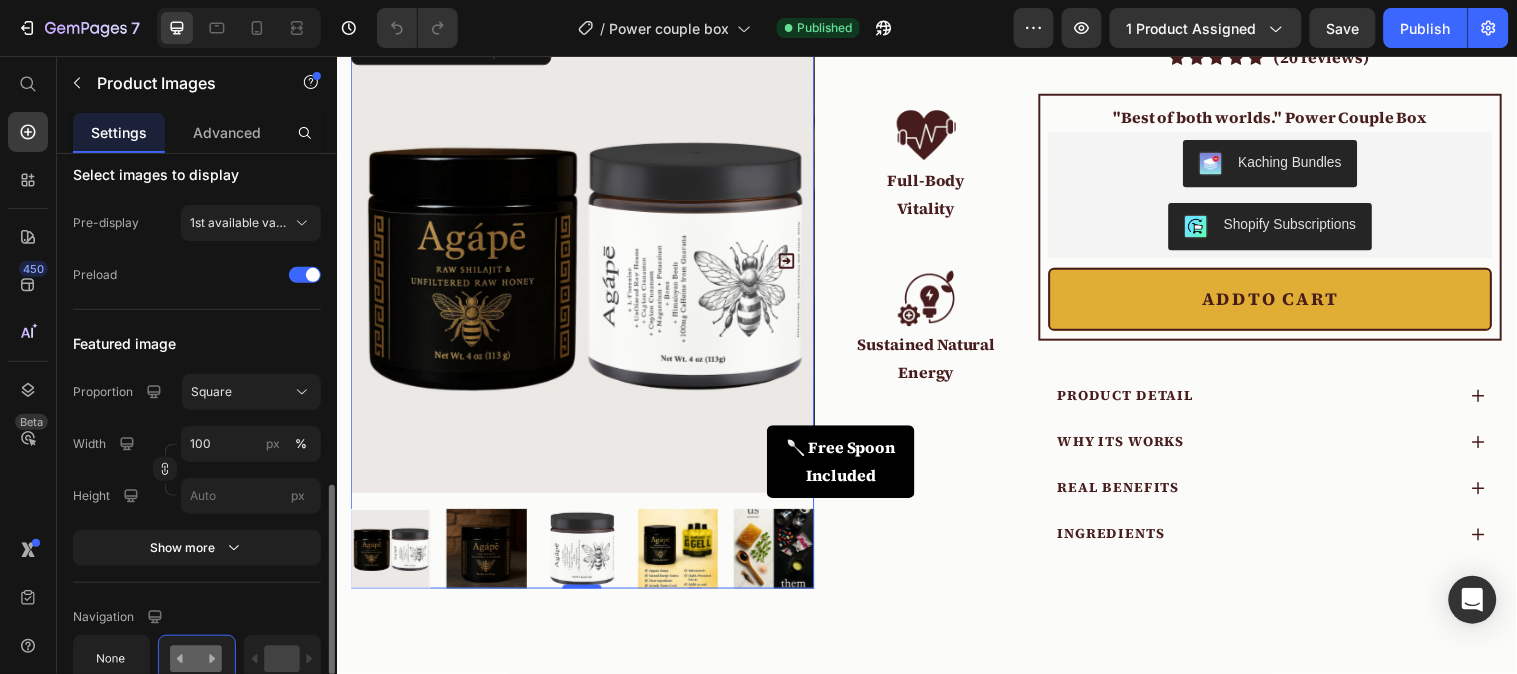 scroll, scrollTop: 666, scrollLeft: 0, axis: vertical 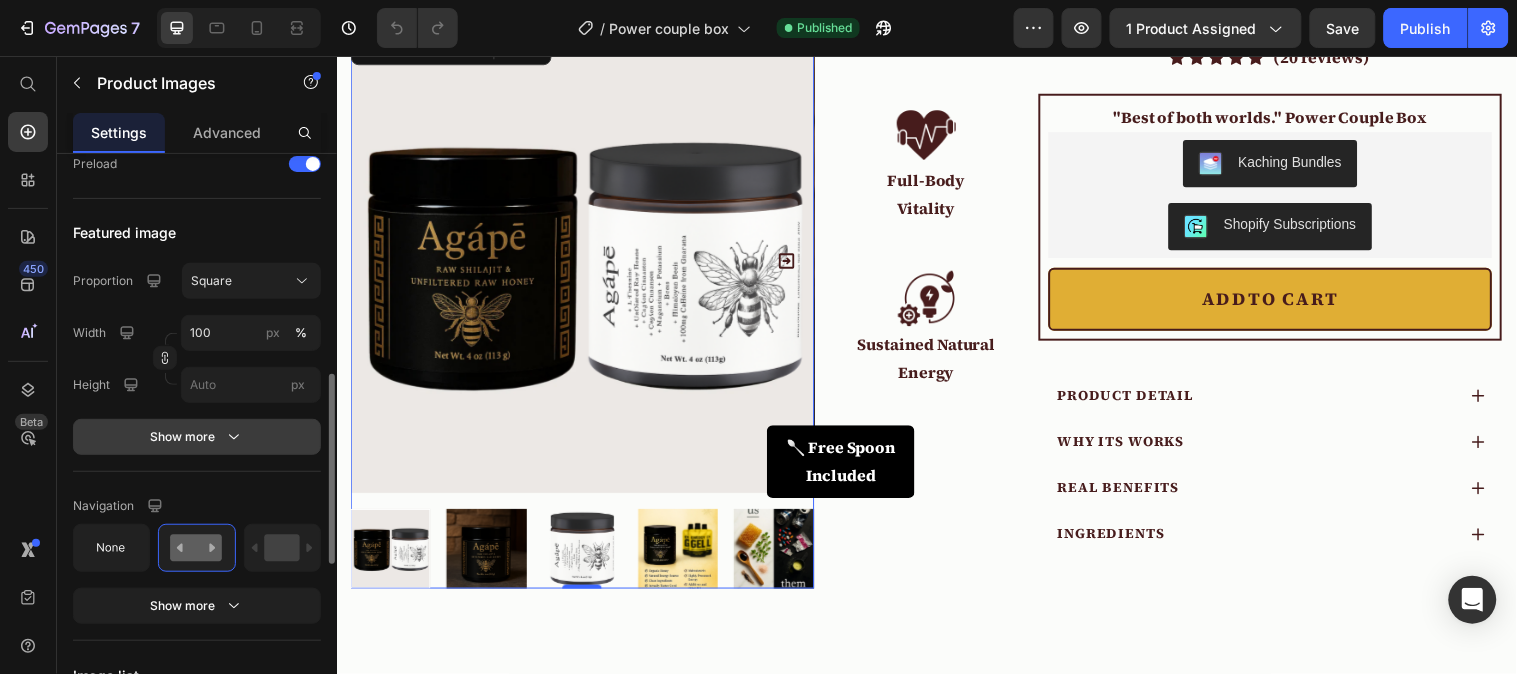 click on "Show more" at bounding box center (197, 437) 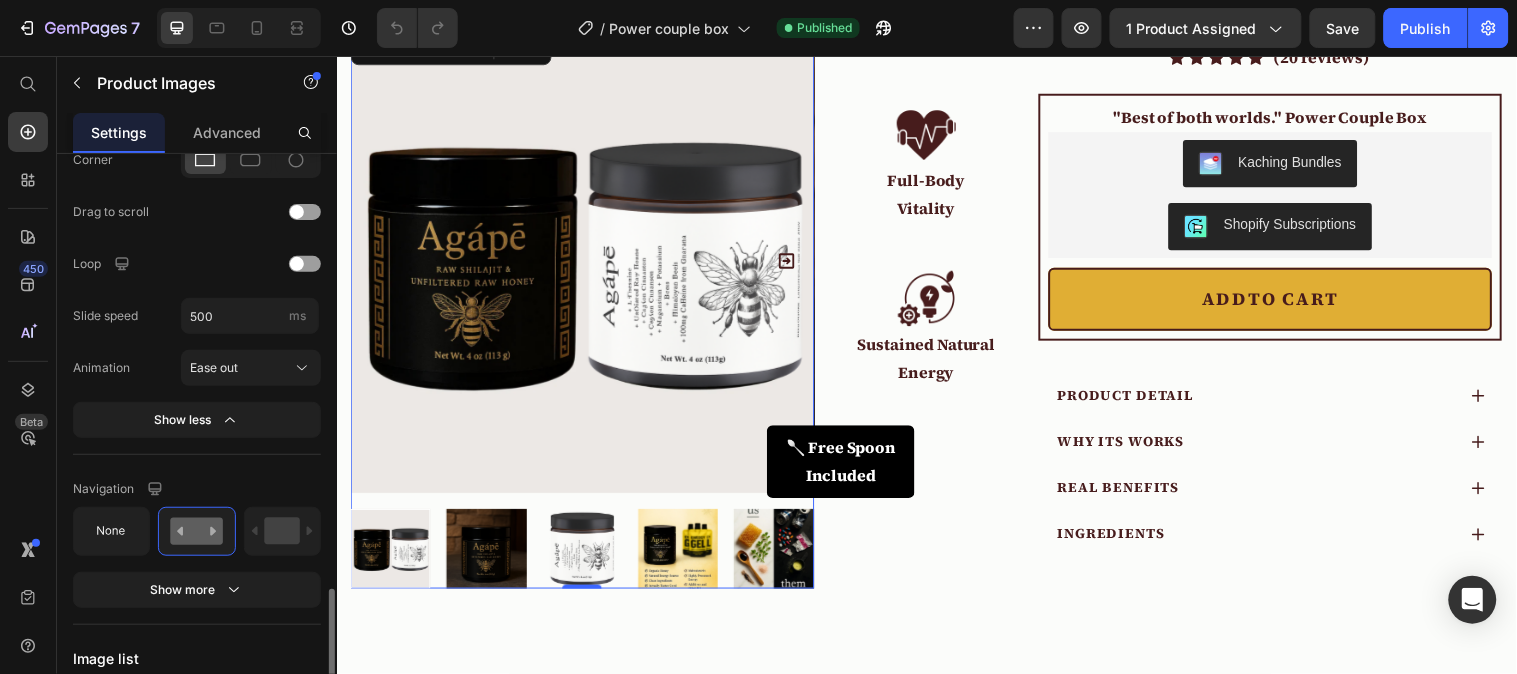 scroll, scrollTop: 1222, scrollLeft: 0, axis: vertical 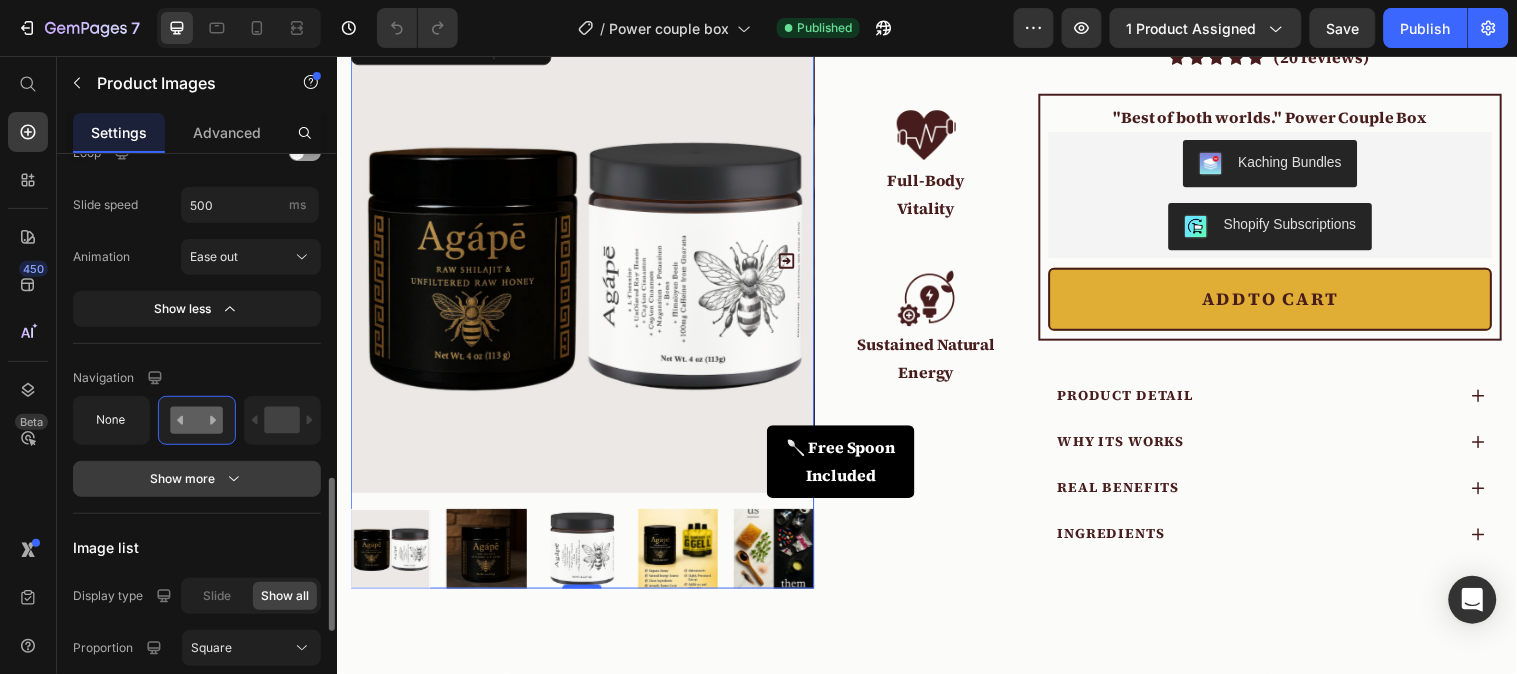 click on "Show more" at bounding box center (197, 479) 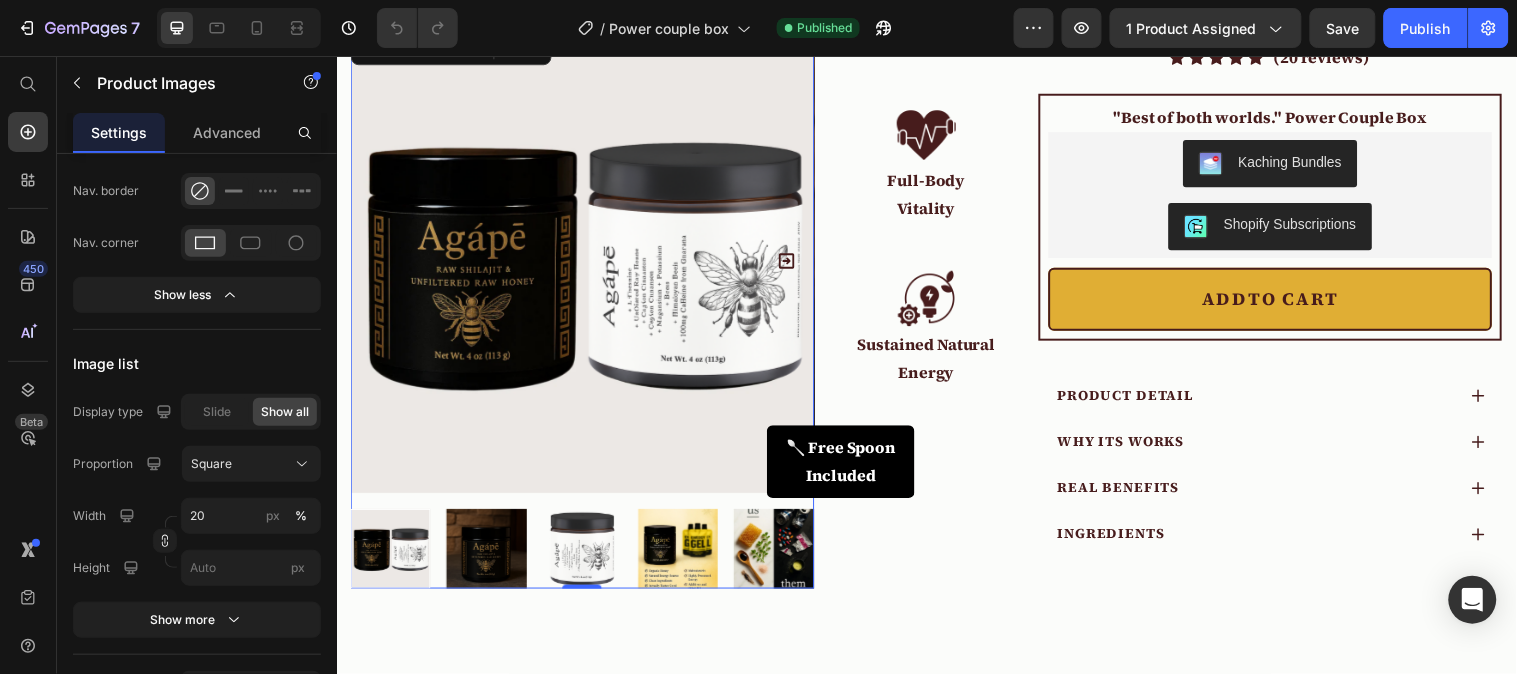 scroll, scrollTop: 1777, scrollLeft: 0, axis: vertical 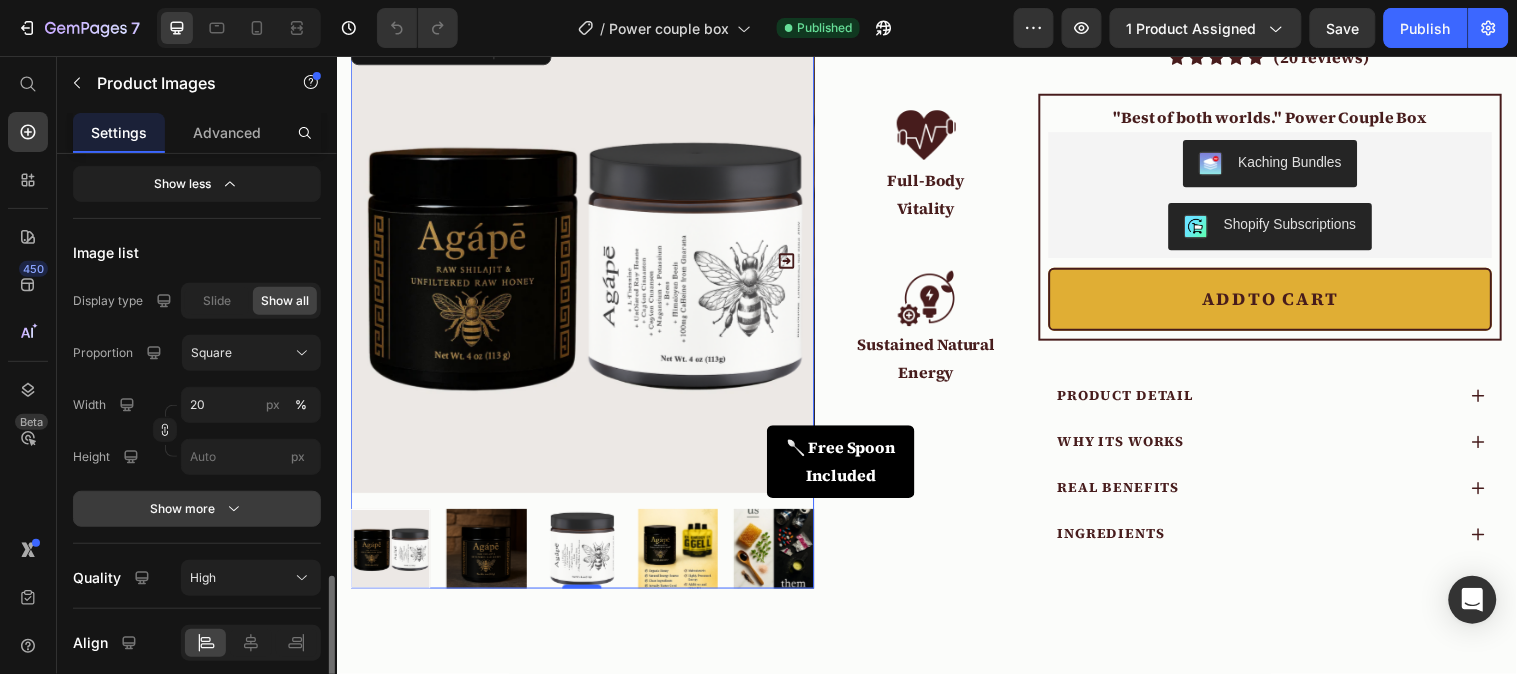 click on "Show more" at bounding box center [197, 509] 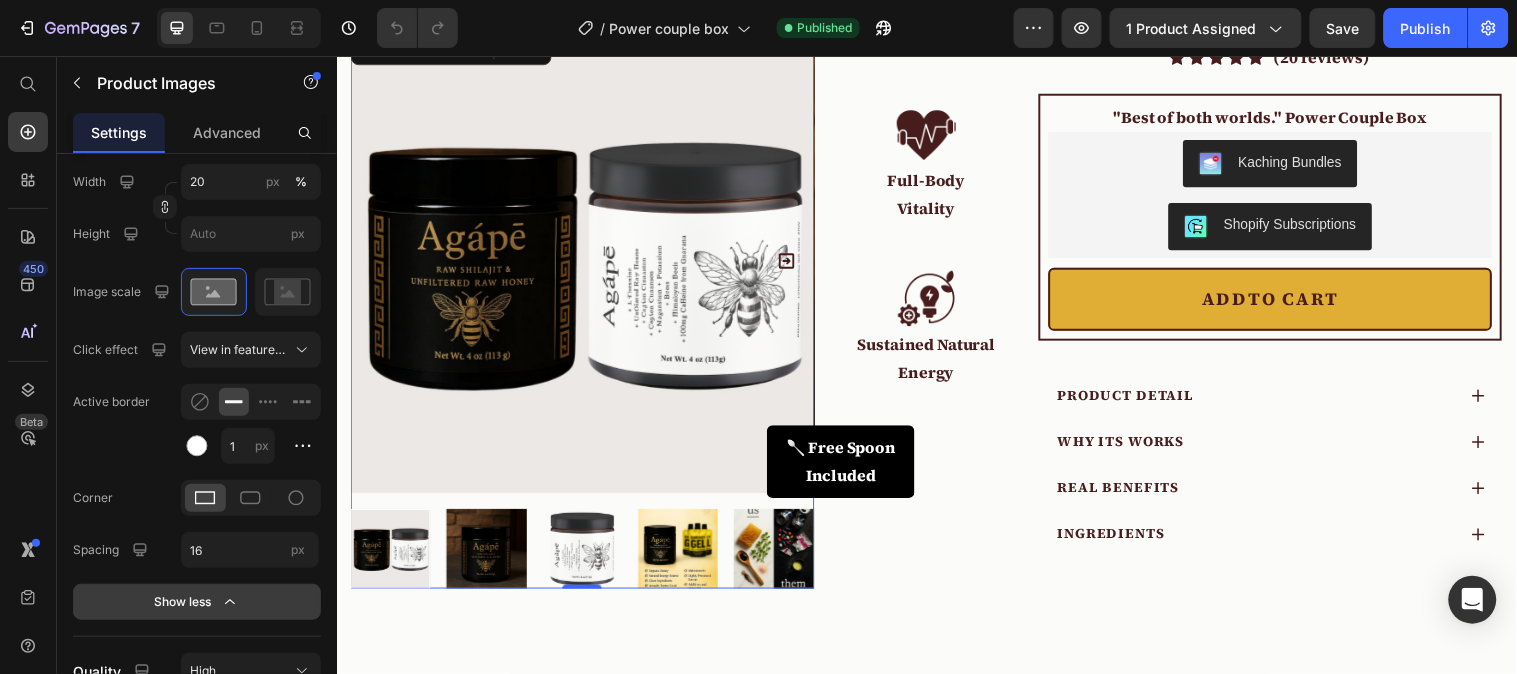 scroll, scrollTop: 2111, scrollLeft: 0, axis: vertical 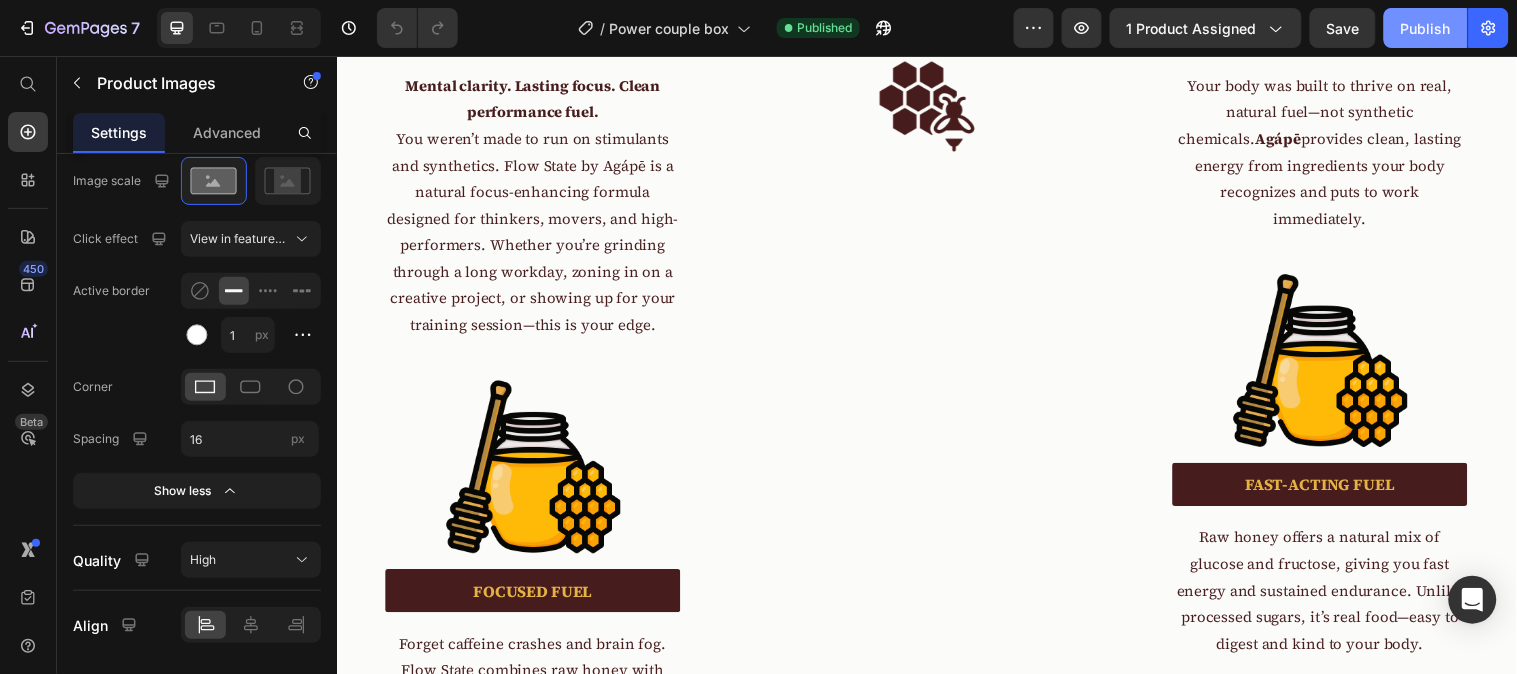 click on "Publish" at bounding box center [1426, 28] 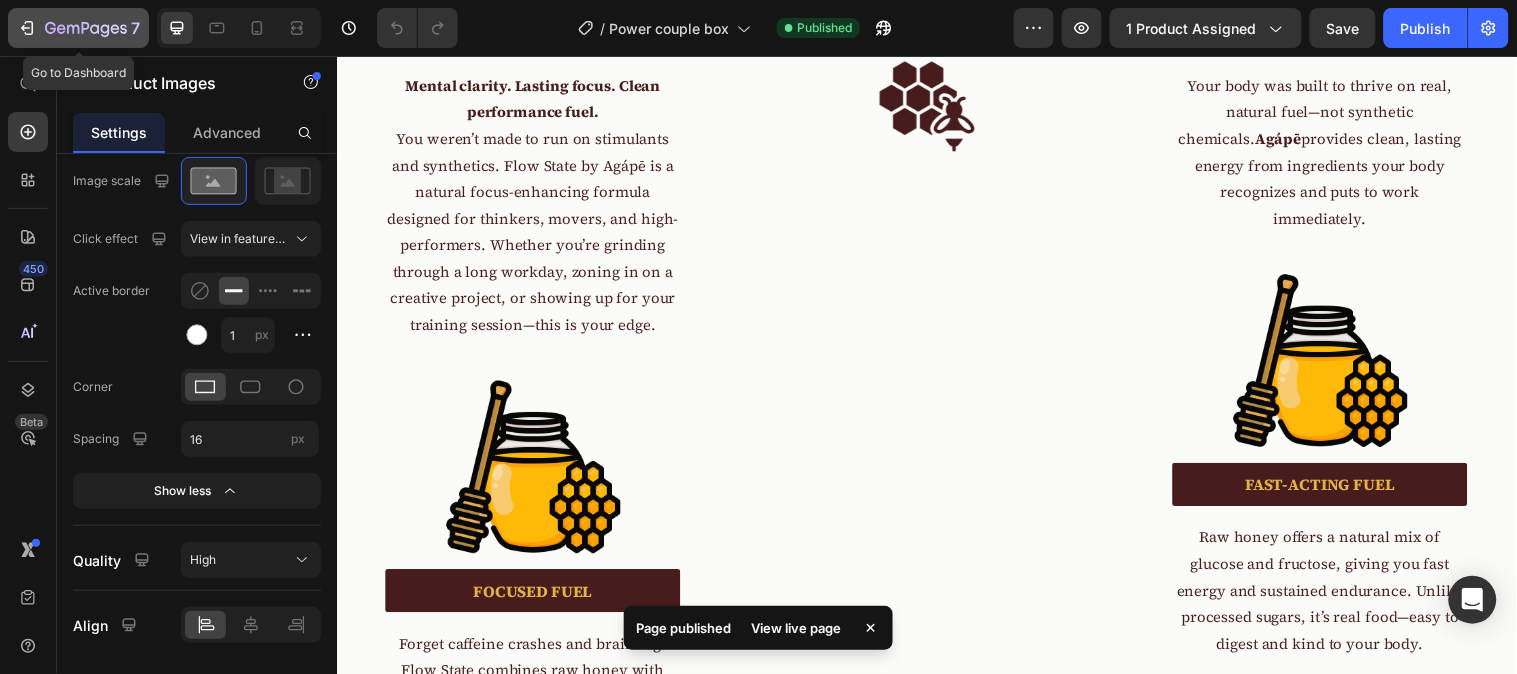 click 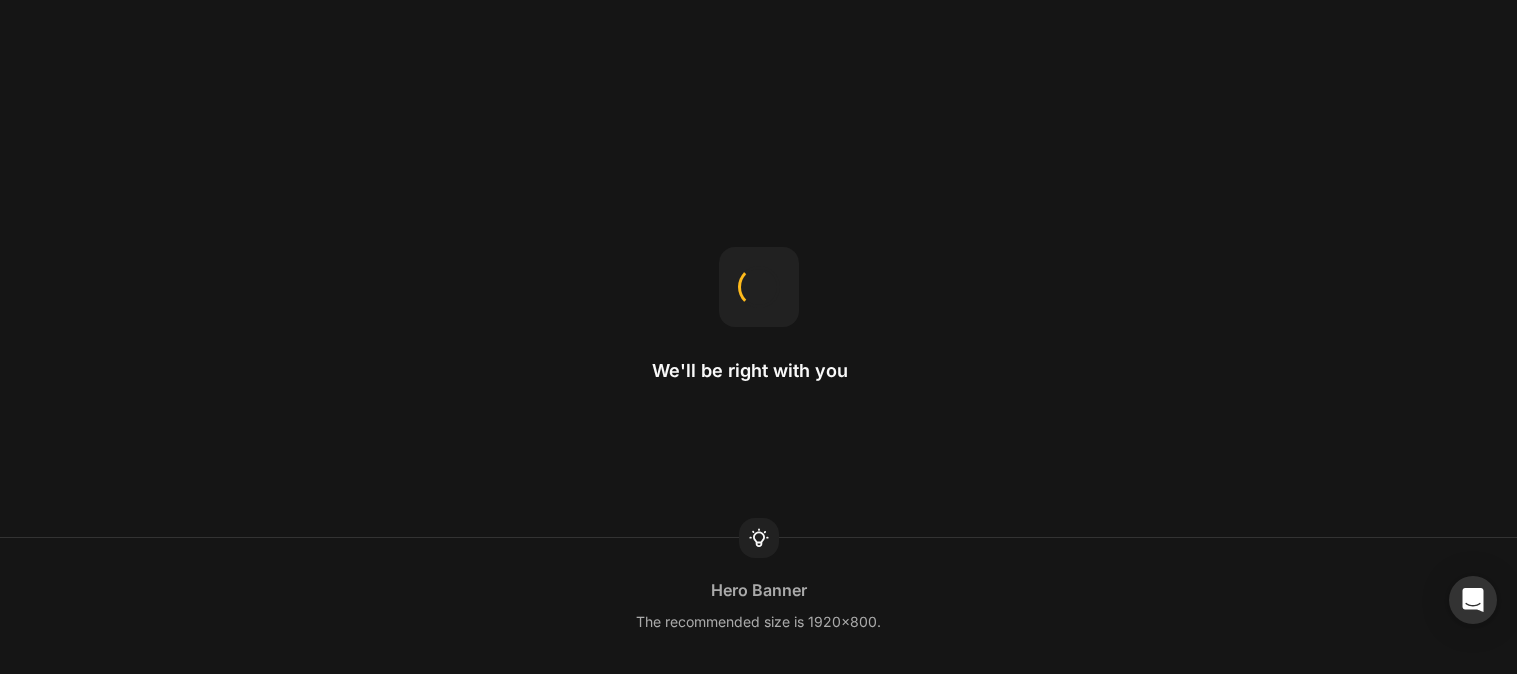 scroll, scrollTop: 0, scrollLeft: 0, axis: both 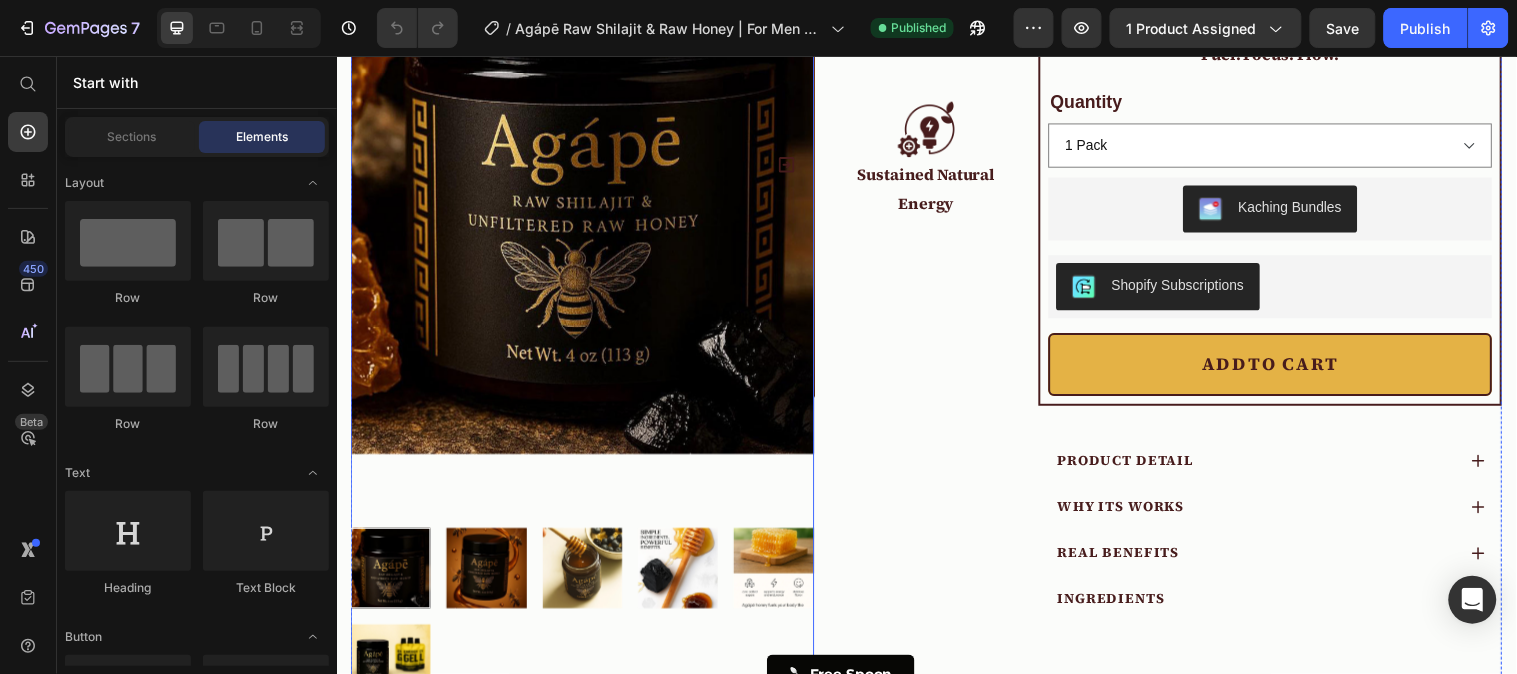 click at bounding box center (586, 166) 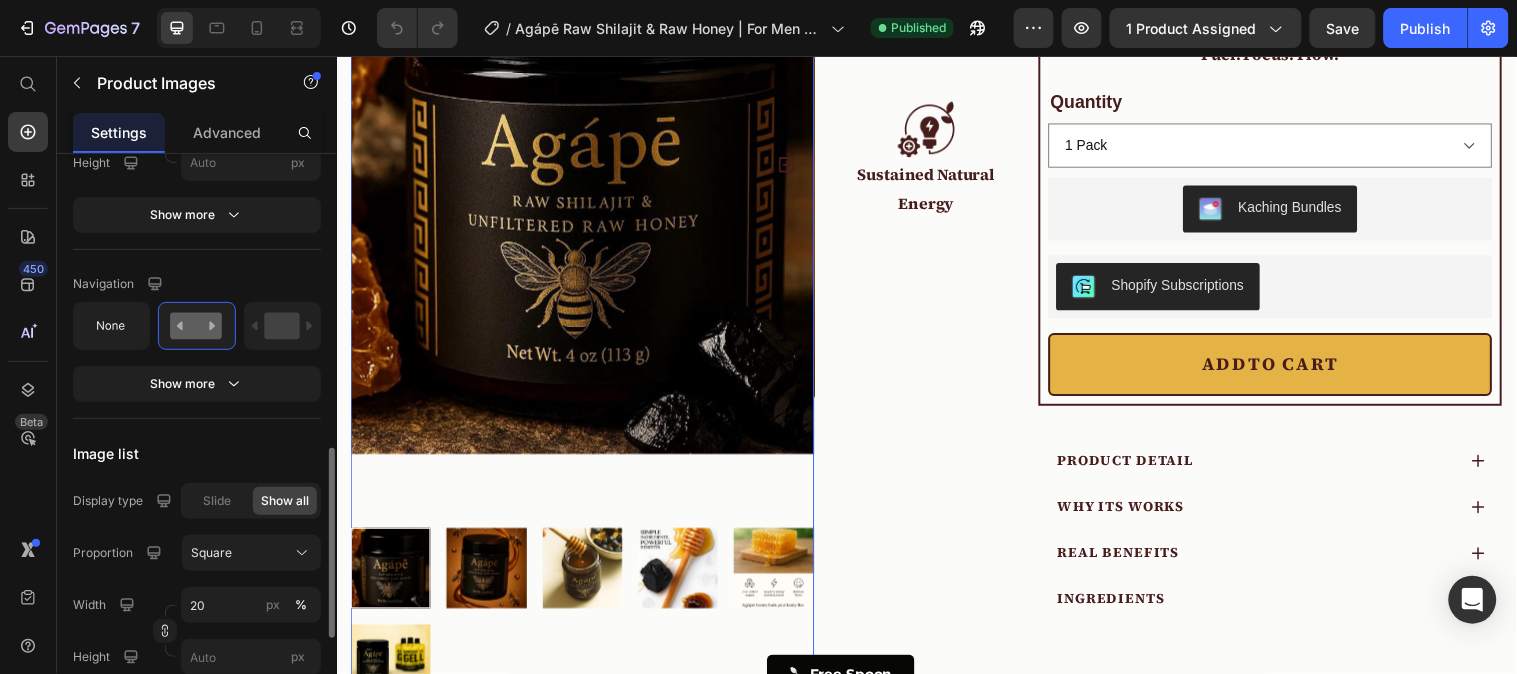 scroll, scrollTop: 1111, scrollLeft: 0, axis: vertical 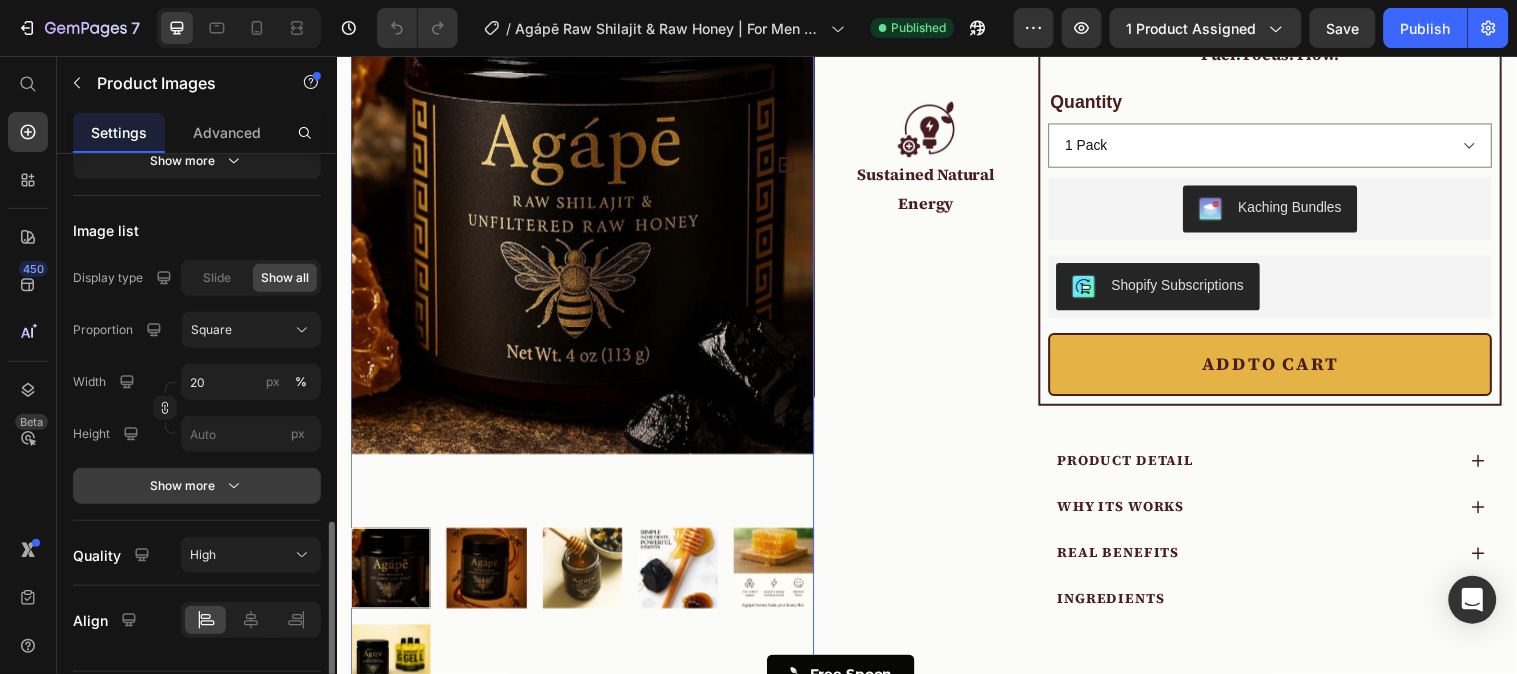 click on "Show more" at bounding box center [197, 486] 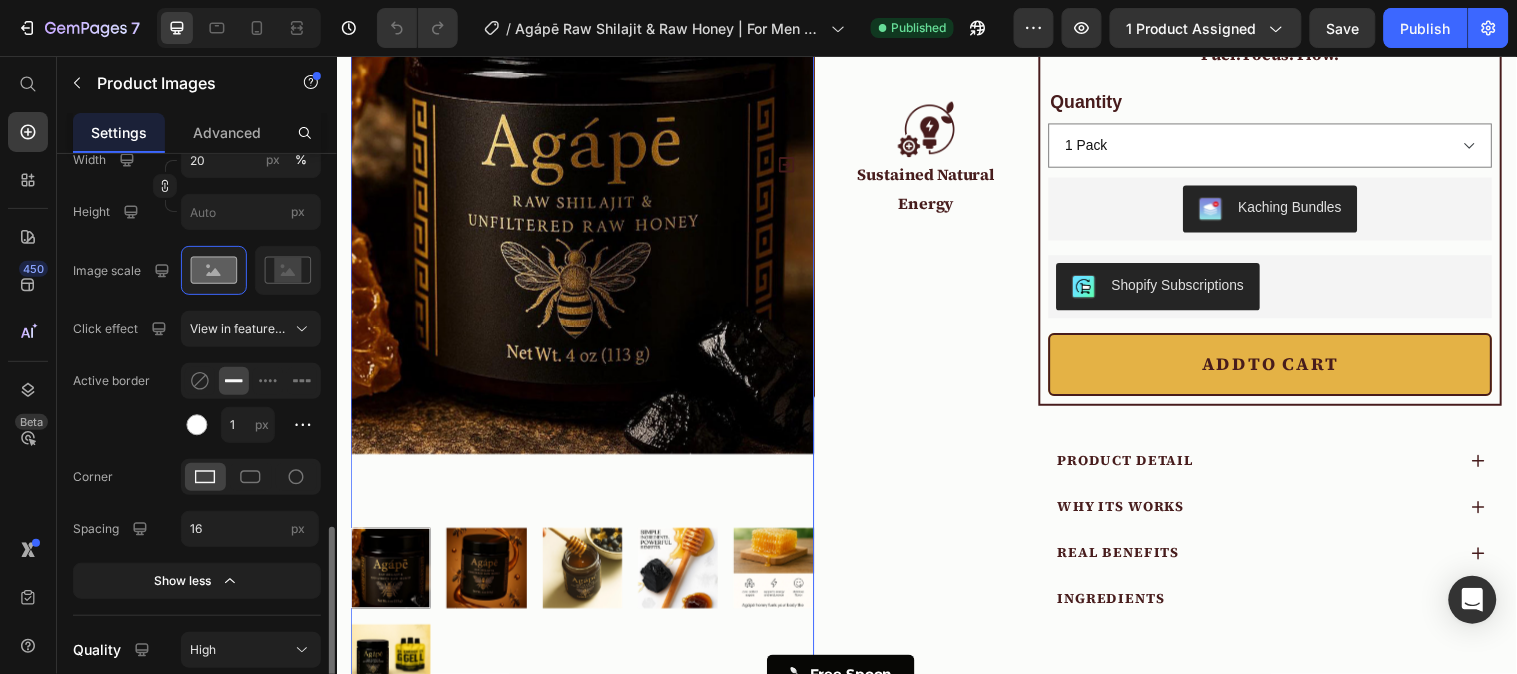 scroll, scrollTop: 1444, scrollLeft: 0, axis: vertical 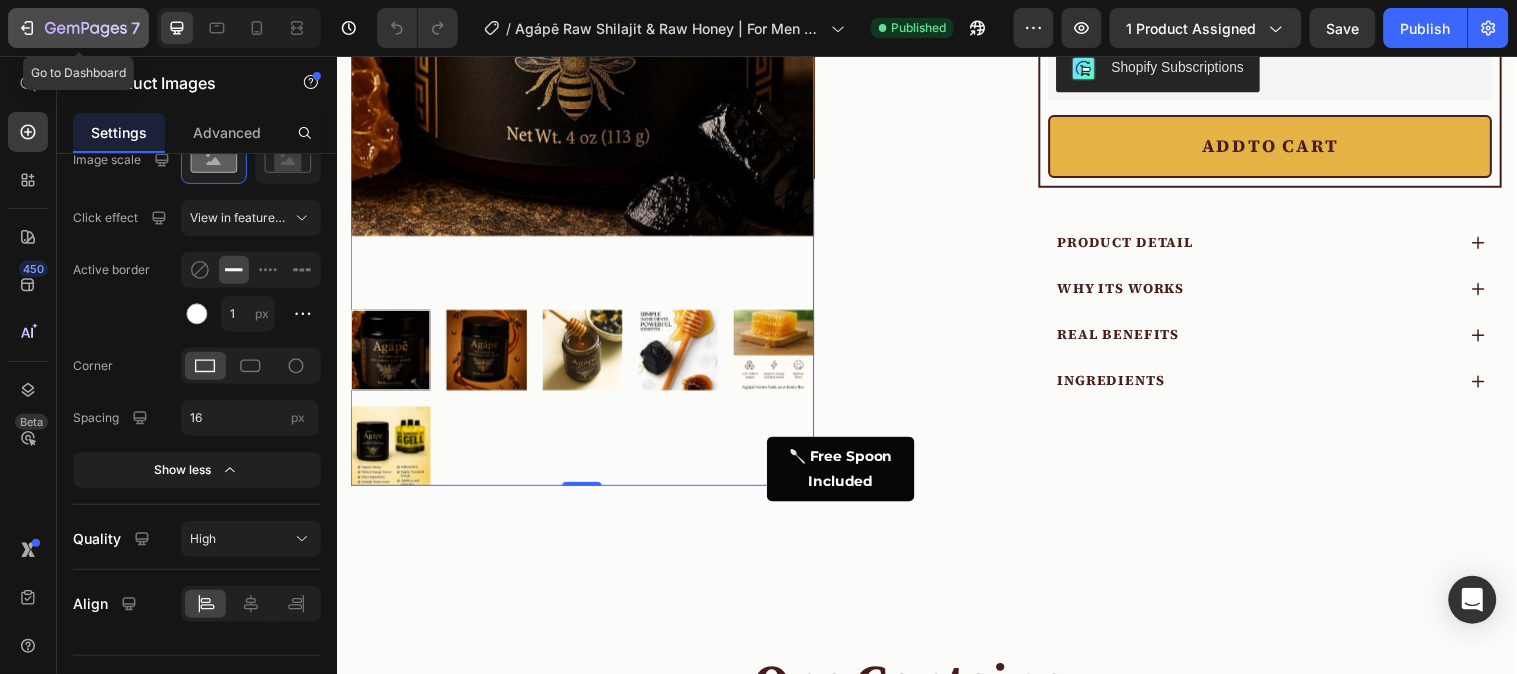 click 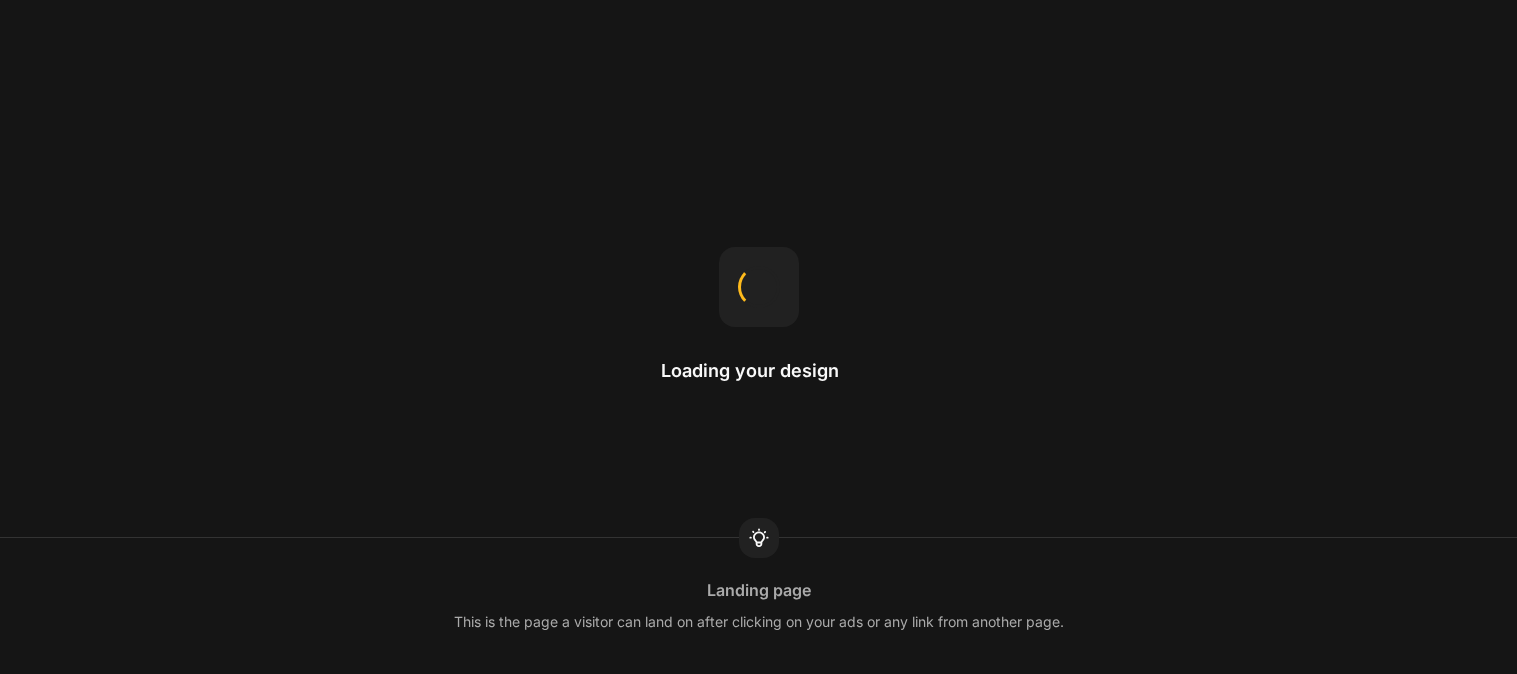 scroll, scrollTop: 0, scrollLeft: 0, axis: both 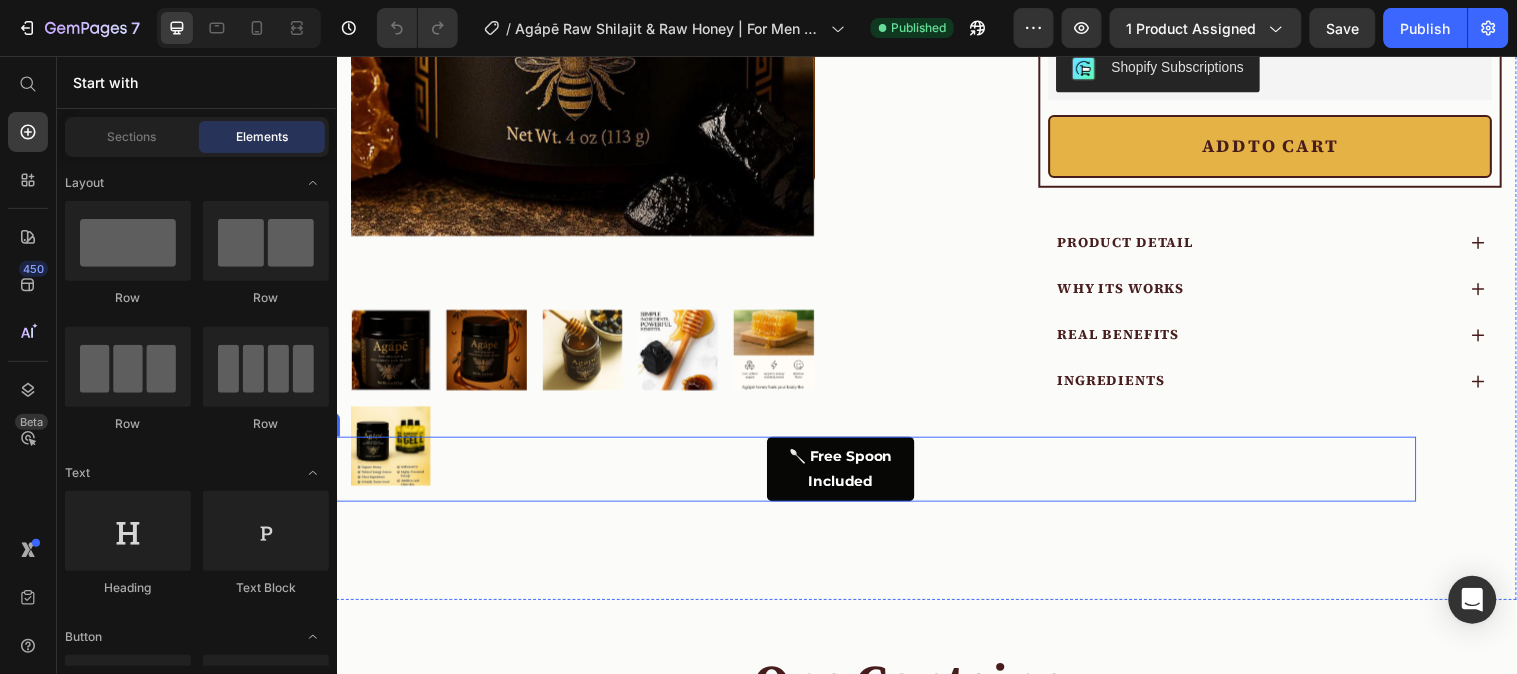 click on "🥄 Free Spoon Included" at bounding box center [849, 475] 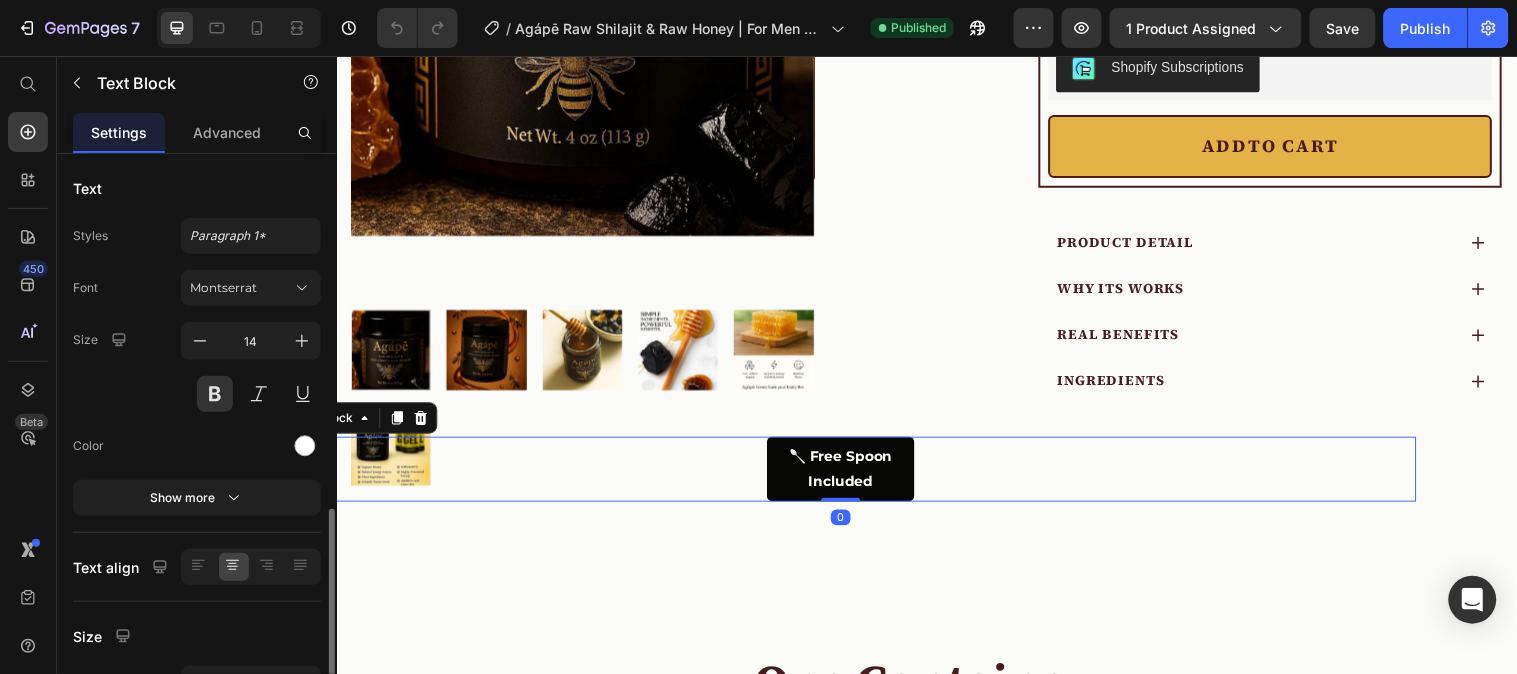 scroll, scrollTop: 222, scrollLeft: 0, axis: vertical 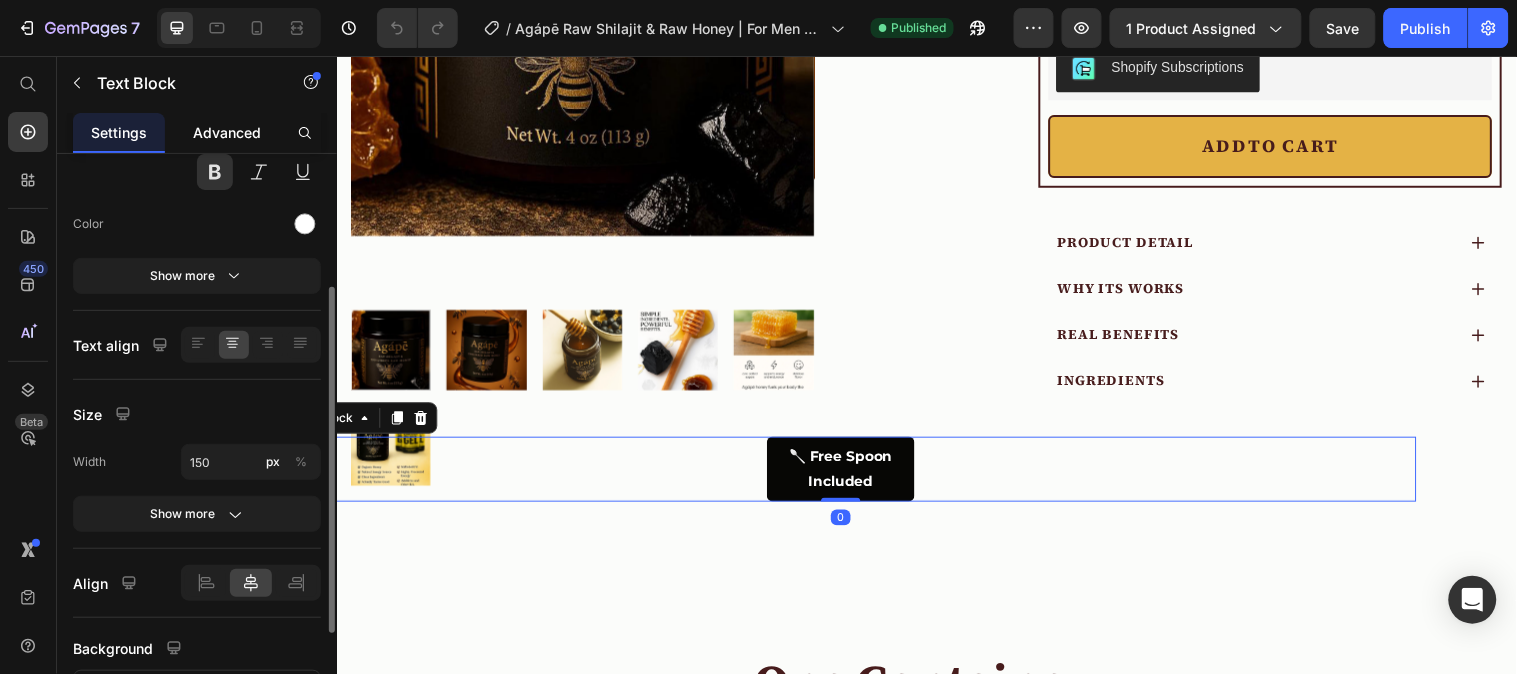 click on "Advanced" at bounding box center (227, 132) 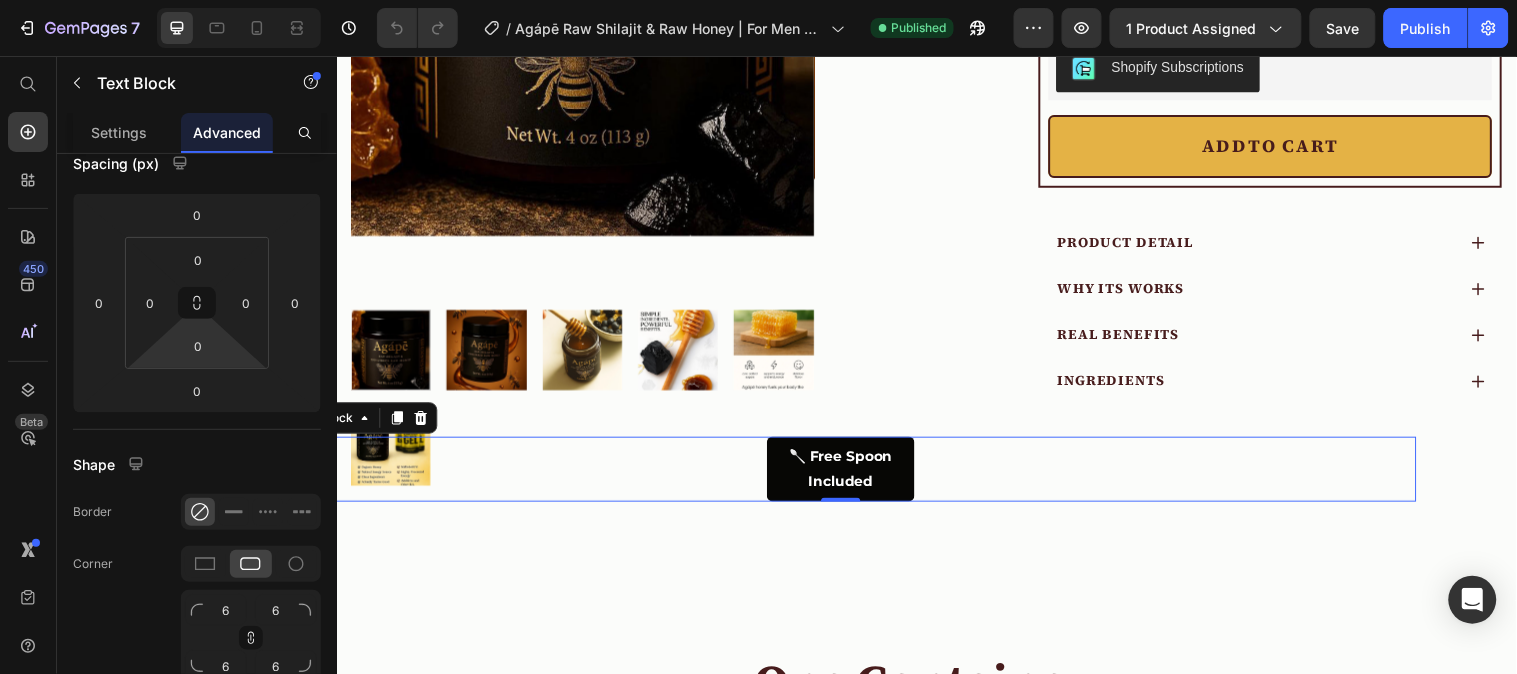 scroll, scrollTop: 555, scrollLeft: 0, axis: vertical 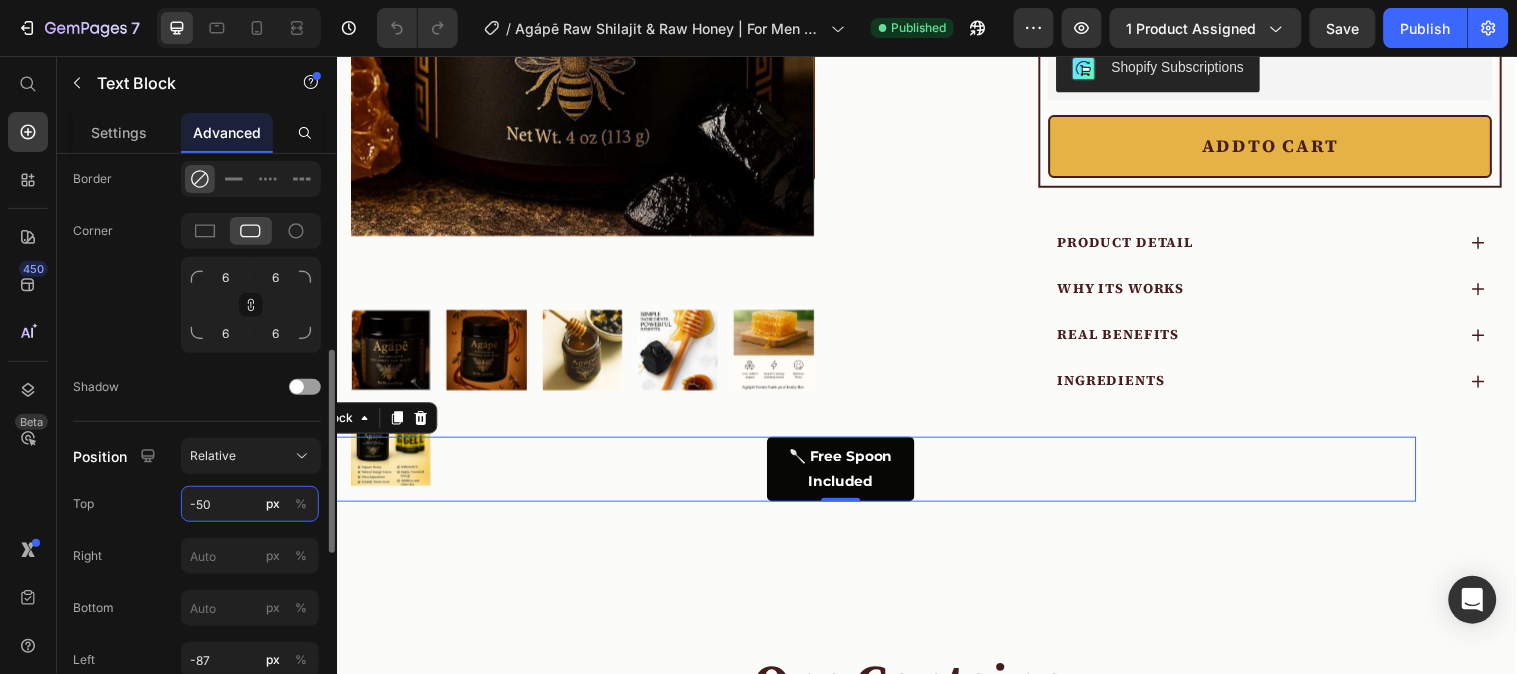 click on "-50" at bounding box center (250, 504) 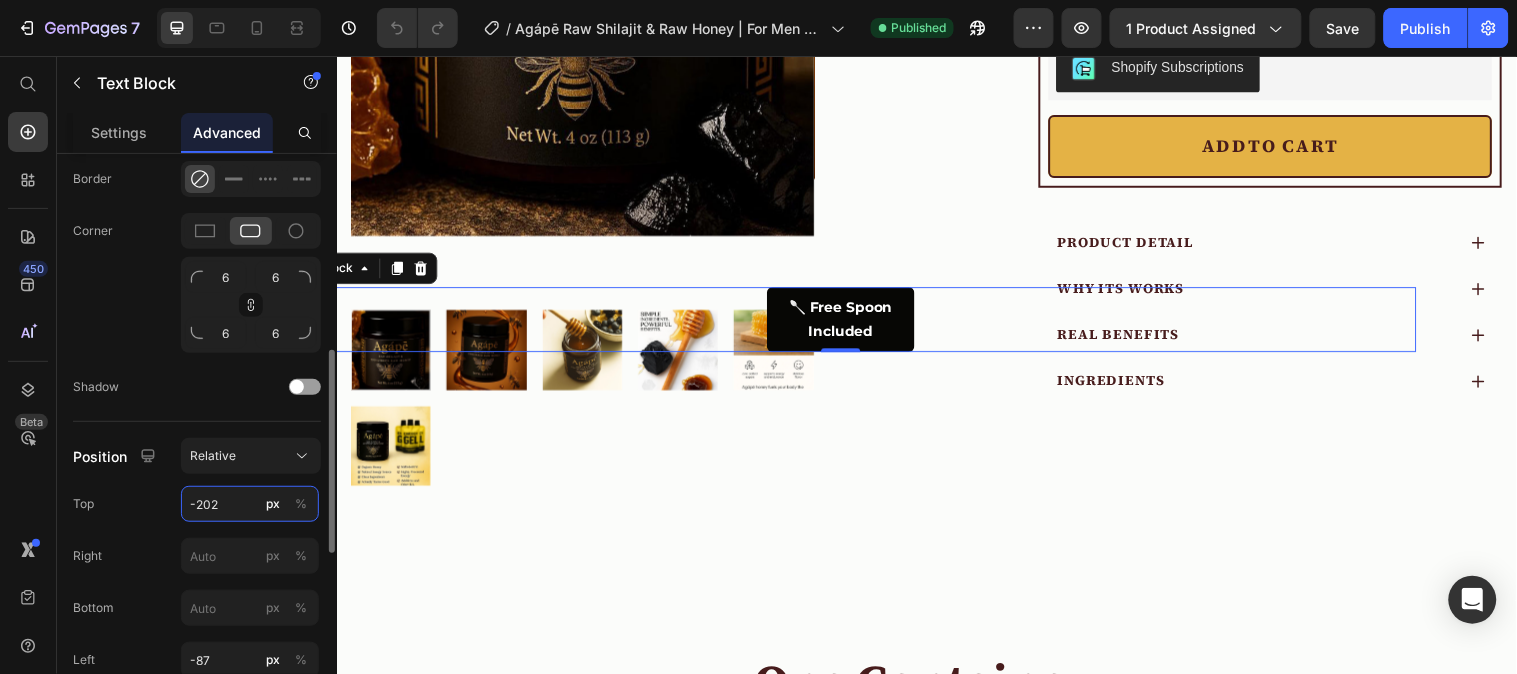 type on "-203" 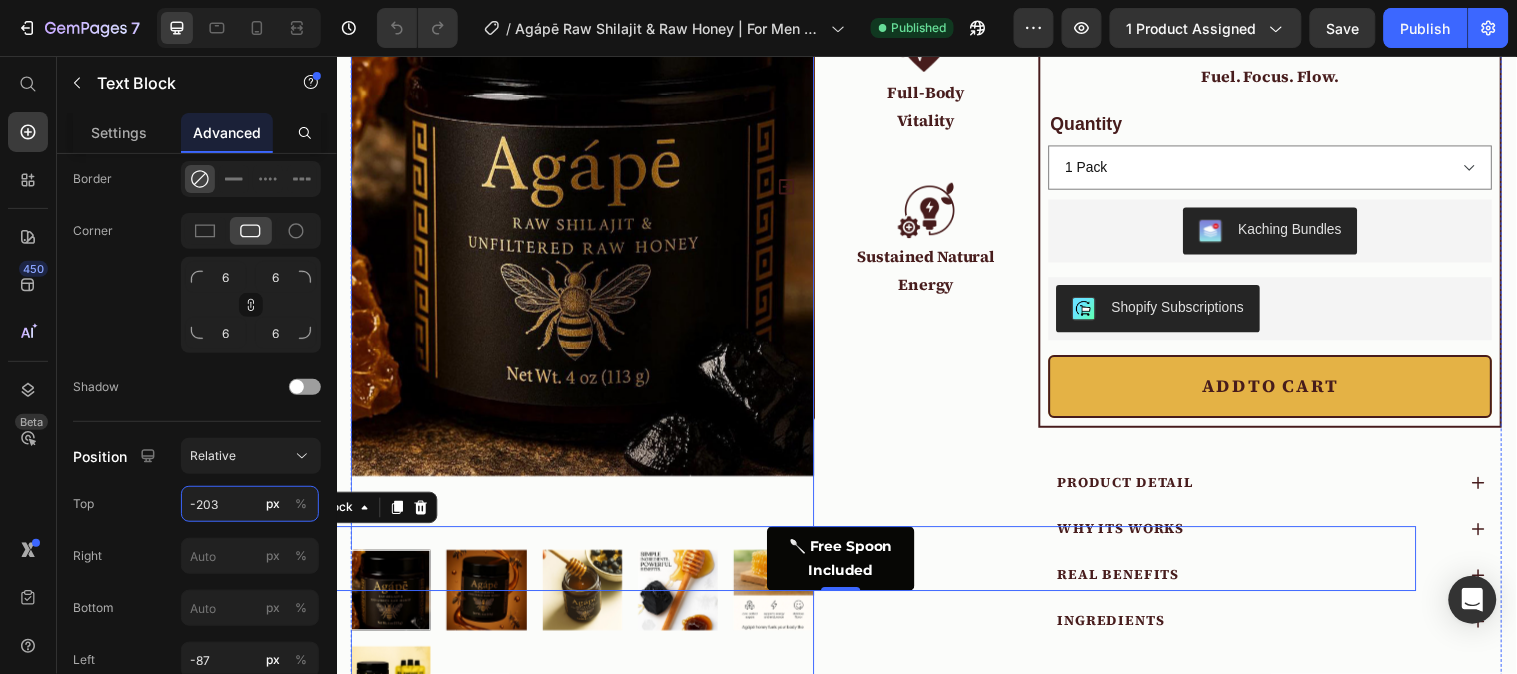 scroll, scrollTop: 444, scrollLeft: 0, axis: vertical 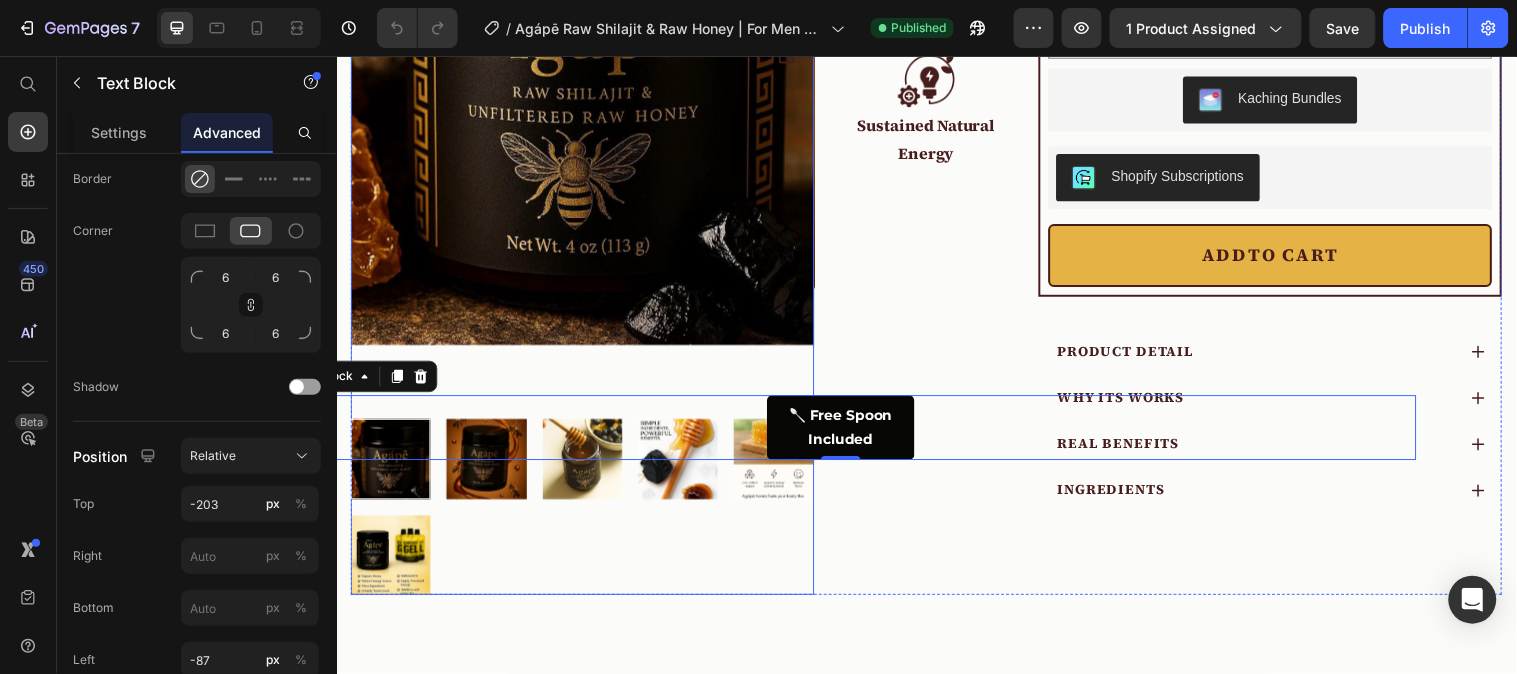 click at bounding box center (488, 464) 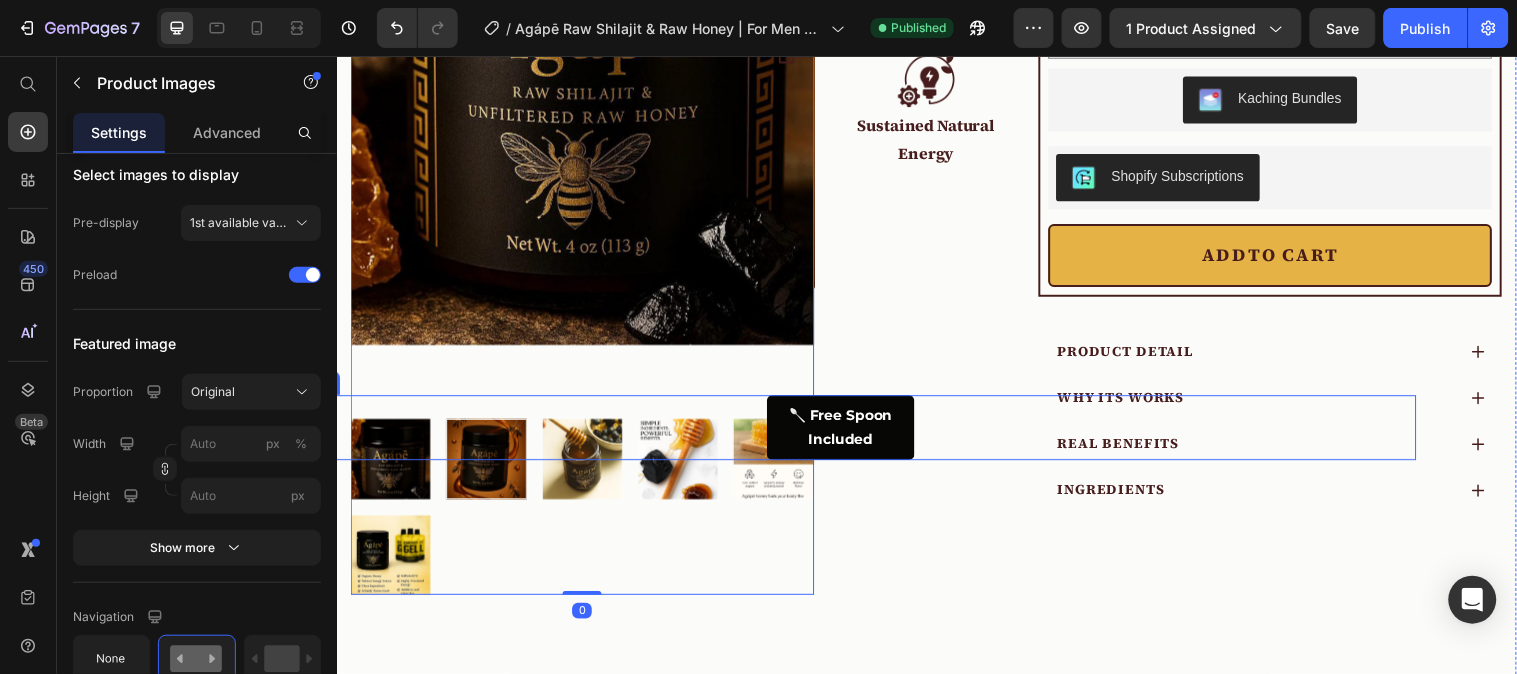scroll, scrollTop: 0, scrollLeft: 0, axis: both 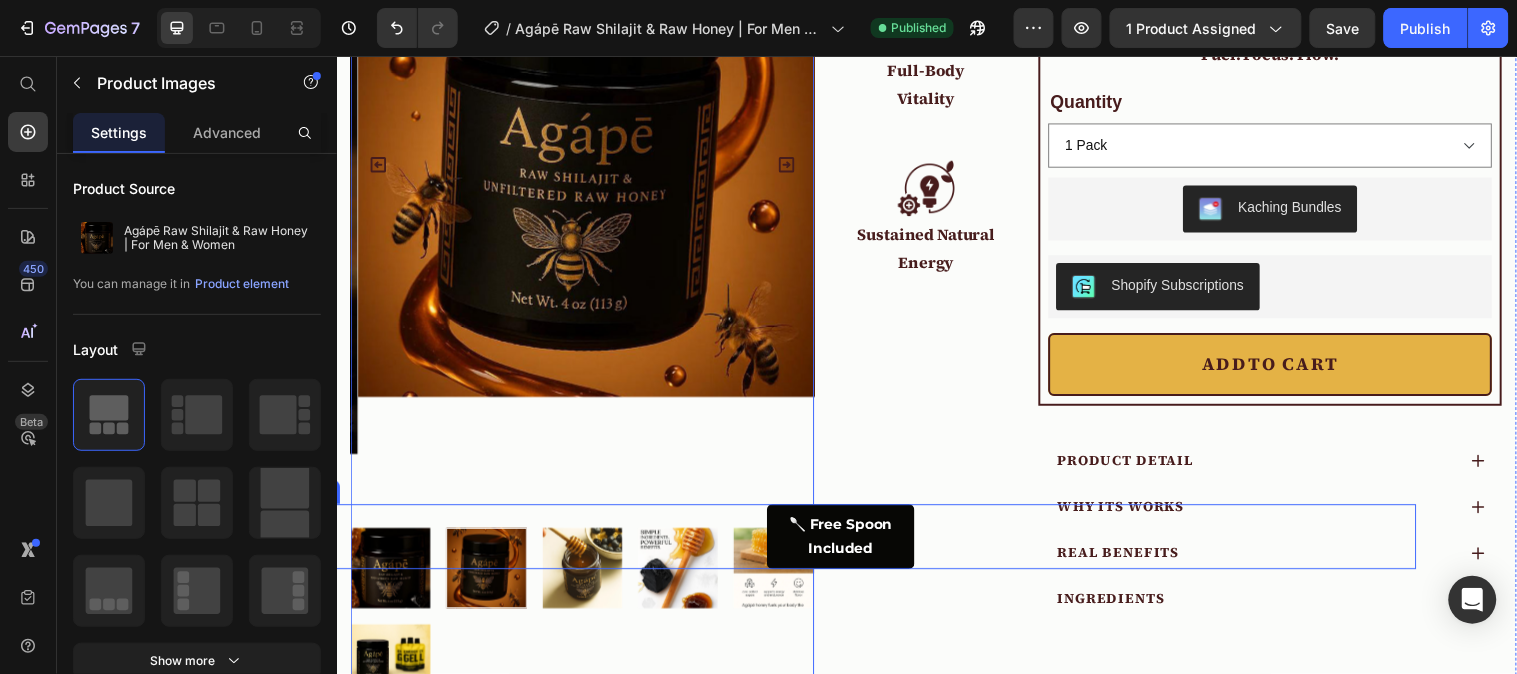 click on "🥄 Free Spoon Included" at bounding box center (849, 544) 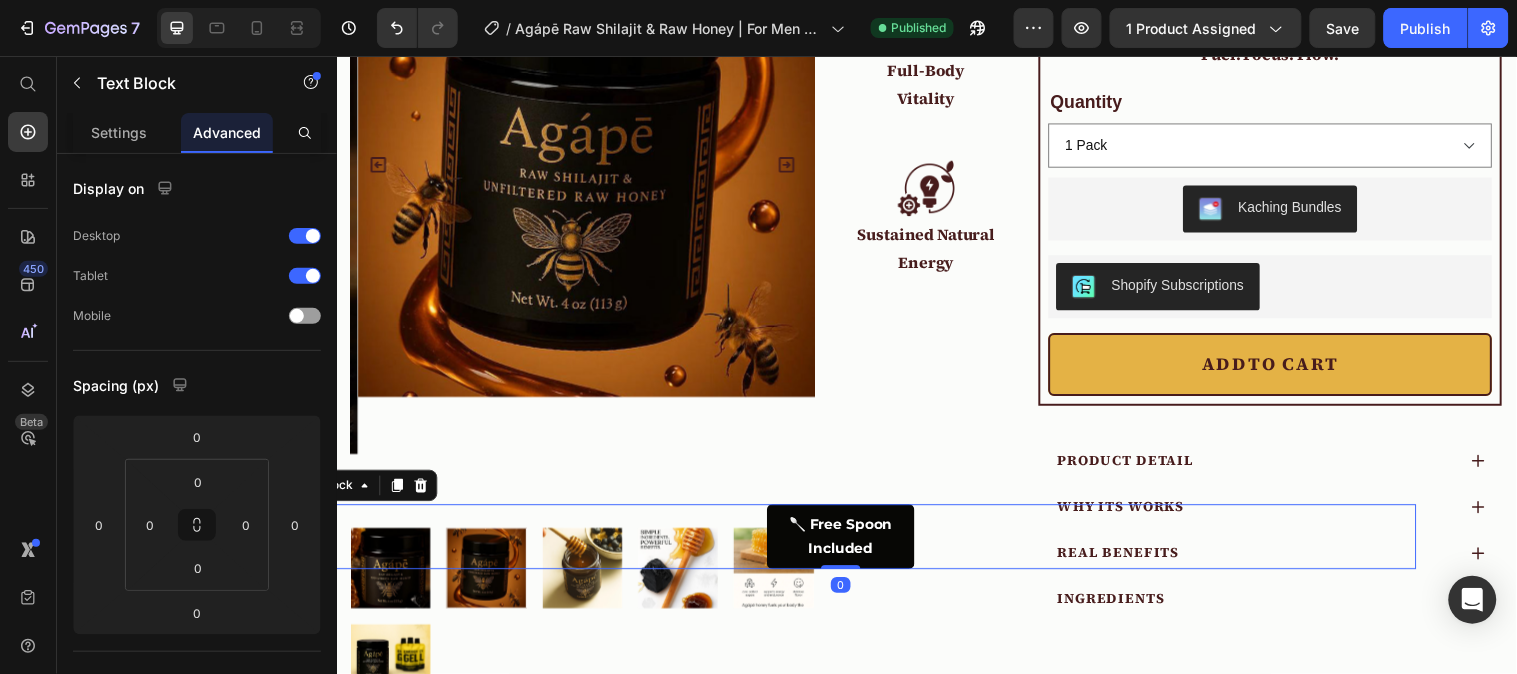 click on "Advanced" 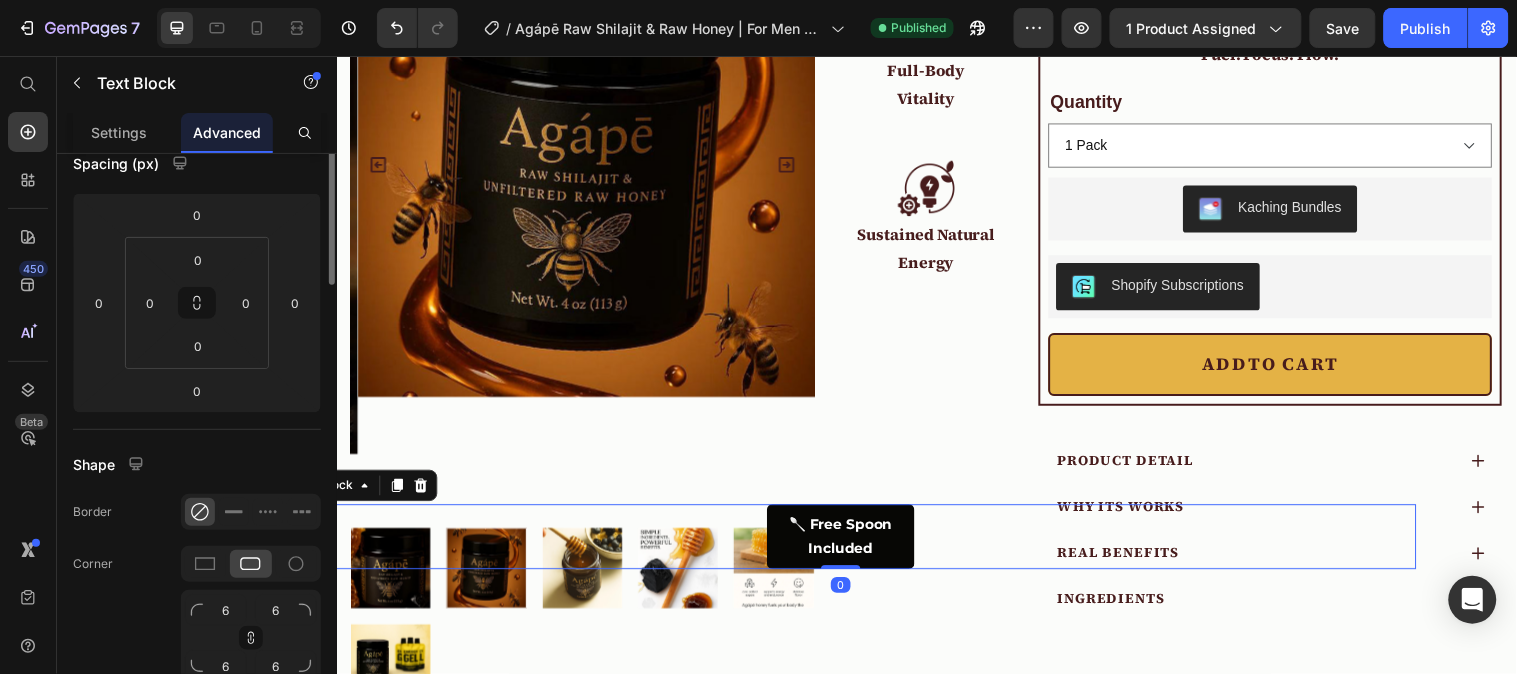 scroll, scrollTop: 444, scrollLeft: 0, axis: vertical 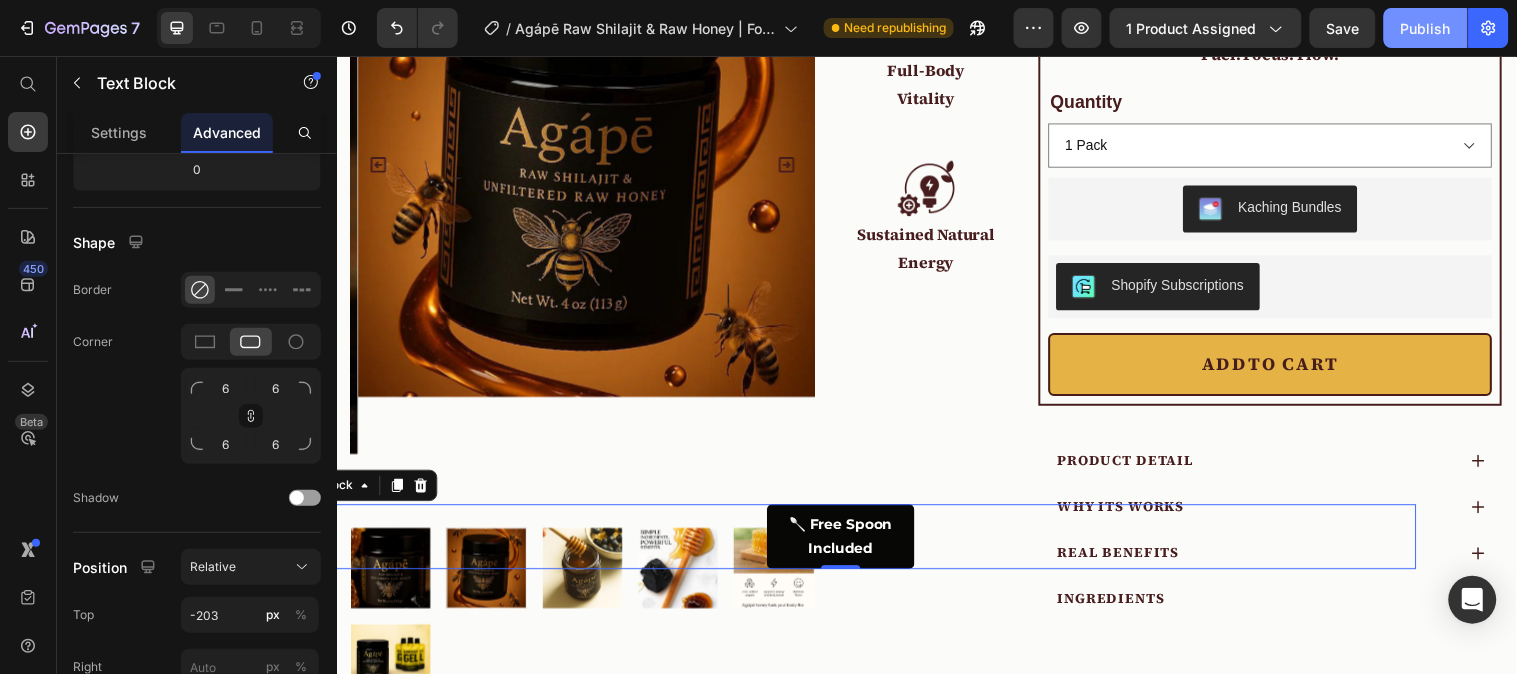 click on "Publish" at bounding box center [1426, 28] 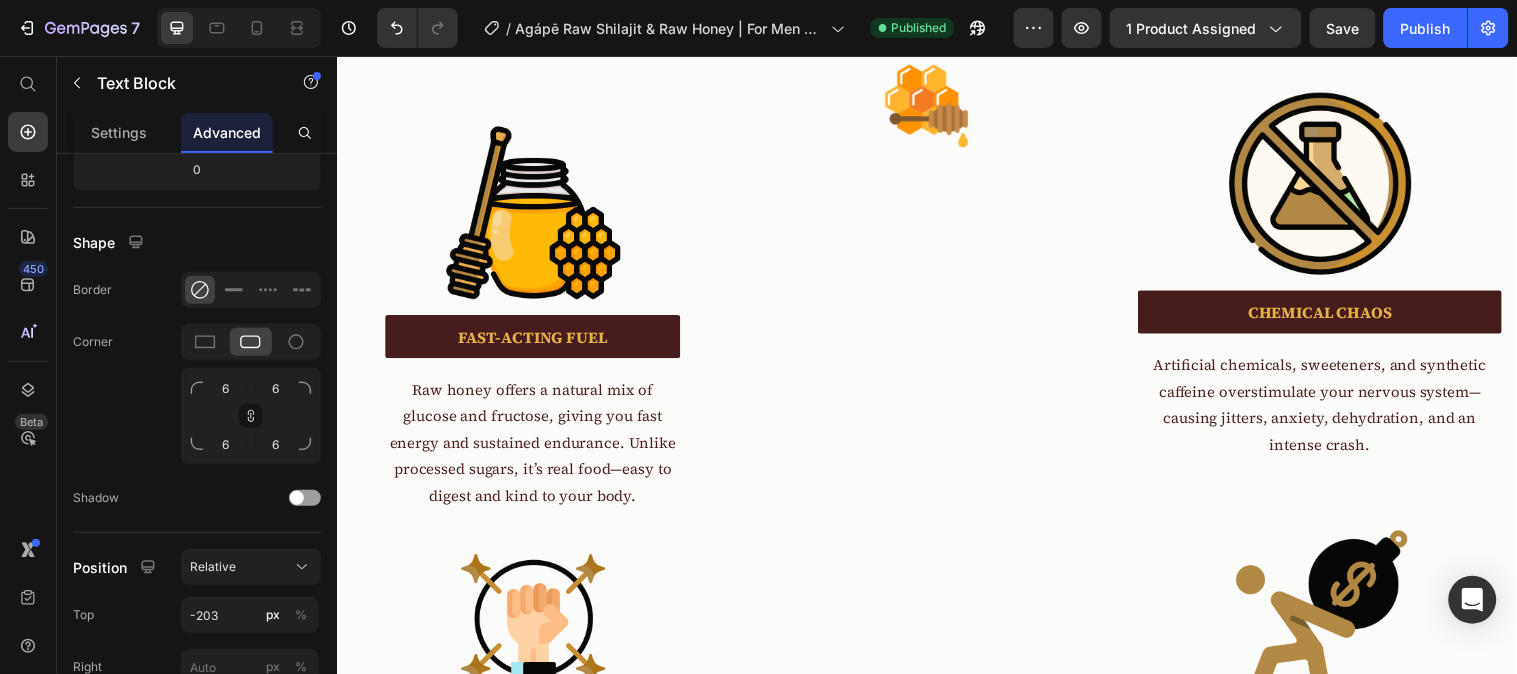 scroll, scrollTop: 2333, scrollLeft: 0, axis: vertical 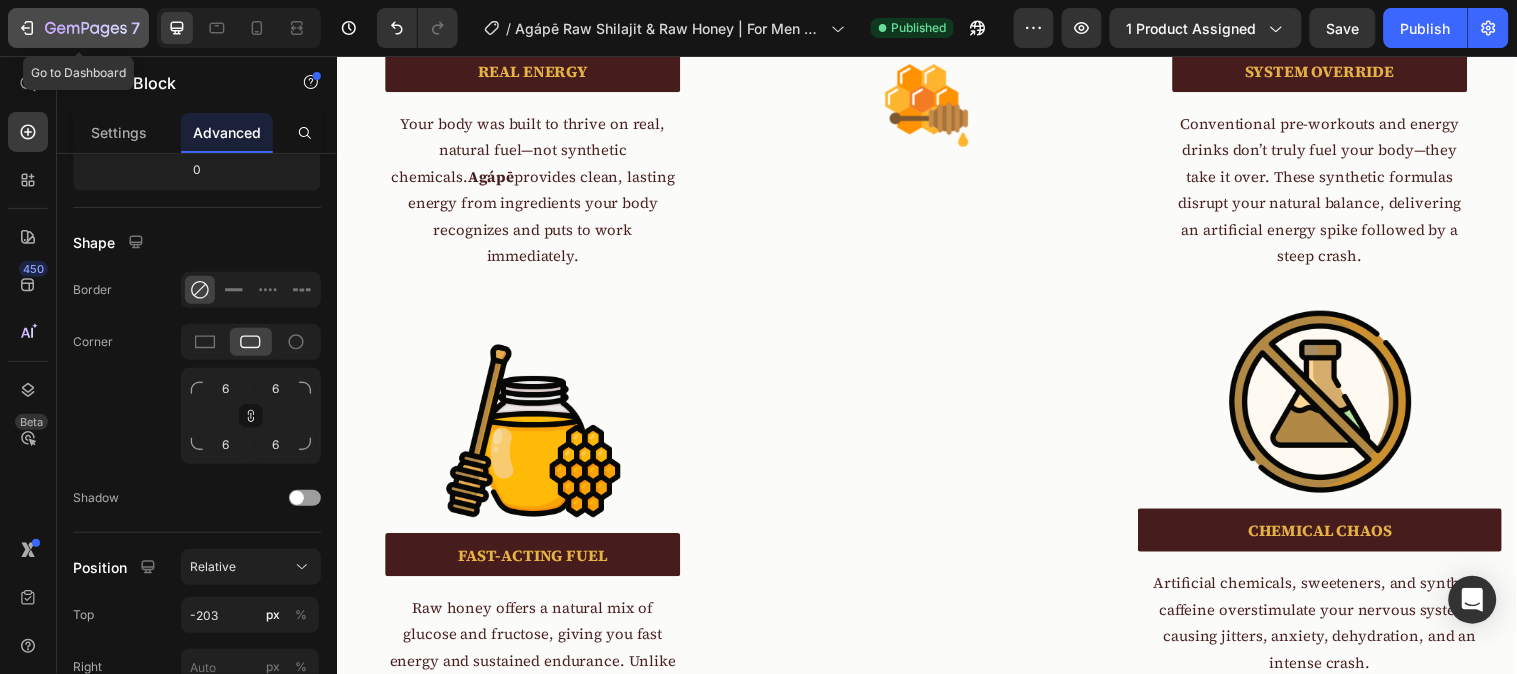 click 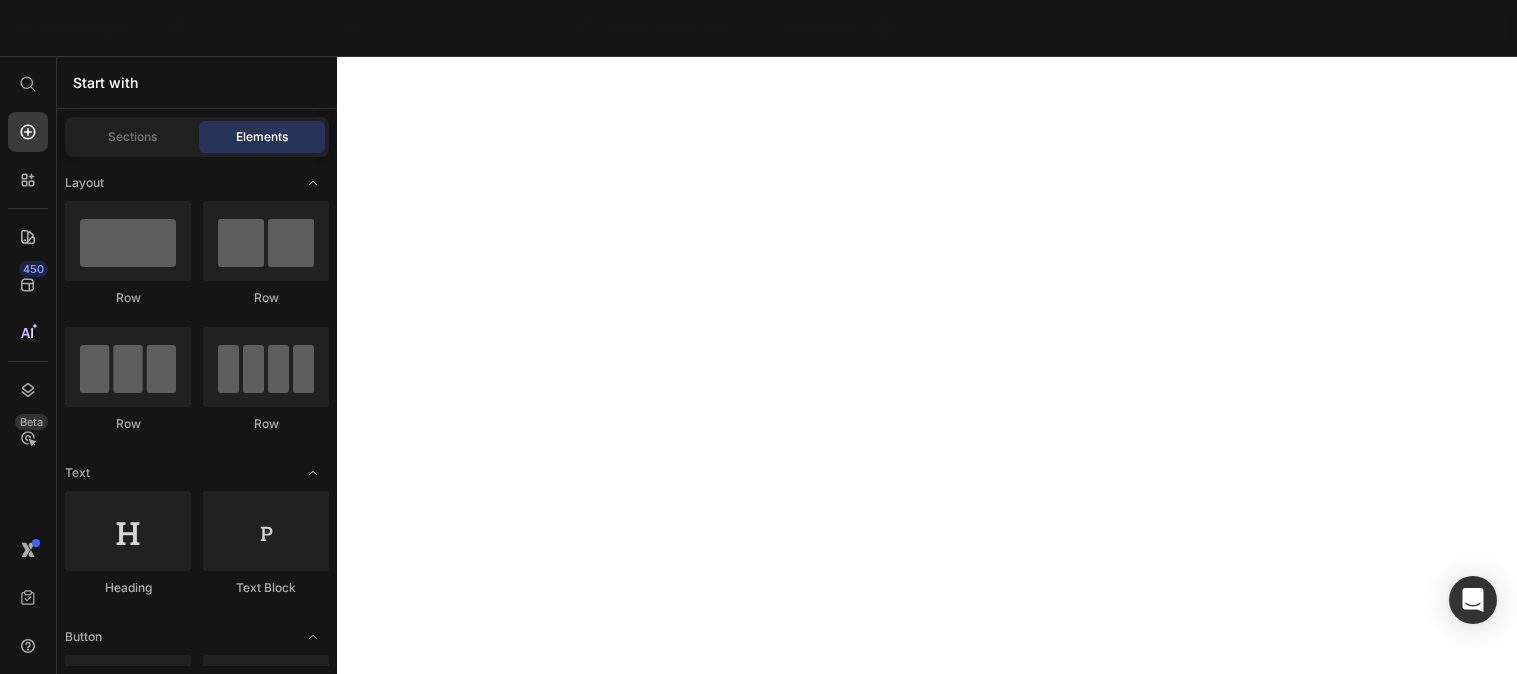 scroll, scrollTop: 0, scrollLeft: 0, axis: both 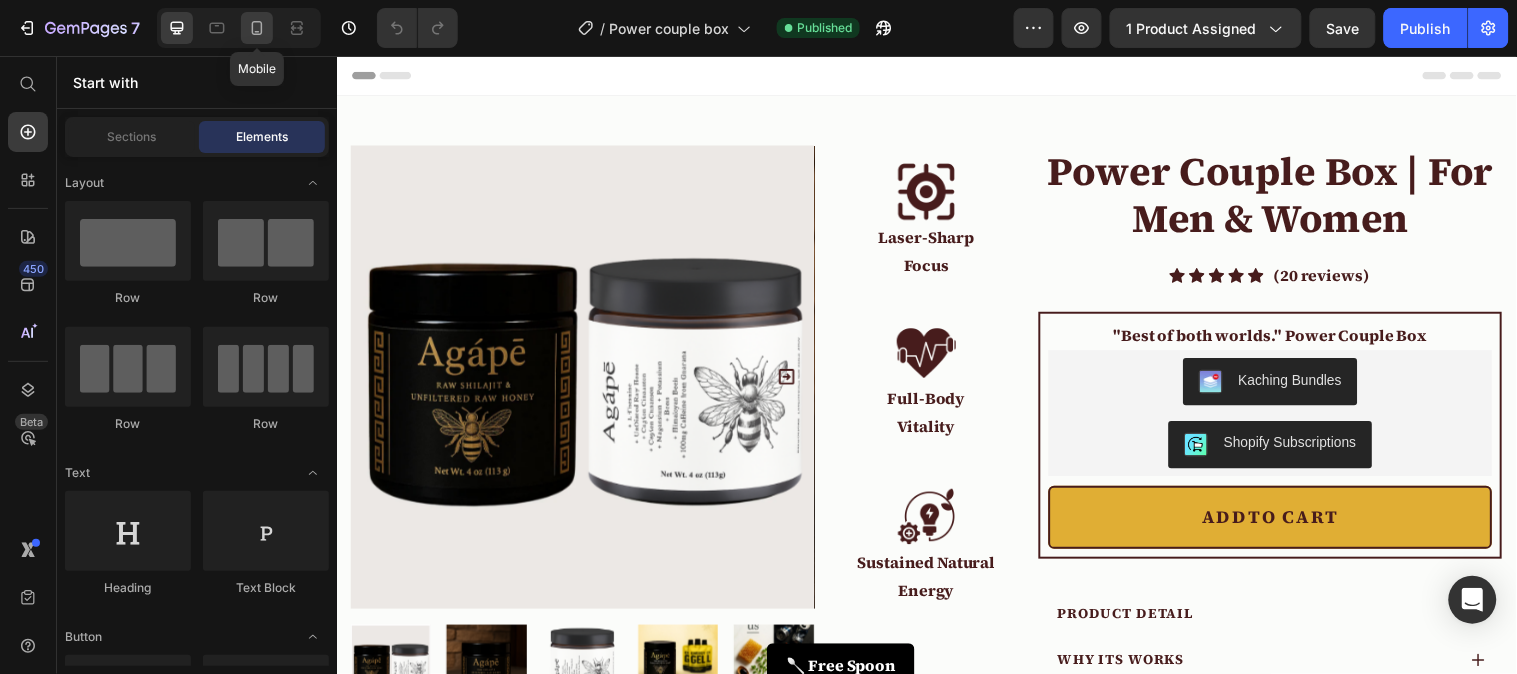 click 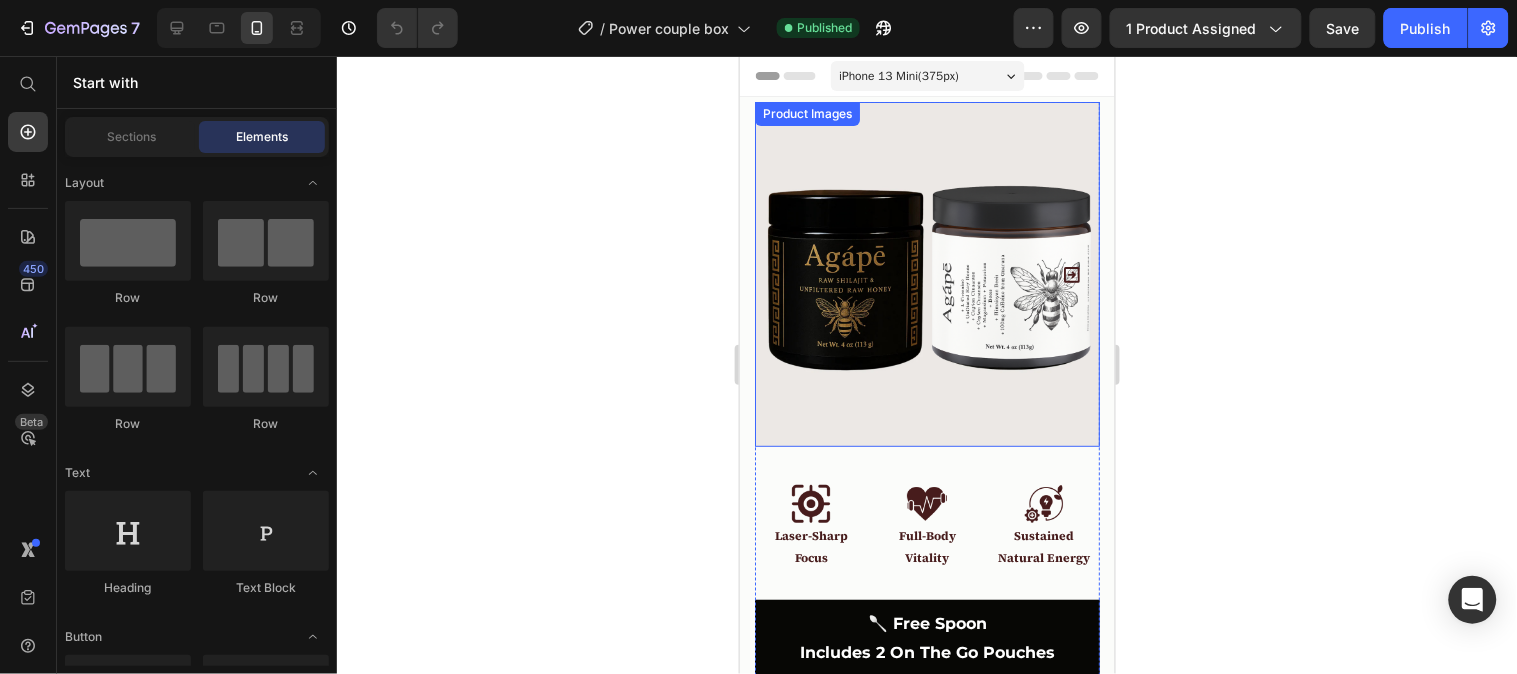scroll, scrollTop: 333, scrollLeft: 0, axis: vertical 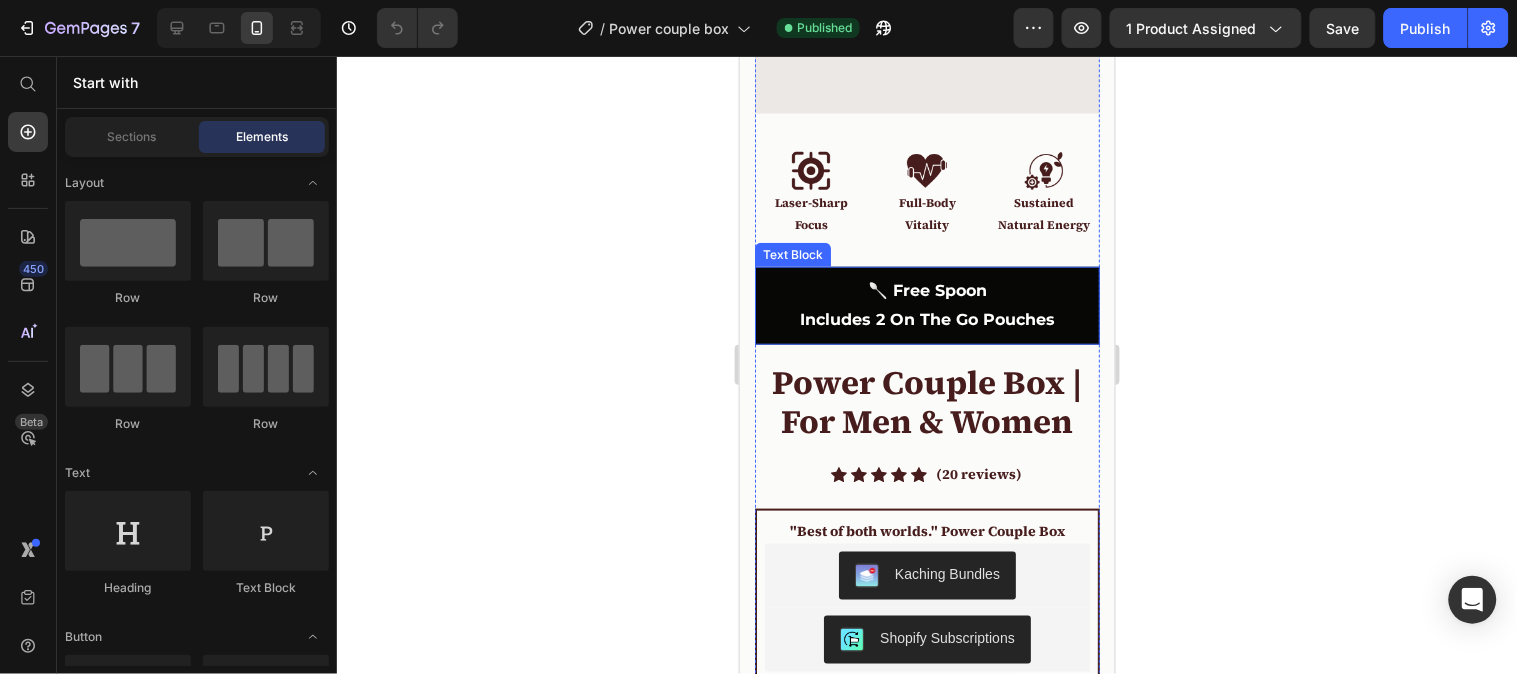 drag, startPoint x: 925, startPoint y: 307, endPoint x: 883, endPoint y: 301, distance: 42.426407 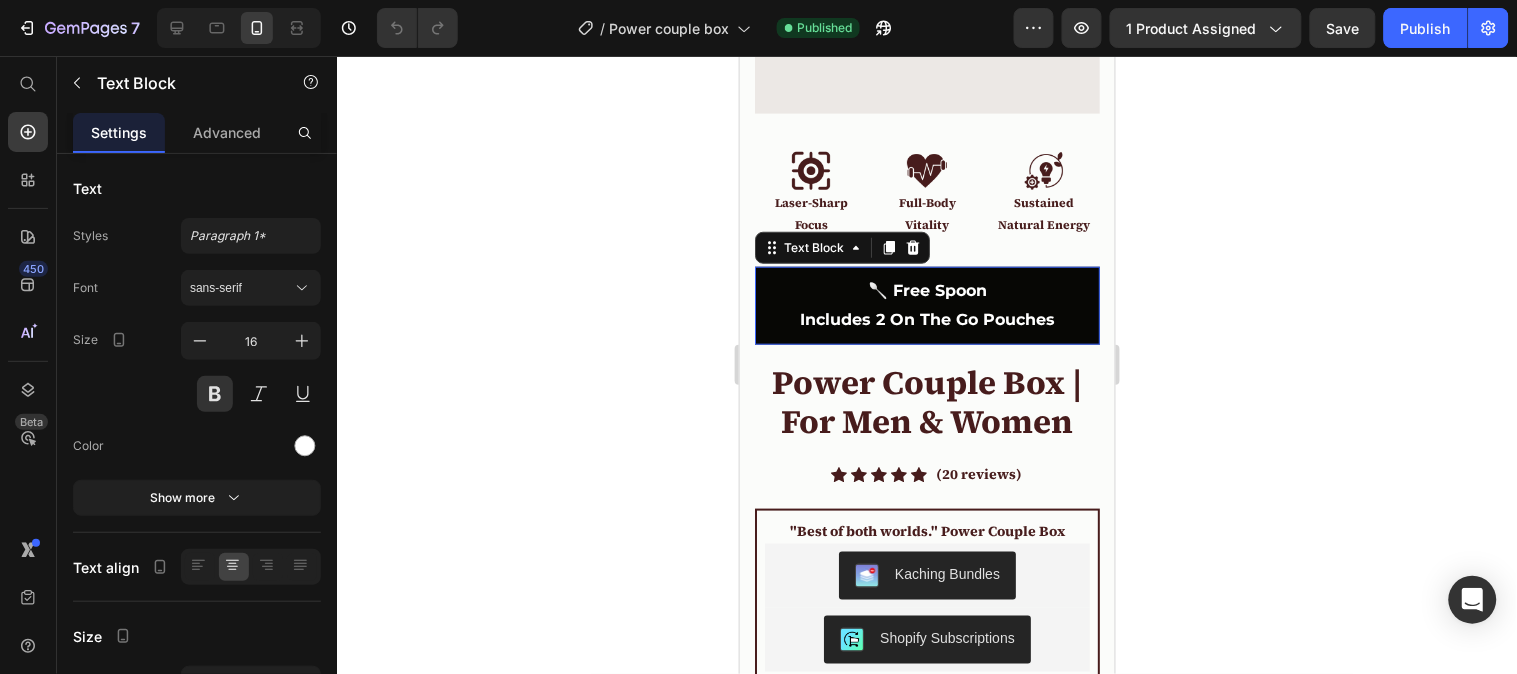 click on "Includes 2 On The Go Pouches" at bounding box center (926, 318) 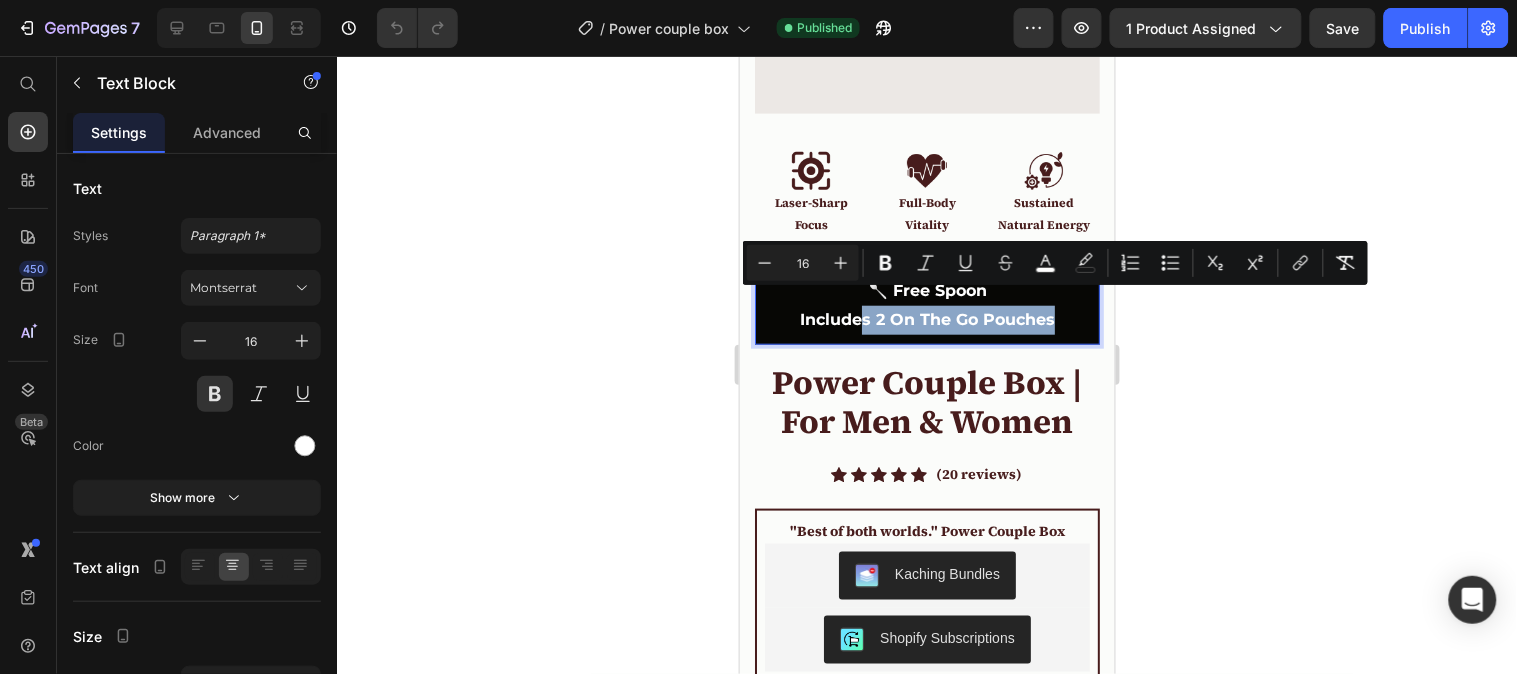 drag, startPoint x: 856, startPoint y: 302, endPoint x: 1053, endPoint y: 301, distance: 197.00253 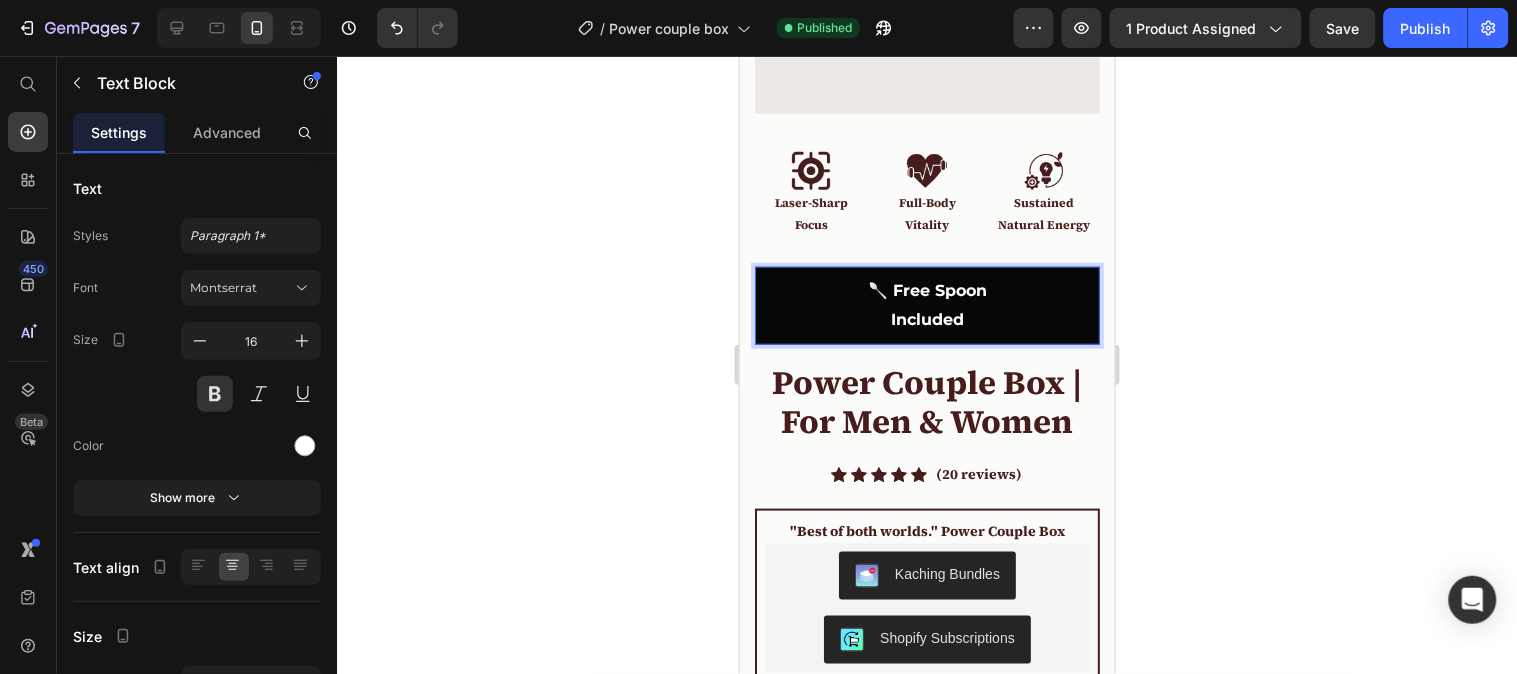 click on "🥄 Free Spoon  Included" at bounding box center [926, 305] 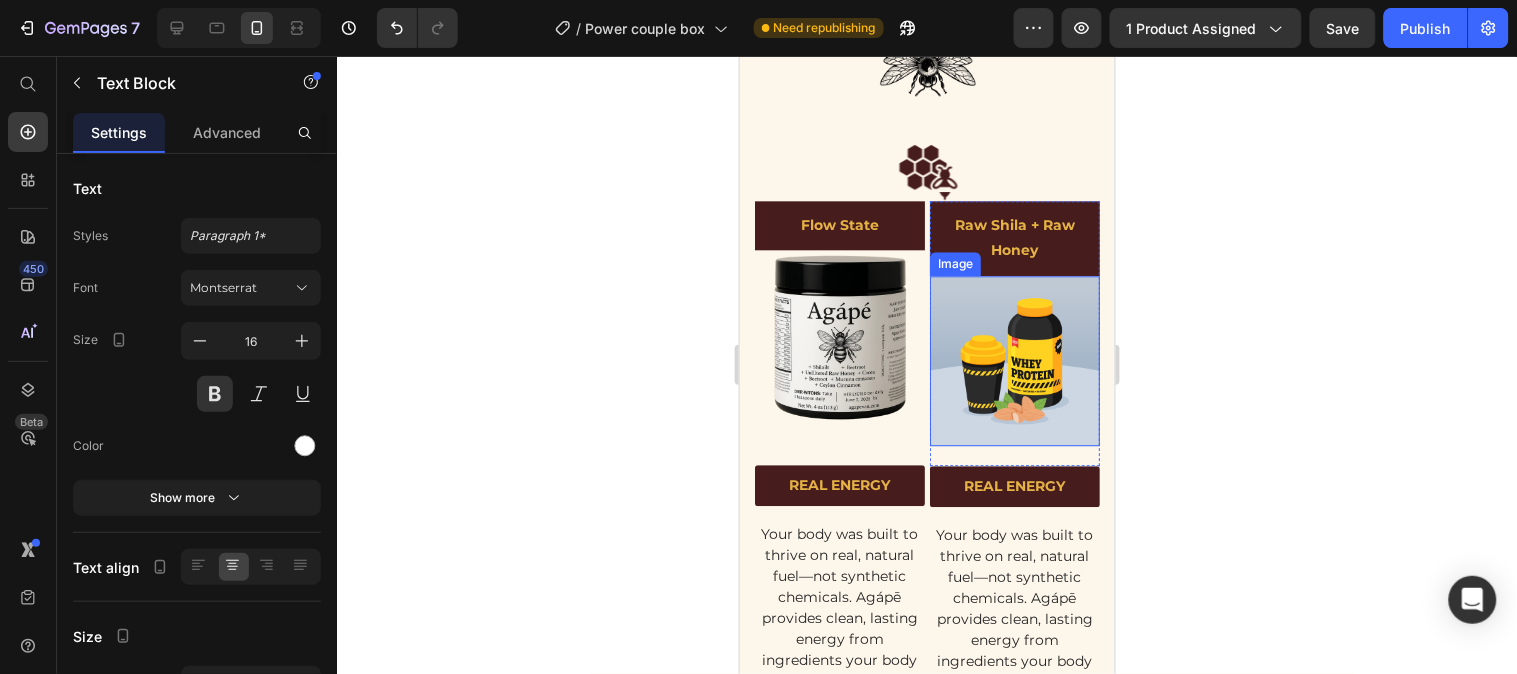 scroll, scrollTop: 3333, scrollLeft: 0, axis: vertical 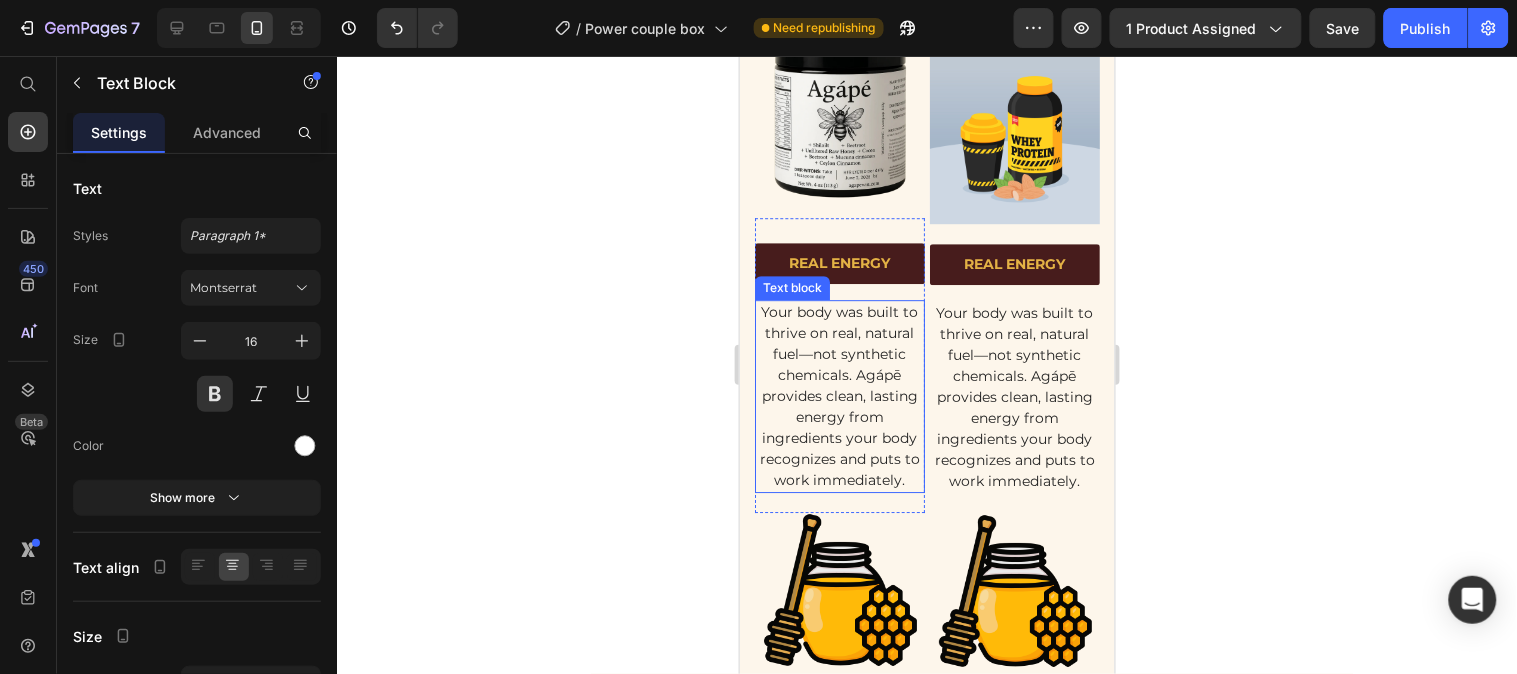 click on "Your body was built to thrive on real, natural fuel—not synthetic chemicals. Agápē provides clean, lasting energy from ingredients your body recognizes and puts to work immediately." at bounding box center (839, 395) 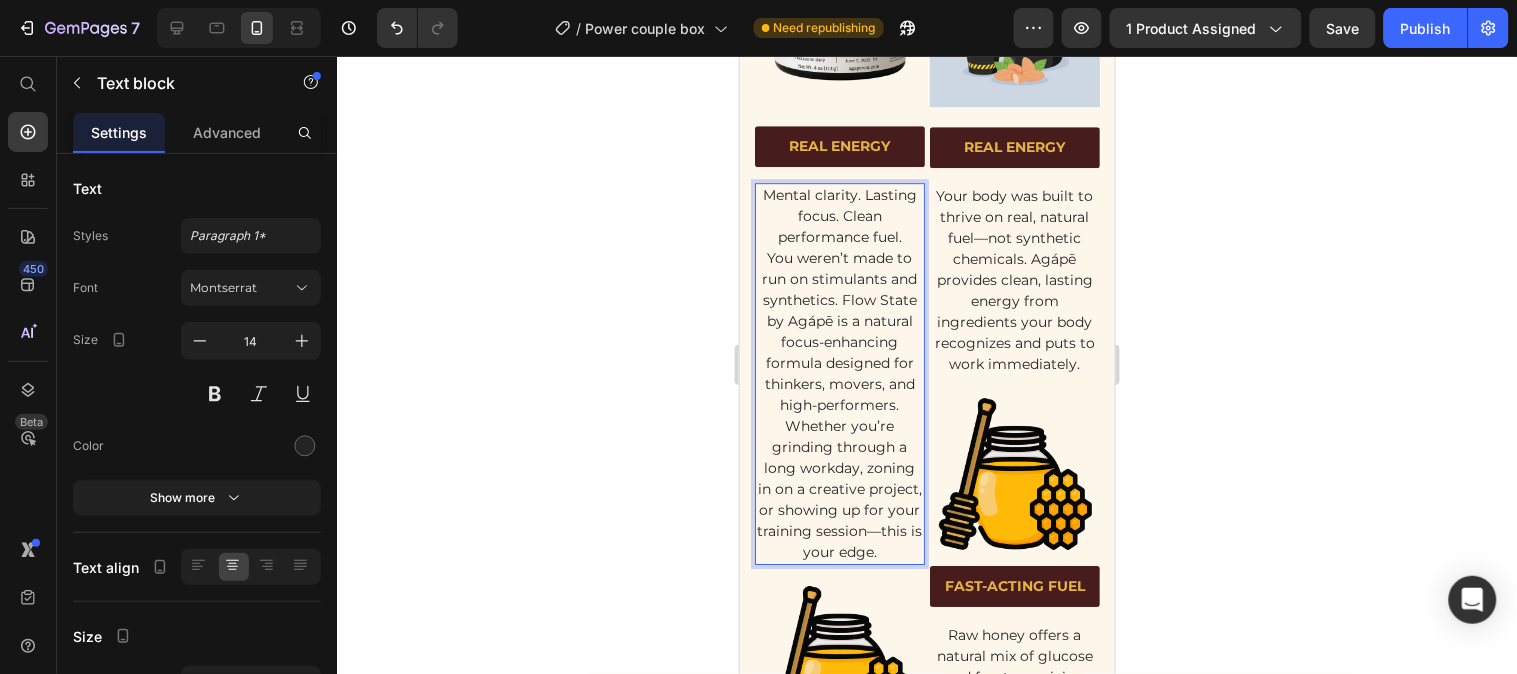 scroll, scrollTop: 3631, scrollLeft: 0, axis: vertical 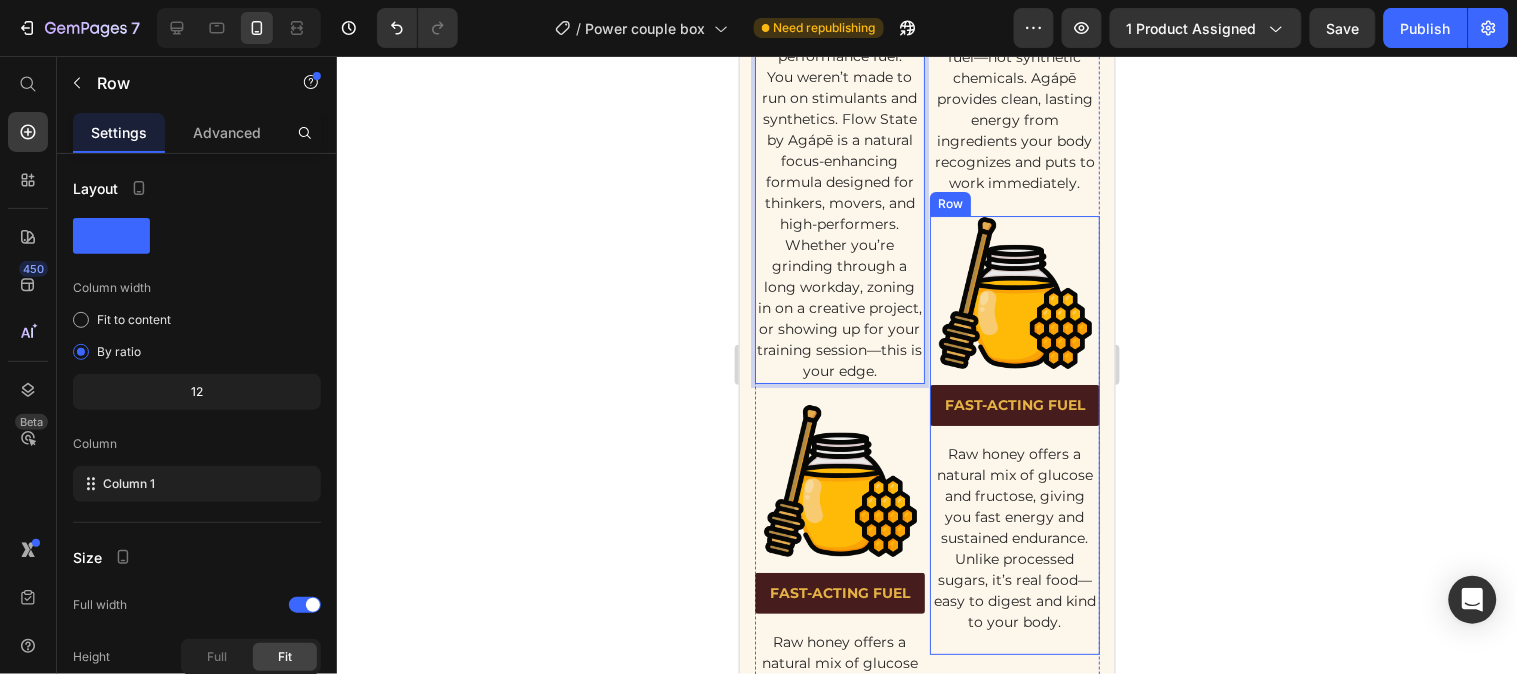 click on "Image FAST-ACTING FUEL Text block Raw honey offers a natural mix of glucose and fructose, giving you fast energy and sustained endurance. Unlike processed sugars, it’s real food—easy to digest and kind to your body. Text block" at bounding box center [1014, 424] 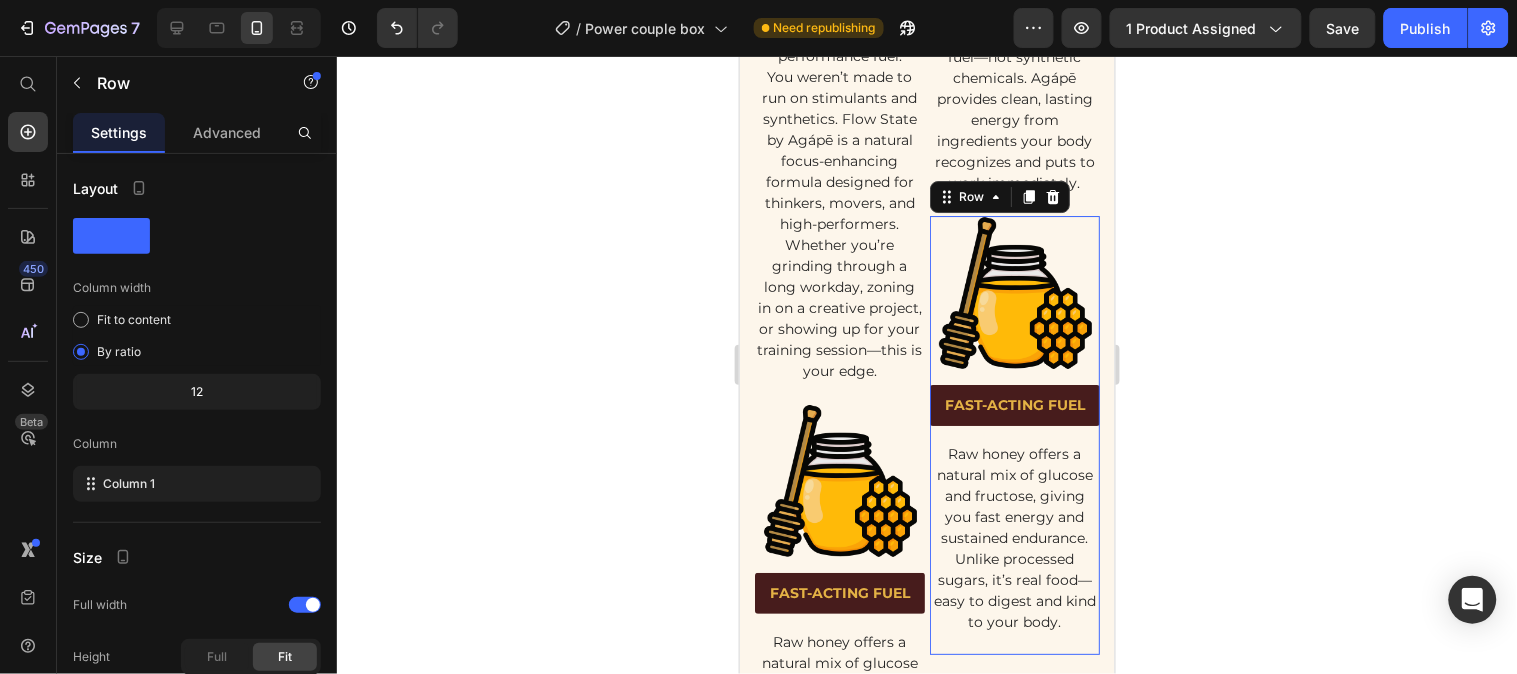 scroll, scrollTop: 0, scrollLeft: 0, axis: both 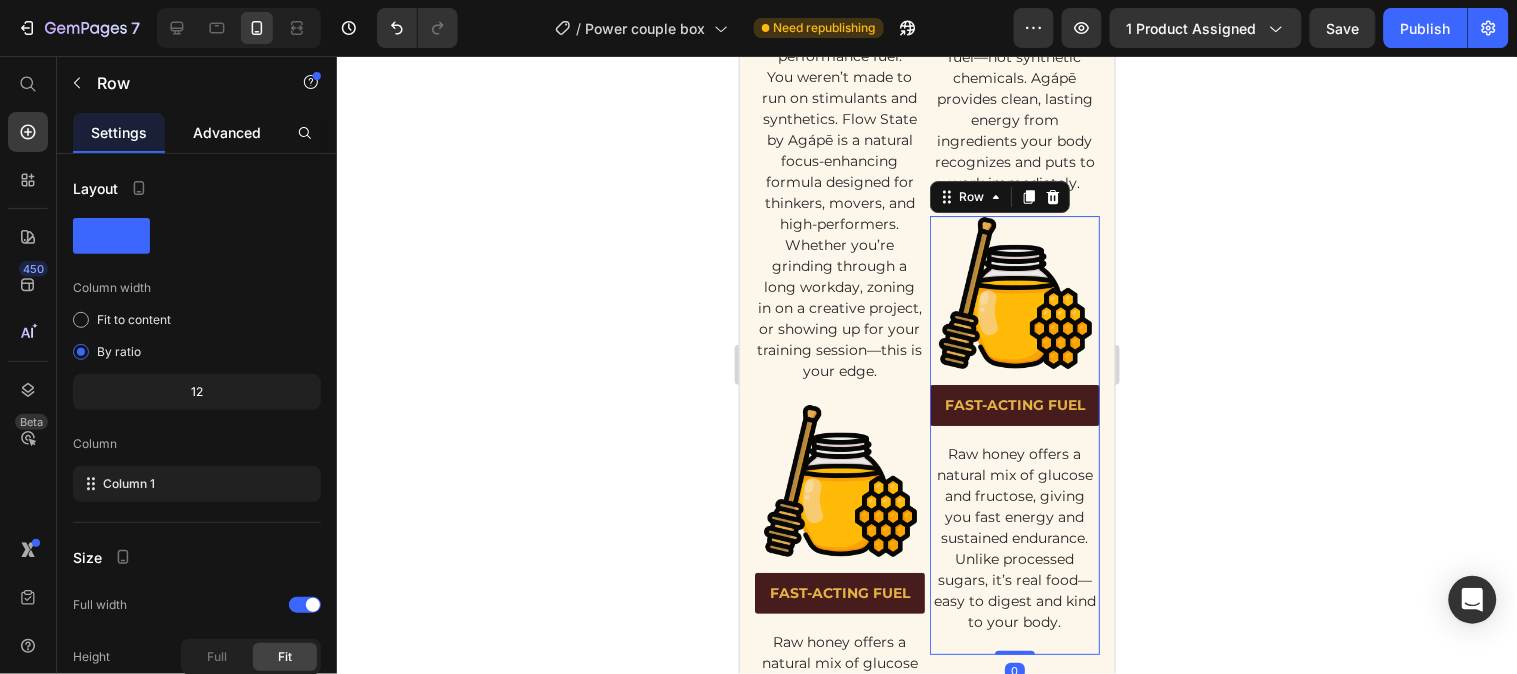 click on "Advanced" at bounding box center (227, 132) 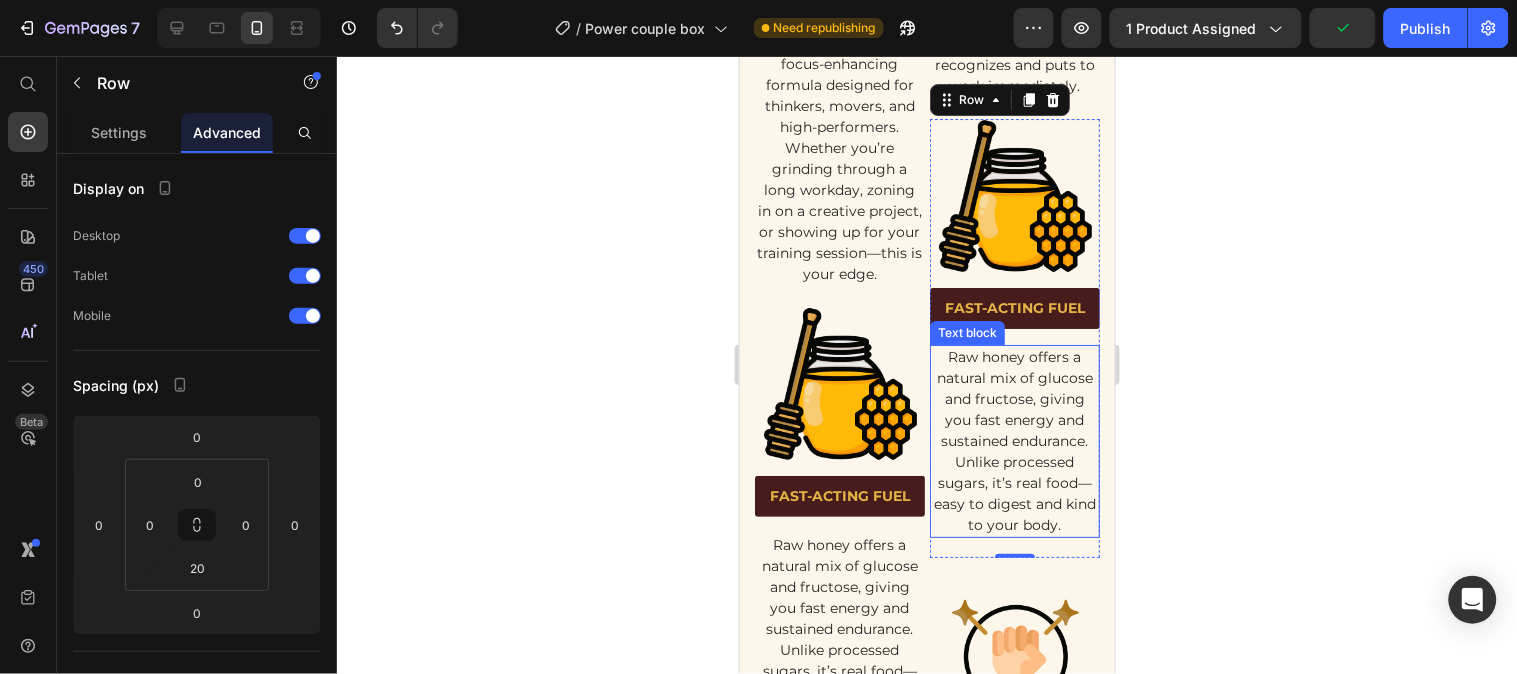 scroll, scrollTop: 3742, scrollLeft: 0, axis: vertical 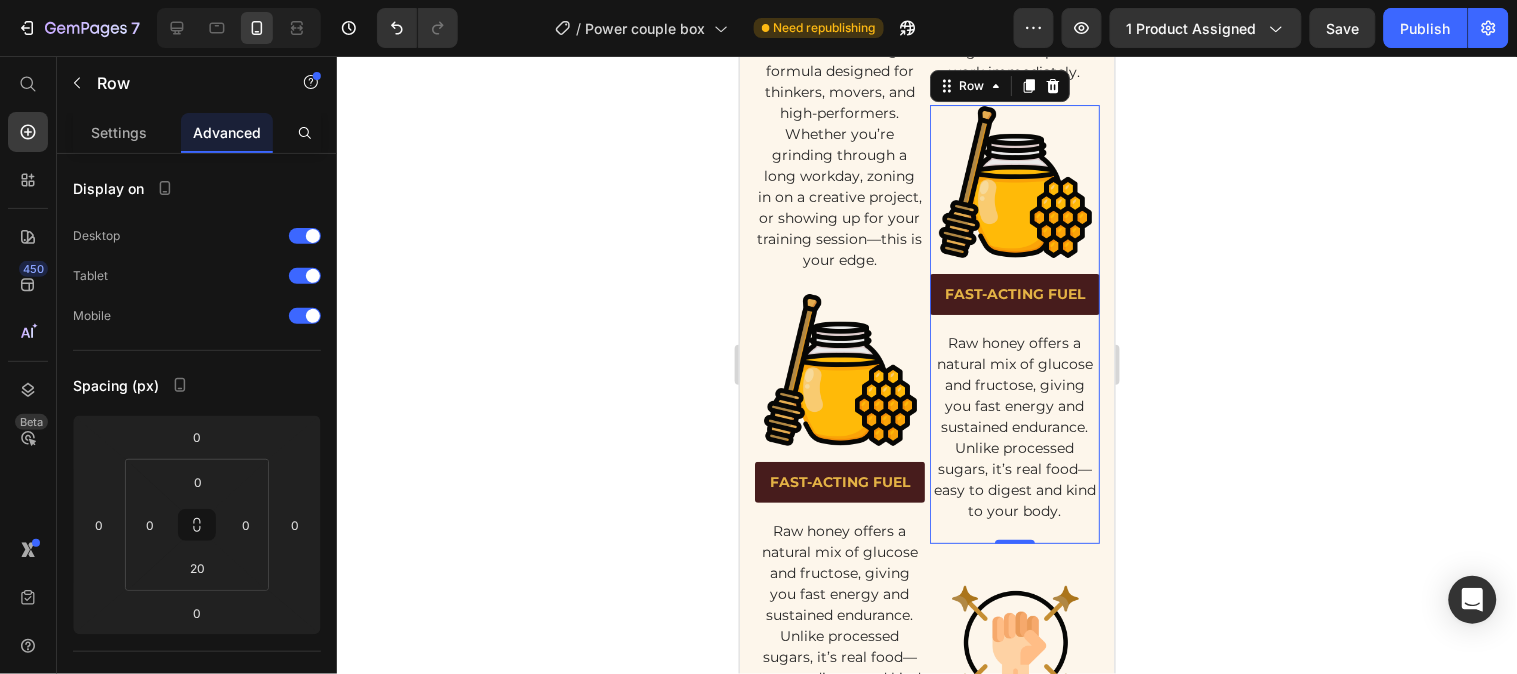 click on "Image FAST-ACTING FUEL Text block Raw honey offers a natural mix of glucose and fructose, giving you fast energy and sustained endurance. Unlike processed sugars, it’s real food—easy to digest and kind to your body. Text block Row   0" at bounding box center (1014, 323) 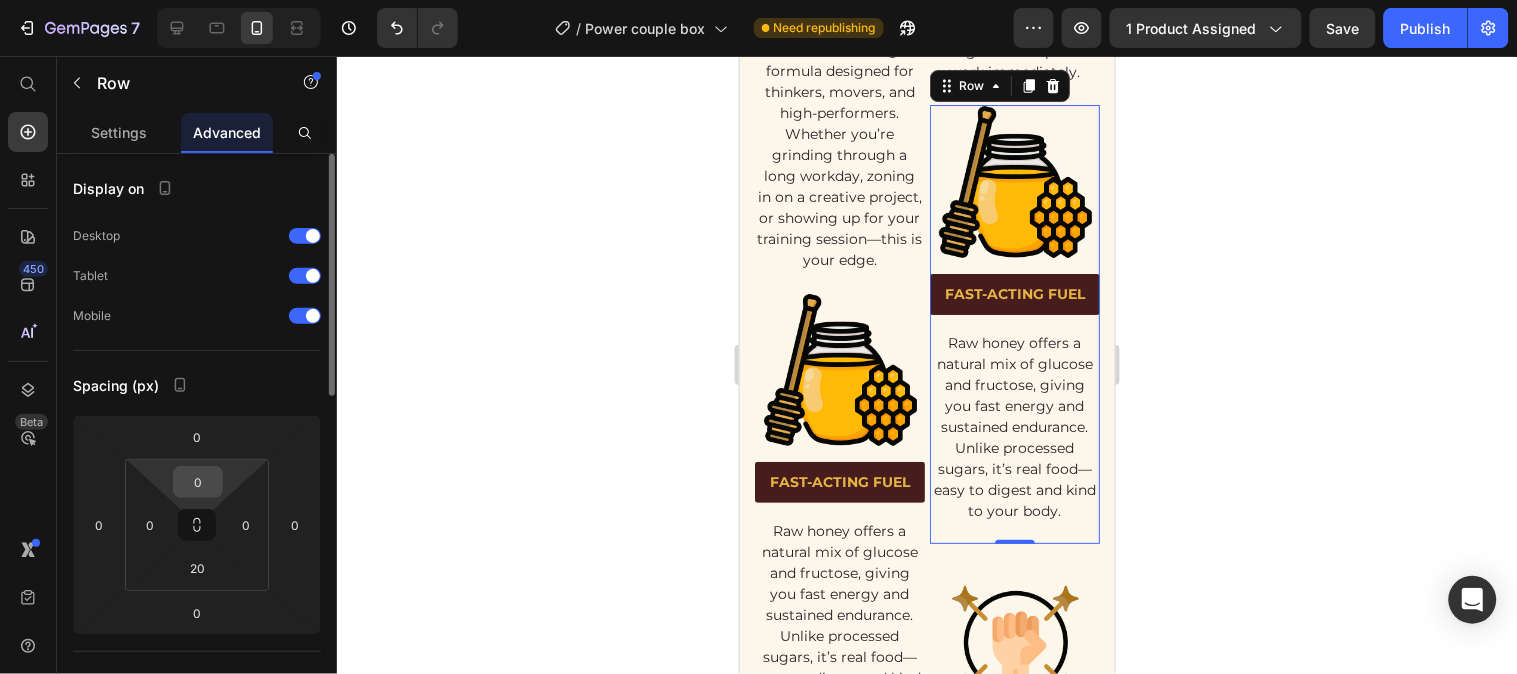 click on "0" at bounding box center [198, 482] 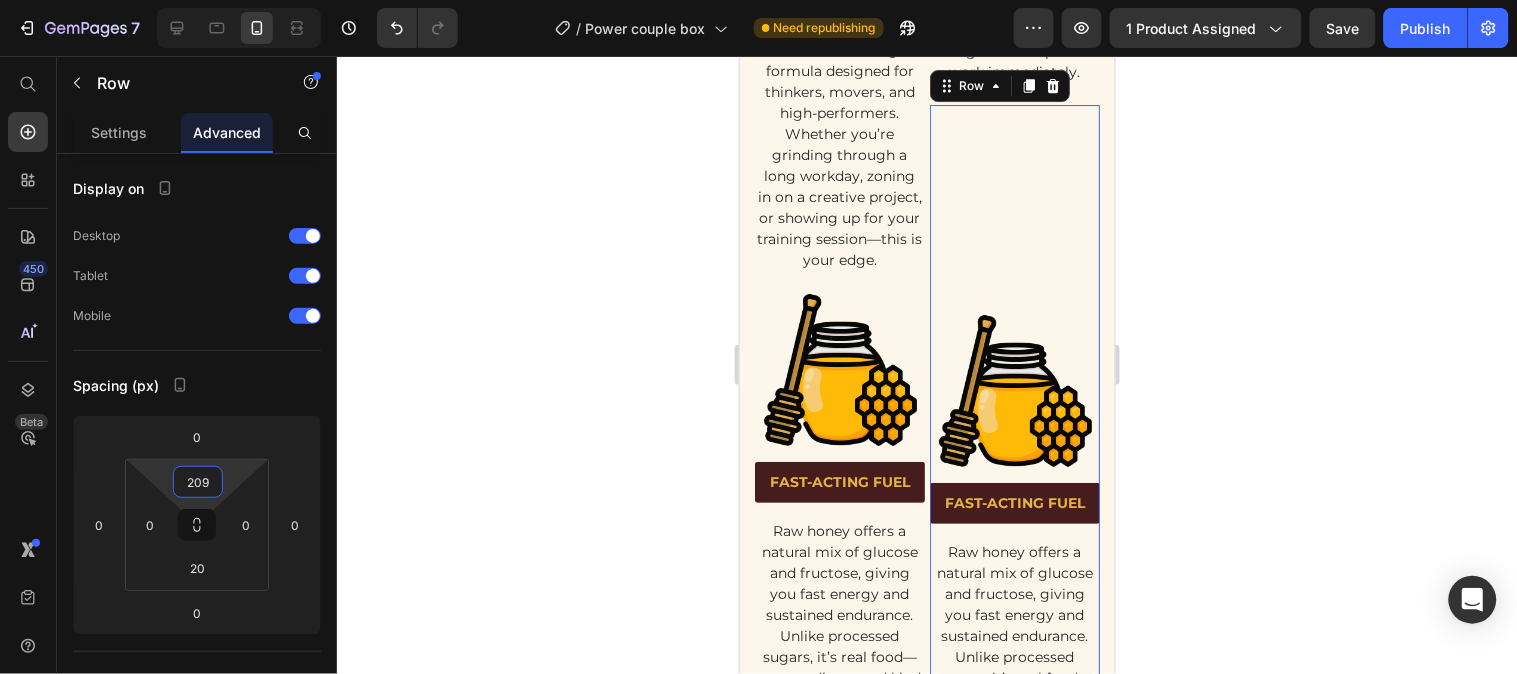 type on "210" 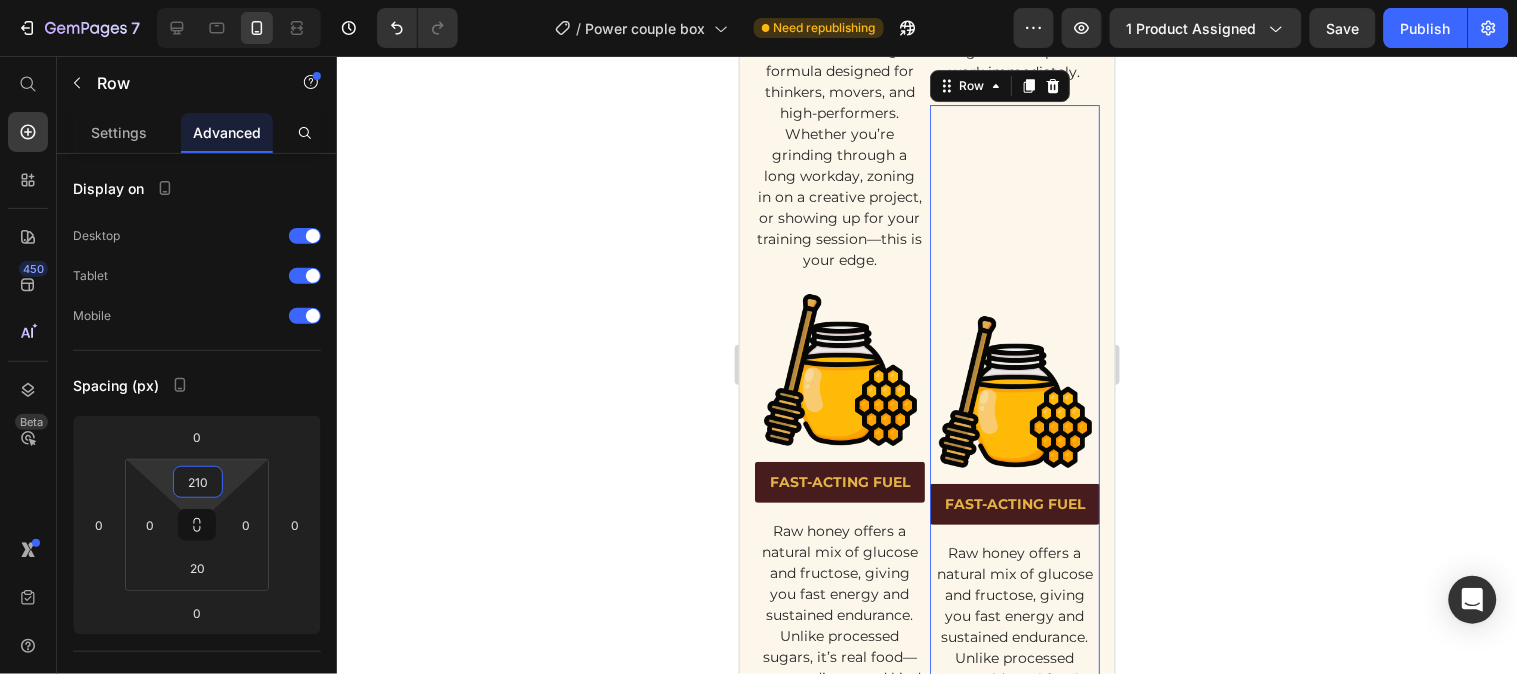 click 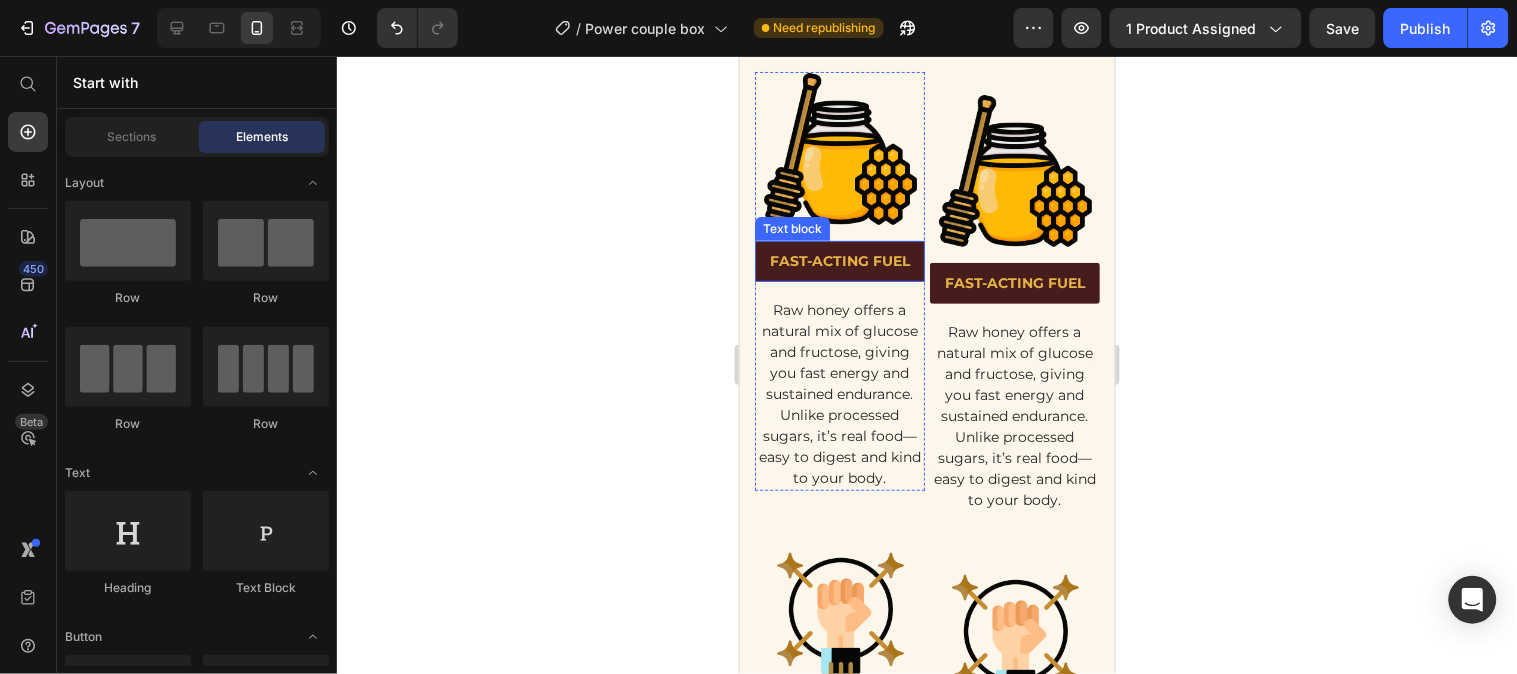 scroll, scrollTop: 3964, scrollLeft: 0, axis: vertical 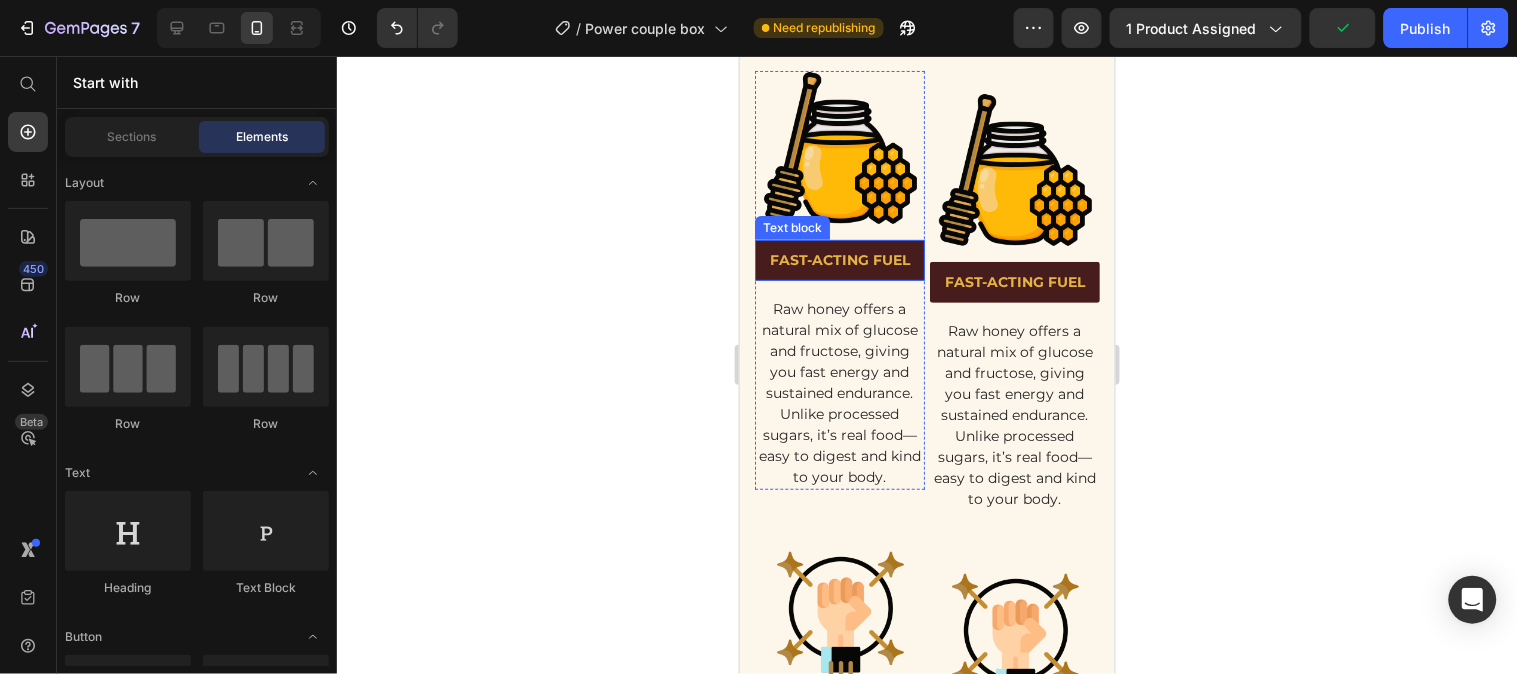 click on "FAST-ACTING FUEL" at bounding box center [839, 259] 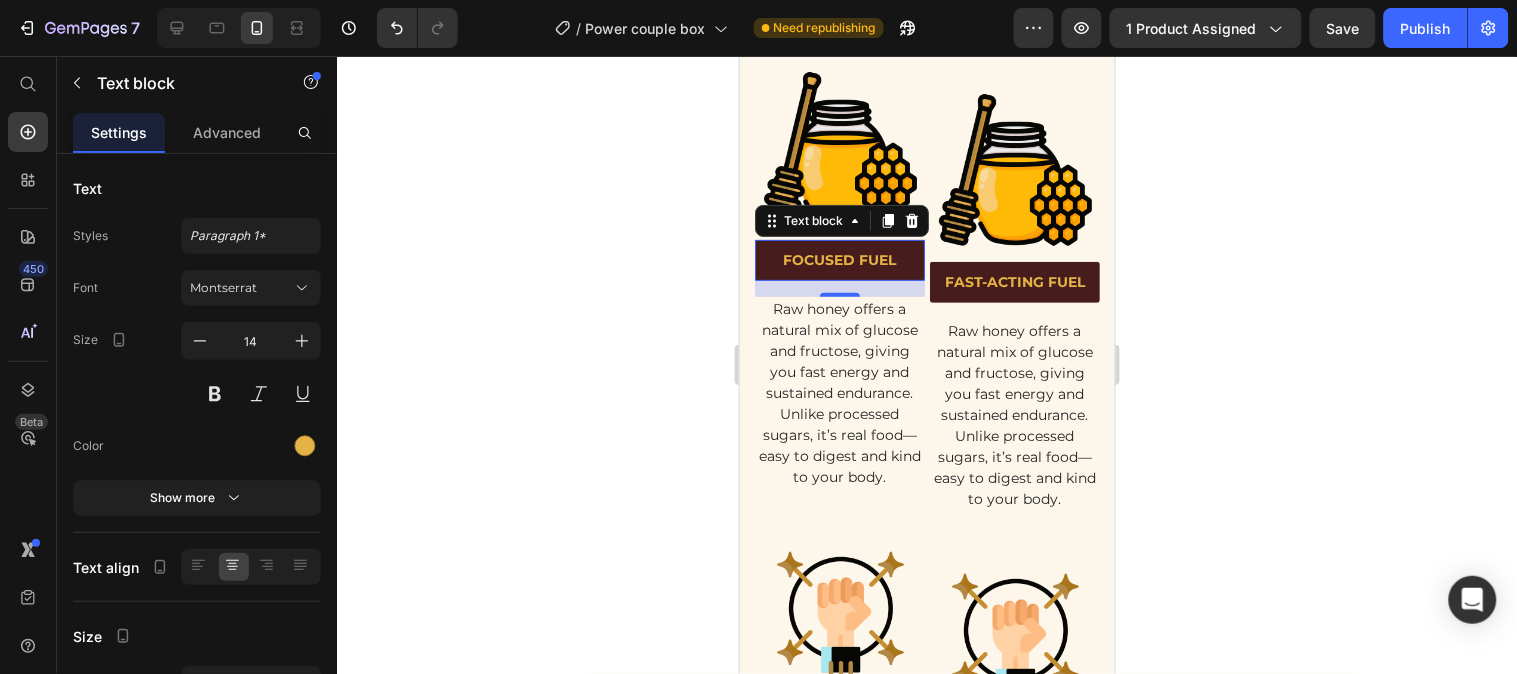 click 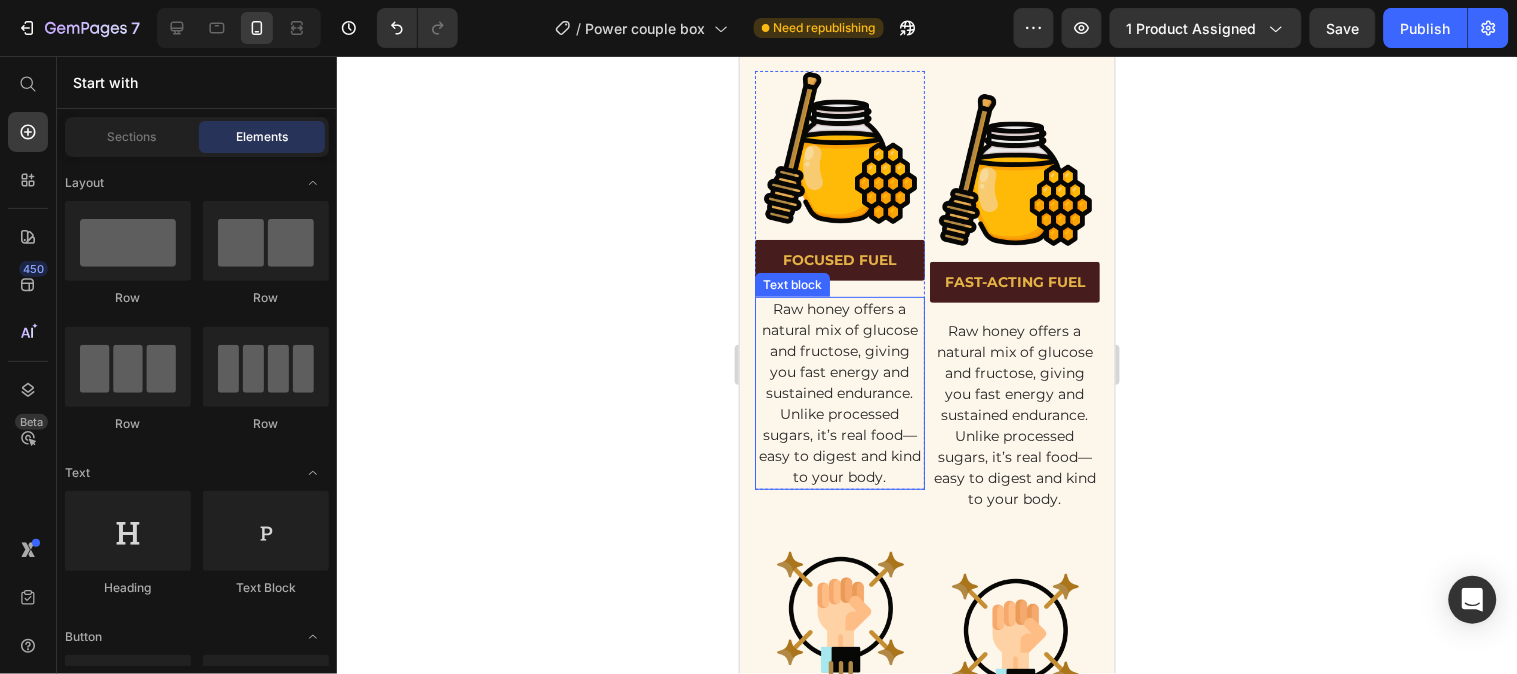 click on "Raw honey offers a natural mix of glucose and fructose, giving you fast energy and sustained endurance. Unlike processed sugars, it’s real food—easy to digest and kind to your body." at bounding box center [839, 392] 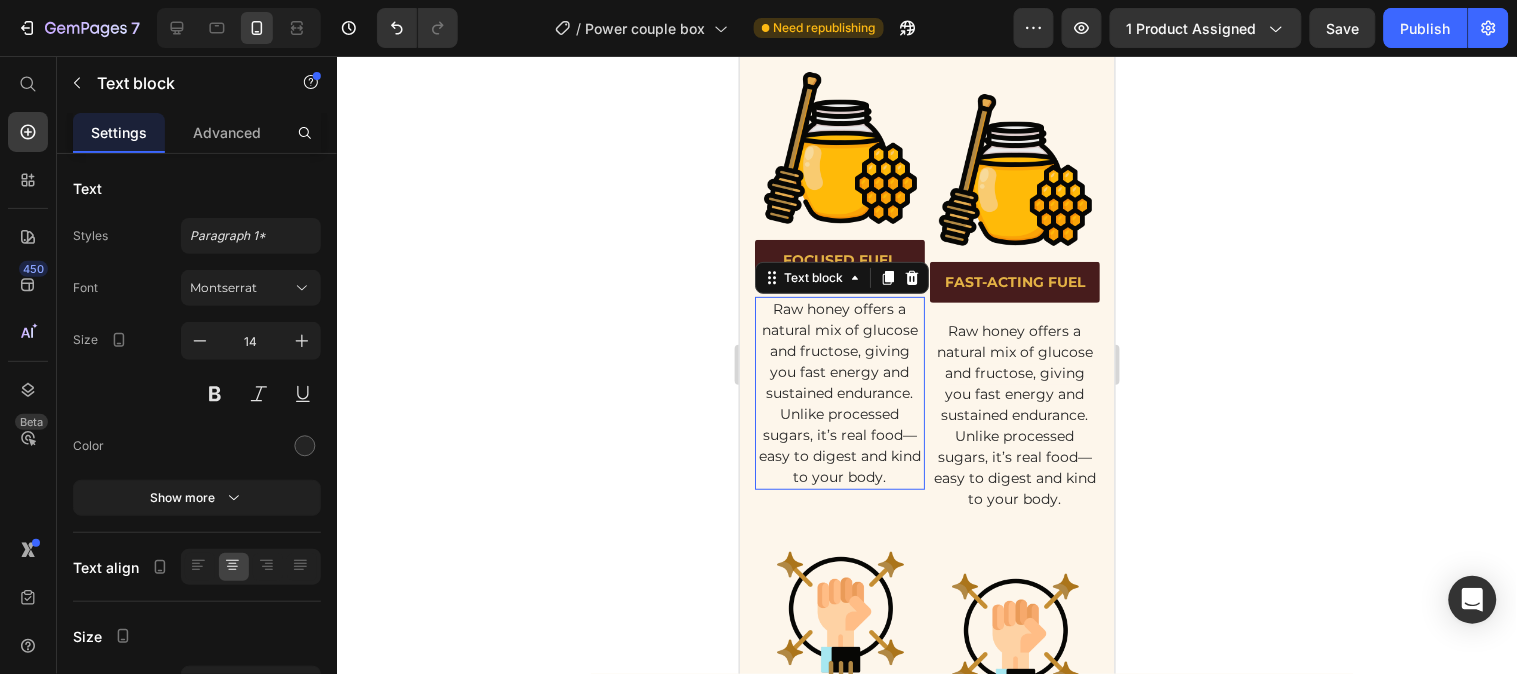 click on "Raw honey offers a natural mix of glucose and fructose, giving you fast energy and sustained endurance. Unlike processed sugars, it’s real food—easy to digest and kind to your body." at bounding box center (839, 392) 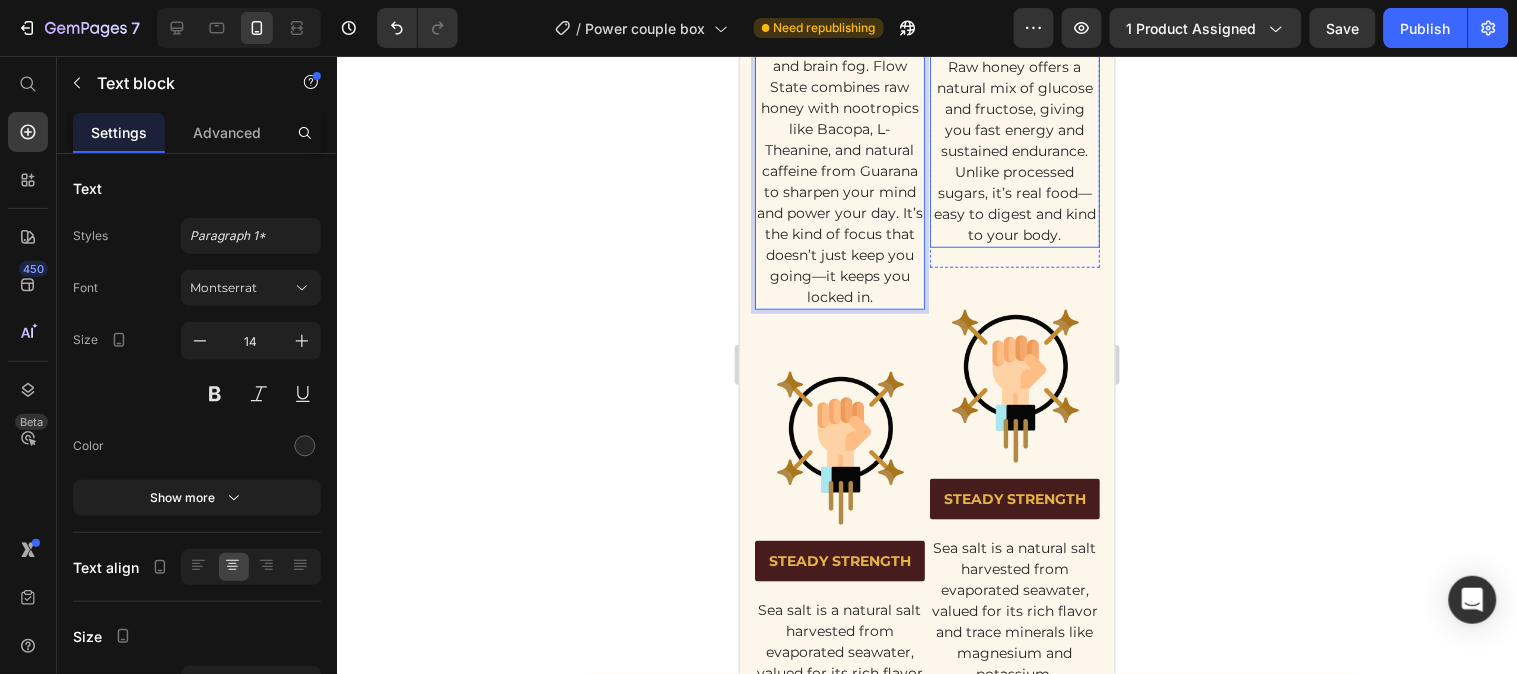 scroll, scrollTop: 4297, scrollLeft: 0, axis: vertical 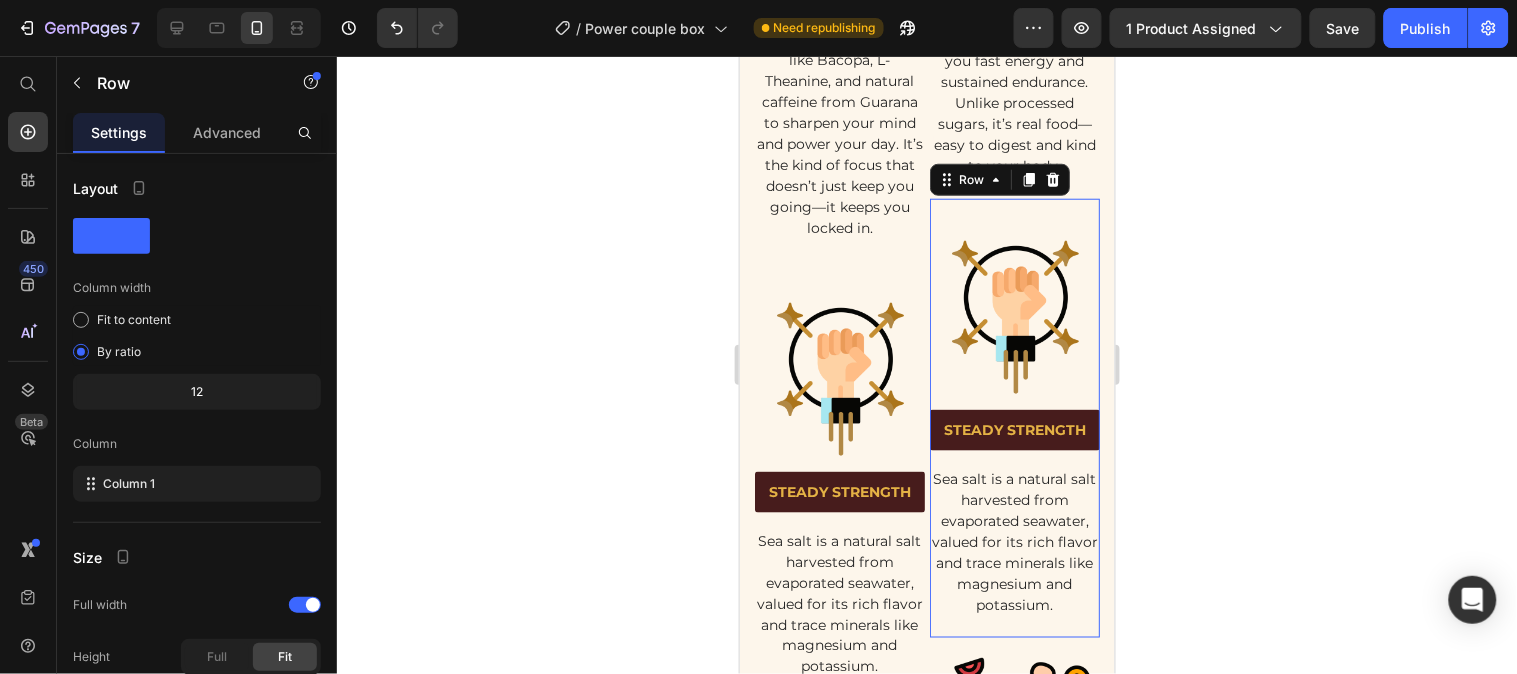 drag, startPoint x: 1053, startPoint y: 229, endPoint x: 833, endPoint y: 311, distance: 234.785 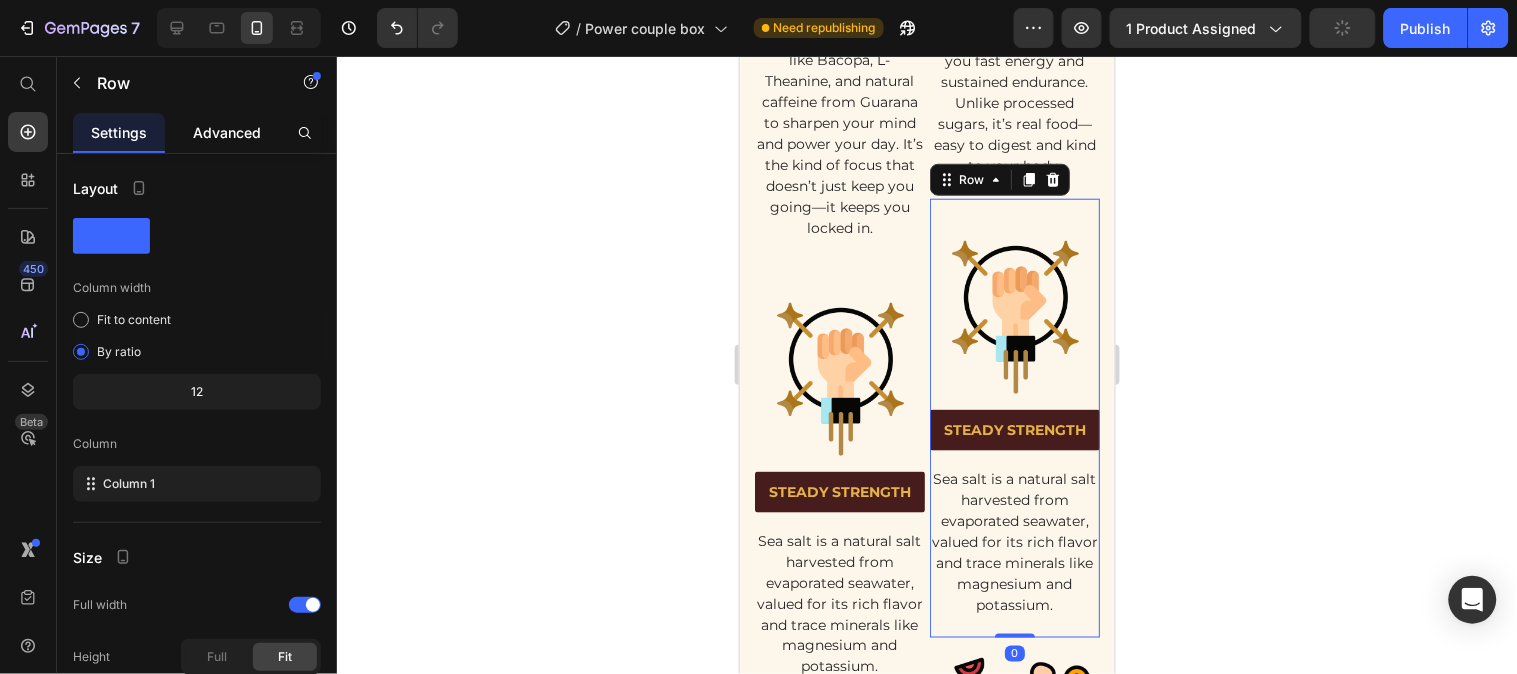 click on "Advanced" 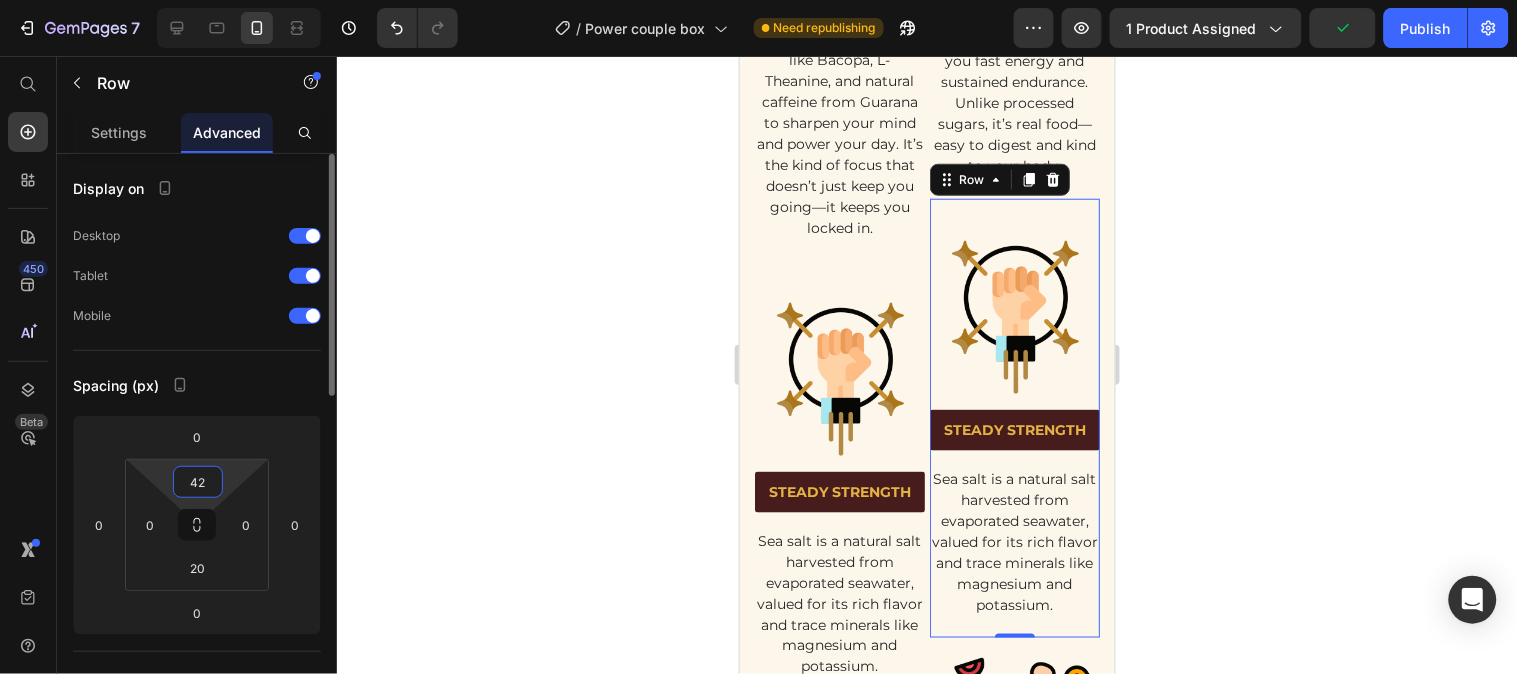 click on "42" at bounding box center (198, 482) 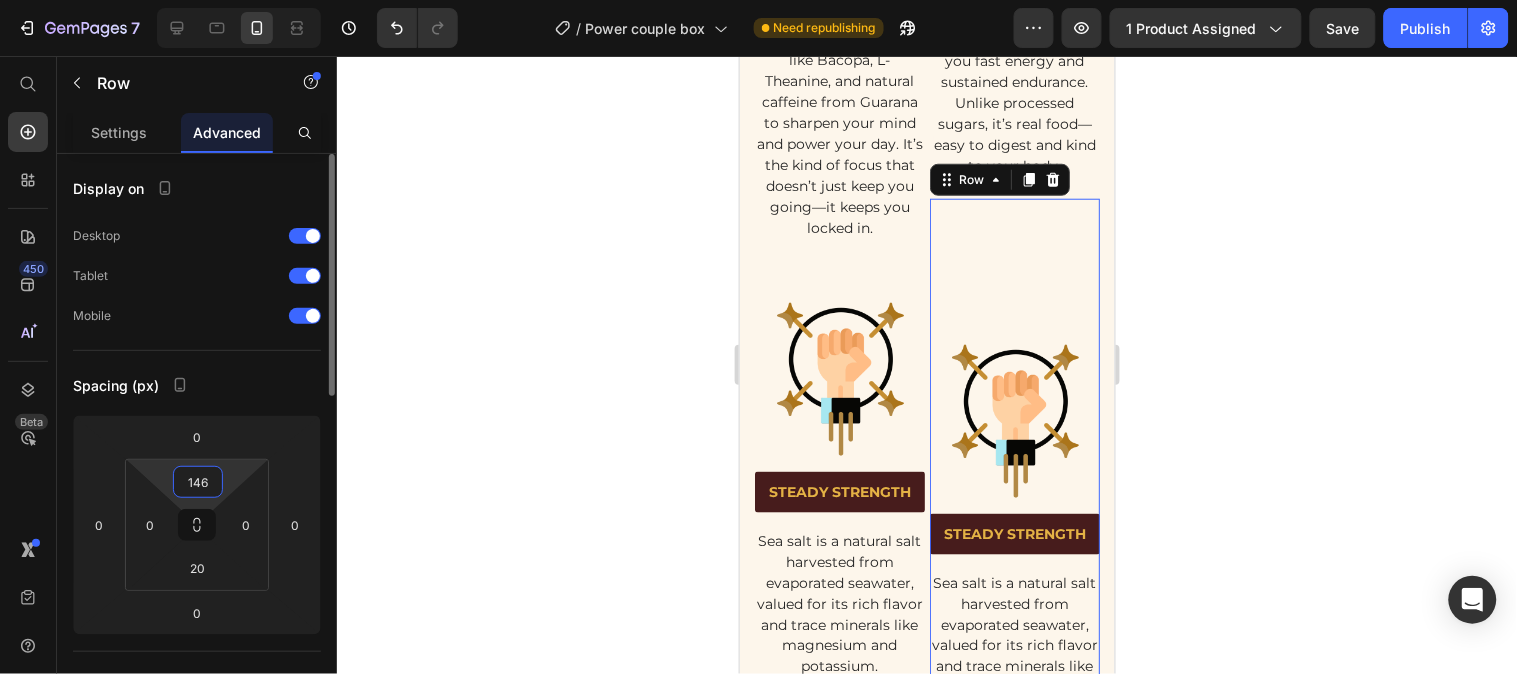 type on "147" 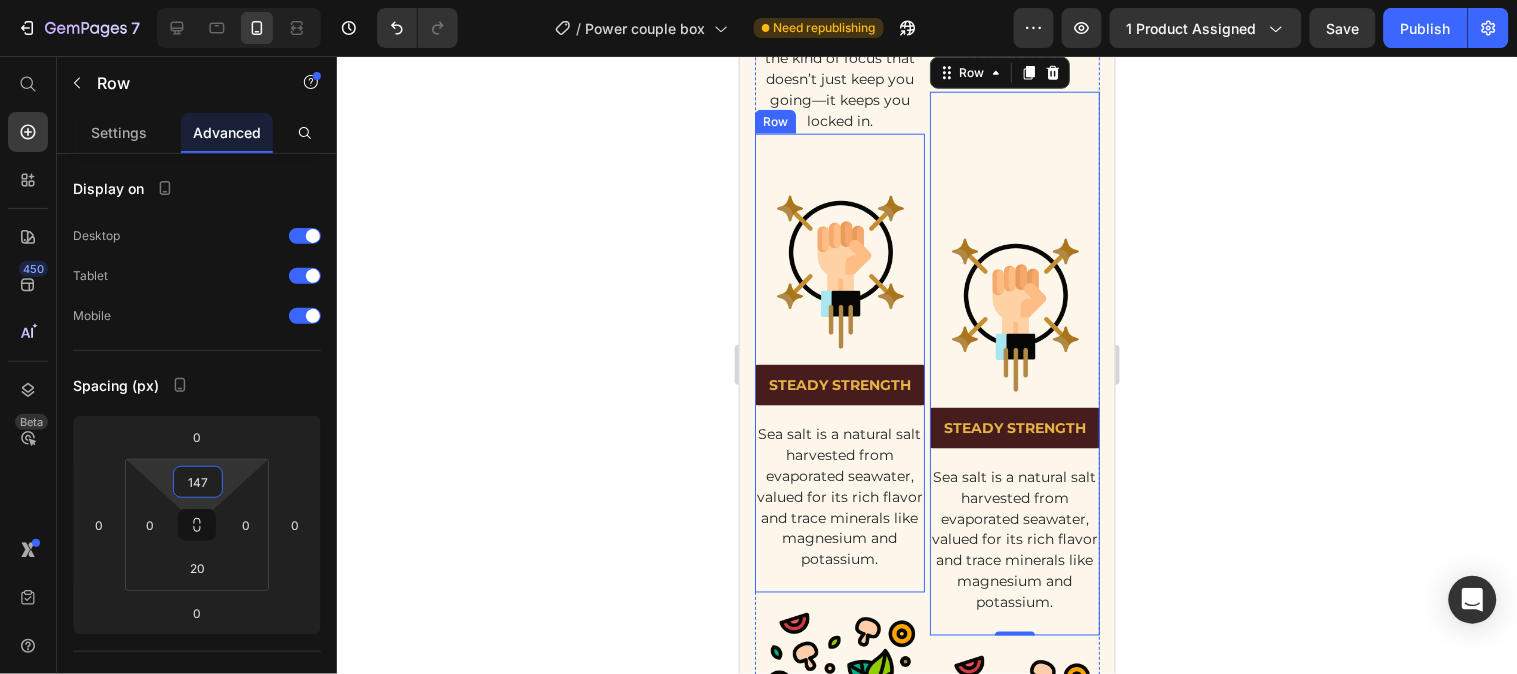 scroll, scrollTop: 4408, scrollLeft: 0, axis: vertical 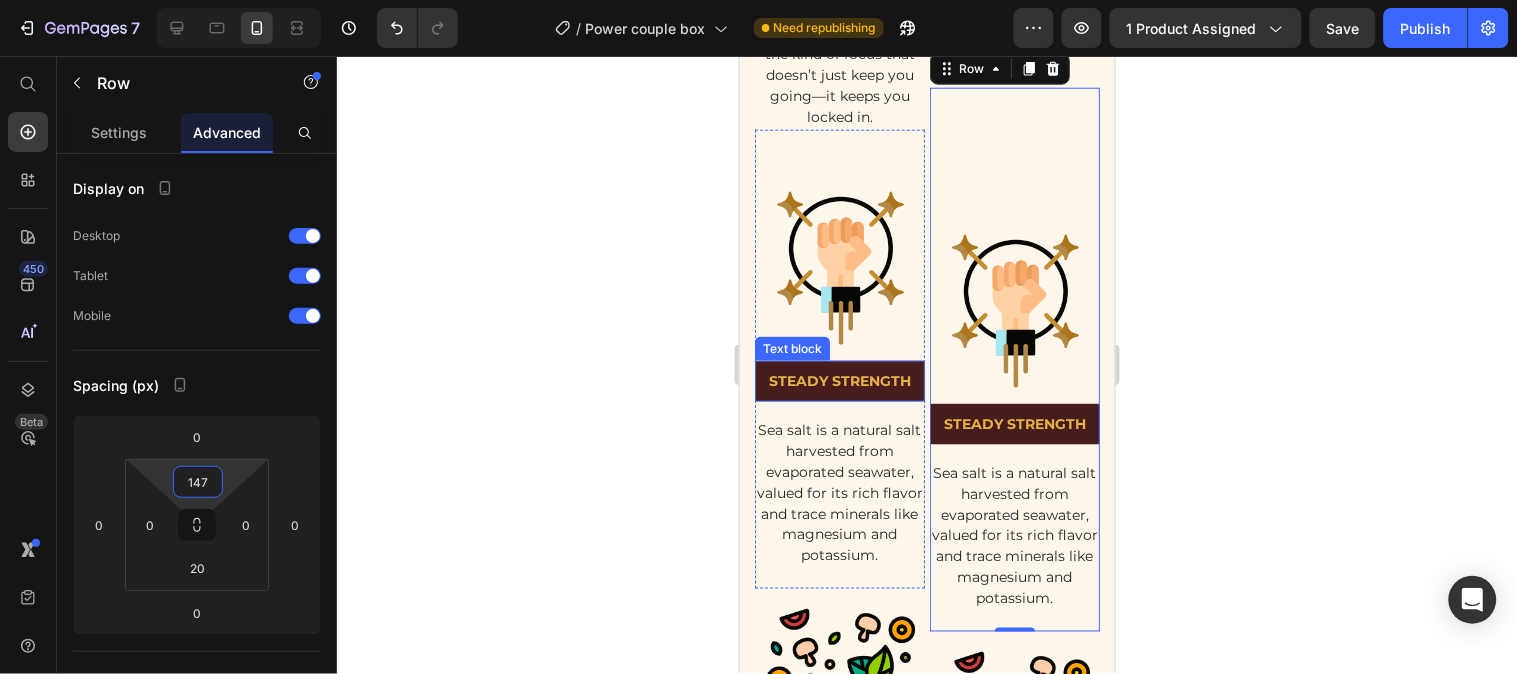 click on "STEADY STRENGTH" at bounding box center [839, 380] 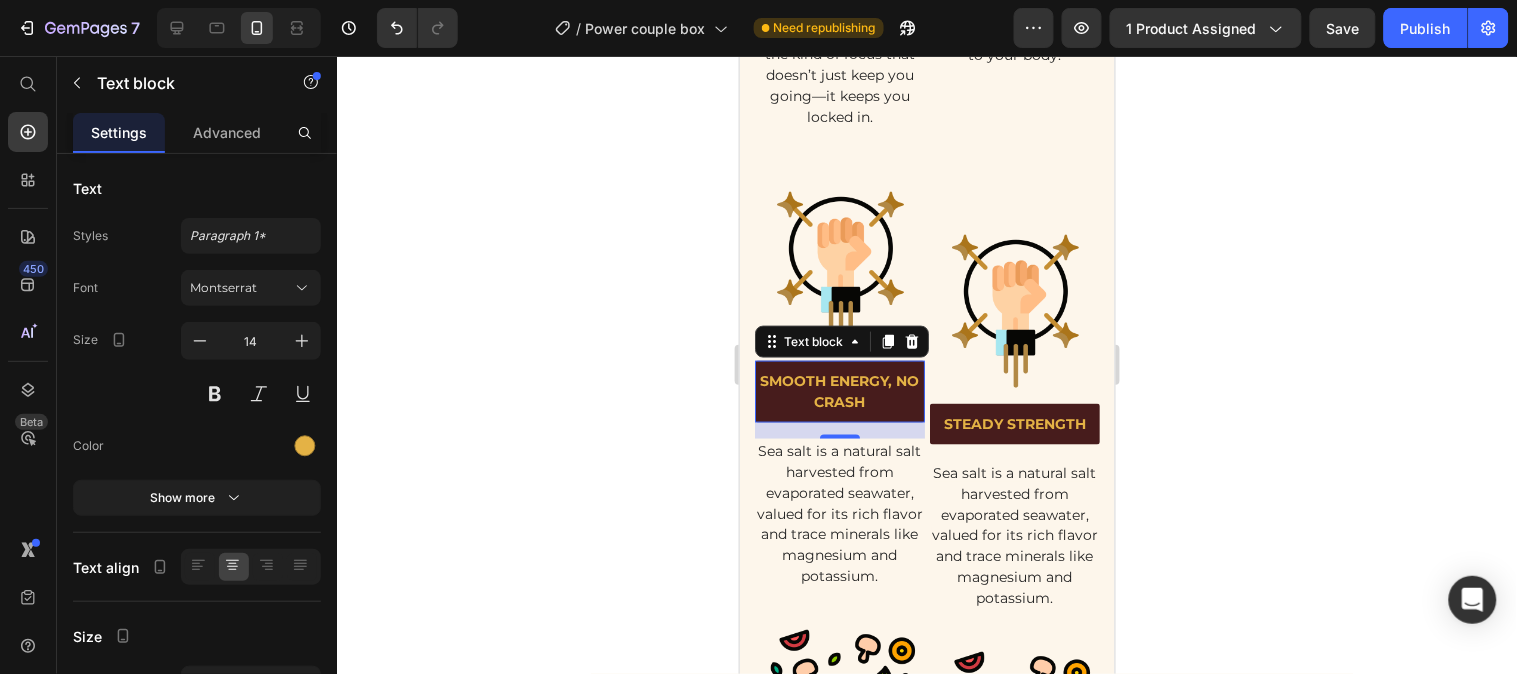 click 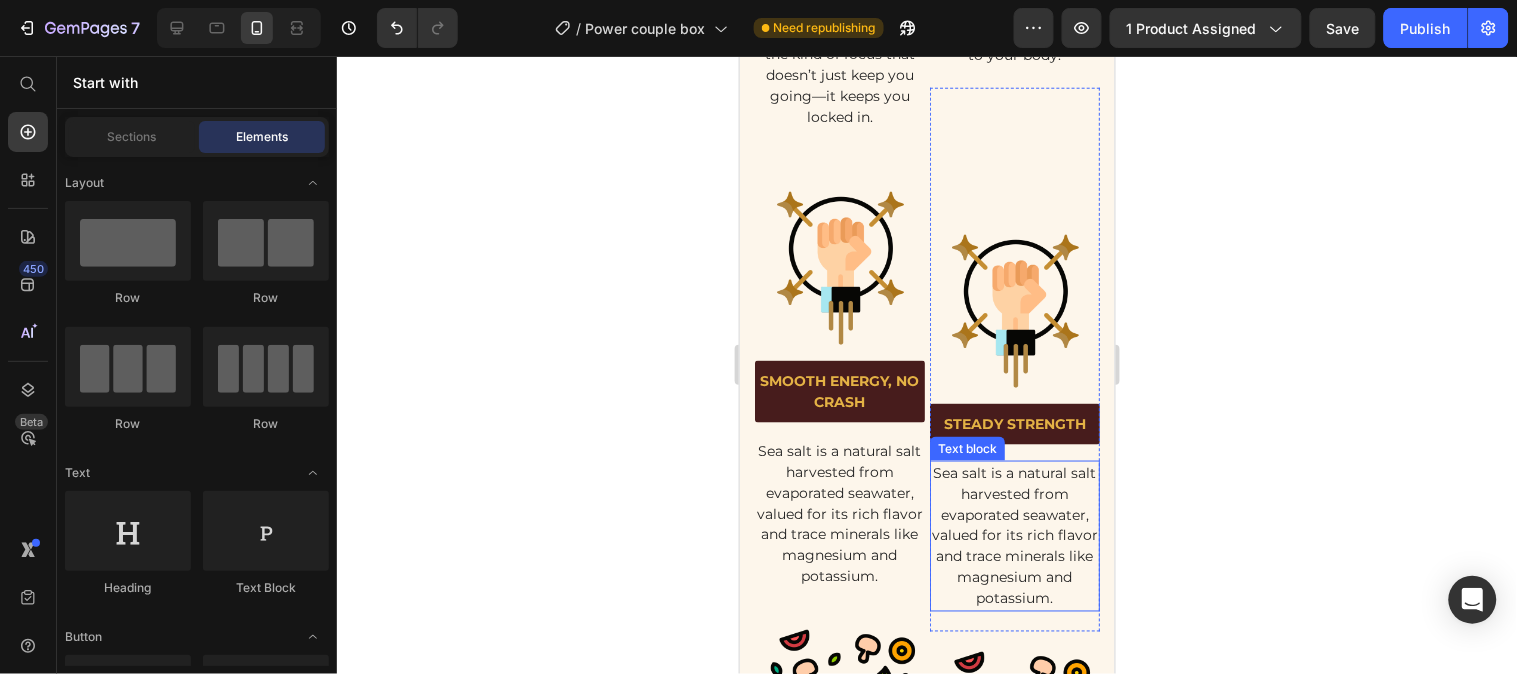 click on "Sea salt is a natural salt harvested from evaporated seawater, valued for its rich flavor and trace minerals like magnesium and potassium." at bounding box center [1014, 535] 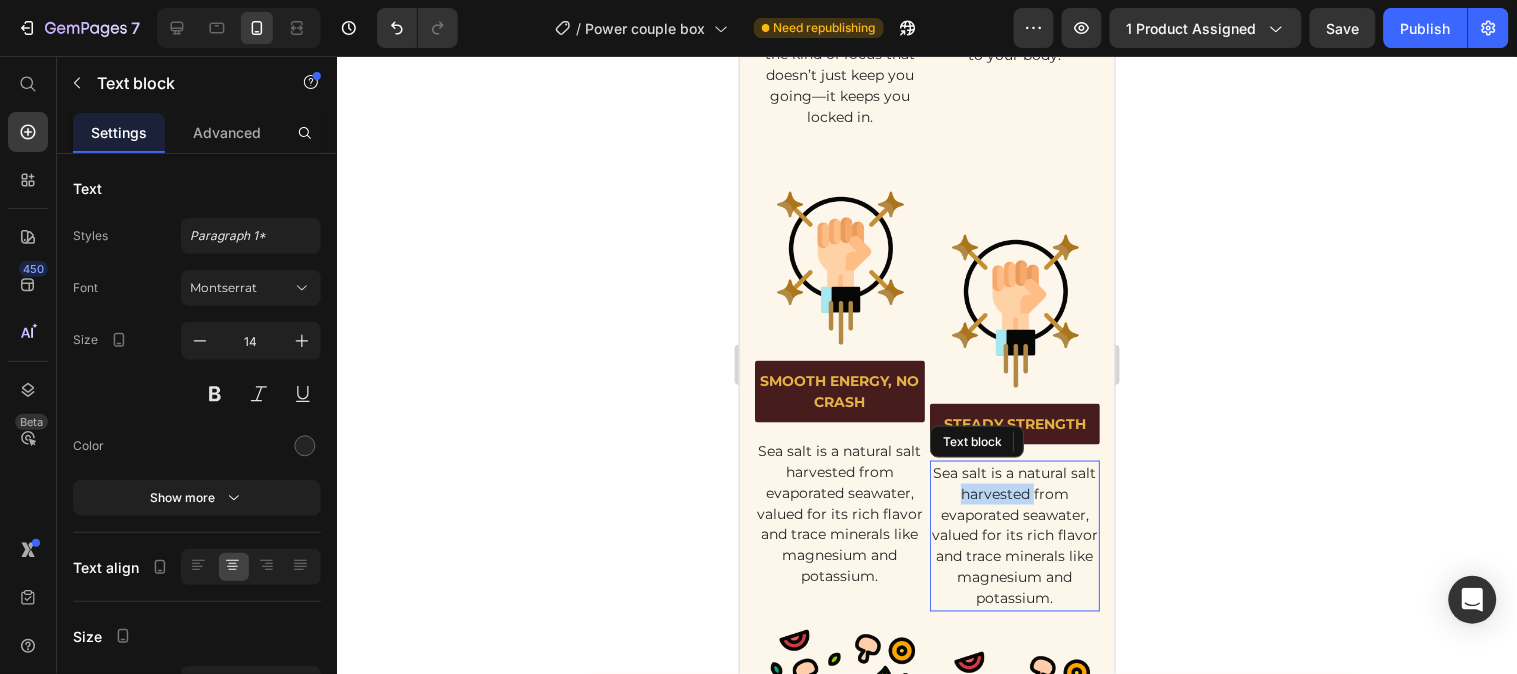 click on "Sea salt is a natural salt harvested from evaporated seawater, valued for its rich flavor and trace minerals like magnesium and potassium." at bounding box center [1014, 535] 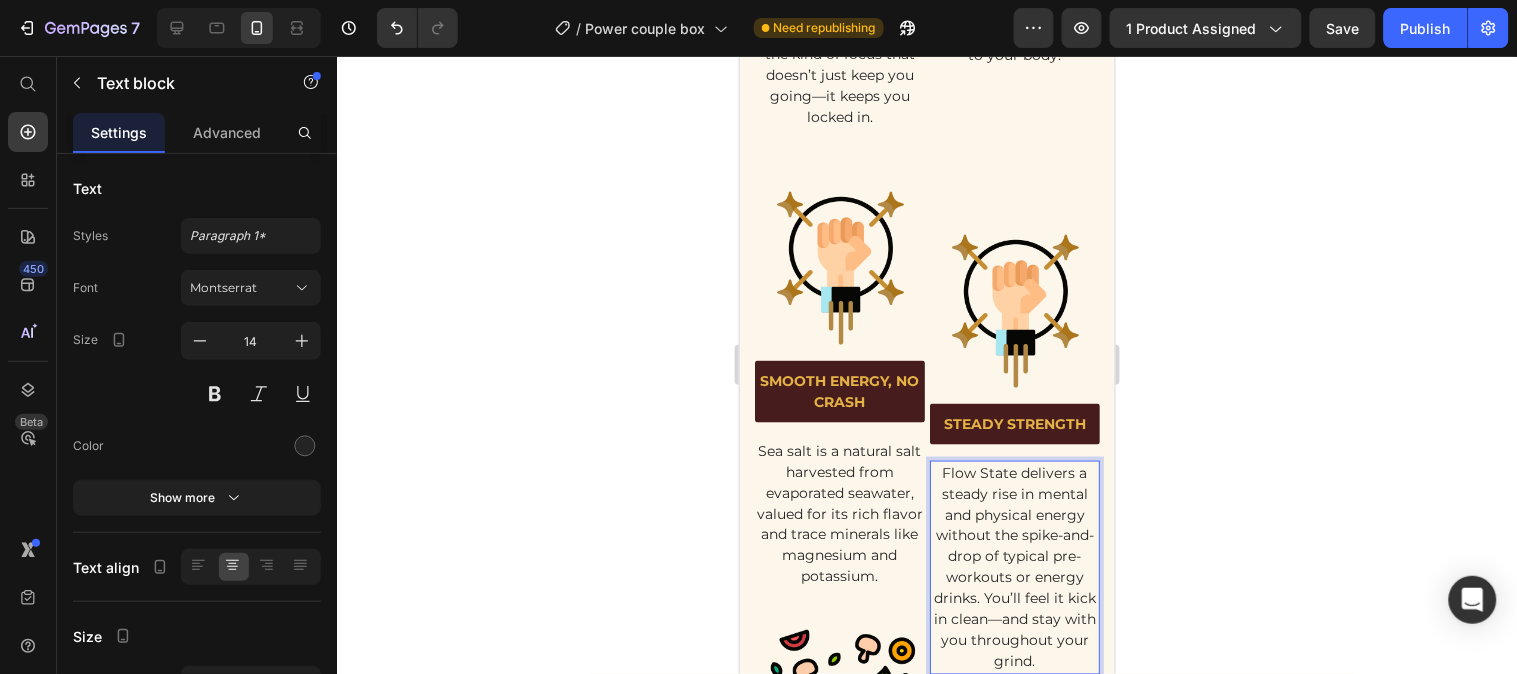 scroll, scrollTop: 4461, scrollLeft: 0, axis: vertical 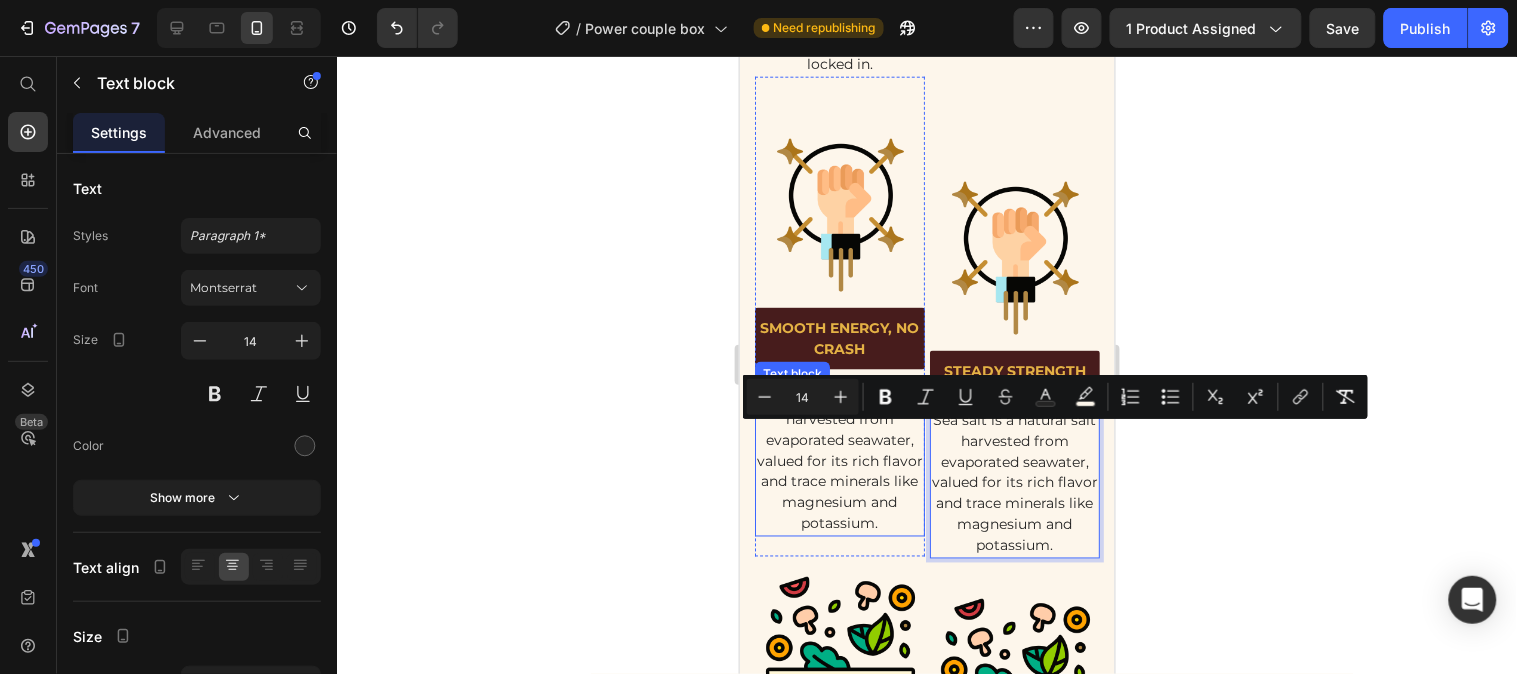 click on "Sea salt is a natural salt harvested from evaporated seawater, valued for its rich flavor and trace minerals like magnesium and potassium." at bounding box center (839, 460) 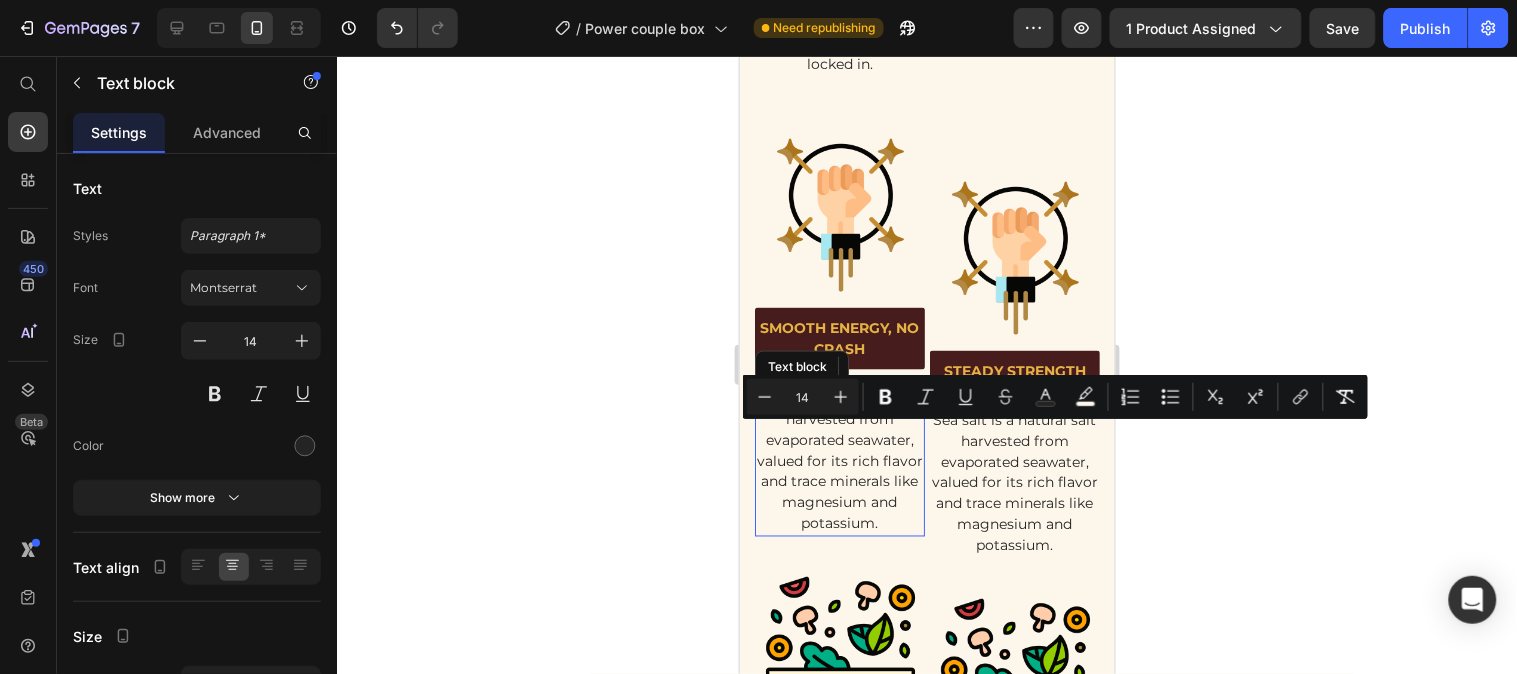 click on "Sea salt is a natural salt harvested from evaporated seawater, valued for its rich flavor and trace minerals like magnesium and potassium." at bounding box center [839, 460] 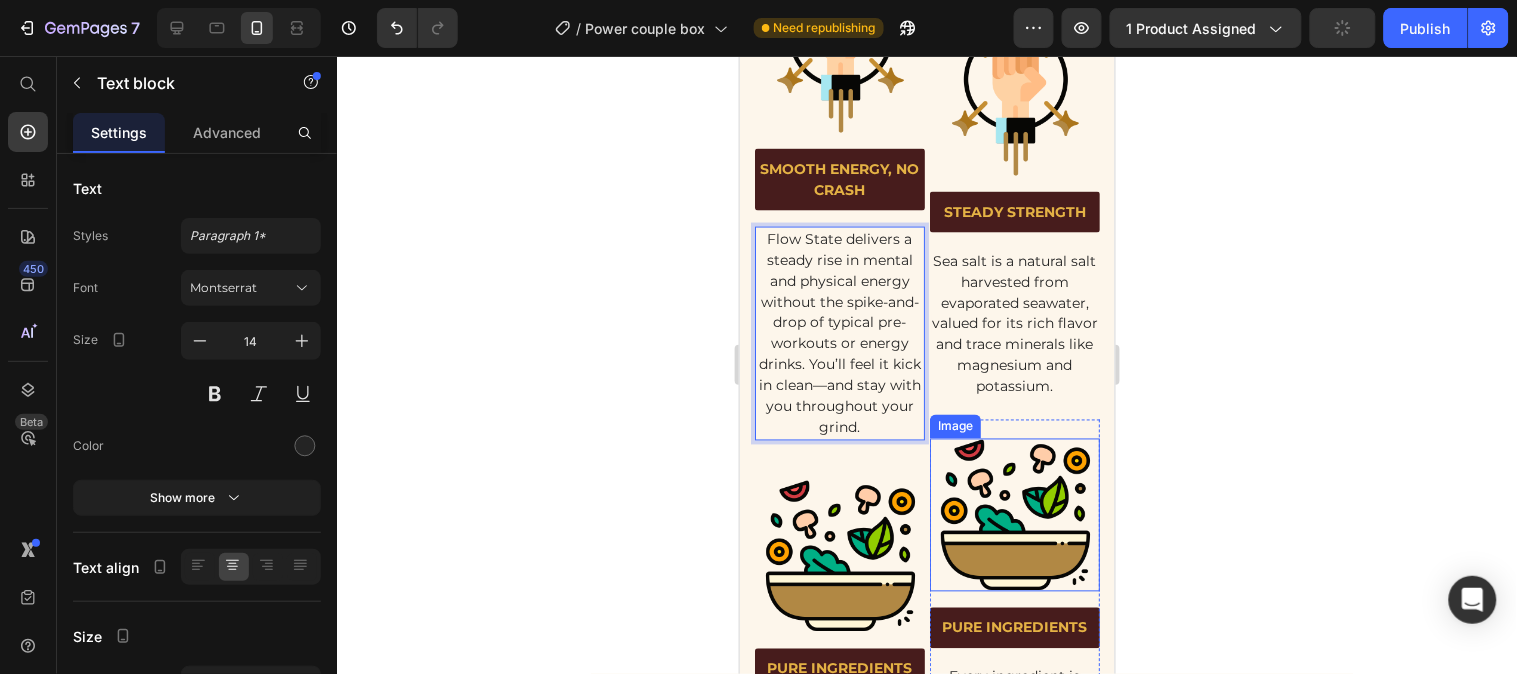 scroll, scrollTop: 4704, scrollLeft: 0, axis: vertical 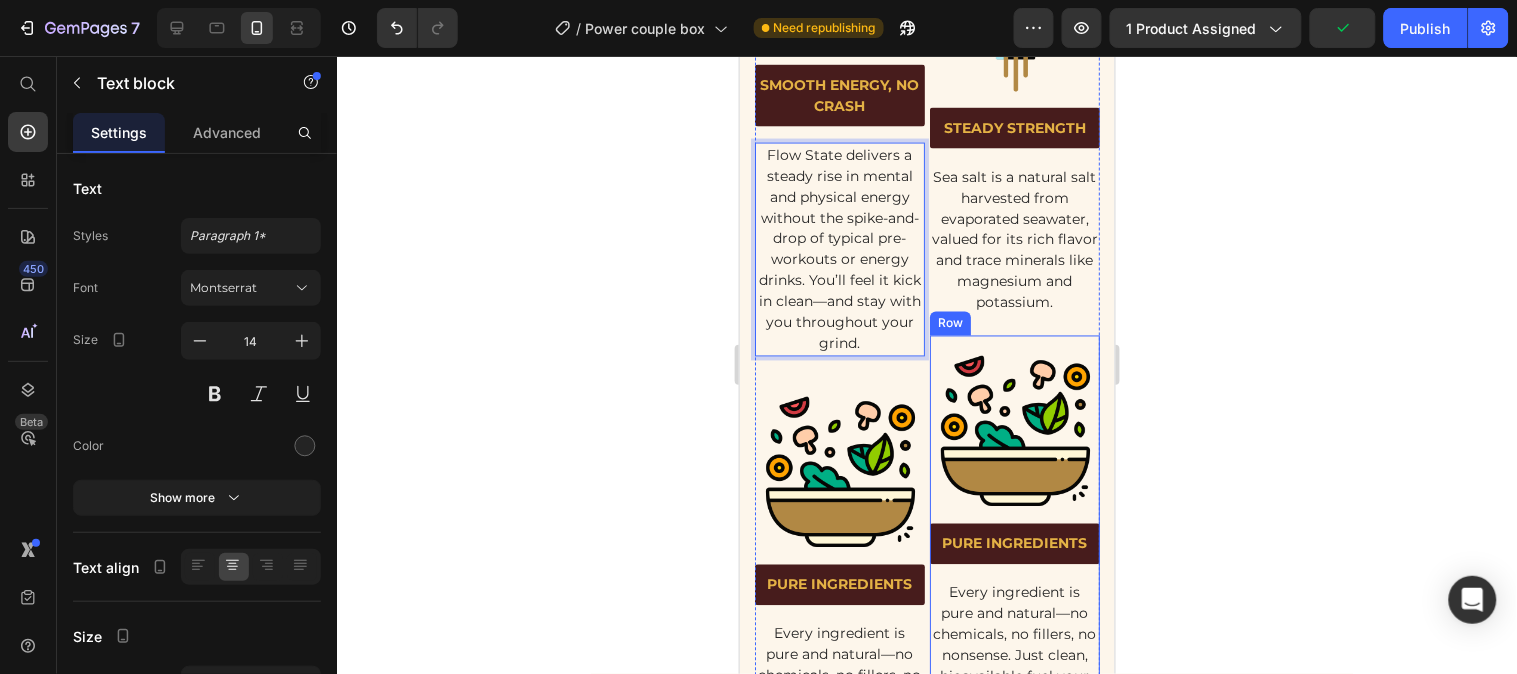click on "Image PURE INGREDIENTS Text block Every ingredient is pure and natural—no chemicals, no fillers, no nonsense. Just clean, bioavailable fuel your body knows and thrives on. Text block" at bounding box center [1014, 542] 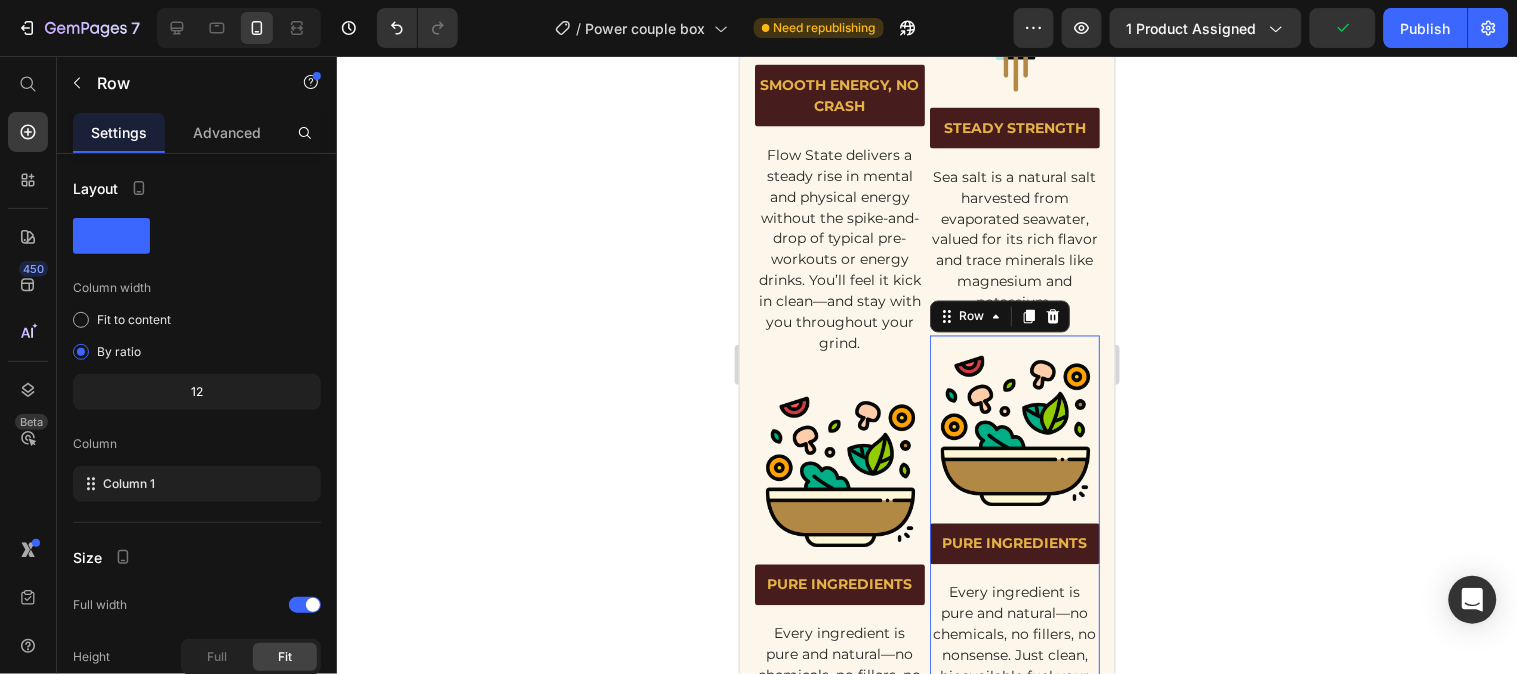 scroll, scrollTop: 0, scrollLeft: 0, axis: both 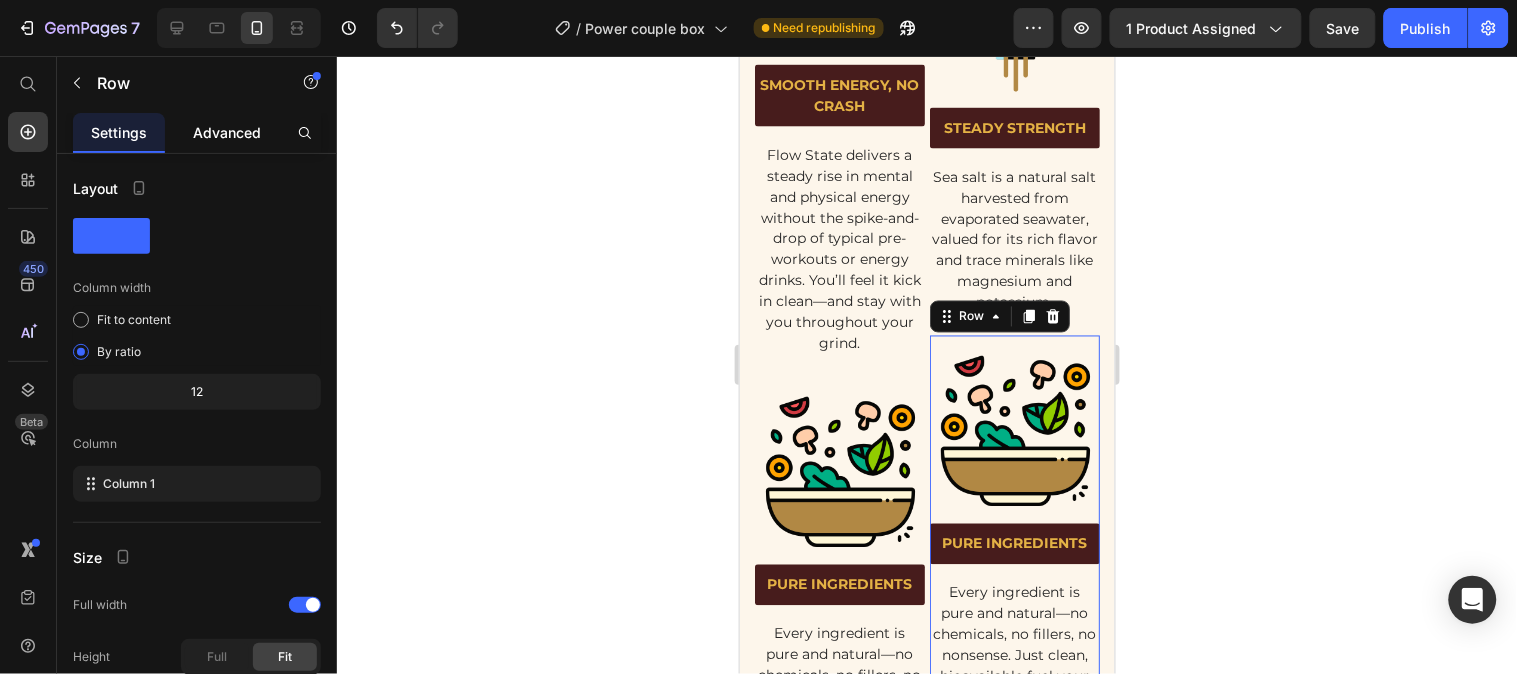 click on "Advanced" at bounding box center [227, 132] 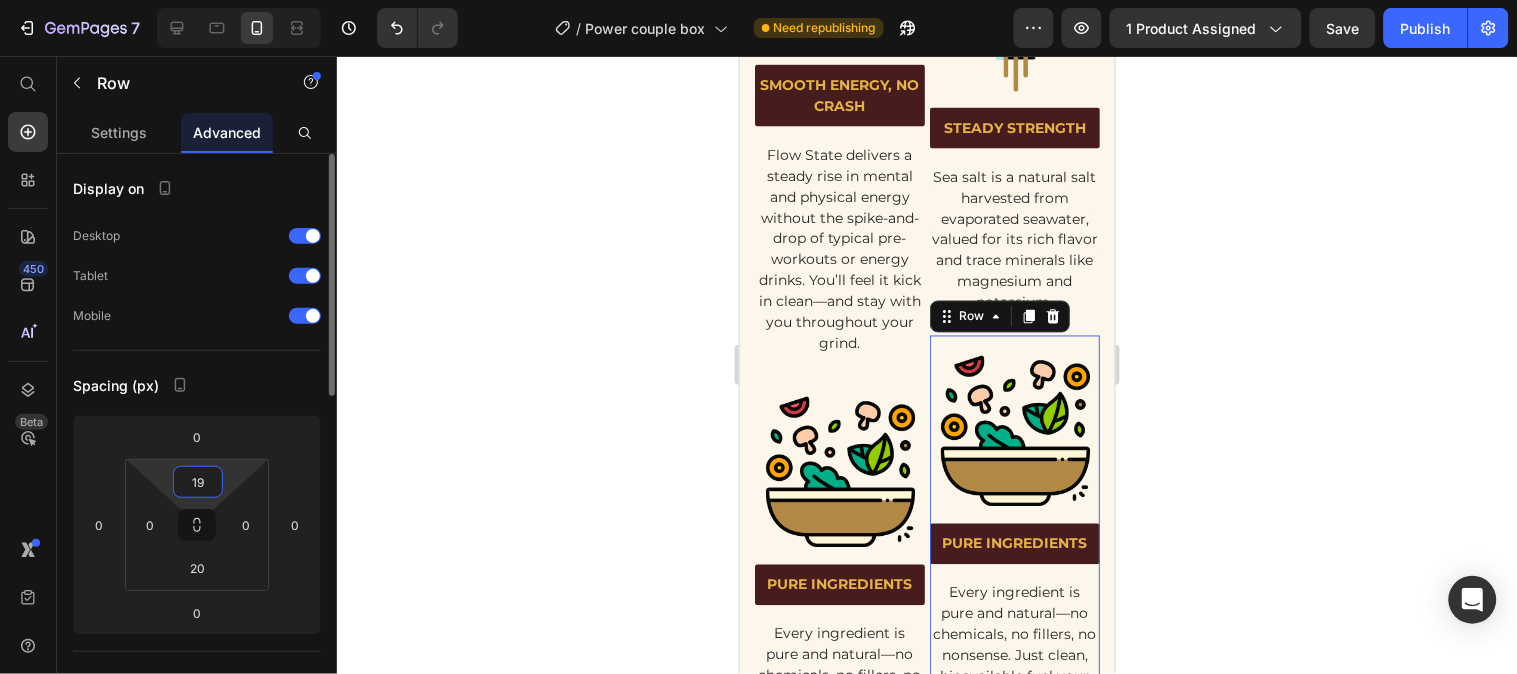 click on "19" at bounding box center [198, 482] 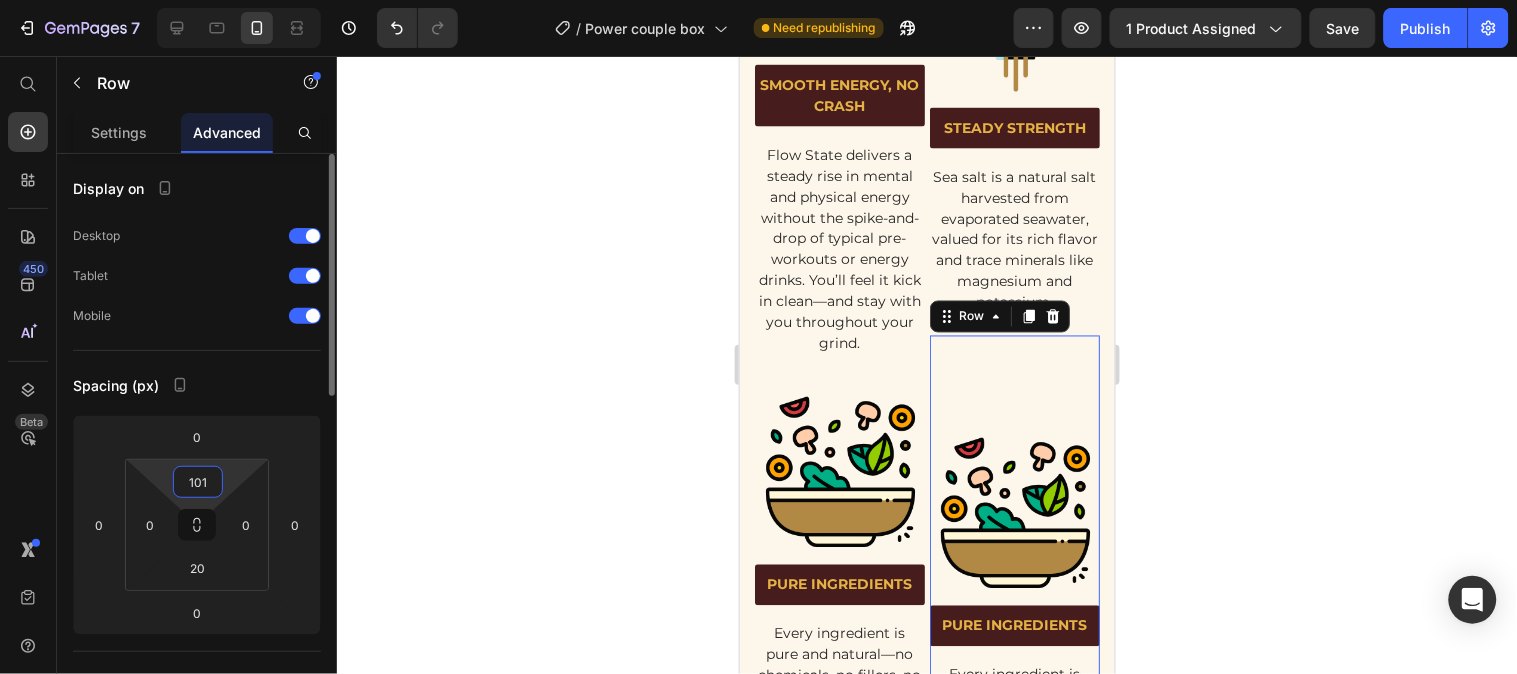 type on "102" 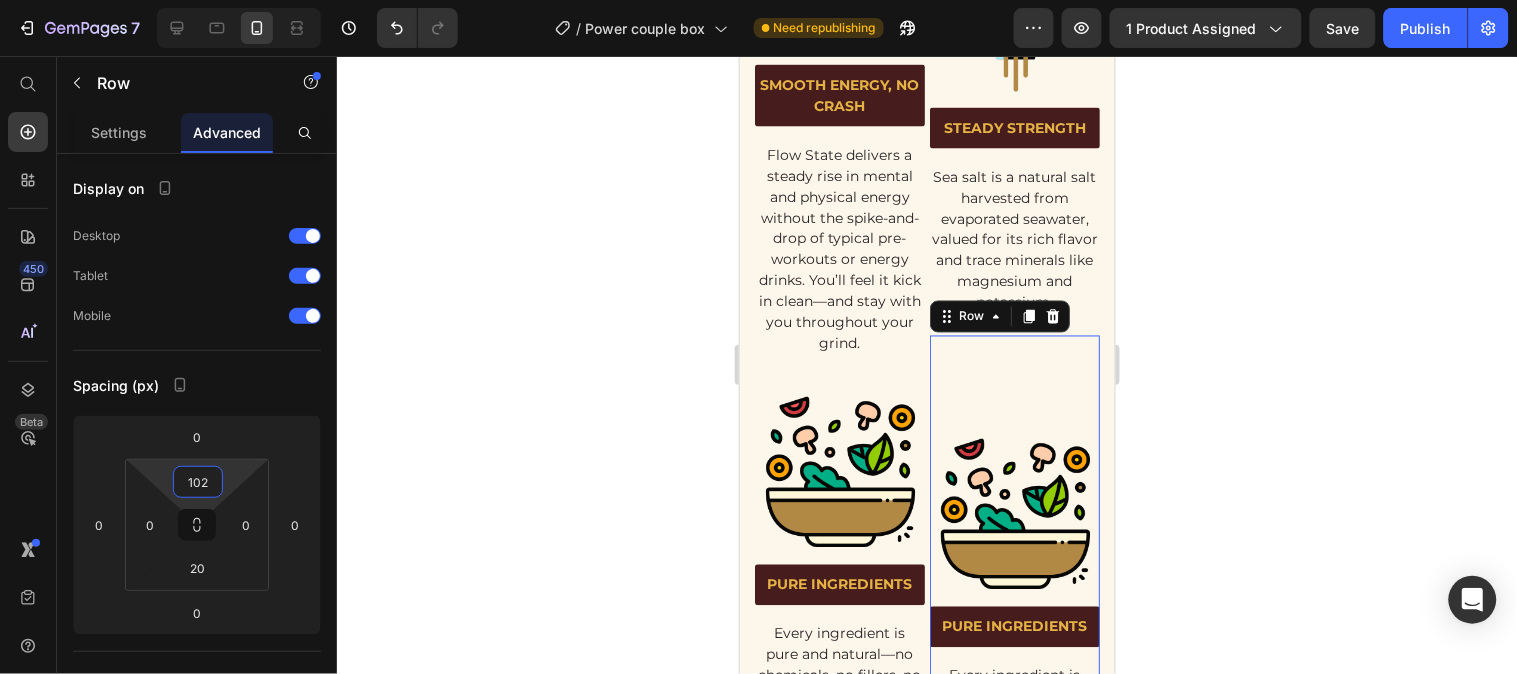 click 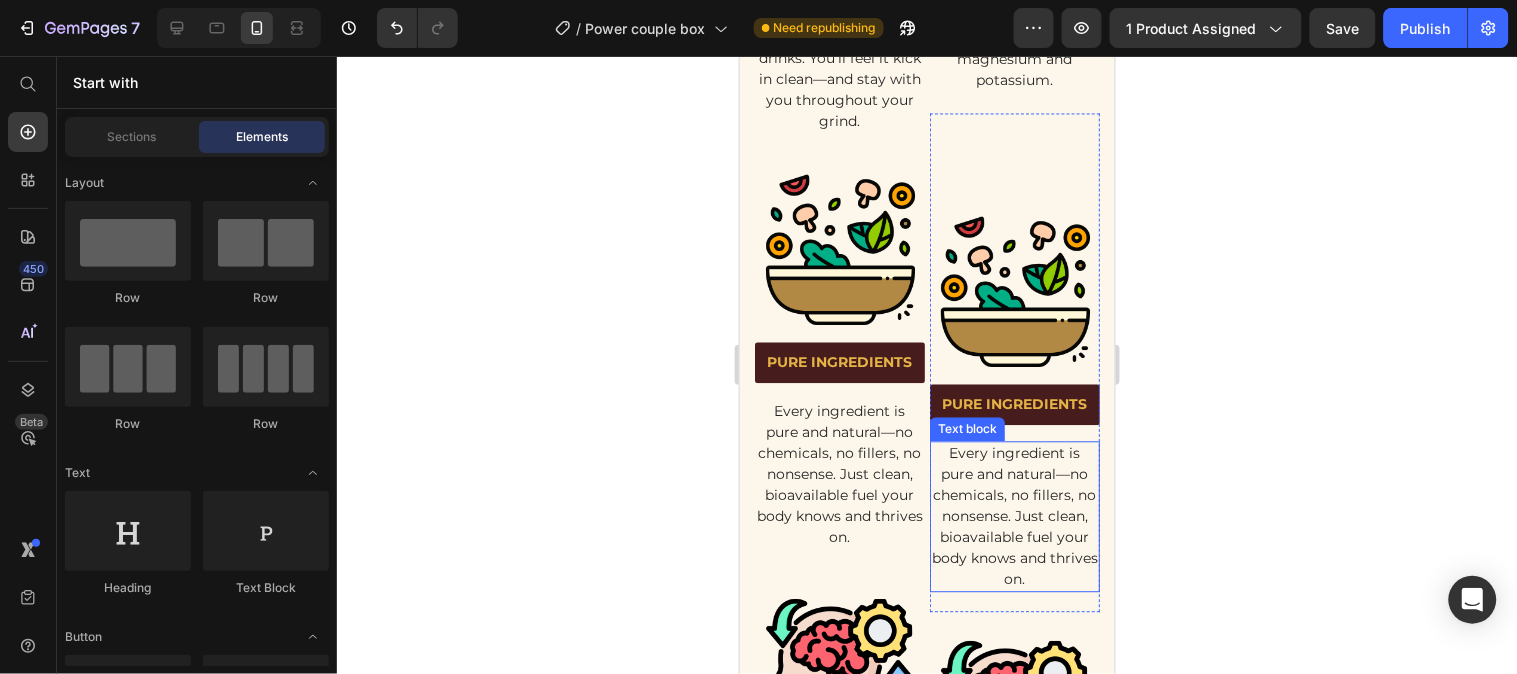 scroll, scrollTop: 5037, scrollLeft: 0, axis: vertical 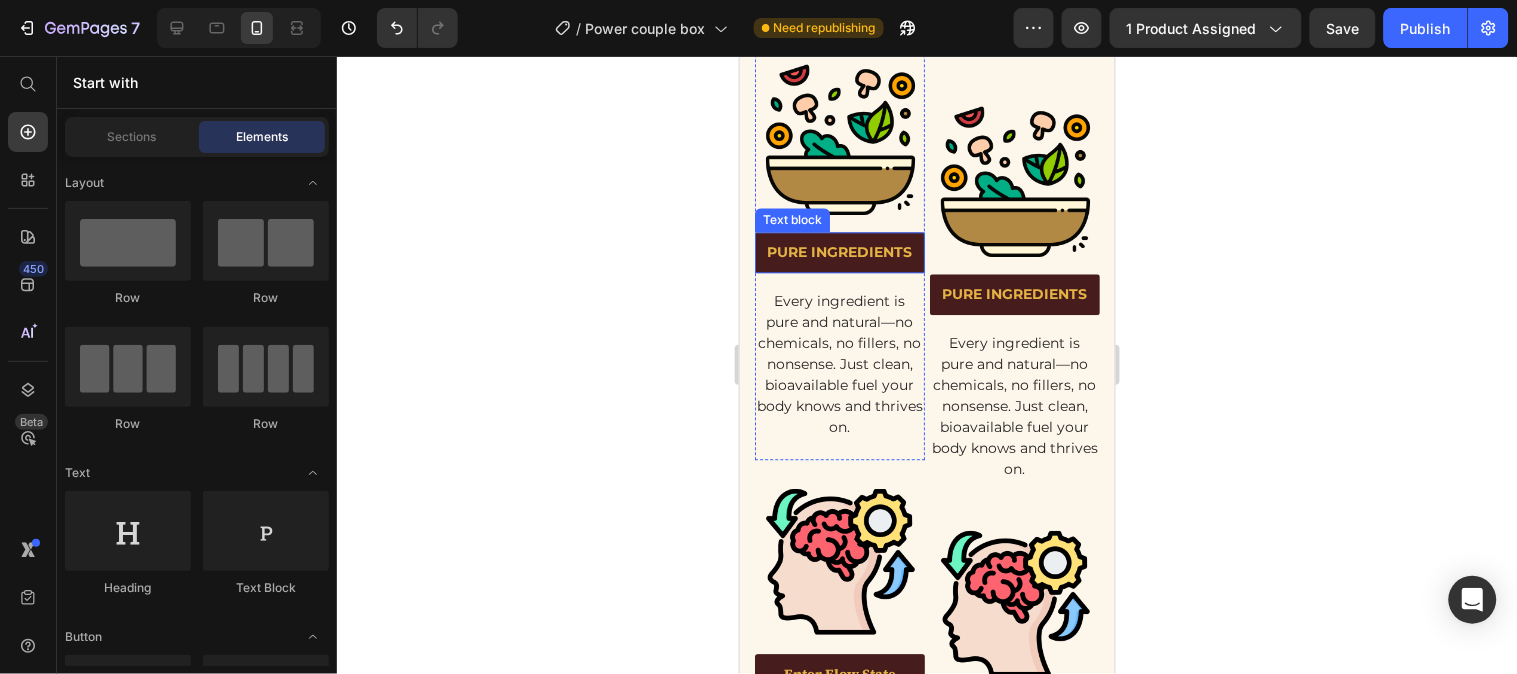 click on "PURE INGREDIENTS" at bounding box center (839, 251) 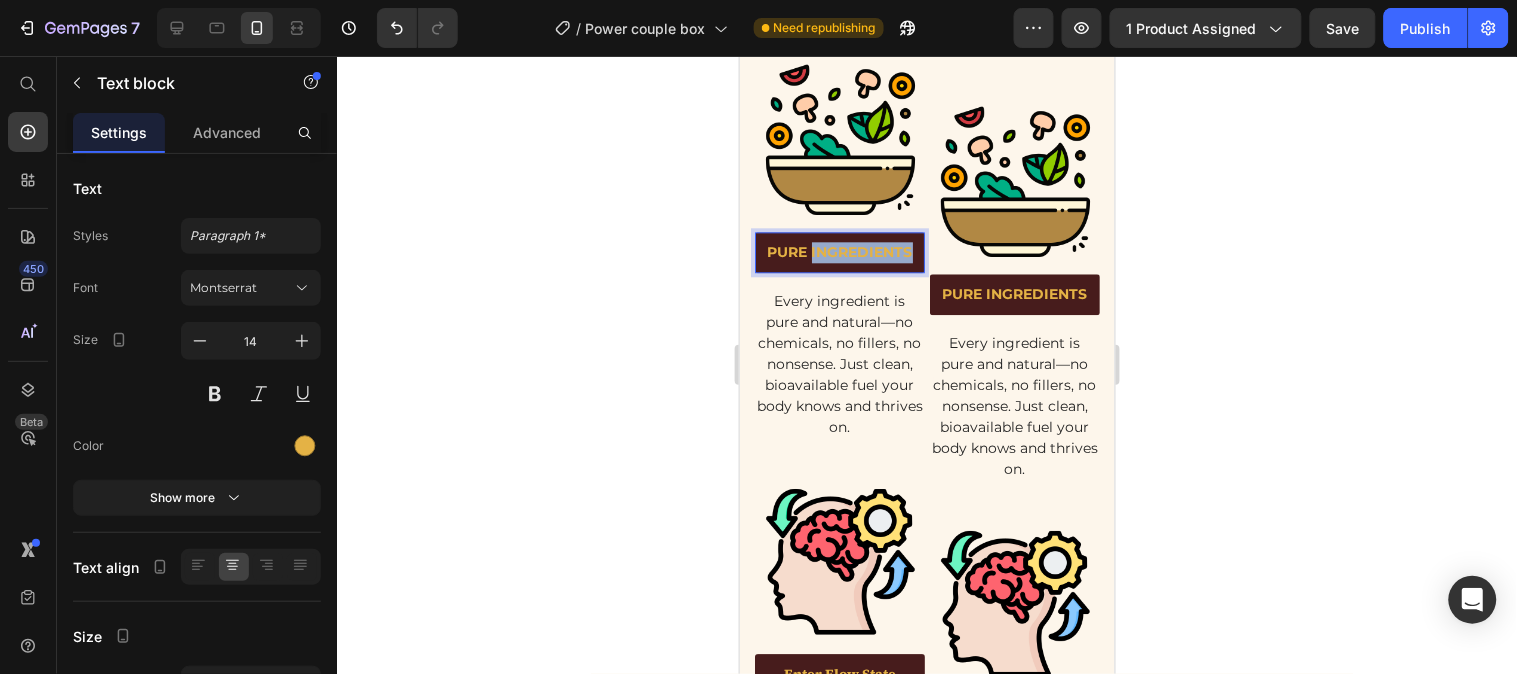click on "PURE INGREDIENTS" at bounding box center (839, 251) 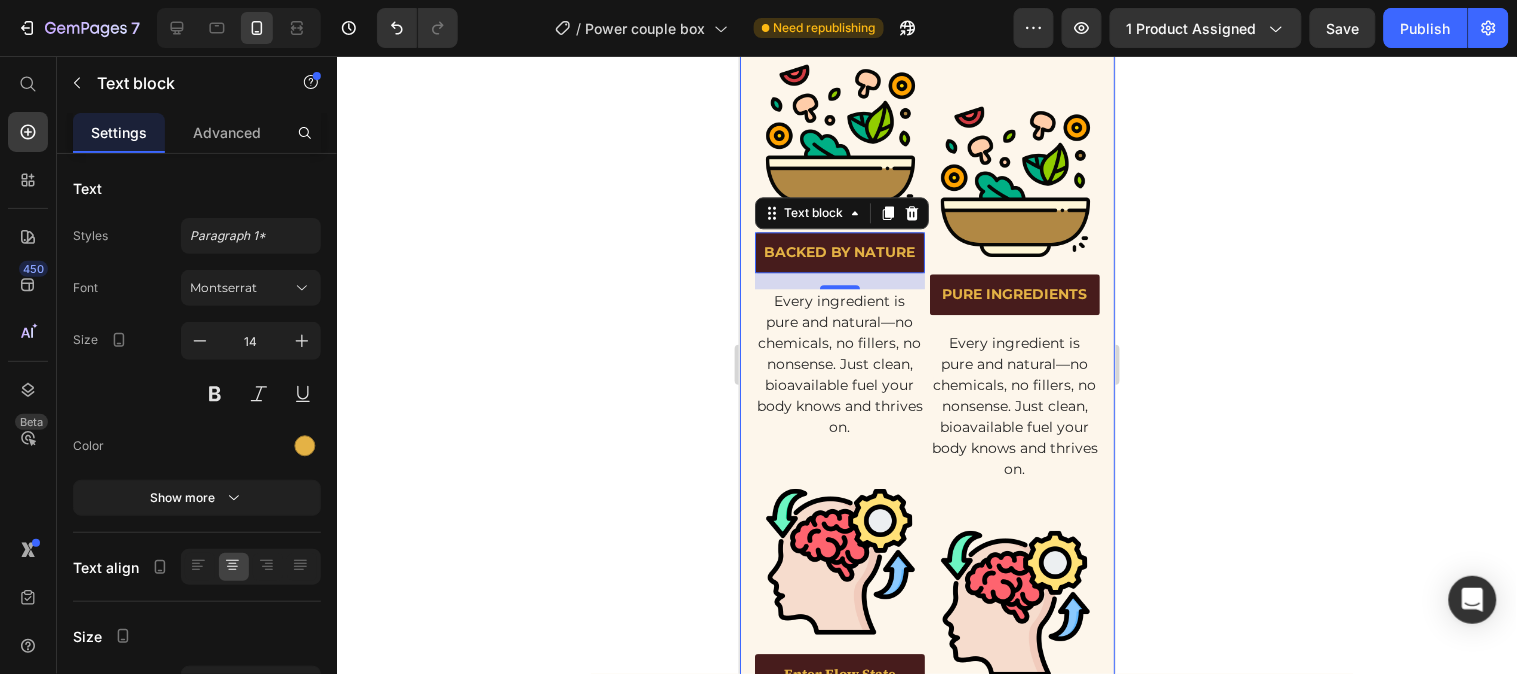 click 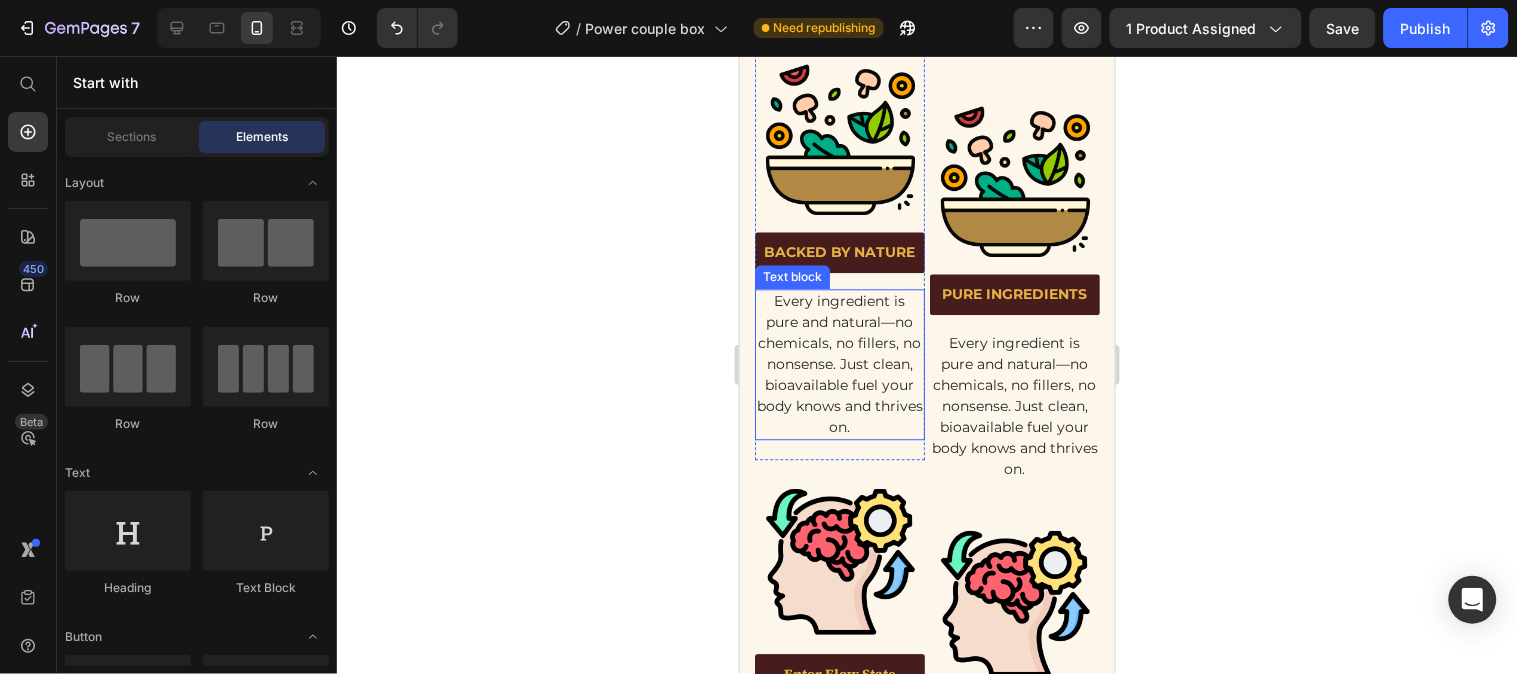 click on "Every ingredient is pure and natural—no chemicals, no fillers, no nonsense. Just clean, bioavailable fuel your body knows and thrives on." at bounding box center (839, 363) 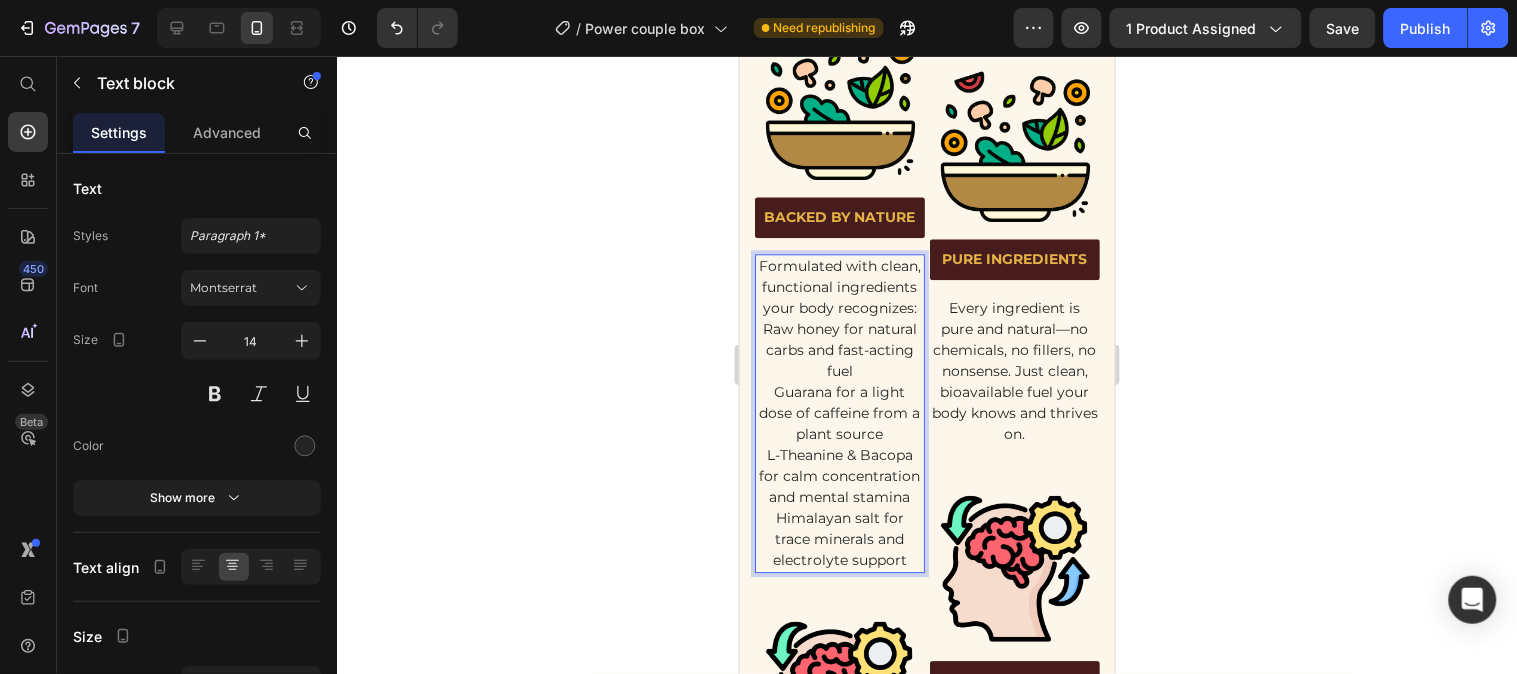 scroll, scrollTop: 5101, scrollLeft: 0, axis: vertical 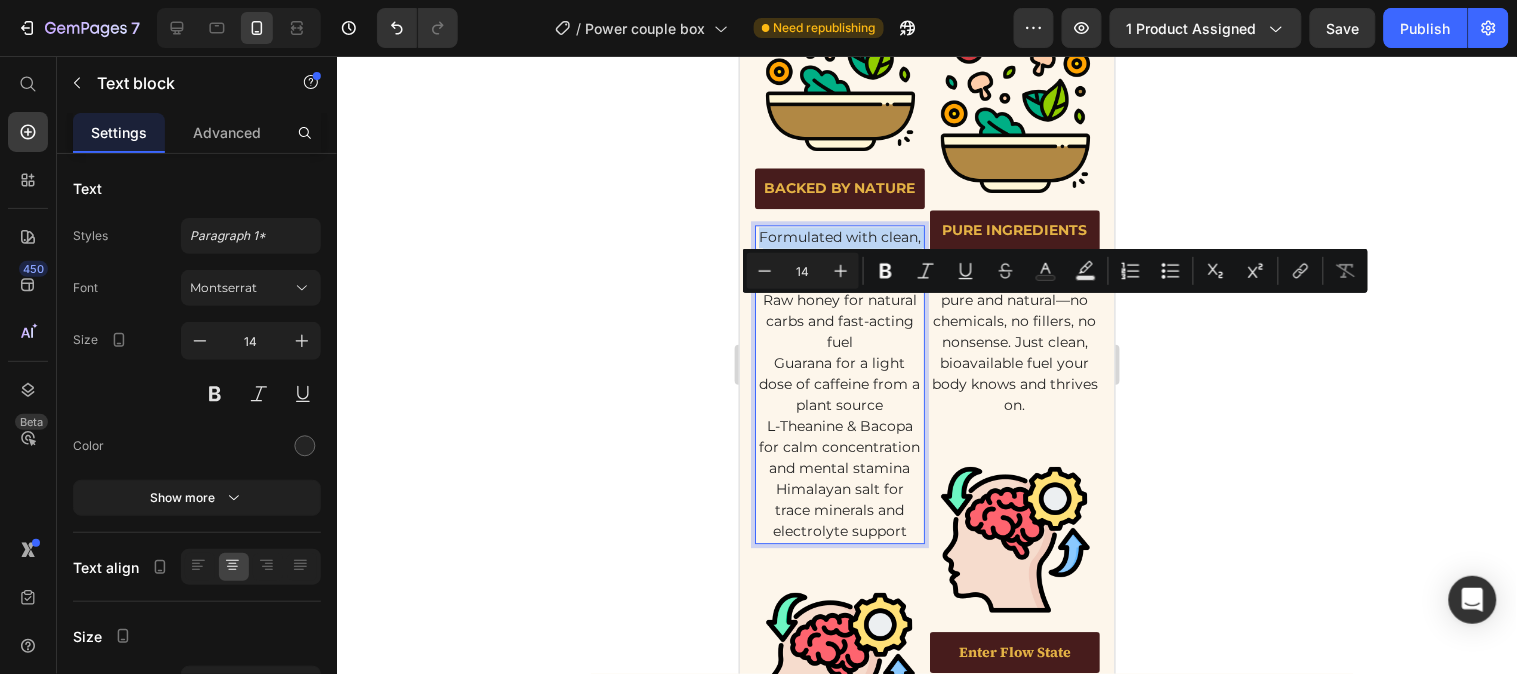drag, startPoint x: 883, startPoint y: 370, endPoint x: 774, endPoint y: 310, distance: 124.42267 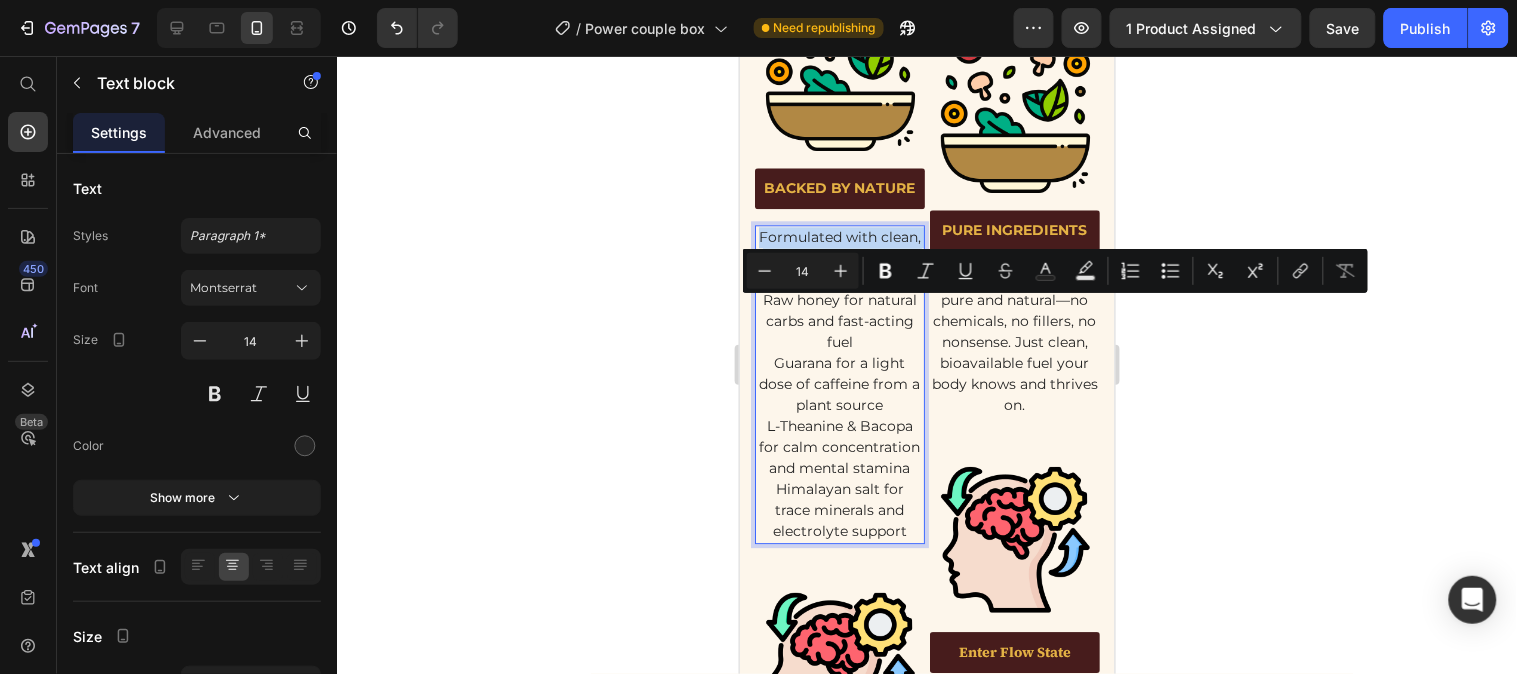 click on "Formulated with clean, functional ingredients your body recognizes: Raw honey for natural carbs and fast-acting fuel Guarana for a light dose of caffeine from a plant source L-Theanine & Bacopa for calm concentration and mental stamina Himalayan salt for trace minerals and electrolyte support" at bounding box center (839, 383) 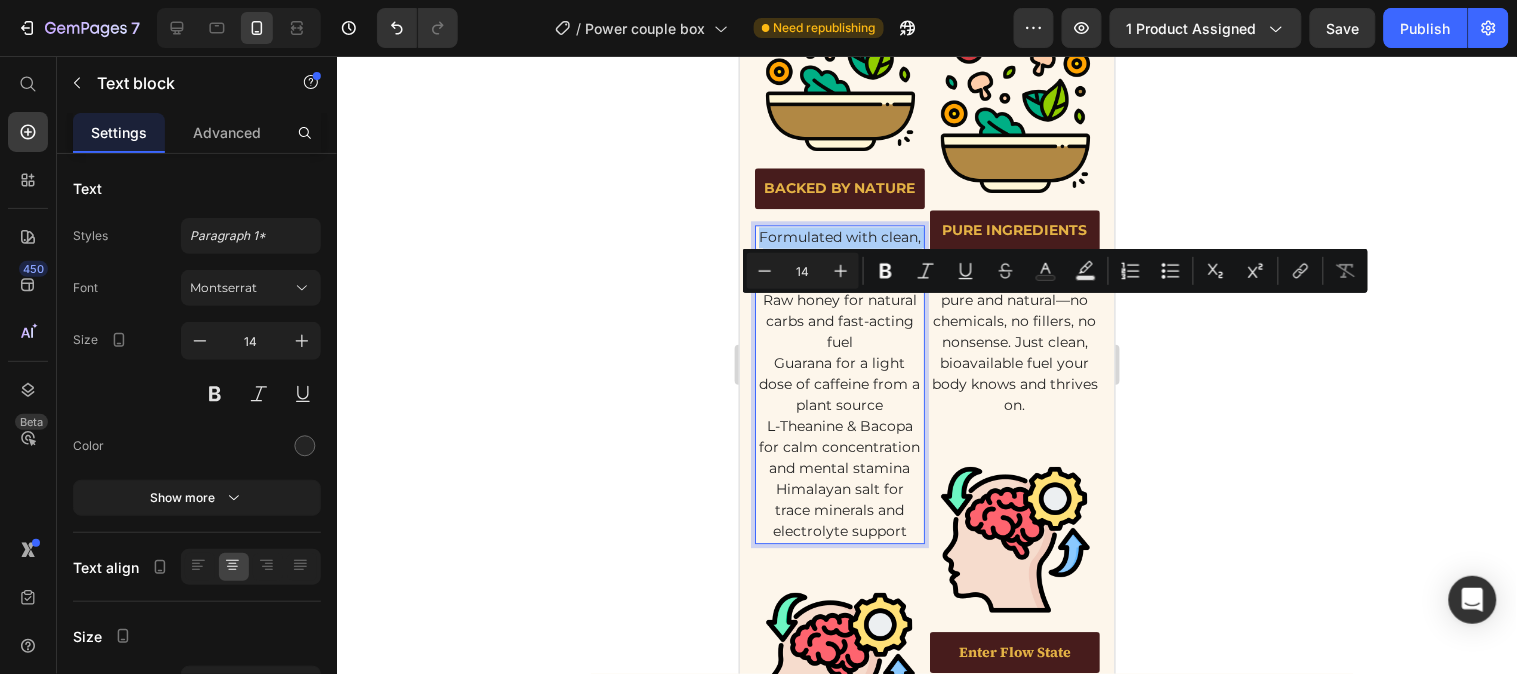 click at bounding box center (215, 394) 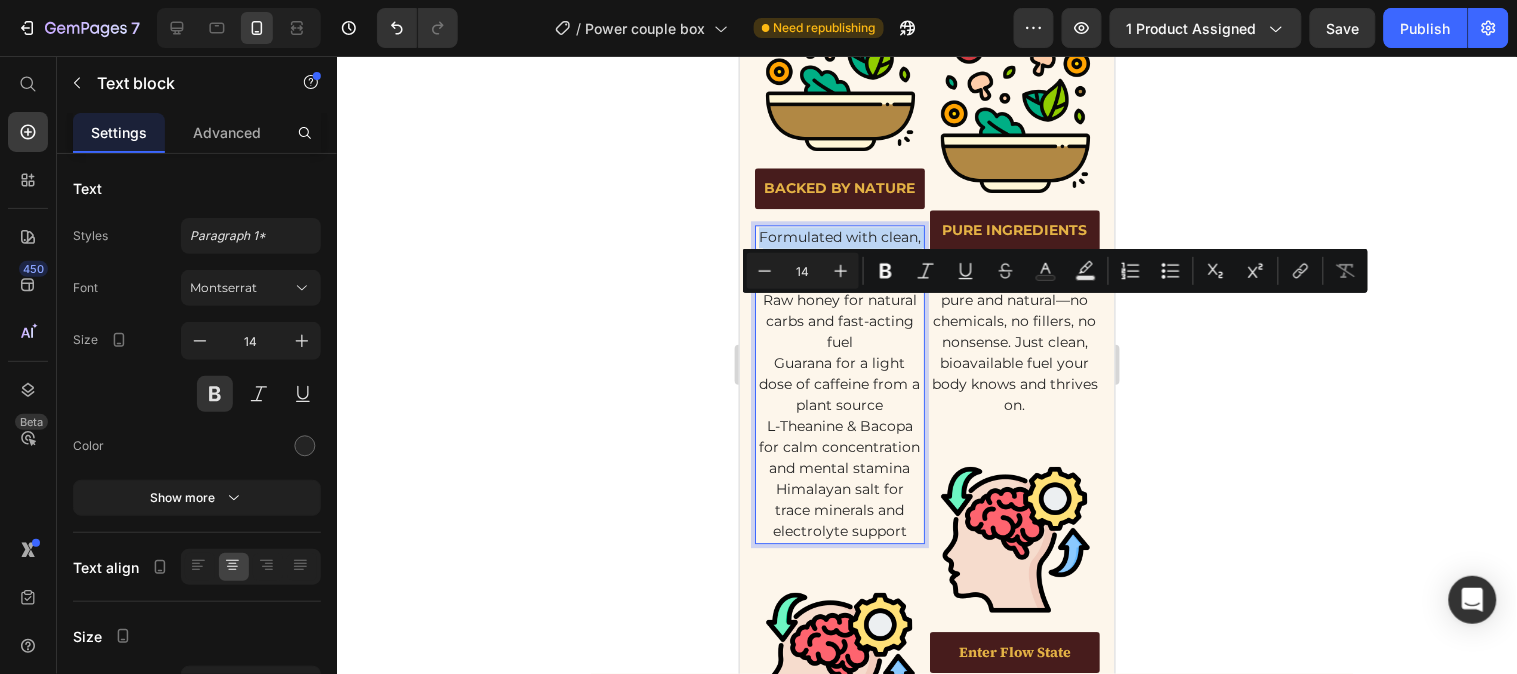 drag, startPoint x: 883, startPoint y: 372, endPoint x: 768, endPoint y: 314, distance: 128.7983 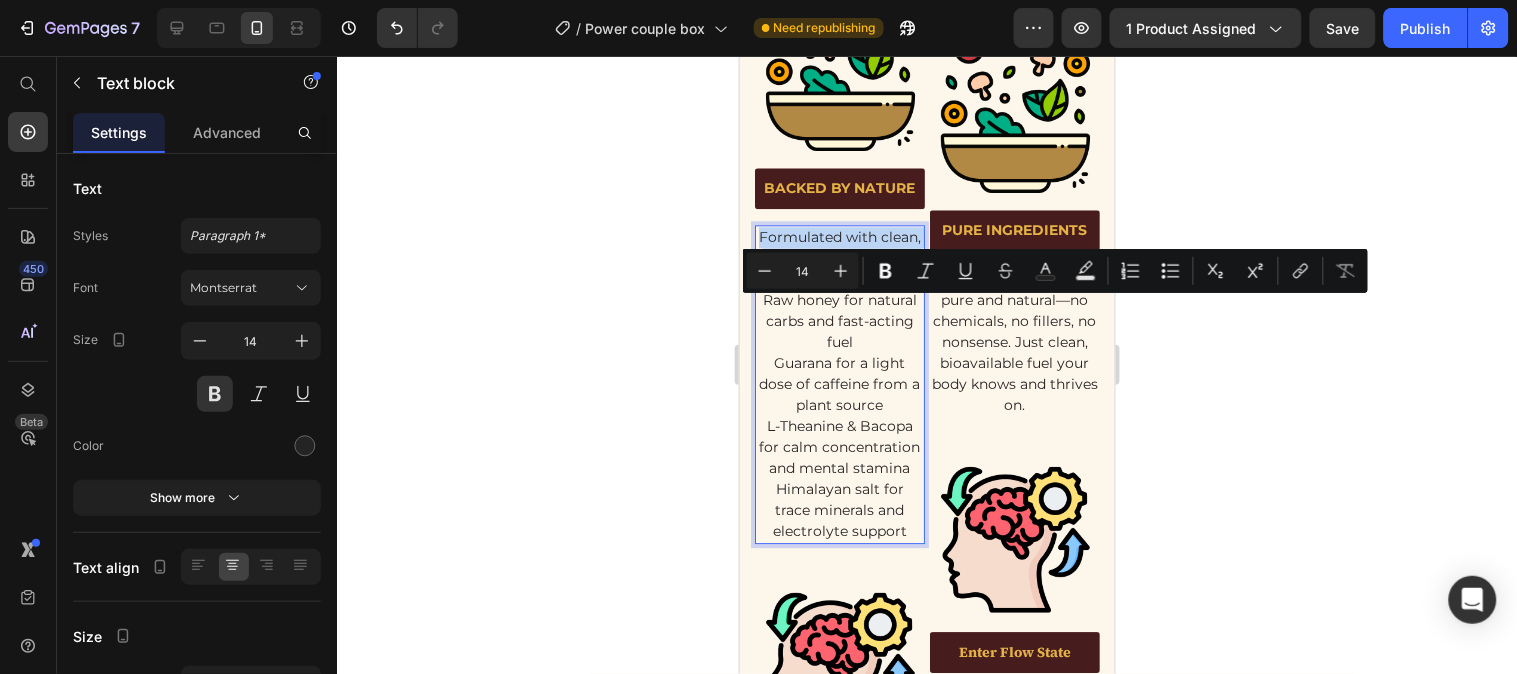 click on "Formulated with clean, functional ingredients your body recognizes: Raw honey for natural carbs and fast-acting fuel Guarana for a light dose of caffeine from a plant source L-Theanine & Bacopa for calm concentration and mental stamina Himalayan salt for trace minerals and electrolyte support" at bounding box center [839, 383] 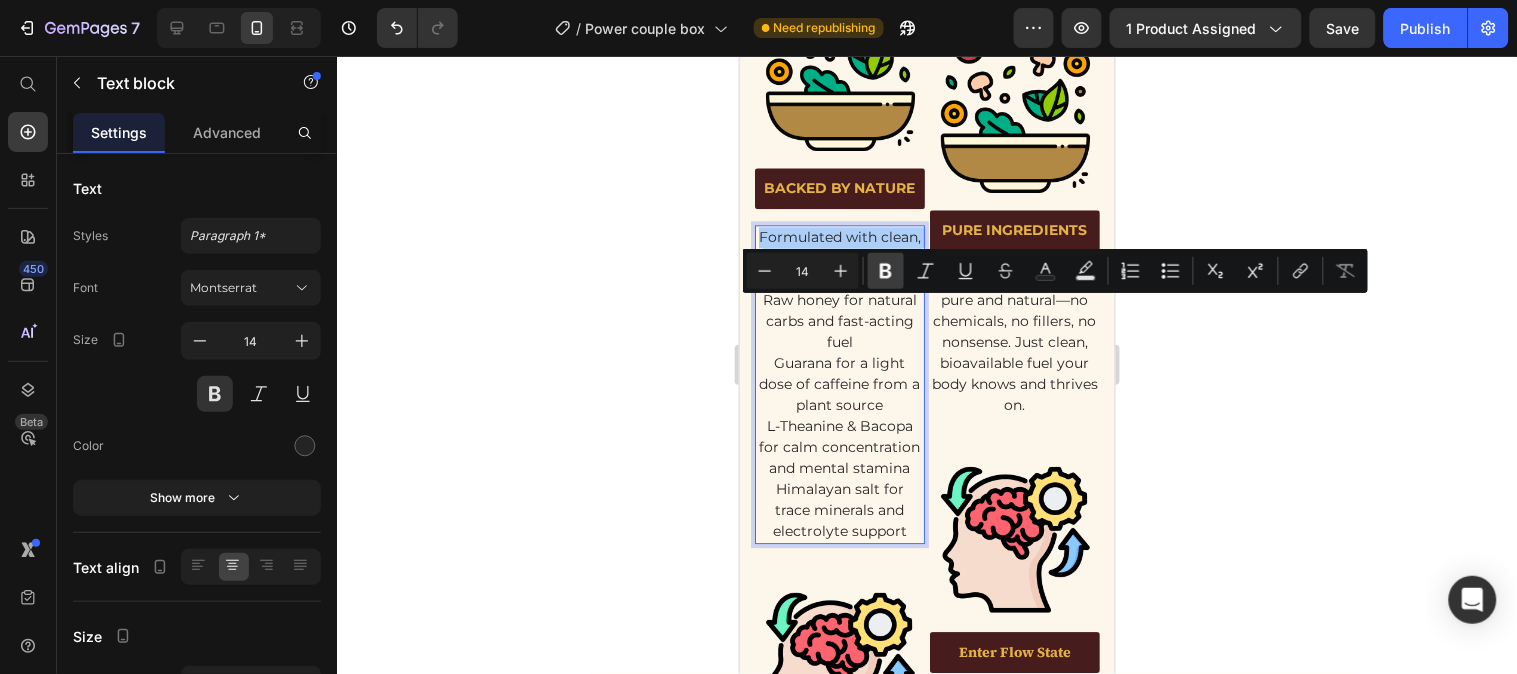 click on "Bold" at bounding box center (886, 271) 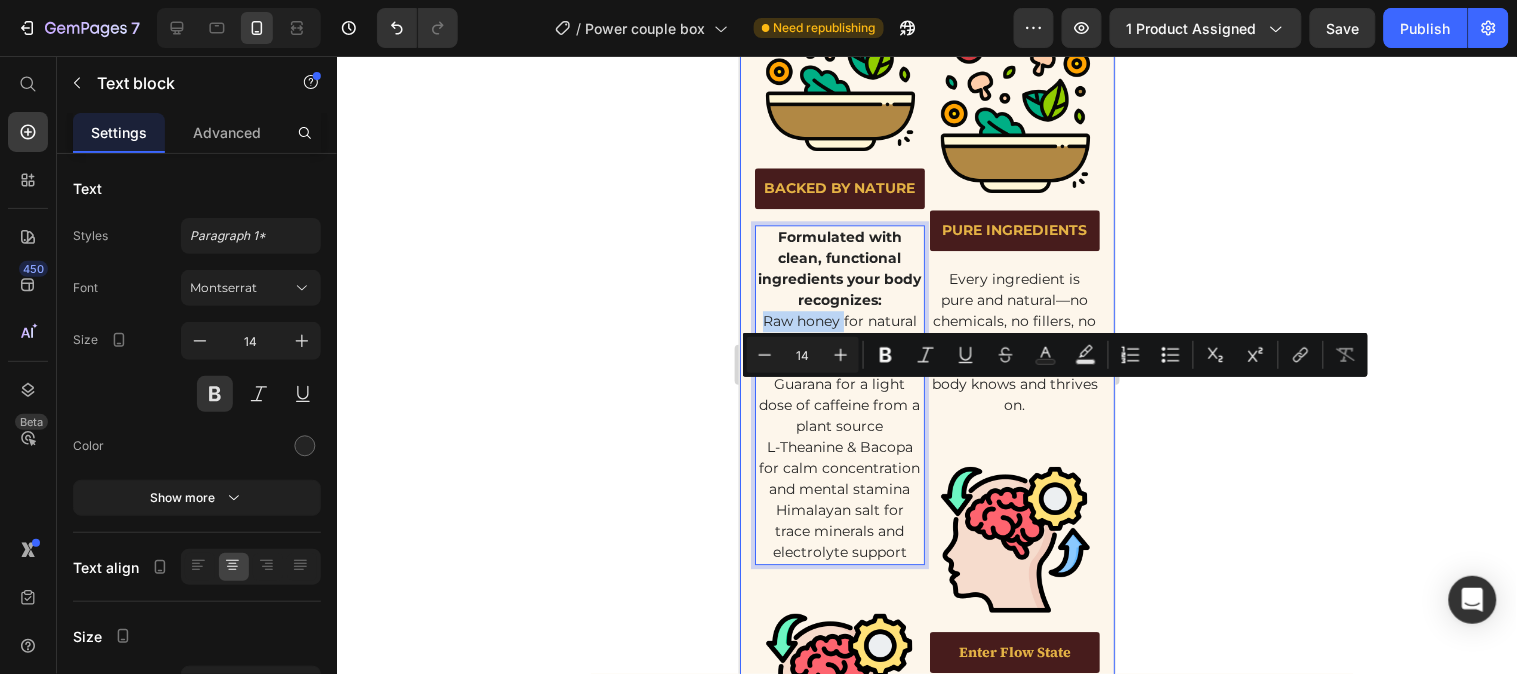 drag, startPoint x: 839, startPoint y: 390, endPoint x: 736, endPoint y: 393, distance: 103.04368 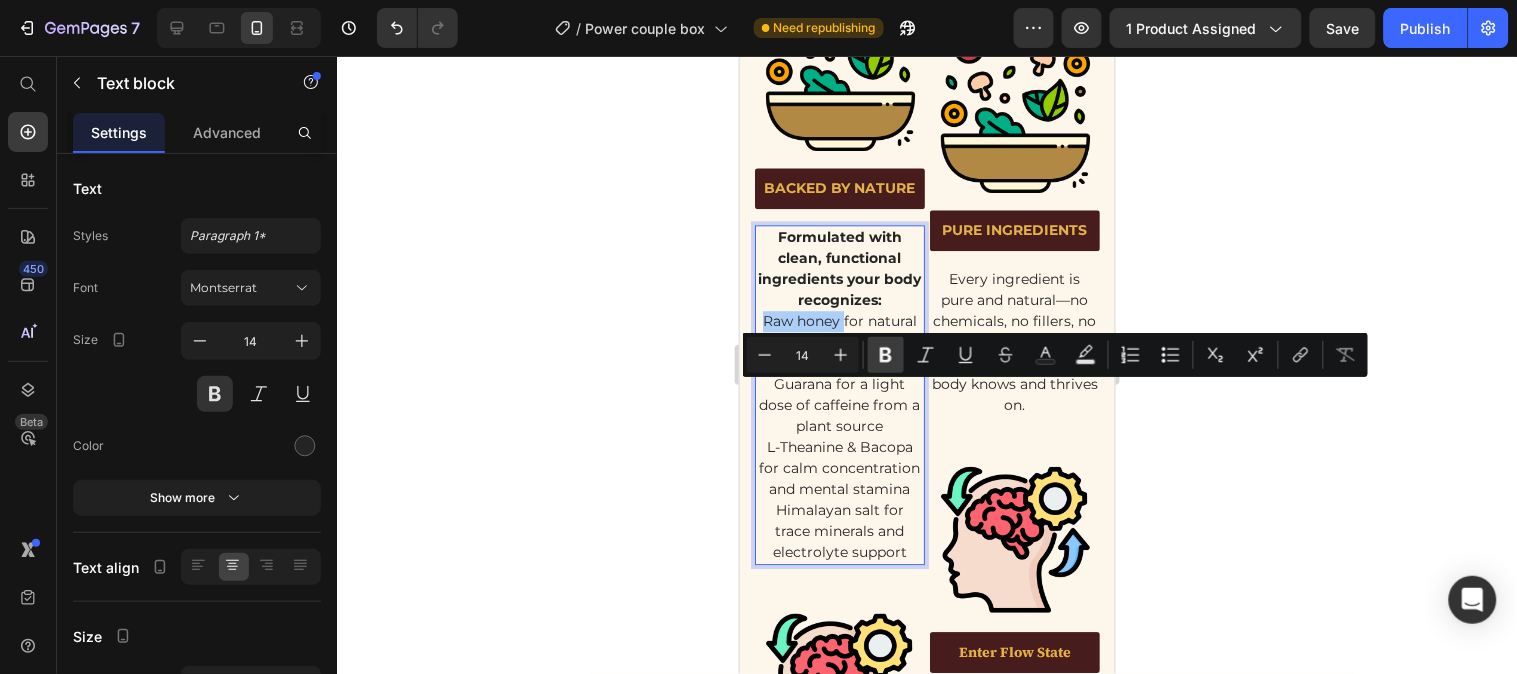 click 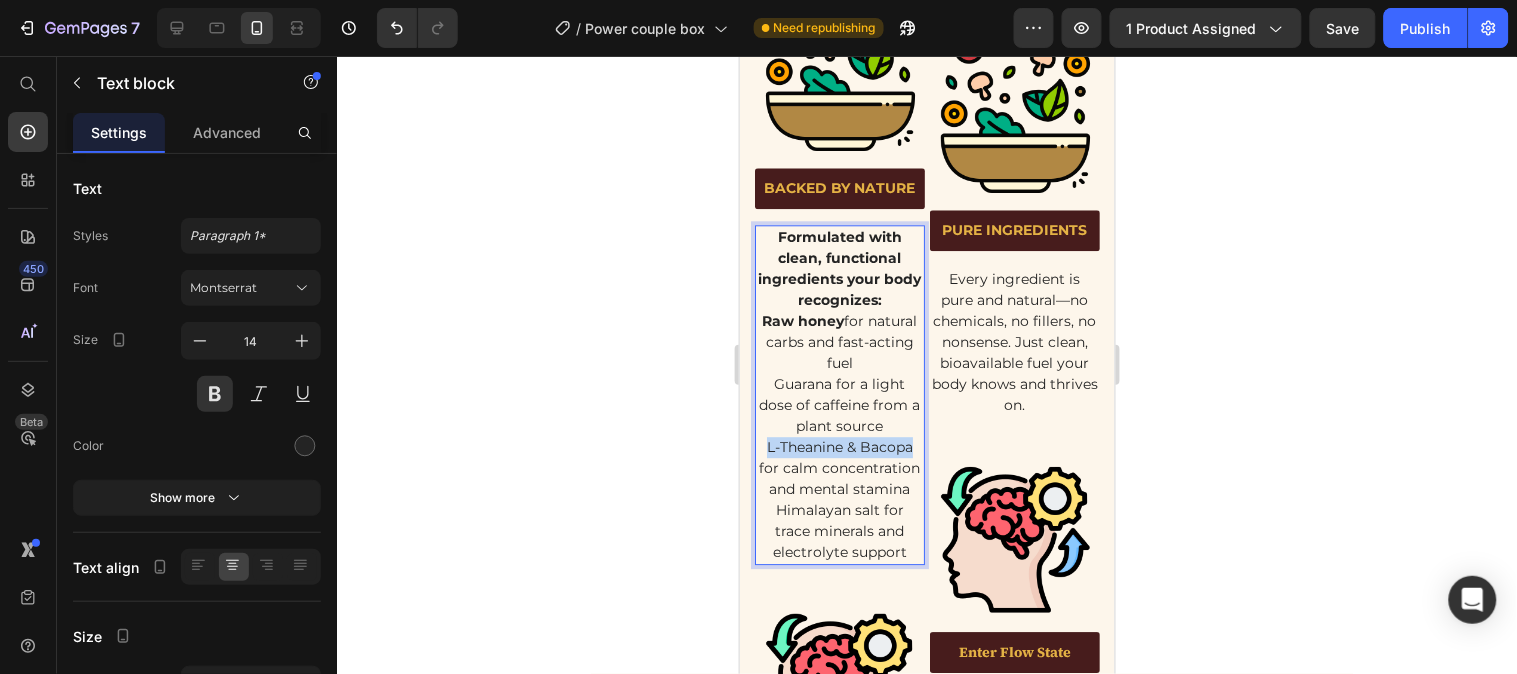 drag, startPoint x: 903, startPoint y: 516, endPoint x: 754, endPoint y: 521, distance: 149.08386 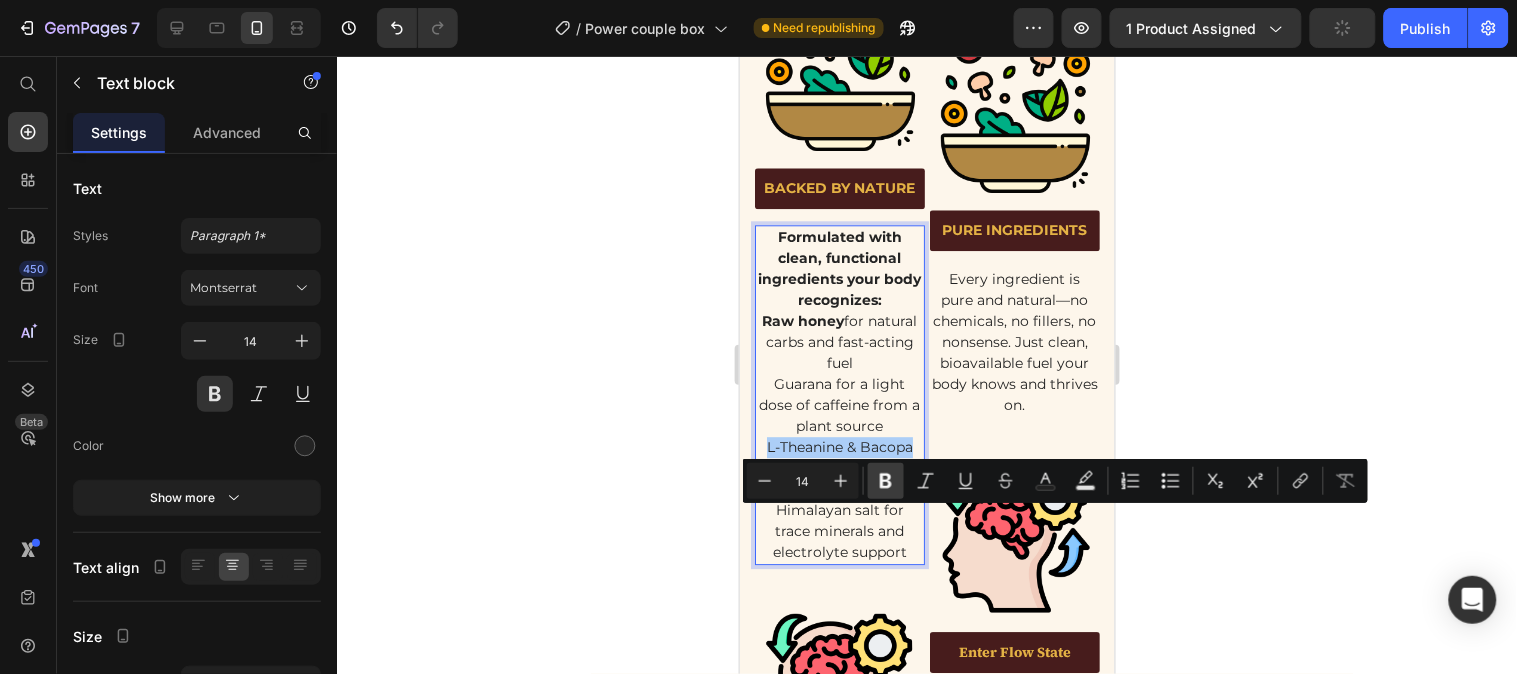 click 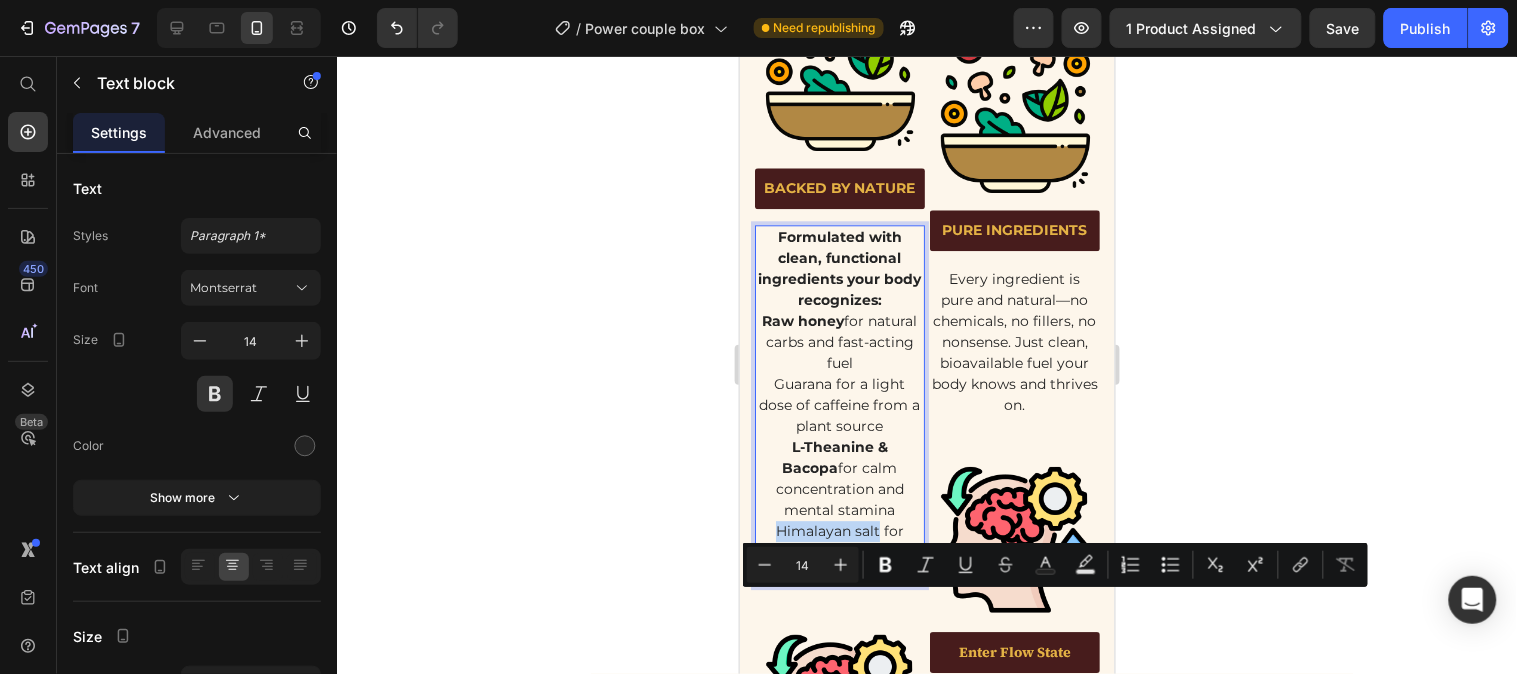 drag, startPoint x: 876, startPoint y: 601, endPoint x: 773, endPoint y: 590, distance: 103.58572 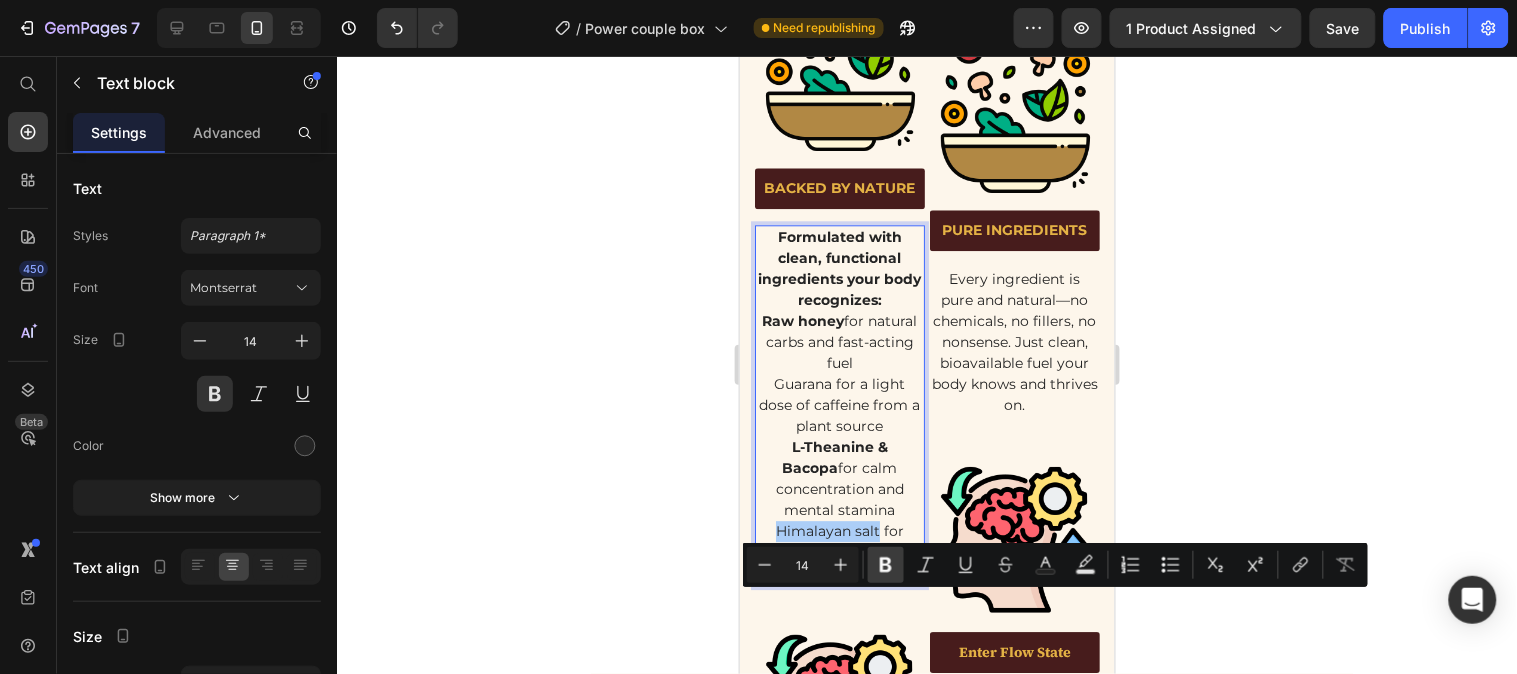 click 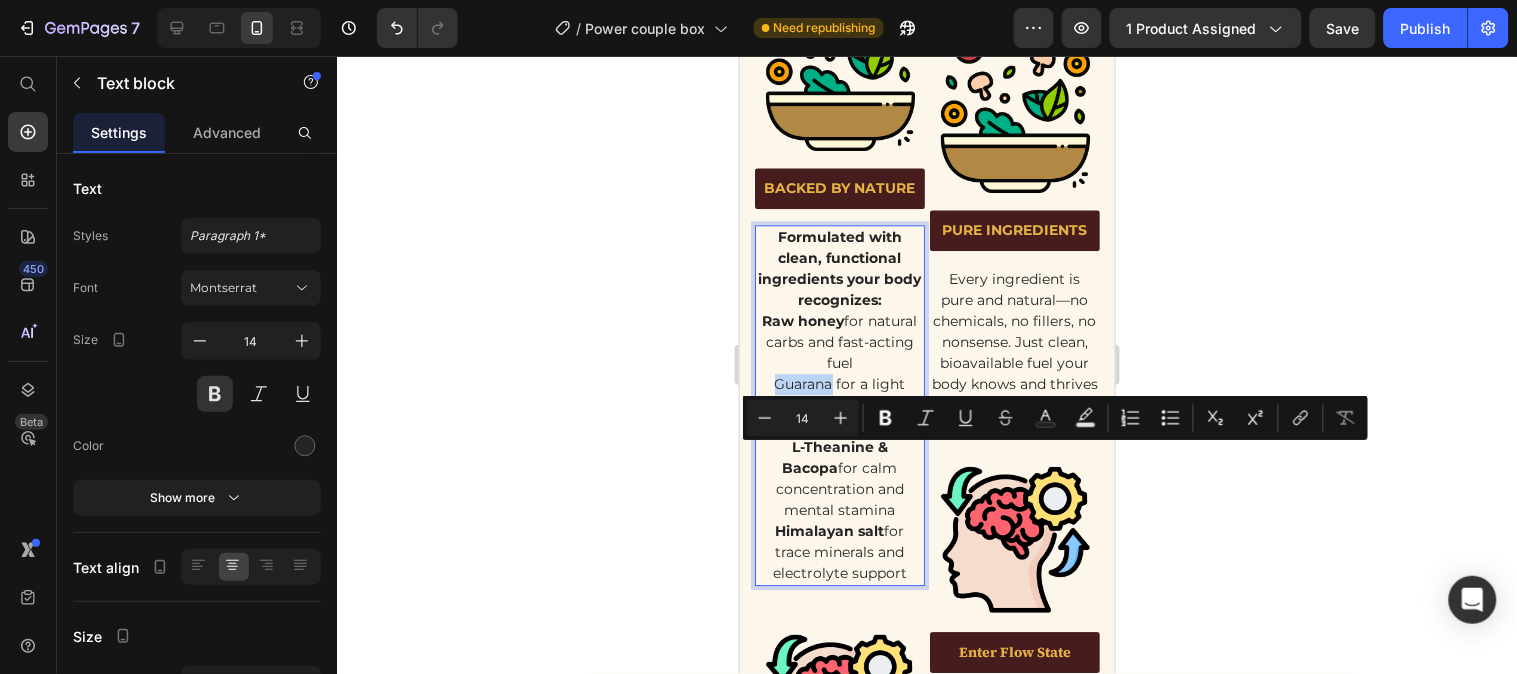 drag, startPoint x: 829, startPoint y: 454, endPoint x: 766, endPoint y: 466, distance: 64.132675 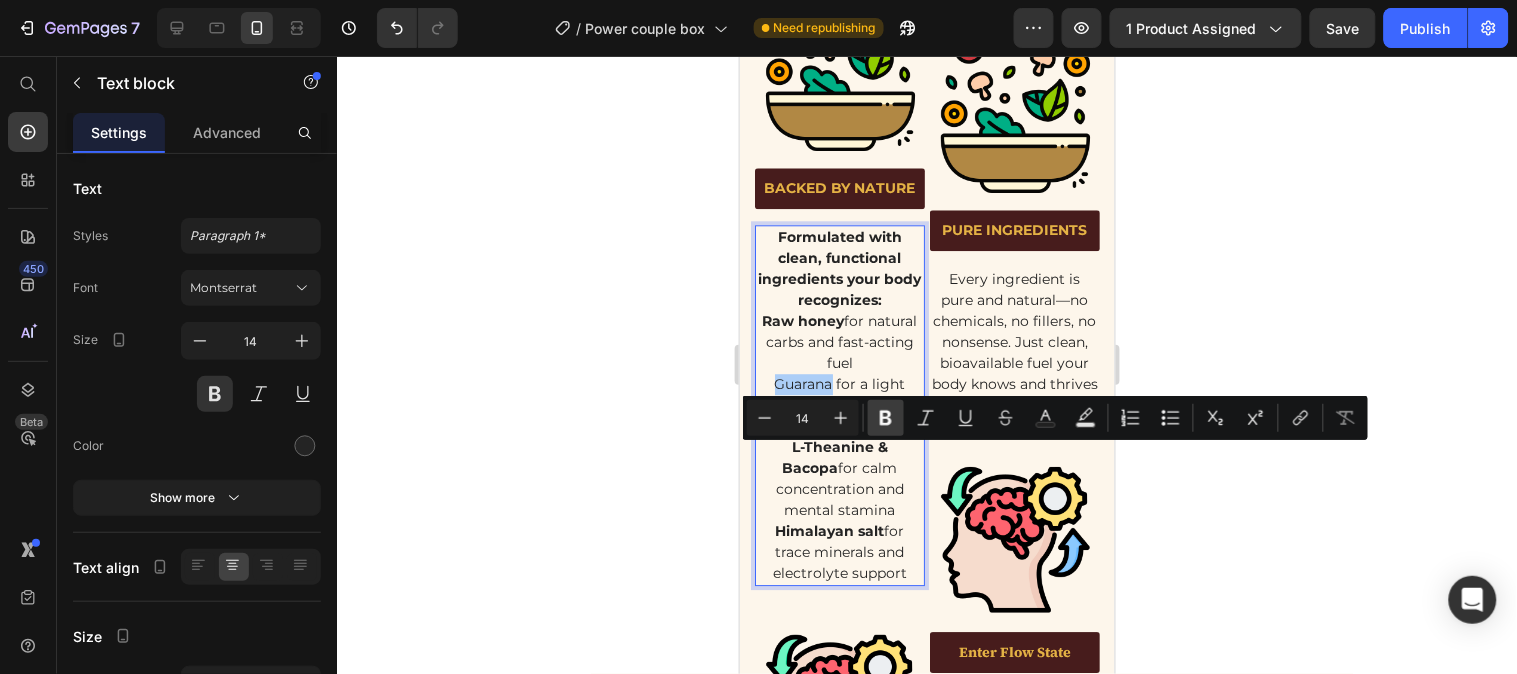 click on "Bold" at bounding box center [886, 418] 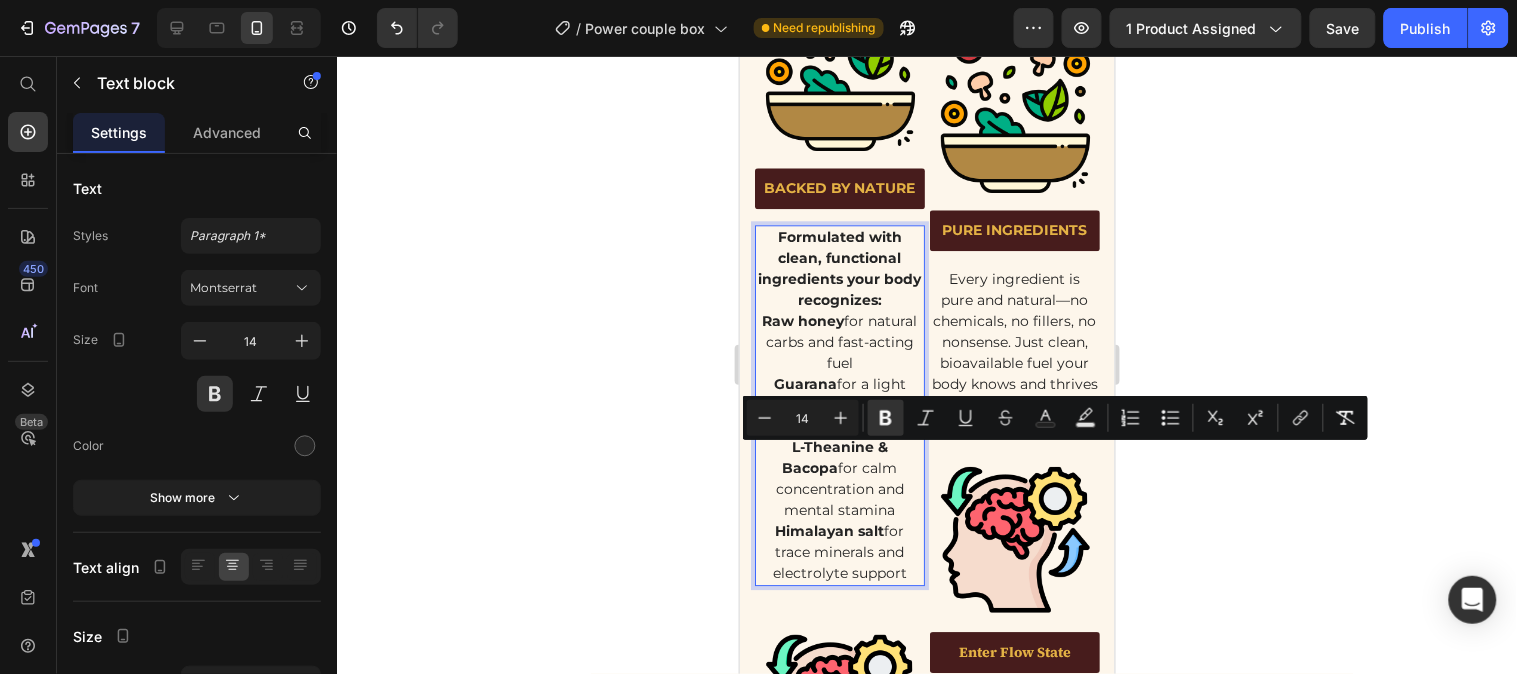 click 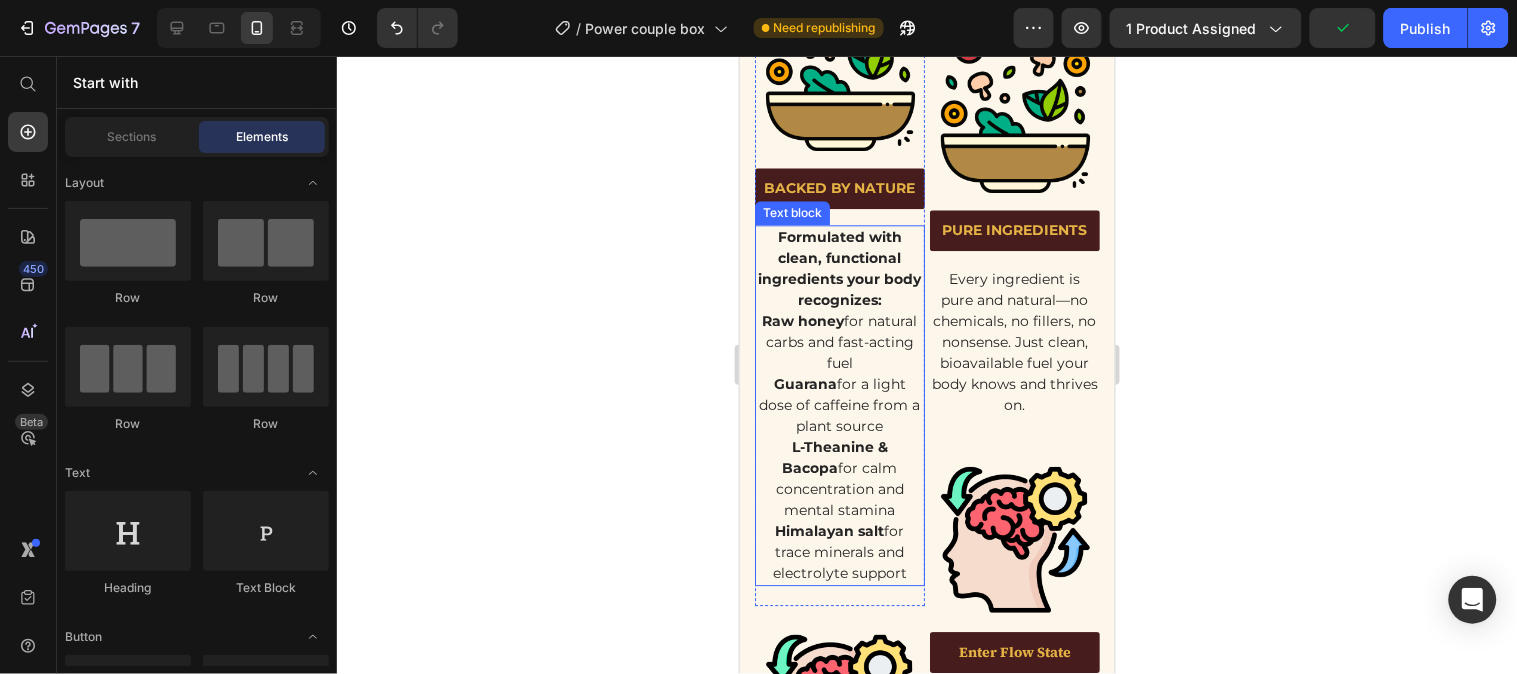 scroll, scrollTop: 5323, scrollLeft: 0, axis: vertical 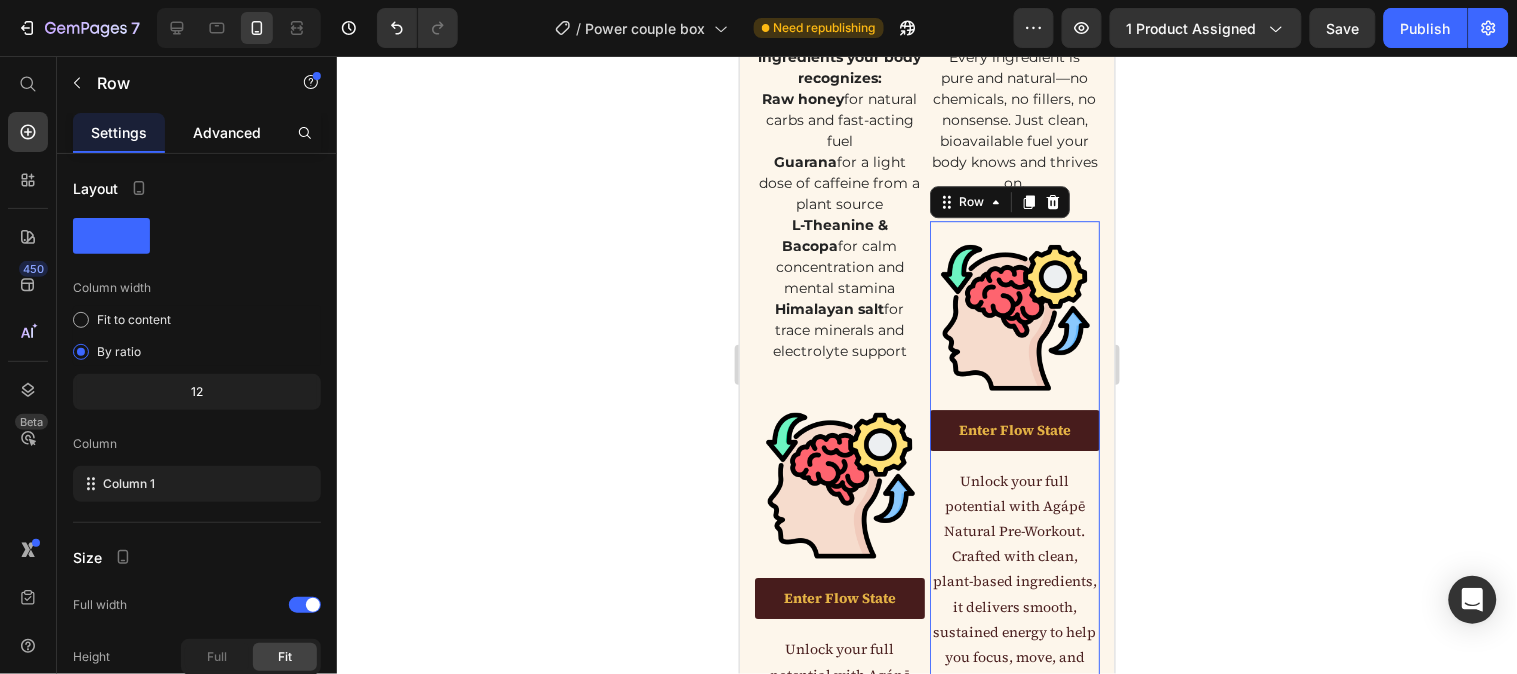 click on "Advanced" at bounding box center [227, 132] 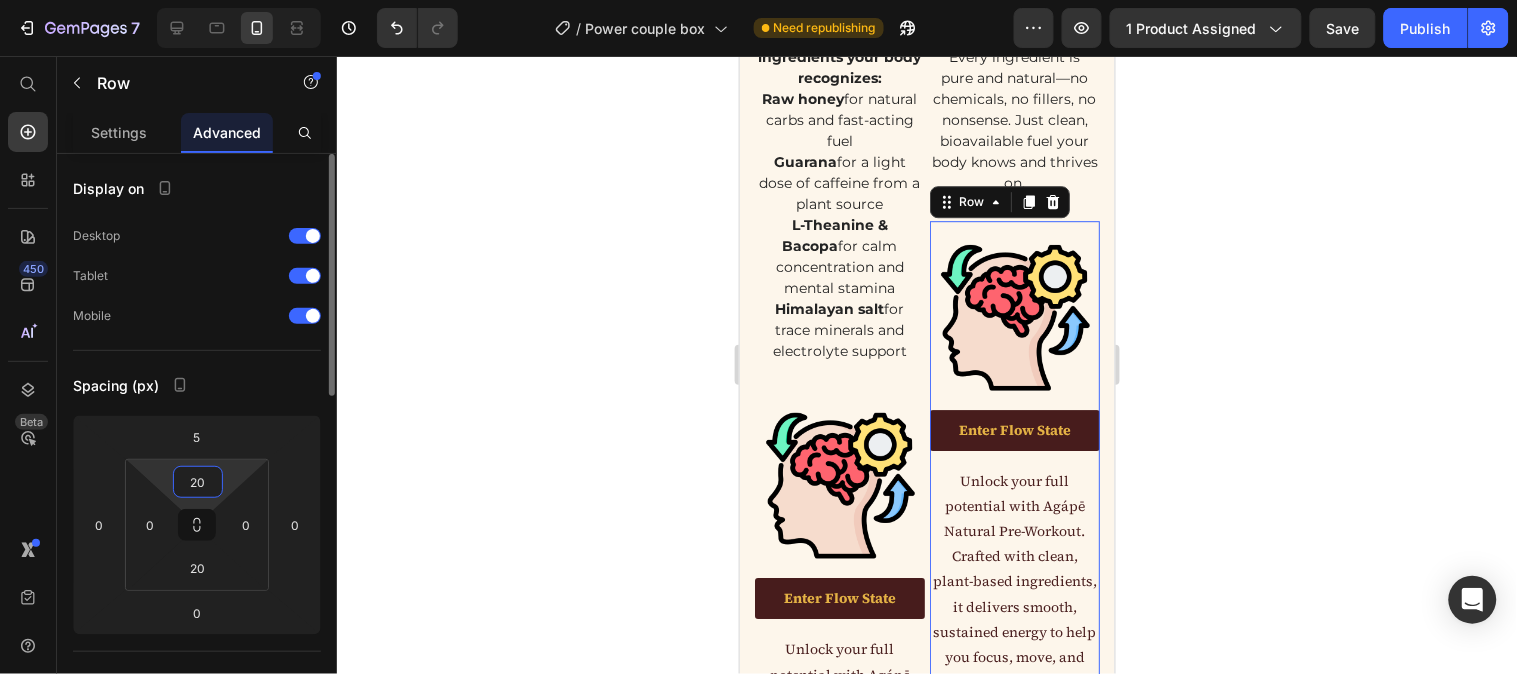 click on "20" at bounding box center (198, 482) 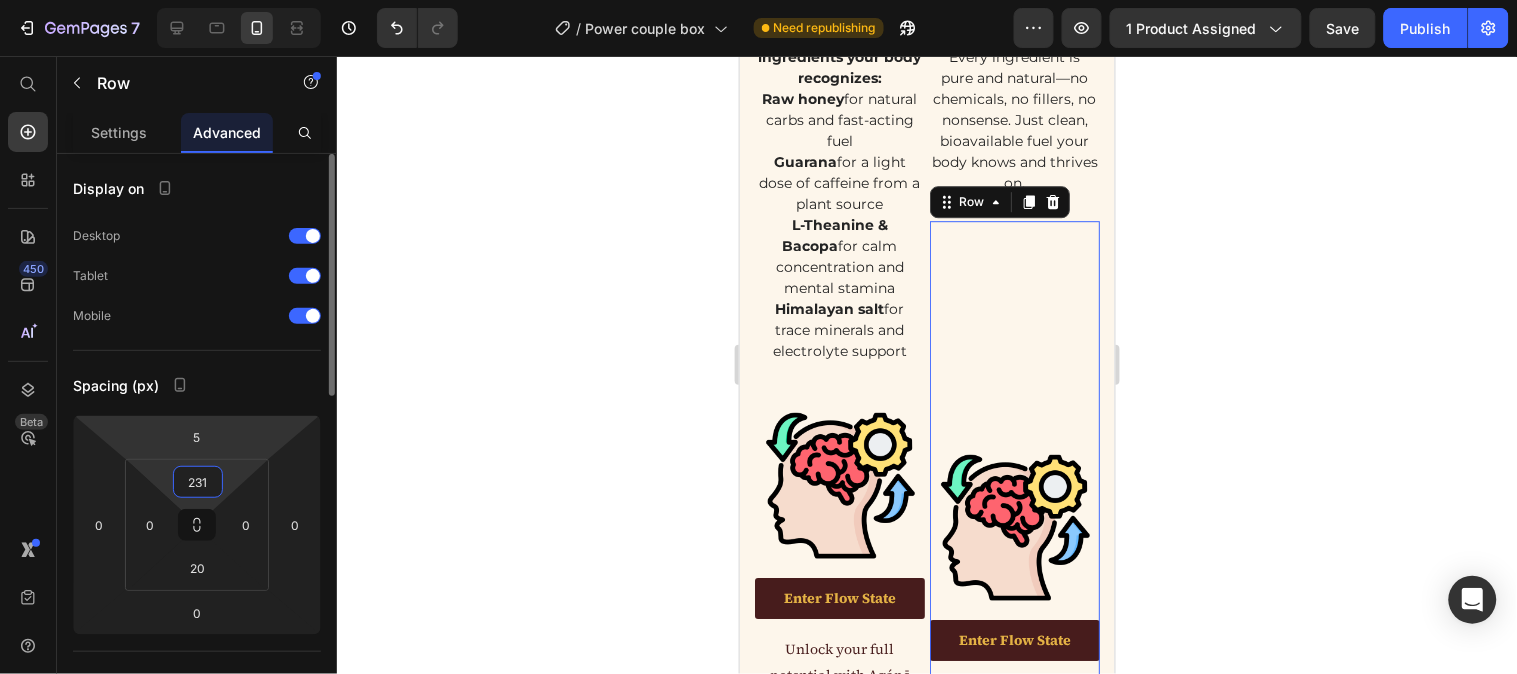 type on "232" 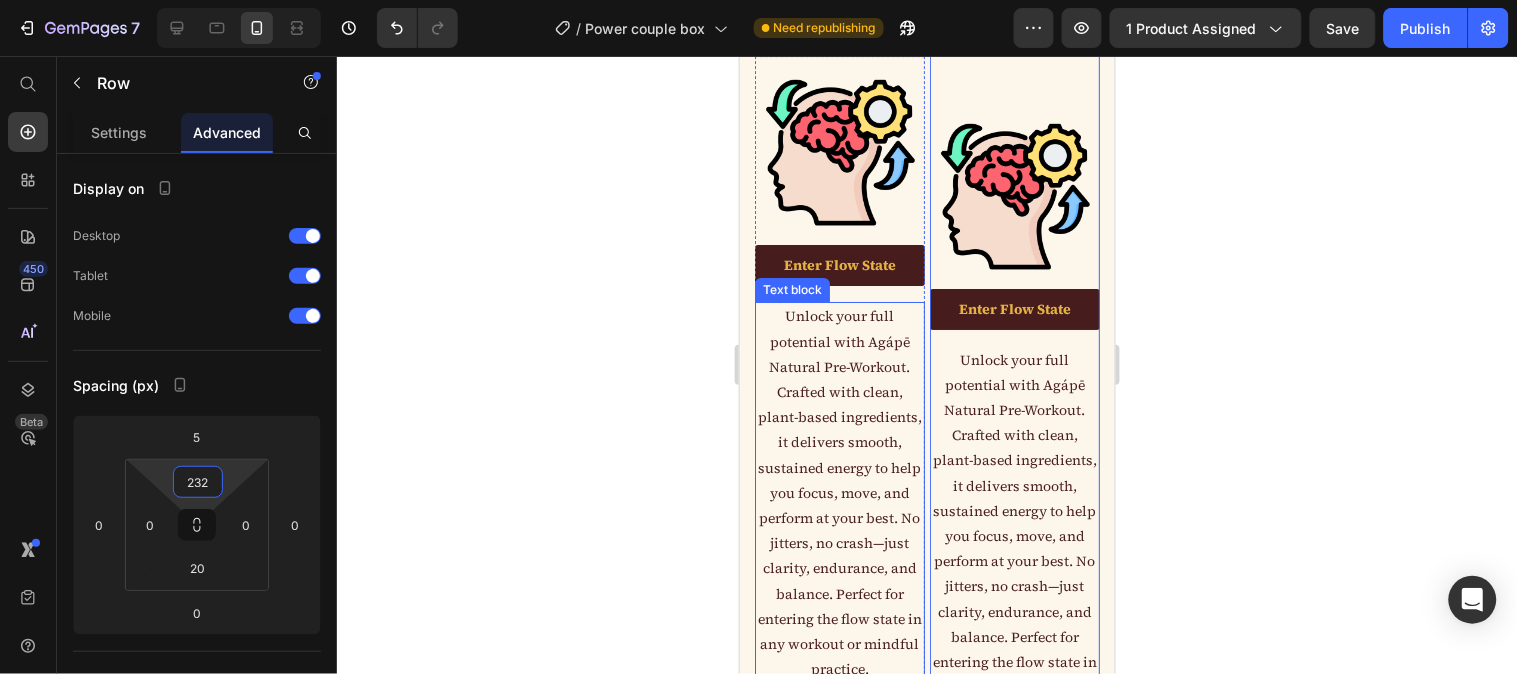 scroll, scrollTop: 5767, scrollLeft: 0, axis: vertical 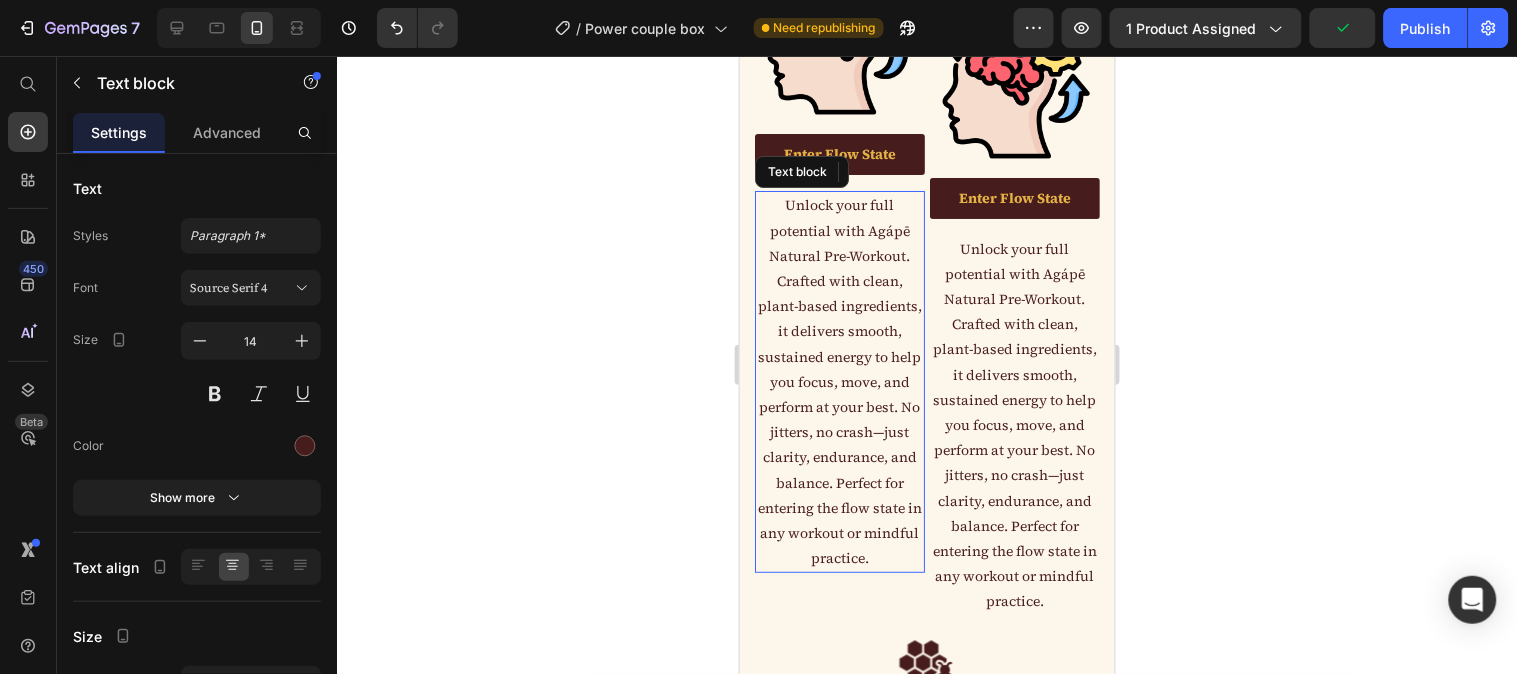 click on "Unlock your full potential with Agápē Natural Pre-Workout. Crafted with clean, plant-based ingredients, it delivers smooth, sustained energy to help you focus, move, and perform at your best. No jitters, no crash—just clarity, endurance, and balance. Perfect for entering the flow state in any workout or mindful practice." at bounding box center (839, 381) 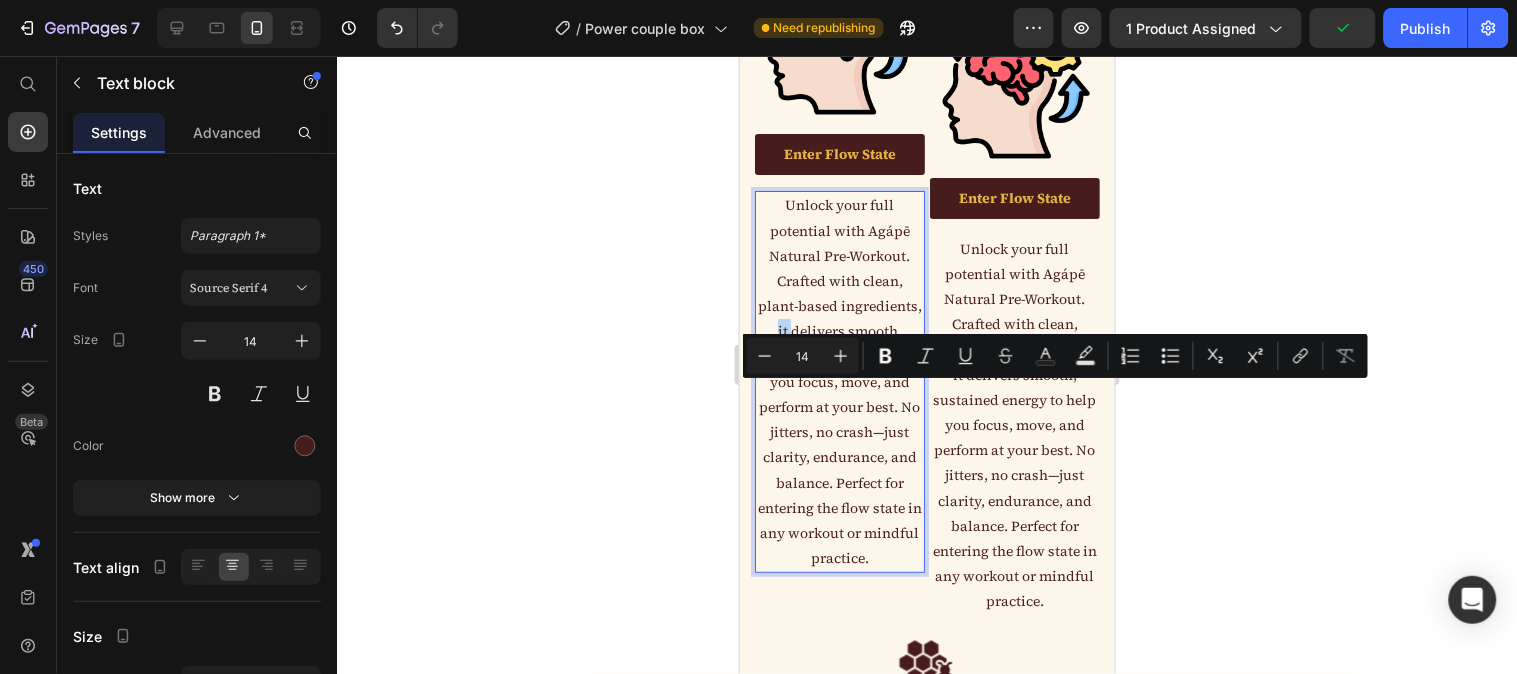 click on "Unlock your full potential with Agápē Natural Pre-Workout. Crafted with clean, plant-based ingredients, it delivers smooth, sustained energy to help you focus, move, and perform at your best. No jitters, no crash—just clarity, endurance, and balance. Perfect for entering the flow state in any workout or mindful practice." at bounding box center (839, 381) 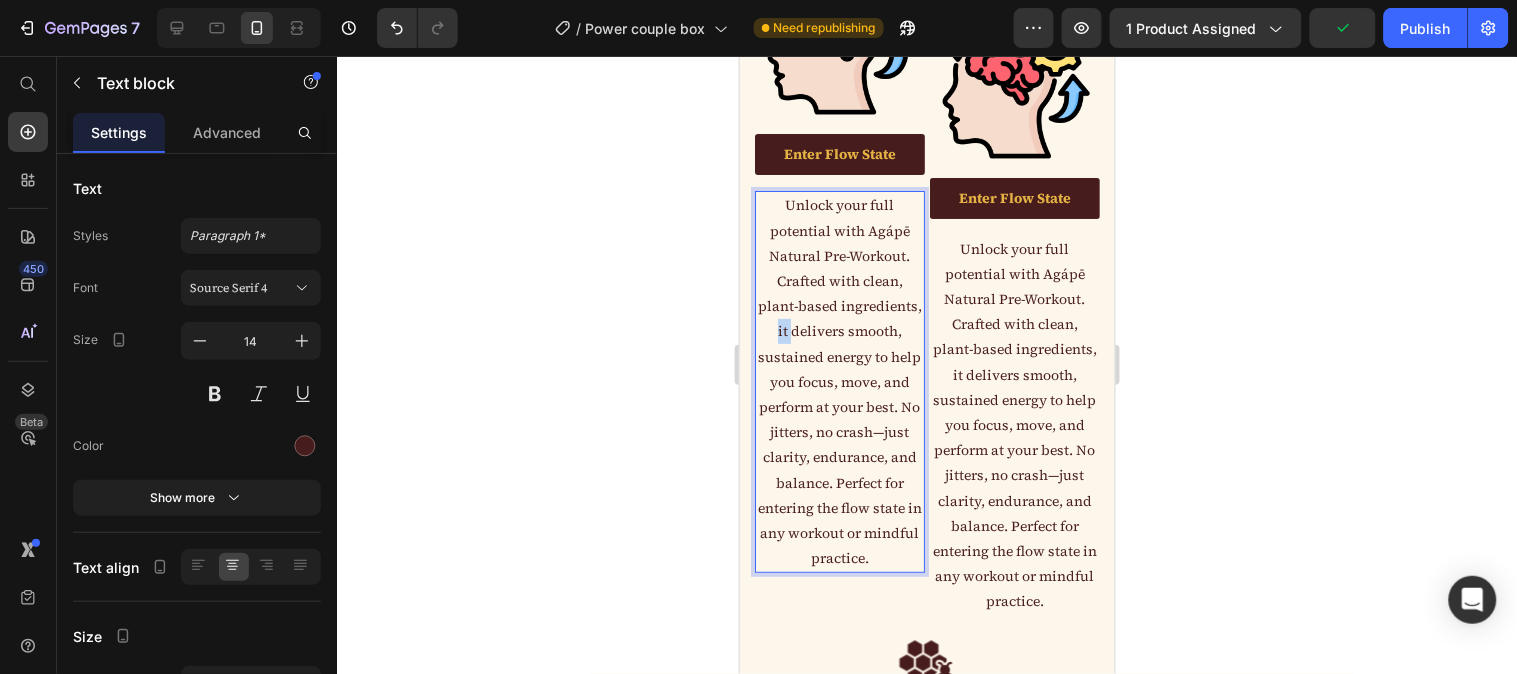 click on "Unlock your full potential with Agápē Natural Pre-Workout. Crafted with clean, plant-based ingredients, it delivers smooth, sustained energy to help you focus, move, and perform at your best. No jitters, no crash—just clarity, endurance, and balance. Perfect for entering the flow state in any workout or mindful practice." at bounding box center (839, 381) 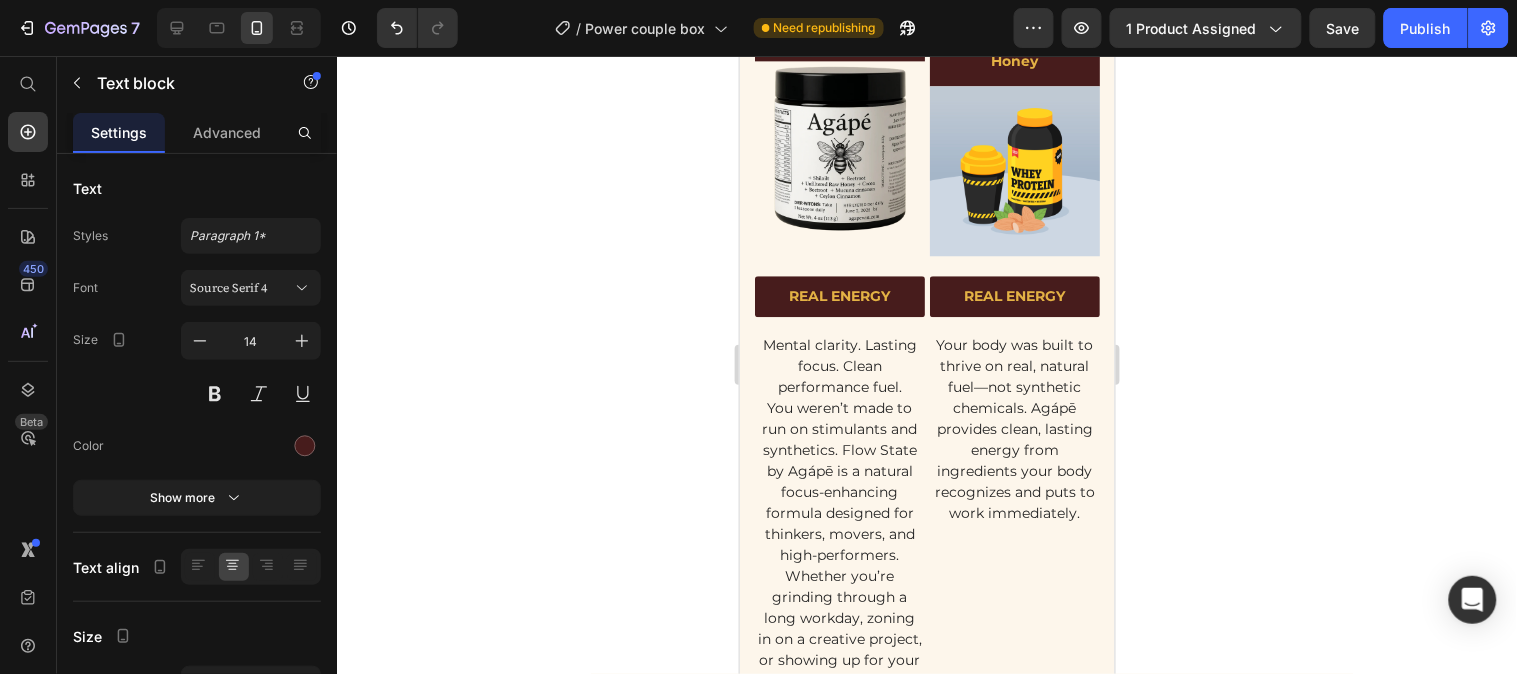 scroll, scrollTop: 2656, scrollLeft: 0, axis: vertical 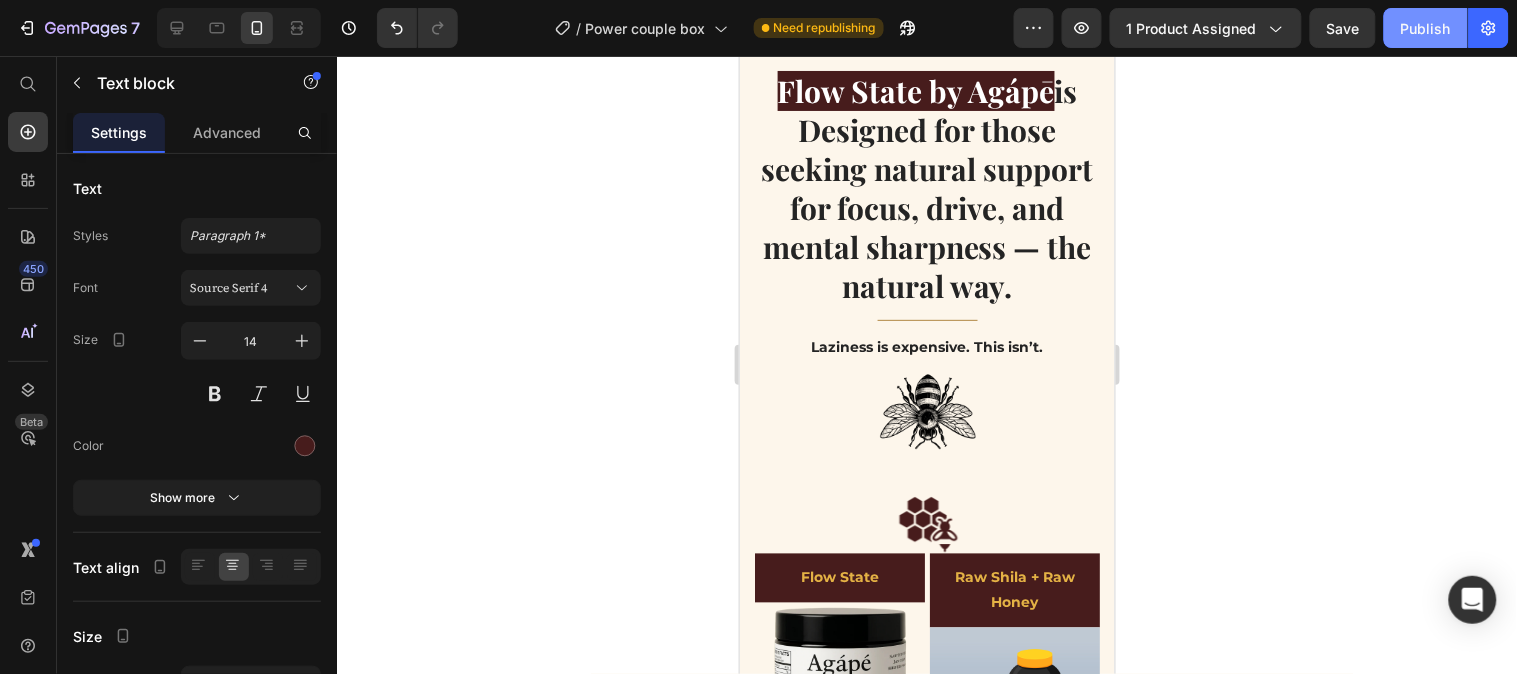 click on "Publish" at bounding box center (1426, 28) 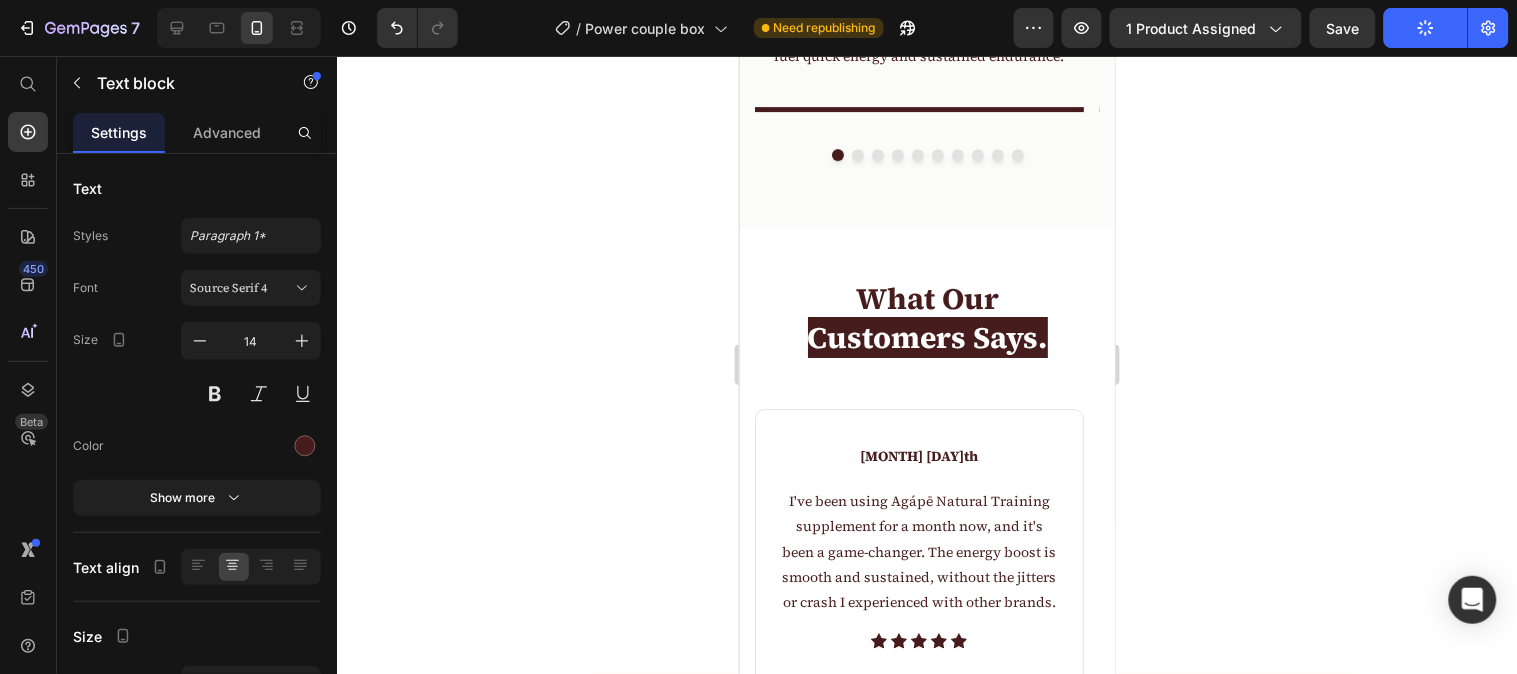 scroll, scrollTop: 7545, scrollLeft: 0, axis: vertical 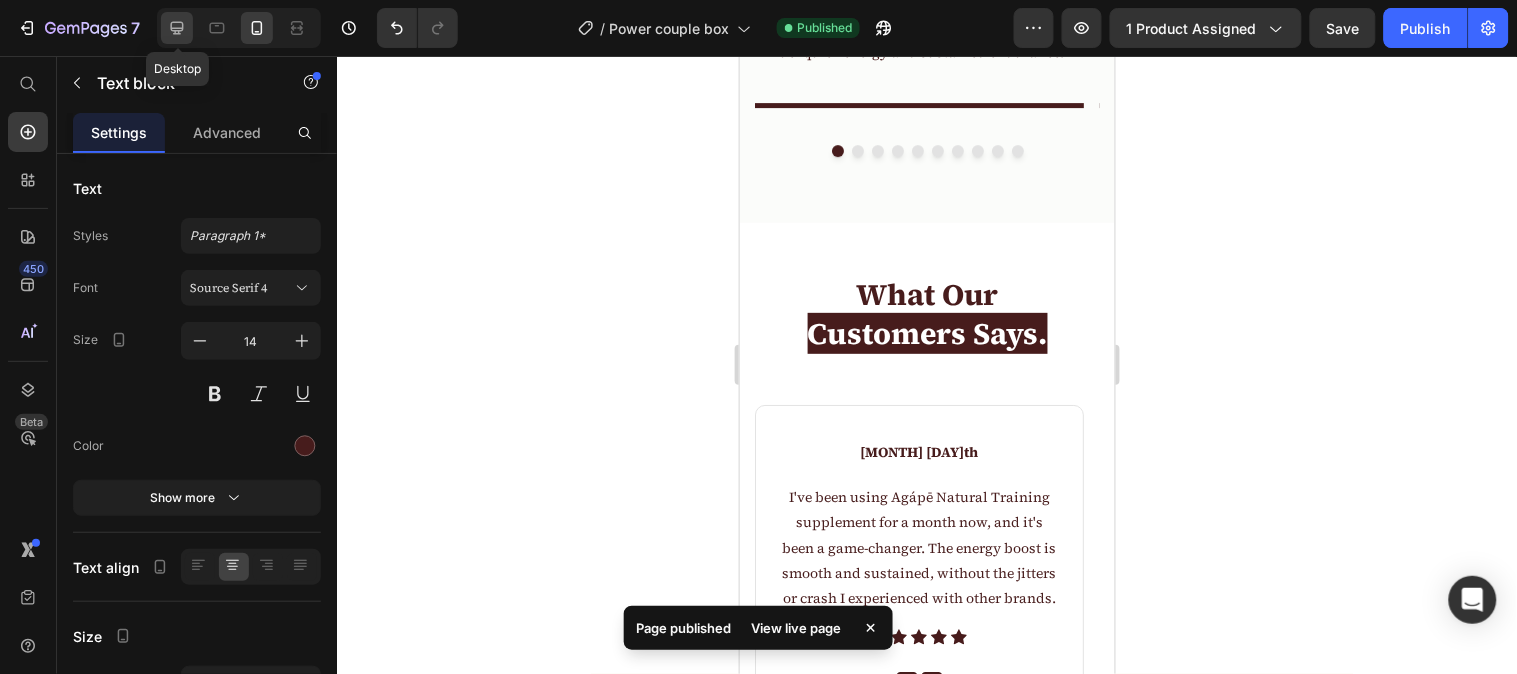click 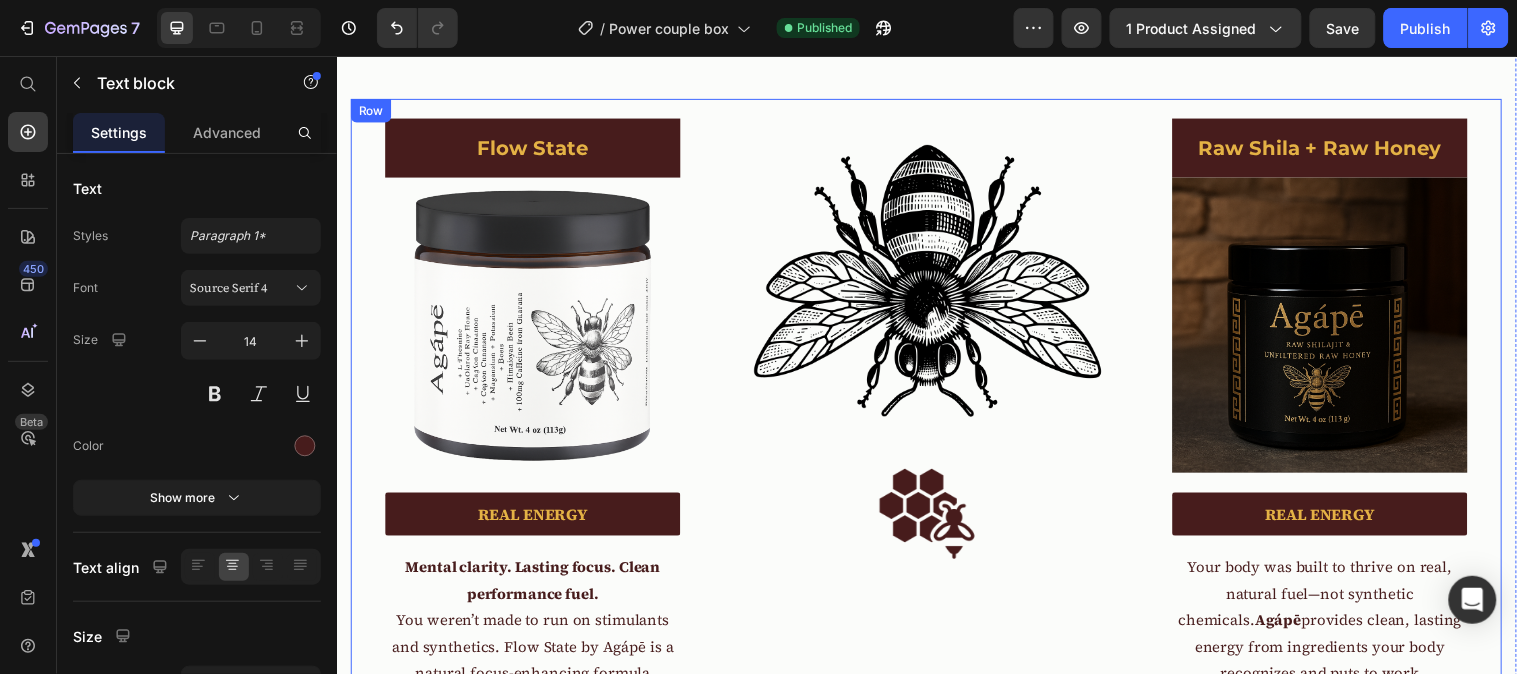 scroll, scrollTop: 1921, scrollLeft: 0, axis: vertical 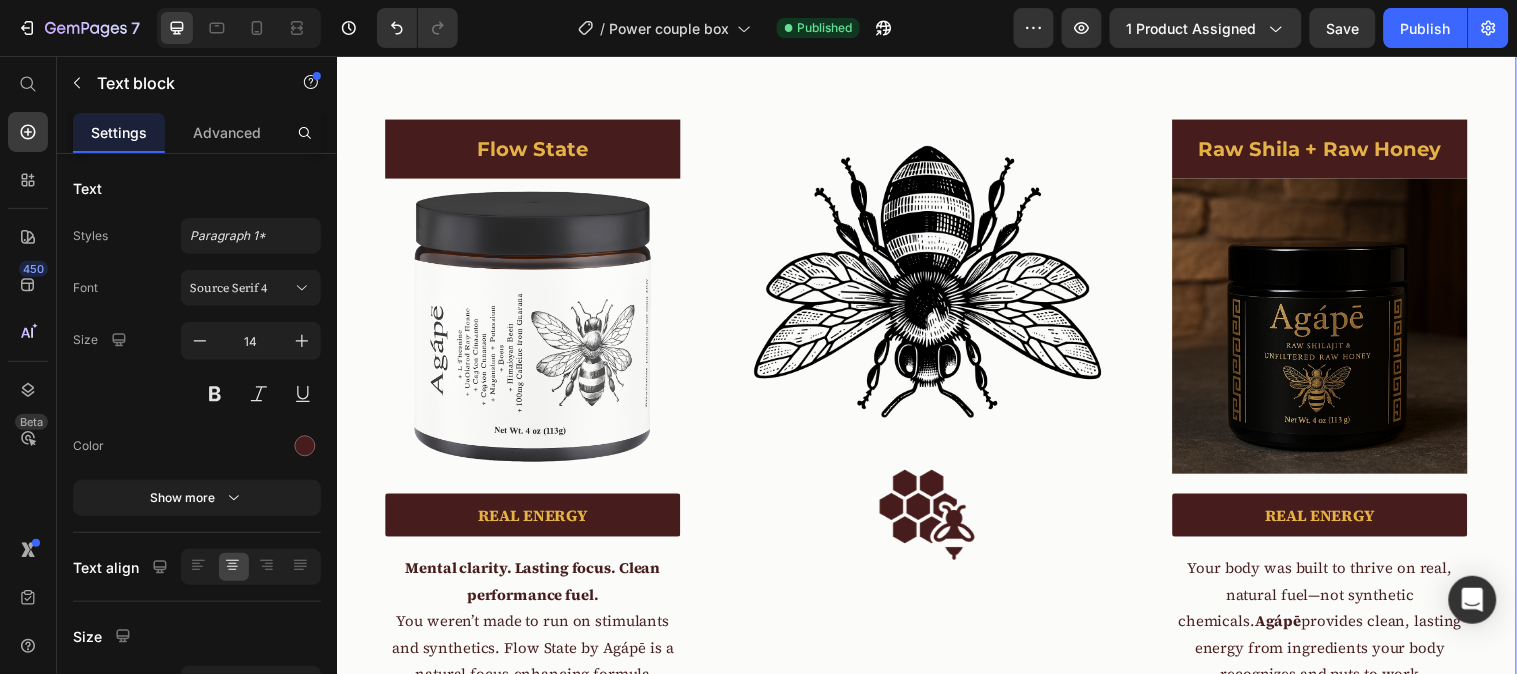 click on "Flow State by Agápē   is Designed for those seeking natural support for focus, drive, and mental sharpness — the natural way. Heading                Title Line  Laziness is expensive. This isn’t. Text block Row Flow State Text block Image Row REAL ENERGY Text block Mental clarity. Lasting focus. Clean performance fuel. You weren’t made to run on stimulants and synthetics. Flow State by Agápē is a natural focus-enhancing formula designed for thinkers, movers, and high-performers. Whether you’re grinding through a long workday, zoning in on a creative project, or showing up for your training session—this is your edge. Text block Row Image FOCUSED FUEL Text block Forget caffeine crashes and brain fog. Flow State combines raw honey with nootropics like Bacopa, L-Theanine, and natural caffeine from Guarana to sharpen your mind and power your day. It’s the kind of focus that doesn’t just keep you going—it keeps you locked in. Text block Row Image SMOOTH ENERGY, NO CRASH Text block Text block" at bounding box center [936, 1376] 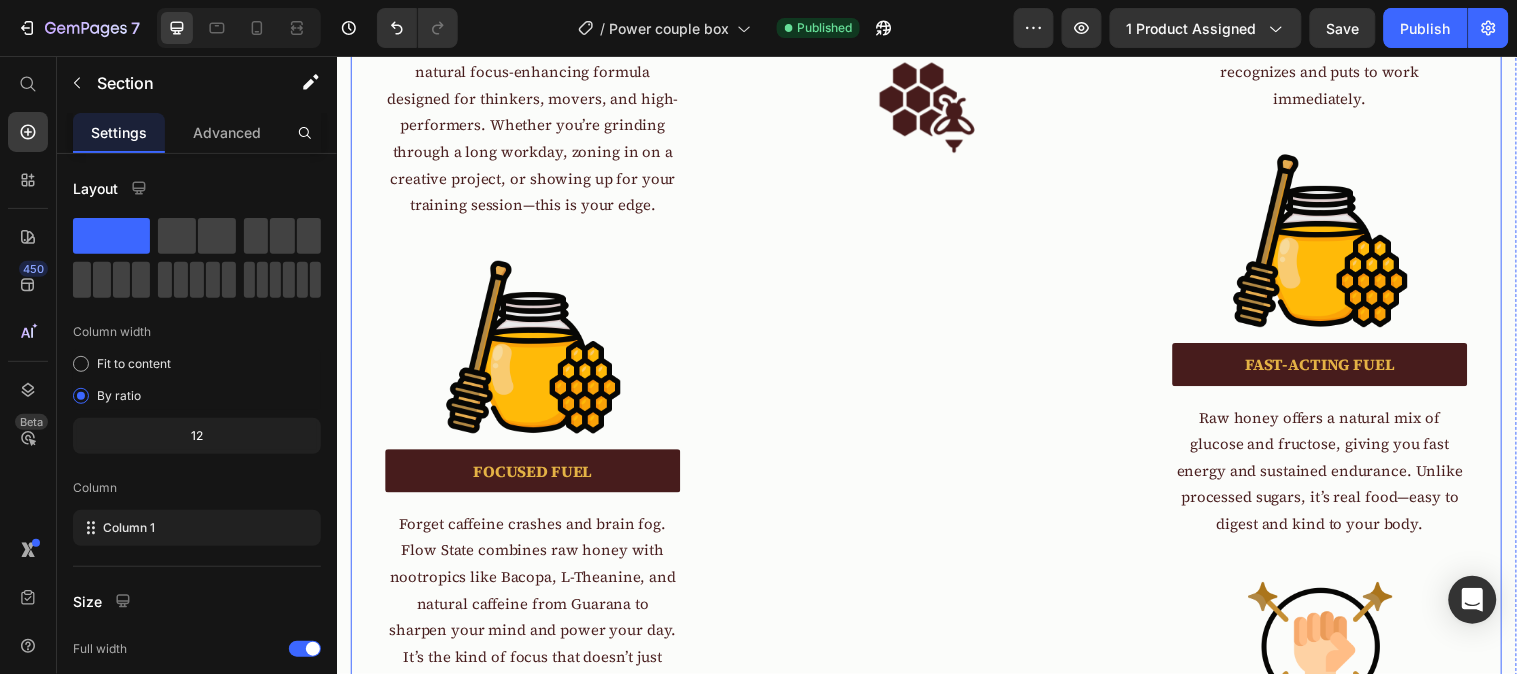 scroll, scrollTop: 2698, scrollLeft: 0, axis: vertical 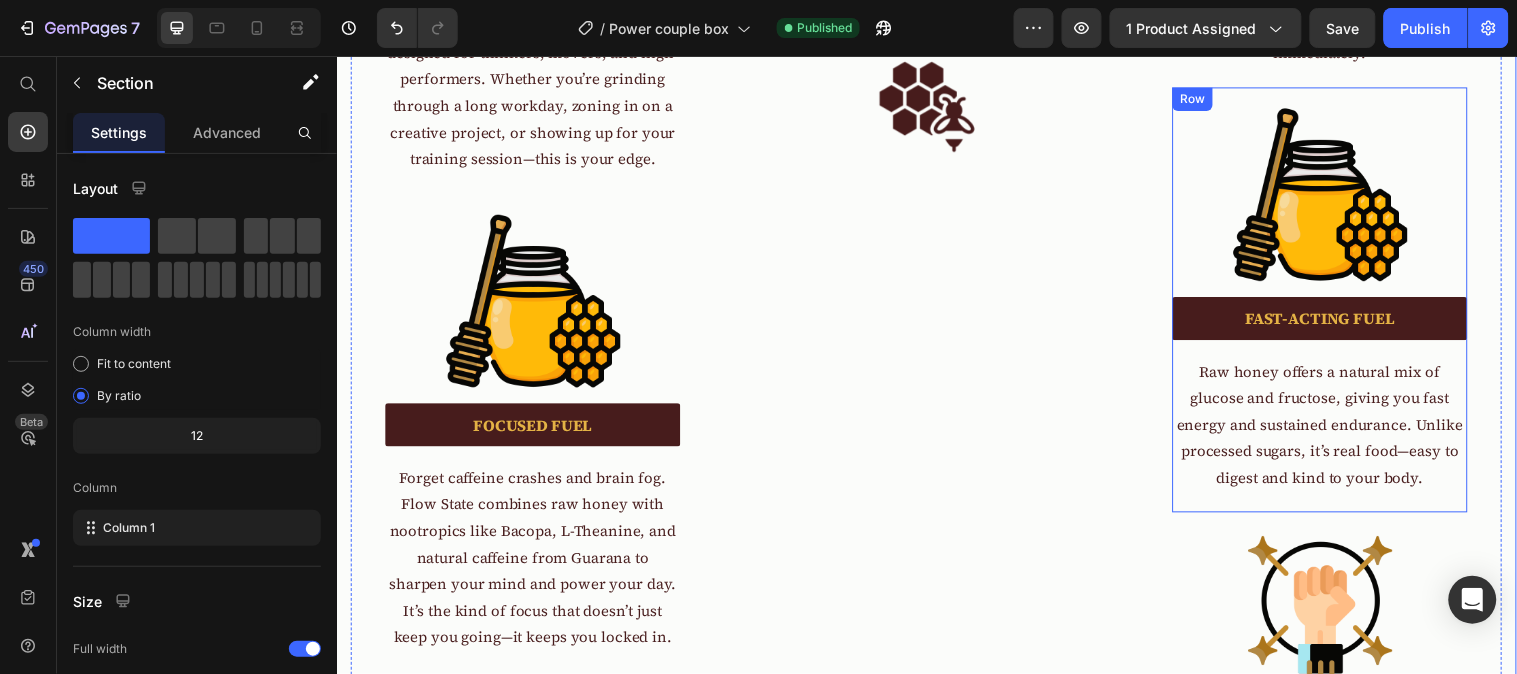 click on "Image FAST-ACTING FUEL Text block Raw honey offers a natural mix of glucose and fructose, giving you fast energy and sustained endurance. Unlike processed sugars, it’s real food—easy to digest and kind to your body. Text block Row" at bounding box center [1336, 303] 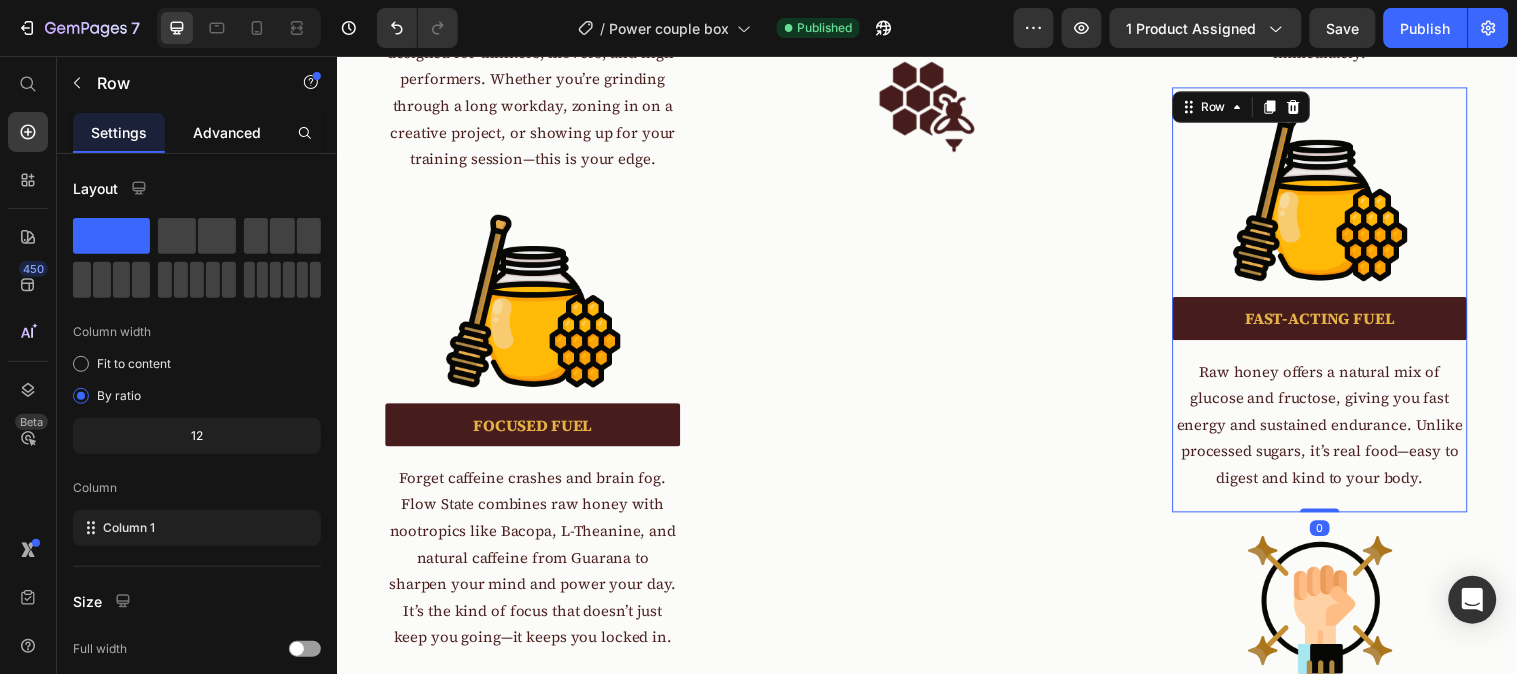 click on "Advanced" at bounding box center [227, 132] 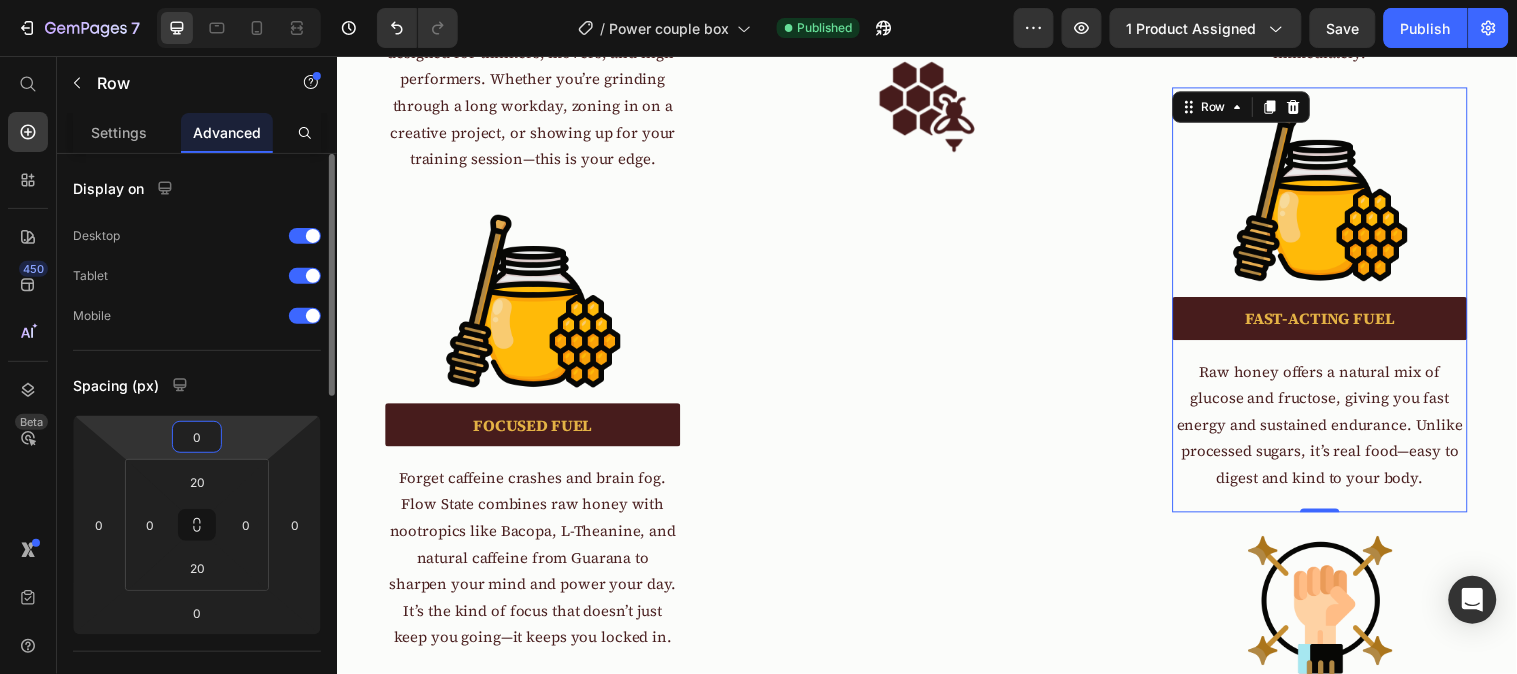click on "0" at bounding box center [197, 437] 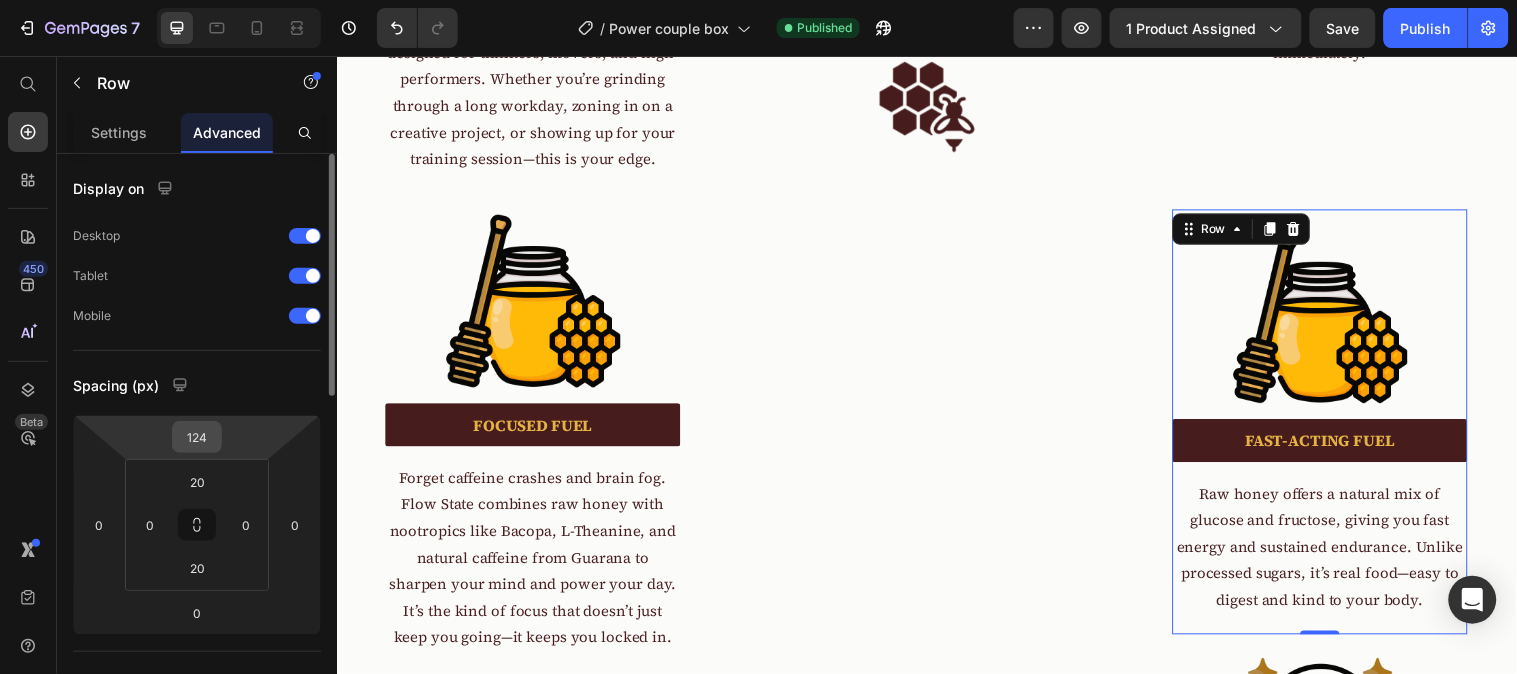 click on "124" at bounding box center [197, 437] 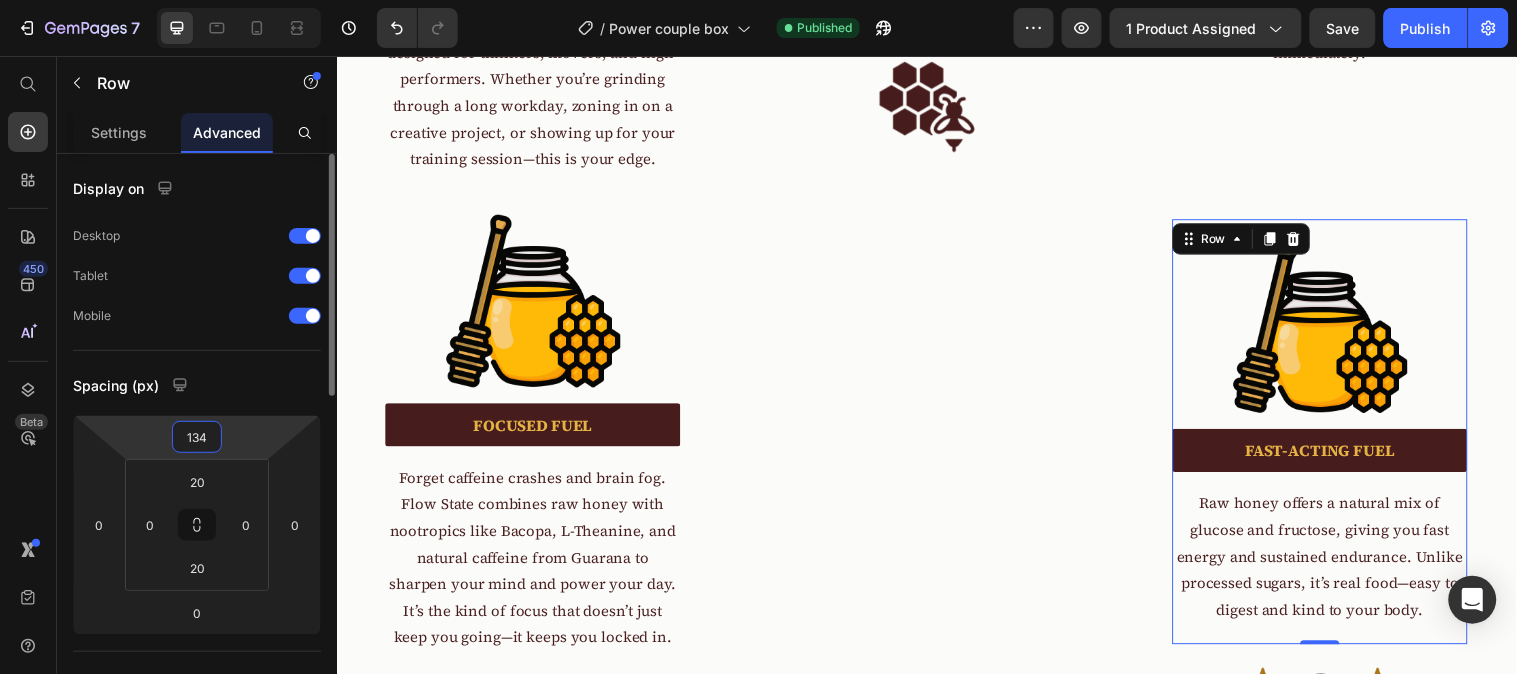 type on "135" 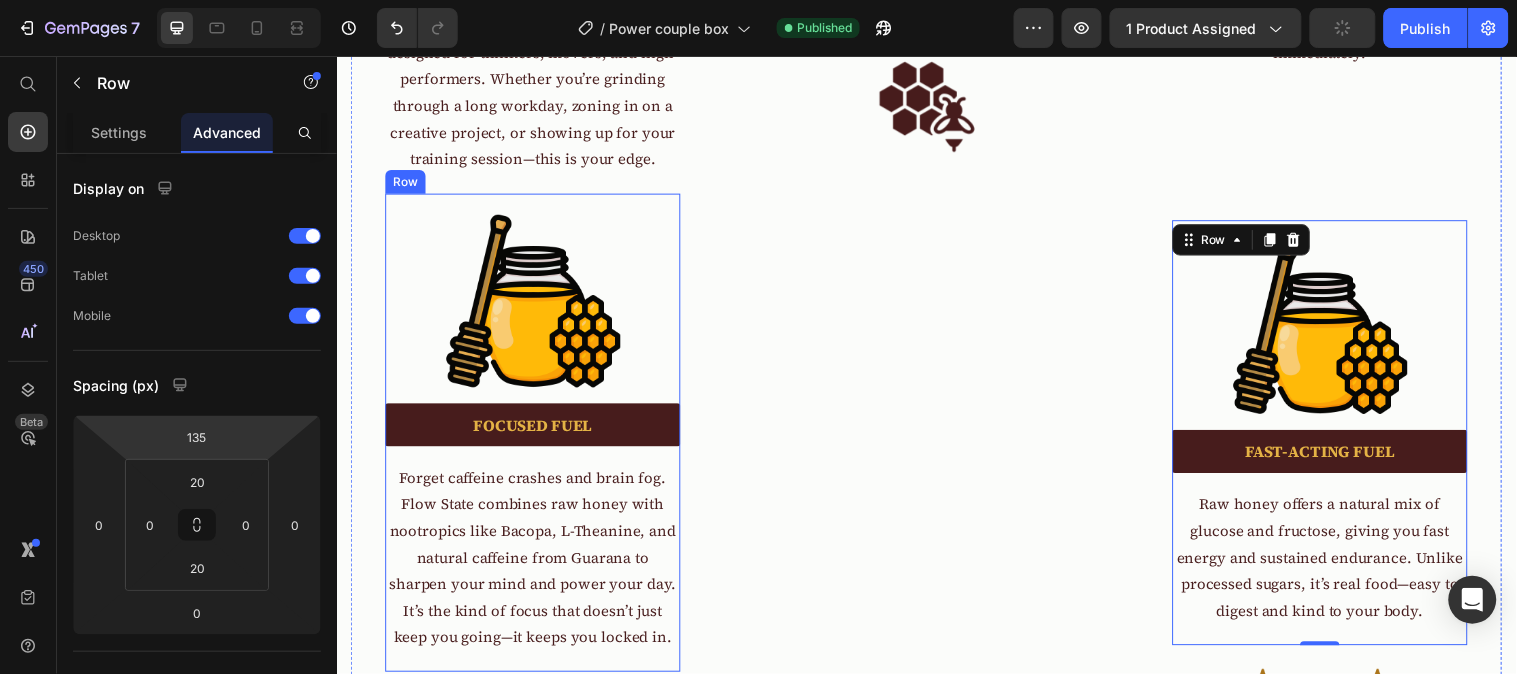 drag, startPoint x: 658, startPoint y: 395, endPoint x: 816, endPoint y: 345, distance: 165.72266 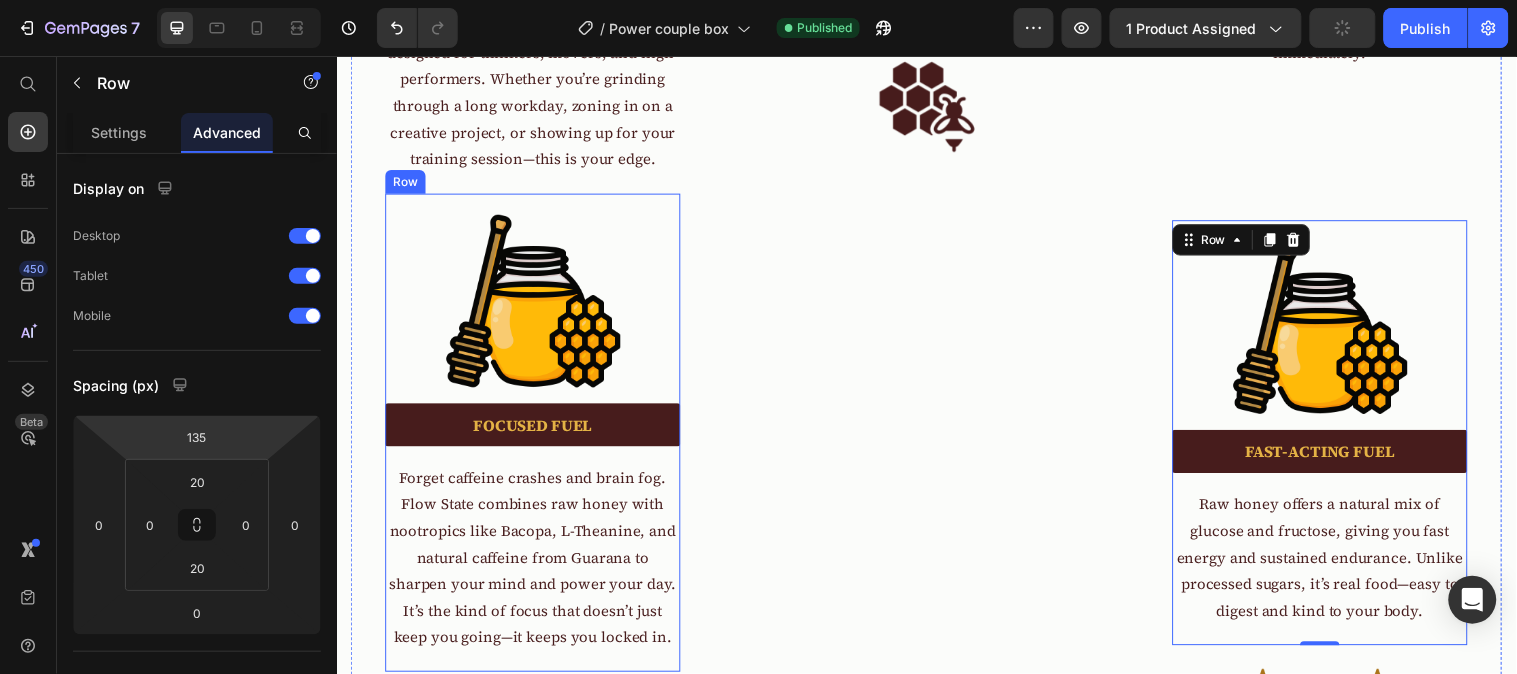 click on "Image FOCUSED FUEL Text block Forget caffeine crashes and brain fog. Flow State combines raw honey with nootropics like Bacopa, L-Theanine, and natural caffeine from Guarana to sharpen your mind and power your day. It’s the kind of focus that doesn’t just keep you going—it keeps you locked in. Text block" at bounding box center (536, 438) 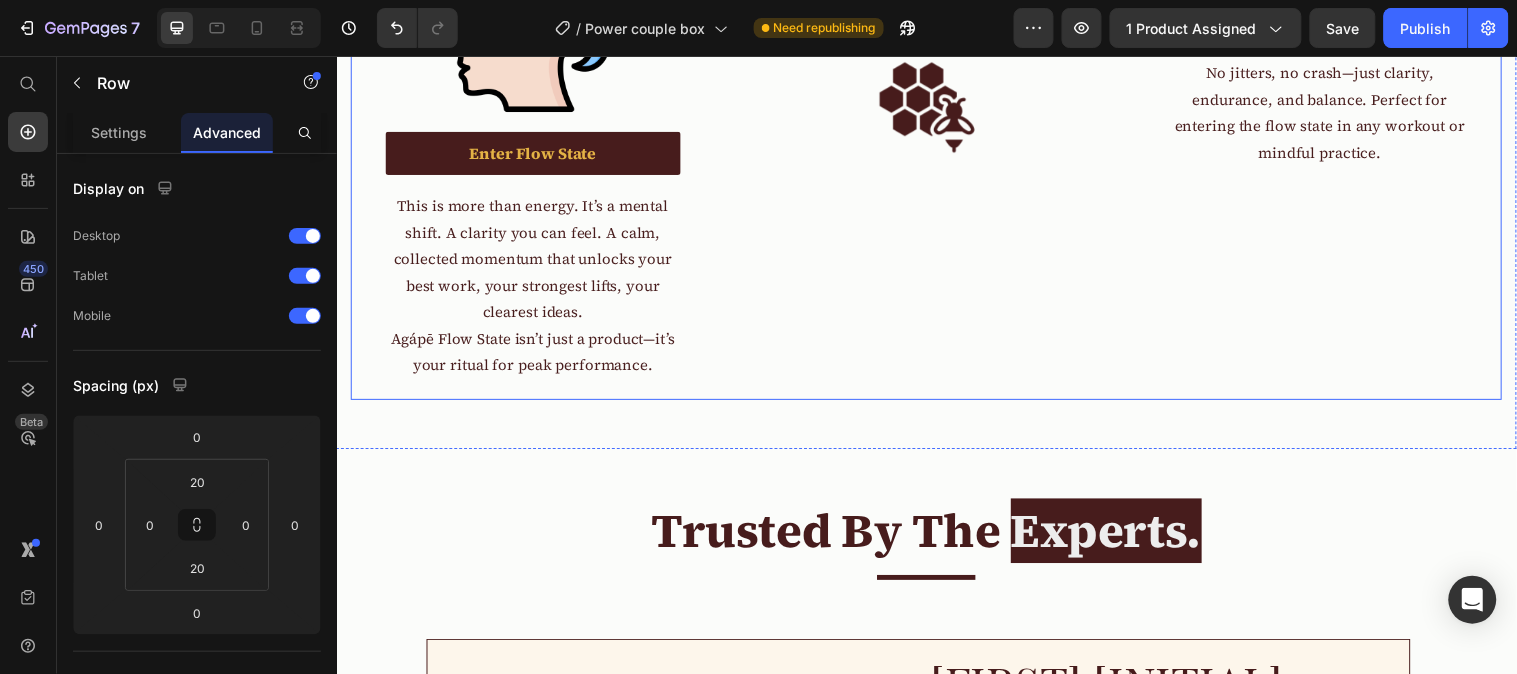scroll, scrollTop: 4698, scrollLeft: 0, axis: vertical 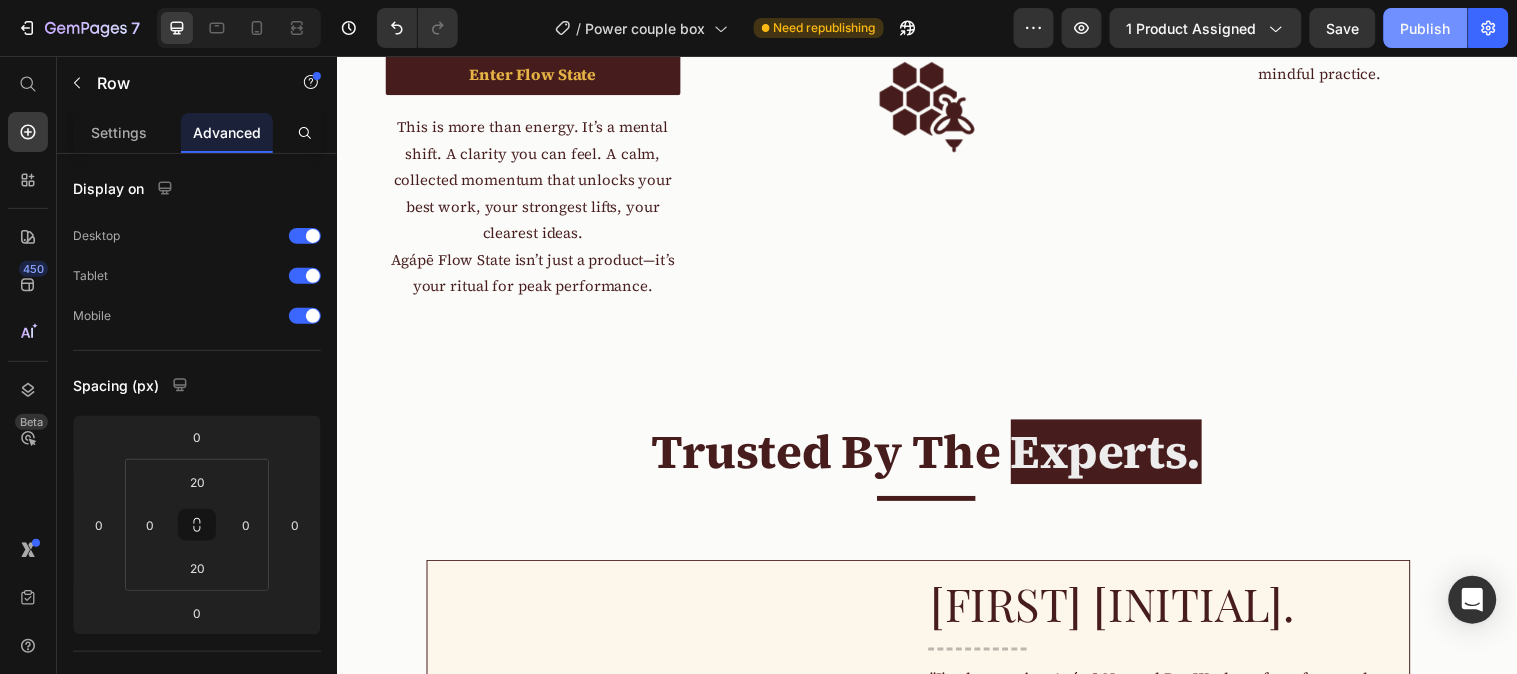 click on "Publish" 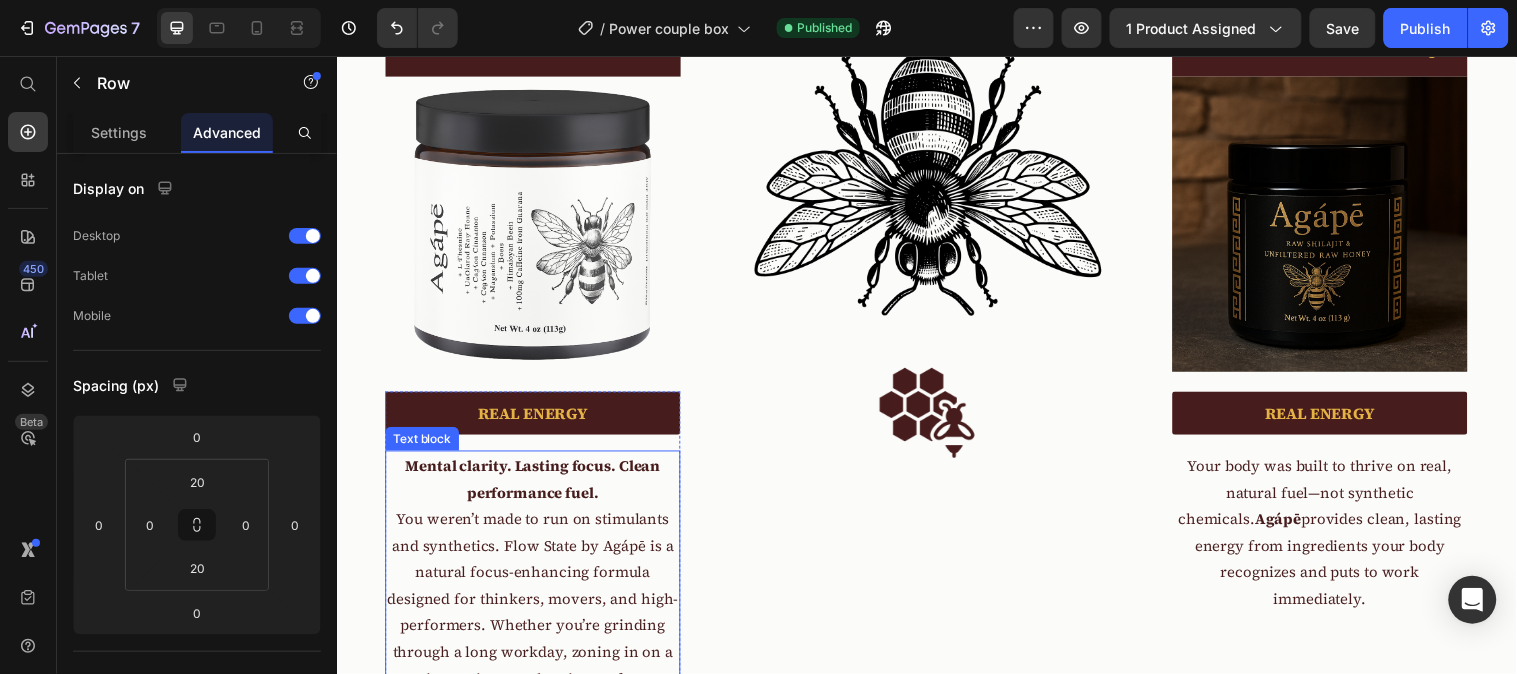 scroll, scrollTop: 2143, scrollLeft: 0, axis: vertical 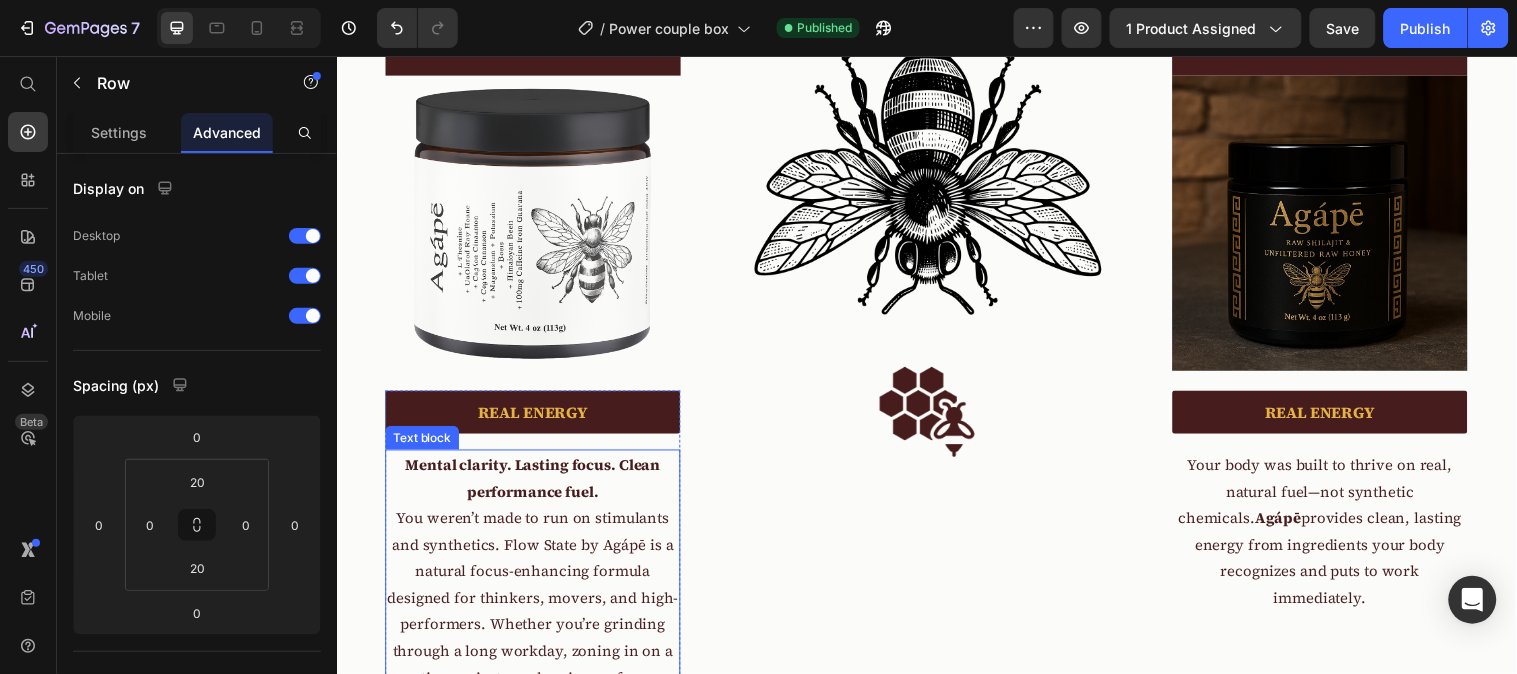 click on "Mental clarity. Lasting focus. Clean performance fuel." at bounding box center [536, 484] 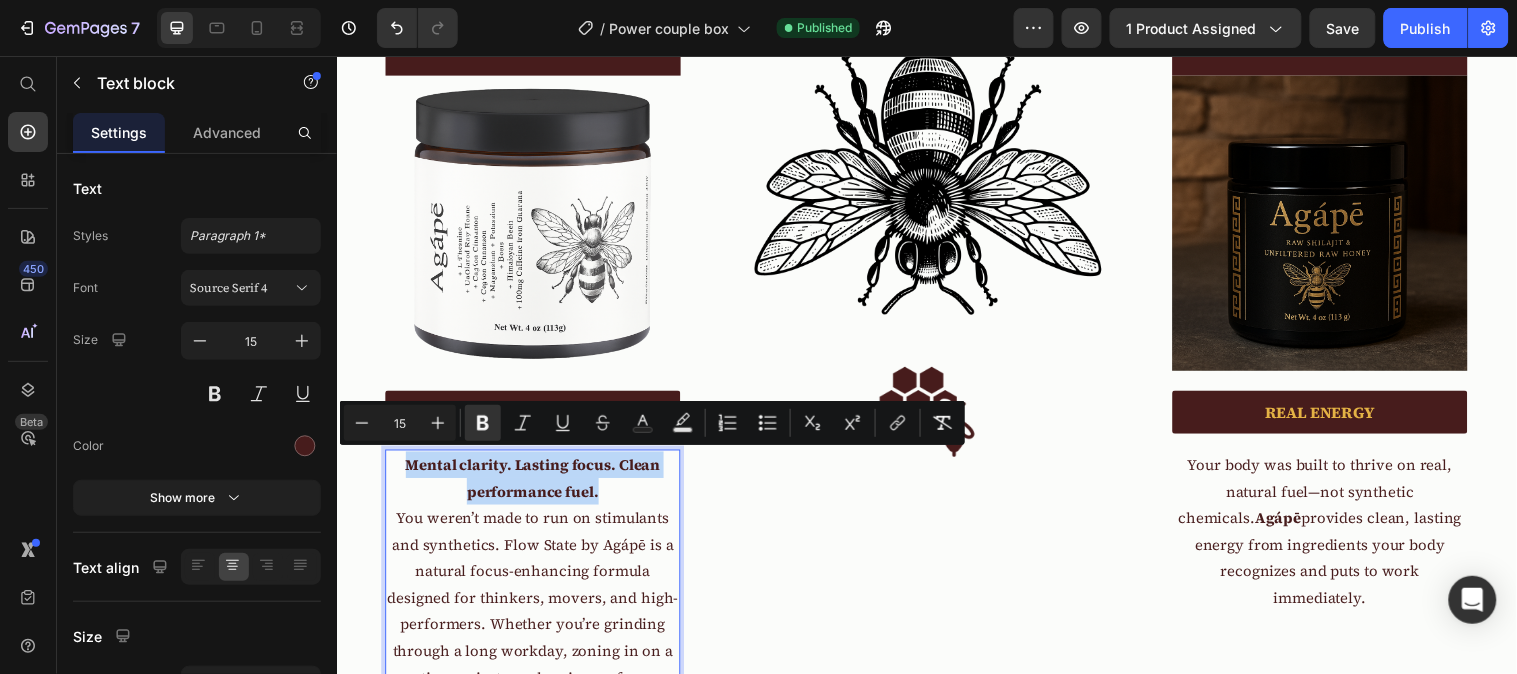 drag, startPoint x: 605, startPoint y: 495, endPoint x: 399, endPoint y: 470, distance: 207.51144 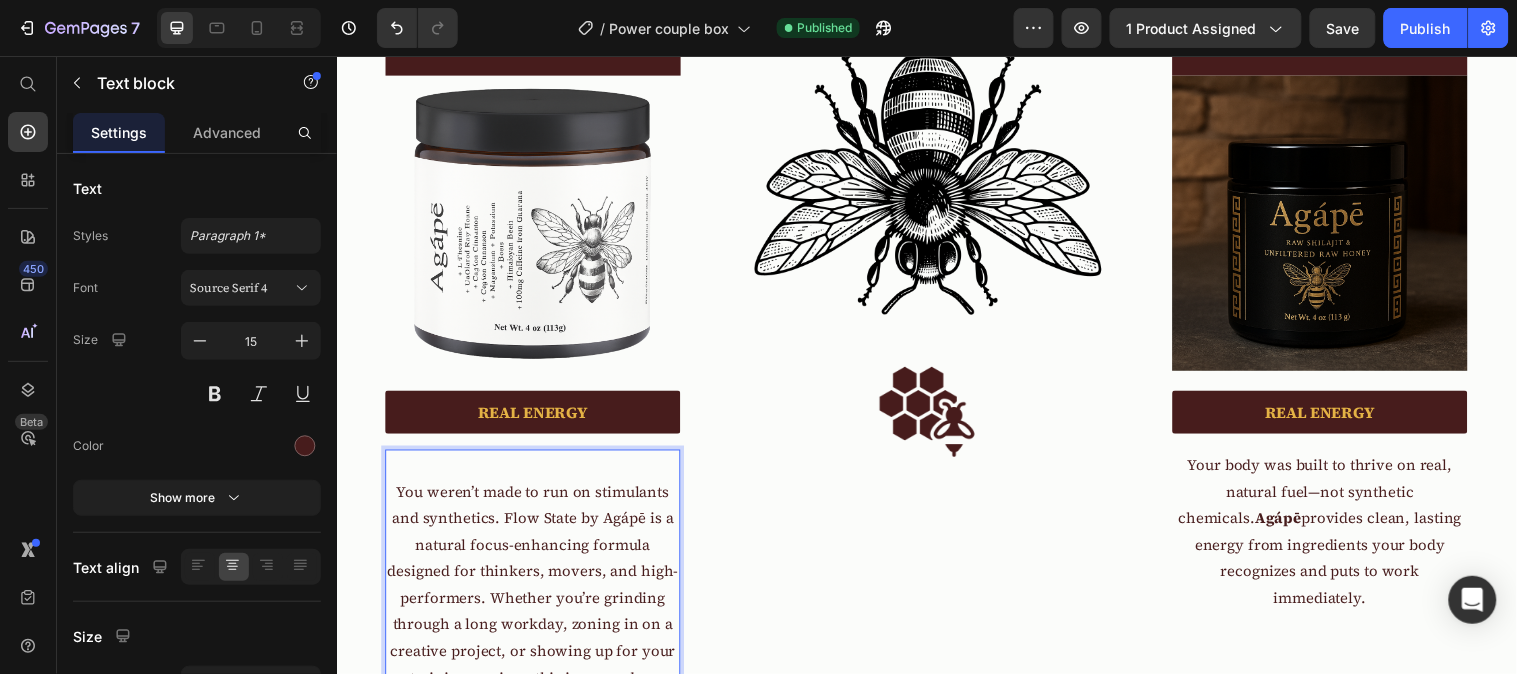 click on "⁠⁠⁠⁠⁠⁠⁠ You weren’t made to run on stimulants and synthetics. Flow State by Agápē is a natural focus-enhancing formula designed for thinkers, movers, and high-performers. Whether you’re grinding through a long workday, zoning in on a creative project, or showing up for your training session—this is your edge." at bounding box center (536, 578) 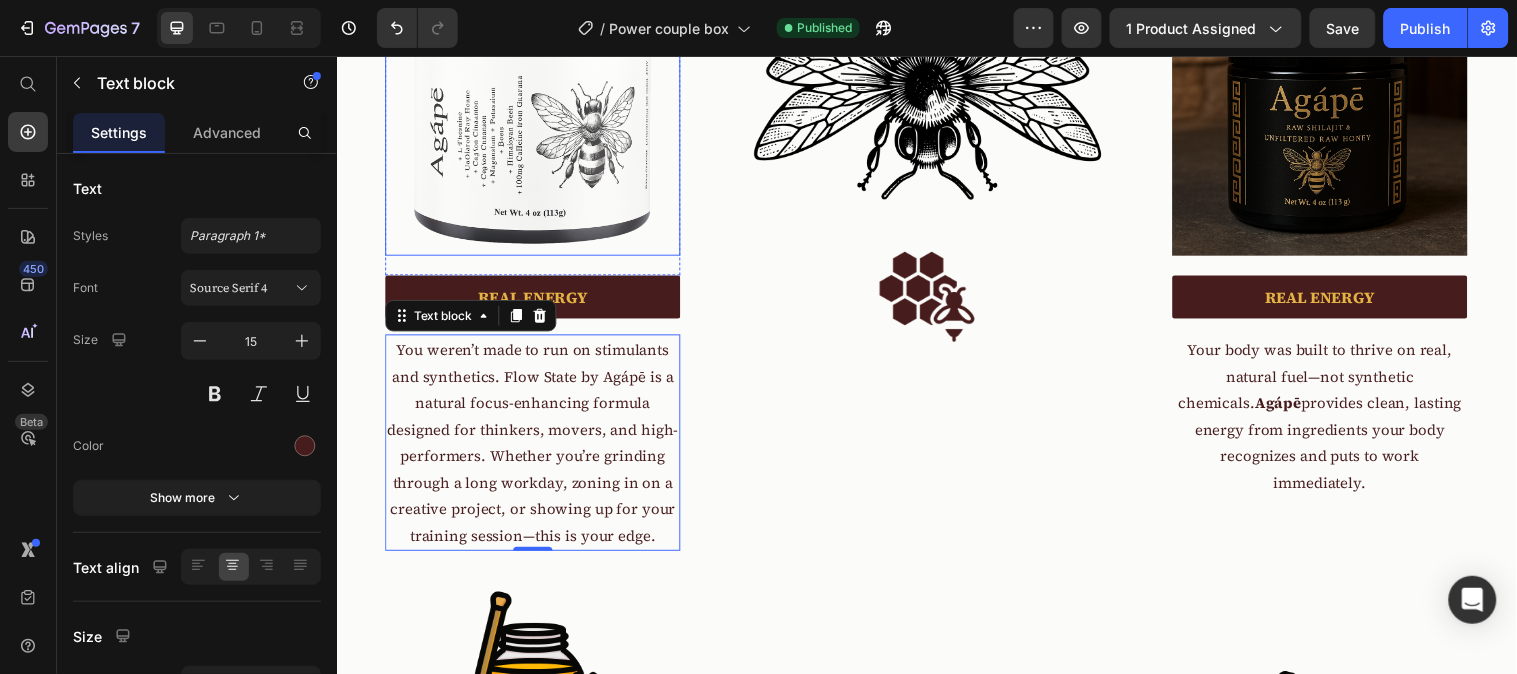 scroll, scrollTop: 2032, scrollLeft: 0, axis: vertical 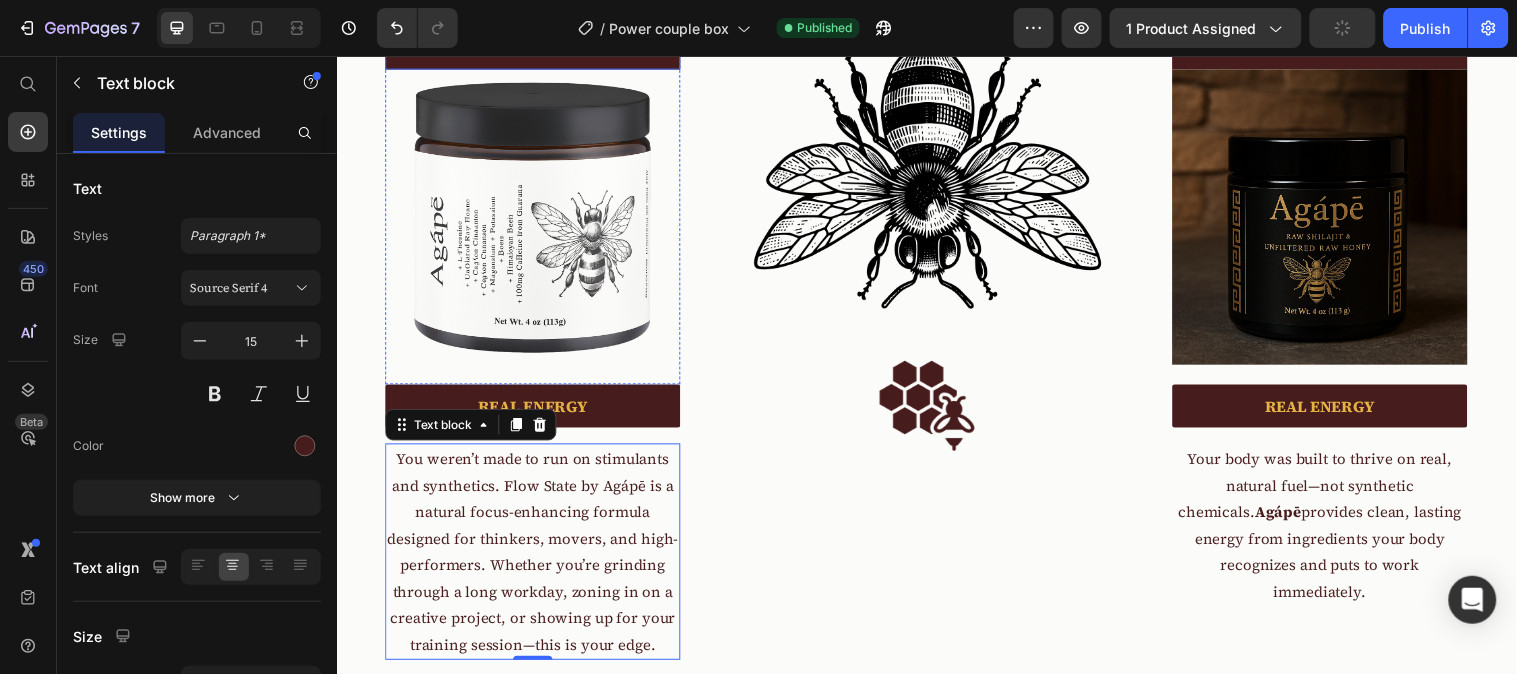 click on "Flow State" at bounding box center (536, 39) 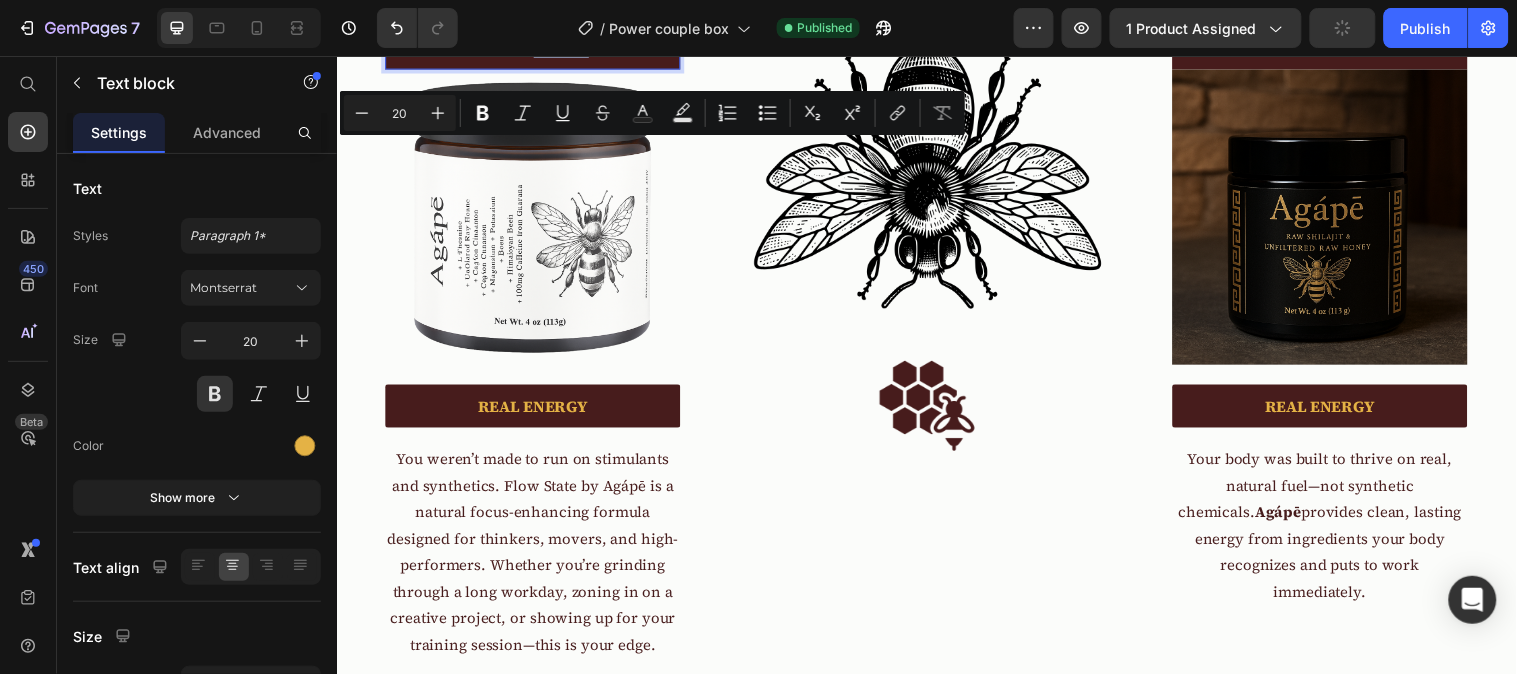 click on "Flow State" at bounding box center (536, 39) 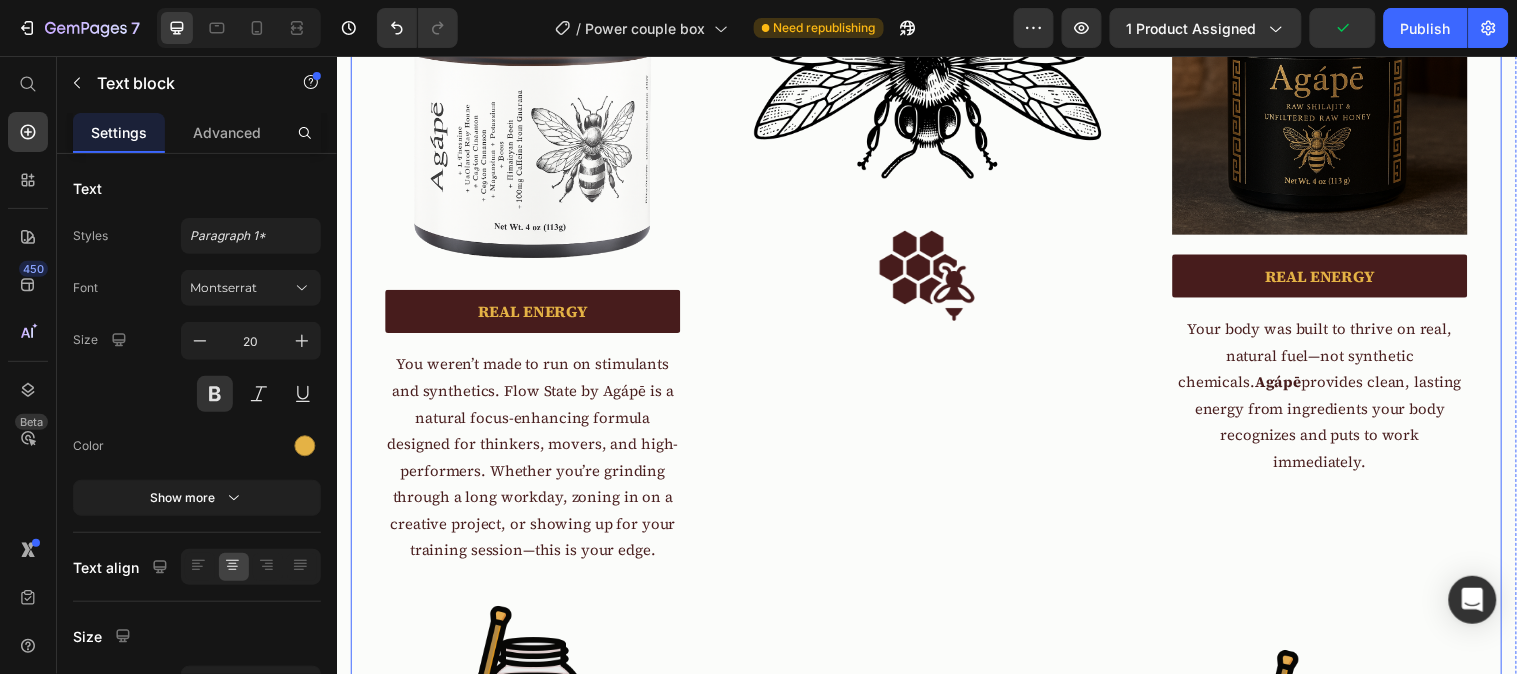 scroll, scrollTop: 2032, scrollLeft: 0, axis: vertical 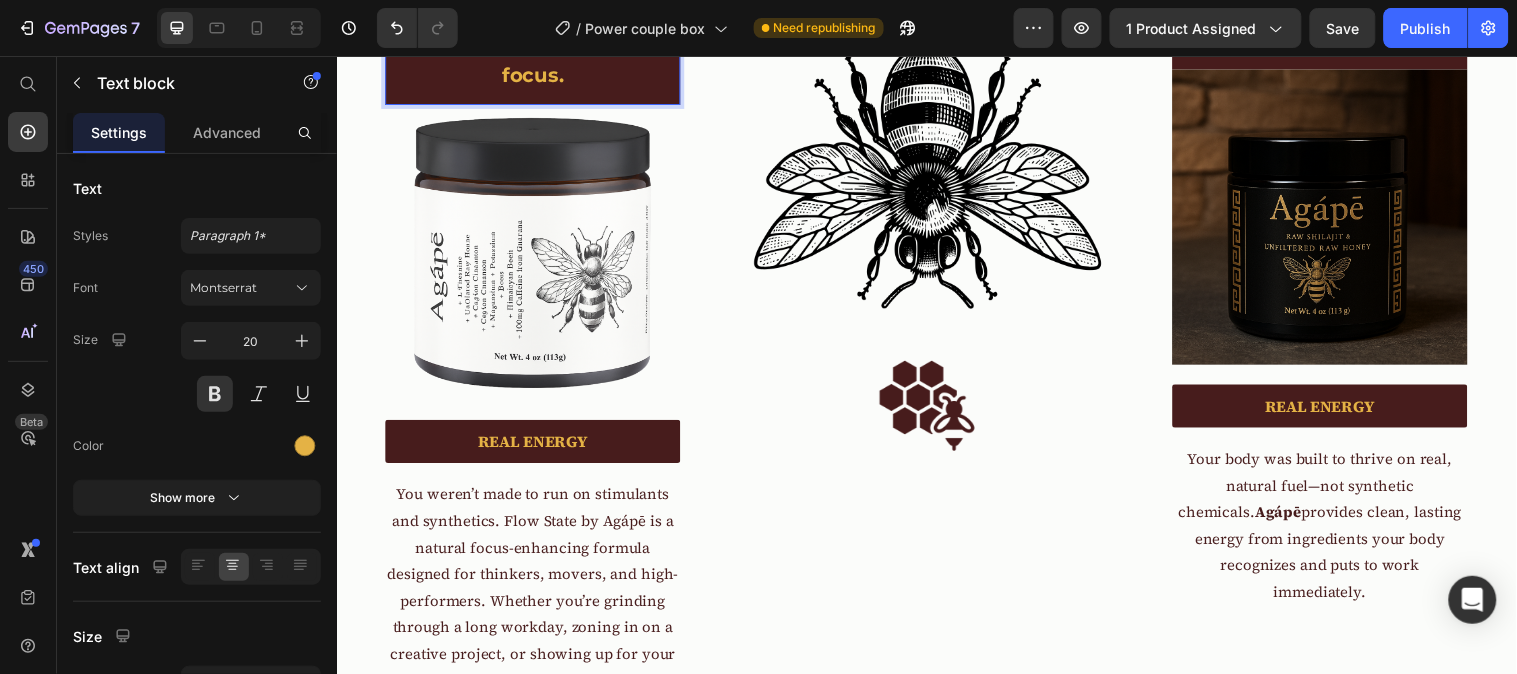 click on "Mental clarity. Lasting focus." at bounding box center [536, 57] 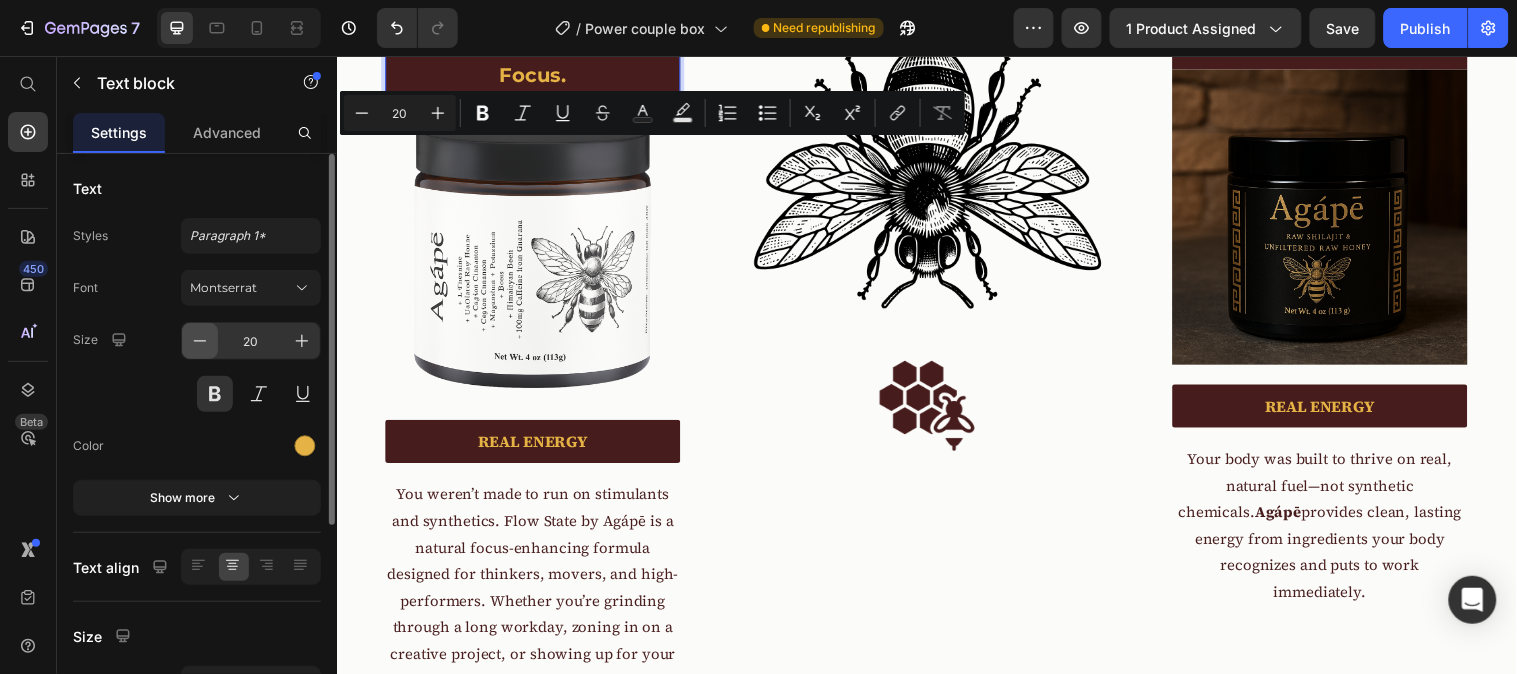 click 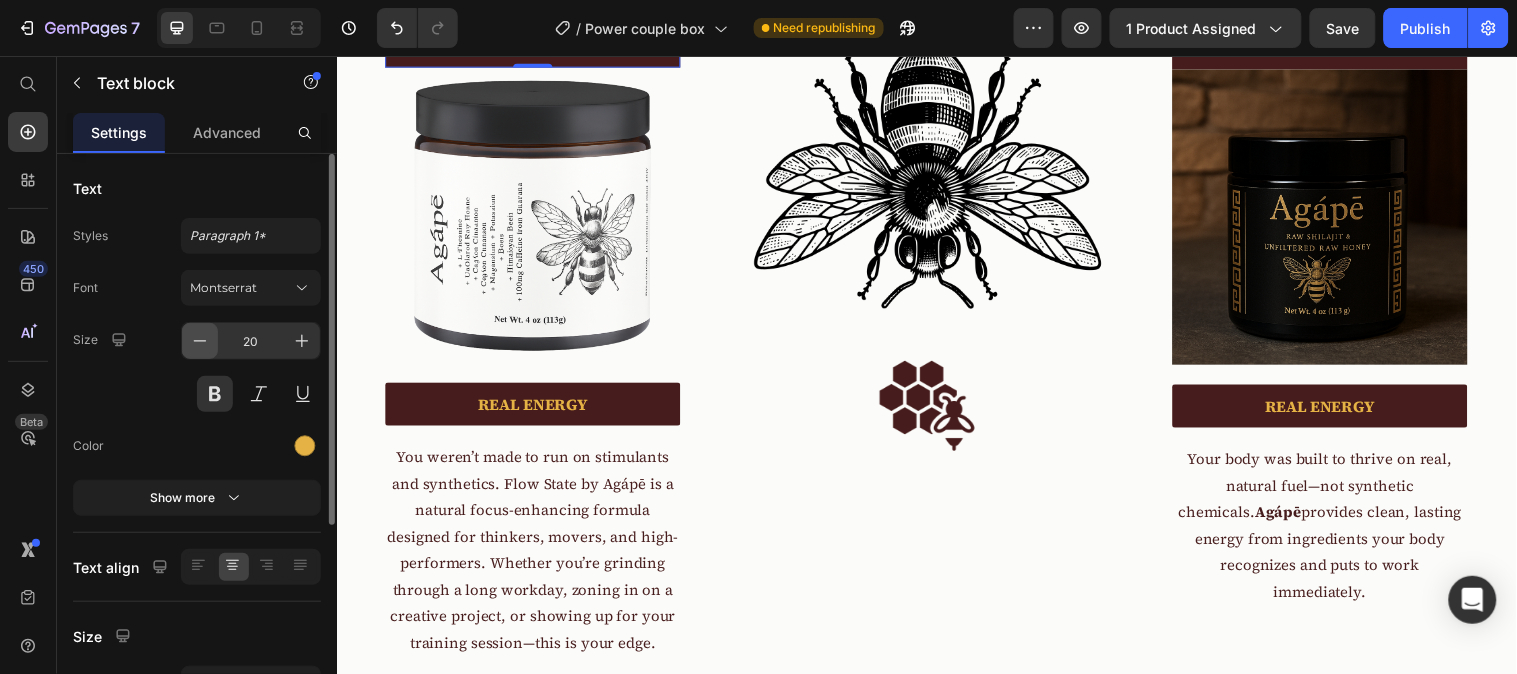 click 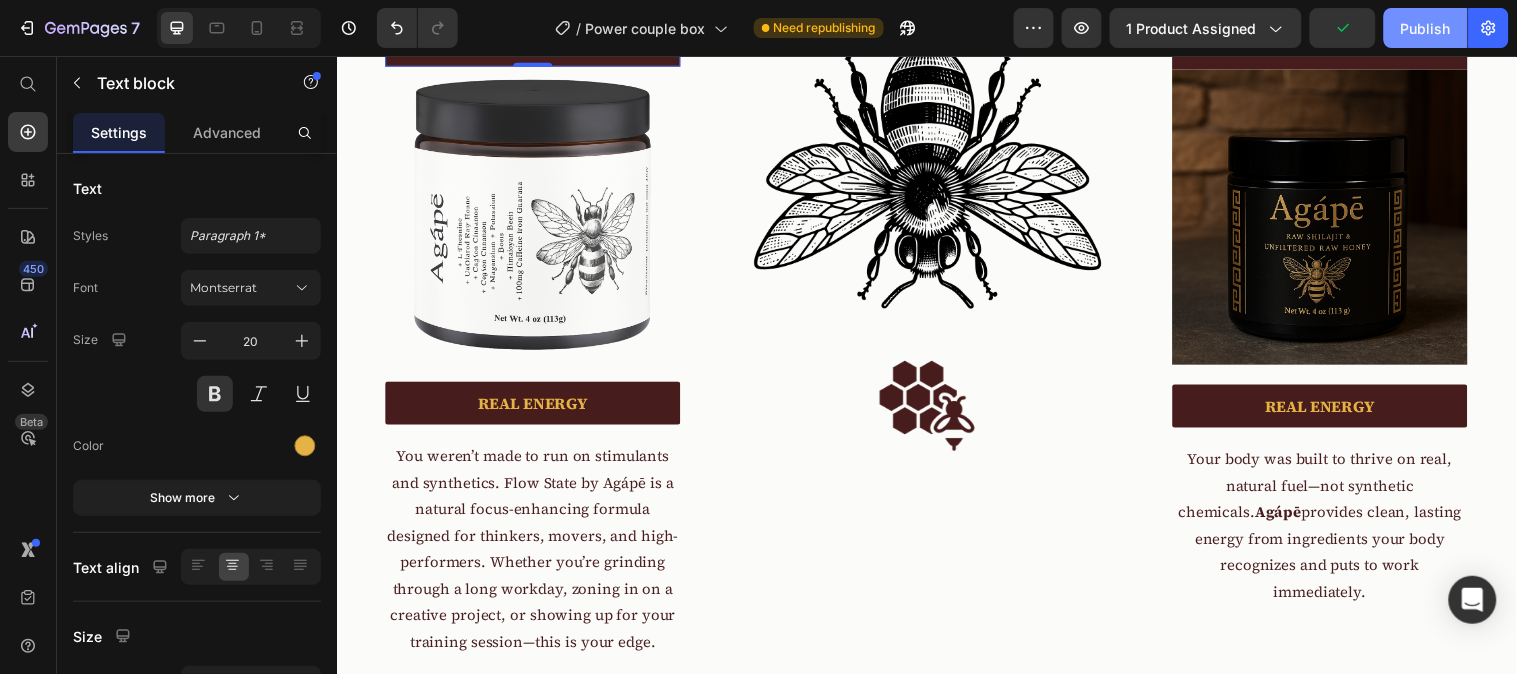 click on "Publish" at bounding box center (1426, 28) 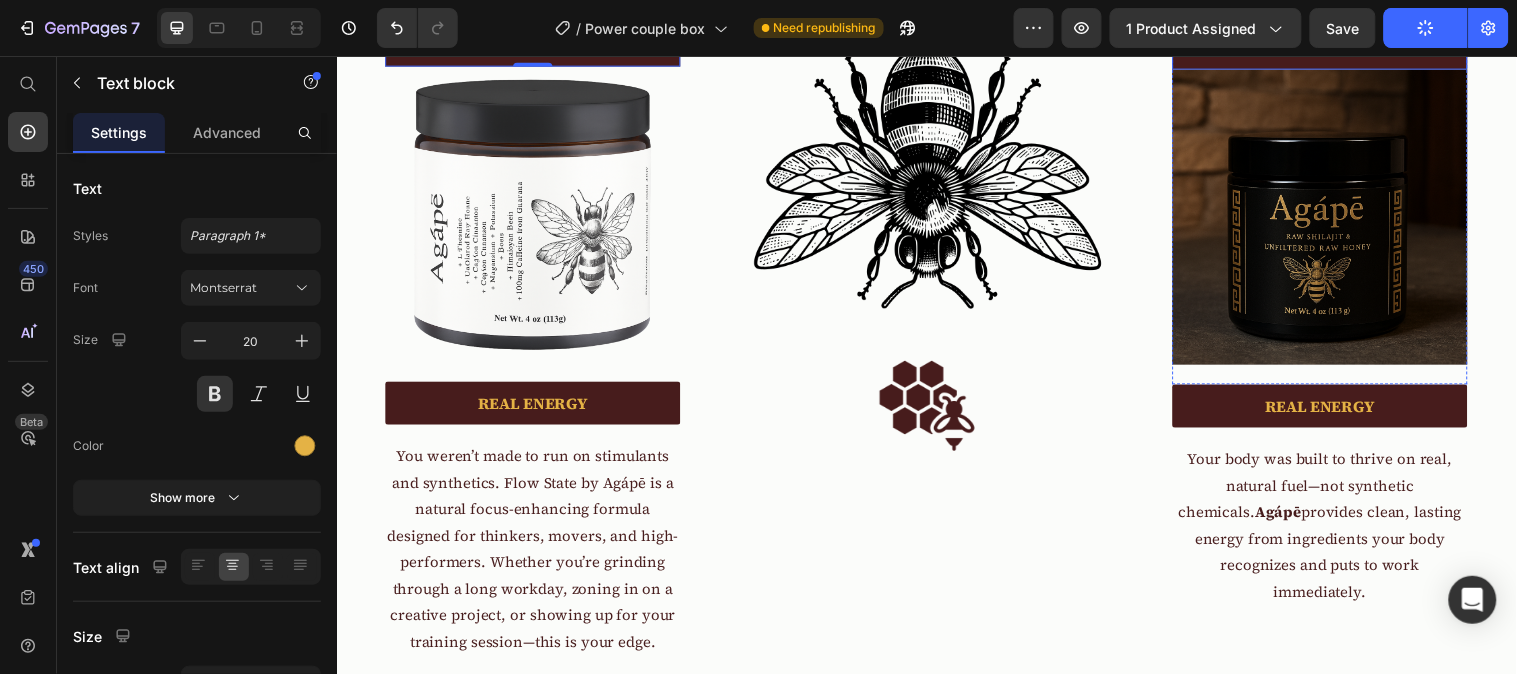 click on "Raw Shila + Raw Honey" at bounding box center (1336, 39) 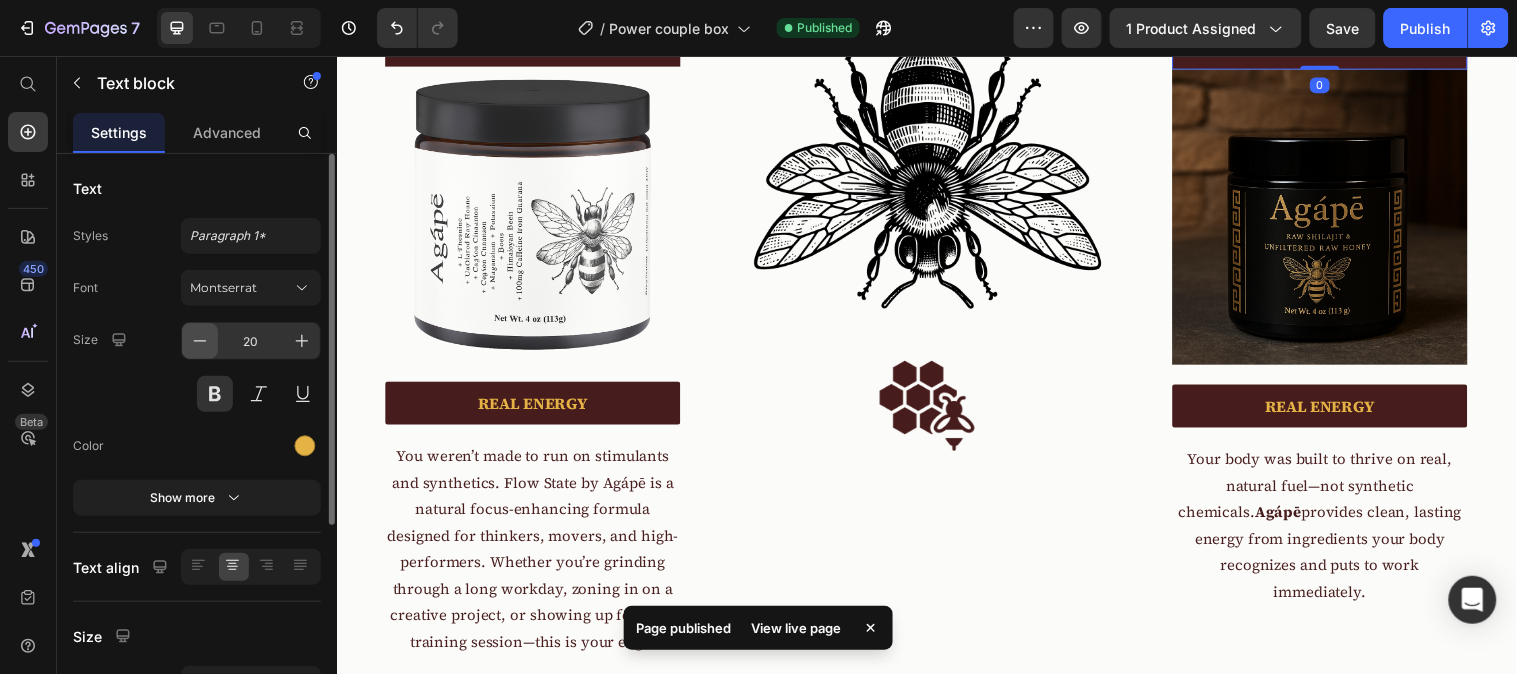 click 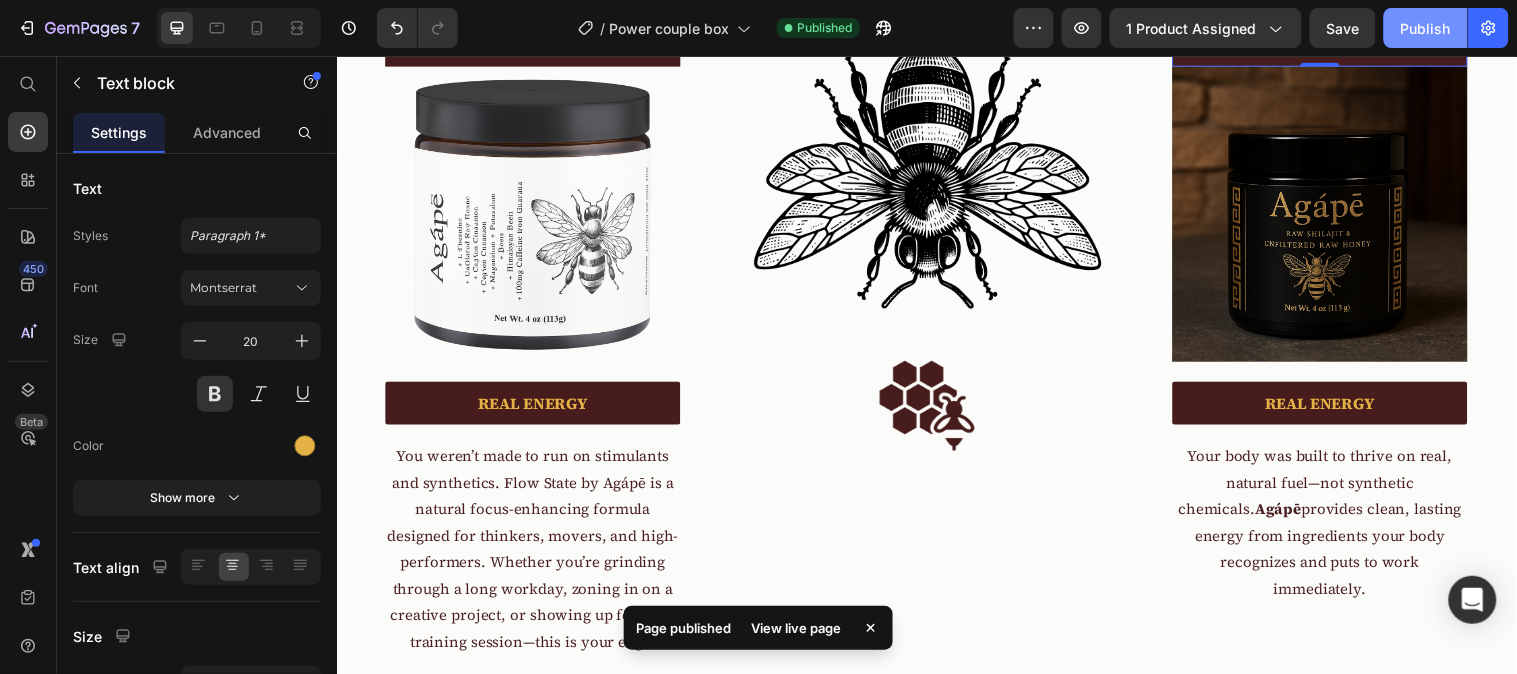 click on "Publish" at bounding box center [1426, 28] 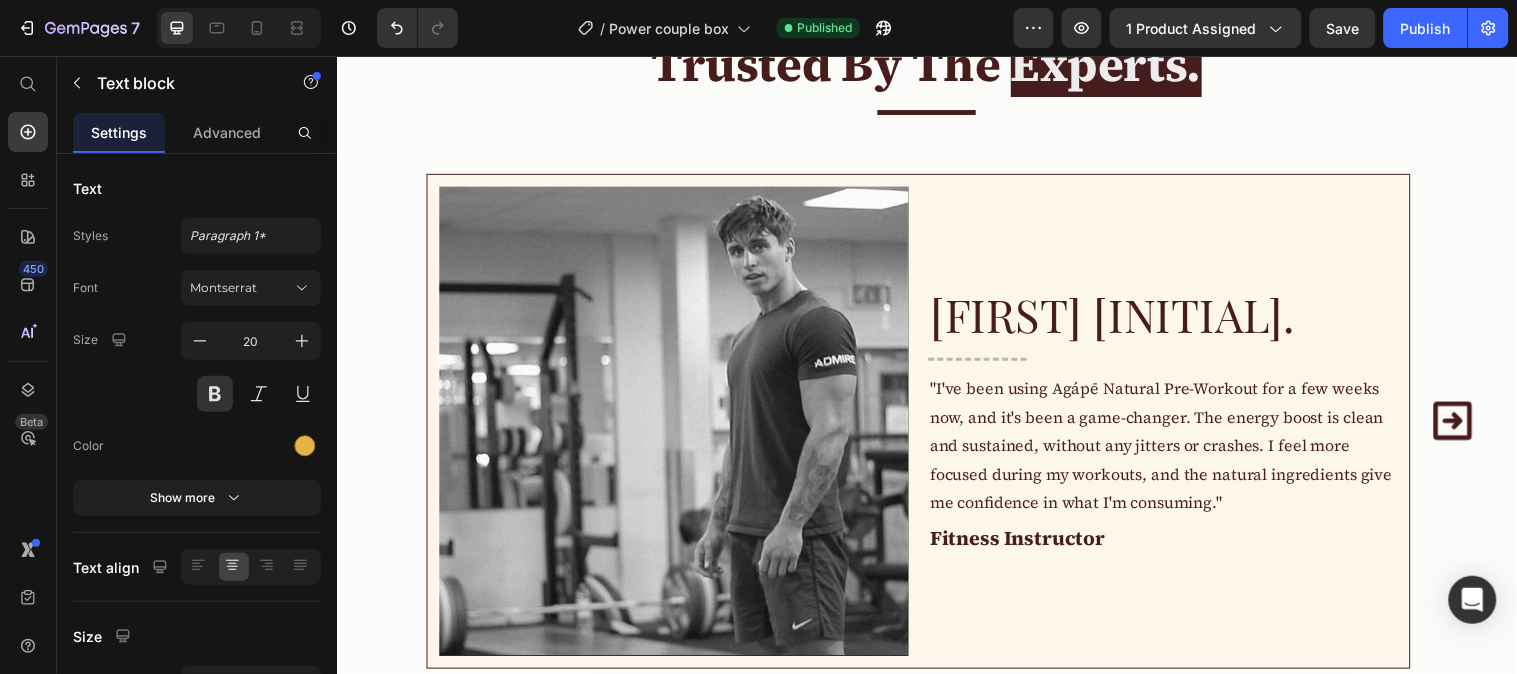 scroll, scrollTop: 5698, scrollLeft: 0, axis: vertical 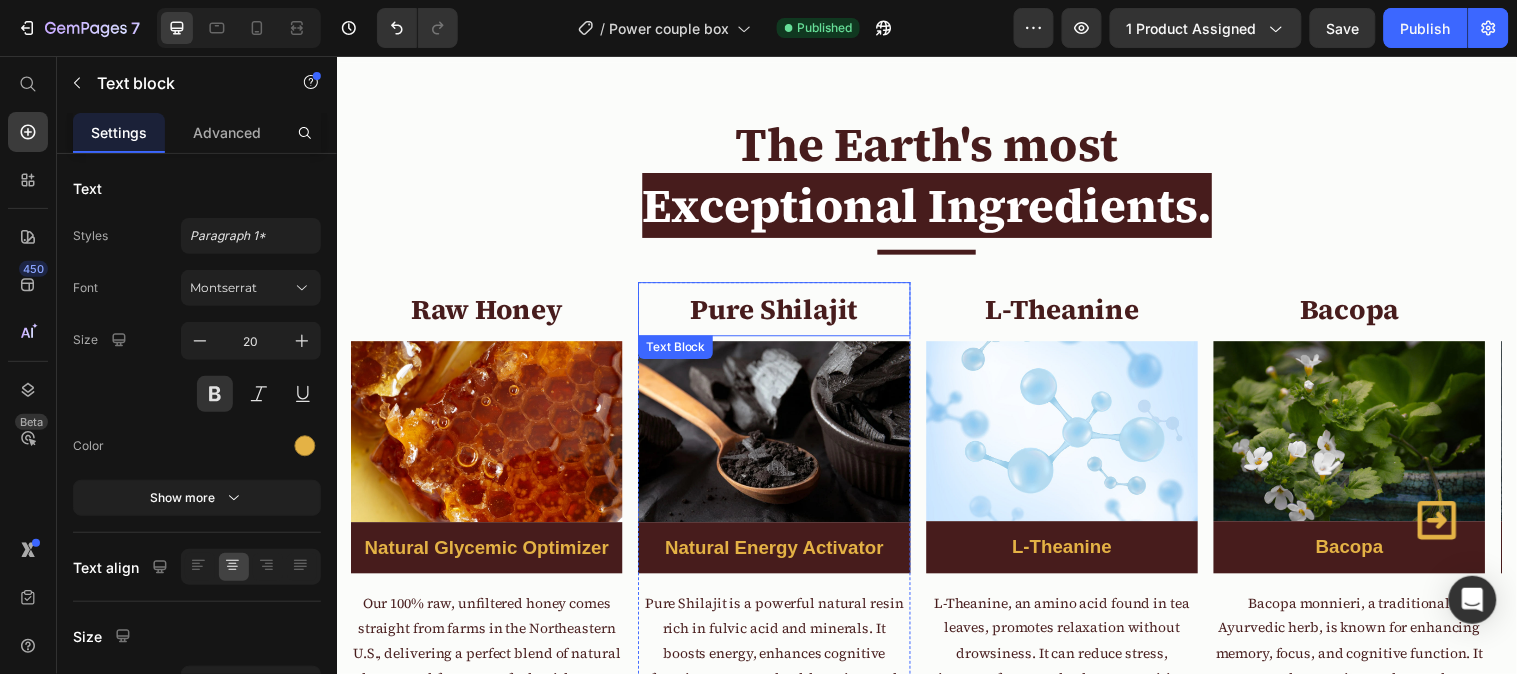 click on "Pure Shilajit" at bounding box center (781, 312) 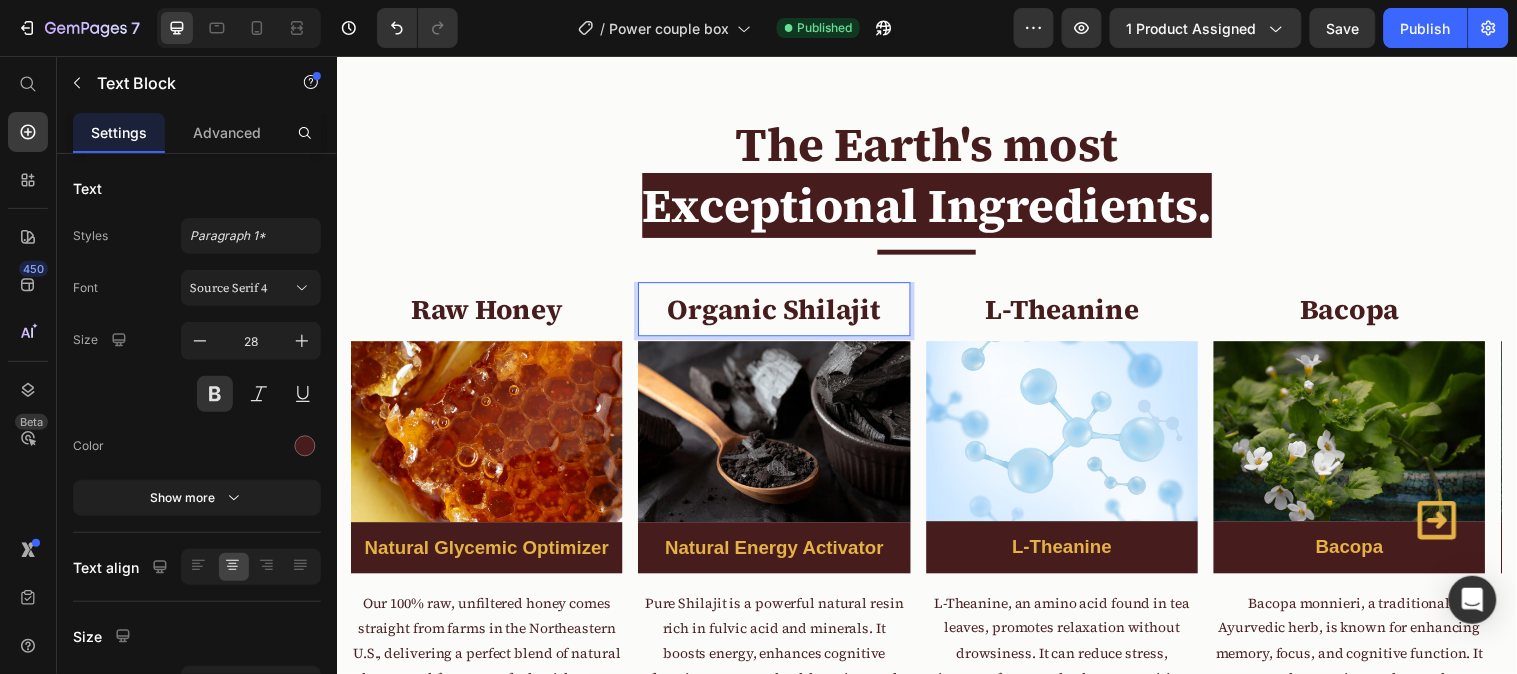 click on "Organic Shilajit" at bounding box center (781, 312) 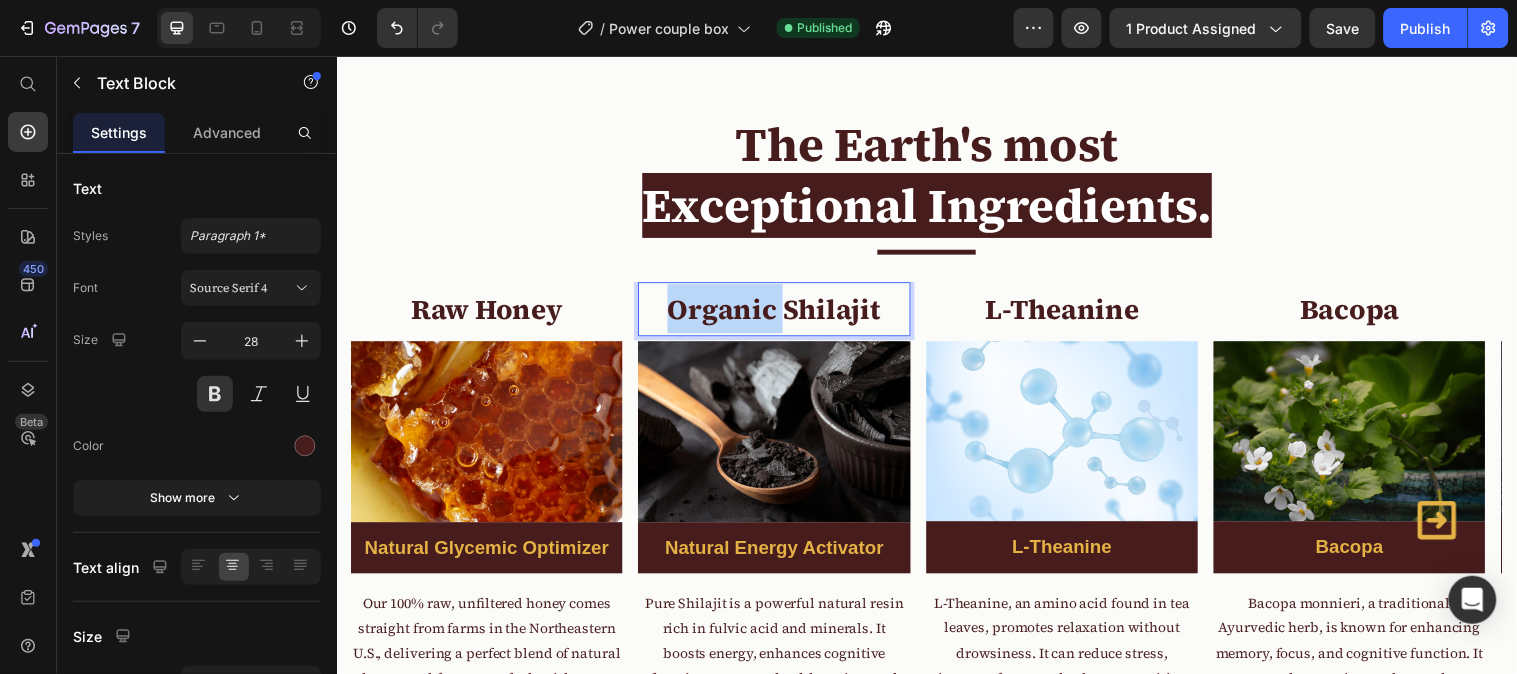 click on "Organic Shilajit" at bounding box center (781, 312) 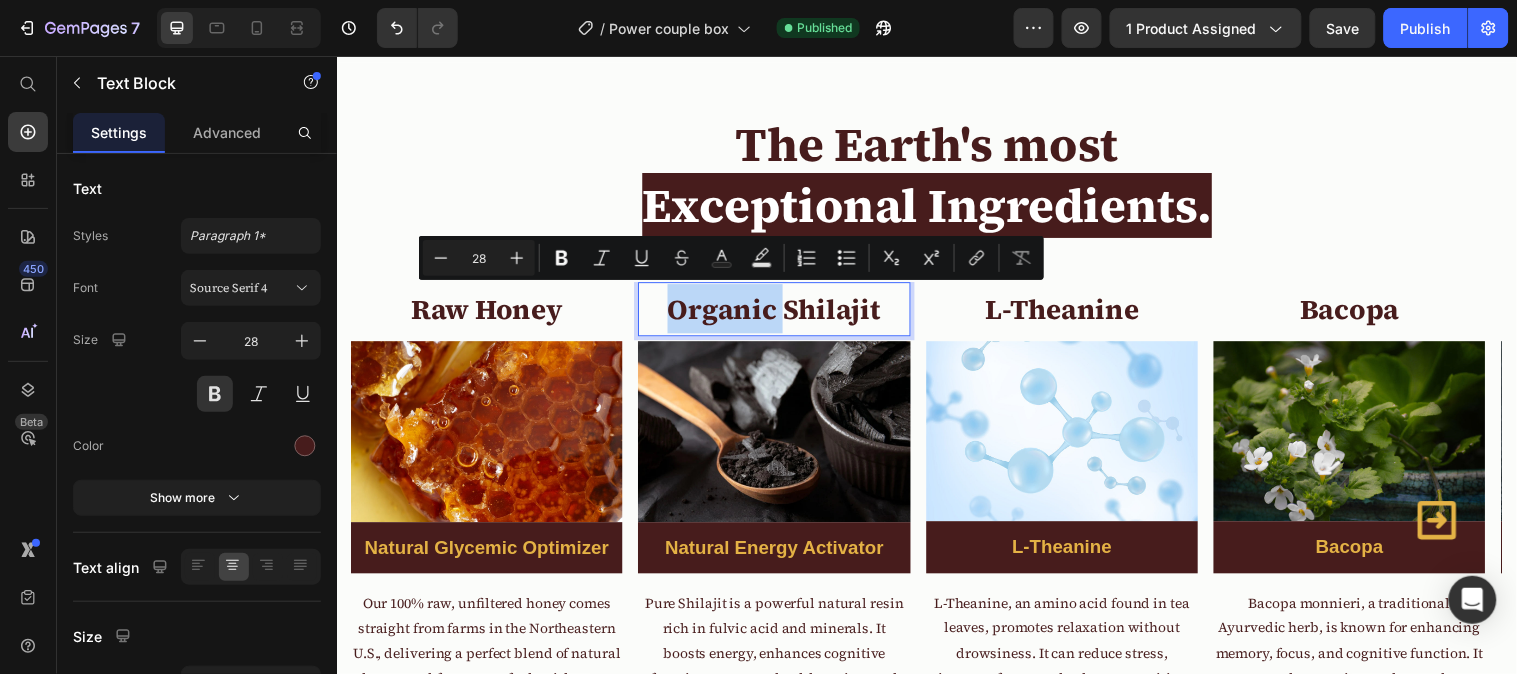 copy on "Organic" 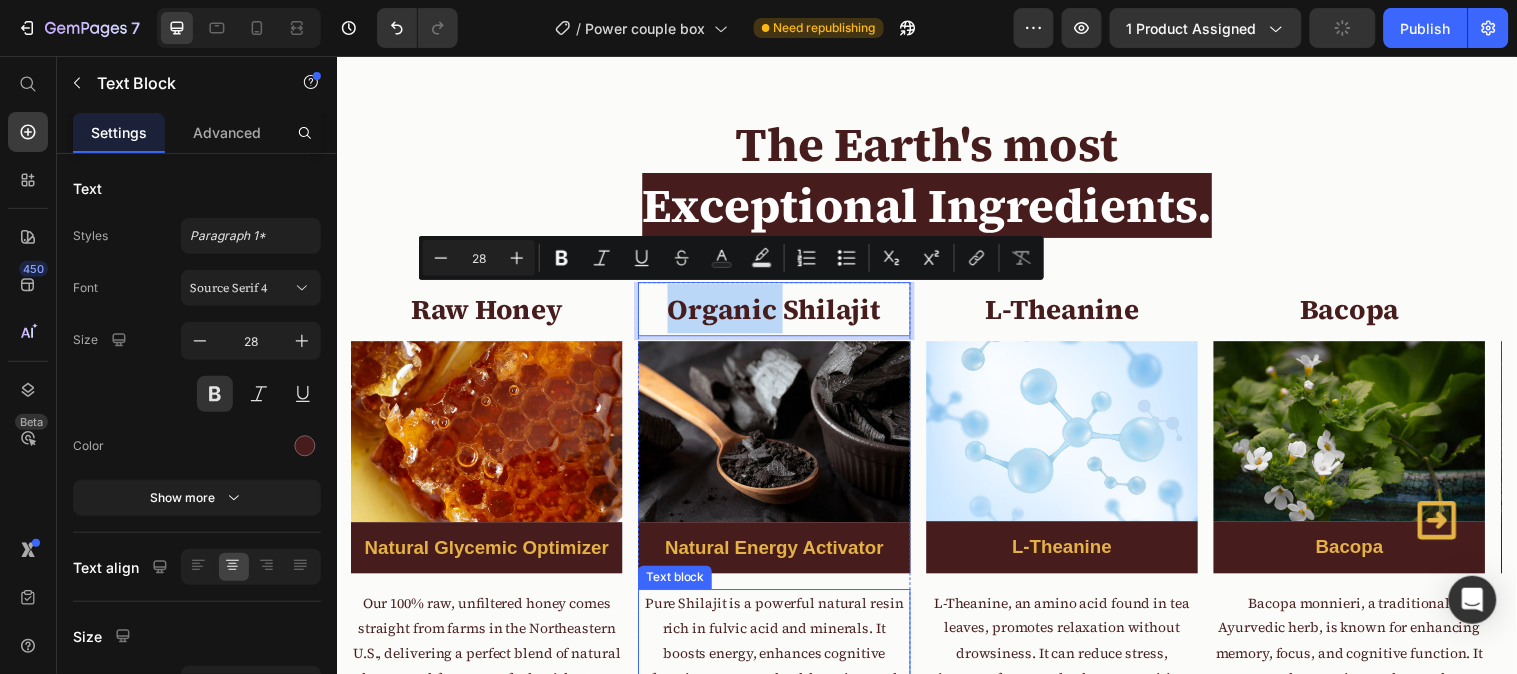 click on "Pure Shilajit is a powerful natural resin rich in fulvic acid and minerals. It boosts energy, enhances cognitive function, supports healthy aging, and promotes hormonal balance. Known for improving stamina and immunity." at bounding box center [781, 674] 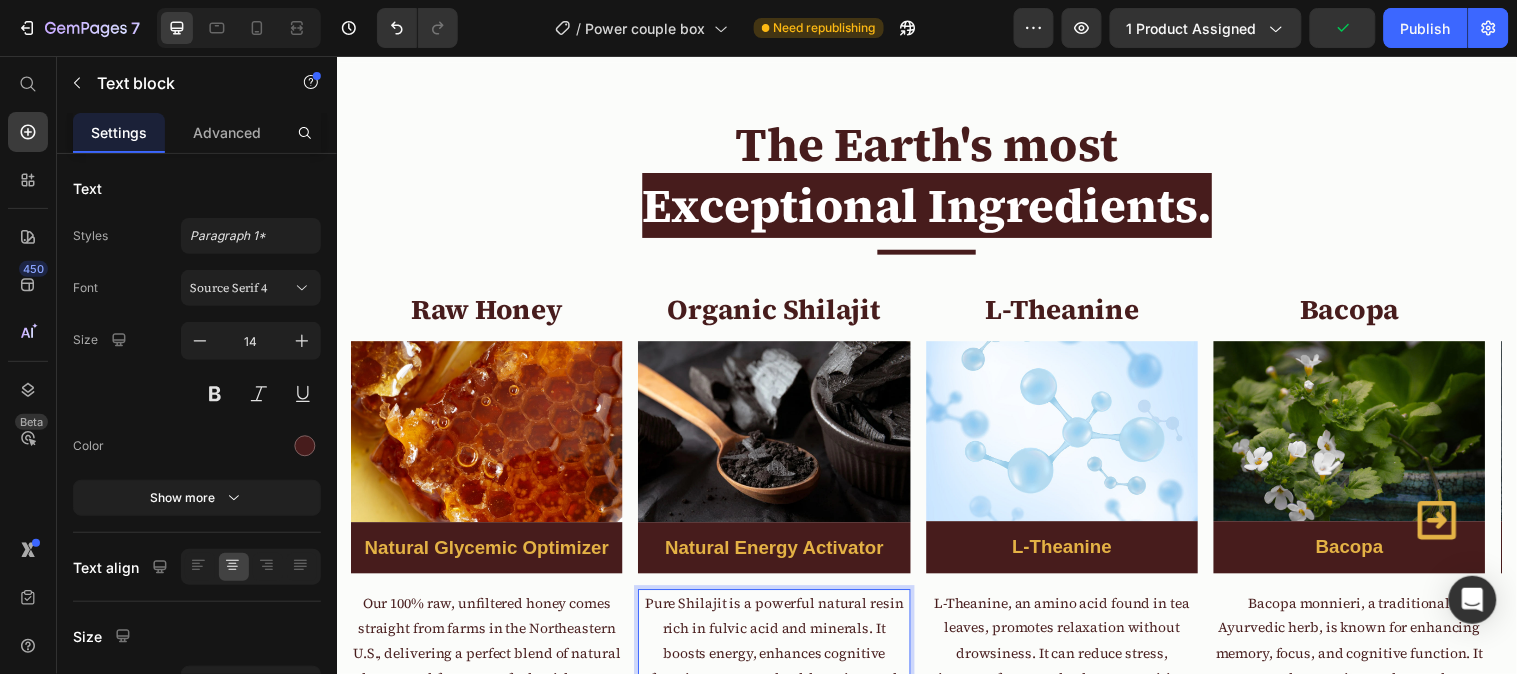 click on "Pure Shilajit is a powerful natural resin rich in fulvic acid and minerals. It boosts energy, enhances cognitive function, supports healthy aging, and promotes hormonal balance. Known for improving stamina and immunity." at bounding box center [781, 674] 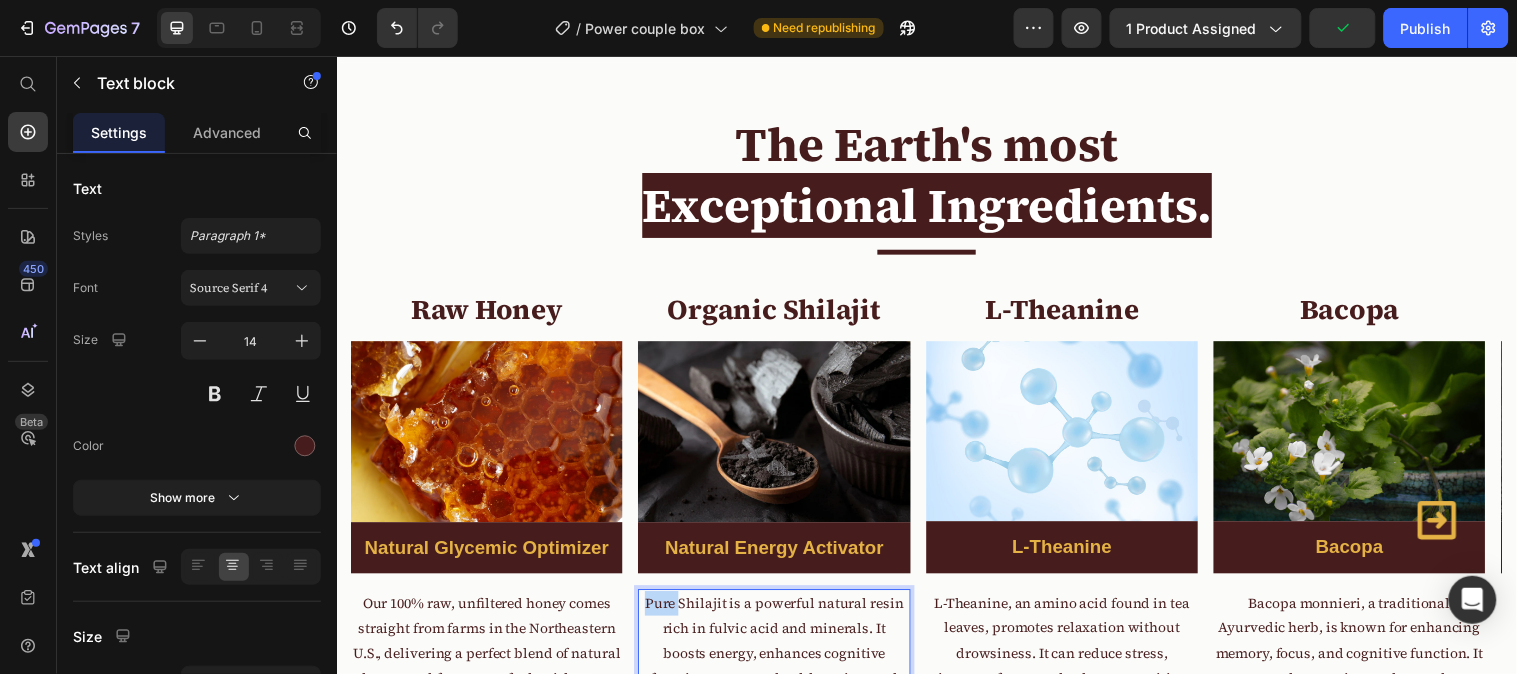 click on "Pure Shilajit is a powerful natural resin rich in fulvic acid and minerals. It boosts energy, enhances cognitive function, supports healthy aging, and promotes hormonal balance. Known for improving stamina and immunity." at bounding box center (781, 674) 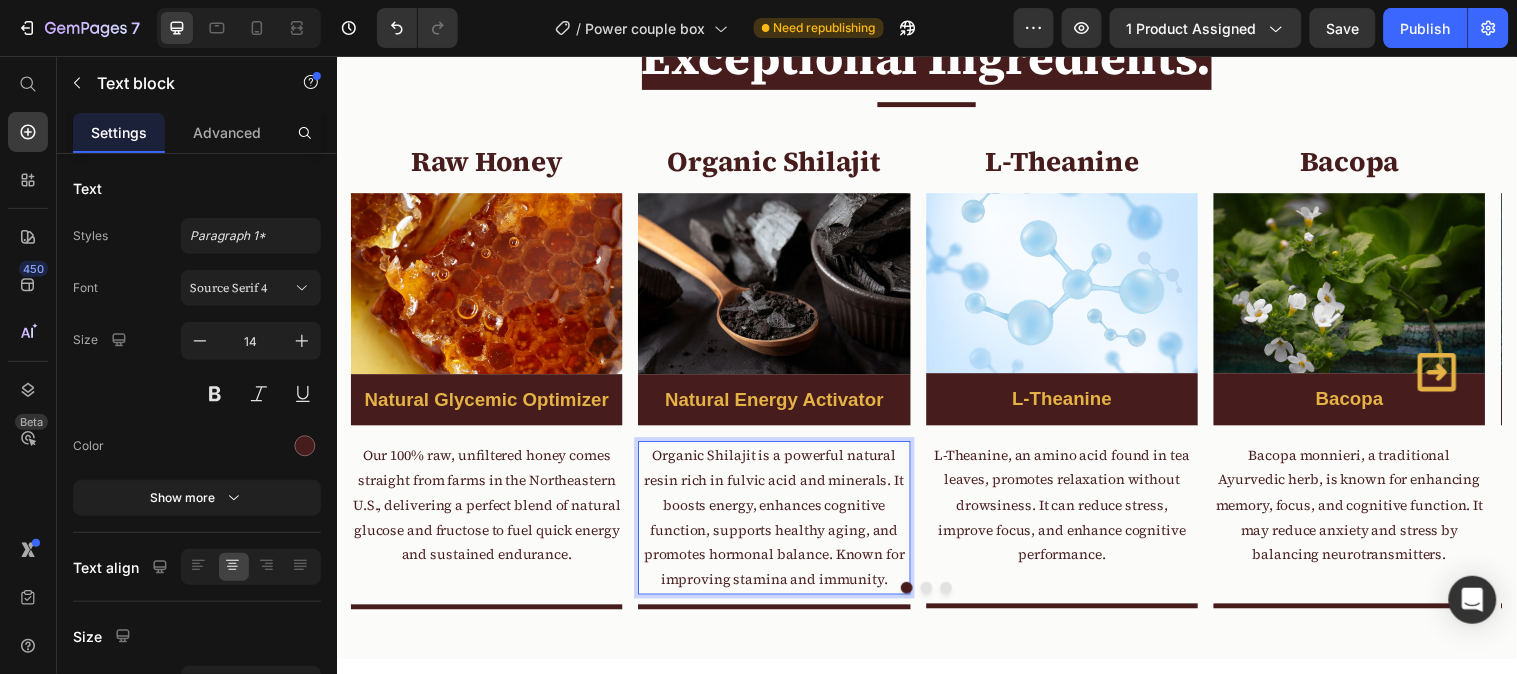 scroll, scrollTop: 5921, scrollLeft: 0, axis: vertical 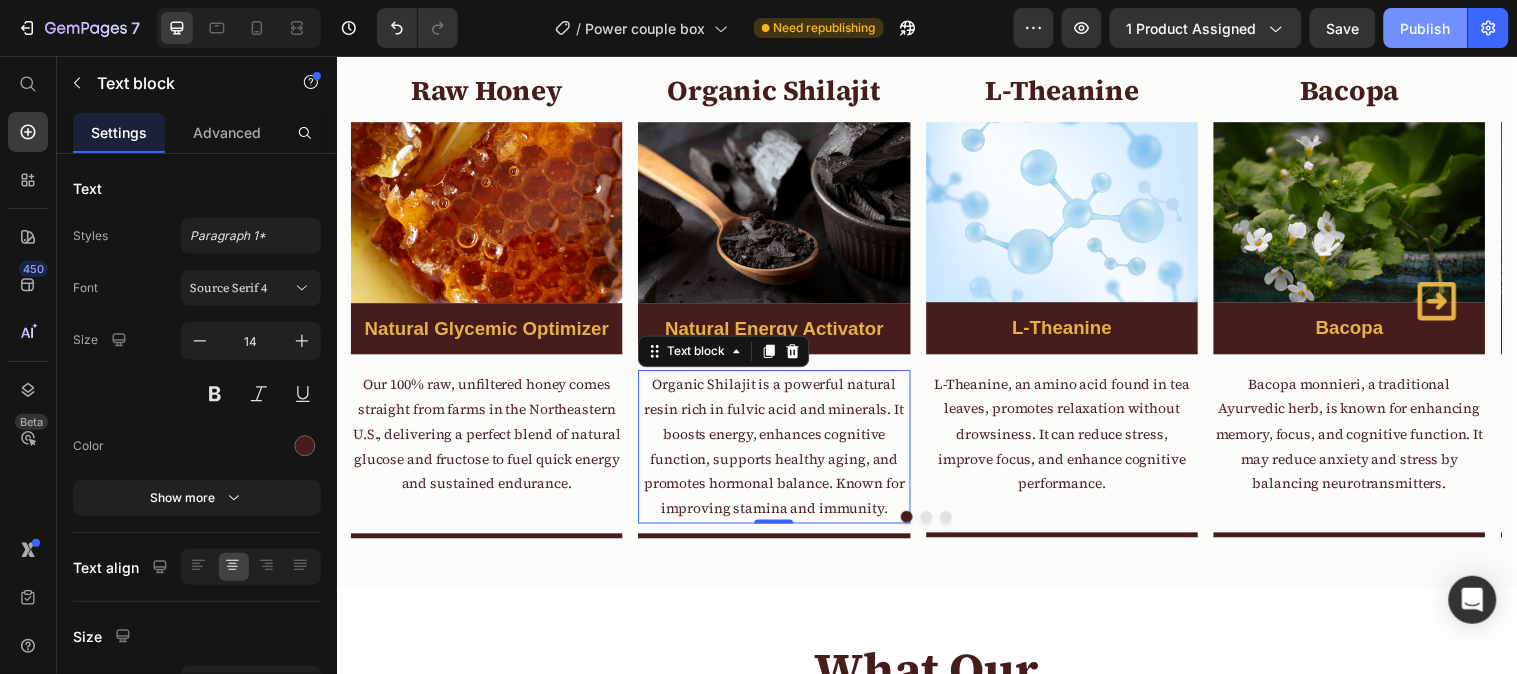 click on "Publish" at bounding box center (1426, 28) 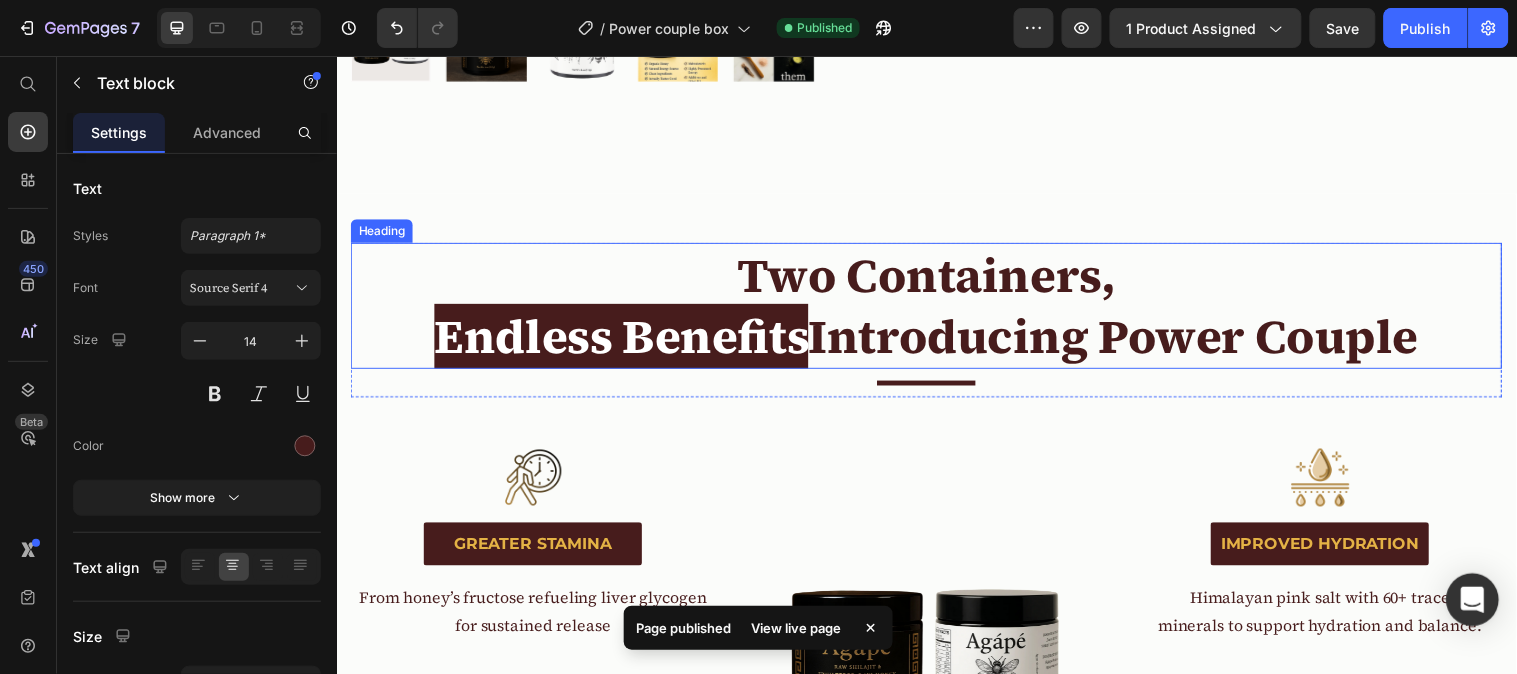 scroll, scrollTop: 476, scrollLeft: 0, axis: vertical 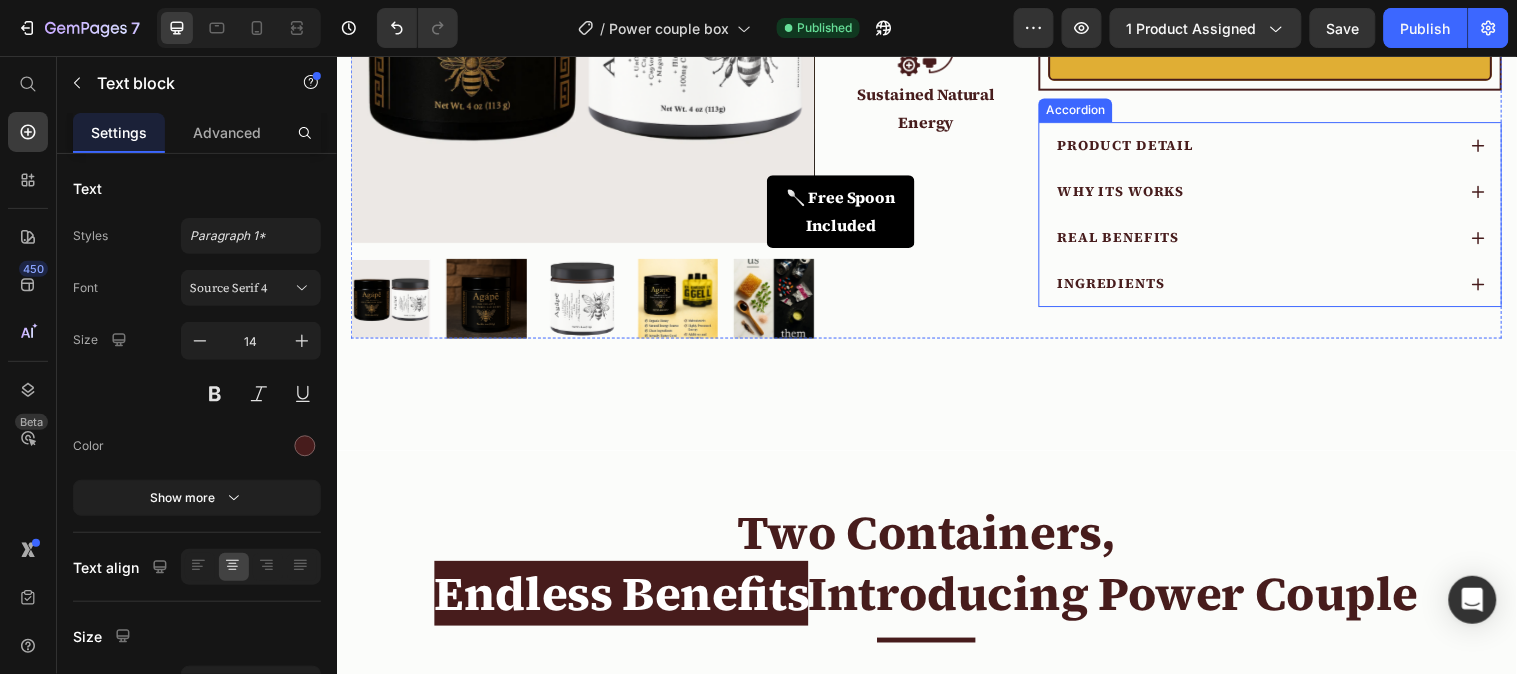 click on "INGREDIENTS" at bounding box center [1269, 286] 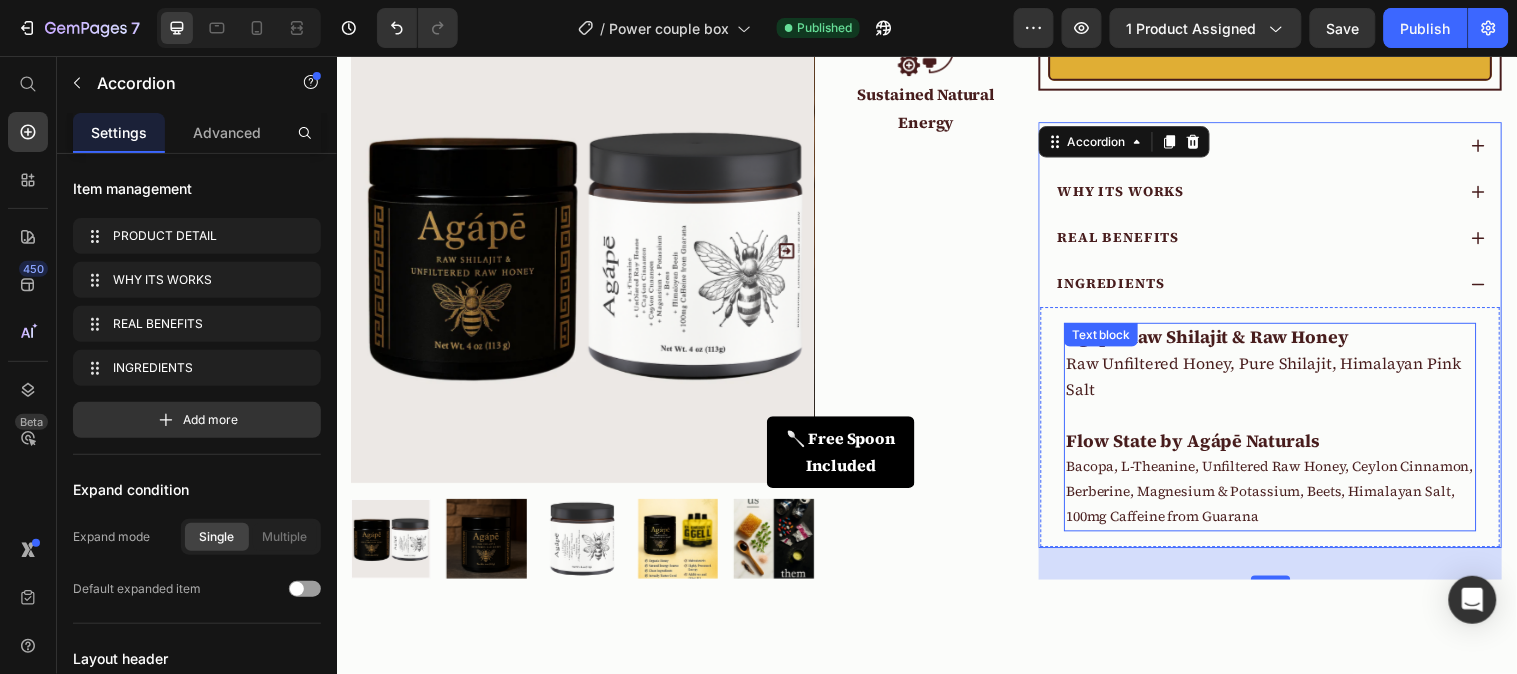 click on "Raw Unfiltered Honey, Pure Shilajit, Himalayan Pink Salt" at bounding box center (1279, 380) 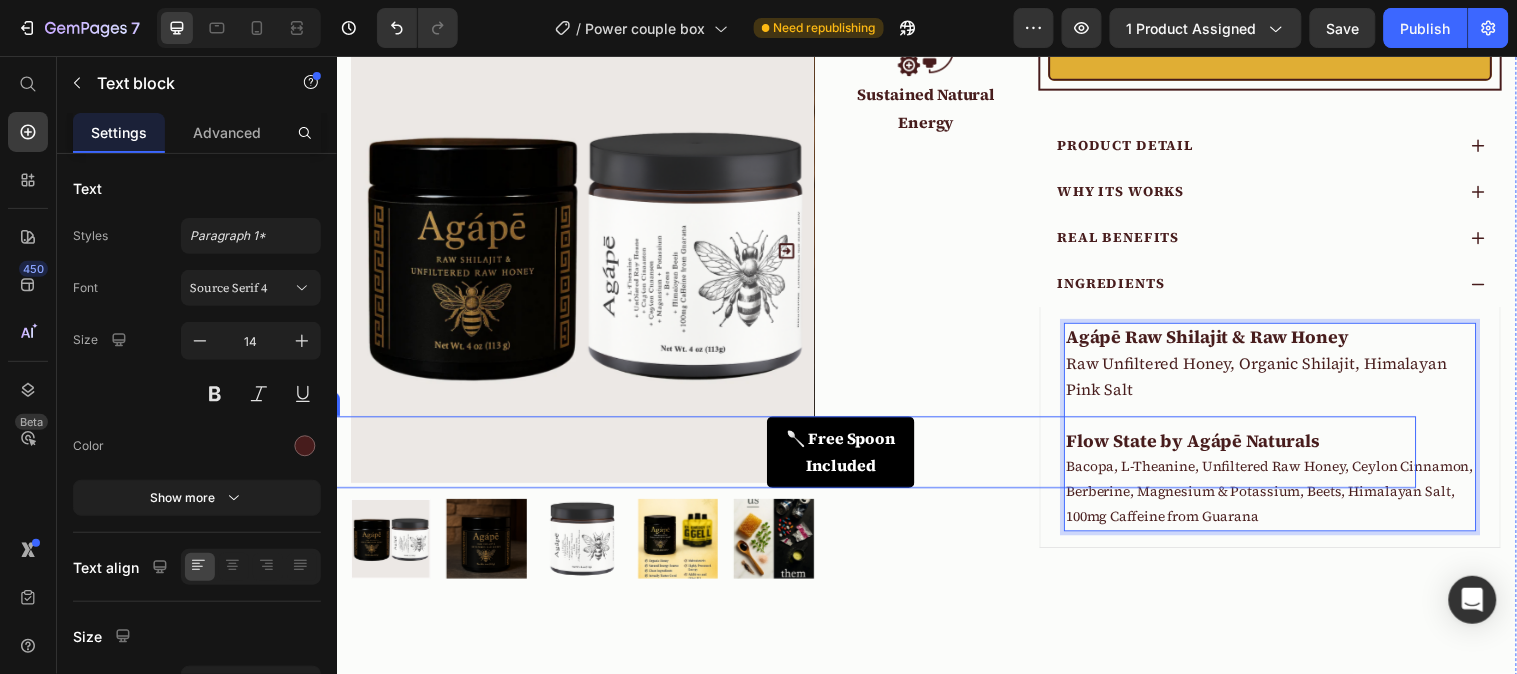 click on "🥄 Free Spoon Included" at bounding box center (849, 458) 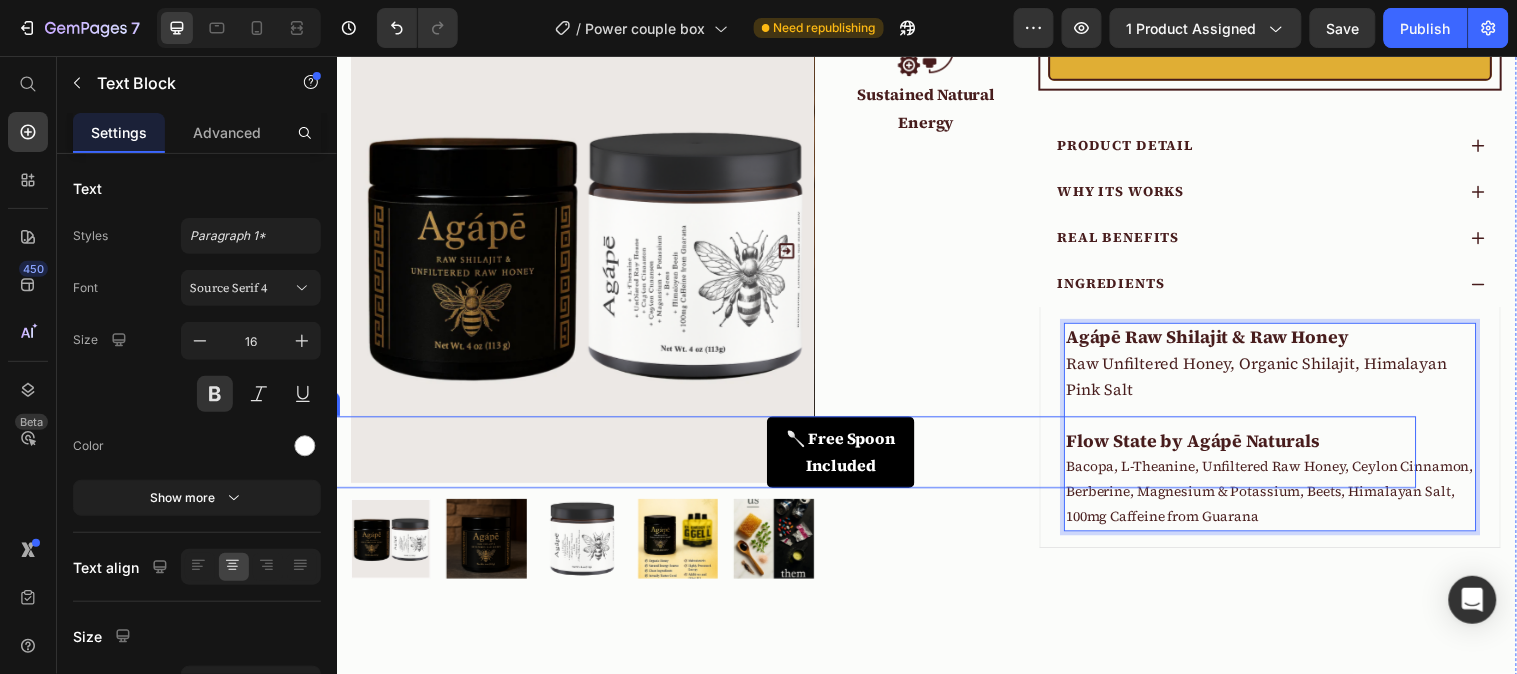 click on "🥄 Free Spoon Included" at bounding box center [849, 458] 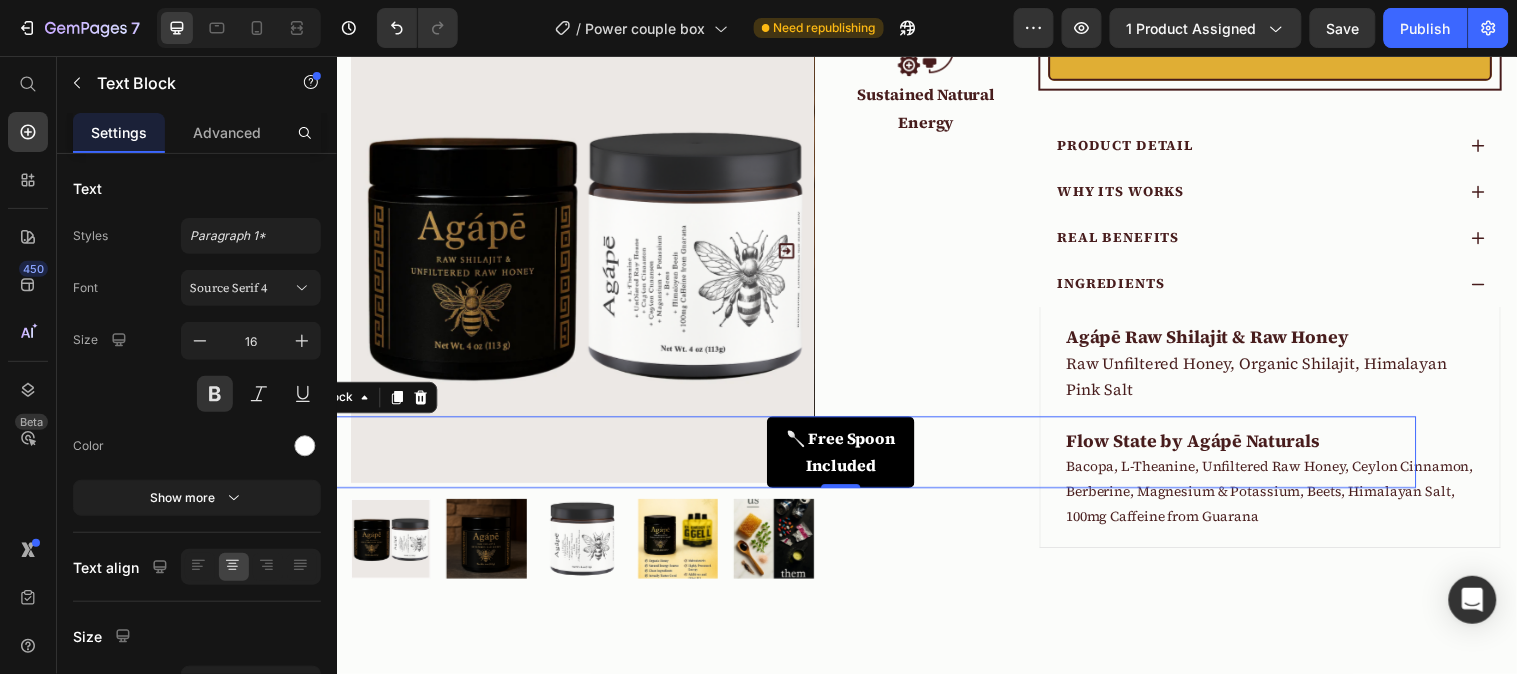 click on "🥄 Free Spoon Included" at bounding box center (849, 458) 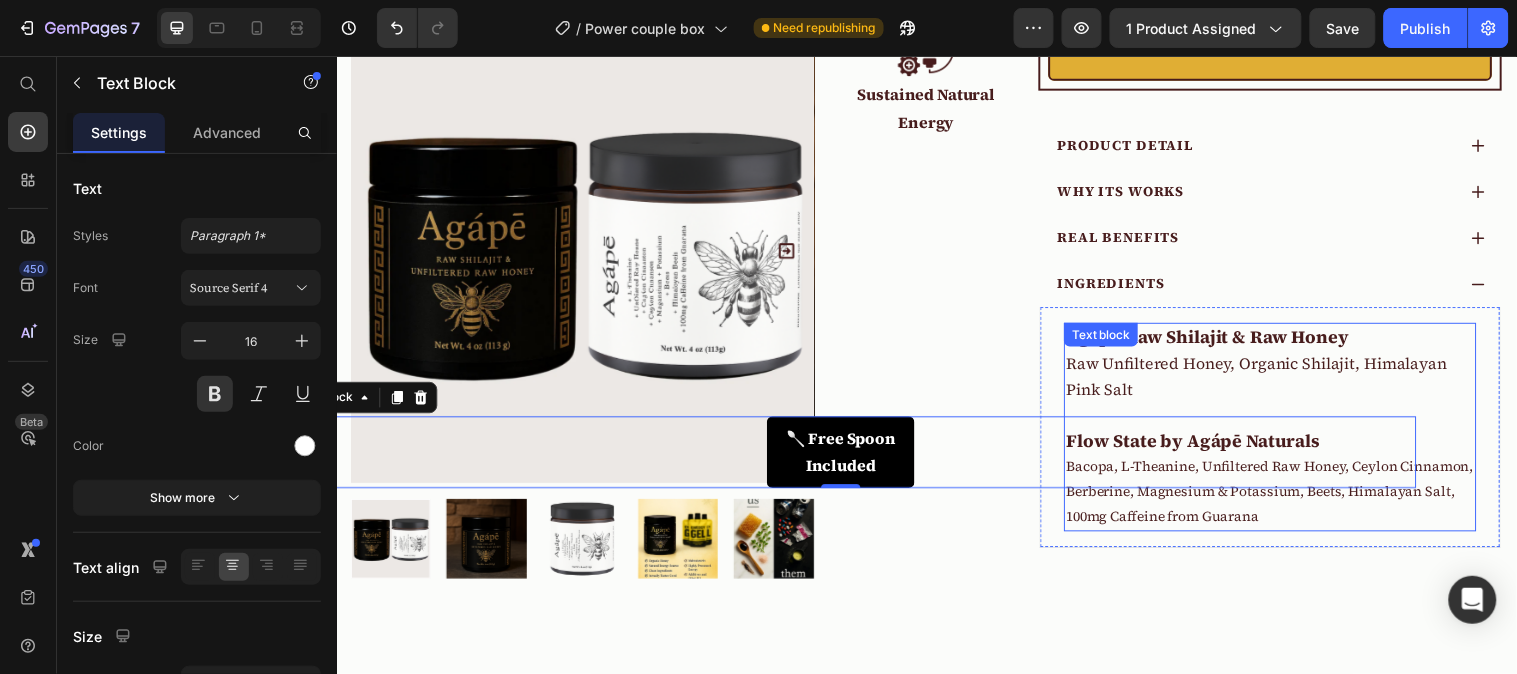click on "Agápē Raw Shilajit & Raw Honey Raw Unfiltered Honey, Organic Shilajit, Himalayan Pink Salt Flow State by Agápē Naturals Bacopa, L-Theanine, Unfiltered Raw Honey, Ceylon Cinnamon, Berberine, Magnesium & Potassium, Beets, Himalayan Salt, 100mg Caffeine from Guarana" at bounding box center (1285, 432) 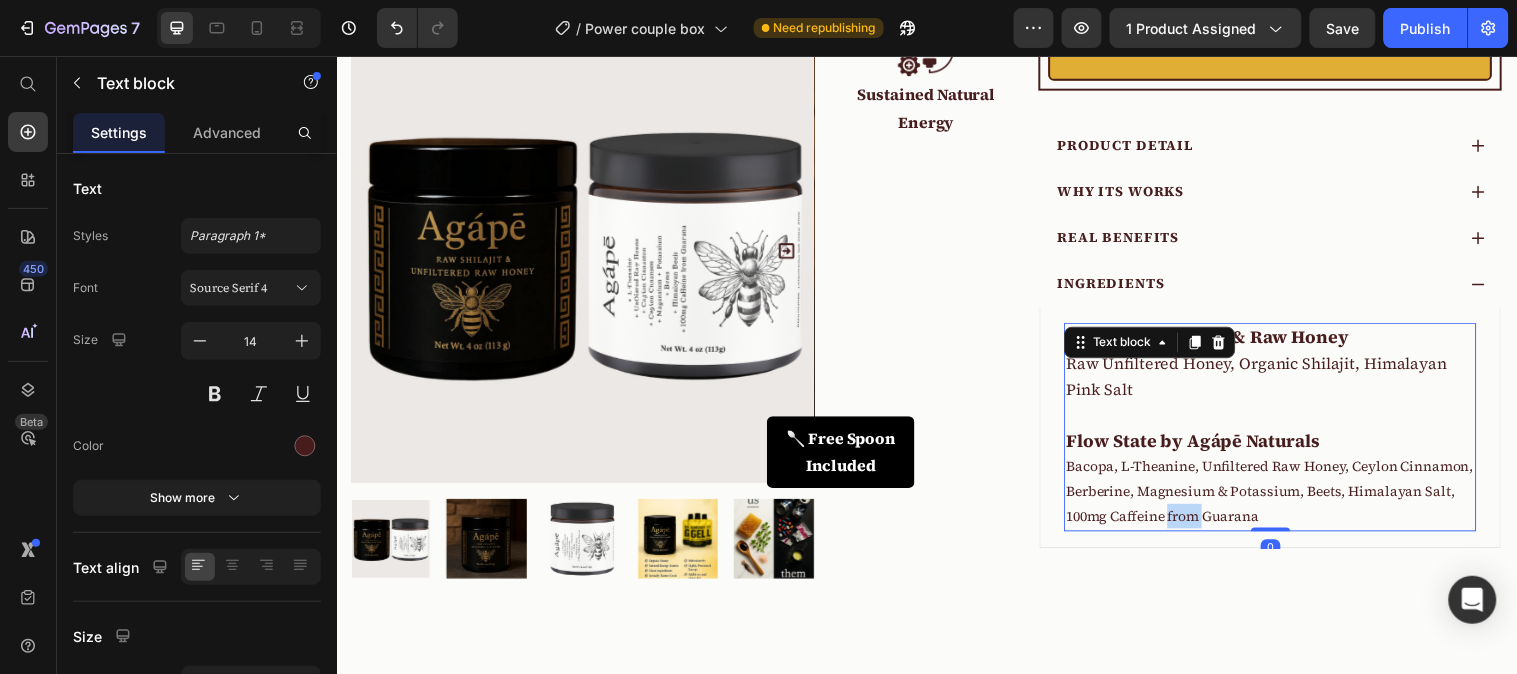 click on "Agápē Raw Shilajit & Raw Honey Raw Unfiltered Honey, Organic Shilajit, Himalayan Pink Salt Flow State by Agápē Naturals Bacopa, L-Theanine, Unfiltered Raw Honey, Ceylon Cinnamon, Berberine, Magnesium & Potassium, Beets, Himalayan Salt, 100mg Caffeine from Guarana" at bounding box center [1285, 432] 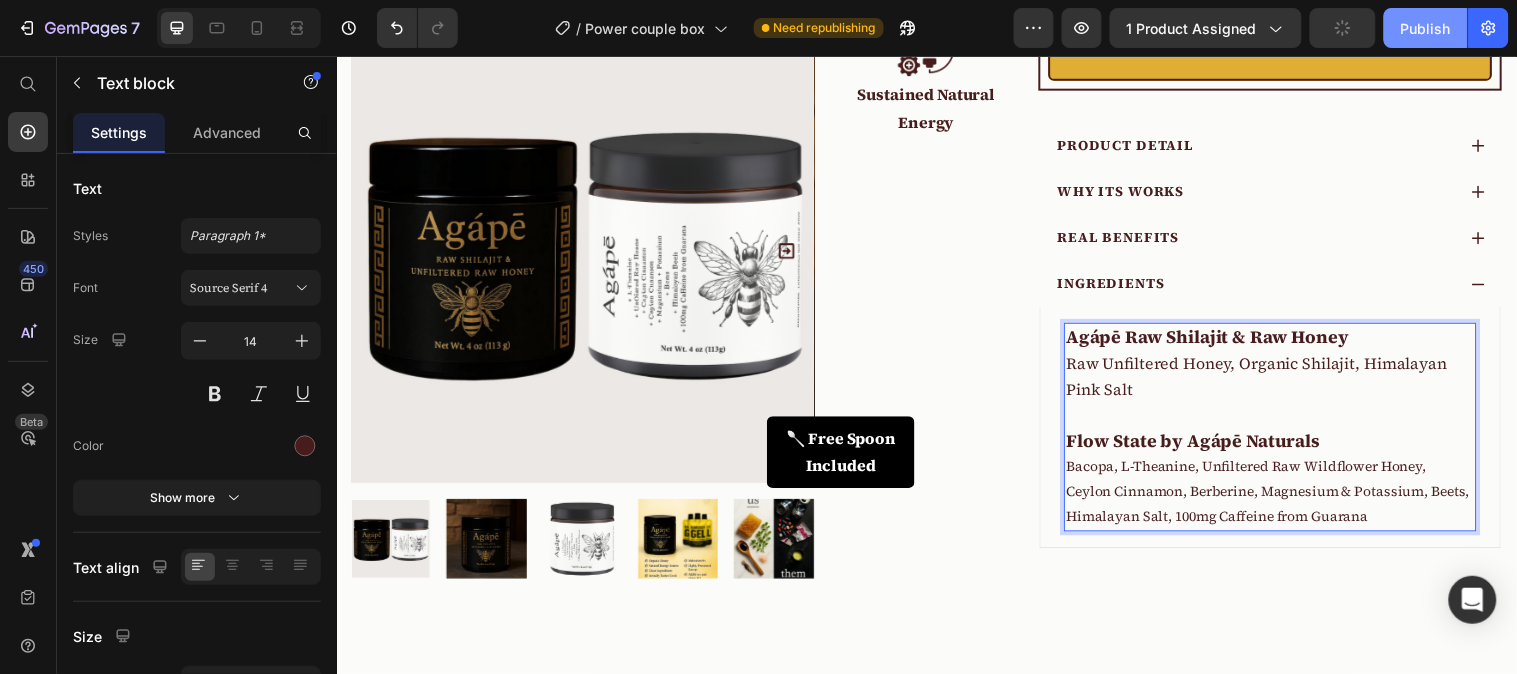 click on "Publish" at bounding box center [1426, 28] 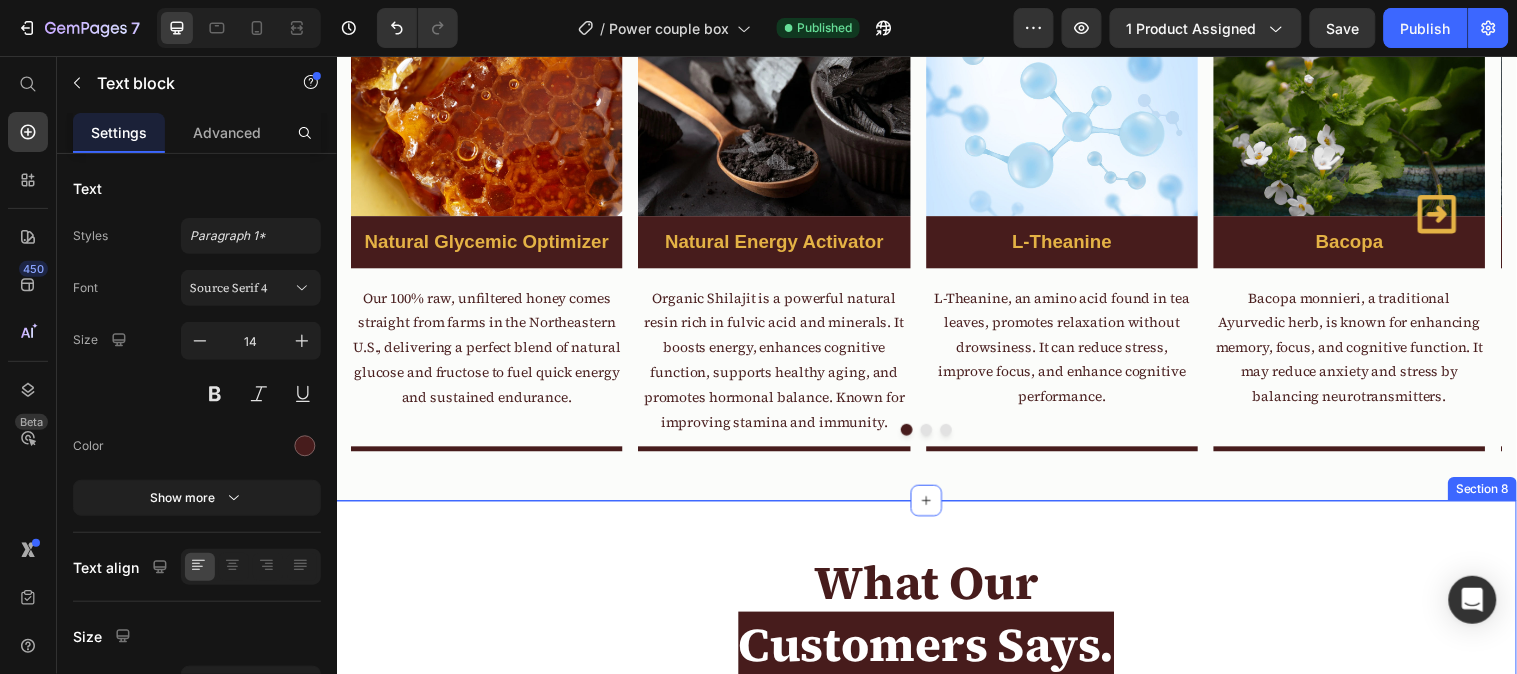 scroll, scrollTop: 6143, scrollLeft: 0, axis: vertical 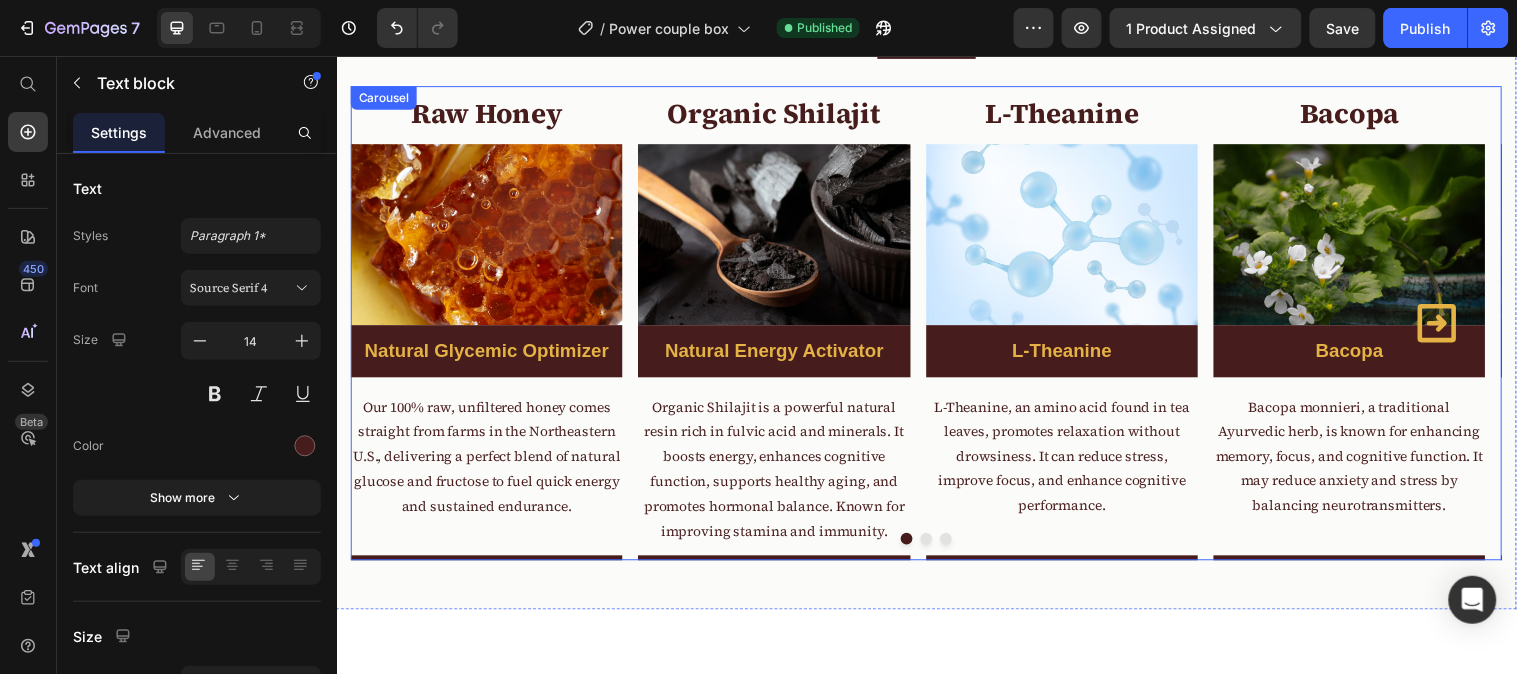 click 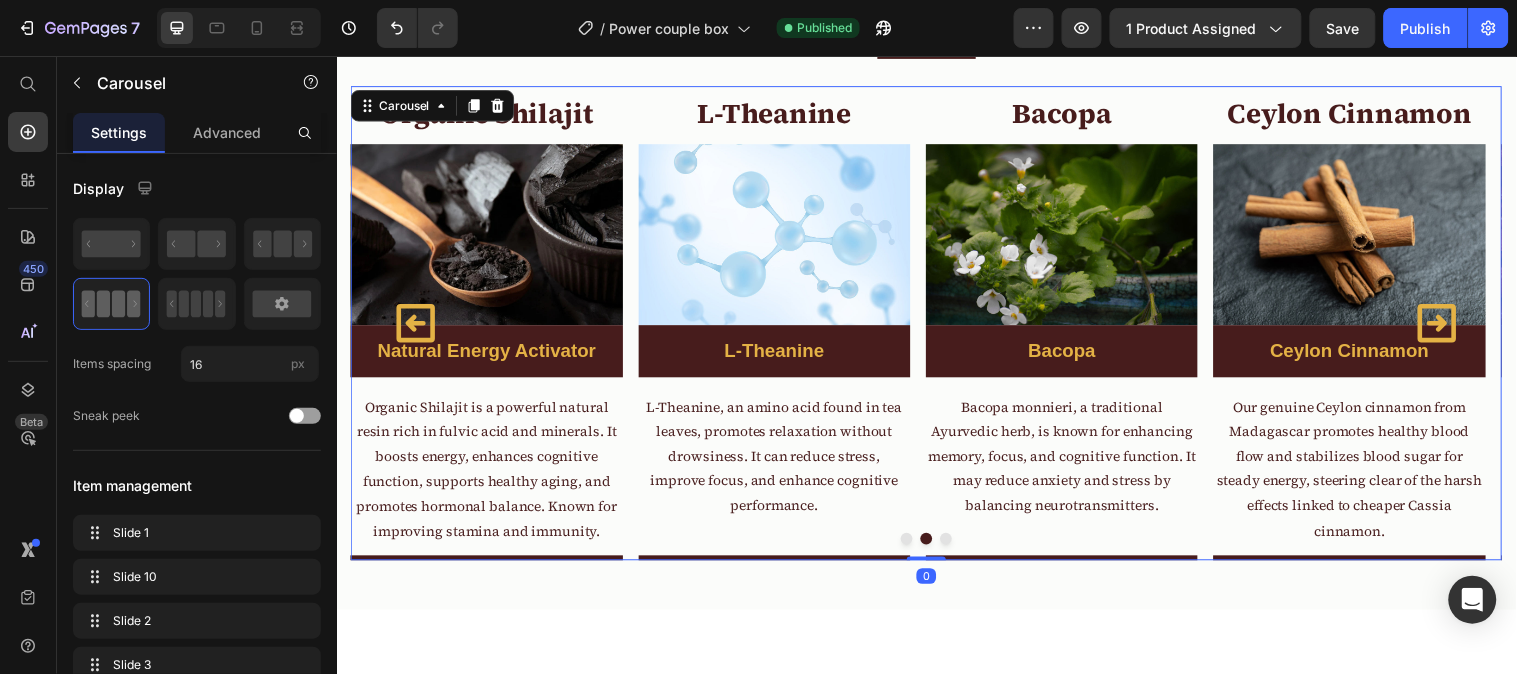 click 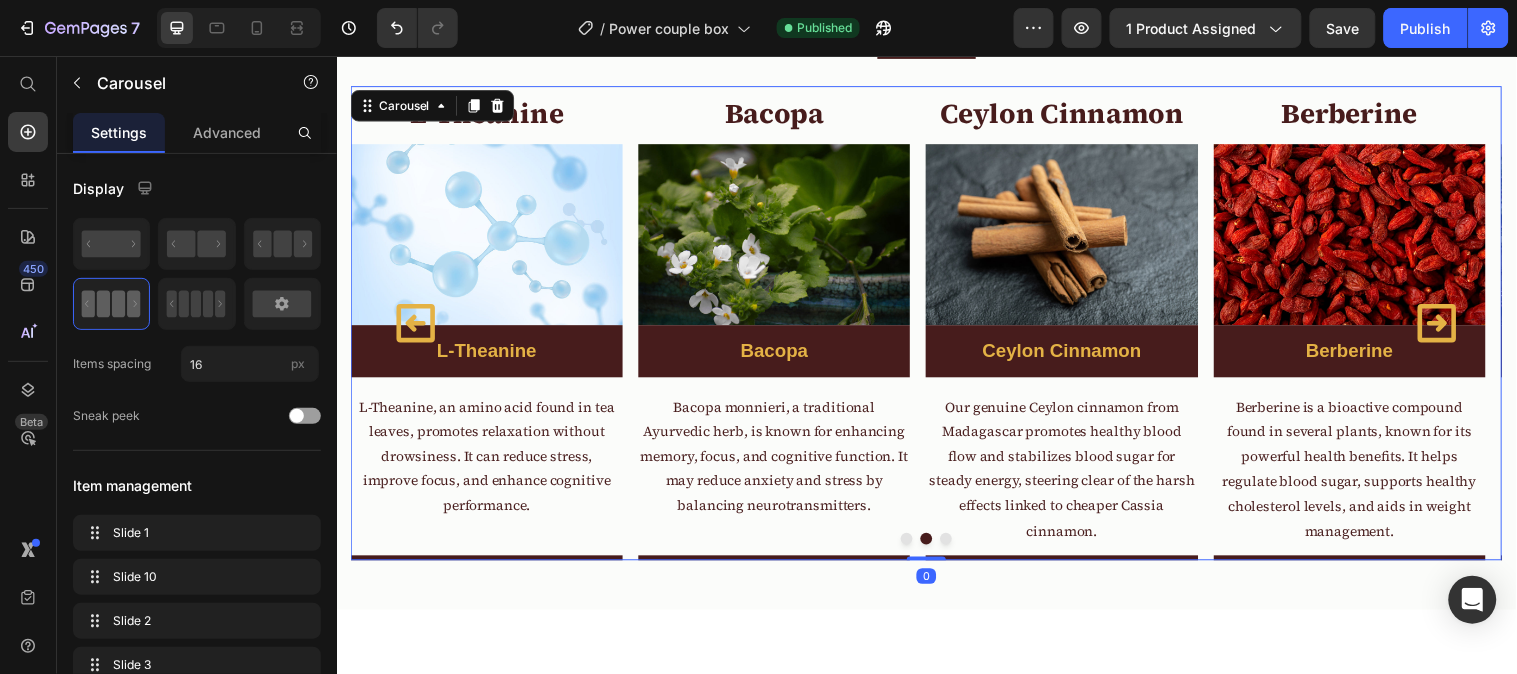 click 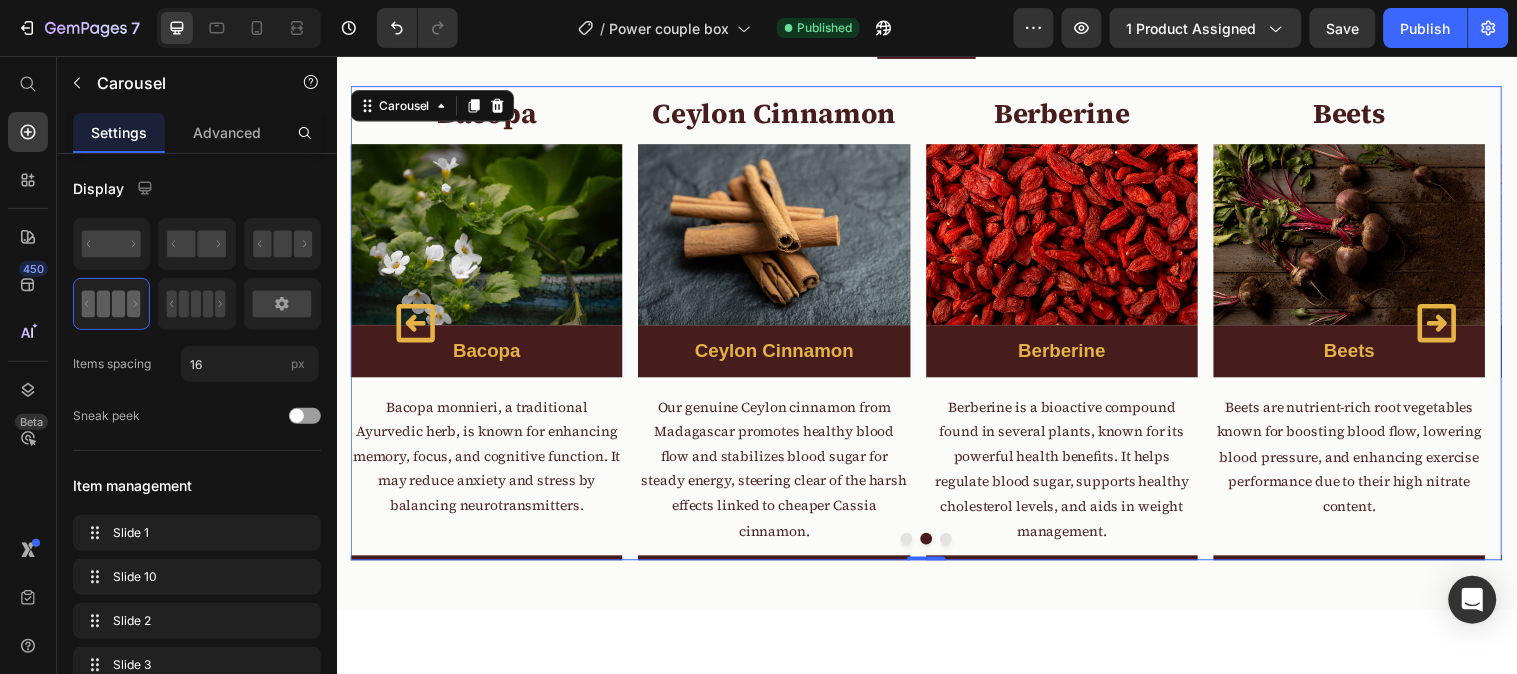 click 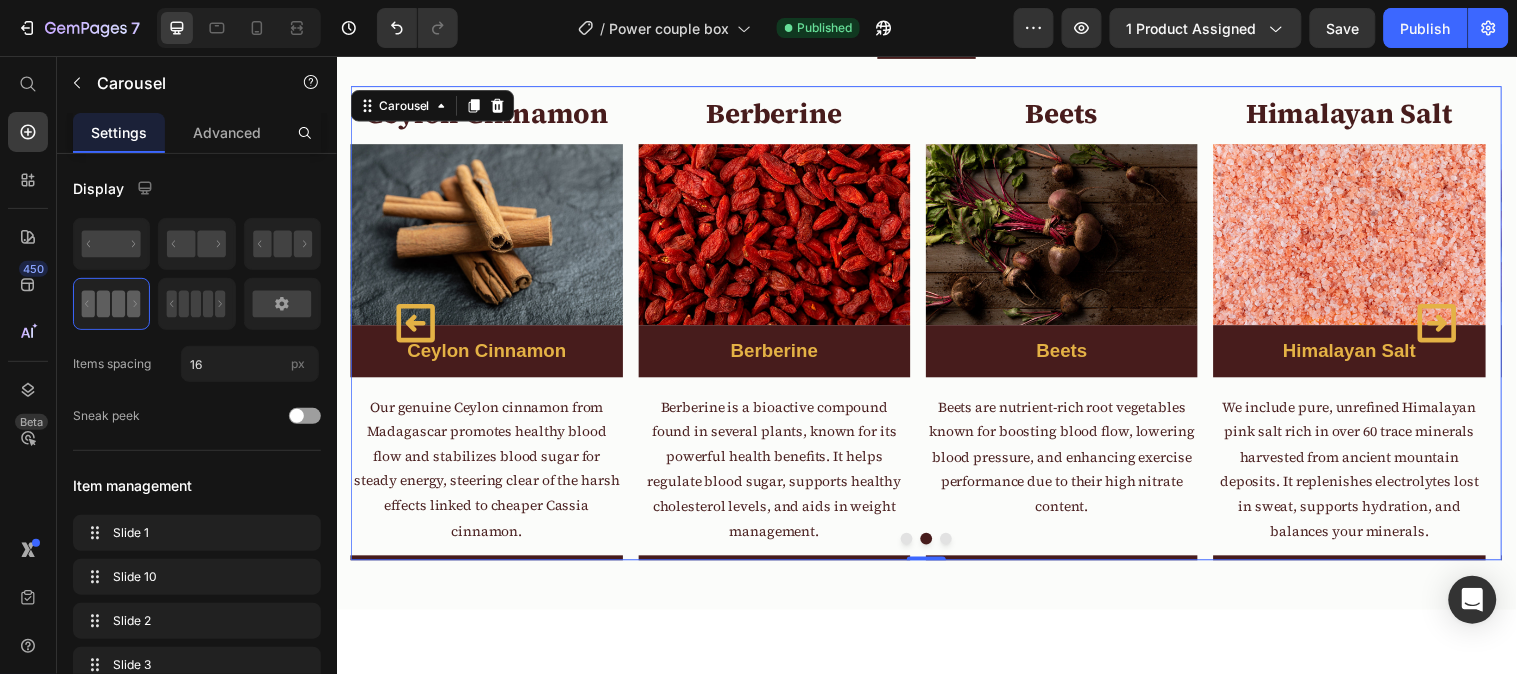 click 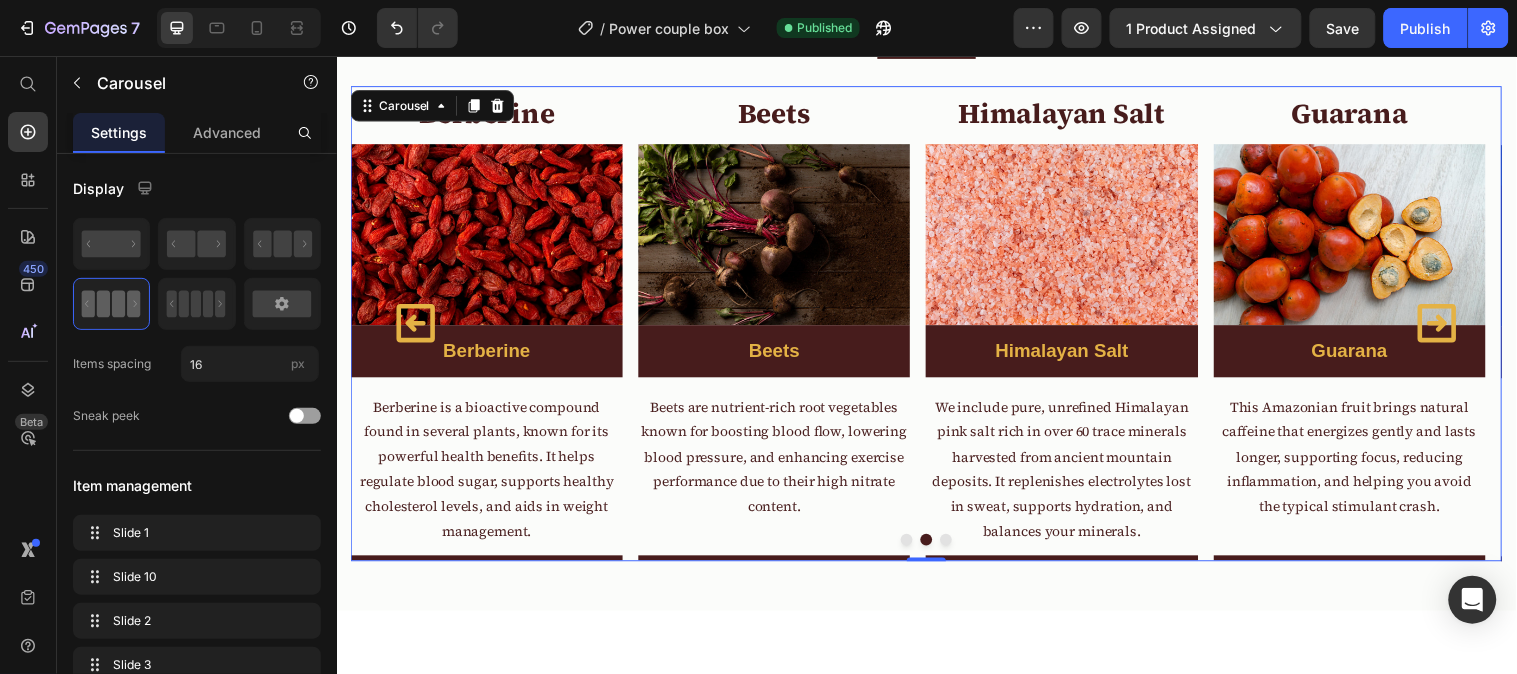 click 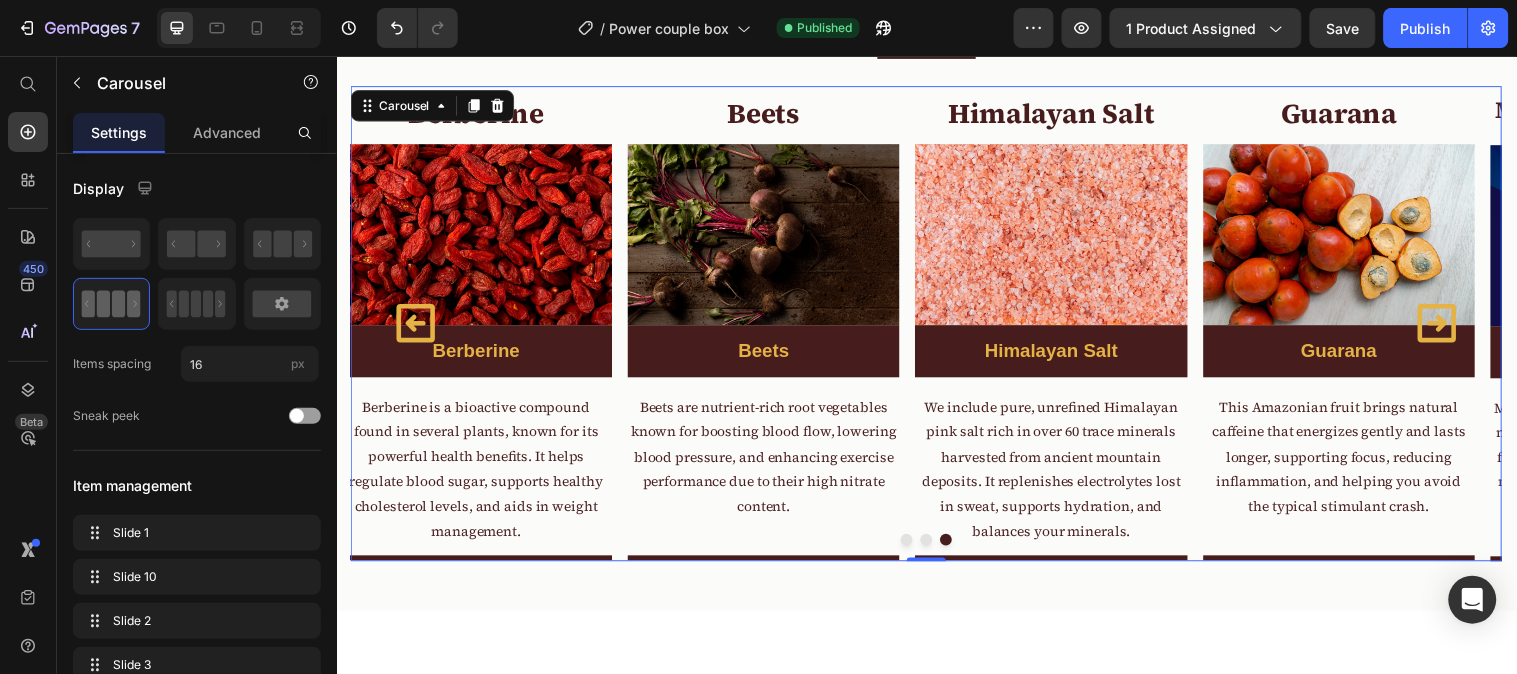 click on "Magnesium Potassium" at bounding box center [1648, 356] 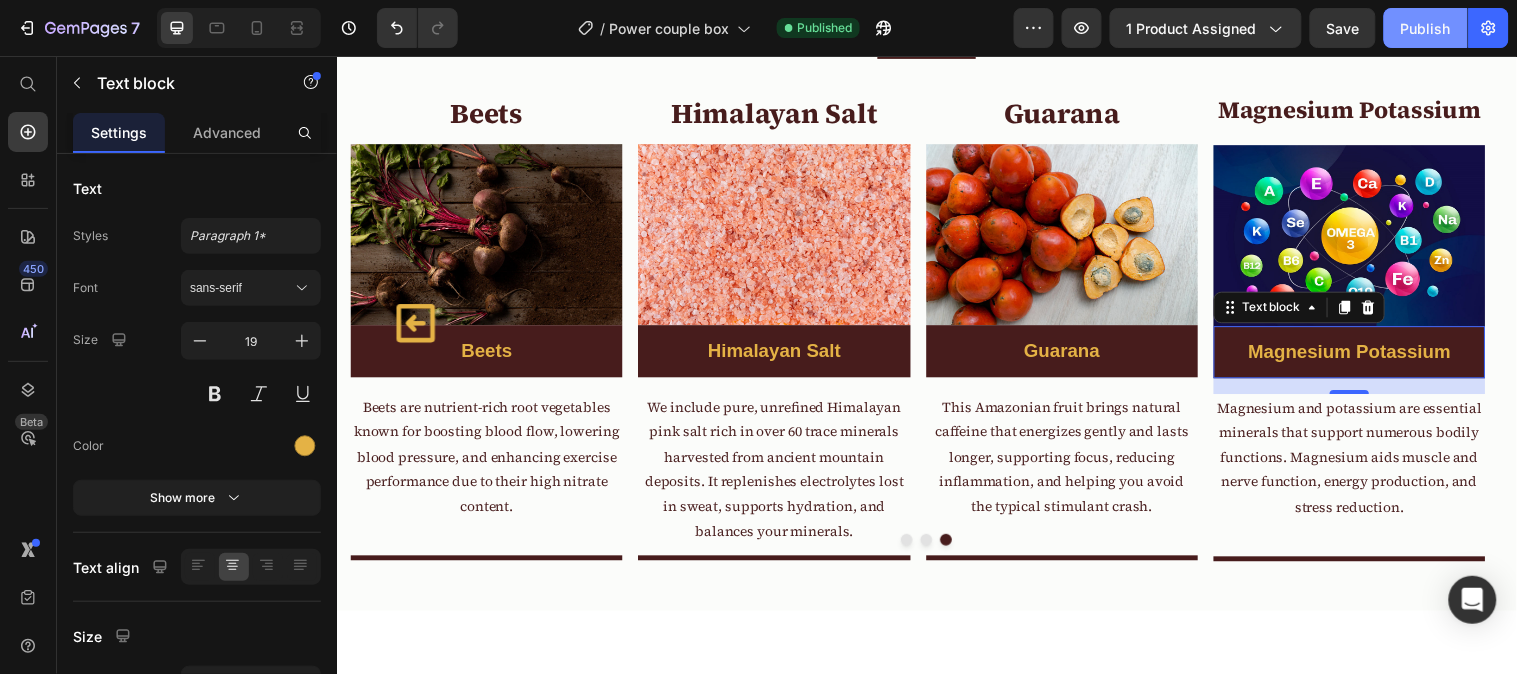click on "Publish" 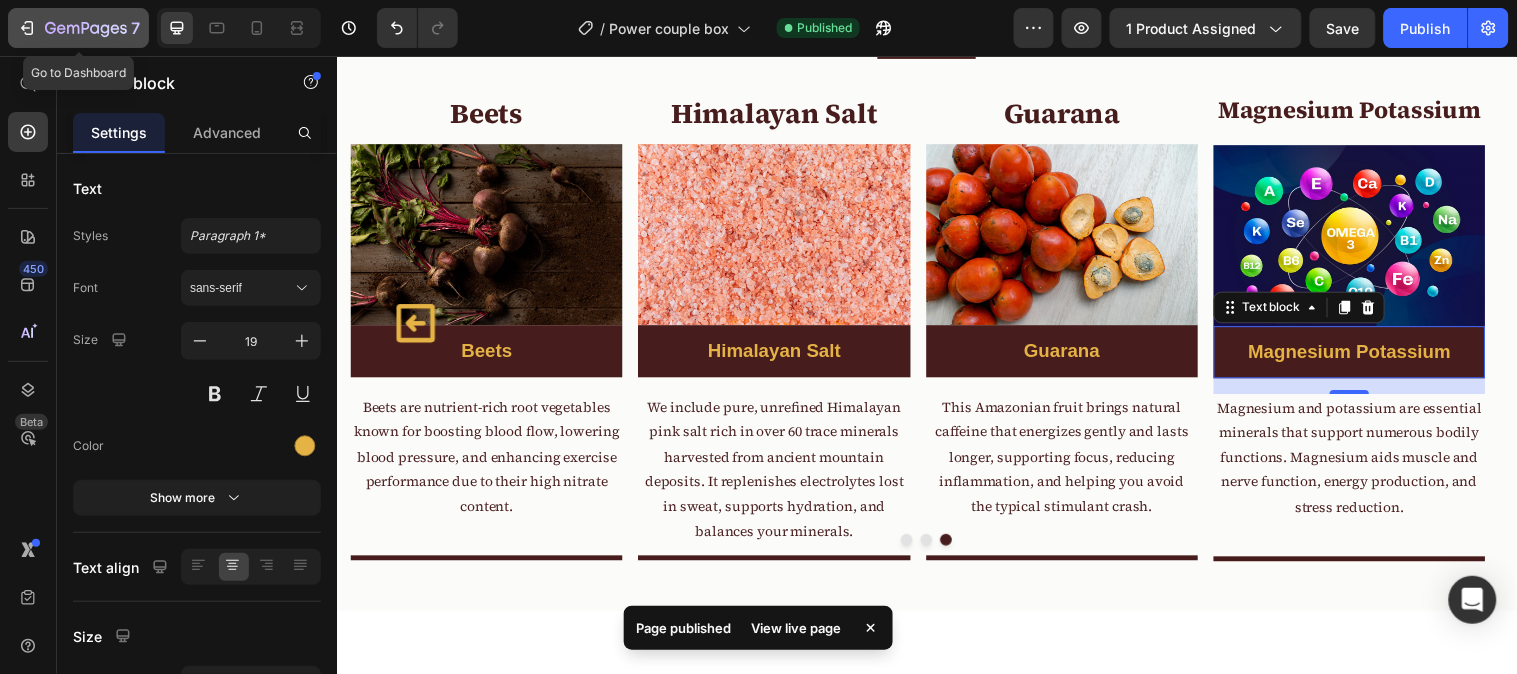 click 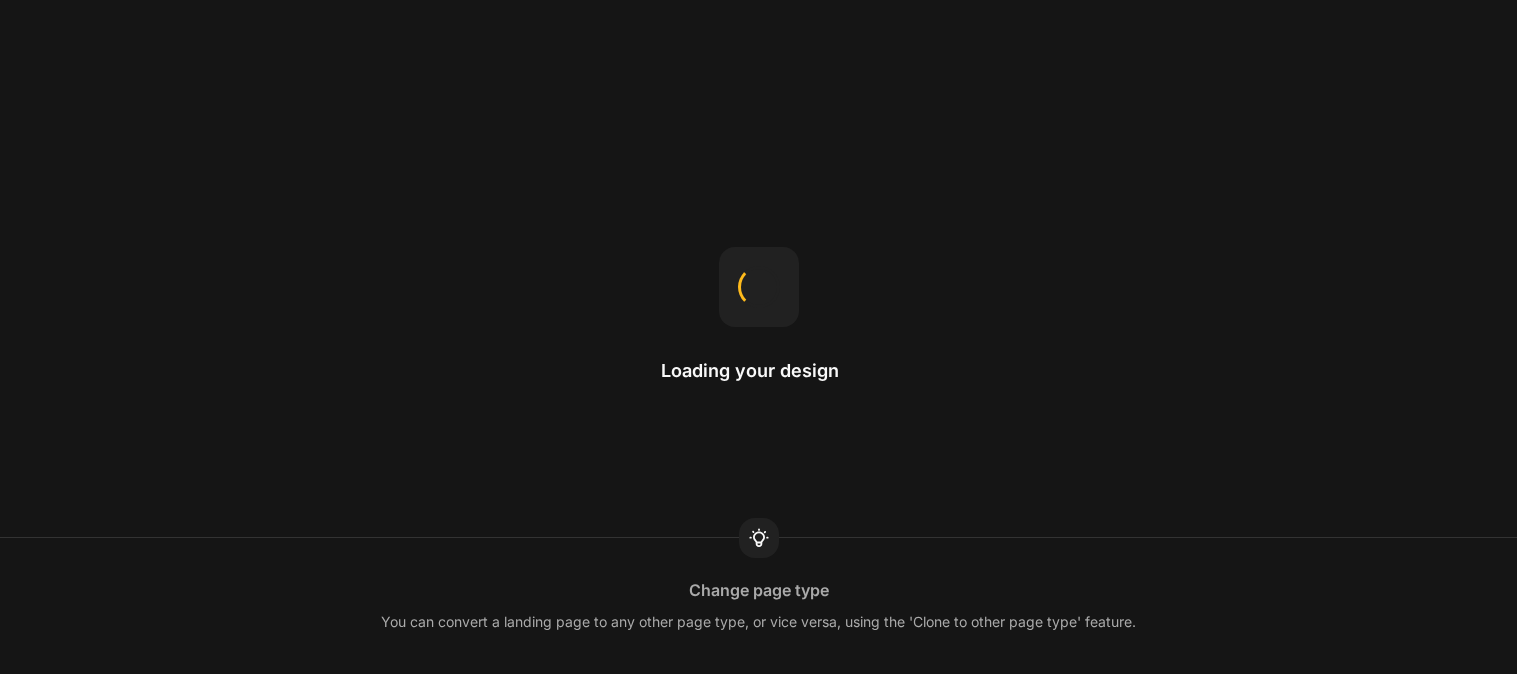 scroll, scrollTop: 0, scrollLeft: 0, axis: both 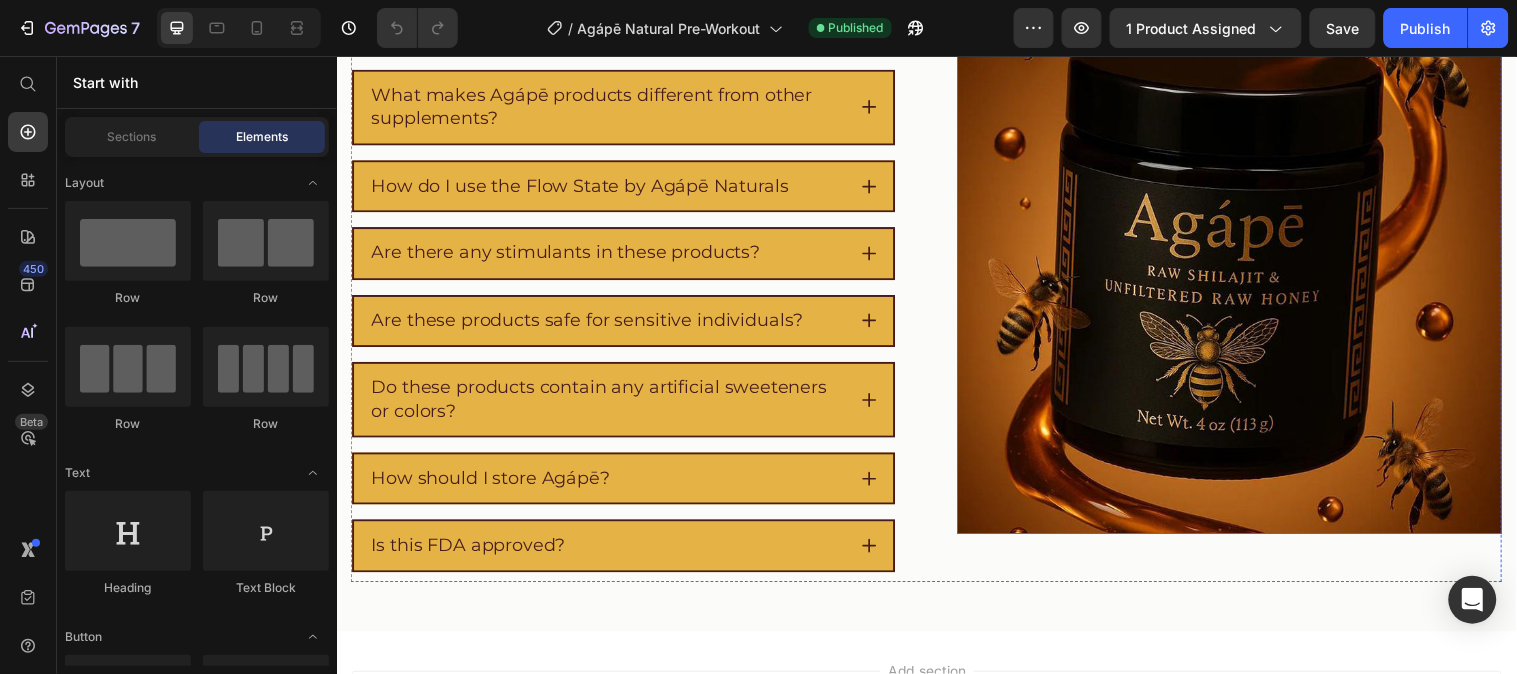 click at bounding box center (1244, 264) 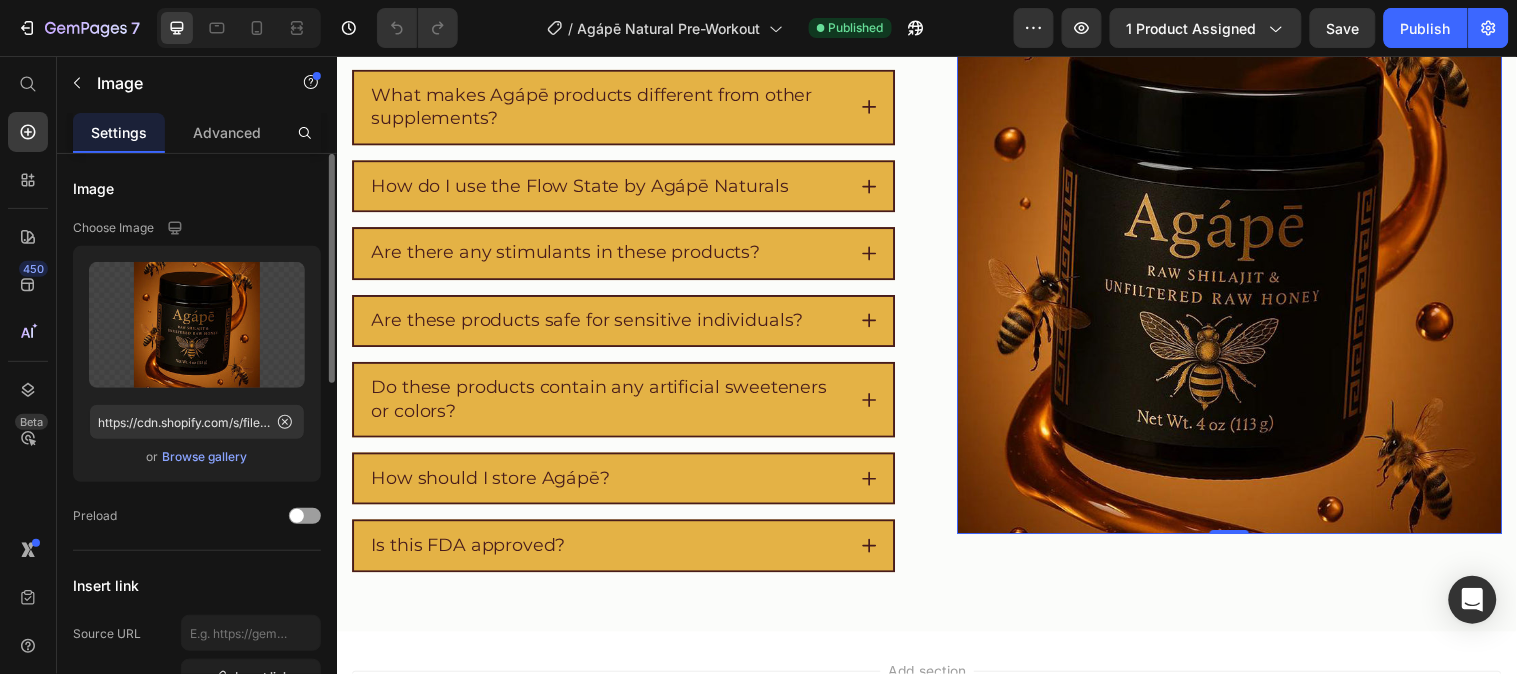 click on "Browse gallery" at bounding box center [205, 457] 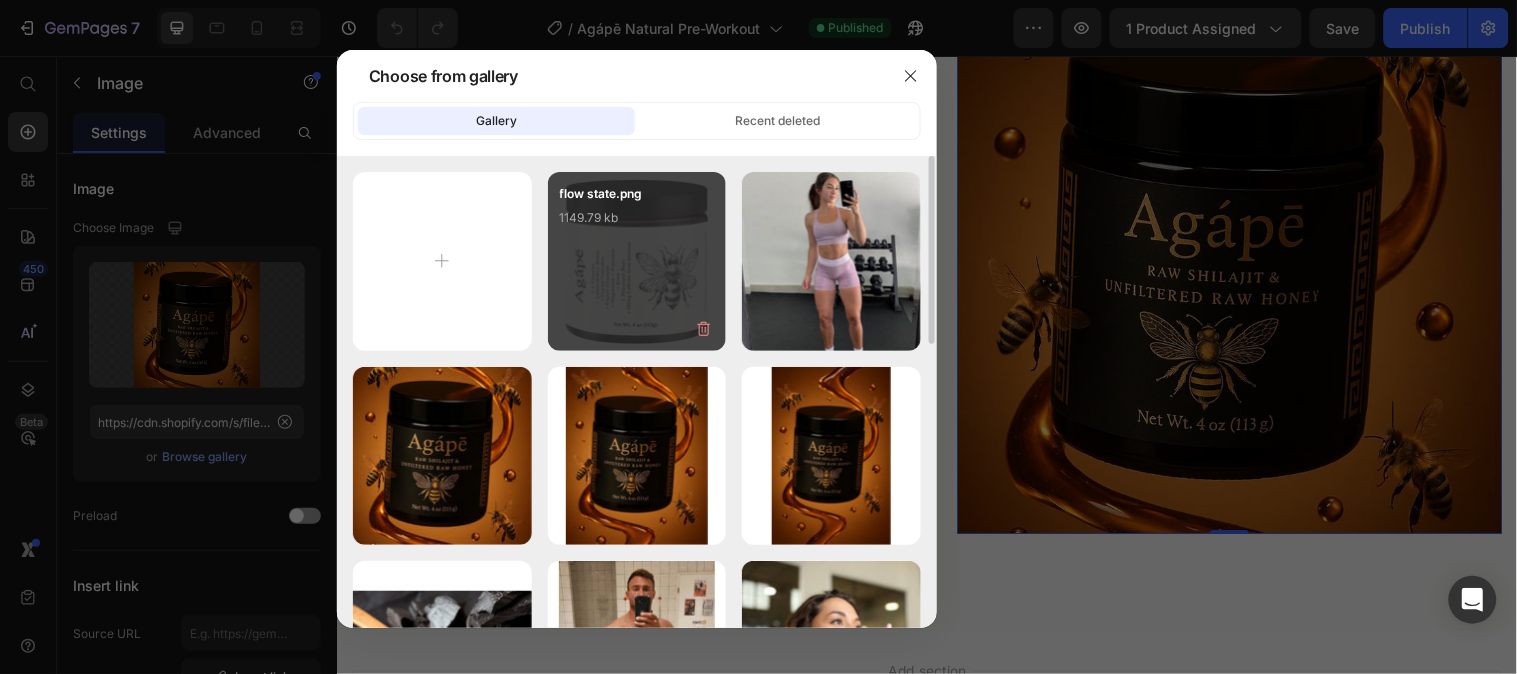 click on "flow state.png 1149.79 kb" at bounding box center (637, 261) 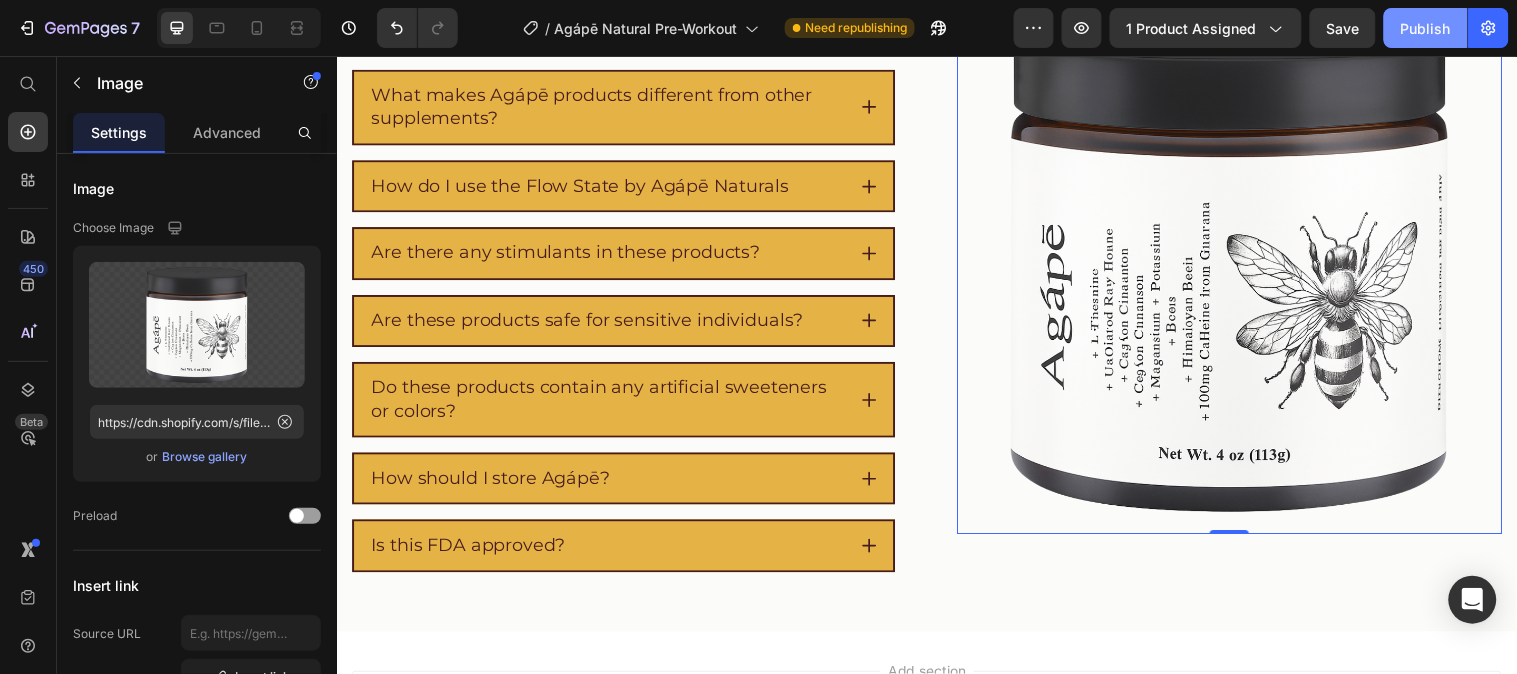 click on "Publish" at bounding box center (1426, 28) 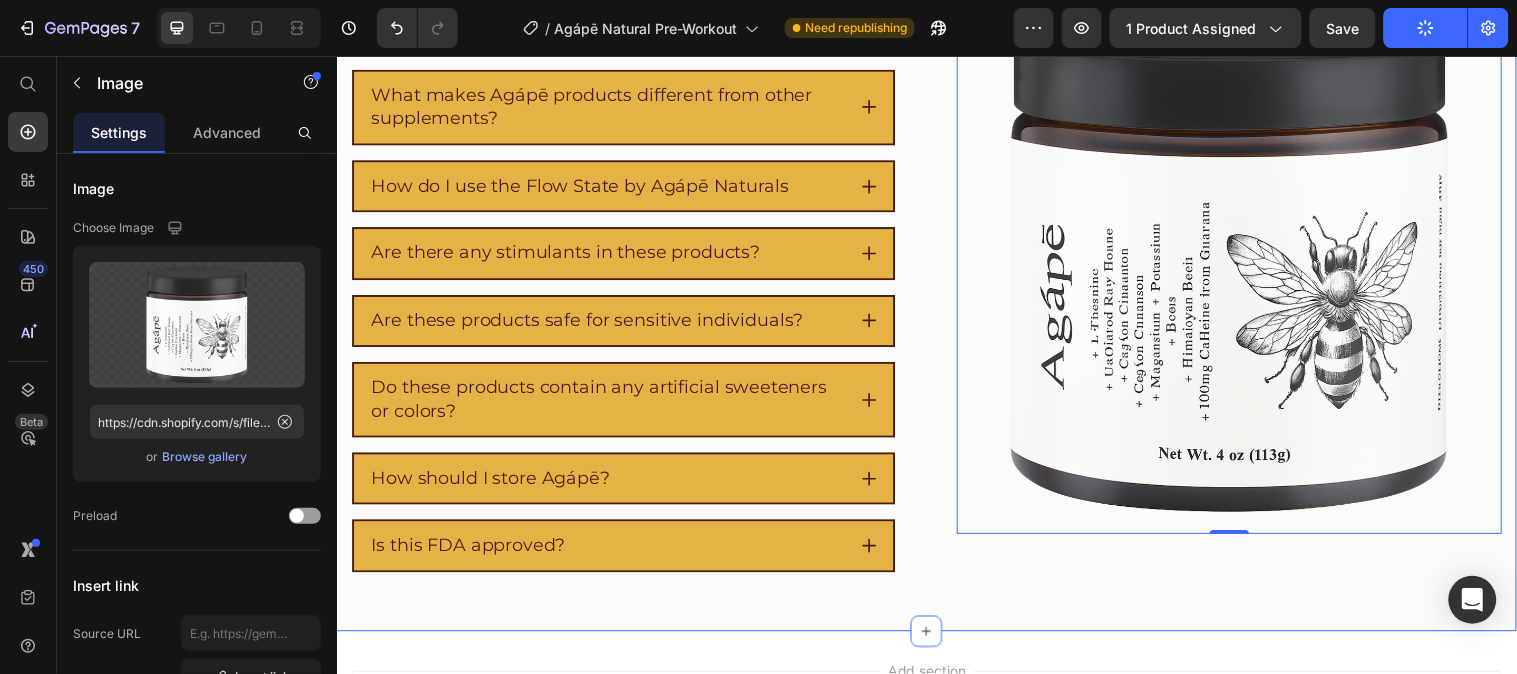 type 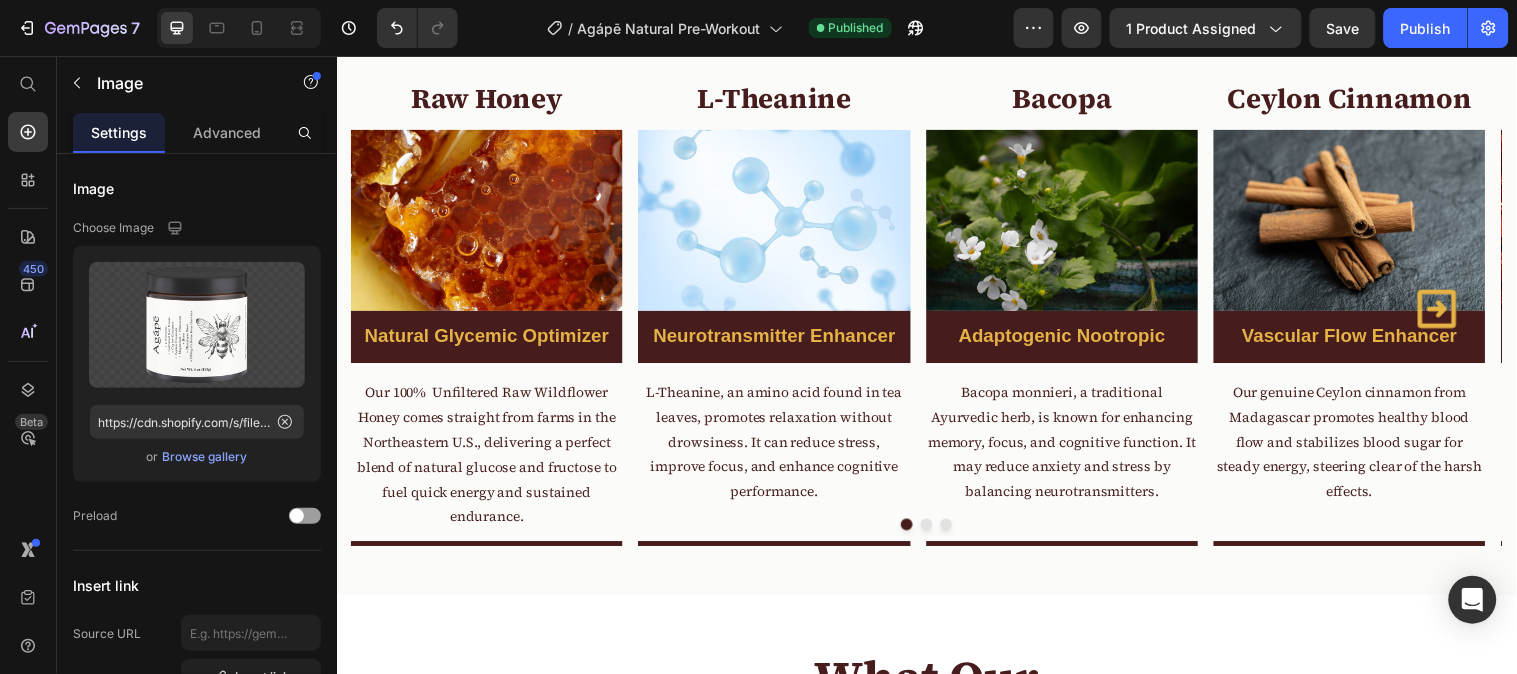 scroll, scrollTop: 5556, scrollLeft: 0, axis: vertical 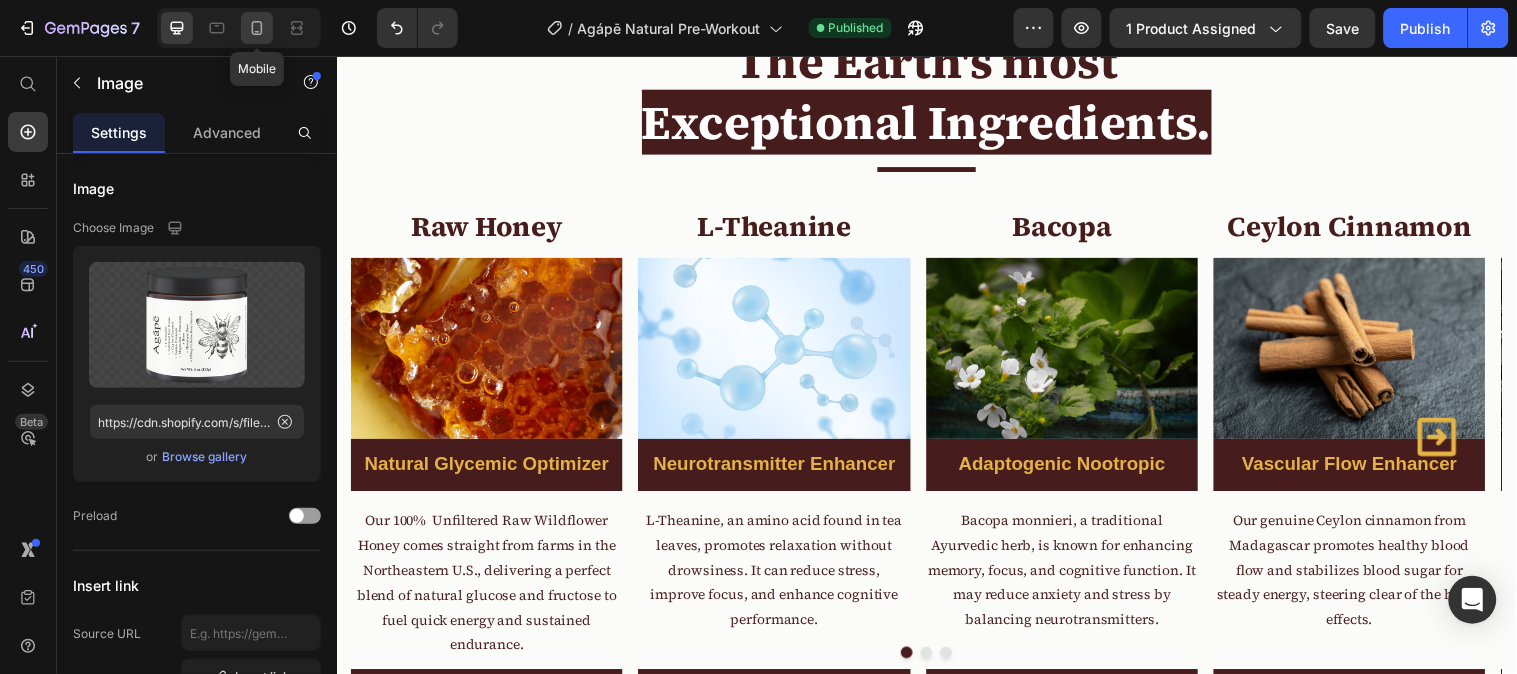 click 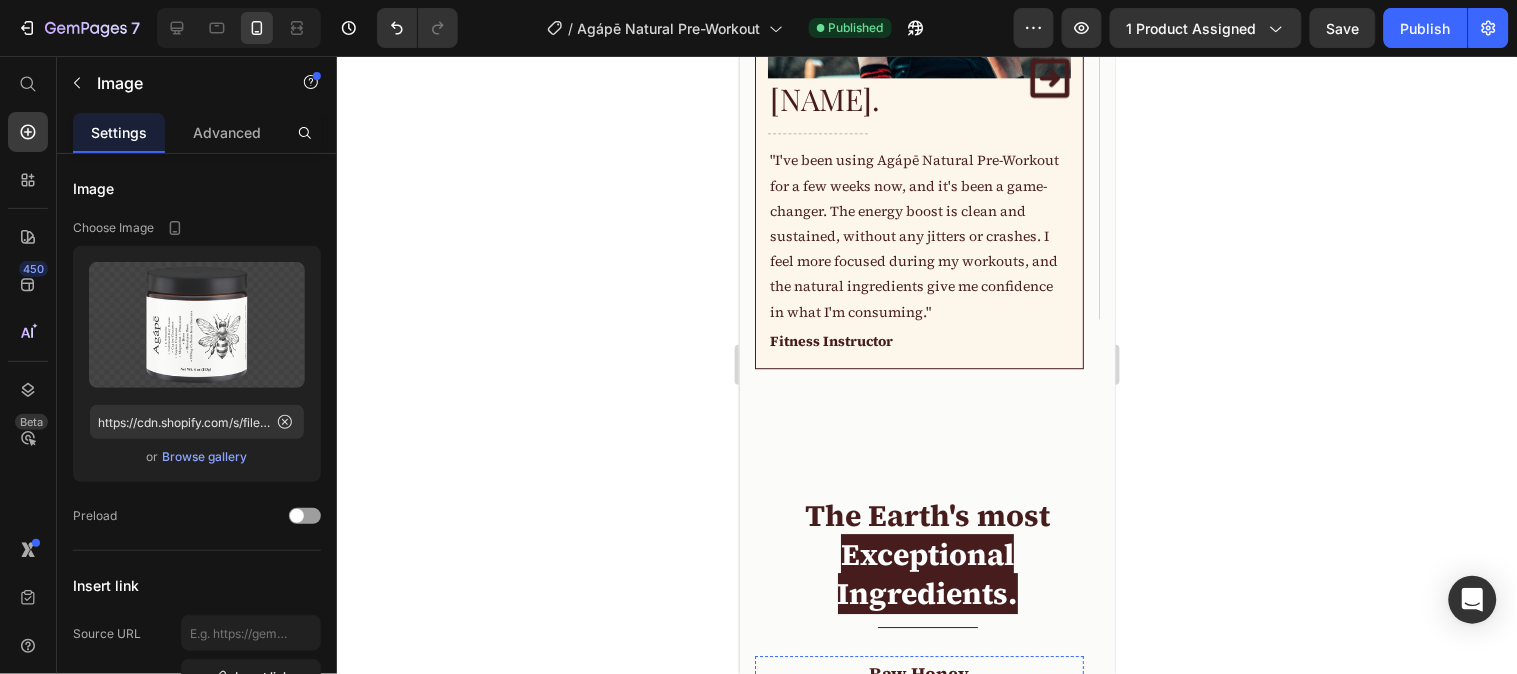 scroll, scrollTop: 5184, scrollLeft: 0, axis: vertical 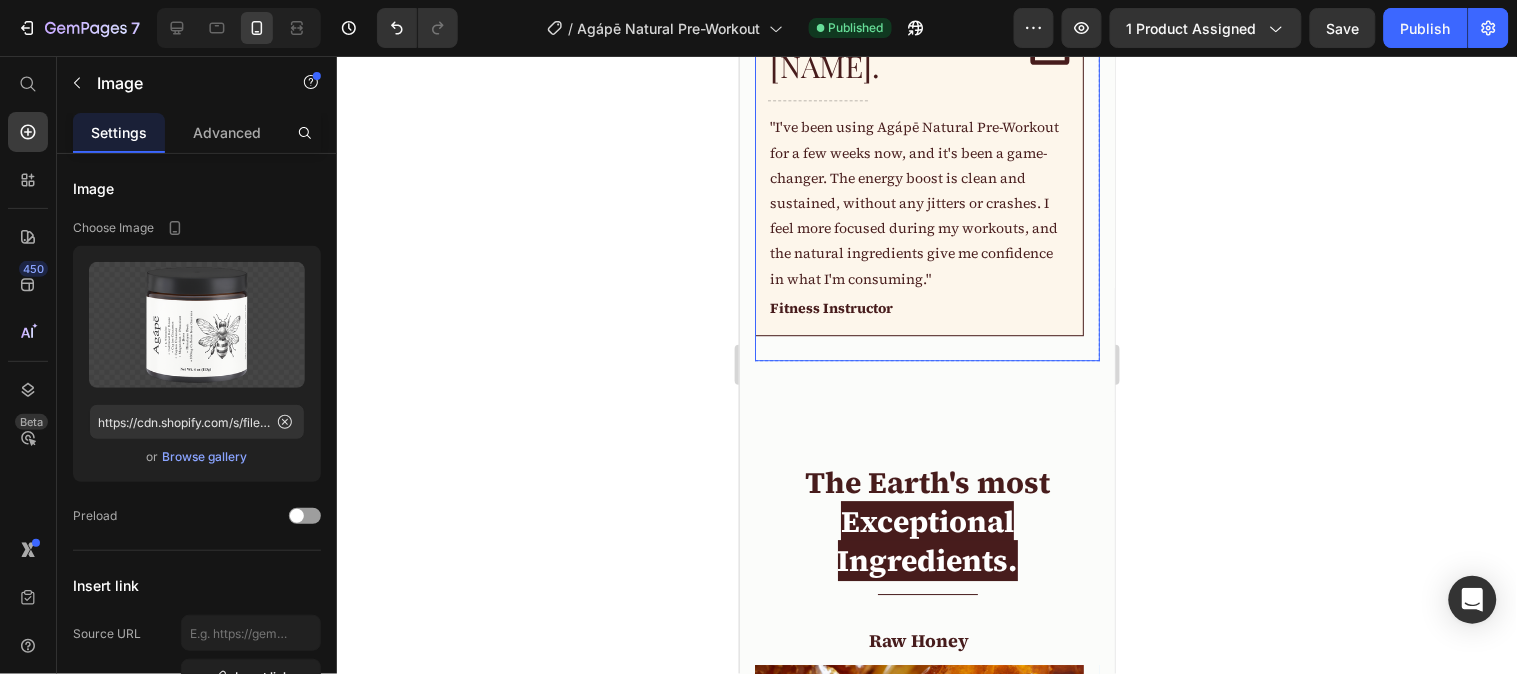 click 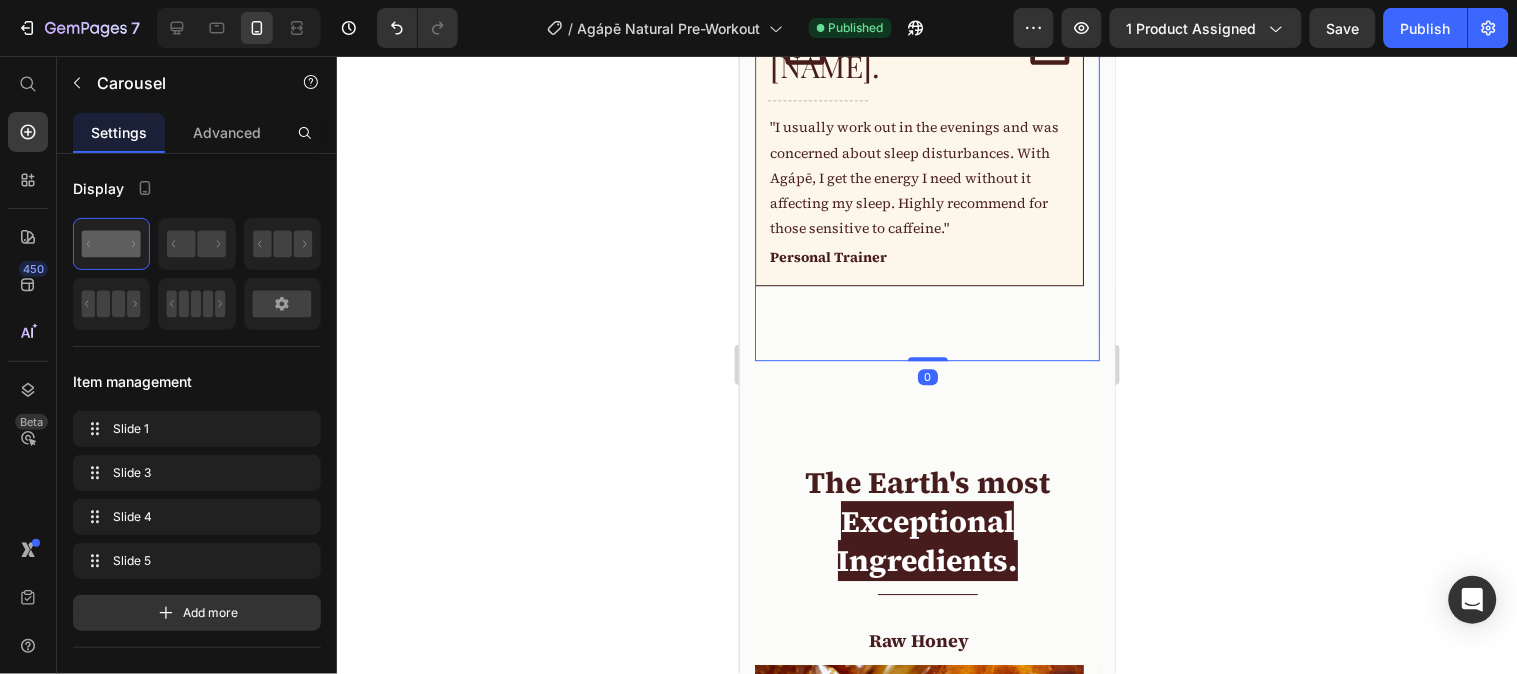 click 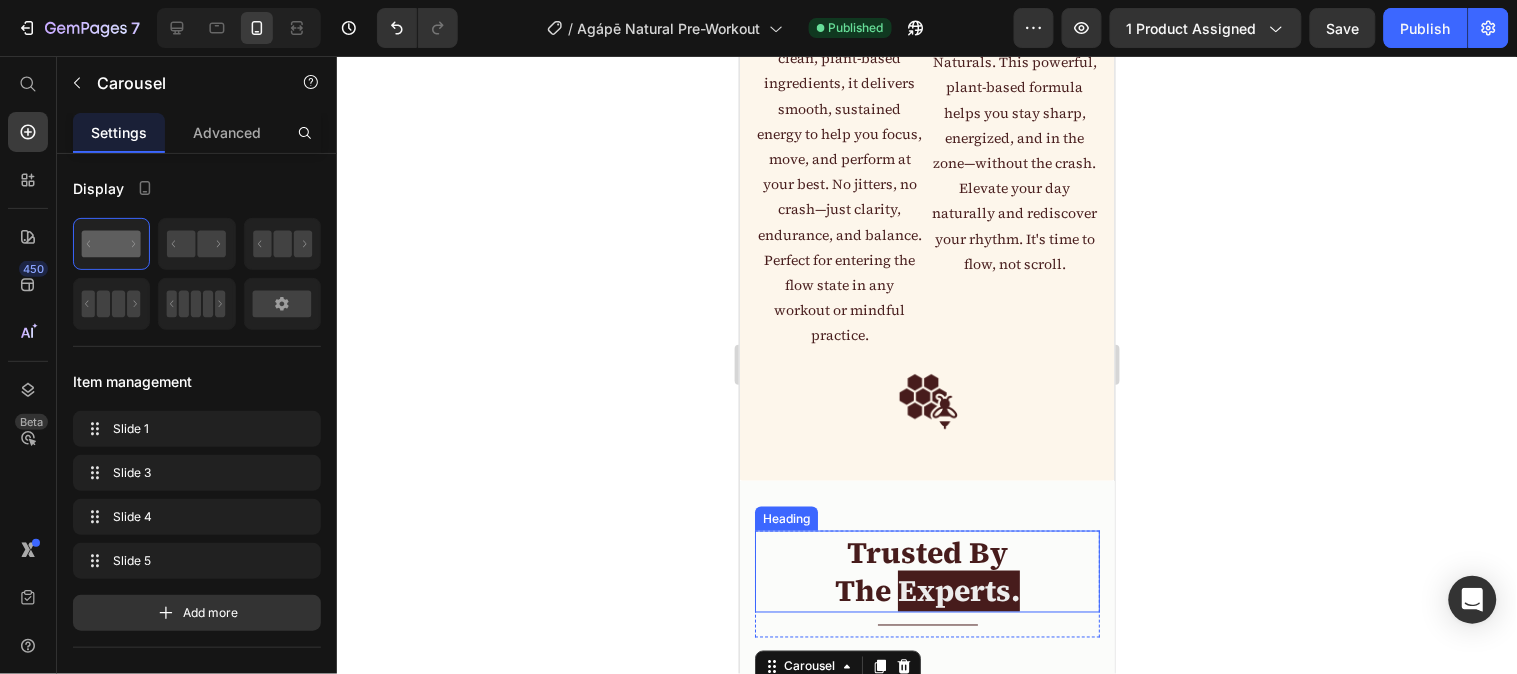 scroll, scrollTop: 4184, scrollLeft: 0, axis: vertical 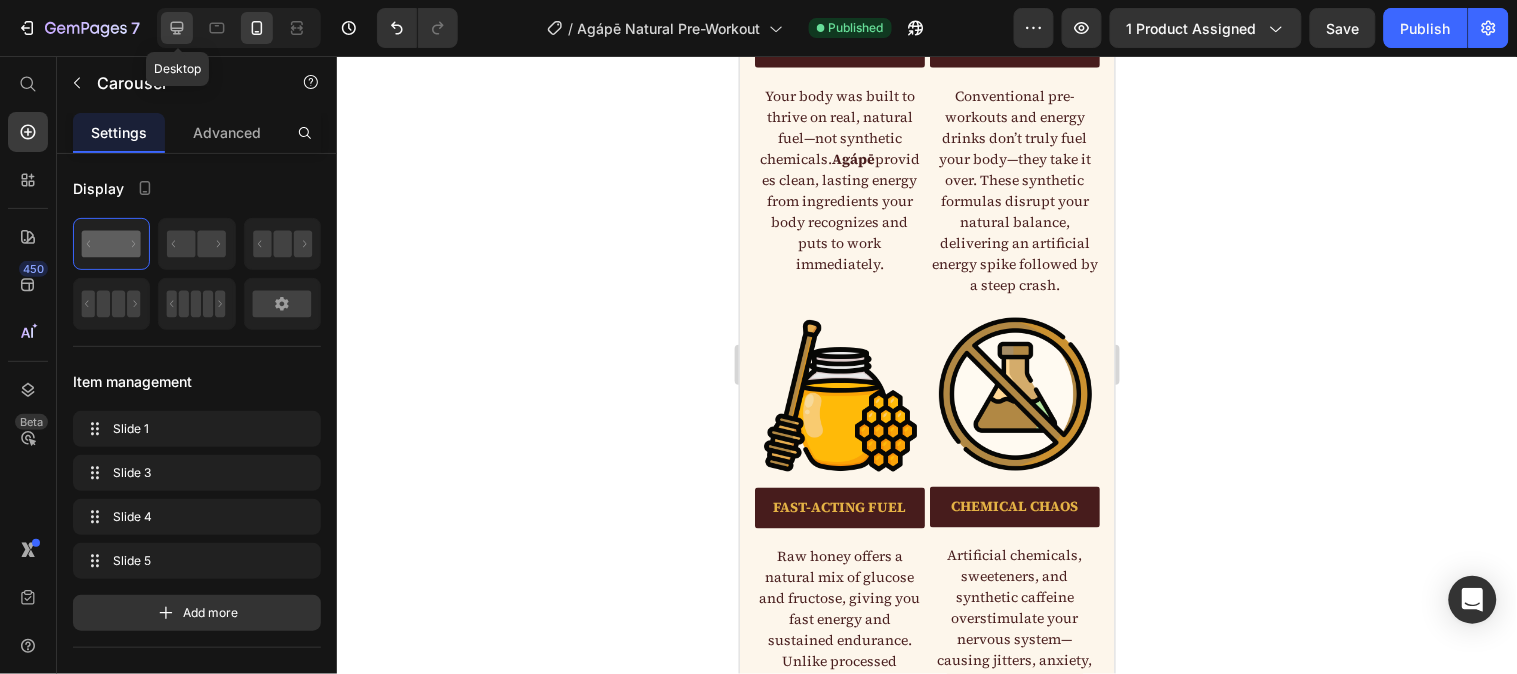 click 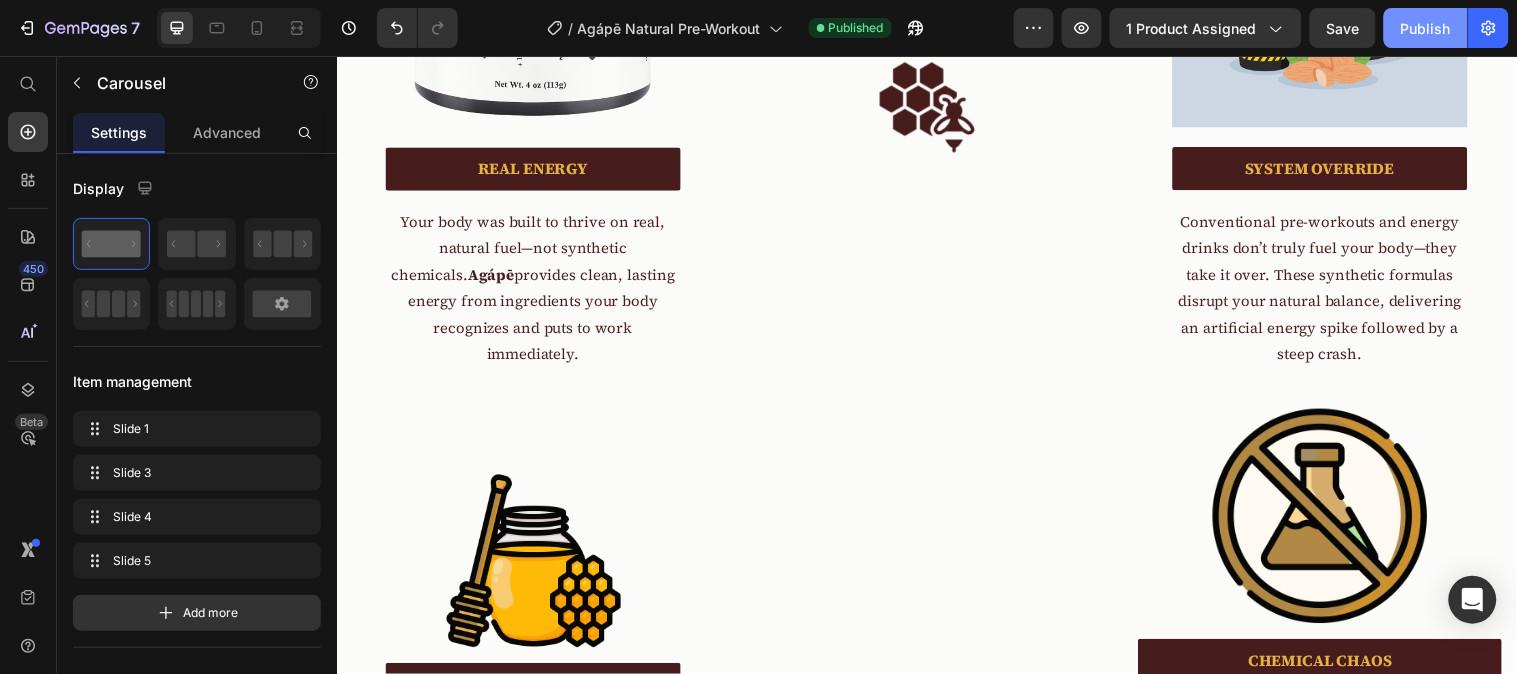click on "Publish" at bounding box center (1426, 28) 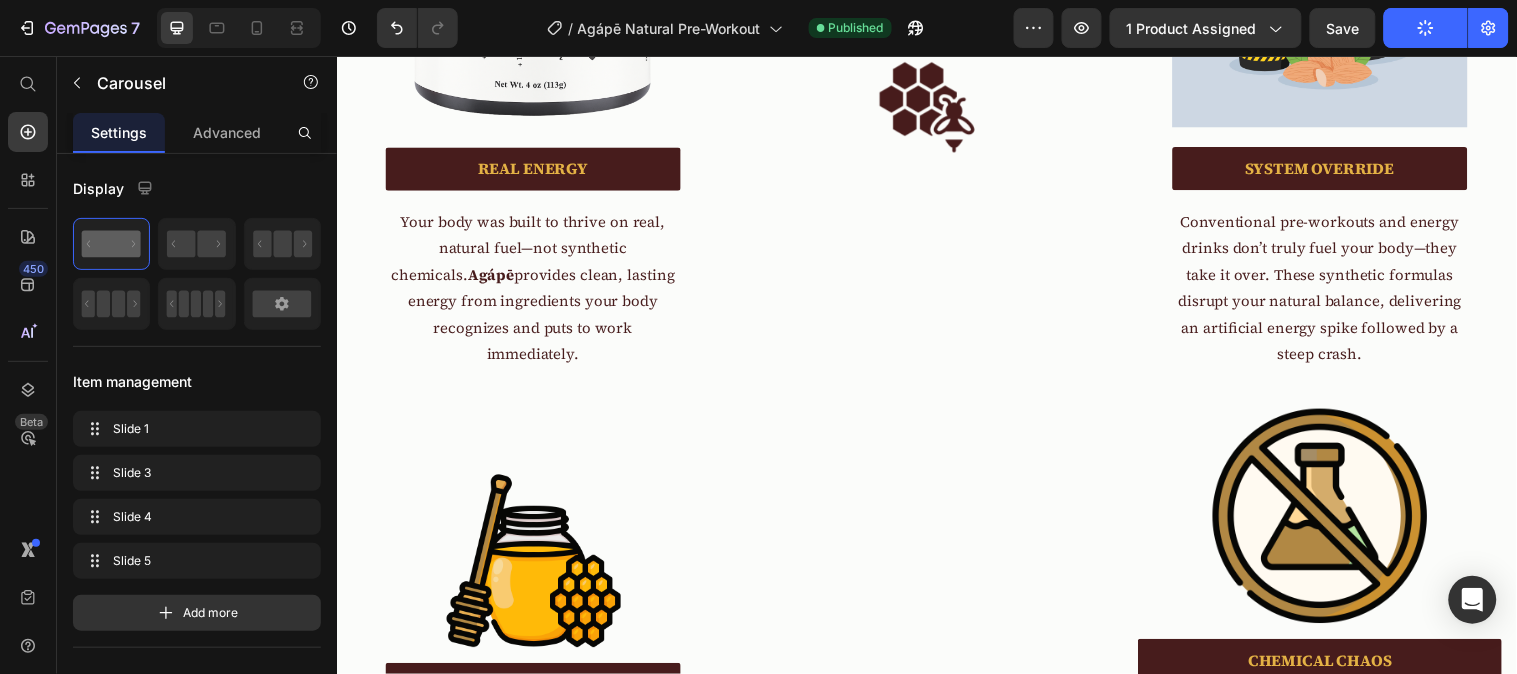scroll, scrollTop: 5024, scrollLeft: 0, axis: vertical 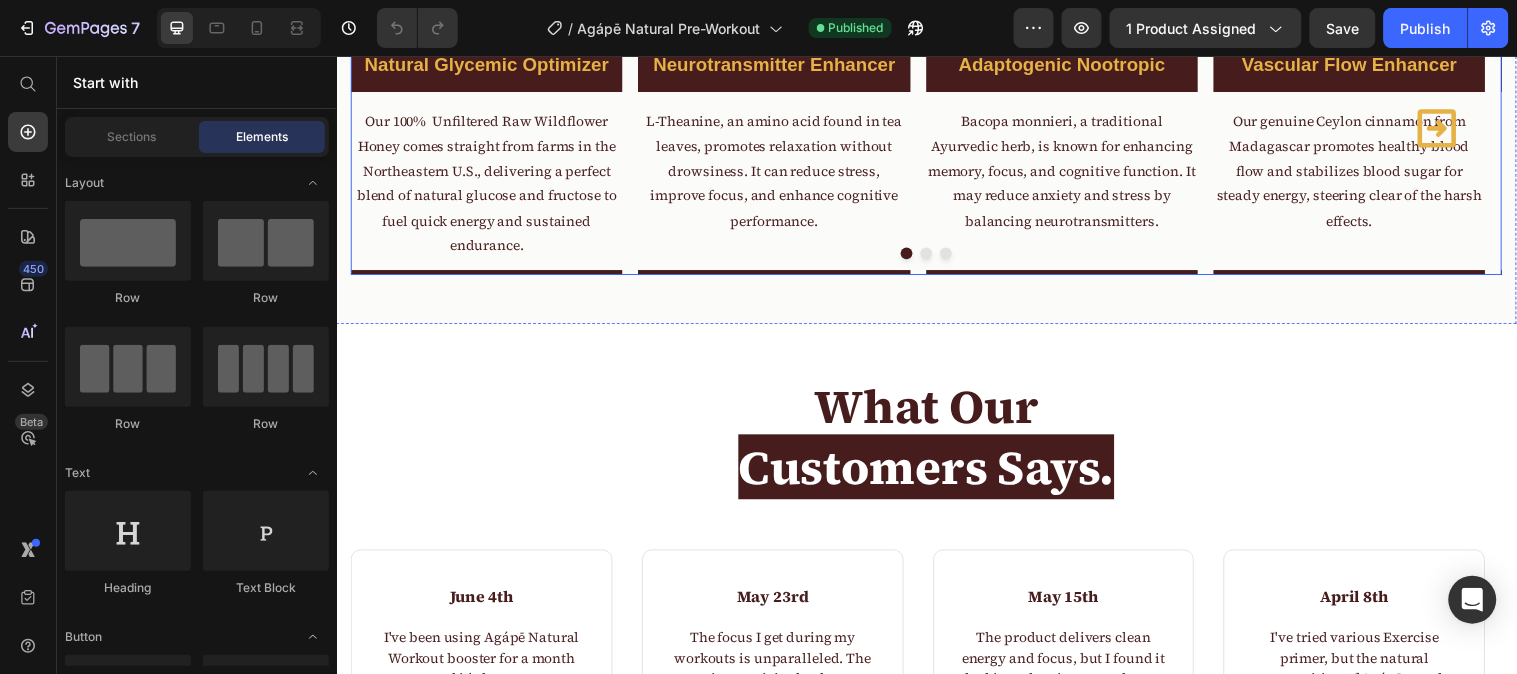 click 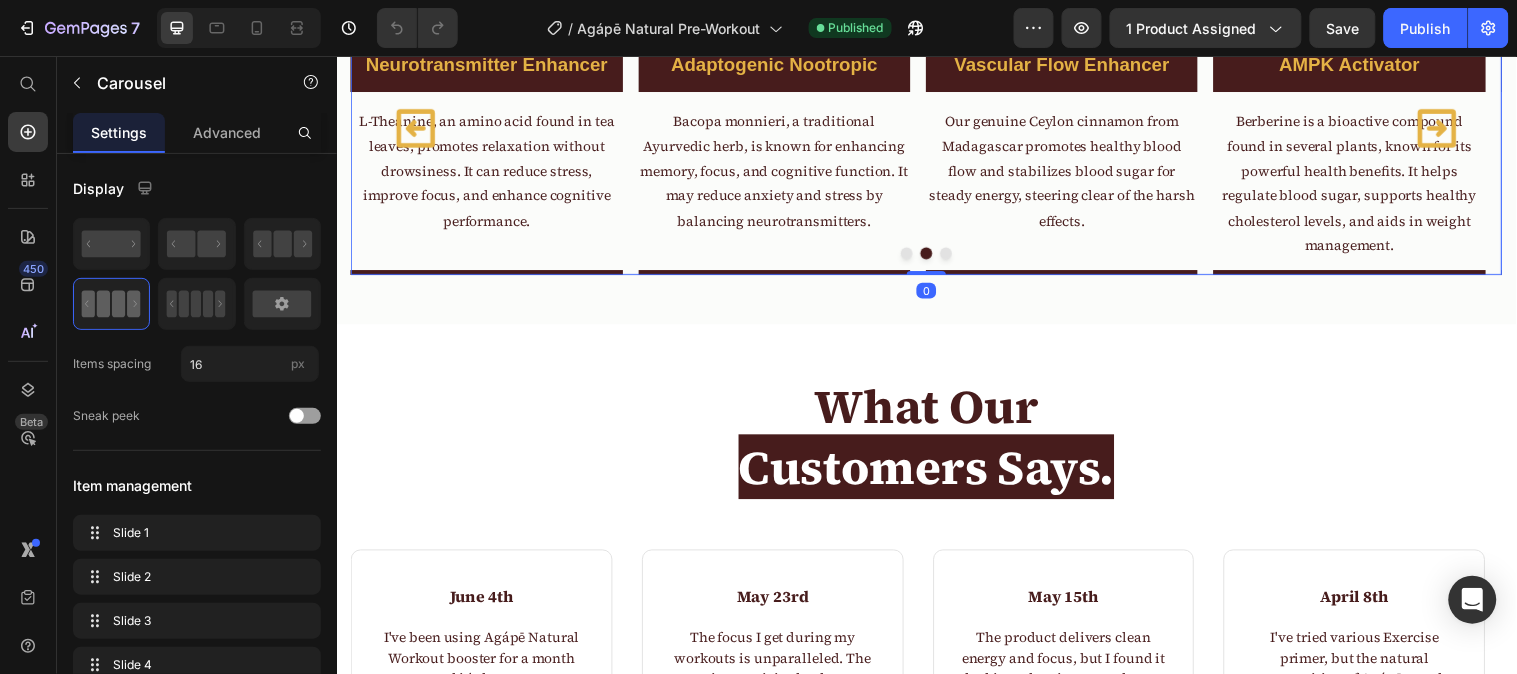 click 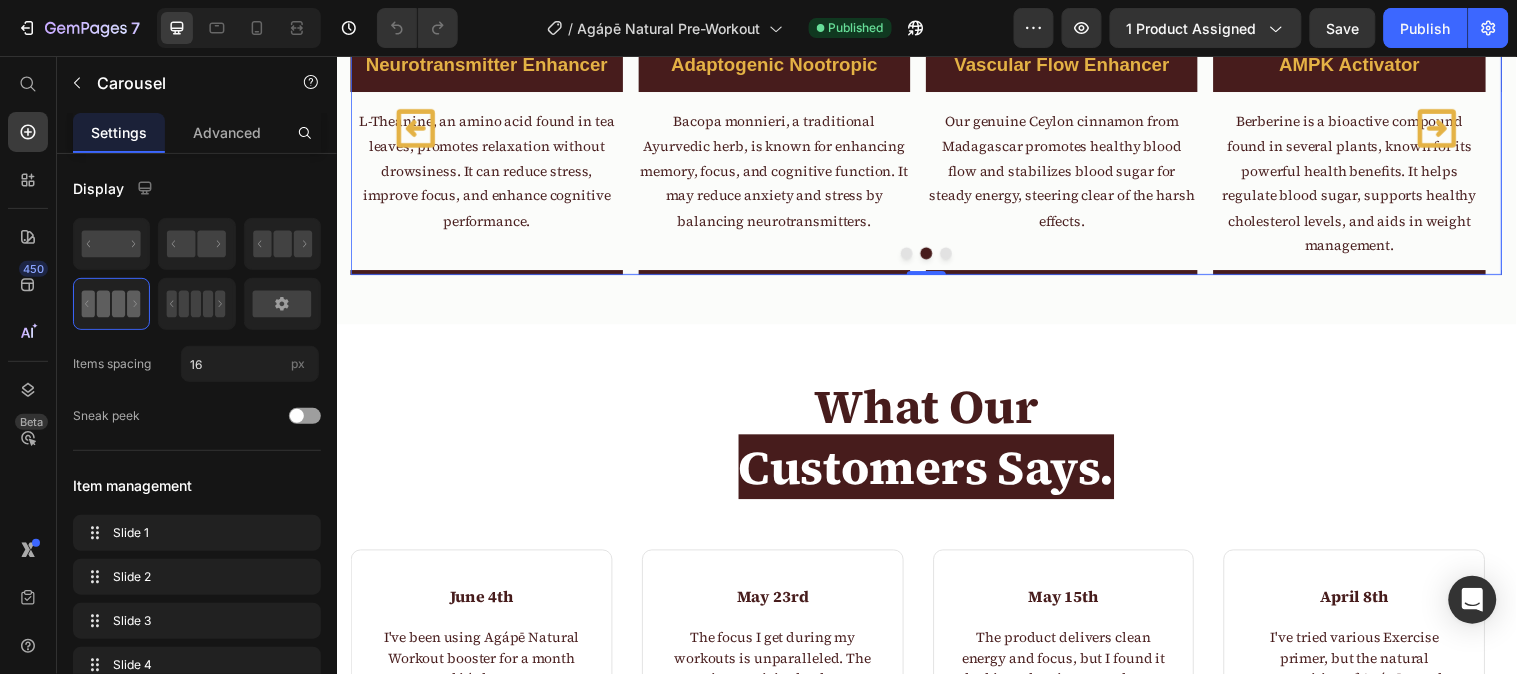 click 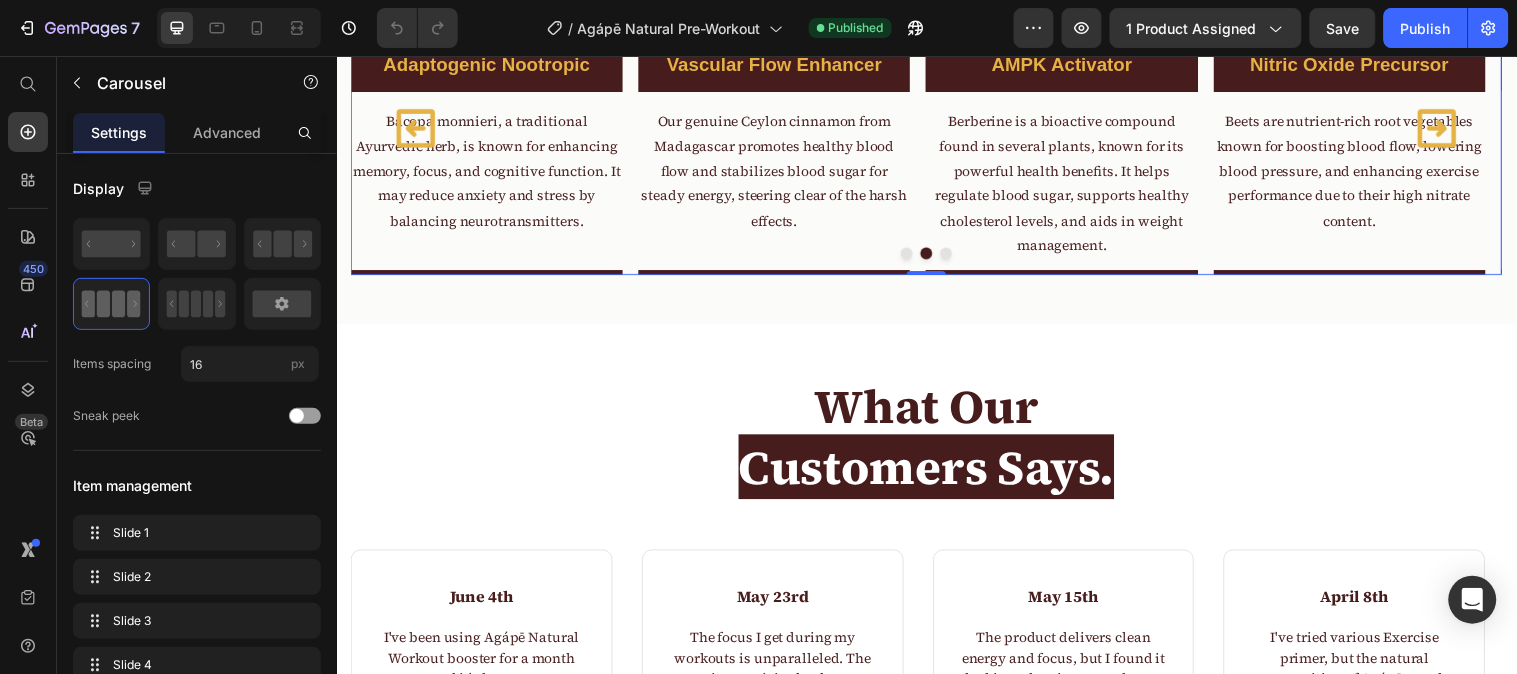click 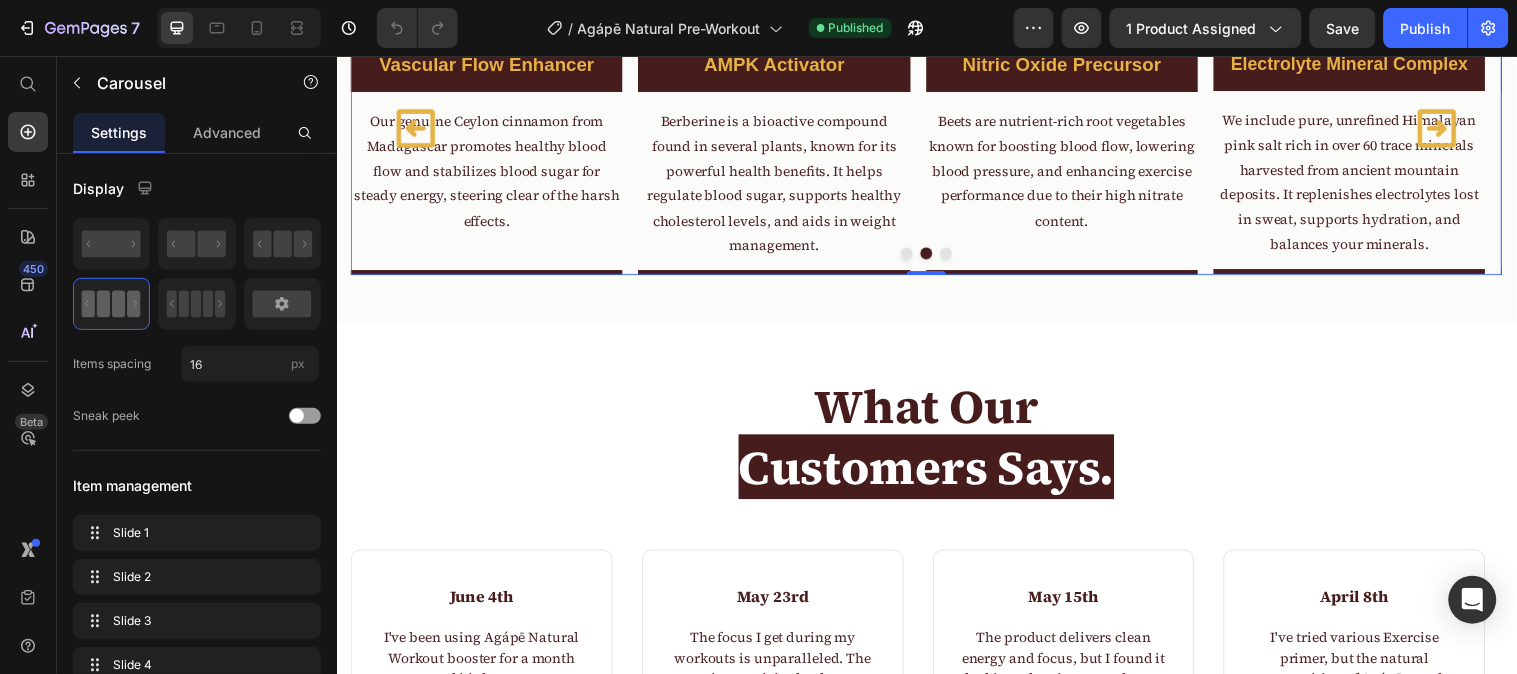 click 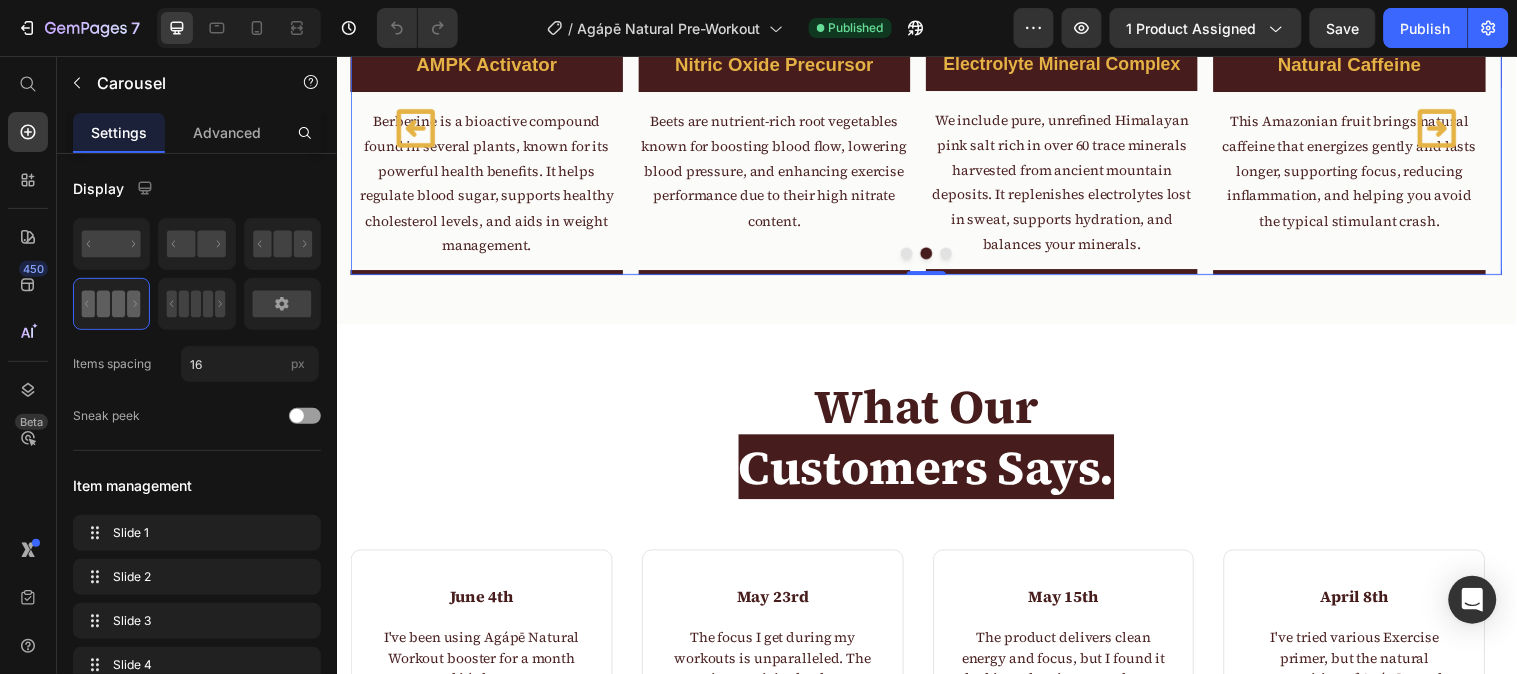 click 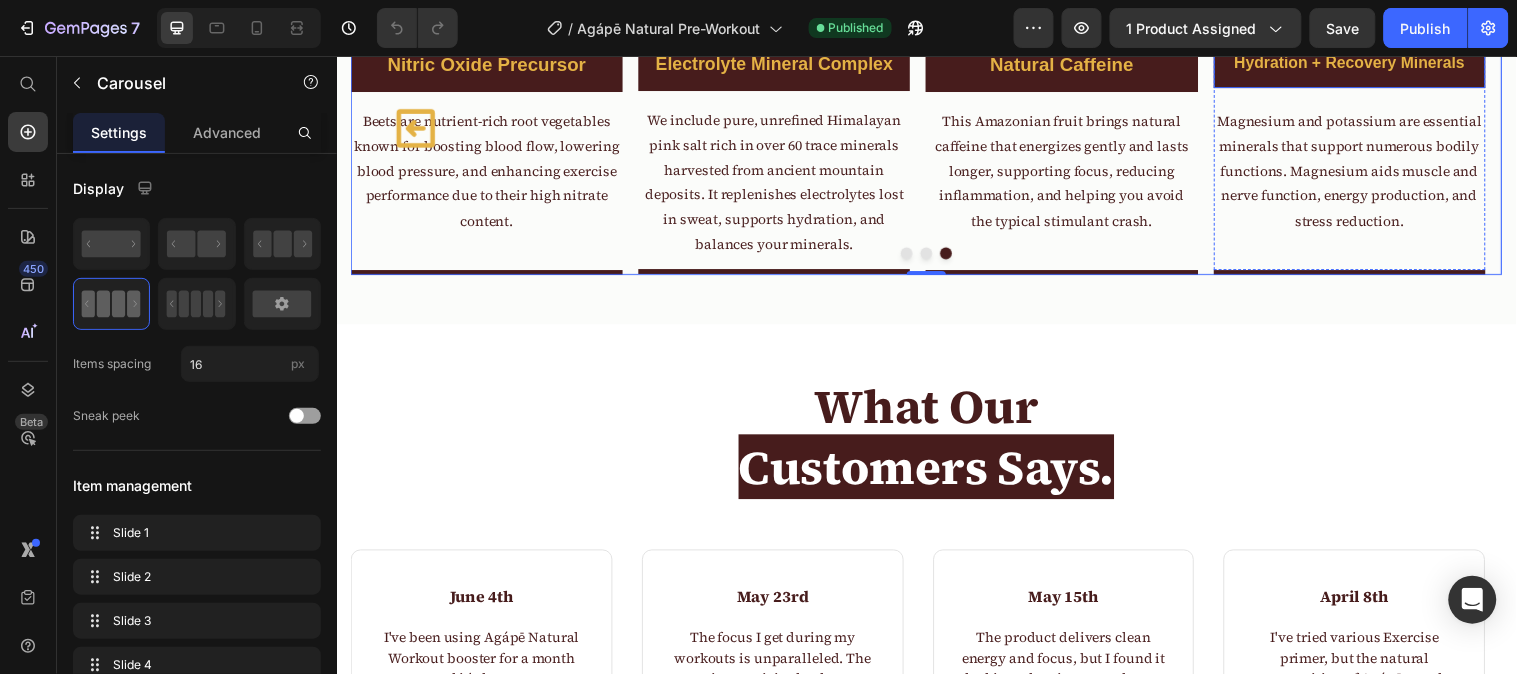 click on "Hydration + Recovery Minerals" at bounding box center (1366, 63) 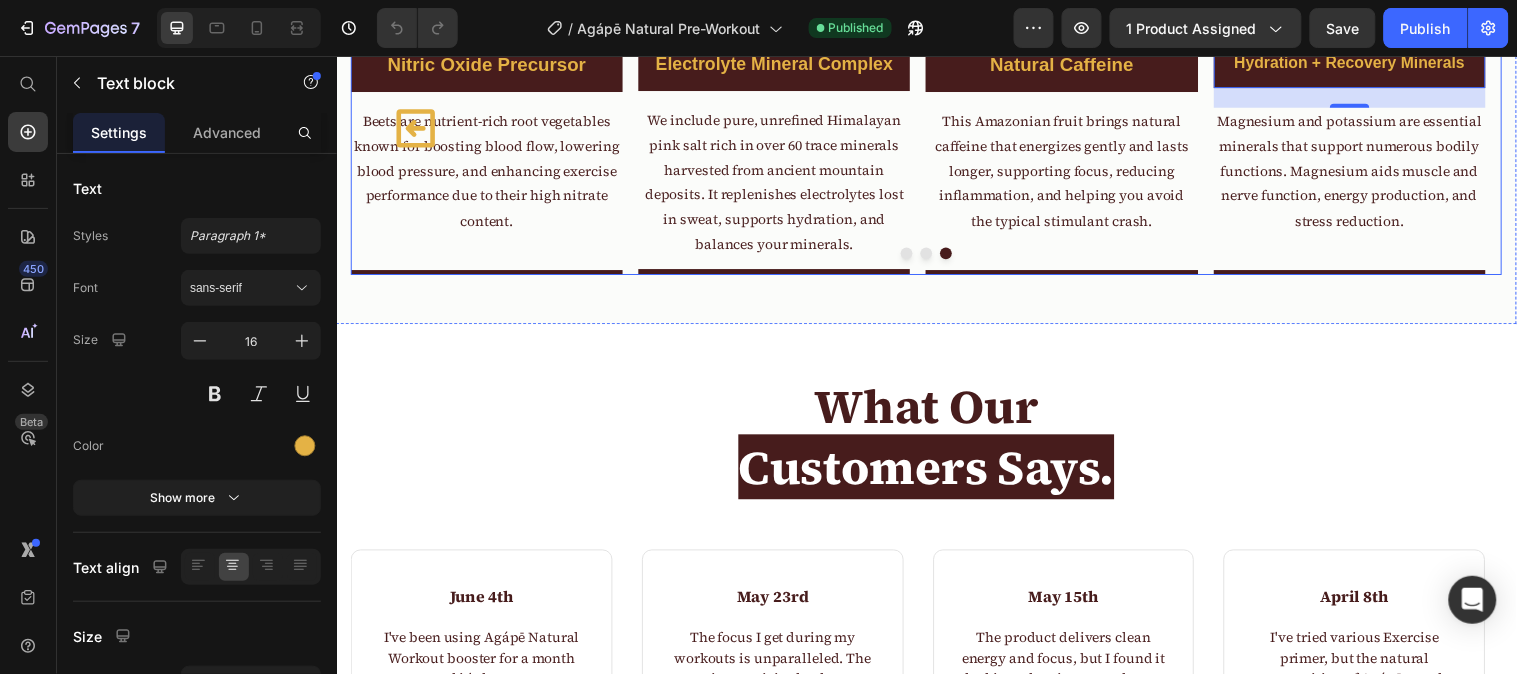 click 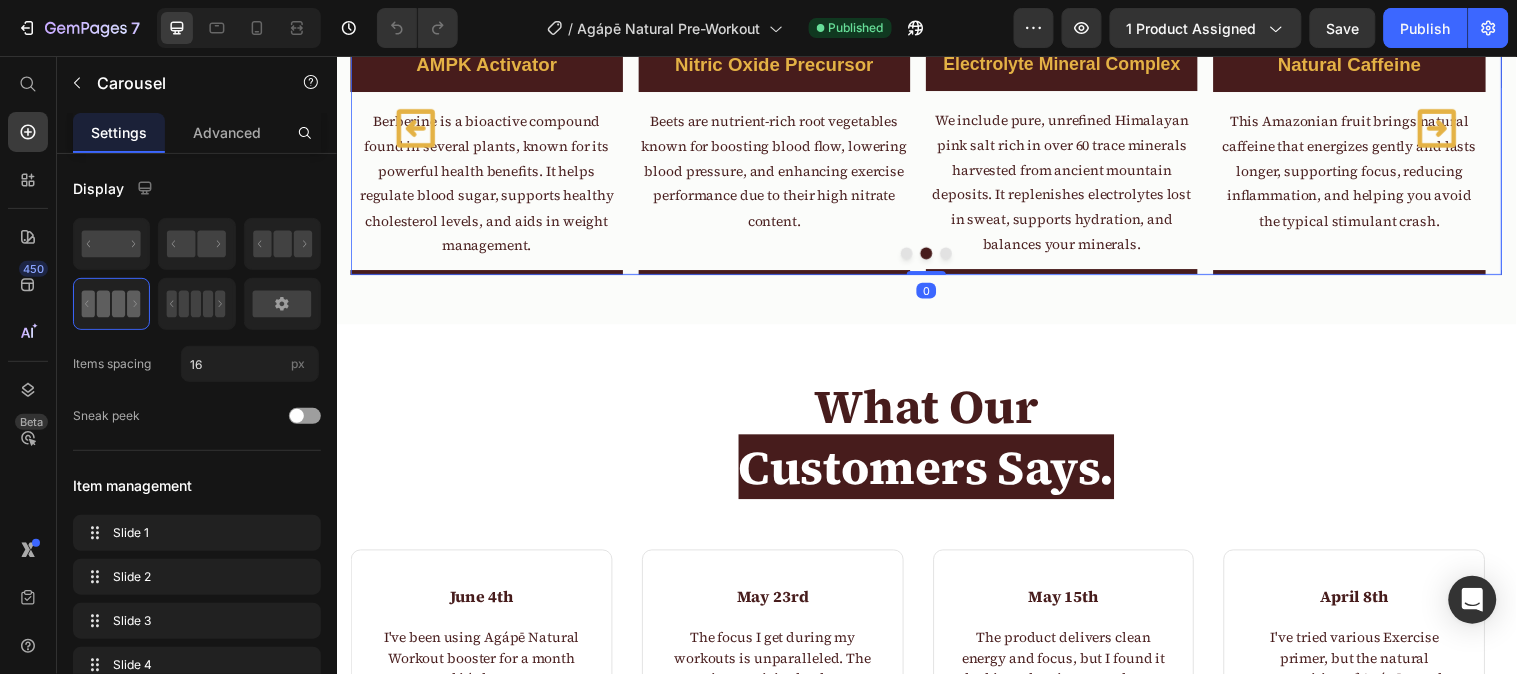 click 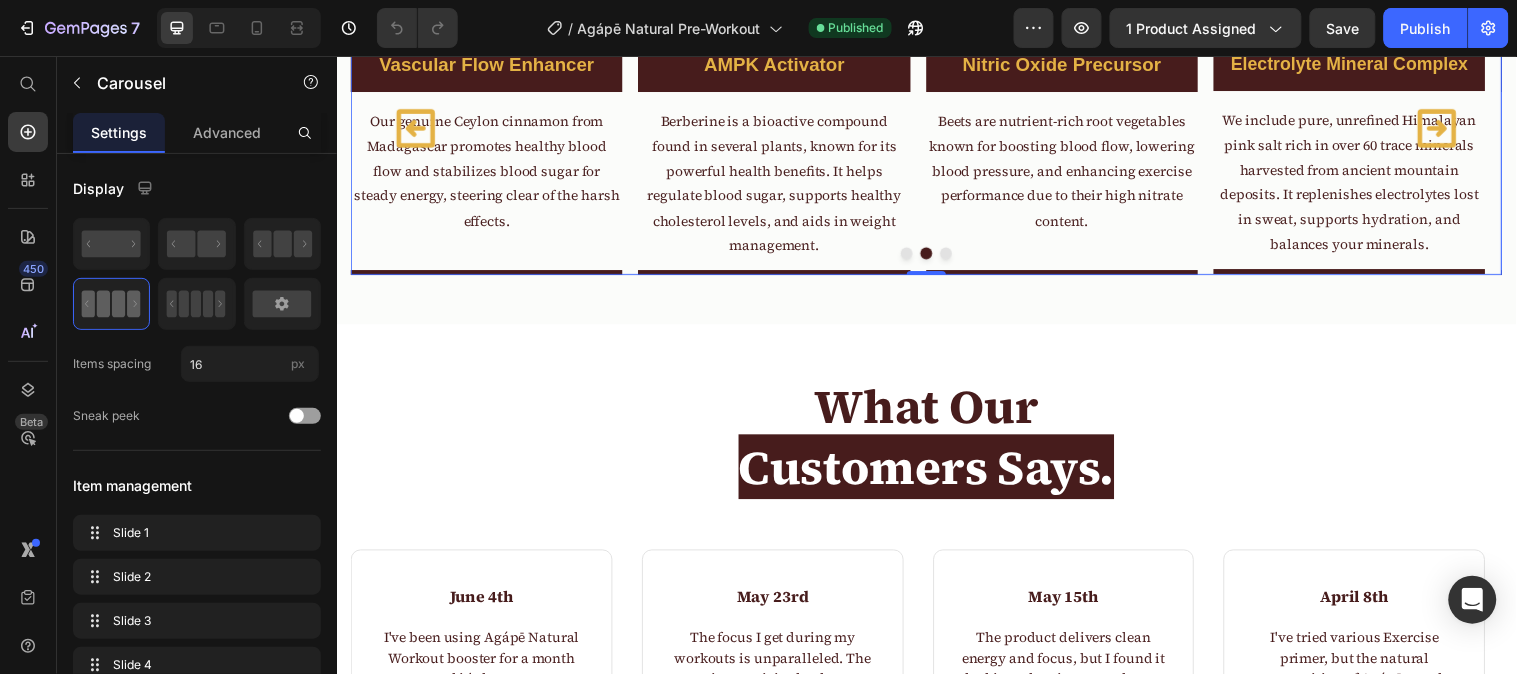 click at bounding box center (936, 256) 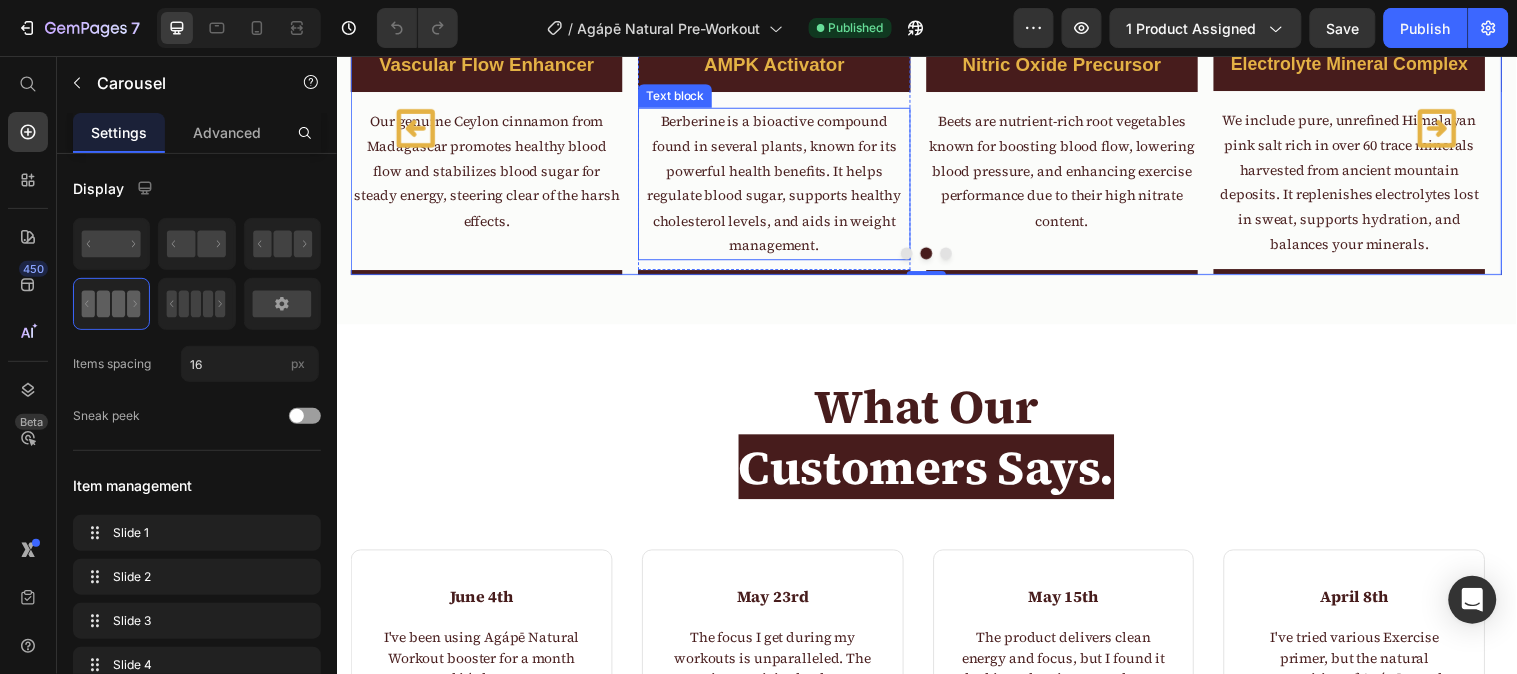 click on "Berberine is a bioactive compound found in several plants, known for its powerful health benefits. It helps regulate blood sugar, supports healthy cholesterol levels, and aids in weight management." at bounding box center (781, 185) 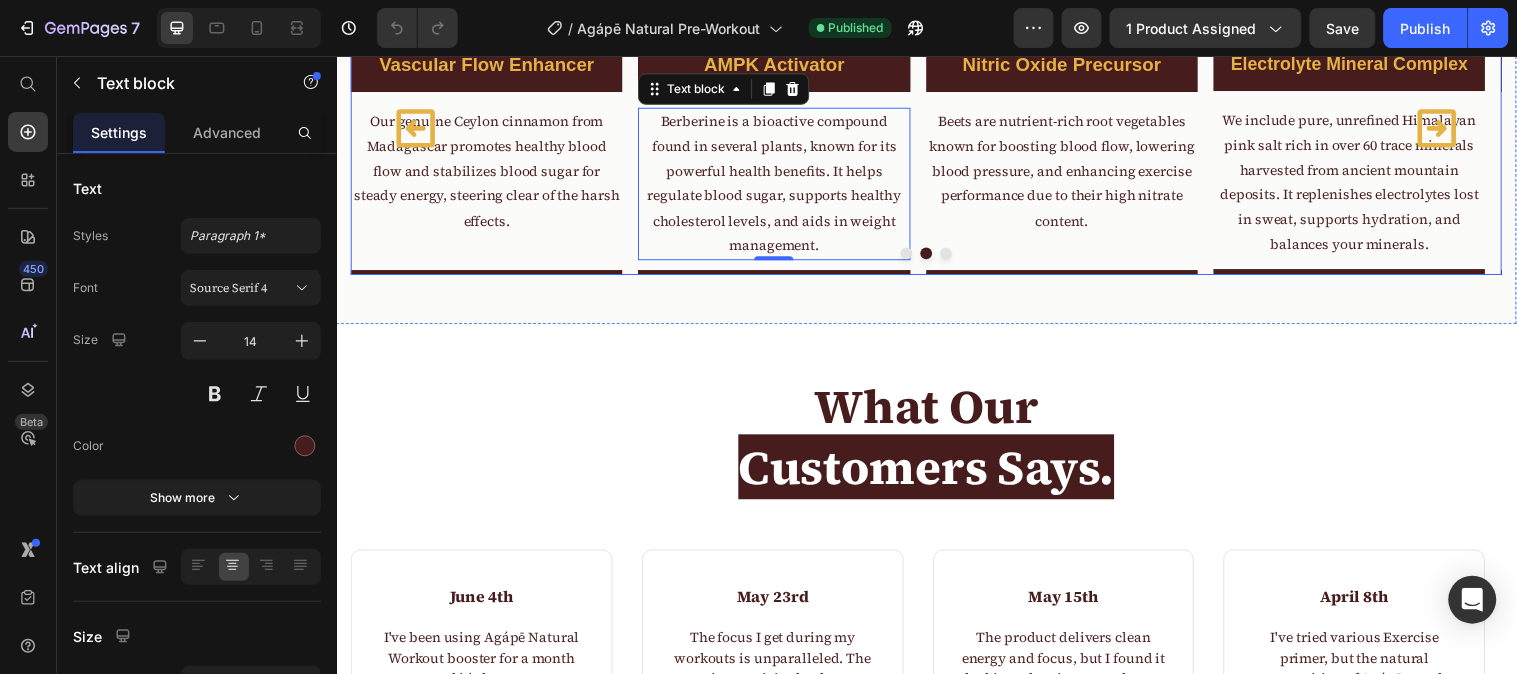 click at bounding box center [936, 256] 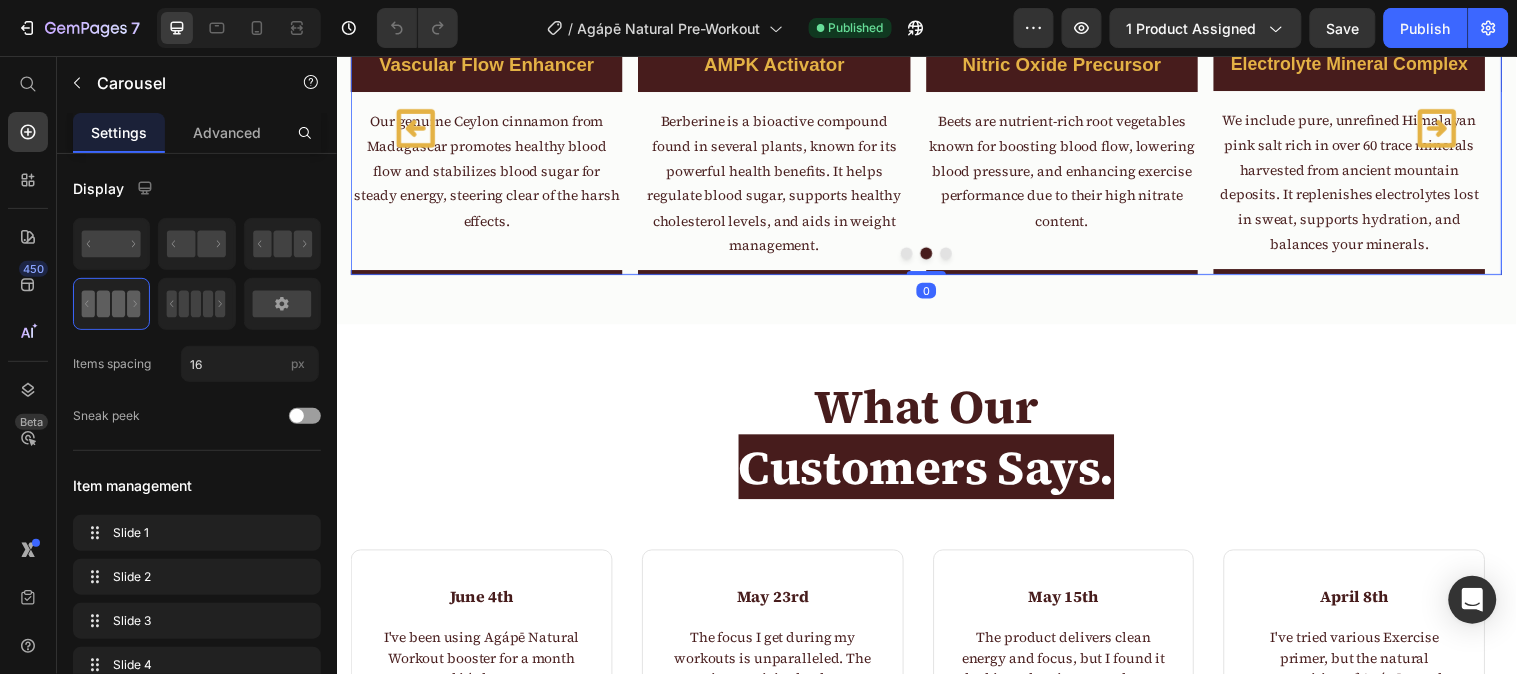 click at bounding box center (936, 256) 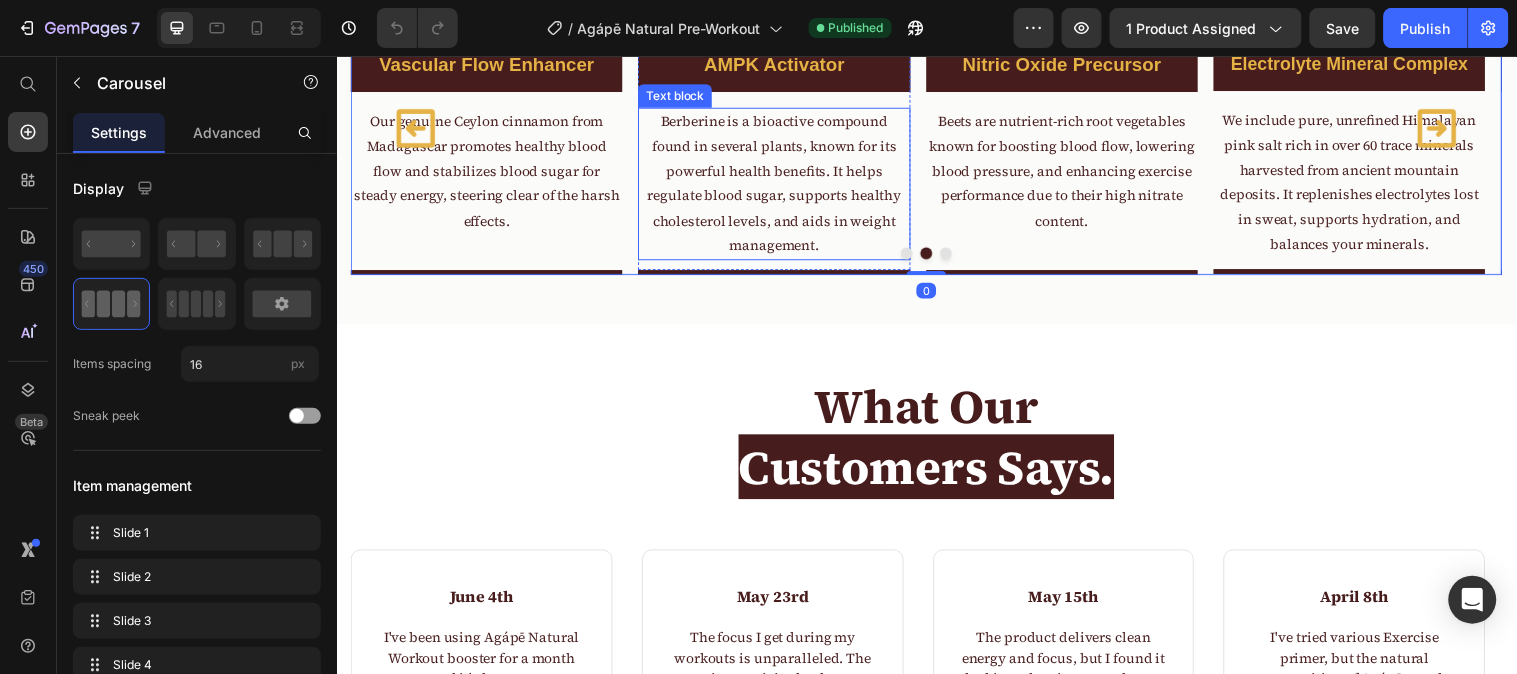 click on "Berberine is a bioactive compound found in several plants, known for its powerful health benefits. It helps regulate blood sugar, supports healthy cholesterol levels, and aids in weight management." at bounding box center (781, 185) 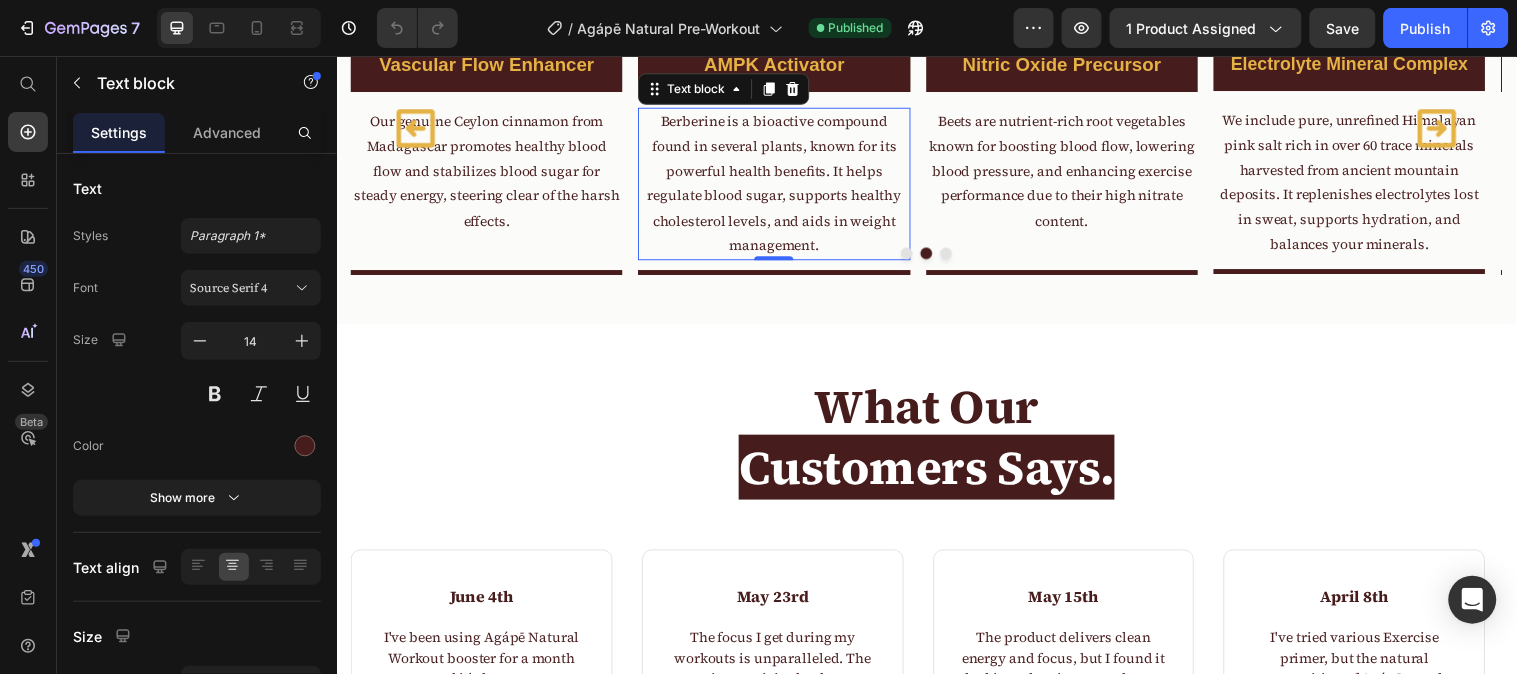 click on "Berberine is a bioactive compound found in several plants, known for its powerful health benefits. It helps regulate blood sugar, supports healthy cholesterol levels, and aids in weight management." at bounding box center [781, 185] 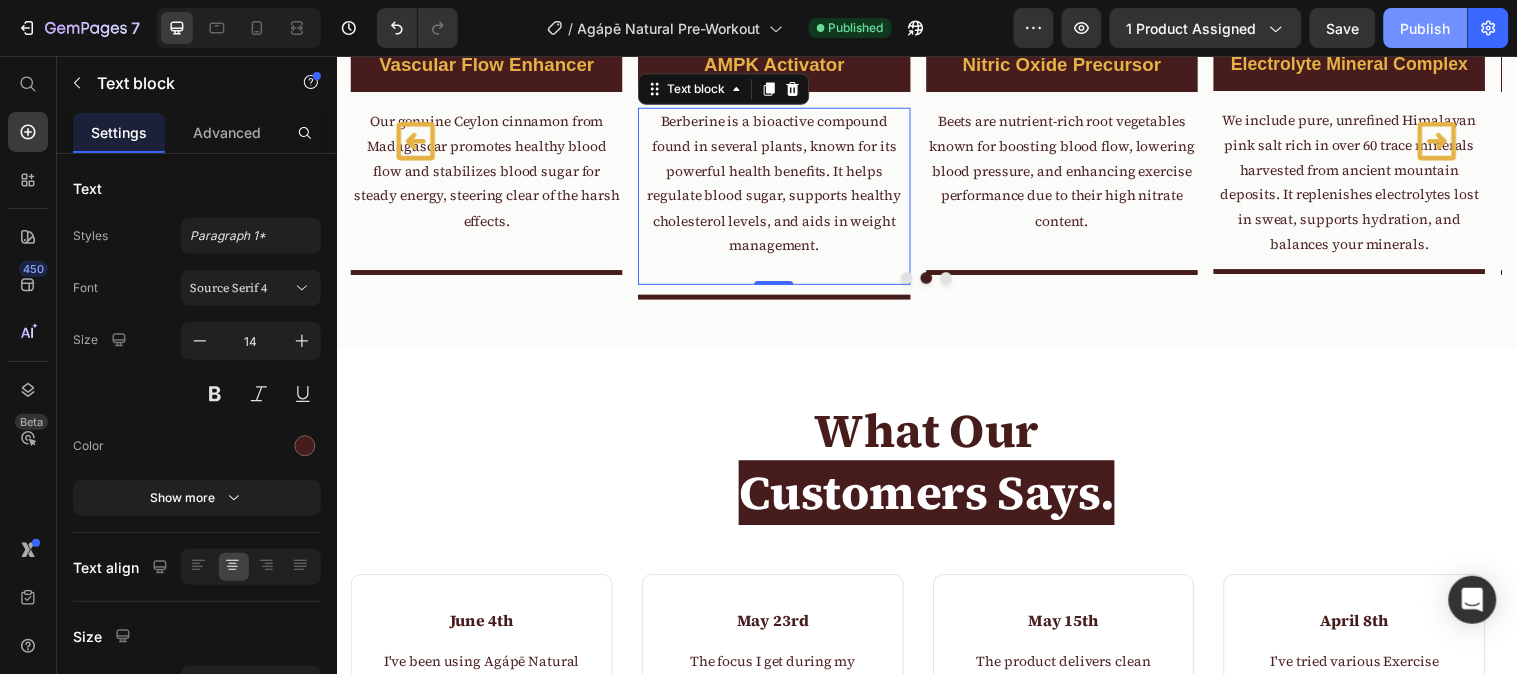 click on "Publish" at bounding box center [1426, 28] 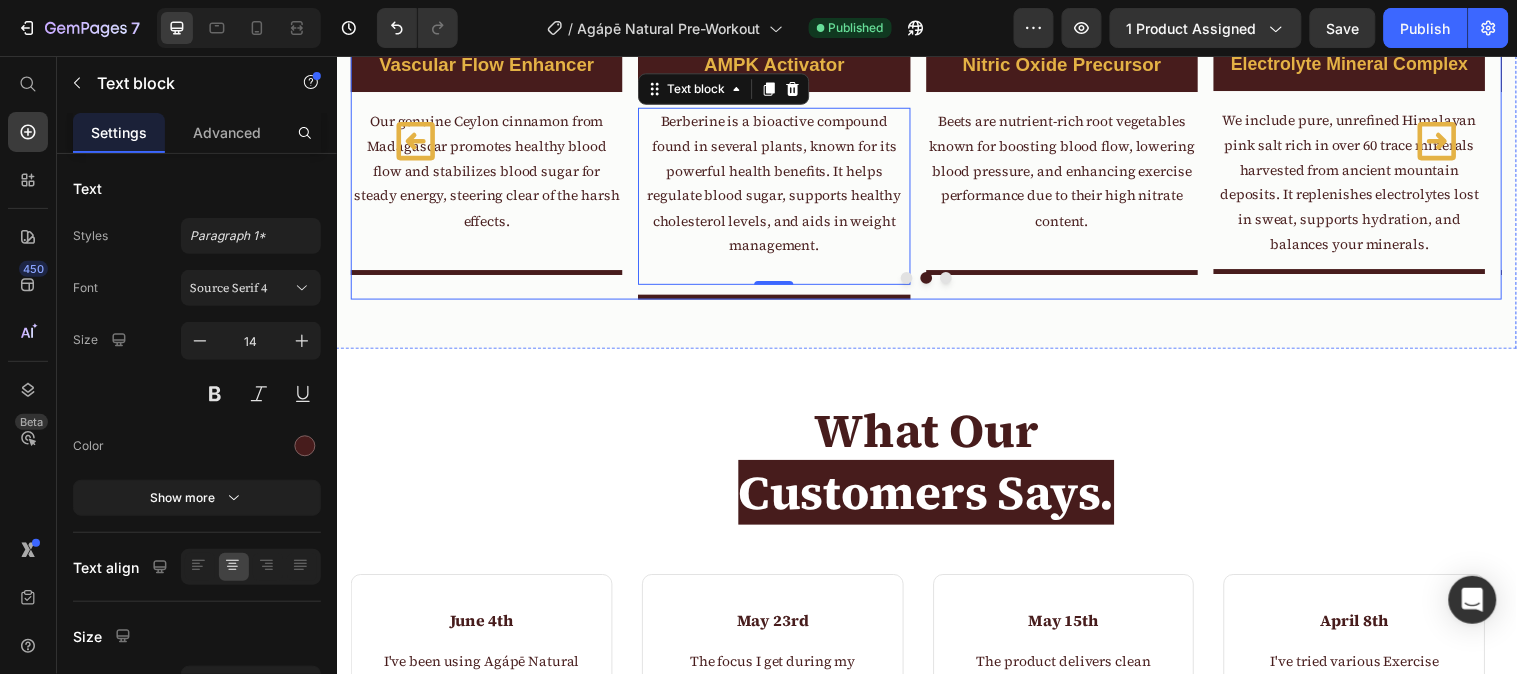 click 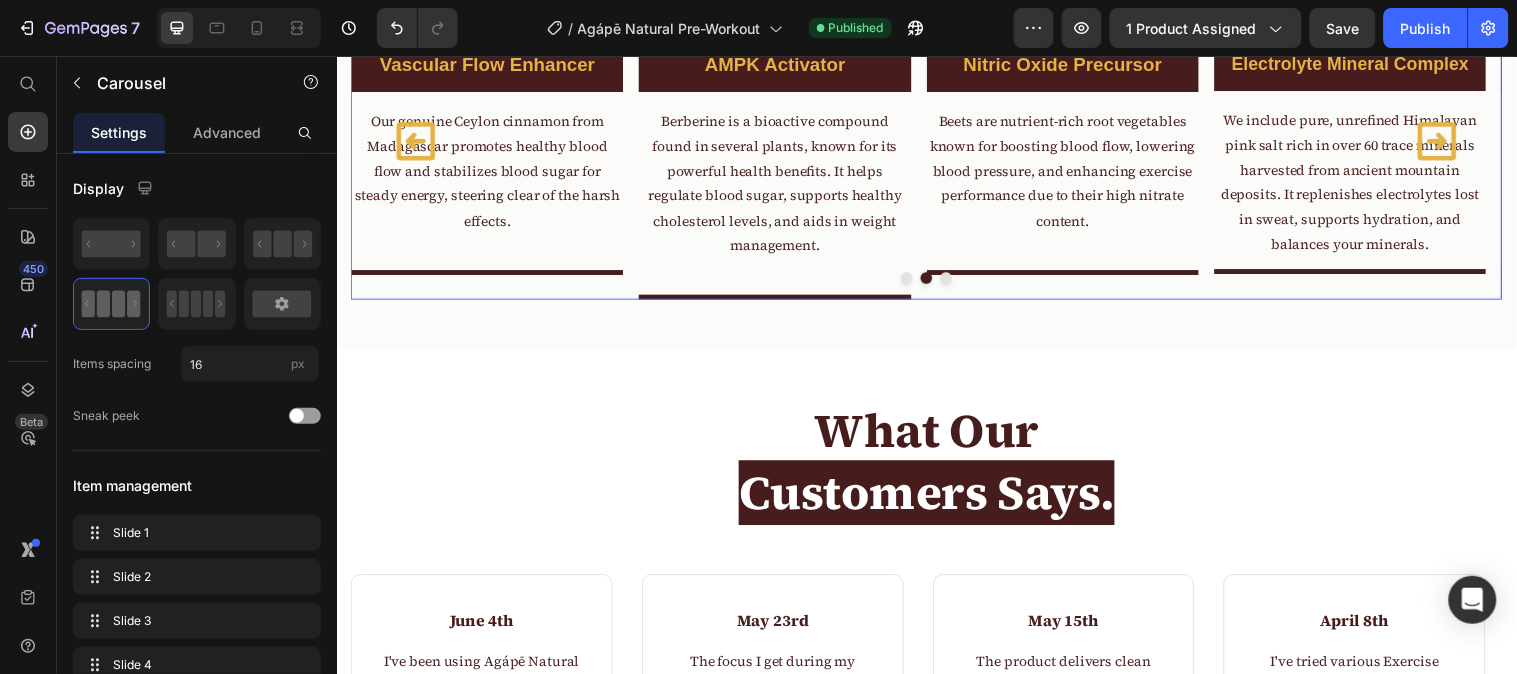 click 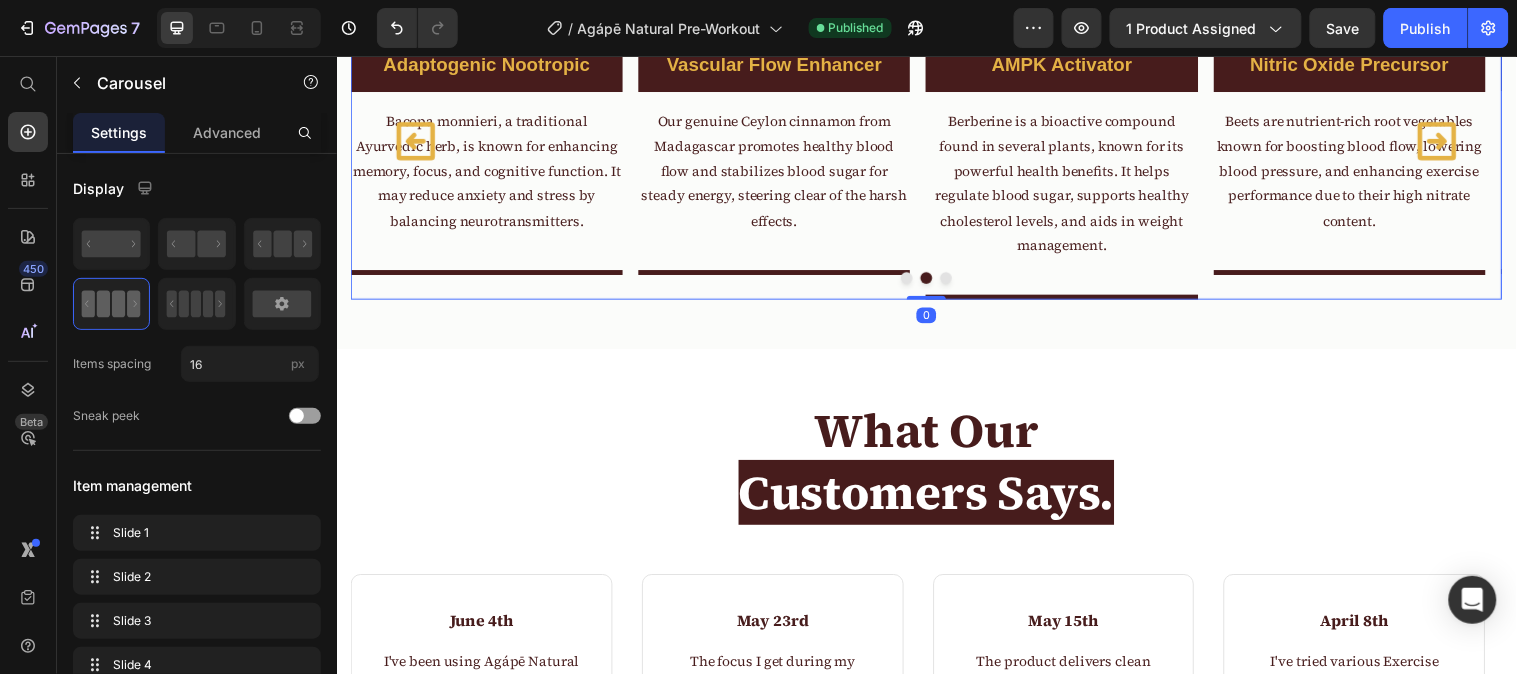 click 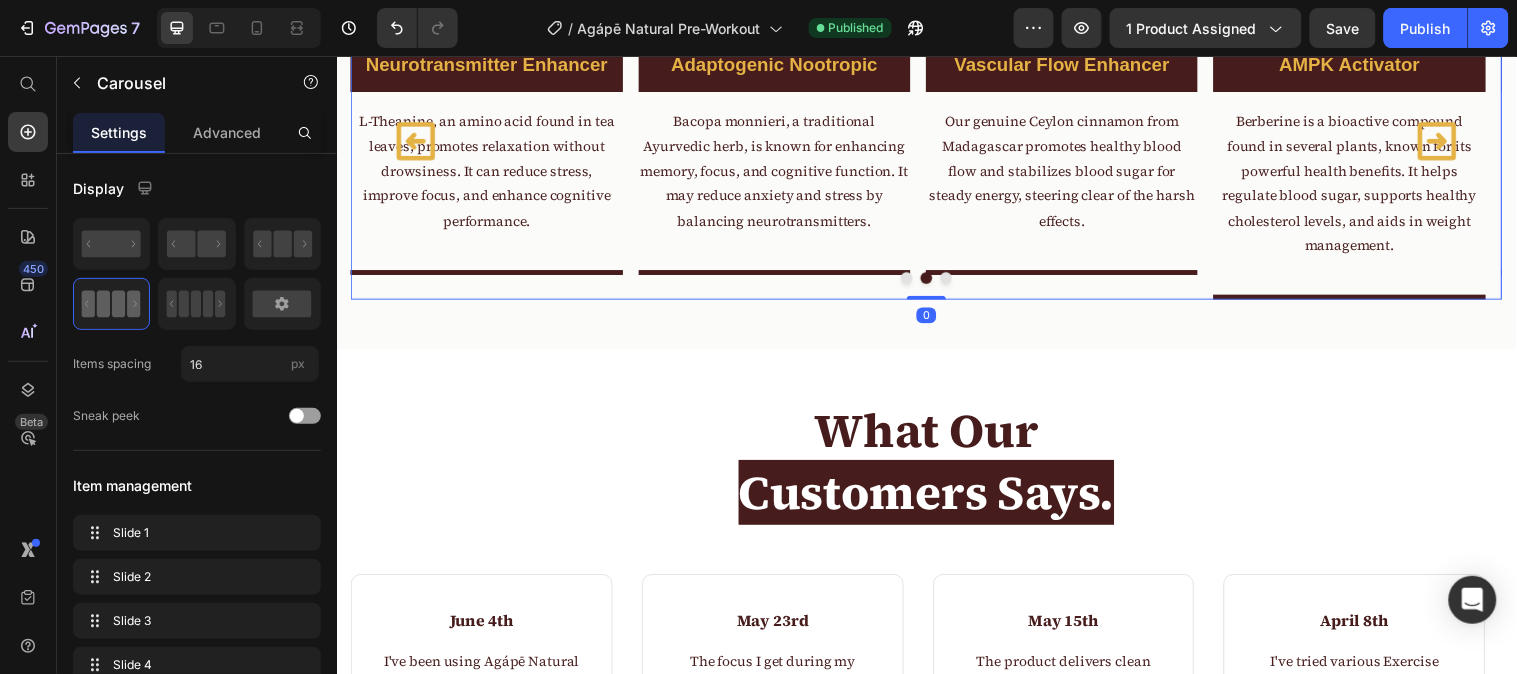 click 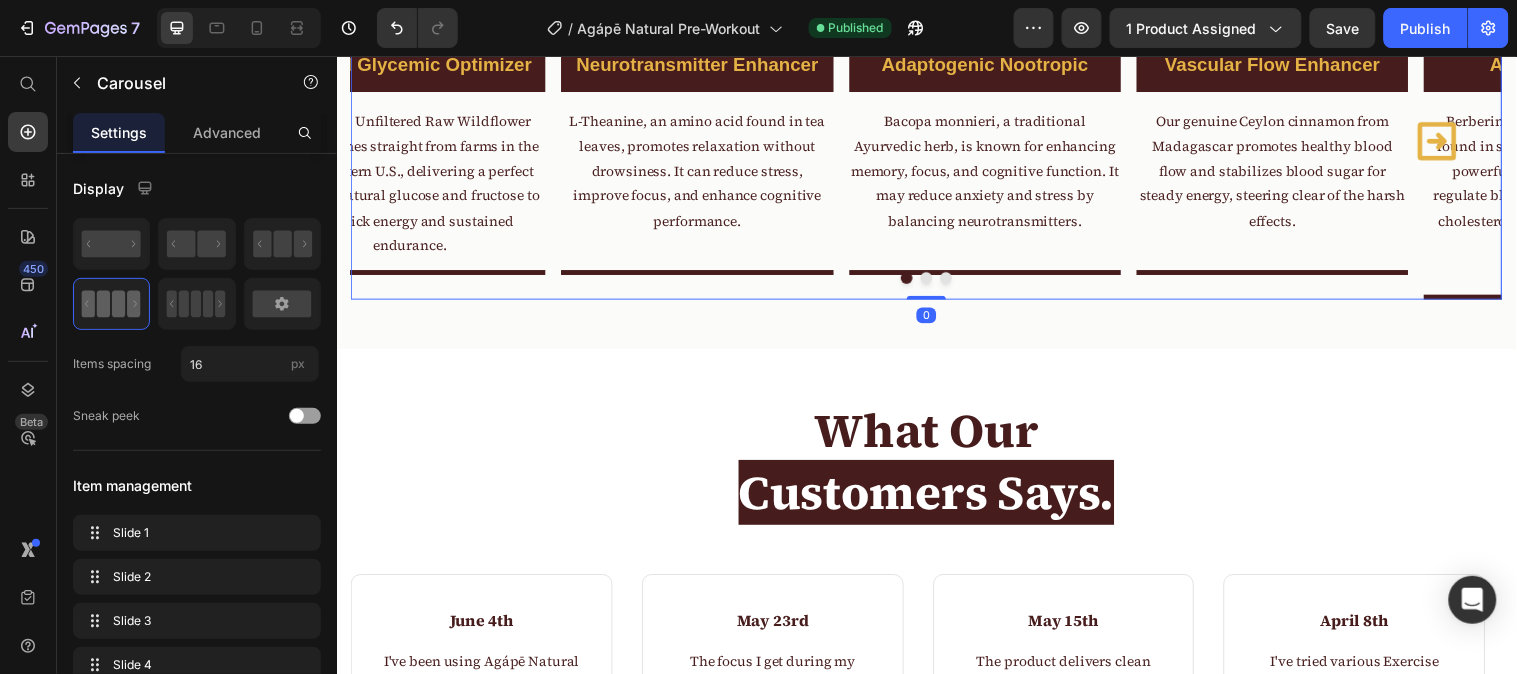 click on "Raw Honey Text Block Image Natural Glycemic Optimizer Text block Our 100%  Unfiltered Raw Wildflower Honey comes straight from farms in the Northeastern U.S., delivering a perfect blend of natural glucose and fructose to fuel quick energy and sustained endurance. Text block Row L-Theanine Text Block Image Neurotransmitter Enhancer Text block L-Theanine, an amino acid found in tea leaves, promotes relaxation without drowsiness. It can reduce stress, improve focus, and enhance cognitive performance.   Text block Row Bacopa Text Block Image Adaptogenic Nootropic Text block Bacopa monnieri, a traditional Ayurvedic herb, is known for enhancing memory, focus, and cognitive function. It may reduce anxiety and stress by balancing neurotransmitters.   Text block Row Ceylon Cinnamon Text Block Image Vascular Flow Enhancer Text block Our genuine Ceylon cinnamon from Madagascar promotes healthy blood flow and stabilizes blood sugar for steady energy, steering clear of the harsh effects.    Text block" at bounding box center [936, 142] 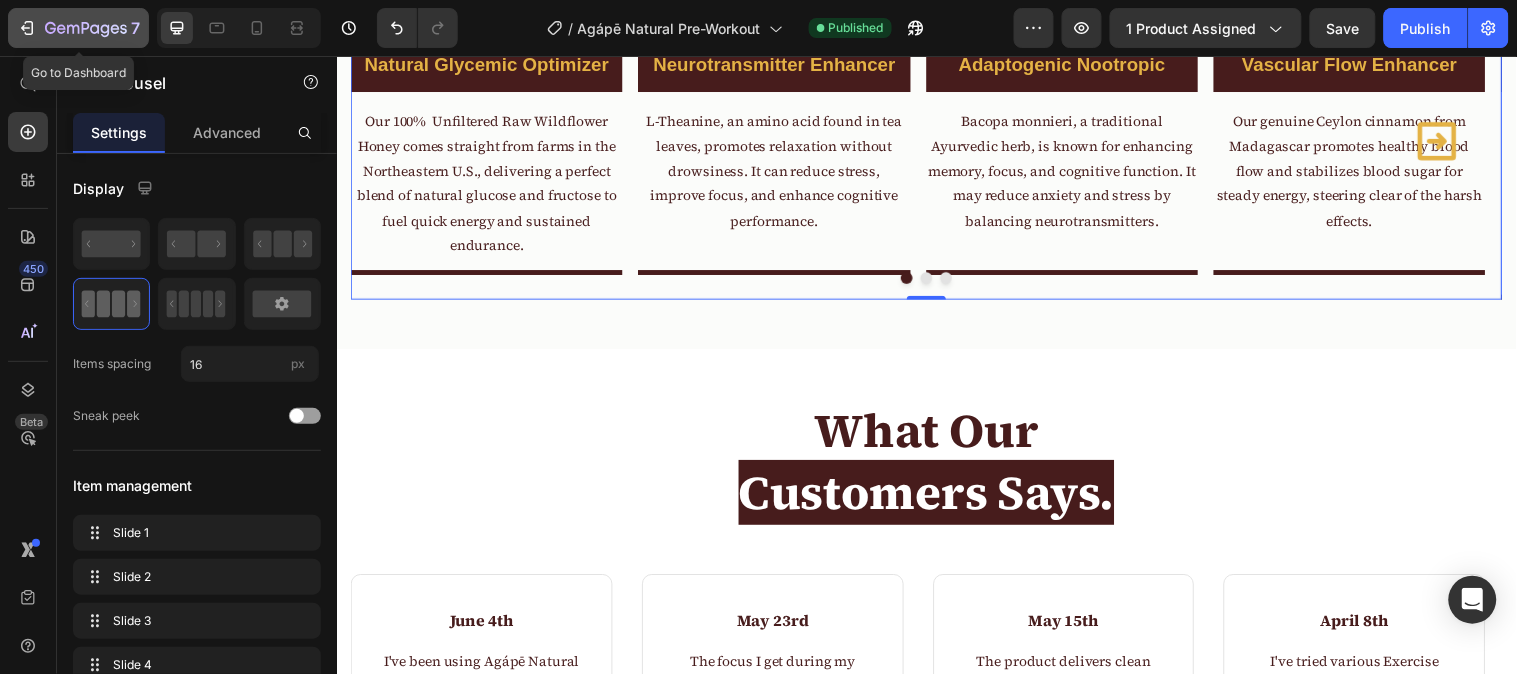 click on "7" at bounding box center [78, 28] 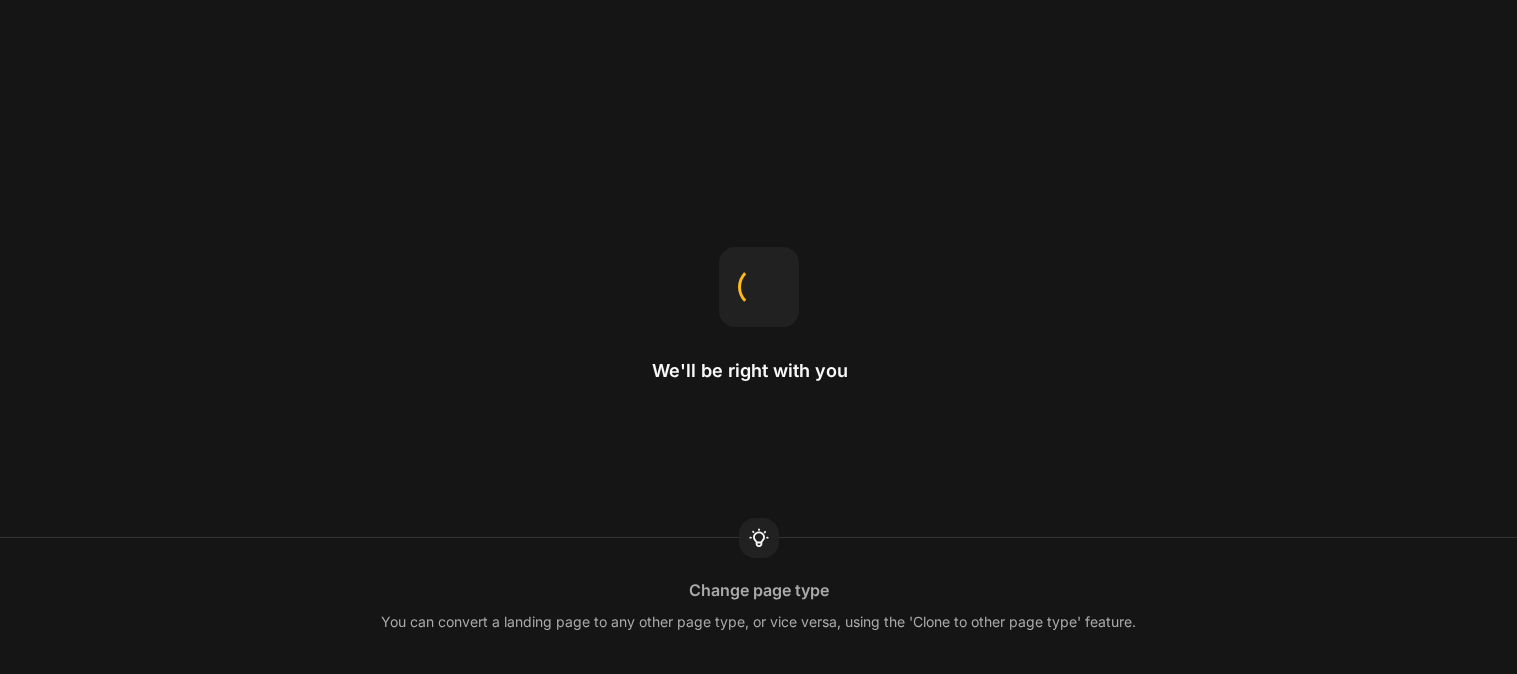 scroll, scrollTop: 0, scrollLeft: 0, axis: both 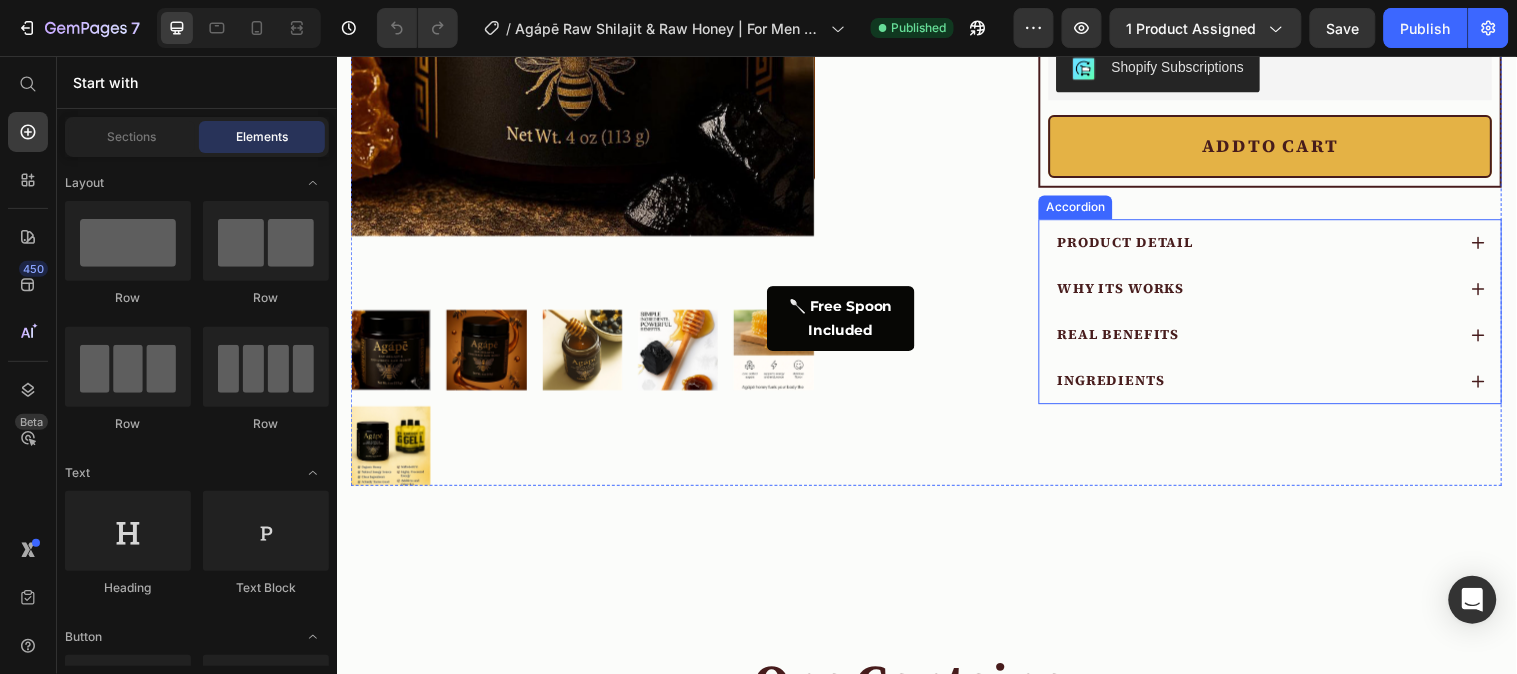 click on "INGREDIENTS" at bounding box center (1123, 385) 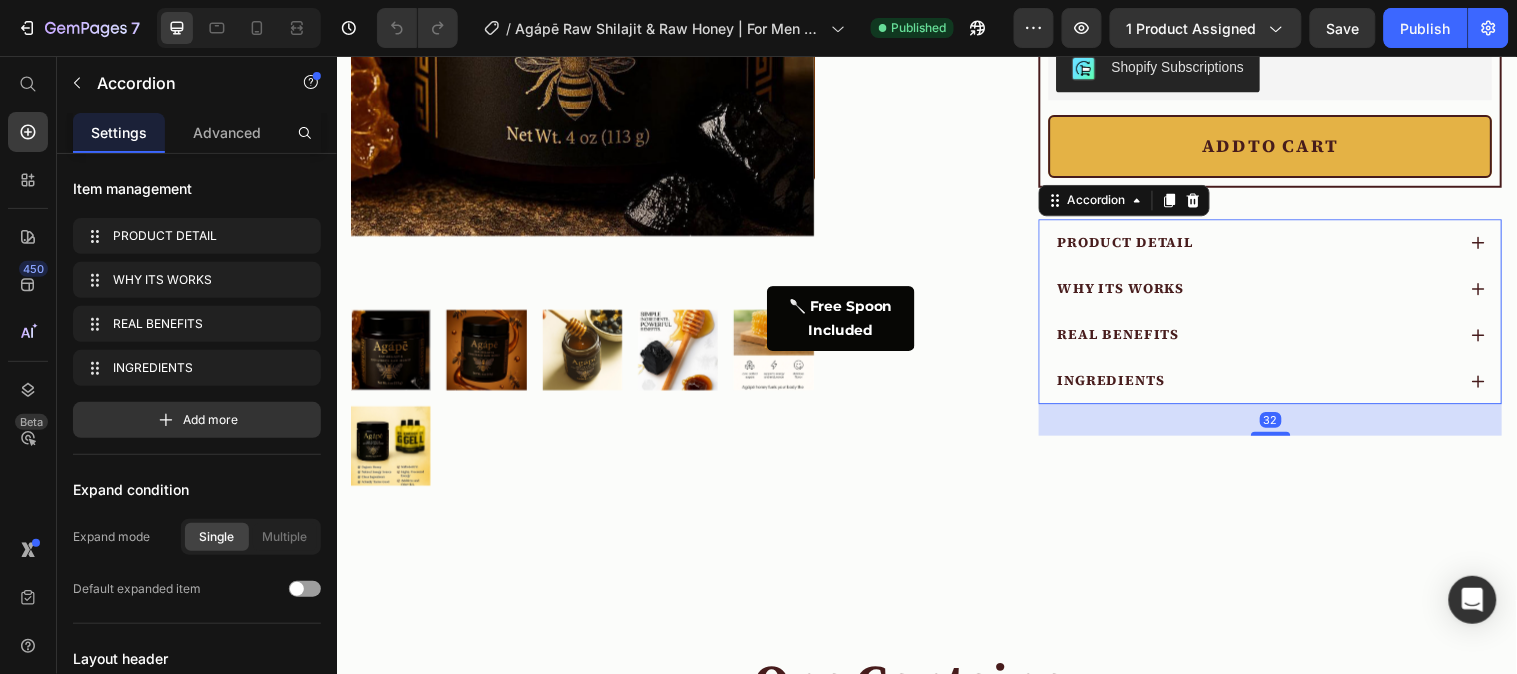 click on "INGREDIENTS" at bounding box center (1269, 385) 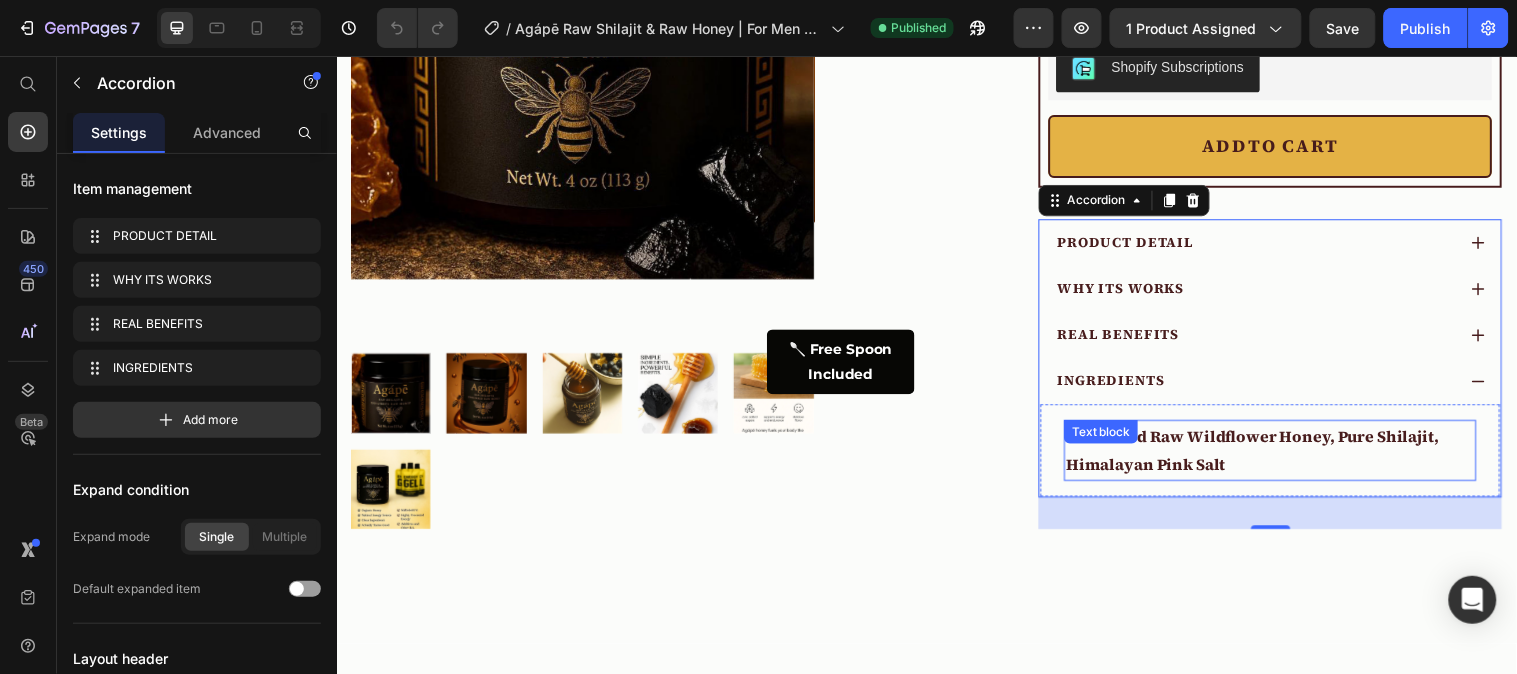 click on "Unfiltered Raw Wildflower Honey, Pure Shilajit, Himalayan Pink Salt" at bounding box center (1267, 455) 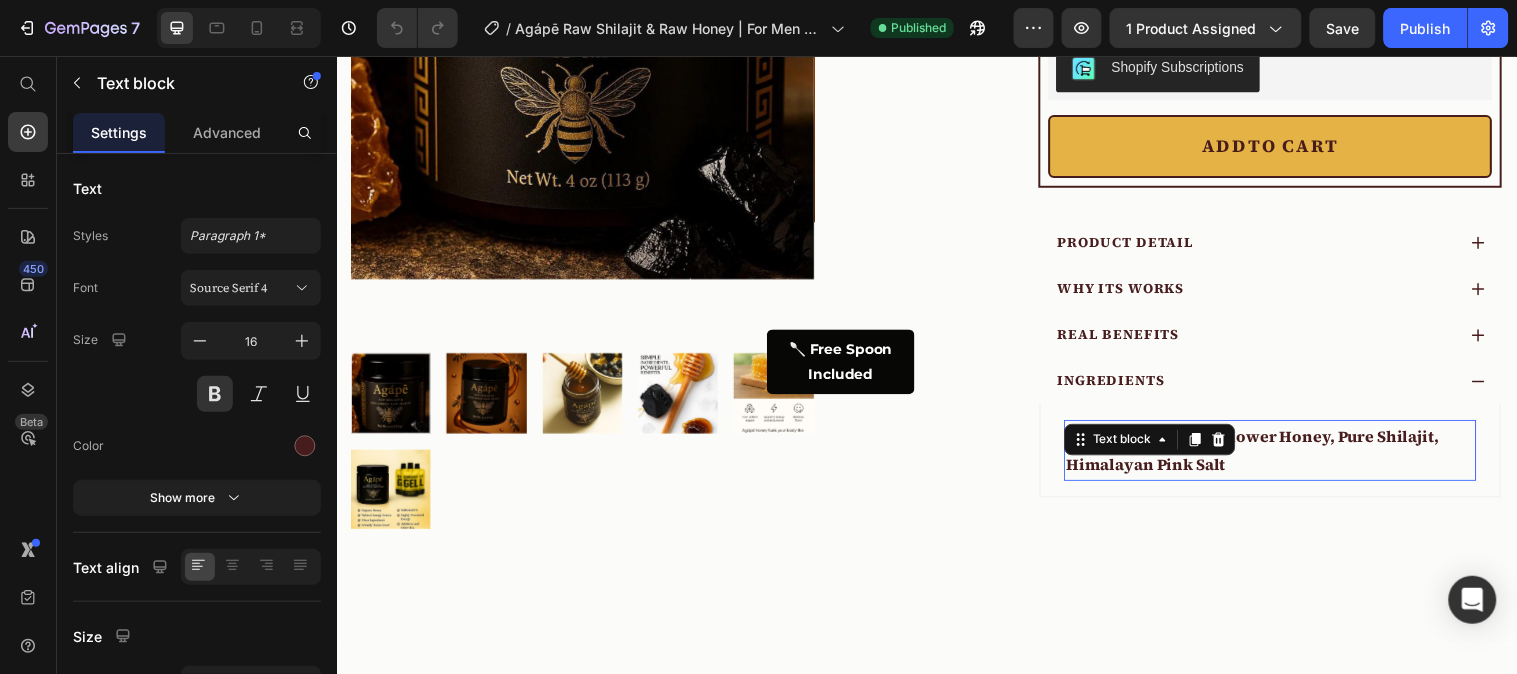 click on "Unfiltered Raw Wildflower Honey, Pure Shilajit, Himalayan Pink Salt" at bounding box center (1267, 455) 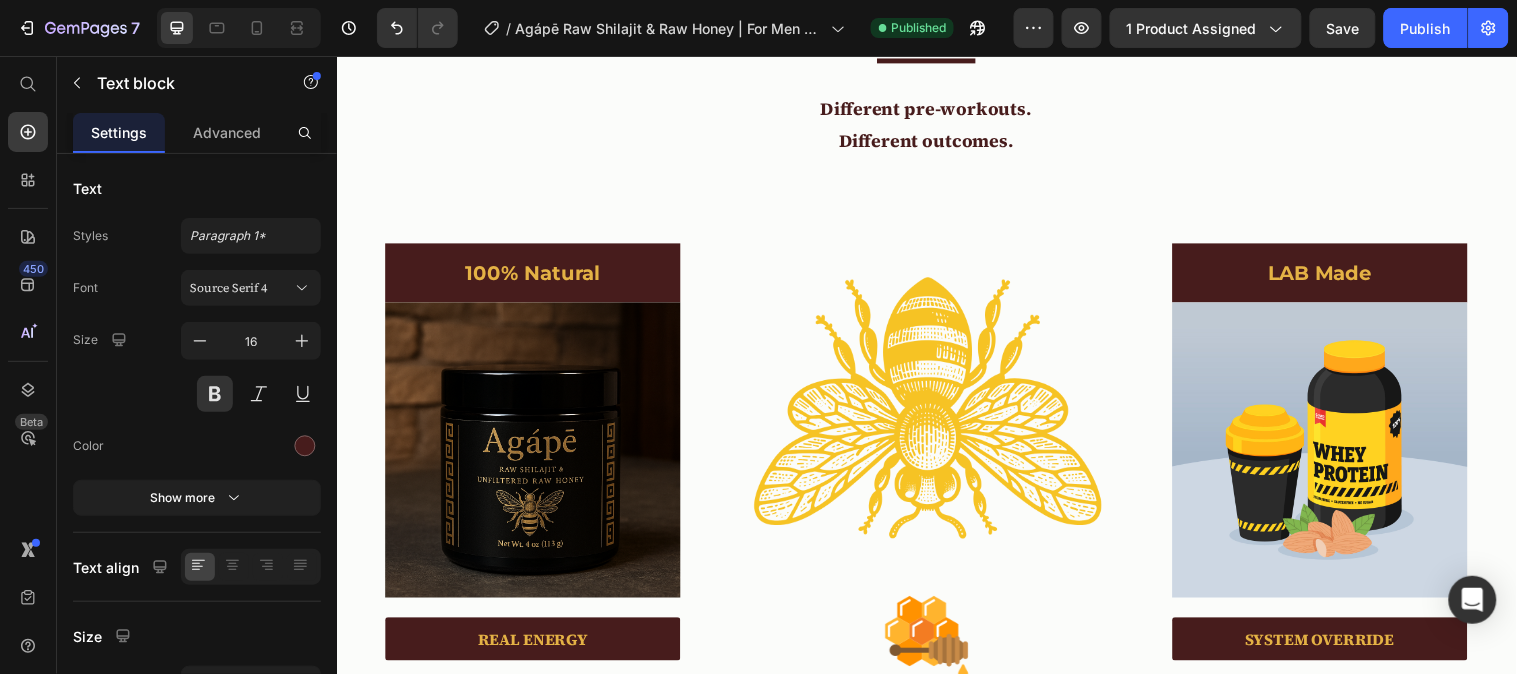 scroll, scrollTop: 2555, scrollLeft: 0, axis: vertical 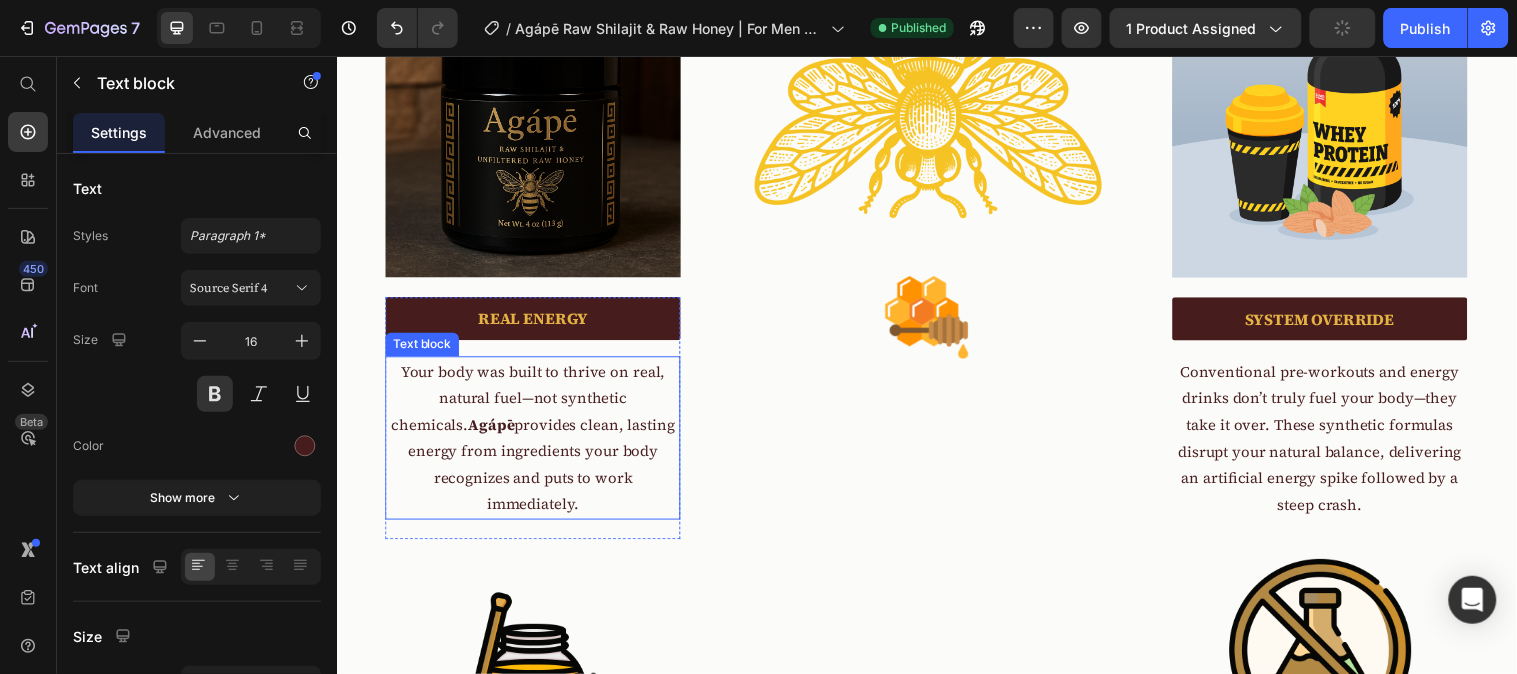 click on "Your body was built to thrive on real, natural fuel—not synthetic chemicals.  Agápē  provides clean, lasting energy from ingredients your body recognizes and puts to work immediately." at bounding box center (536, 443) 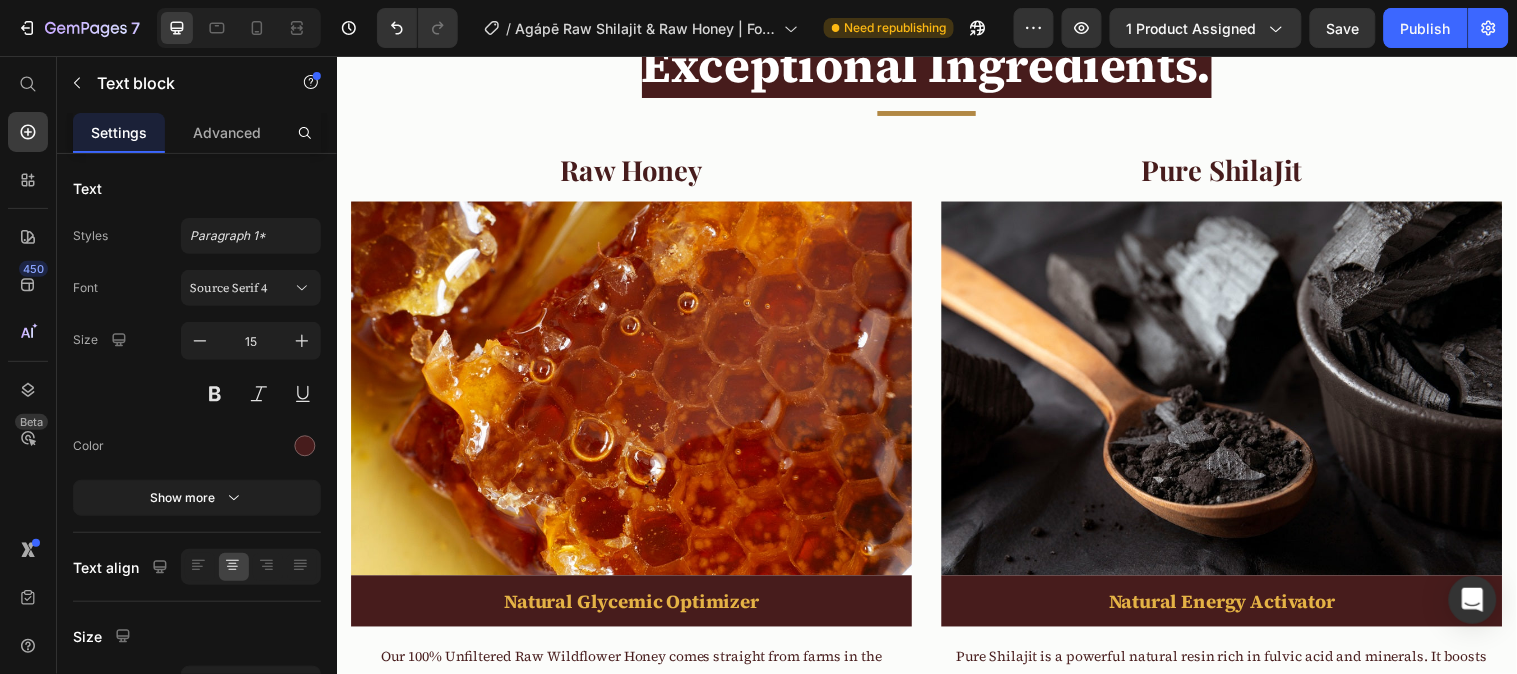 scroll, scrollTop: 5333, scrollLeft: 0, axis: vertical 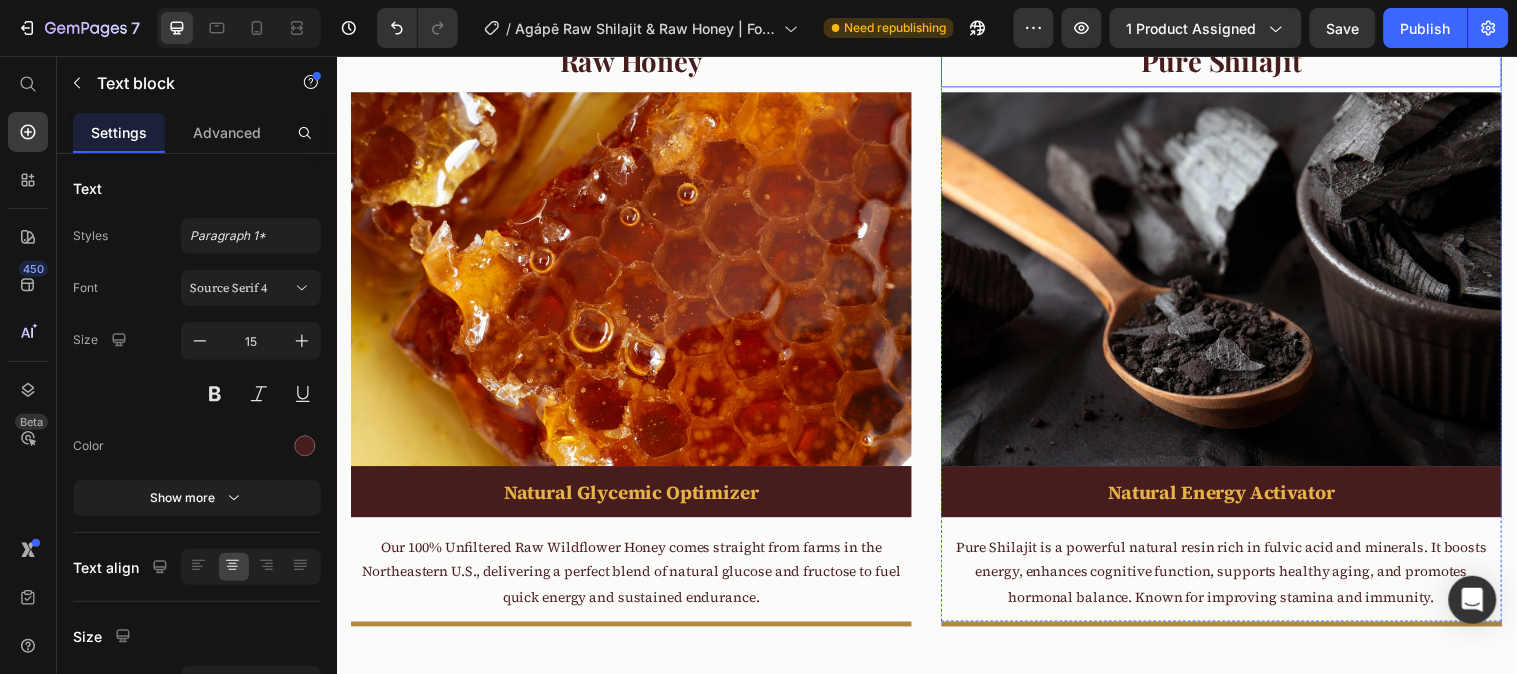 click on "Pure ShilaJit" at bounding box center [1236, 60] 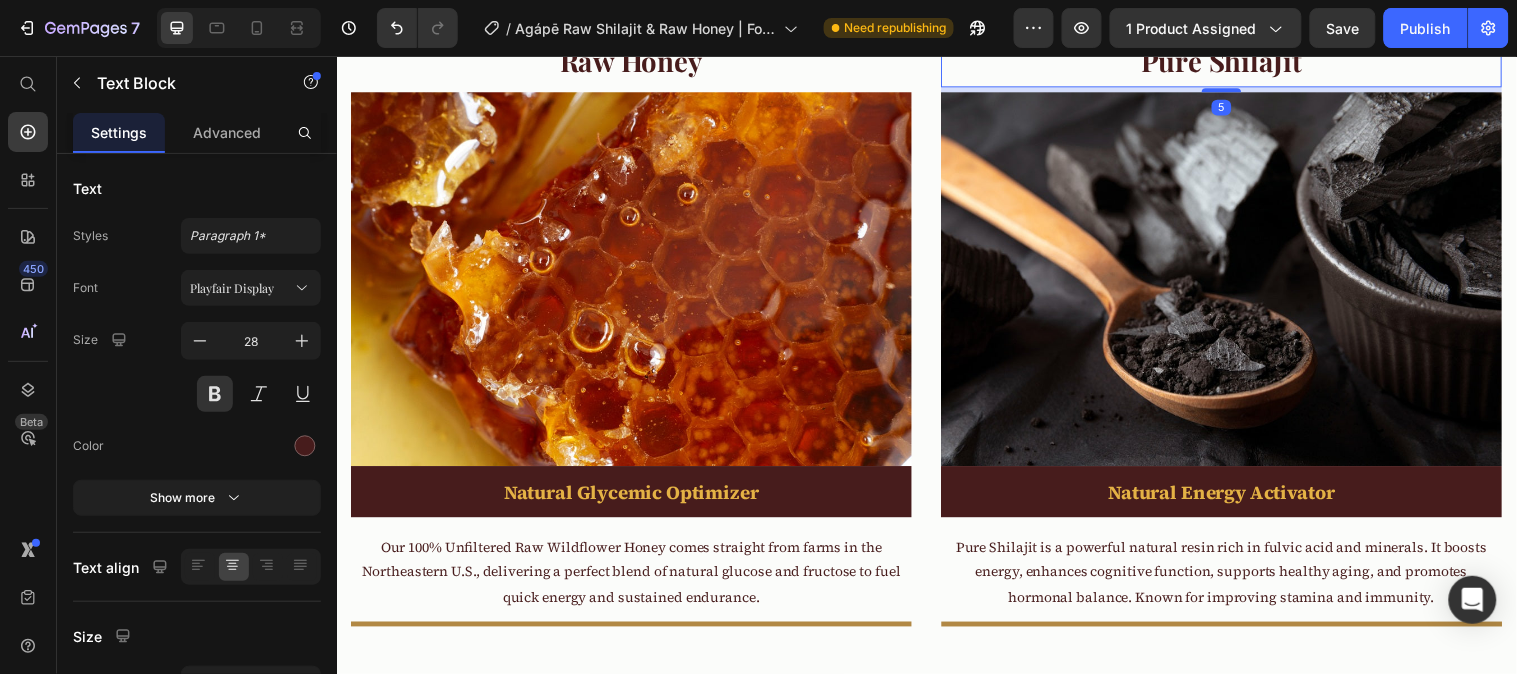 click on "Pure ShilaJit" at bounding box center (1236, 60) 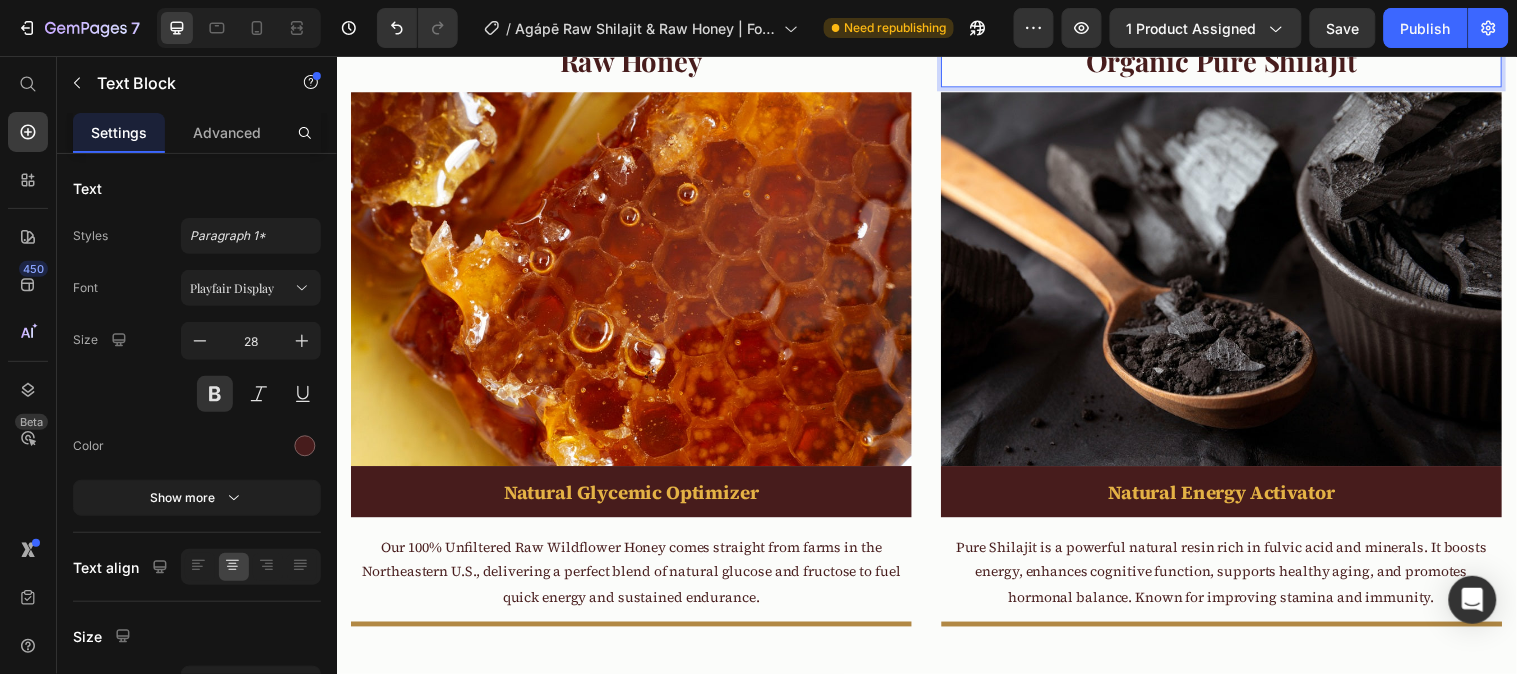 scroll, scrollTop: 5555, scrollLeft: 0, axis: vertical 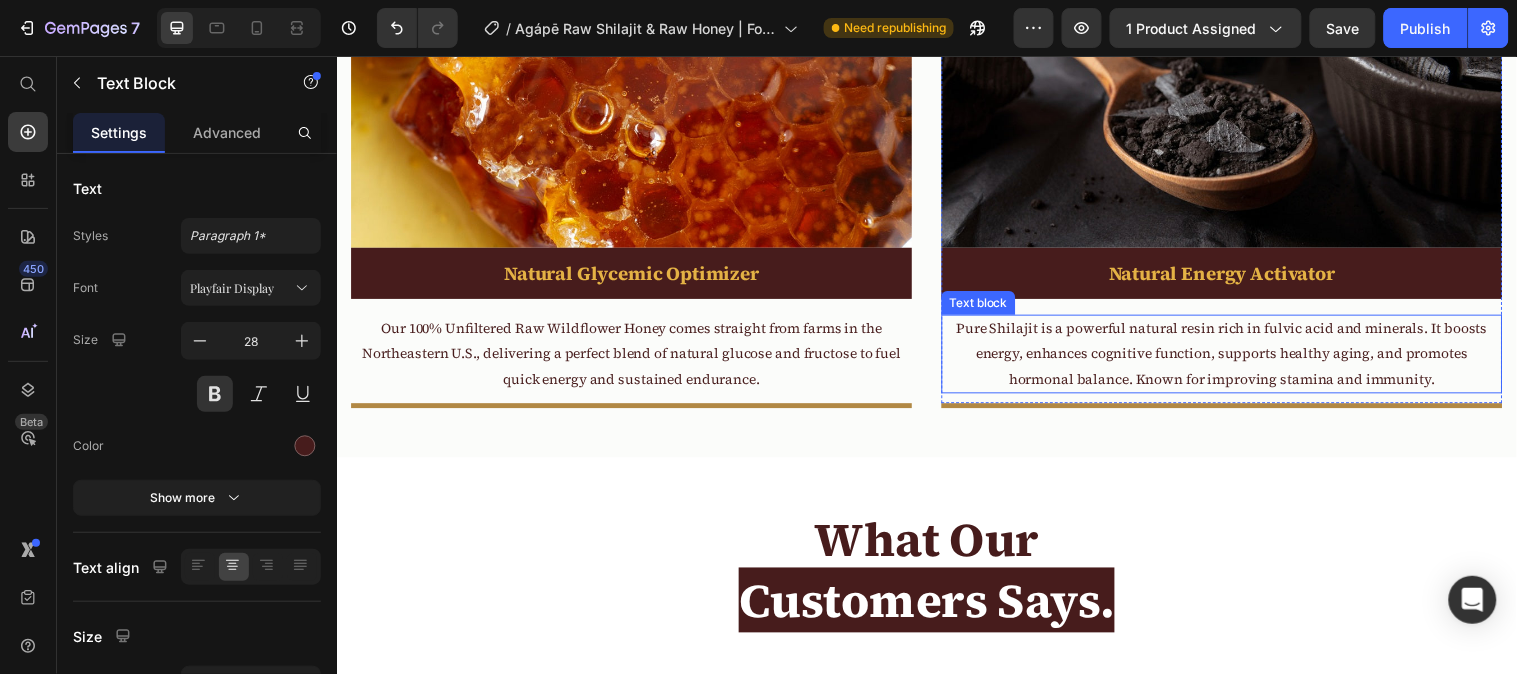 click on "Pure Shilajit is a powerful natural resin rich in fulvic acid and minerals. It boosts energy, enhances cognitive function, supports healthy aging, and promotes hormonal balance. Known for improving stamina and immunity." at bounding box center [1236, 358] 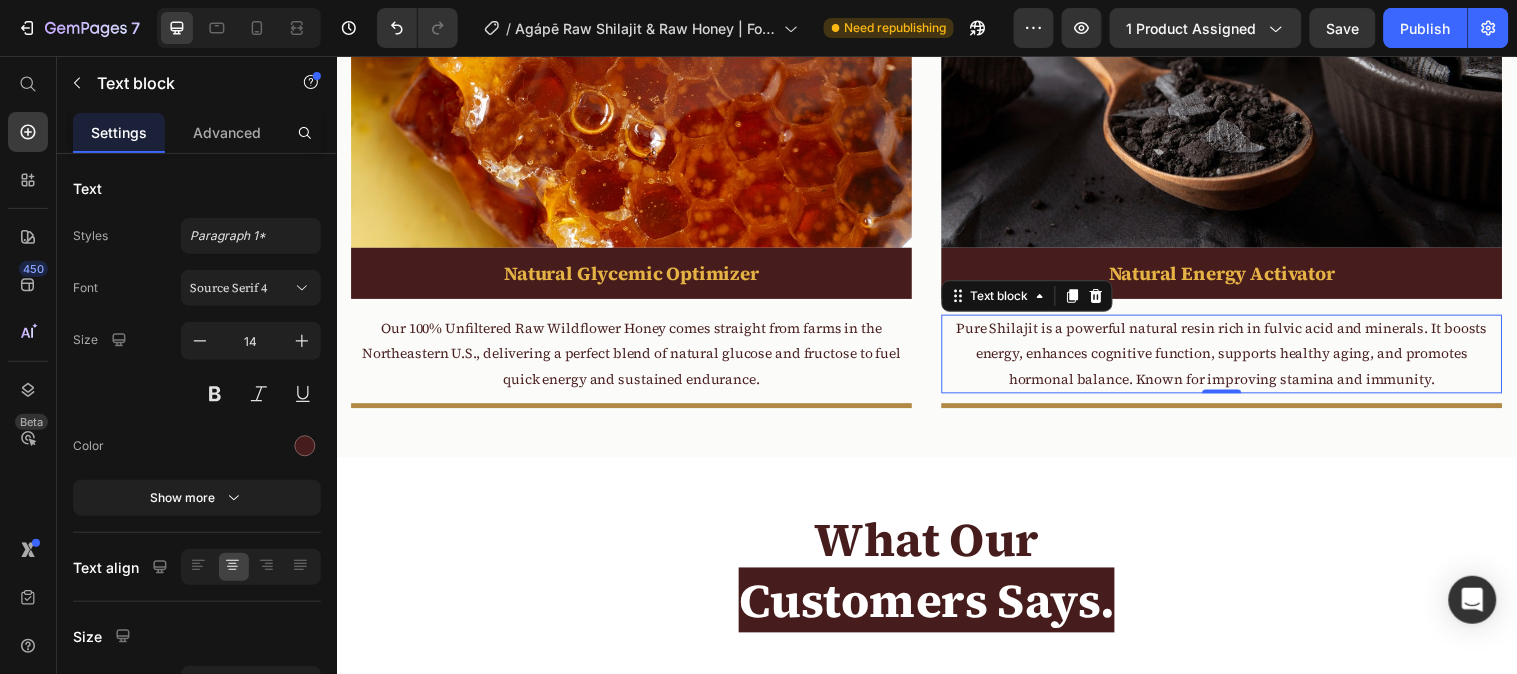 click on "Pure Shilajit is a powerful natural resin rich in fulvic acid and minerals. It boosts energy, enhances cognitive function, supports healthy aging, and promotes hormonal balance. Known for improving stamina and immunity." at bounding box center [1236, 358] 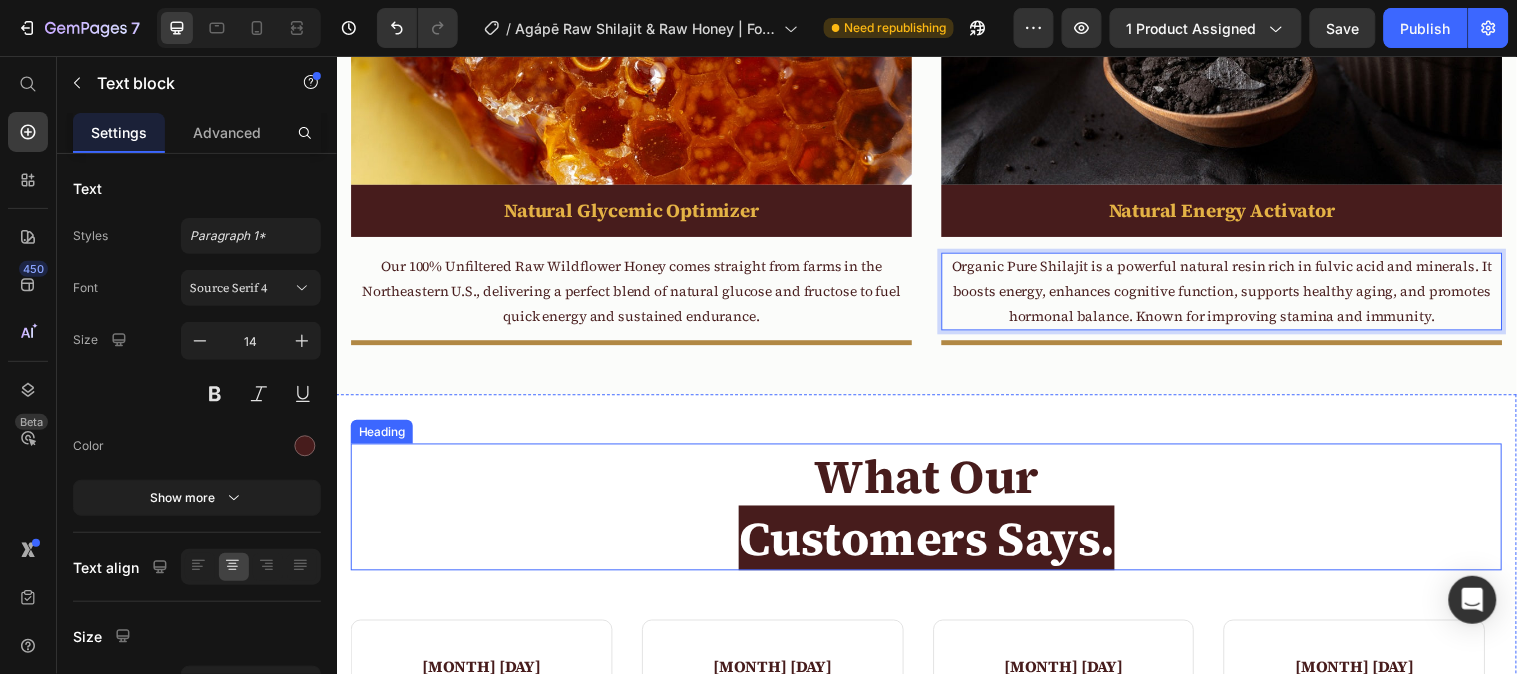 scroll, scrollTop: 6000, scrollLeft: 0, axis: vertical 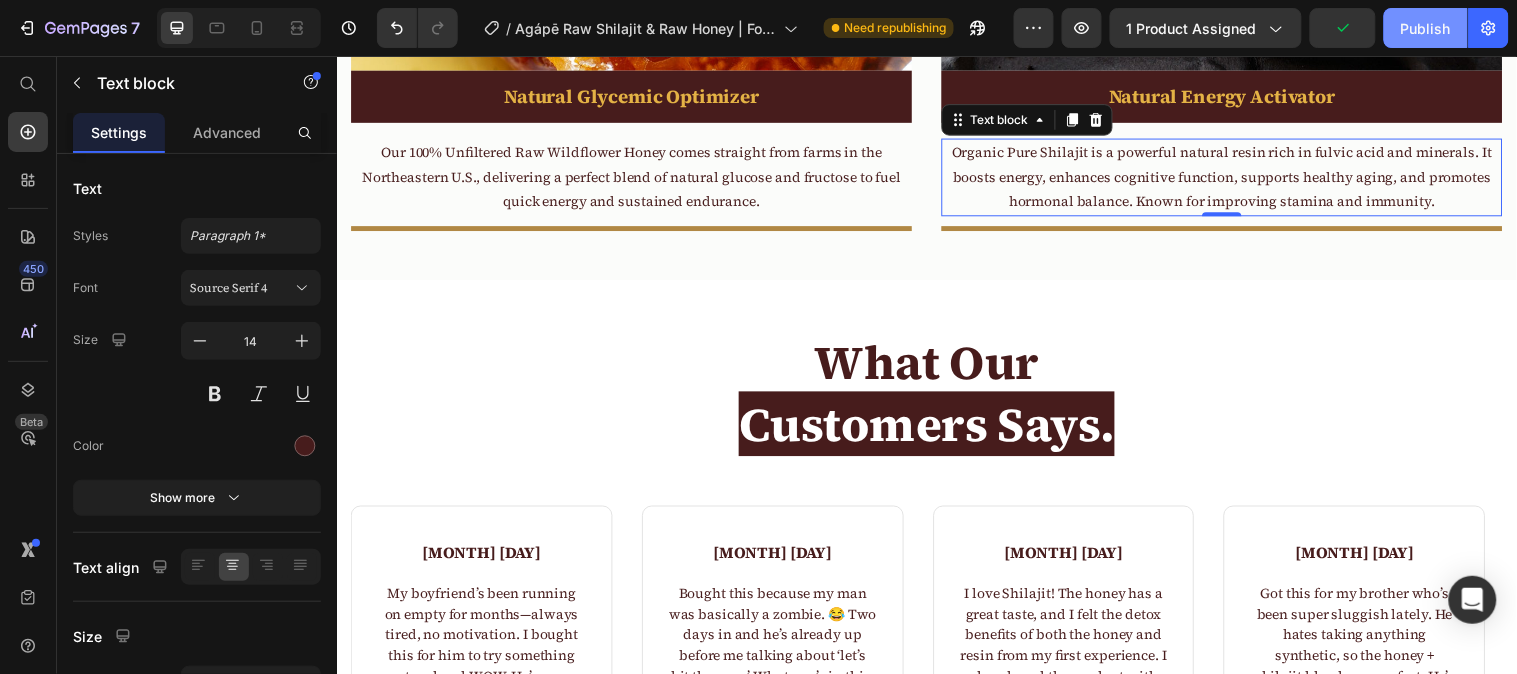 drag, startPoint x: 1431, startPoint y: 20, endPoint x: 1415, endPoint y: 33, distance: 20.615528 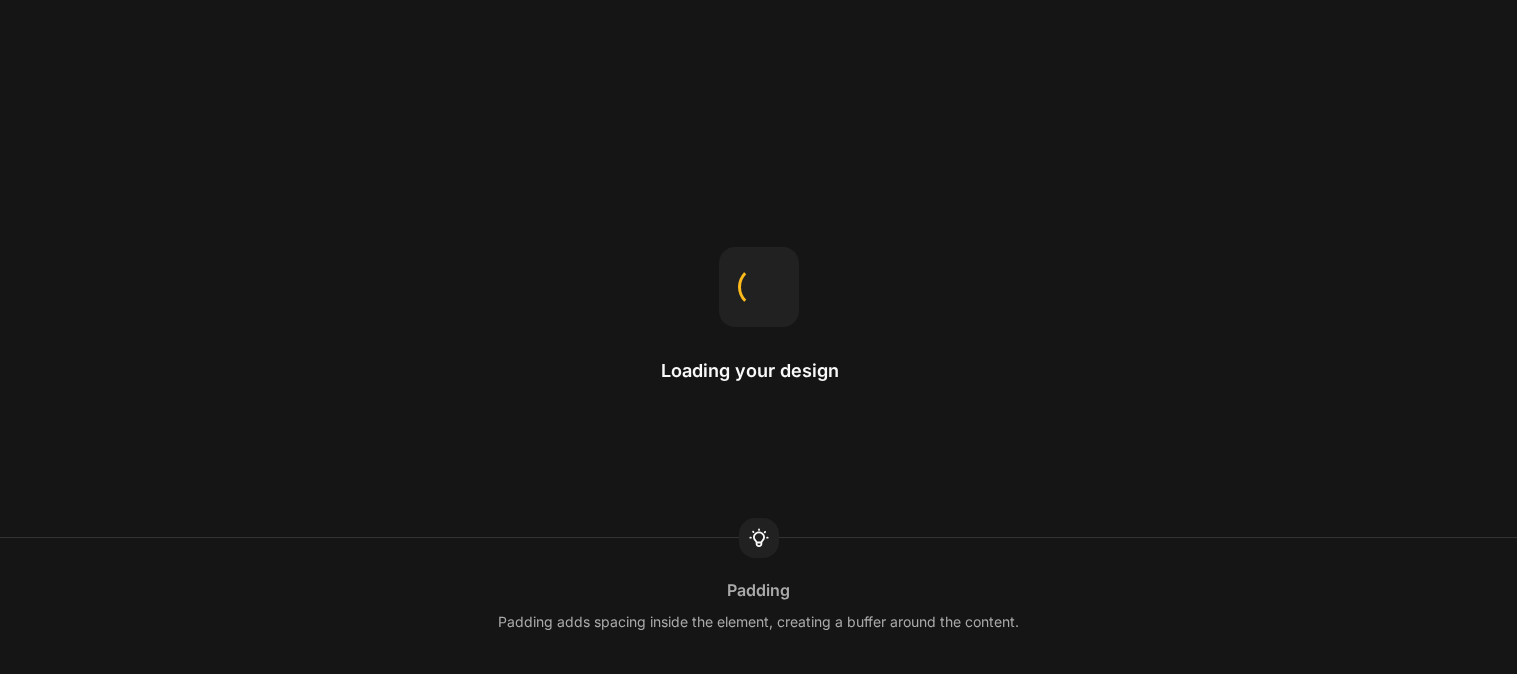 scroll, scrollTop: 0, scrollLeft: 0, axis: both 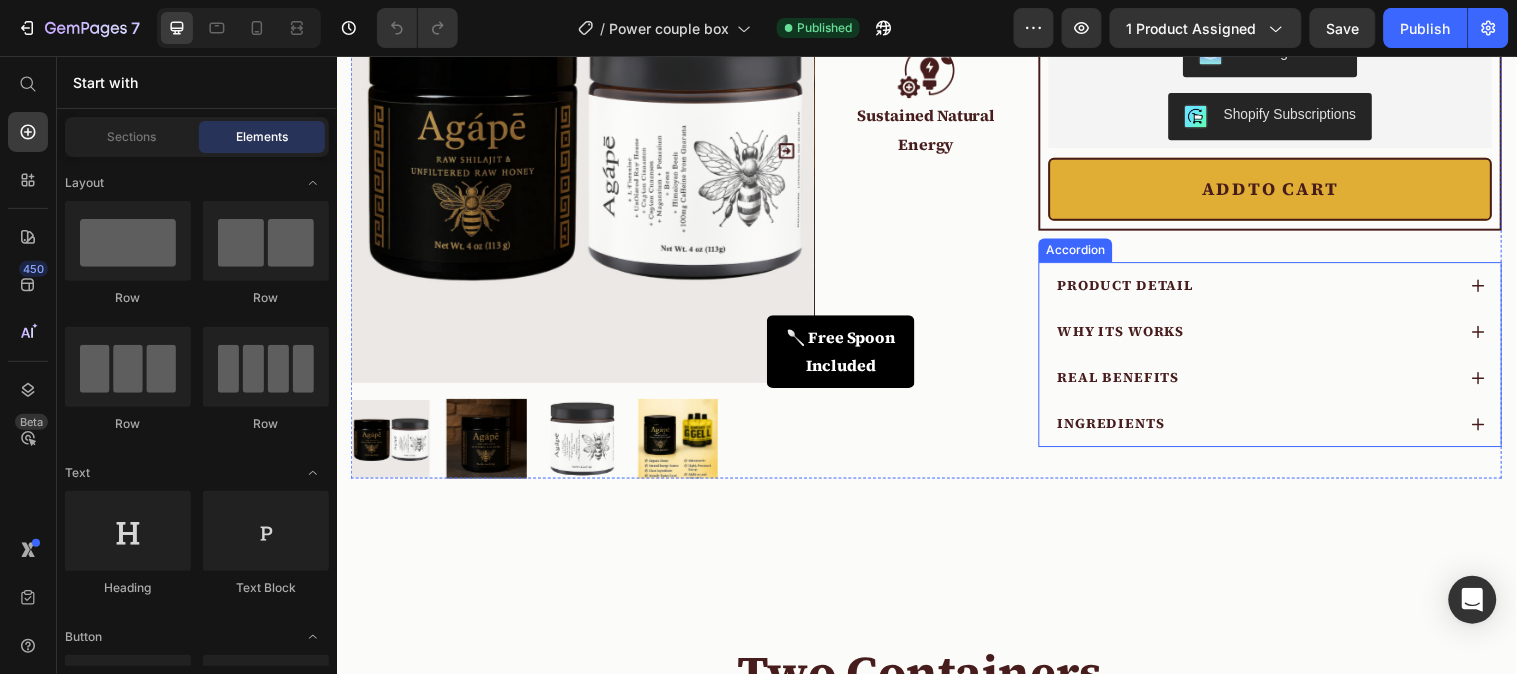 click on "INGREDIENTS" at bounding box center (1269, 429) 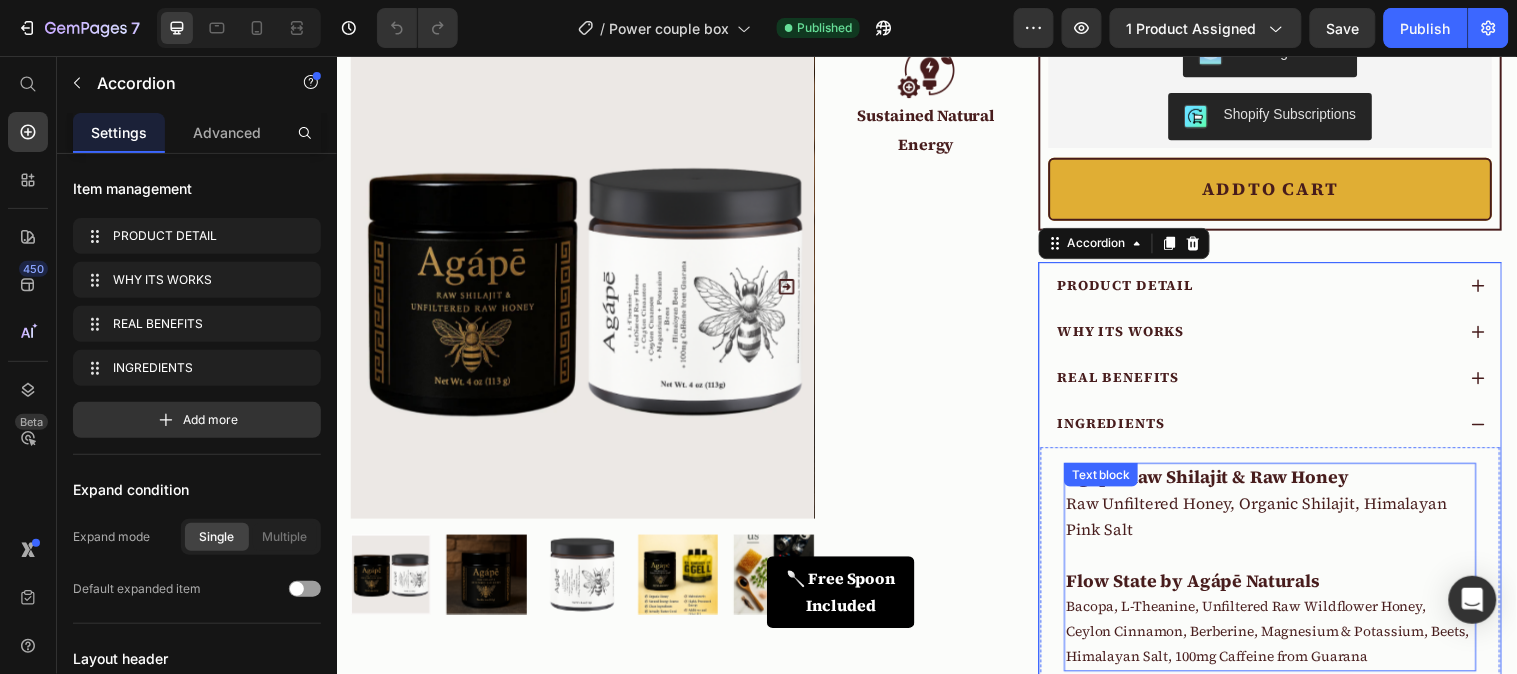 click on "Raw Unfiltered Honey, Organic Shilajit, Himalayan Pink Salt" at bounding box center [1271, 523] 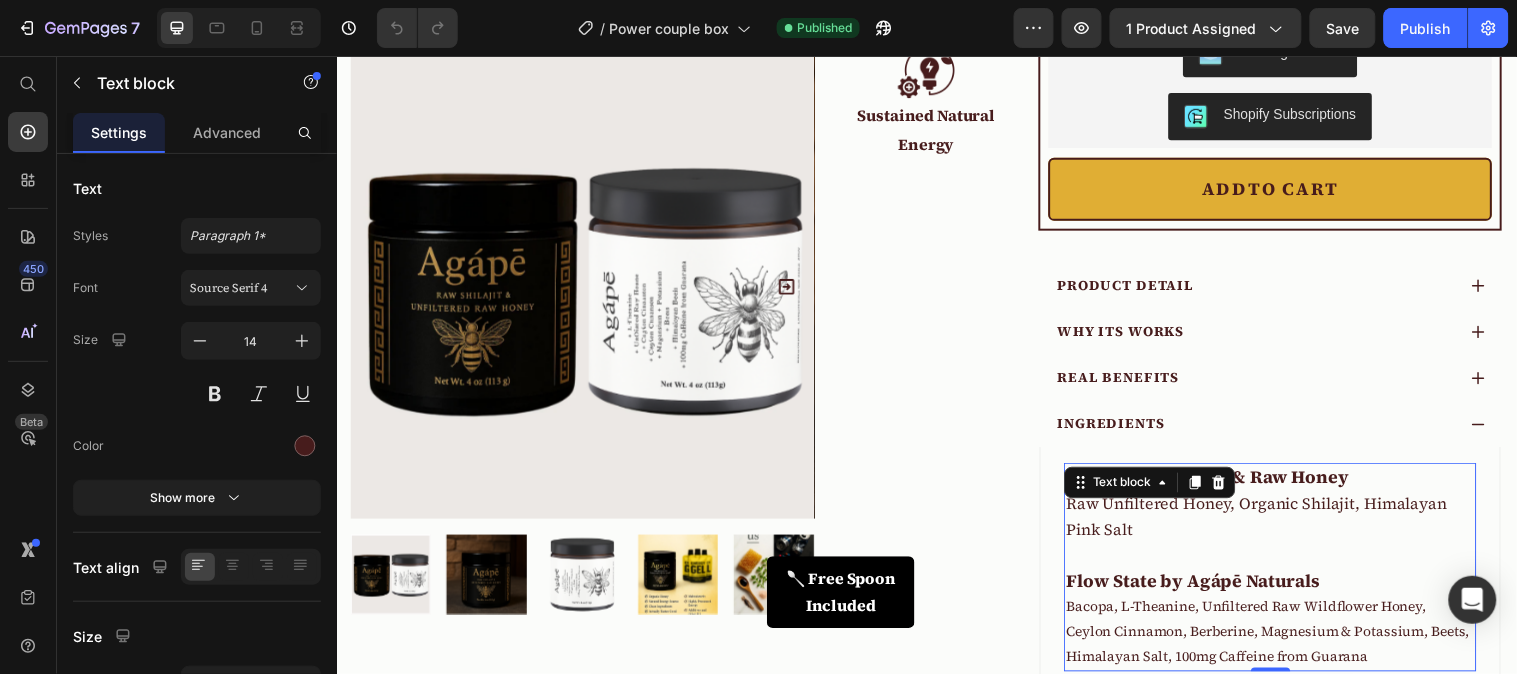 click on "Raw Unfiltered Honey, Organic Shilajit, Himalayan Pink Salt" at bounding box center [1271, 523] 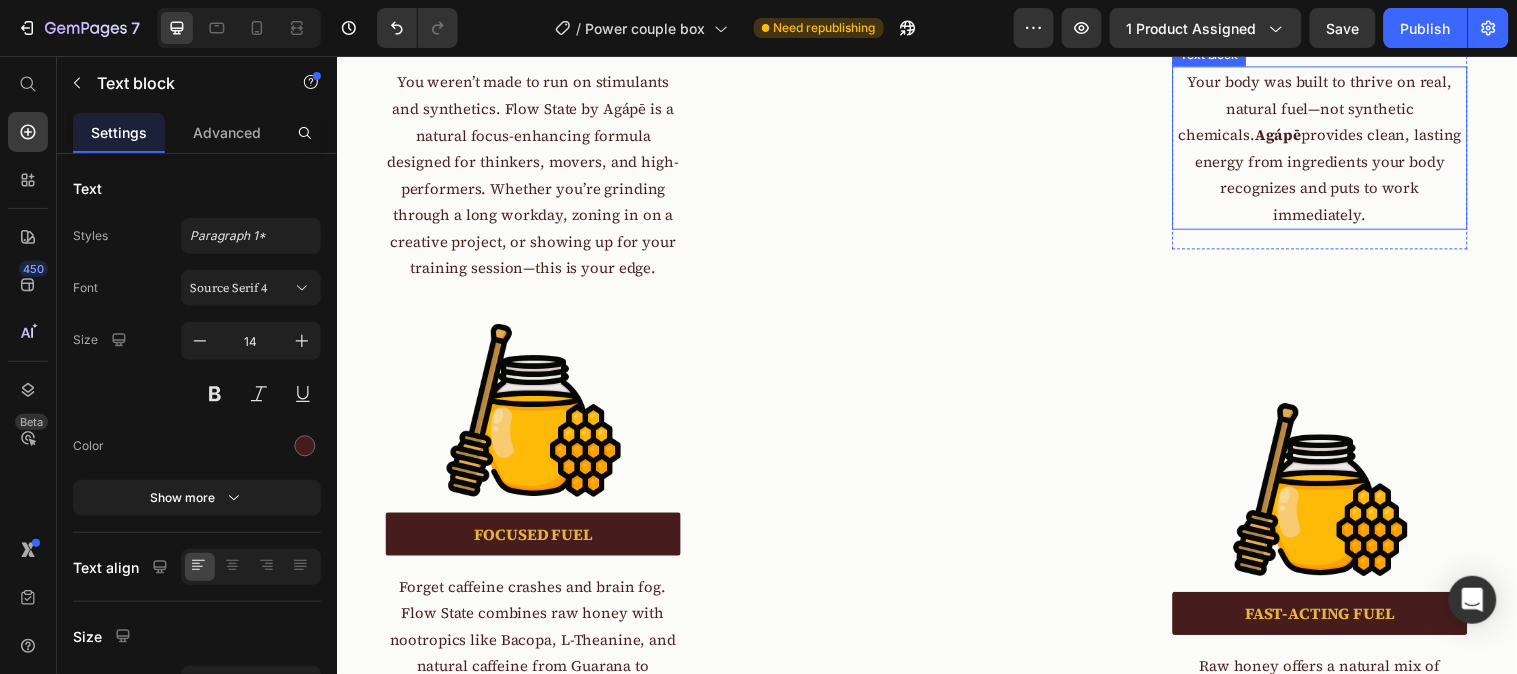 scroll, scrollTop: 2555, scrollLeft: 0, axis: vertical 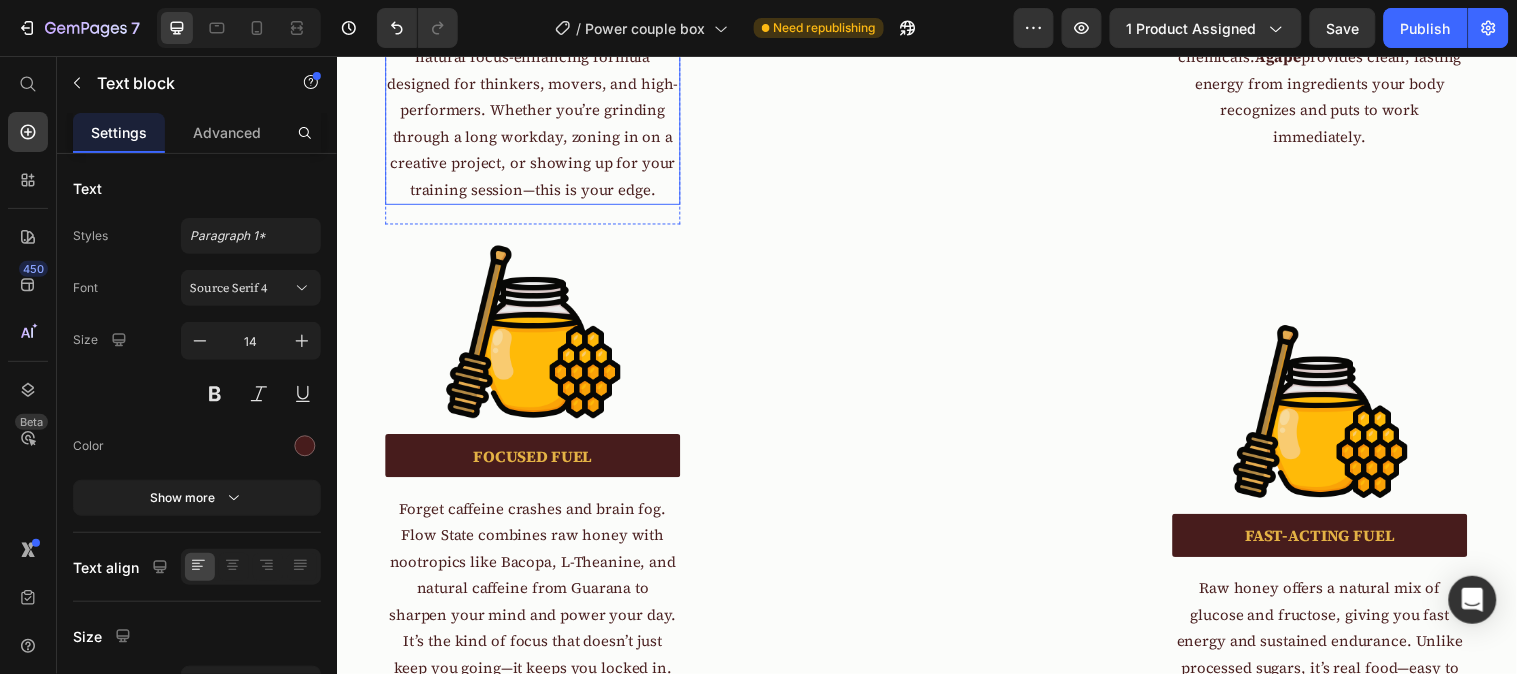 click on "You weren’t made to run on stimulants and synthetics. Flow State by Agápē is a natural focus-enhancing formula designed for thinkers, movers, and high-performers. Whether you’re grinding through a long workday, zoning in on a creative project, or showing up for your training session—this is your edge." at bounding box center (536, 96) 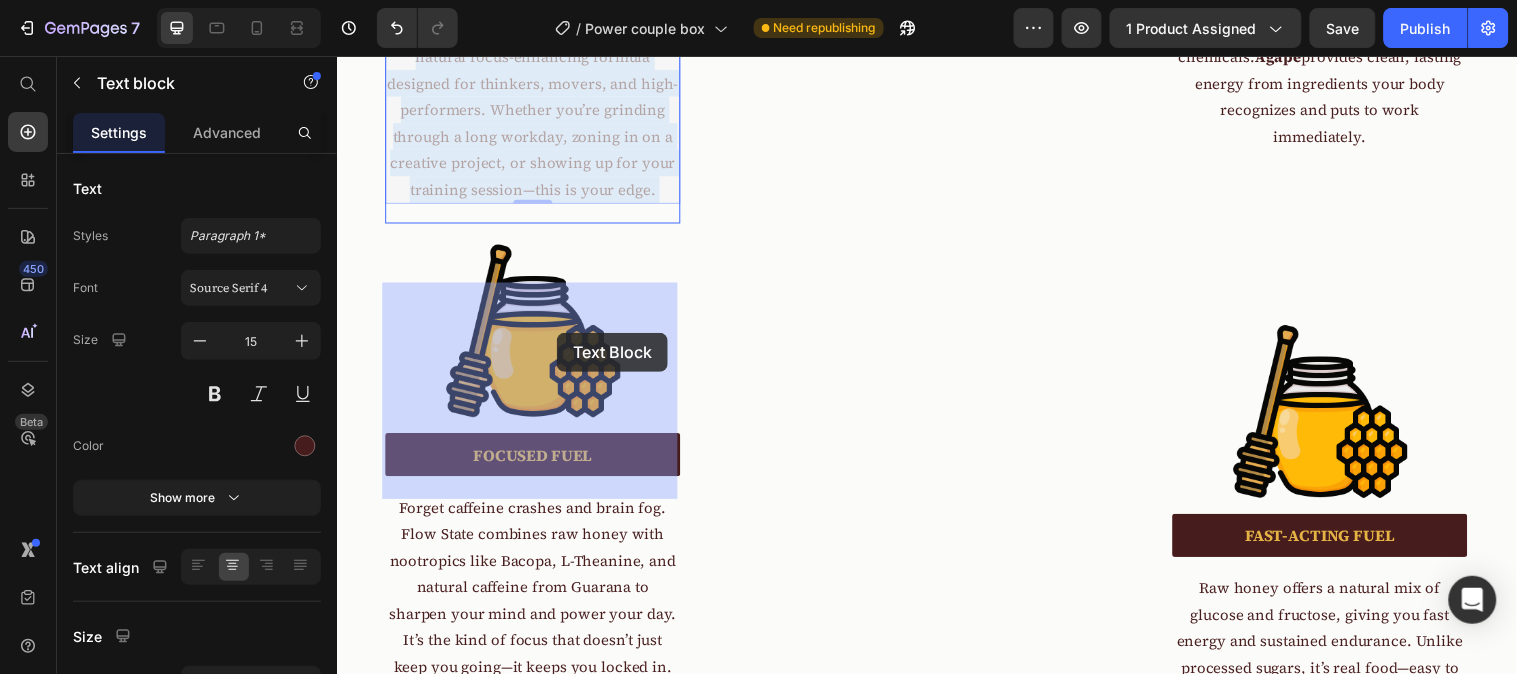 drag, startPoint x: 651, startPoint y: 326, endPoint x: 560, endPoint y: 336, distance: 91.5478 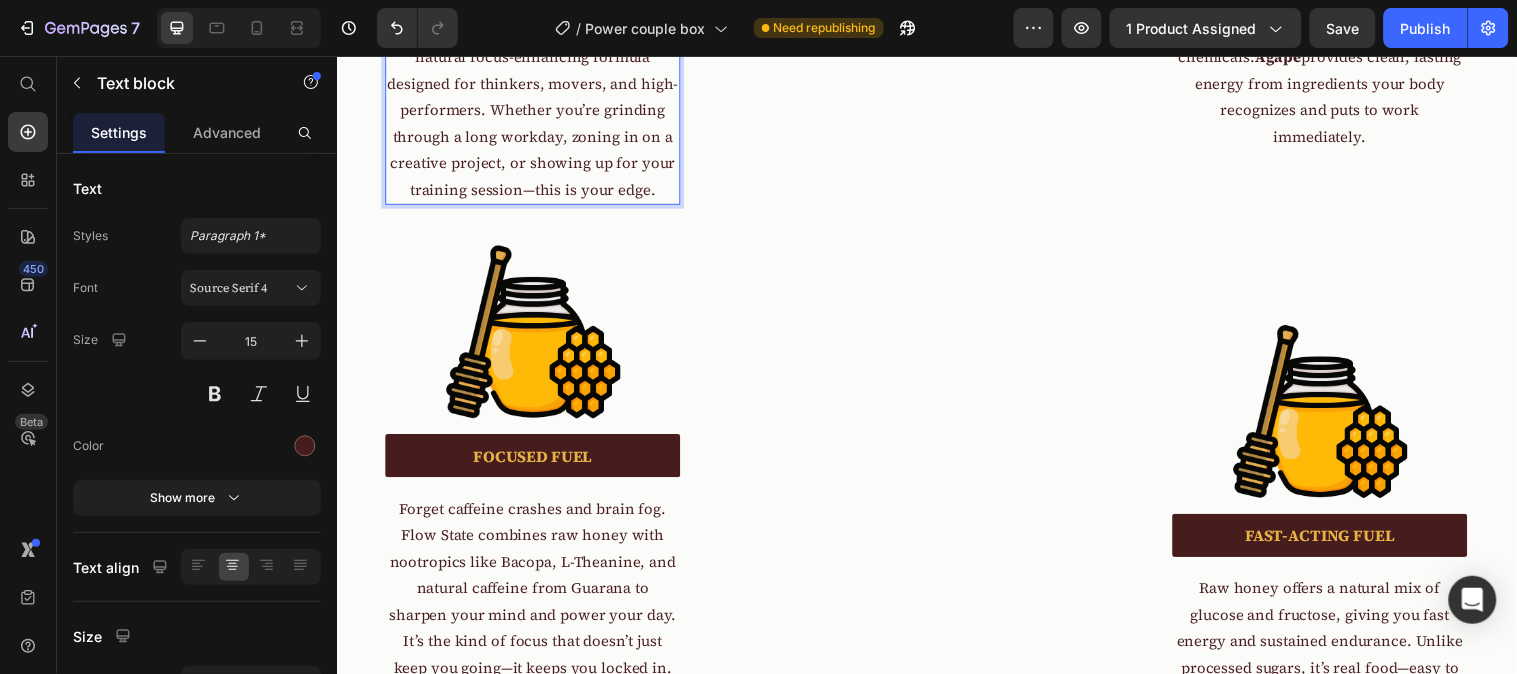 drag, startPoint x: 502, startPoint y: 330, endPoint x: 646, endPoint y: 324, distance: 144.12494 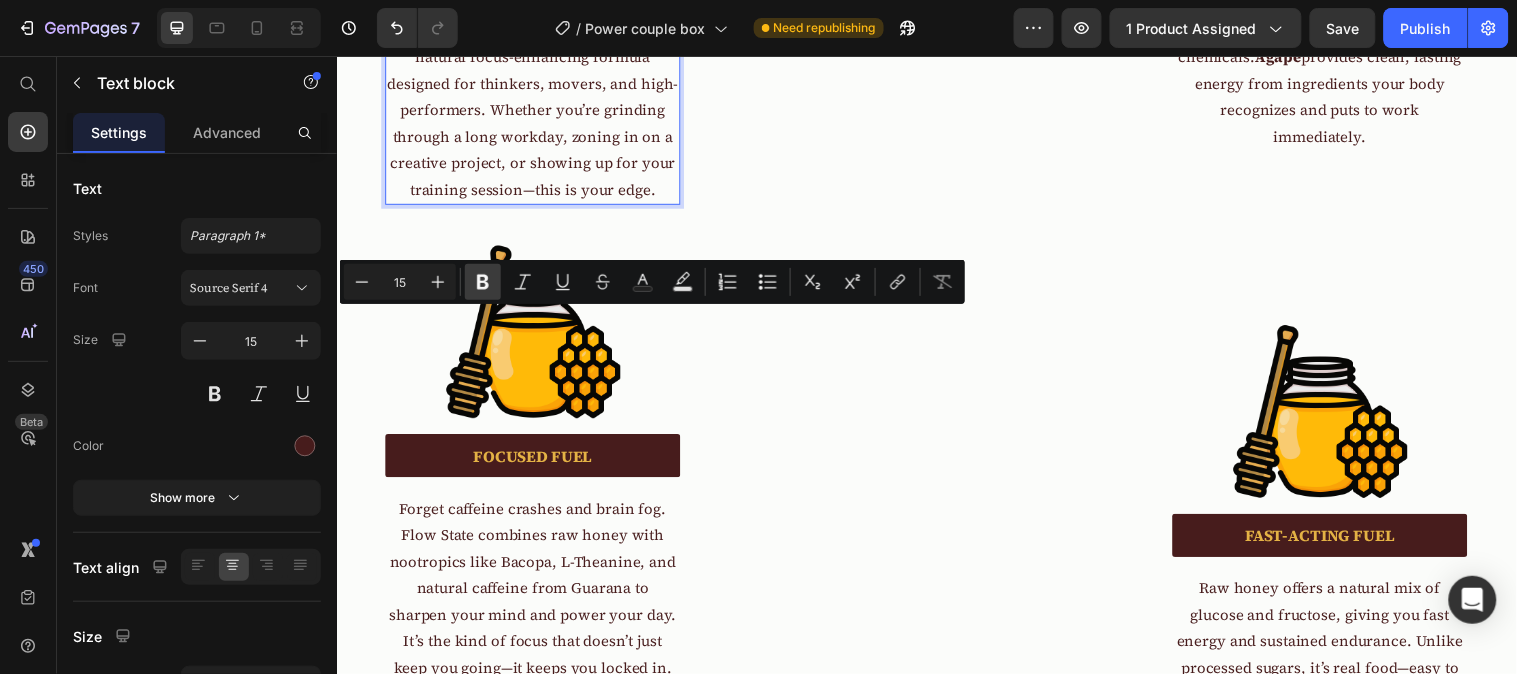 click 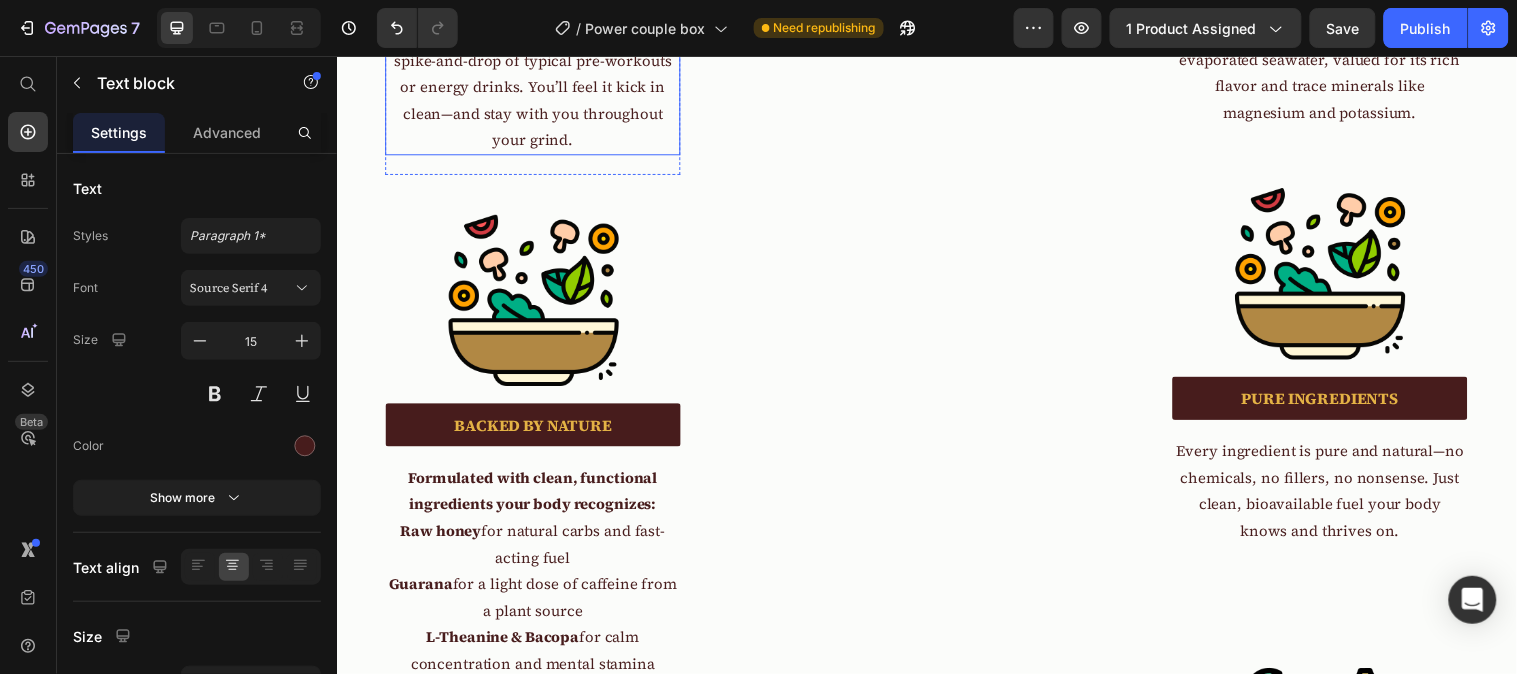 scroll, scrollTop: 4000, scrollLeft: 0, axis: vertical 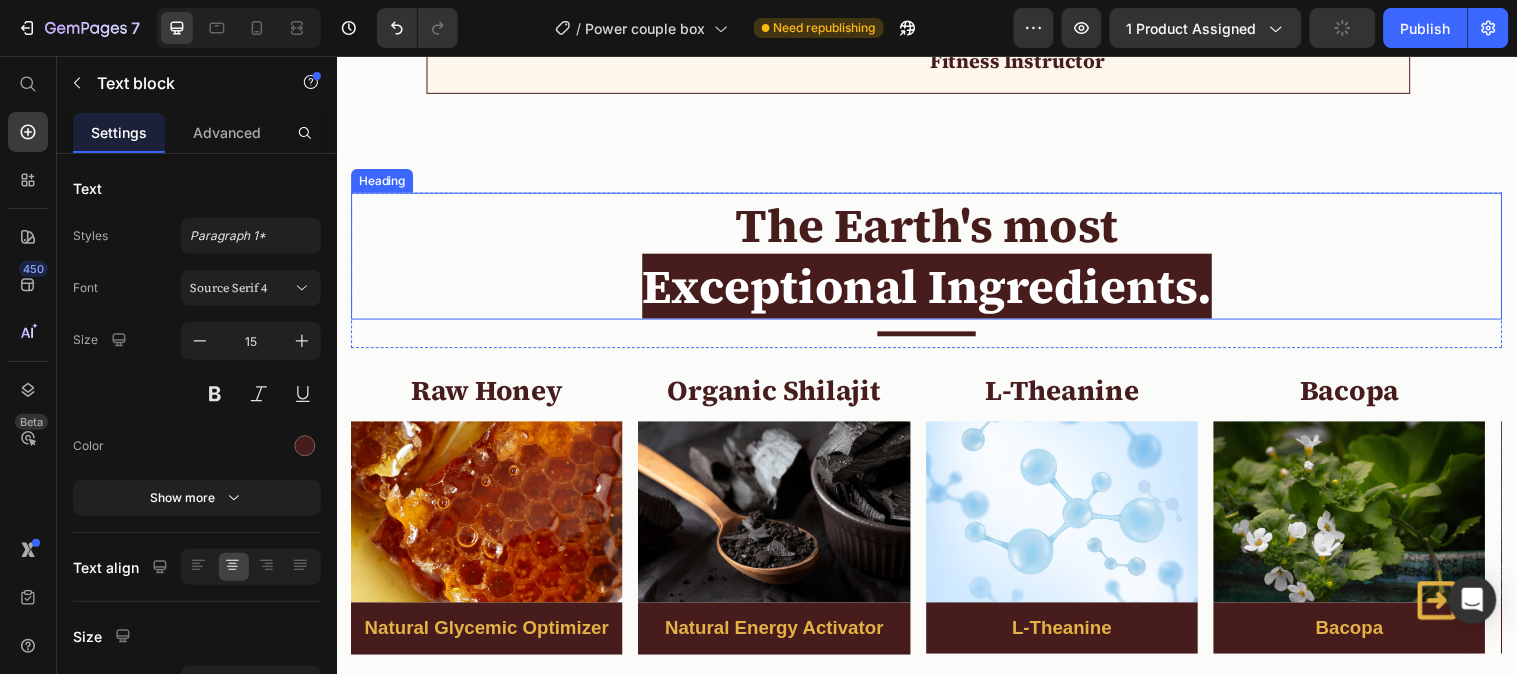 type on "16" 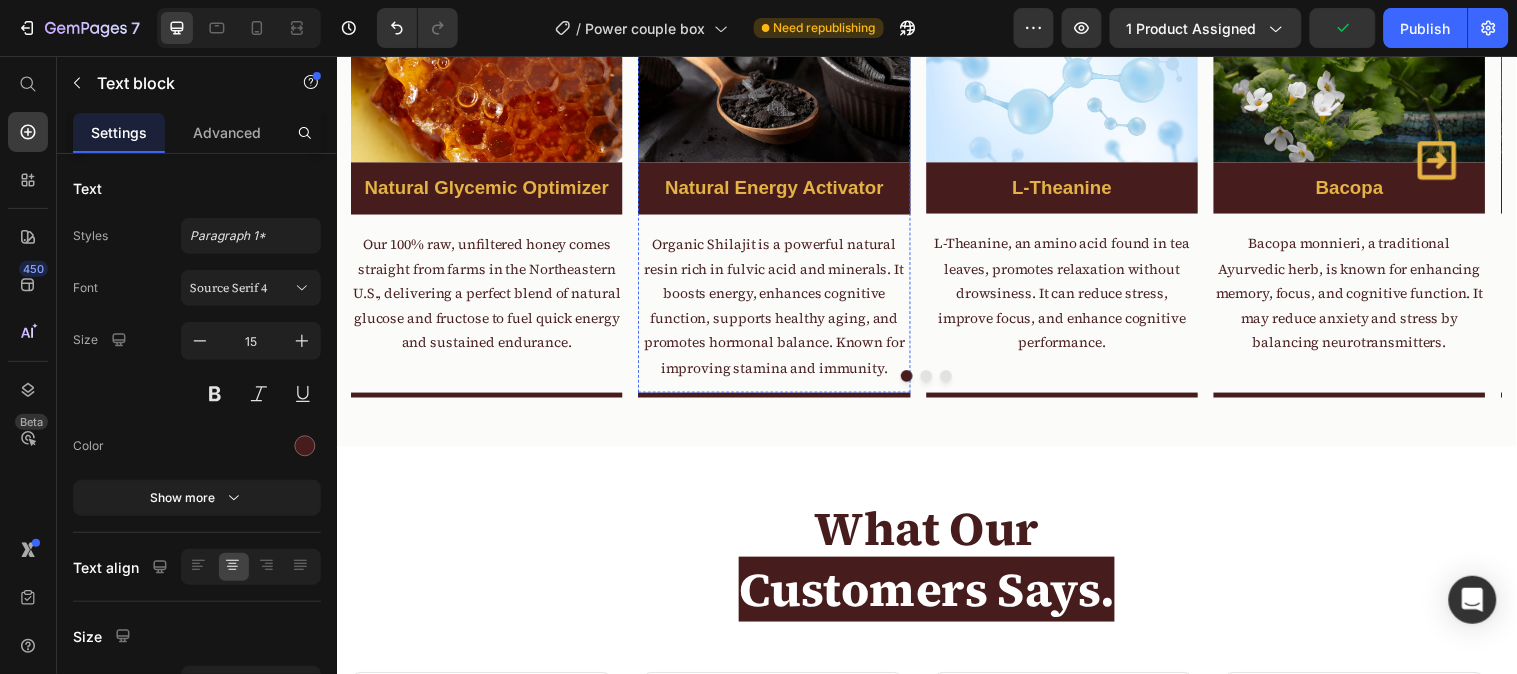 click on "Organic Shilajit" at bounding box center (781, -53) 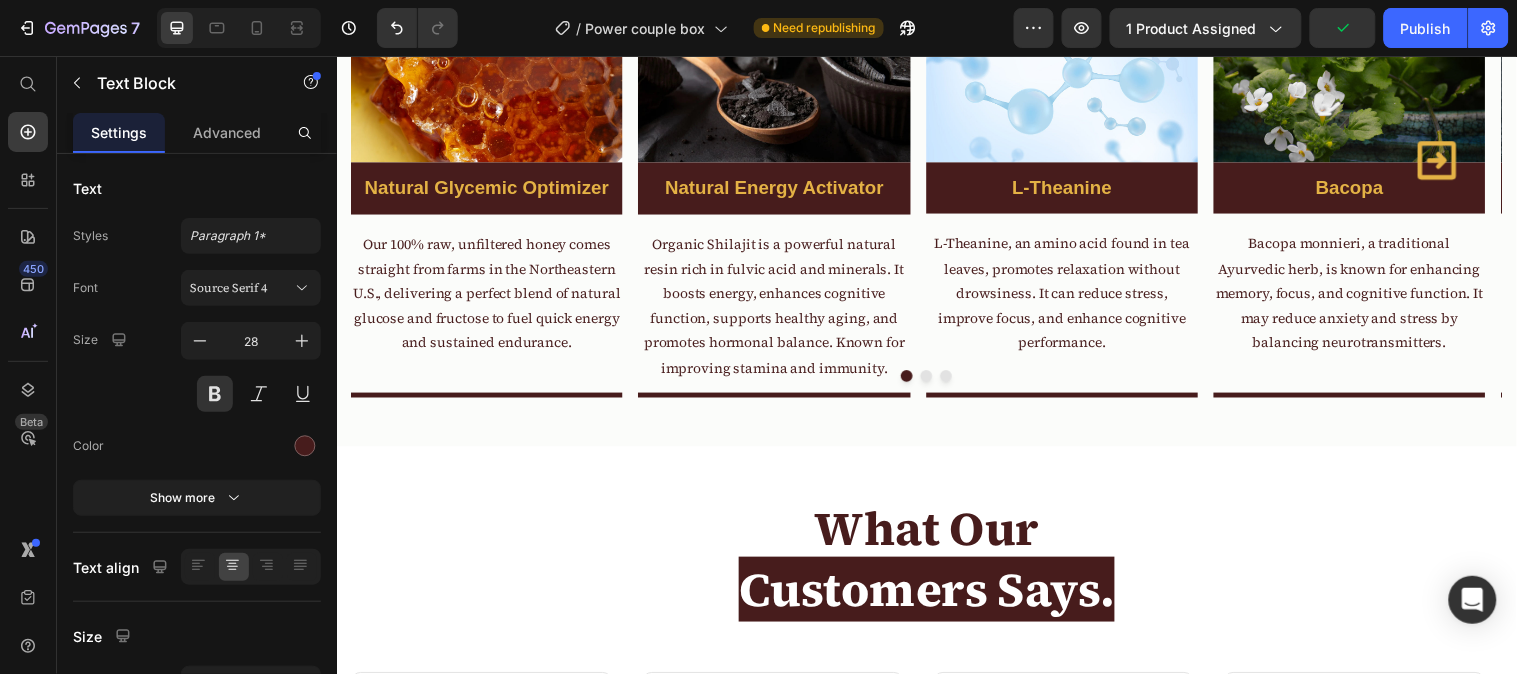click on "Organic Shilajit" at bounding box center (781, -53) 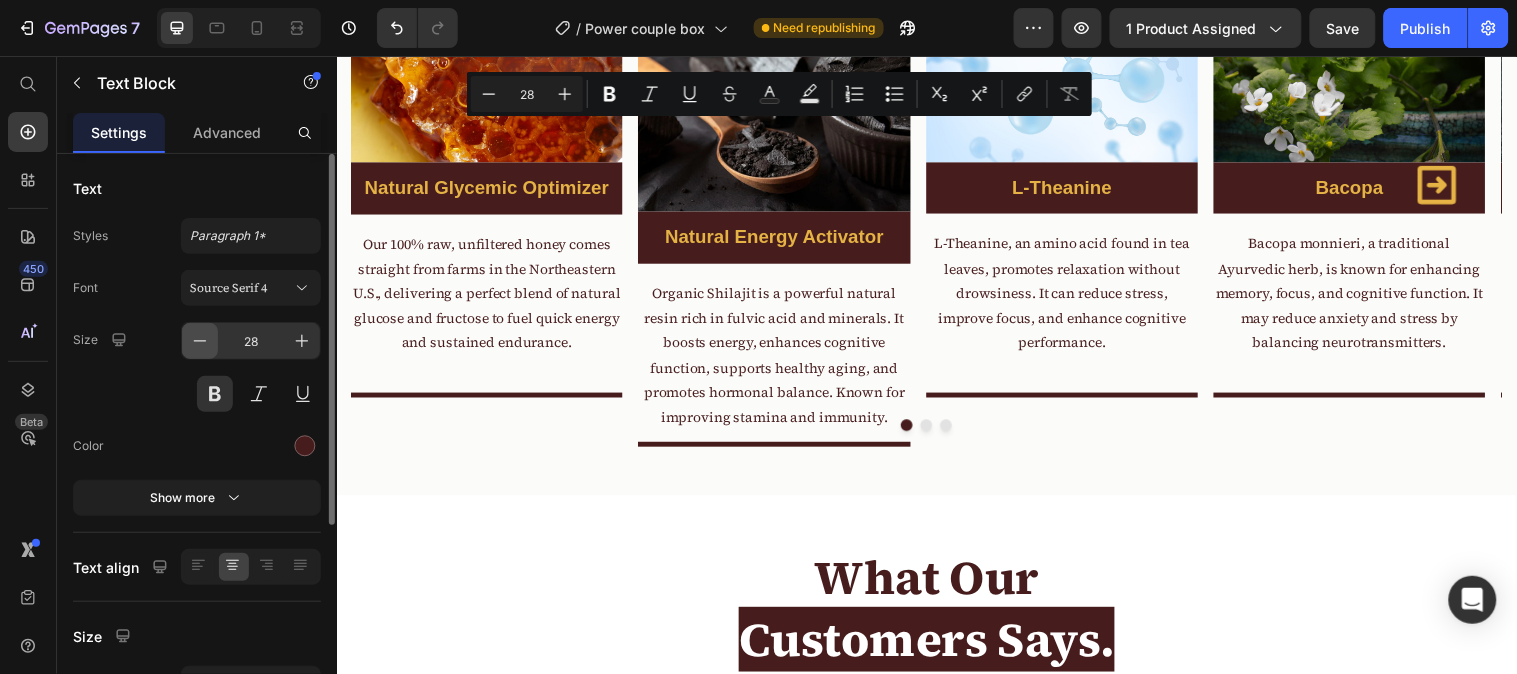 click at bounding box center (200, 341) 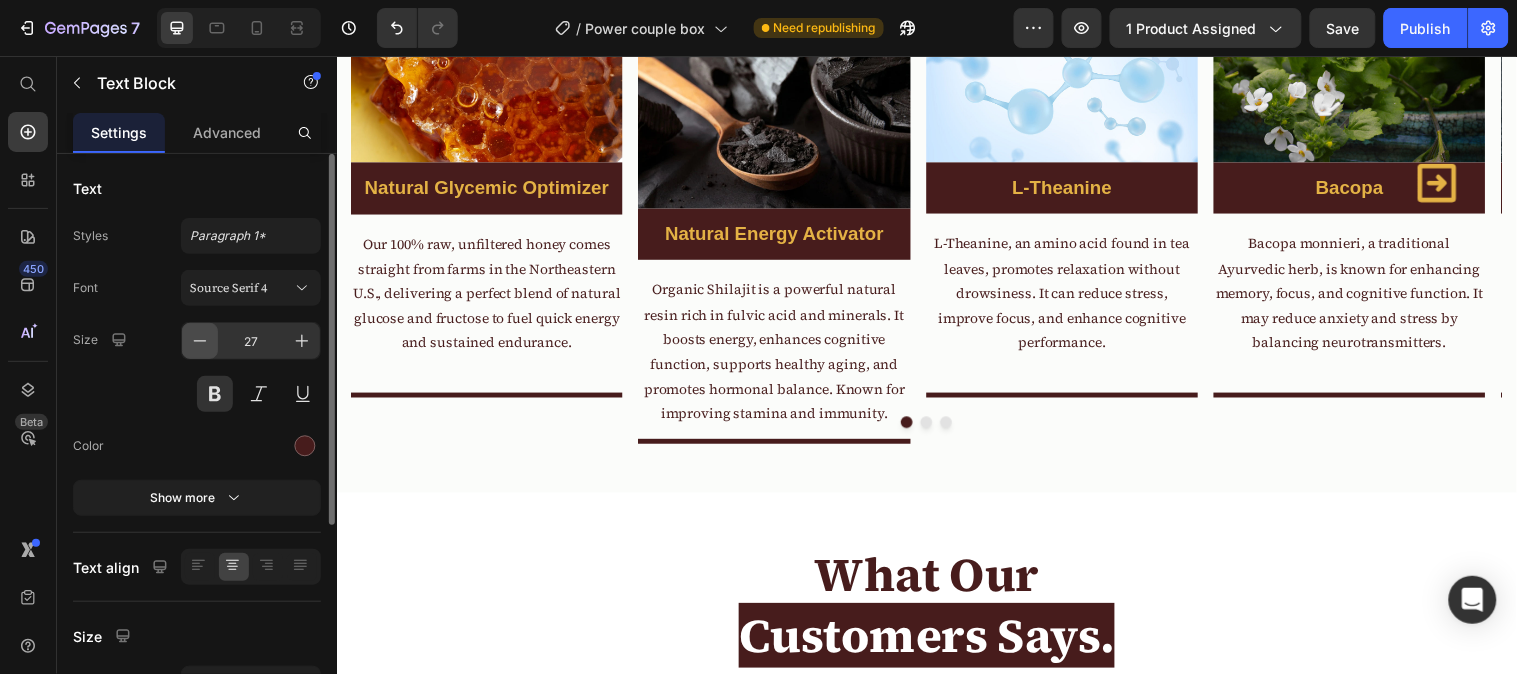click at bounding box center (200, 341) 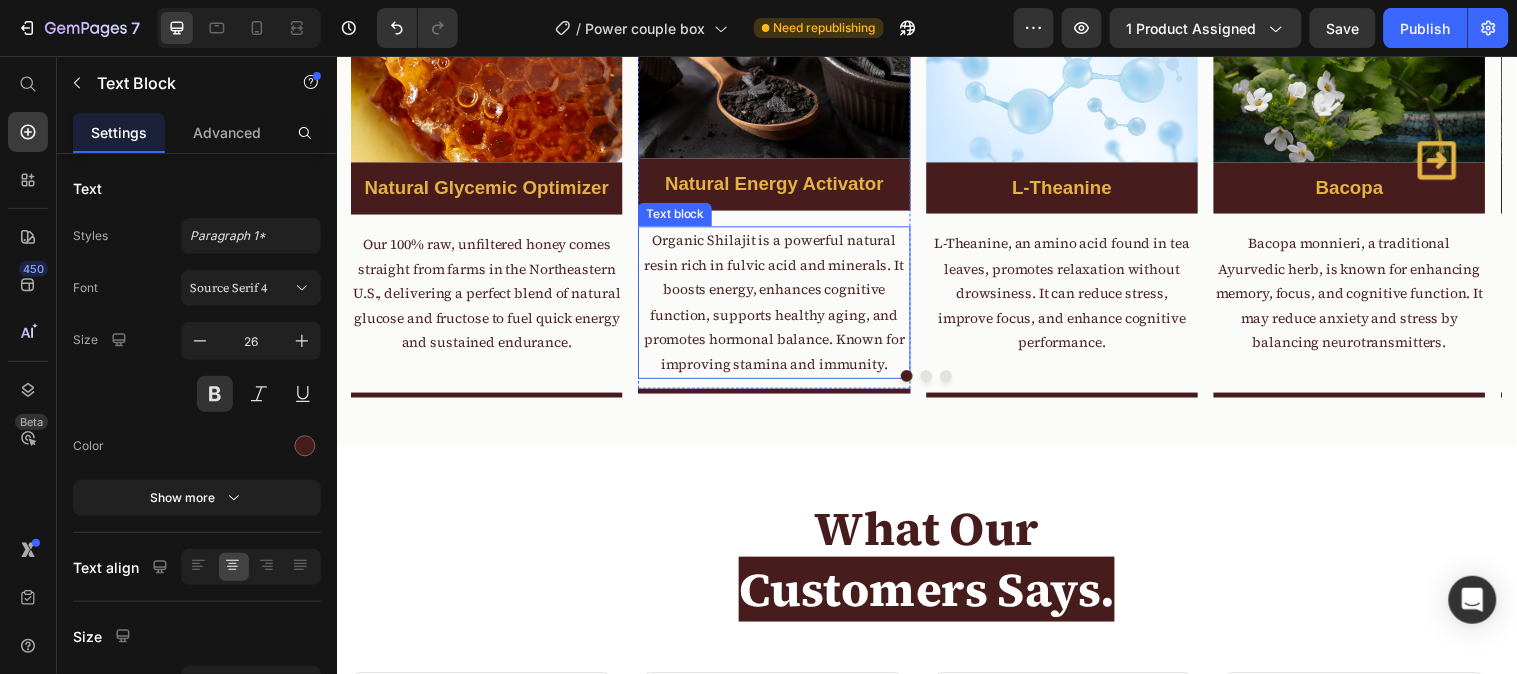 click on "Organic Shilajit is a powerful natural resin rich in fulvic acid and minerals. It boosts energy, enhances cognitive function, supports healthy aging, and promotes hormonal balance. Known for improving stamina and immunity." at bounding box center (781, 305) 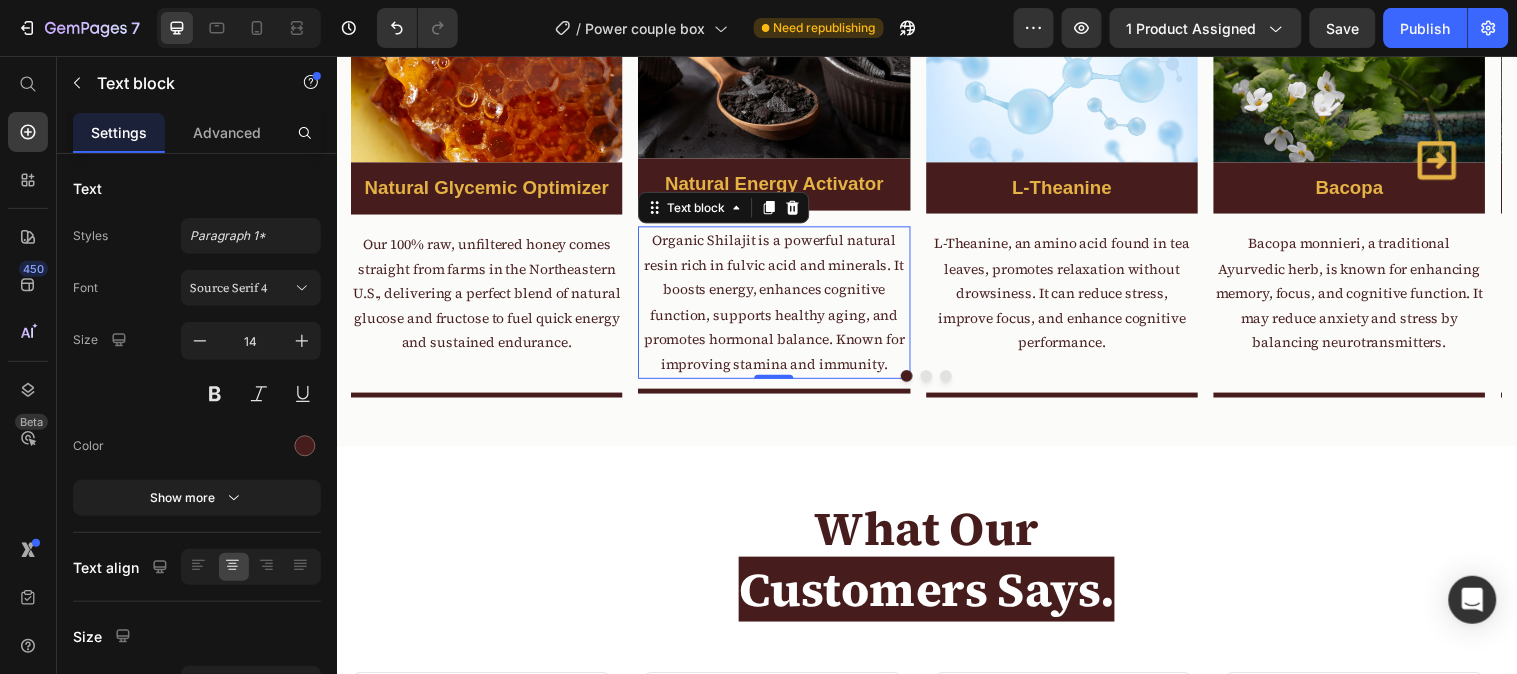 click on "Organic Shilajit is a powerful natural resin rich in fulvic acid and minerals. It boosts energy, enhances cognitive function, supports healthy aging, and promotes hormonal balance. Known for improving stamina and immunity." at bounding box center (781, 305) 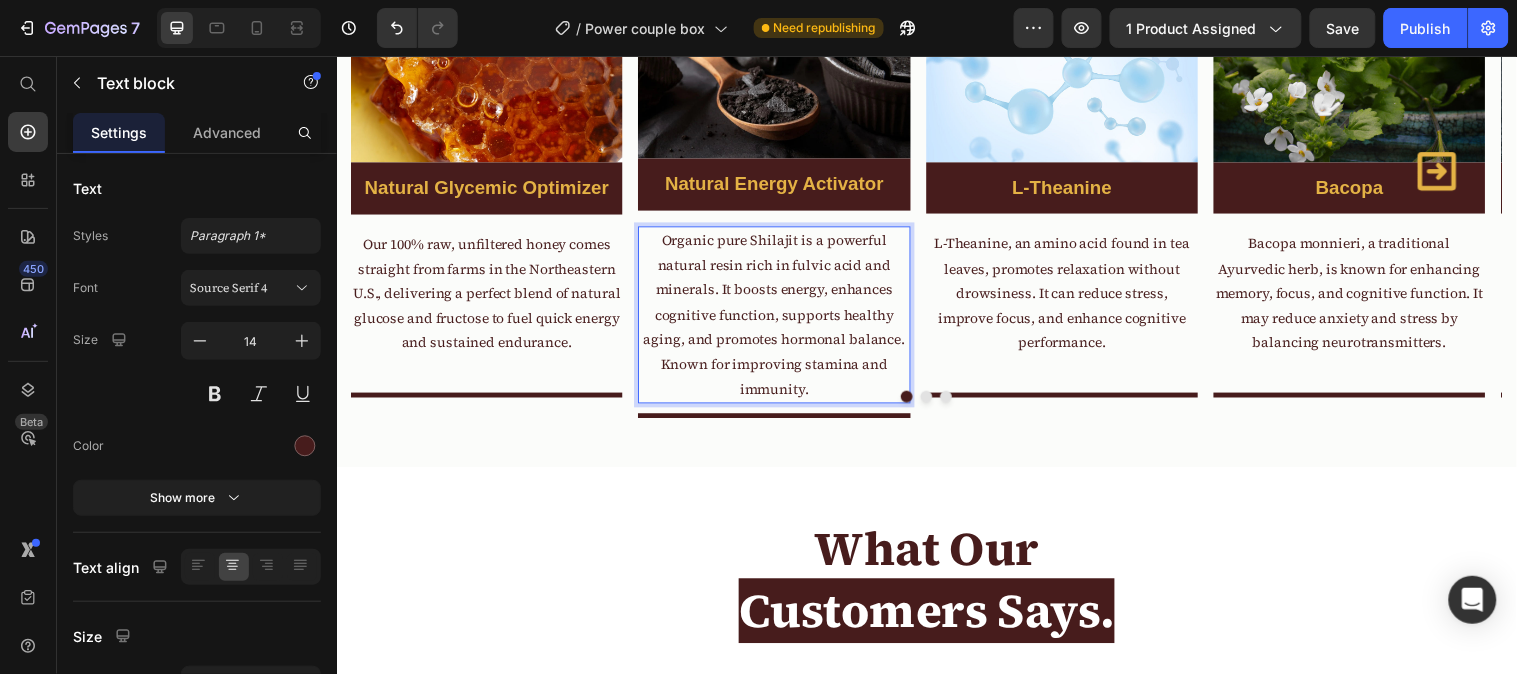 click on "Organic pure Shilajit is a powerful natural resin rich in fulvic acid and minerals. It boosts energy, enhances cognitive function, supports healthy aging, and promotes hormonal balance. Known for improving stamina and immunity." at bounding box center (781, 318) 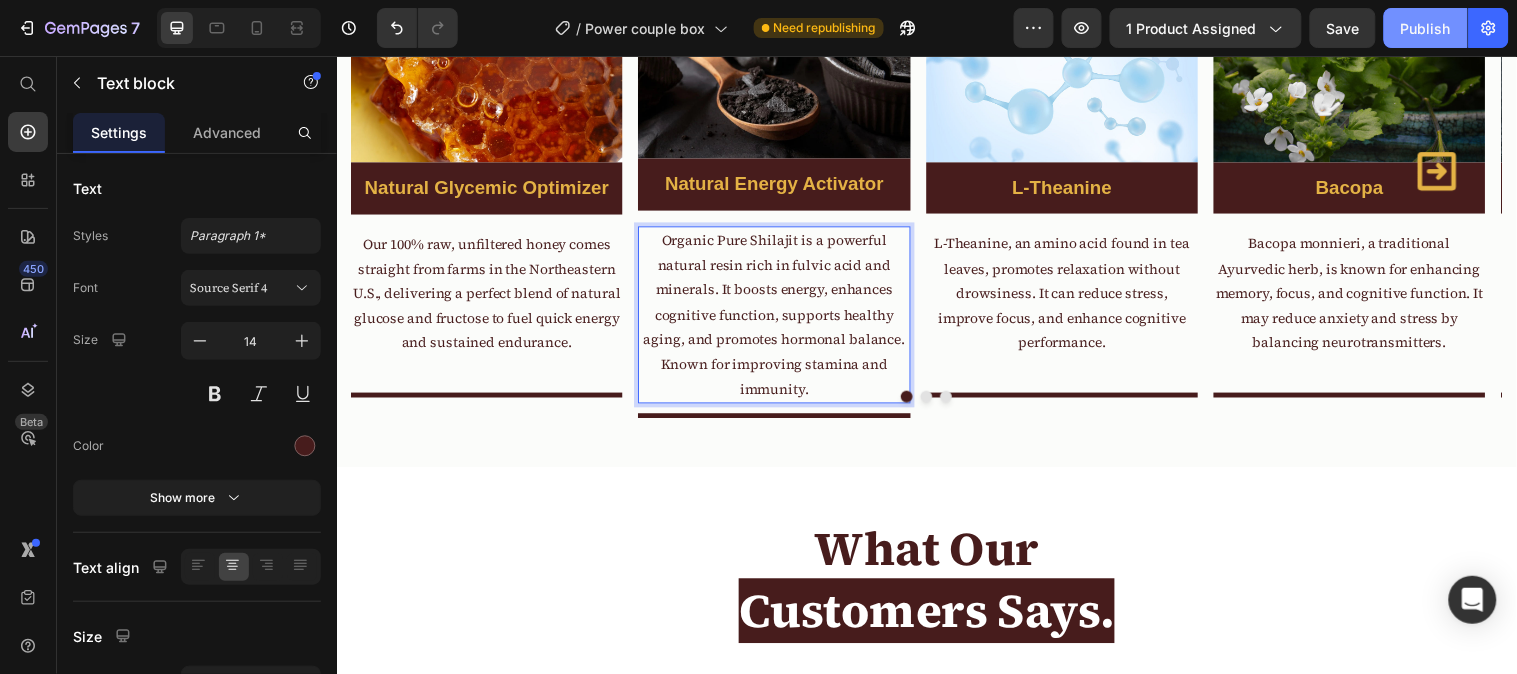 drag, startPoint x: 1437, startPoint y: 15, endPoint x: 1109, endPoint y: 13, distance: 328.0061 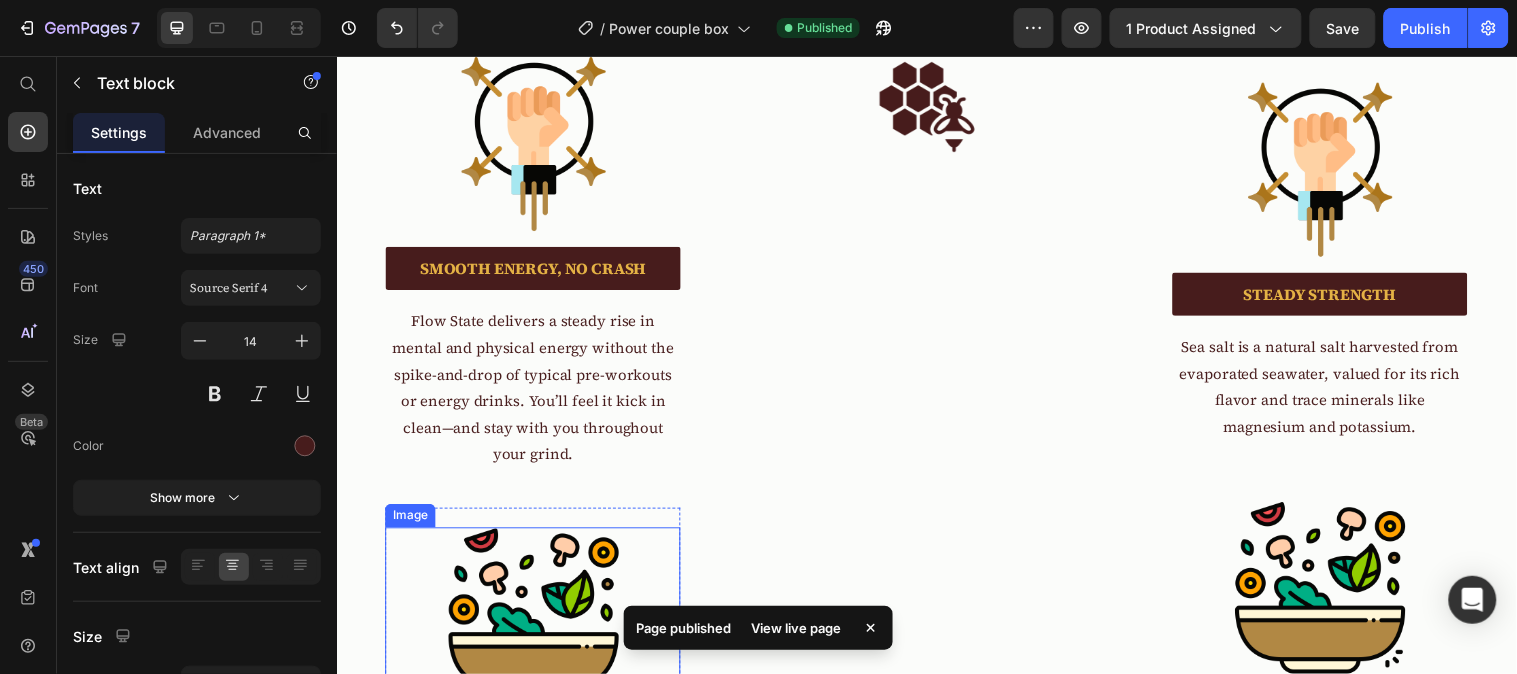 scroll, scrollTop: 3222, scrollLeft: 0, axis: vertical 